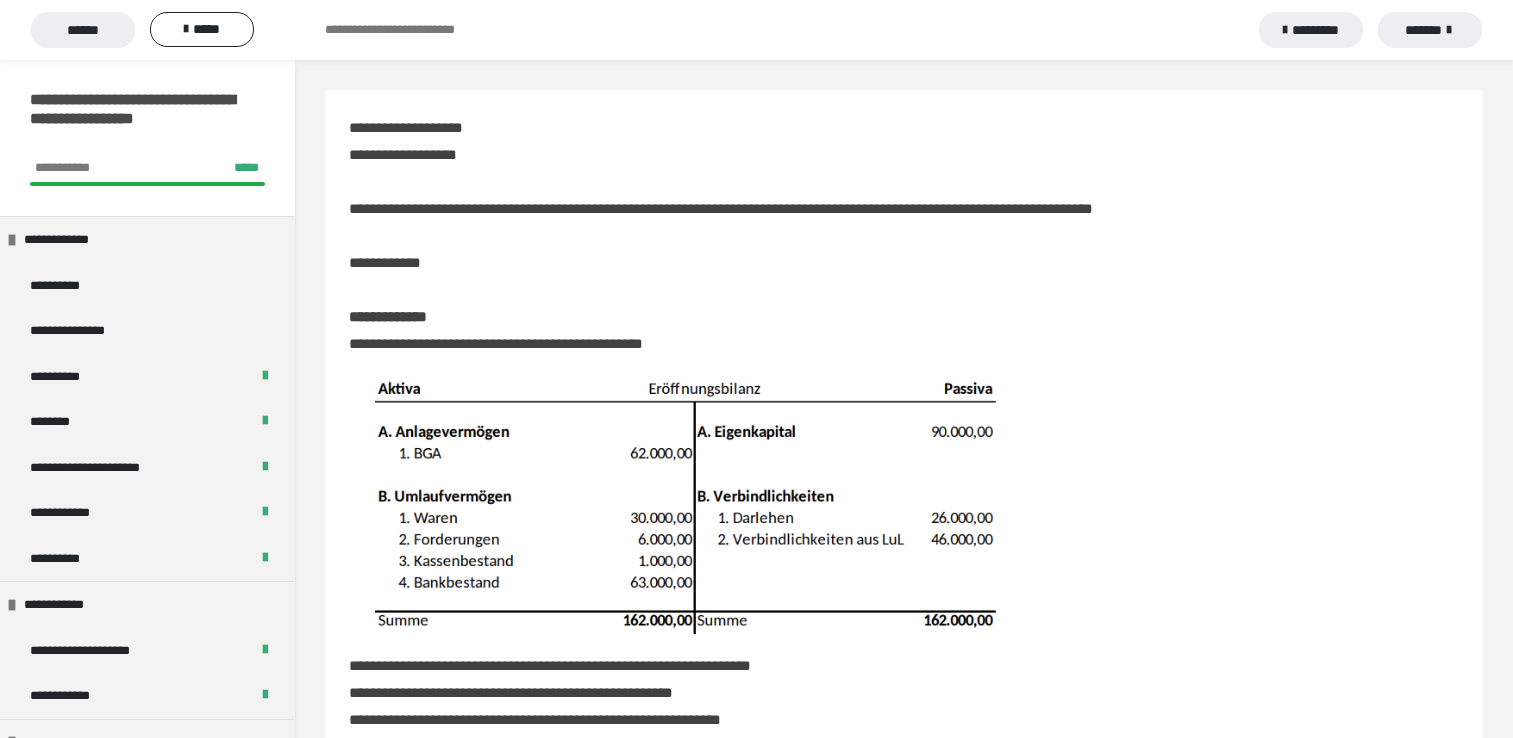 scroll, scrollTop: 3000, scrollLeft: 0, axis: vertical 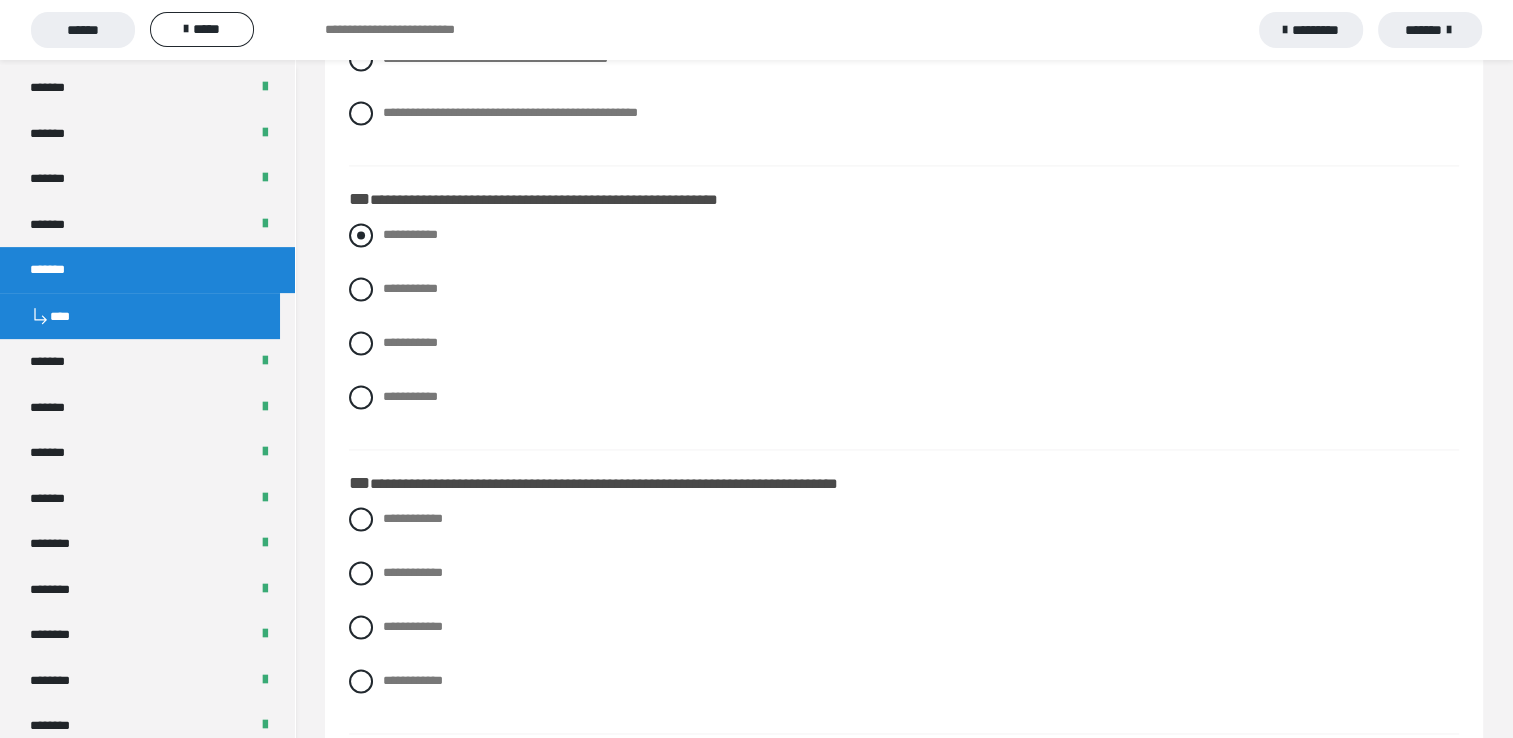 click at bounding box center (361, 235) 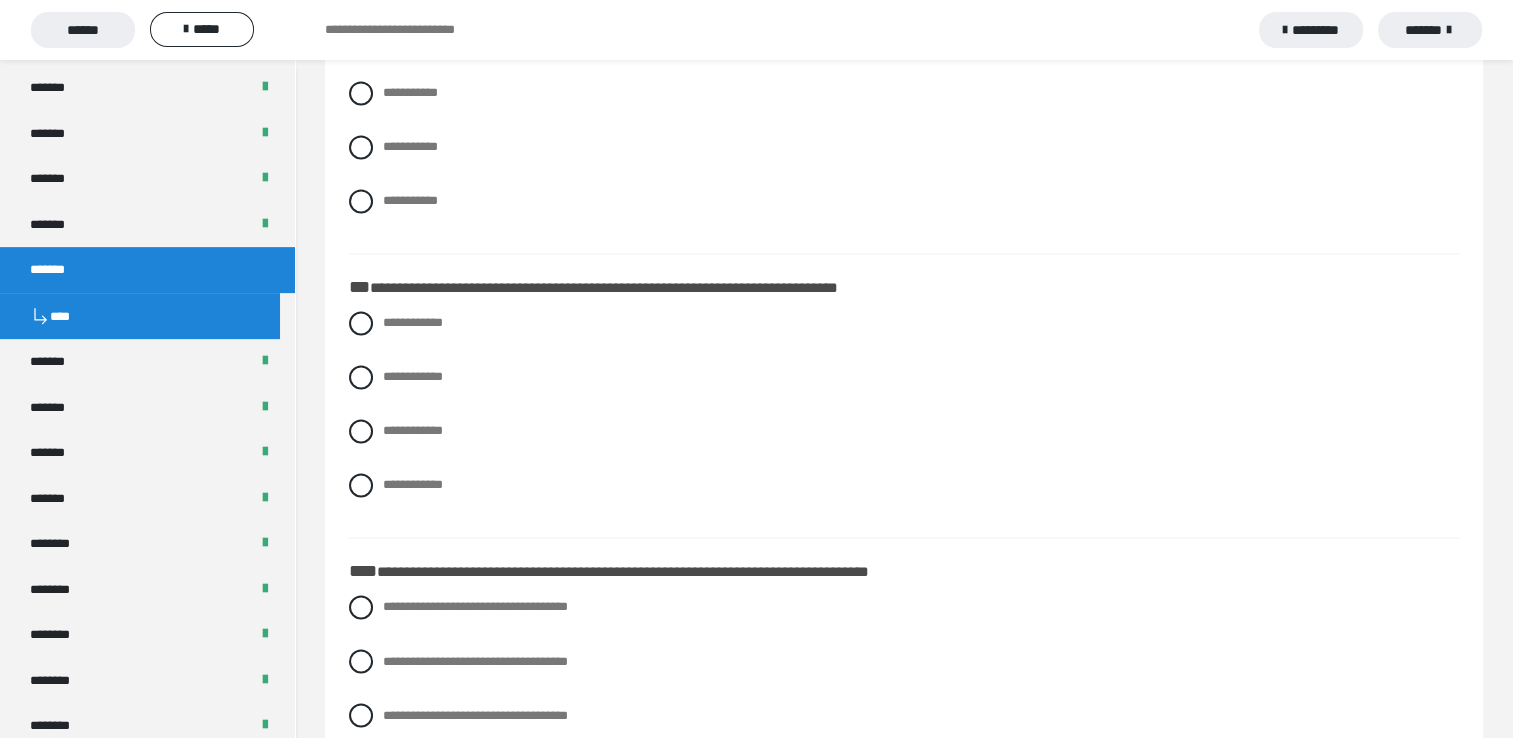 scroll, scrollTop: 3160, scrollLeft: 0, axis: vertical 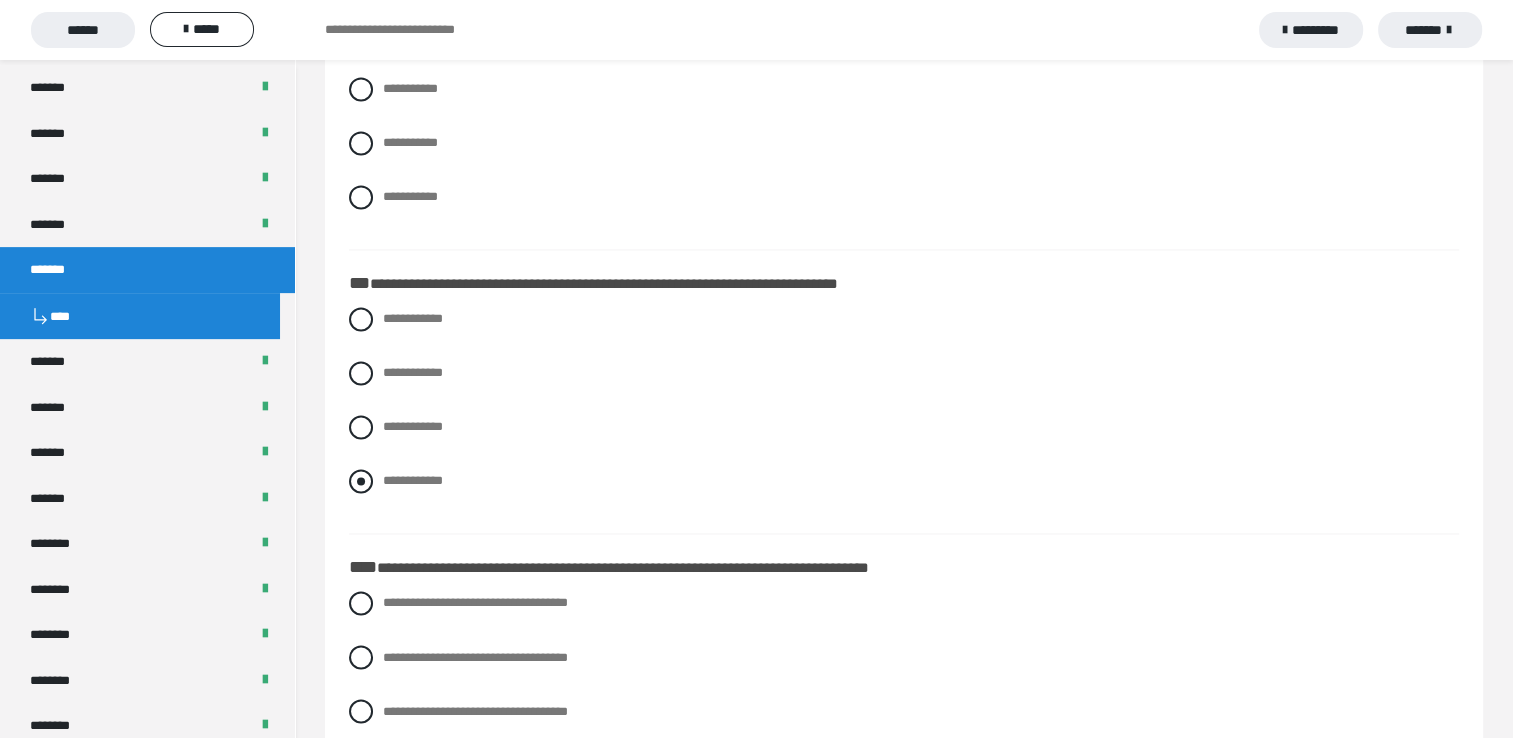 click at bounding box center [361, 481] 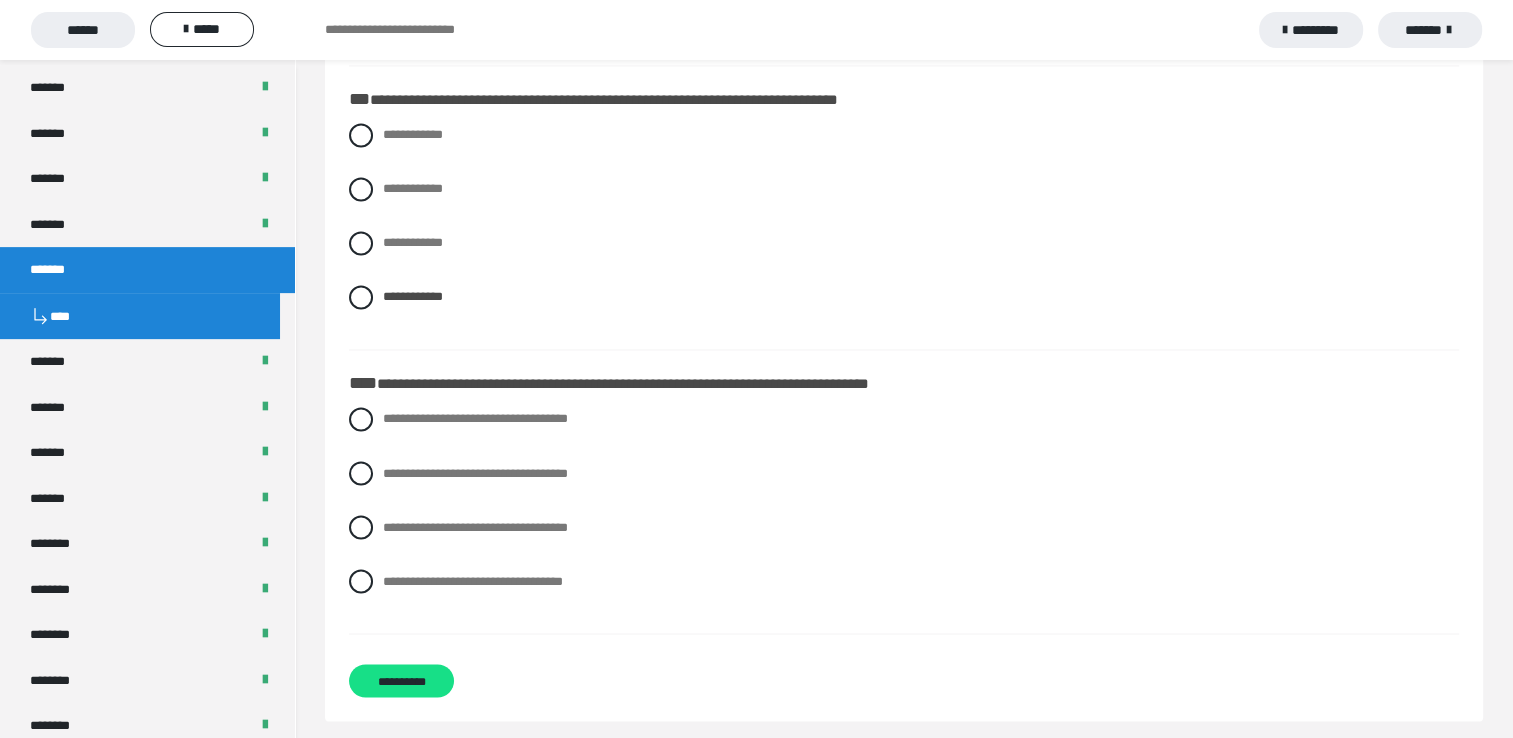 scroll, scrollTop: 3354, scrollLeft: 0, axis: vertical 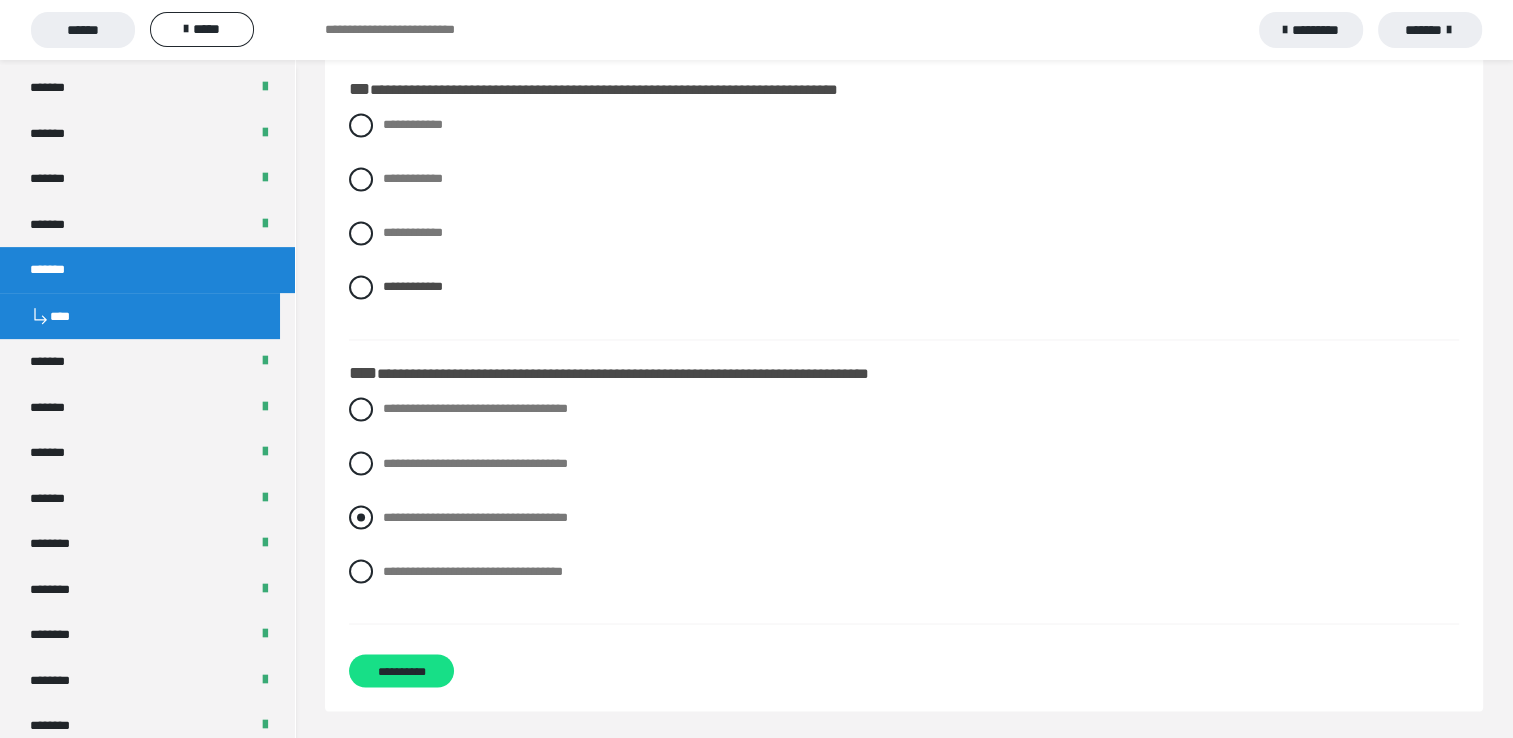 click at bounding box center [361, 517] 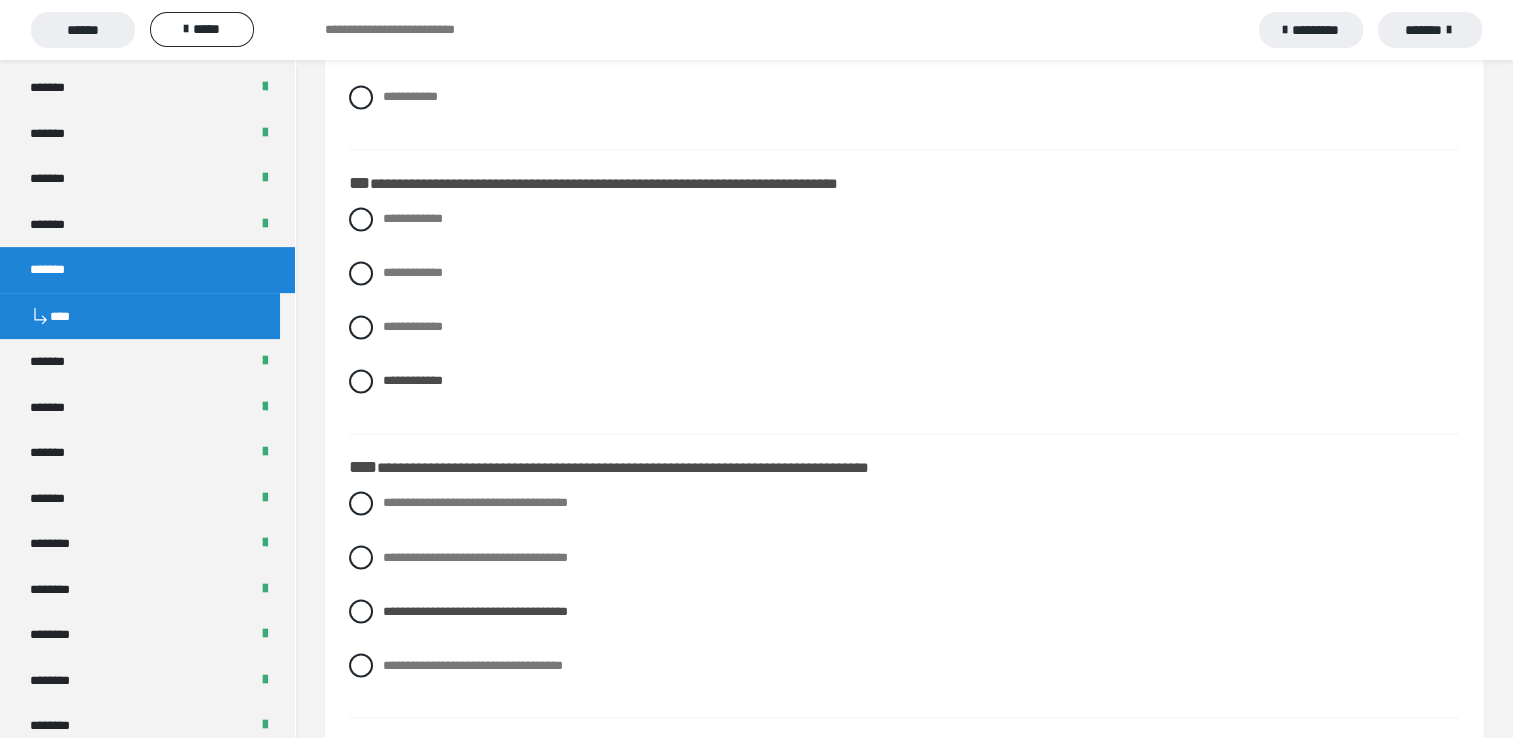 scroll, scrollTop: 3354, scrollLeft: 0, axis: vertical 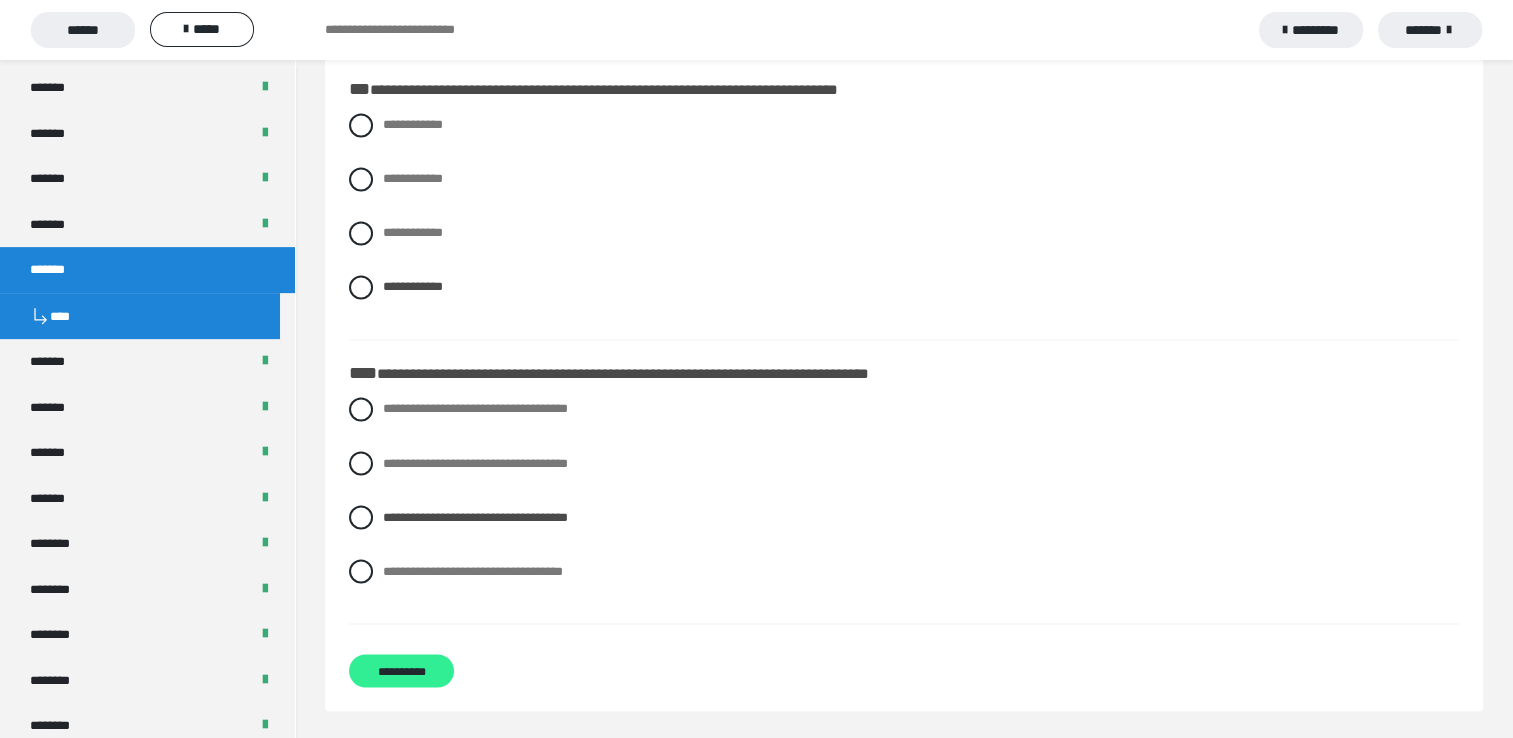 click on "**********" at bounding box center [401, 670] 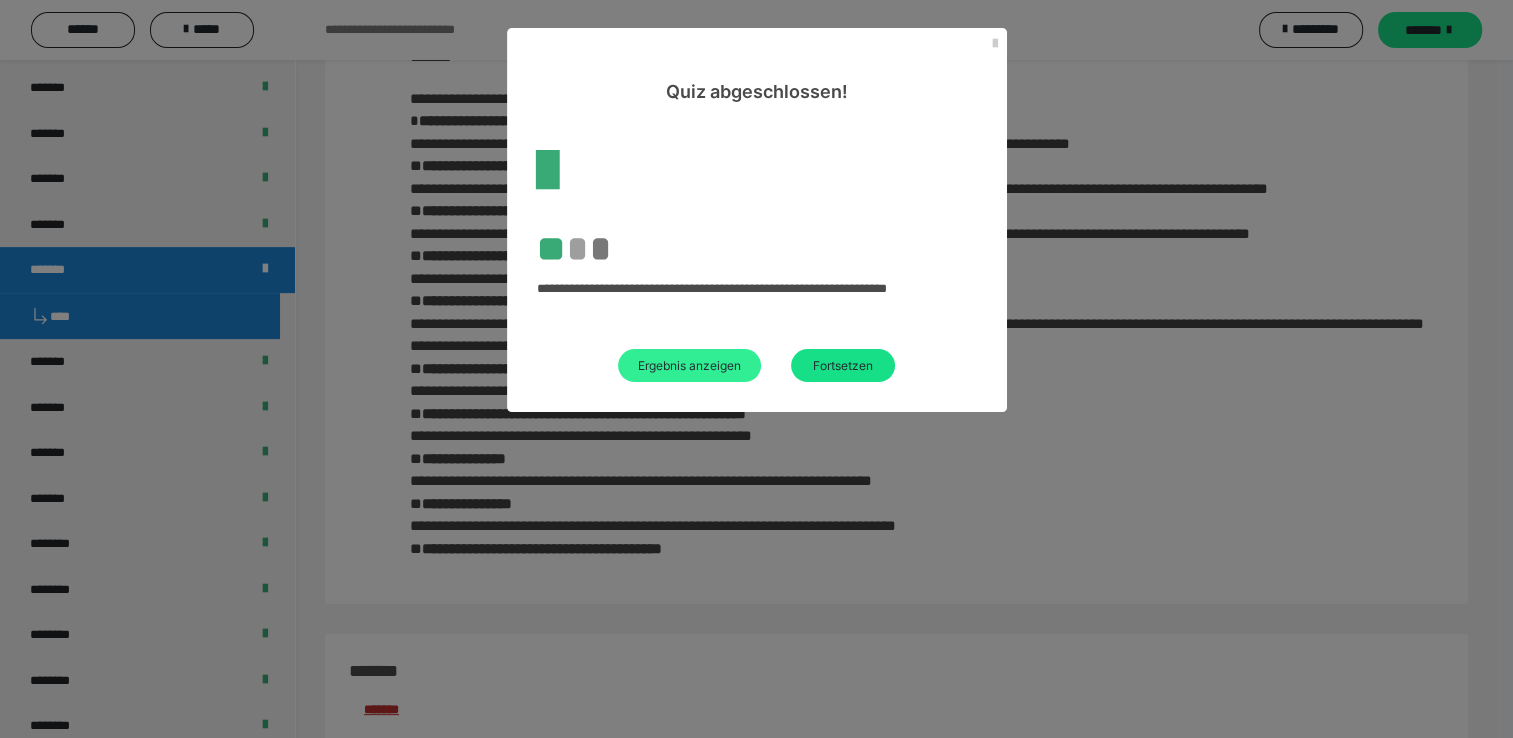 scroll, scrollTop: 2407, scrollLeft: 0, axis: vertical 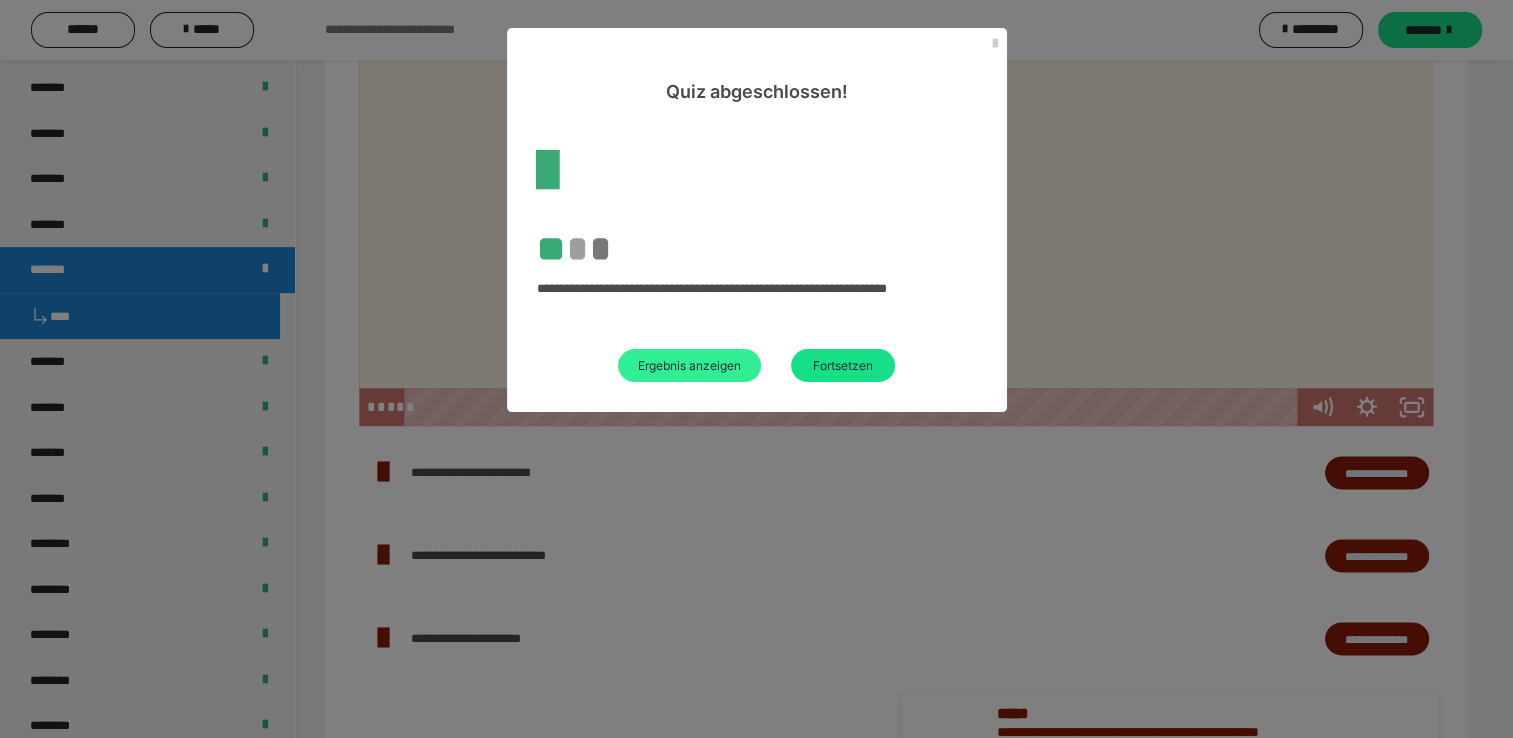 click on "Ergebnis anzeigen" at bounding box center (689, 365) 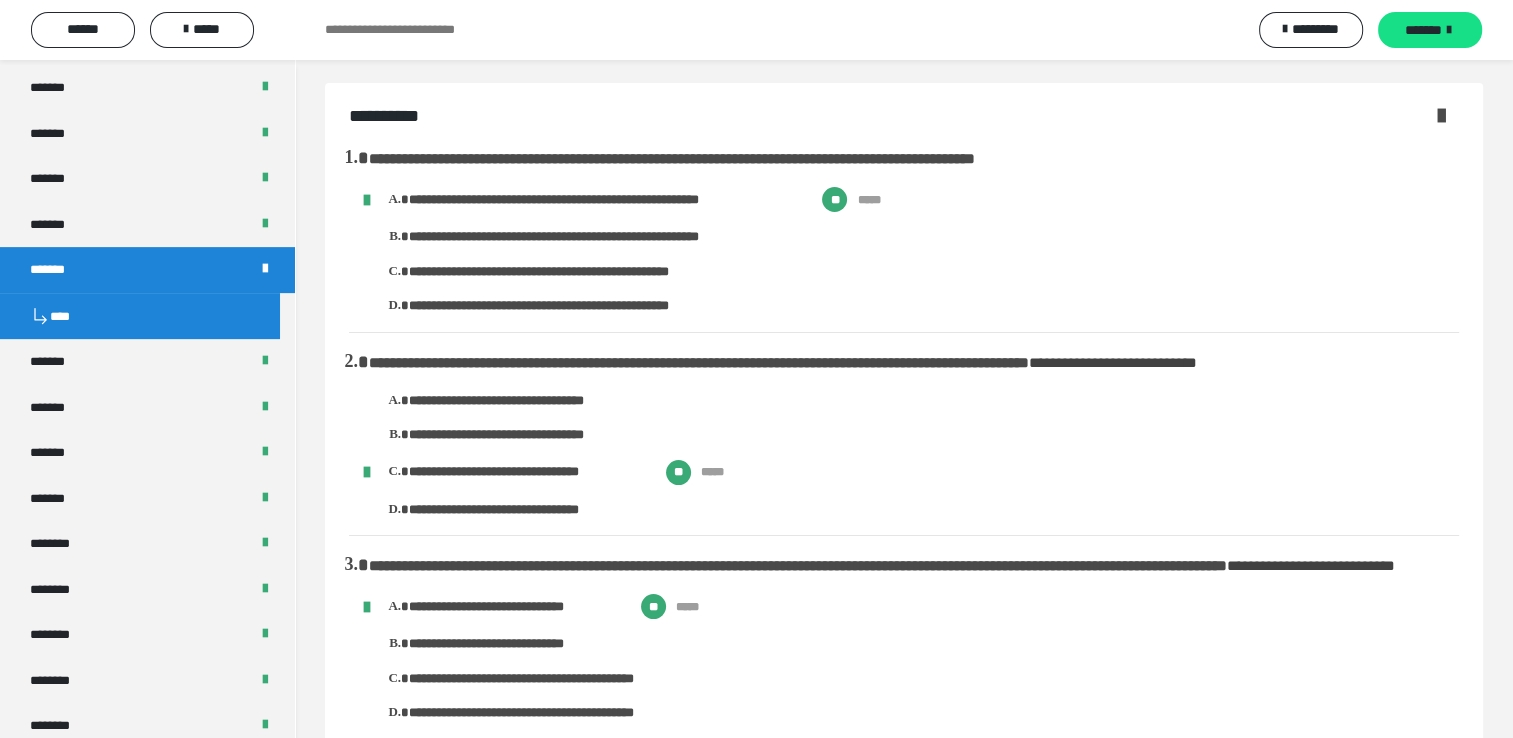 scroll, scrollTop: 0, scrollLeft: 0, axis: both 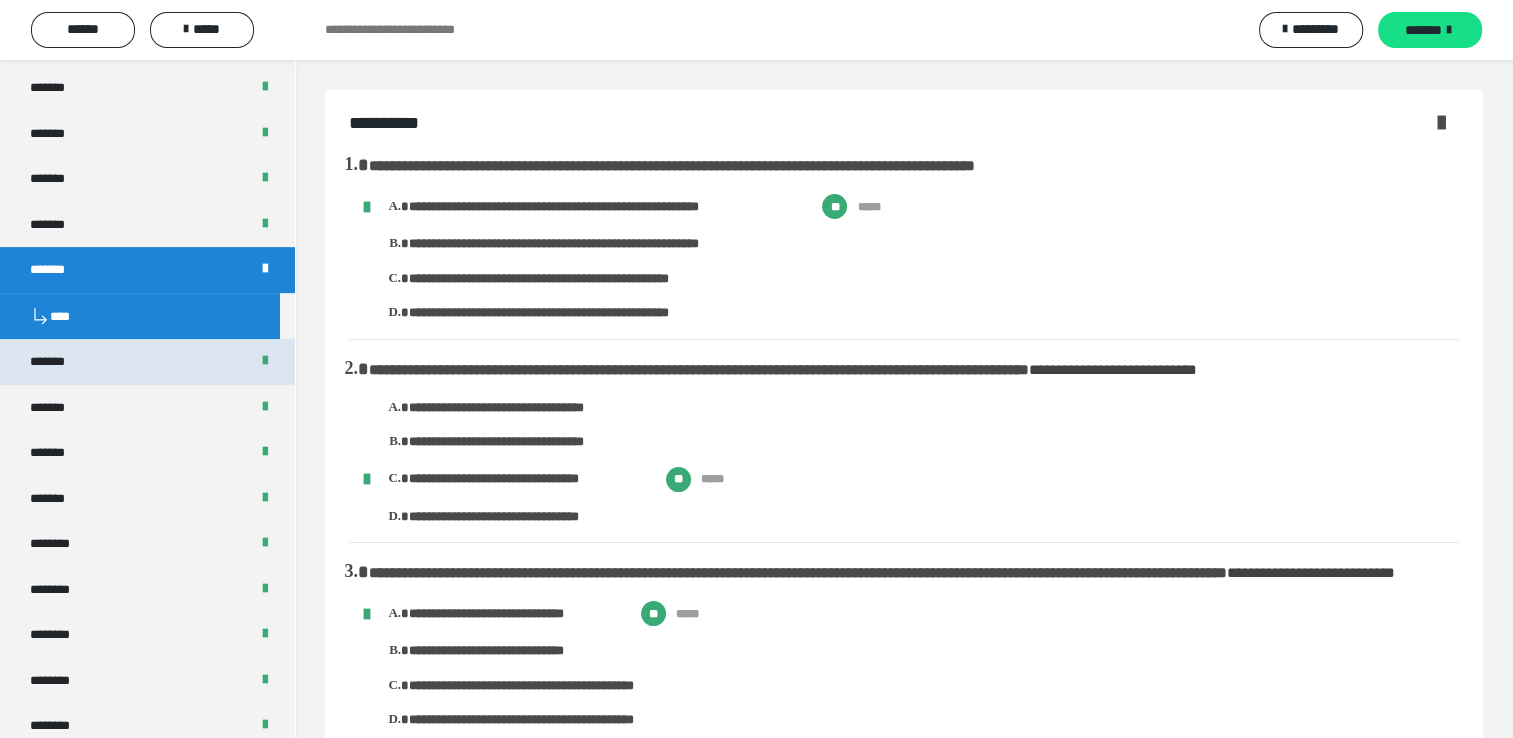 click on "*******" at bounding box center (147, 362) 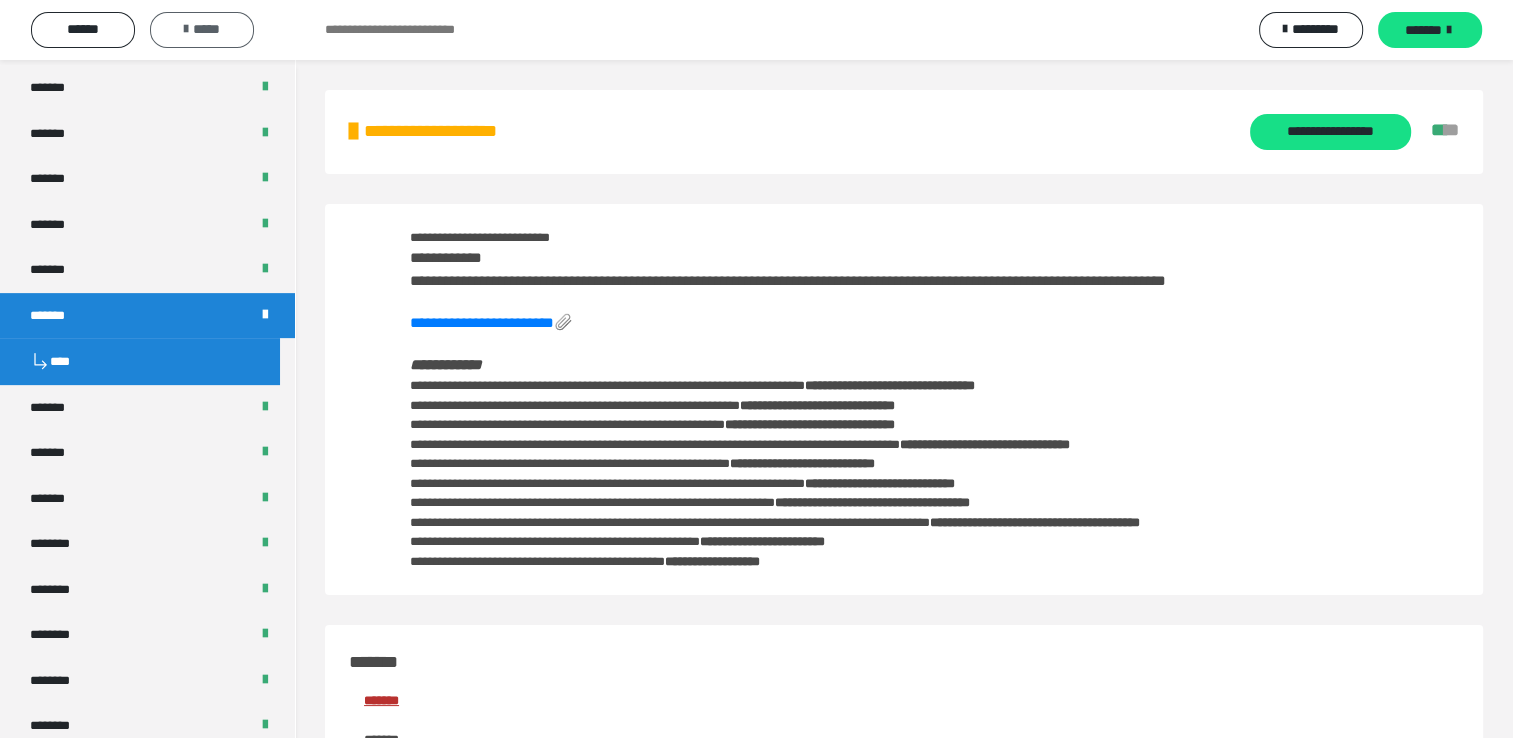 click on "*****" at bounding box center [202, 29] 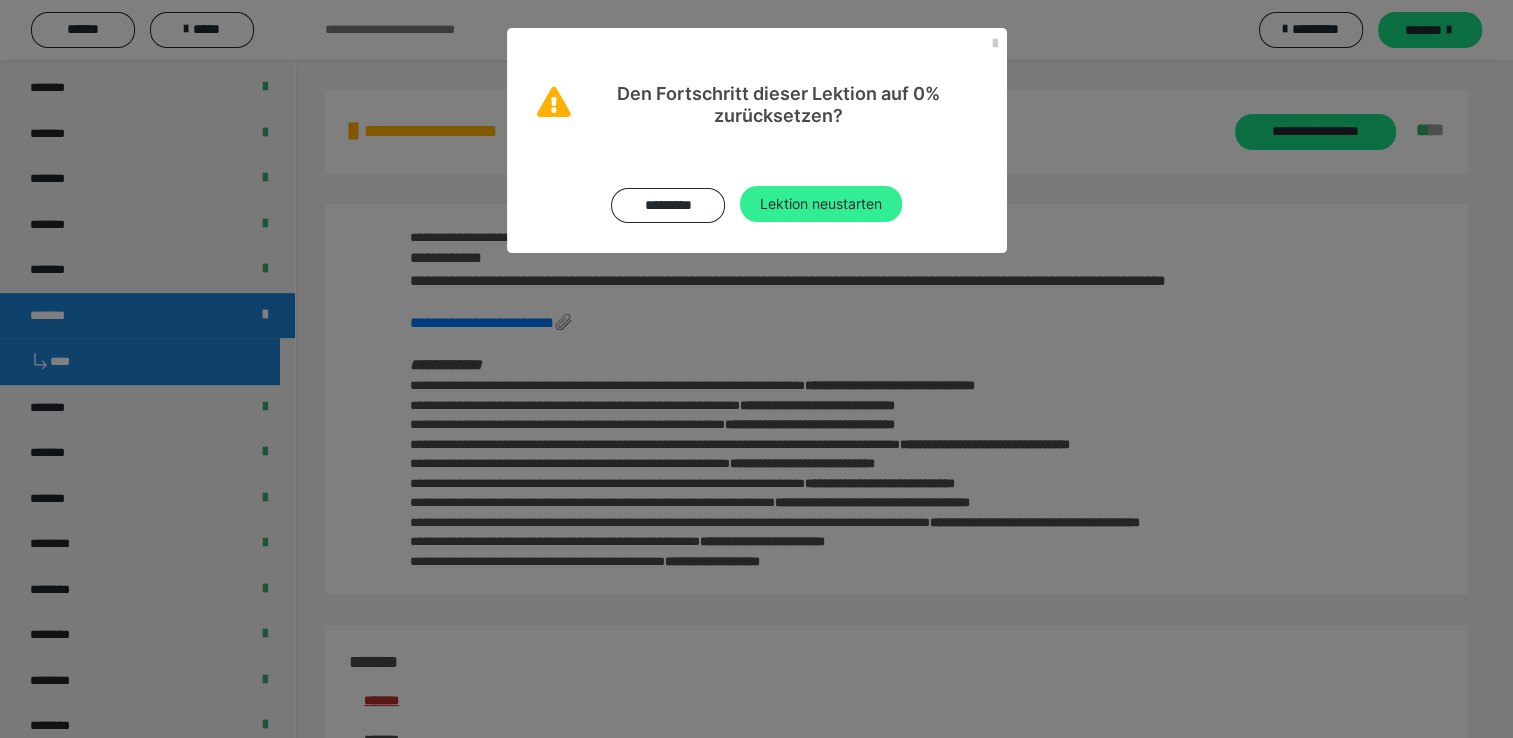 click on "Lektion neustarten" at bounding box center [821, 204] 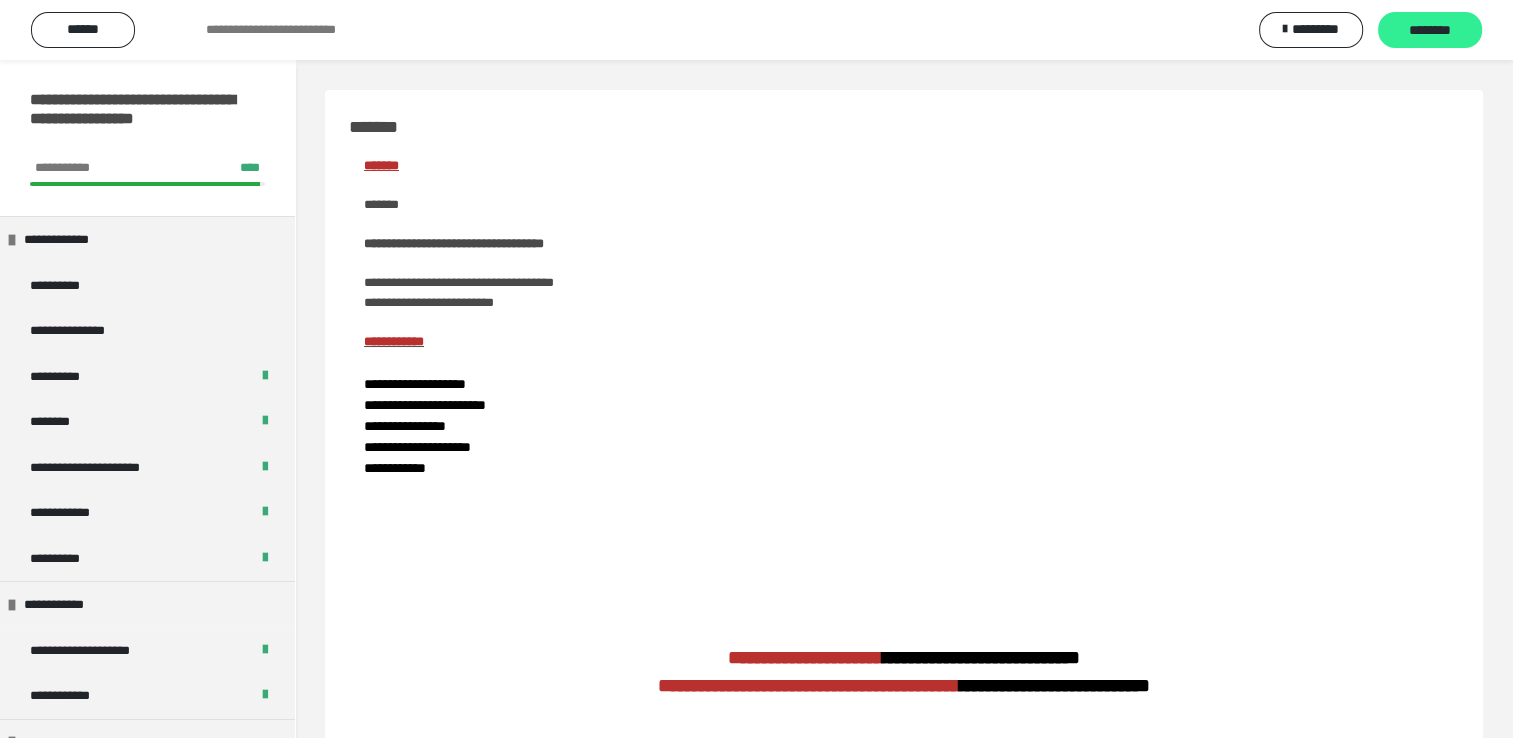 click on "********" at bounding box center [1430, 31] 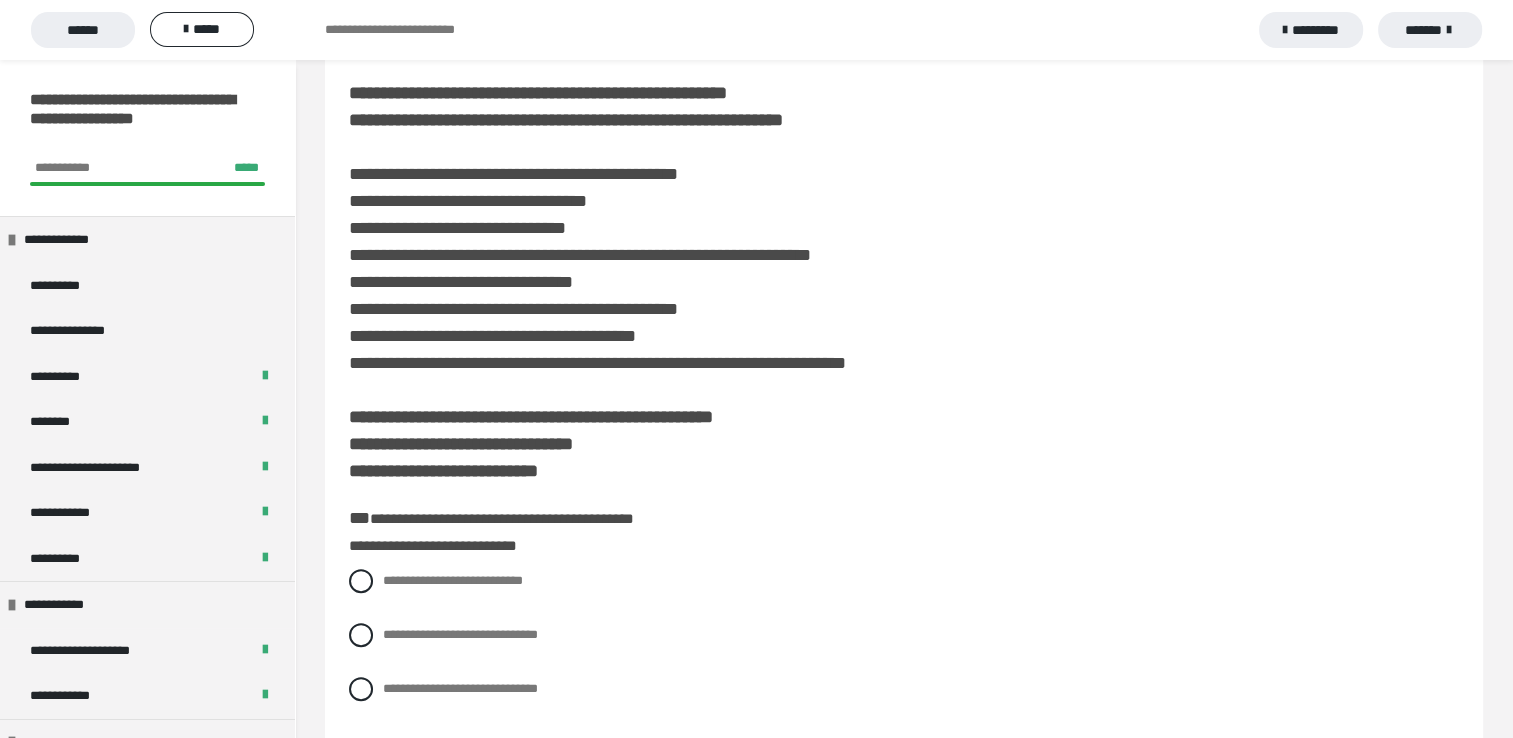 scroll, scrollTop: 546, scrollLeft: 0, axis: vertical 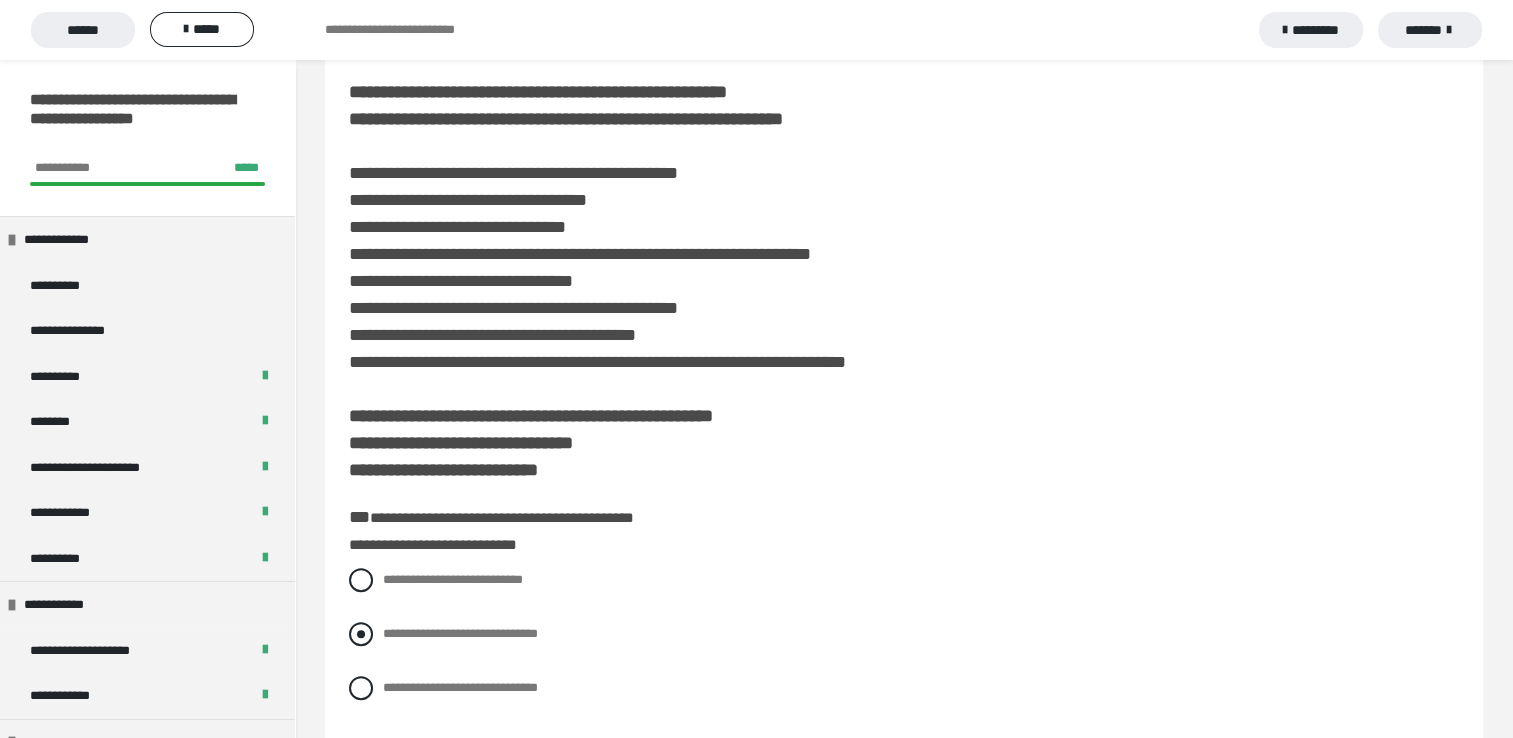click at bounding box center (361, 634) 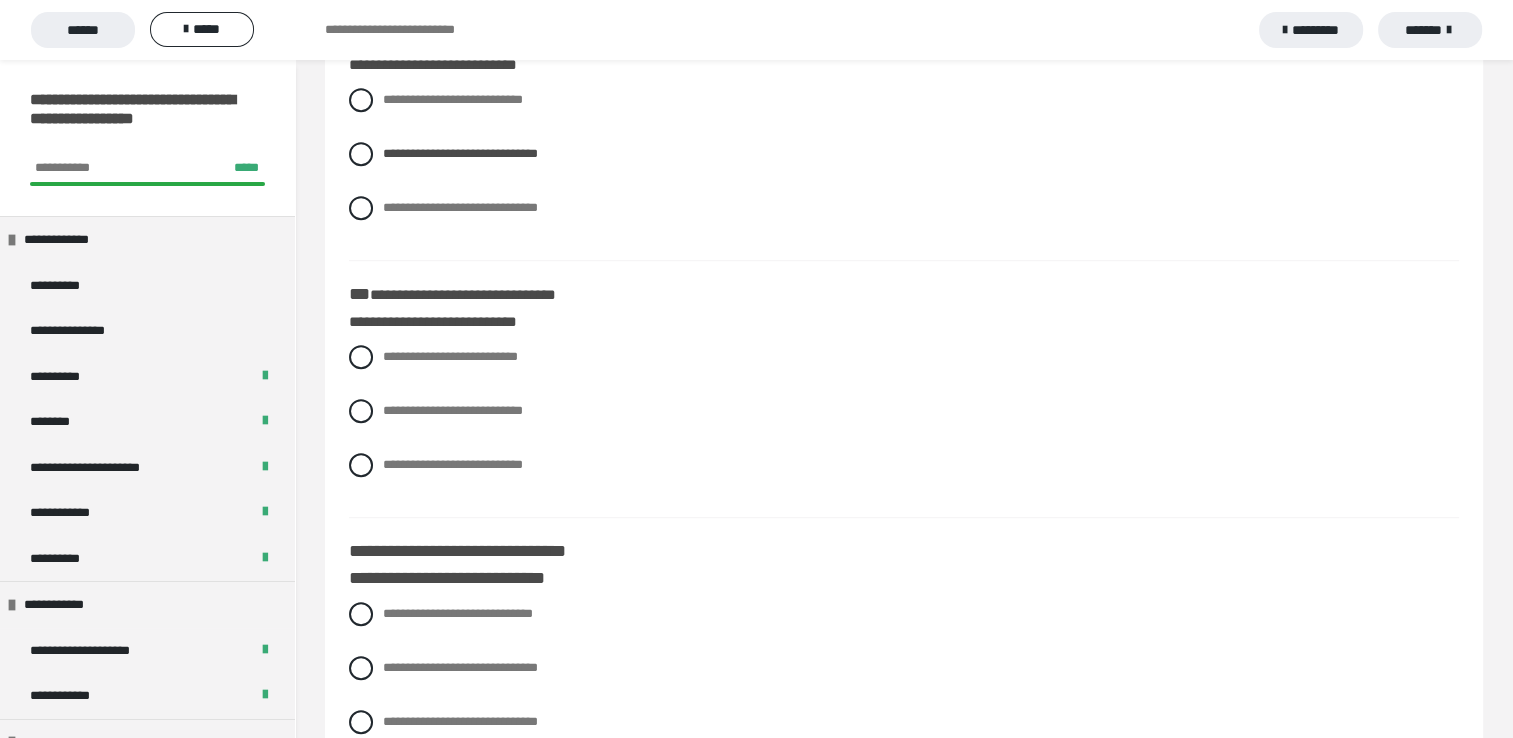 scroll, scrollTop: 1066, scrollLeft: 0, axis: vertical 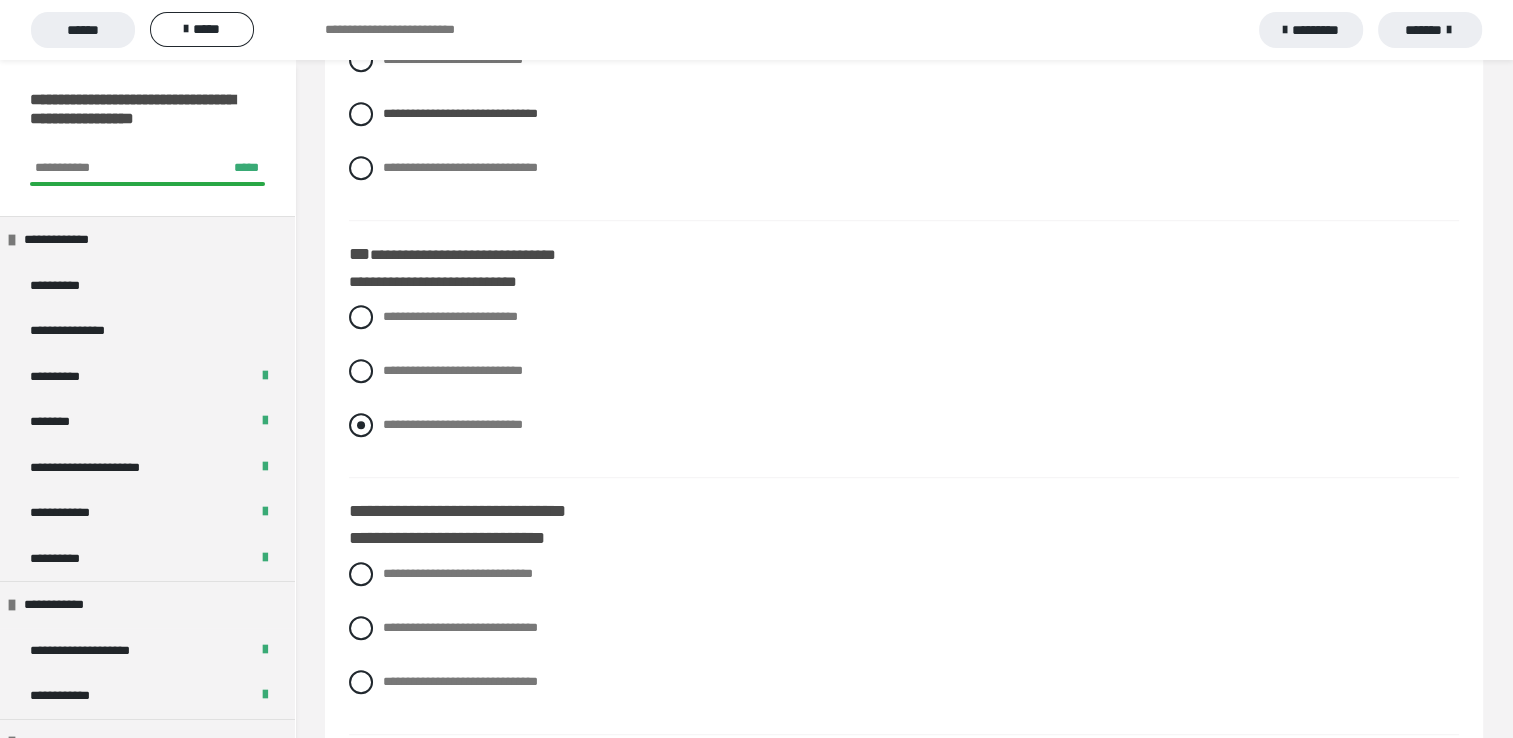click at bounding box center [361, 425] 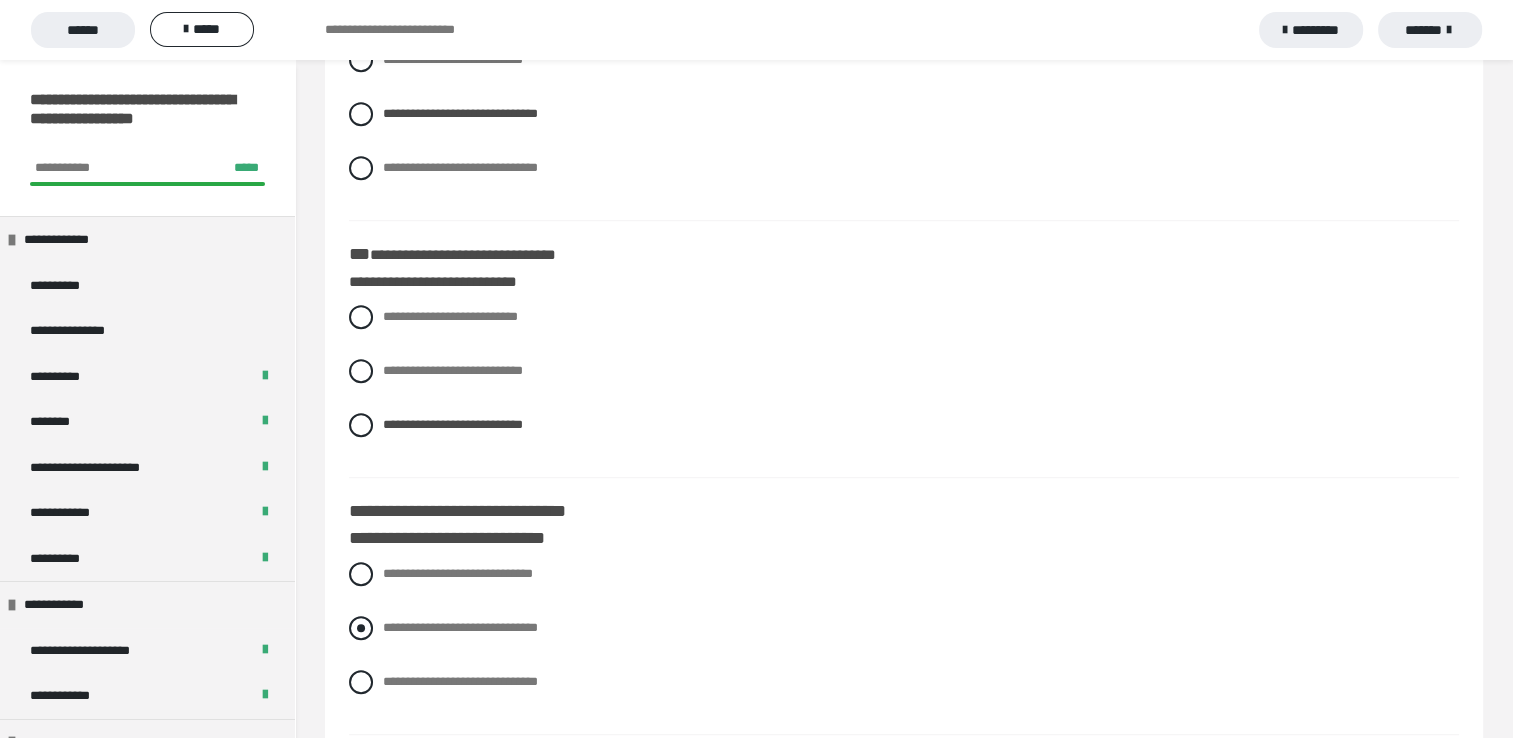 click at bounding box center [361, 628] 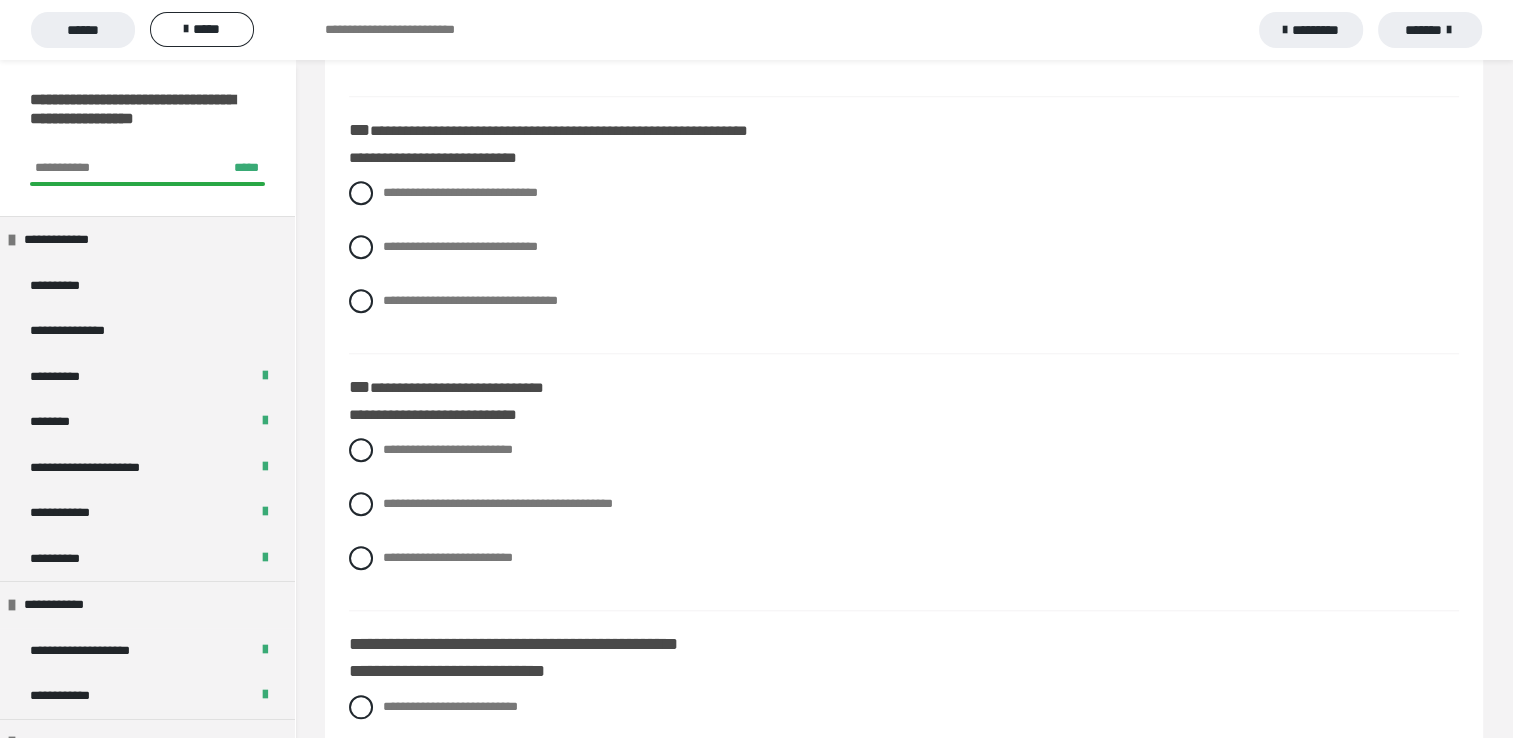 scroll, scrollTop: 1706, scrollLeft: 0, axis: vertical 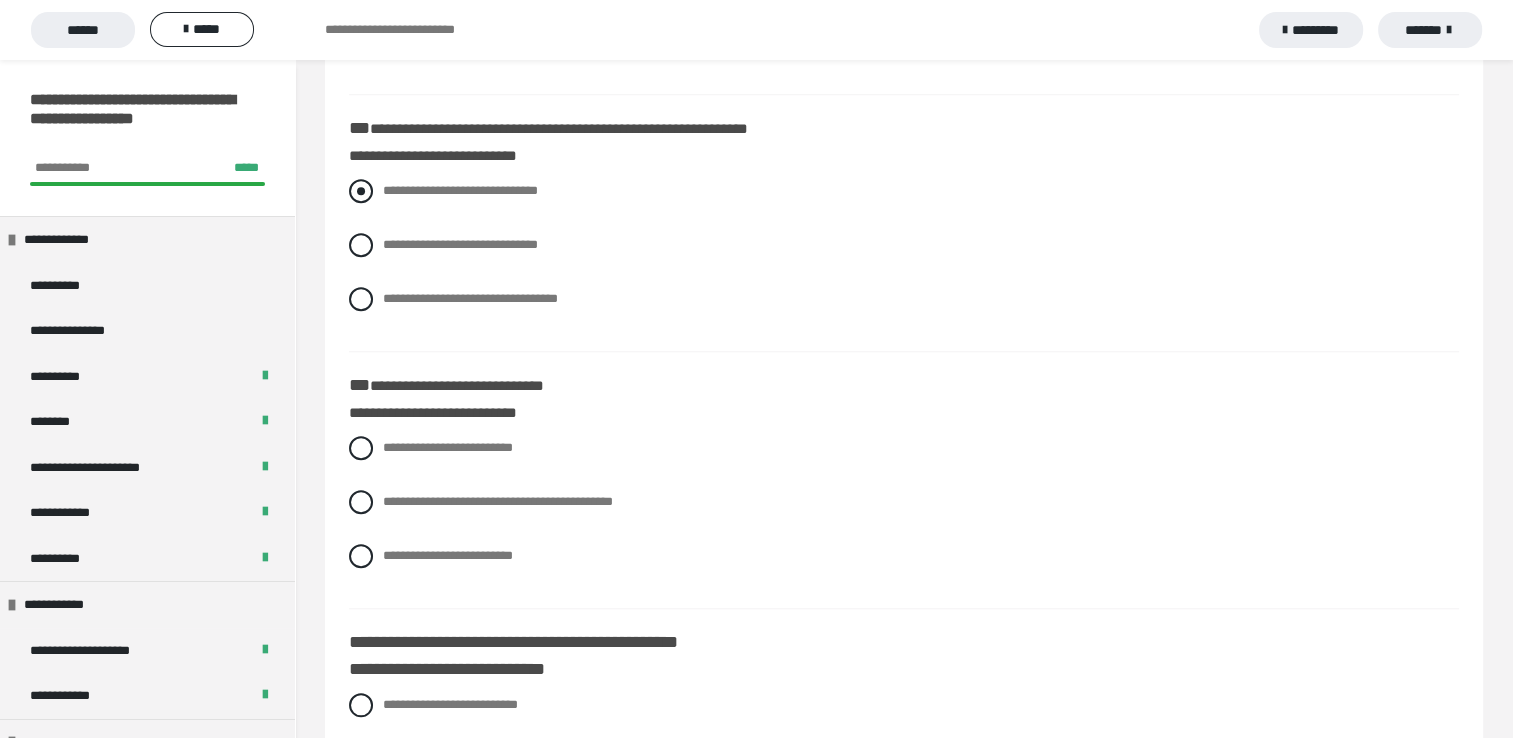 click at bounding box center [361, 191] 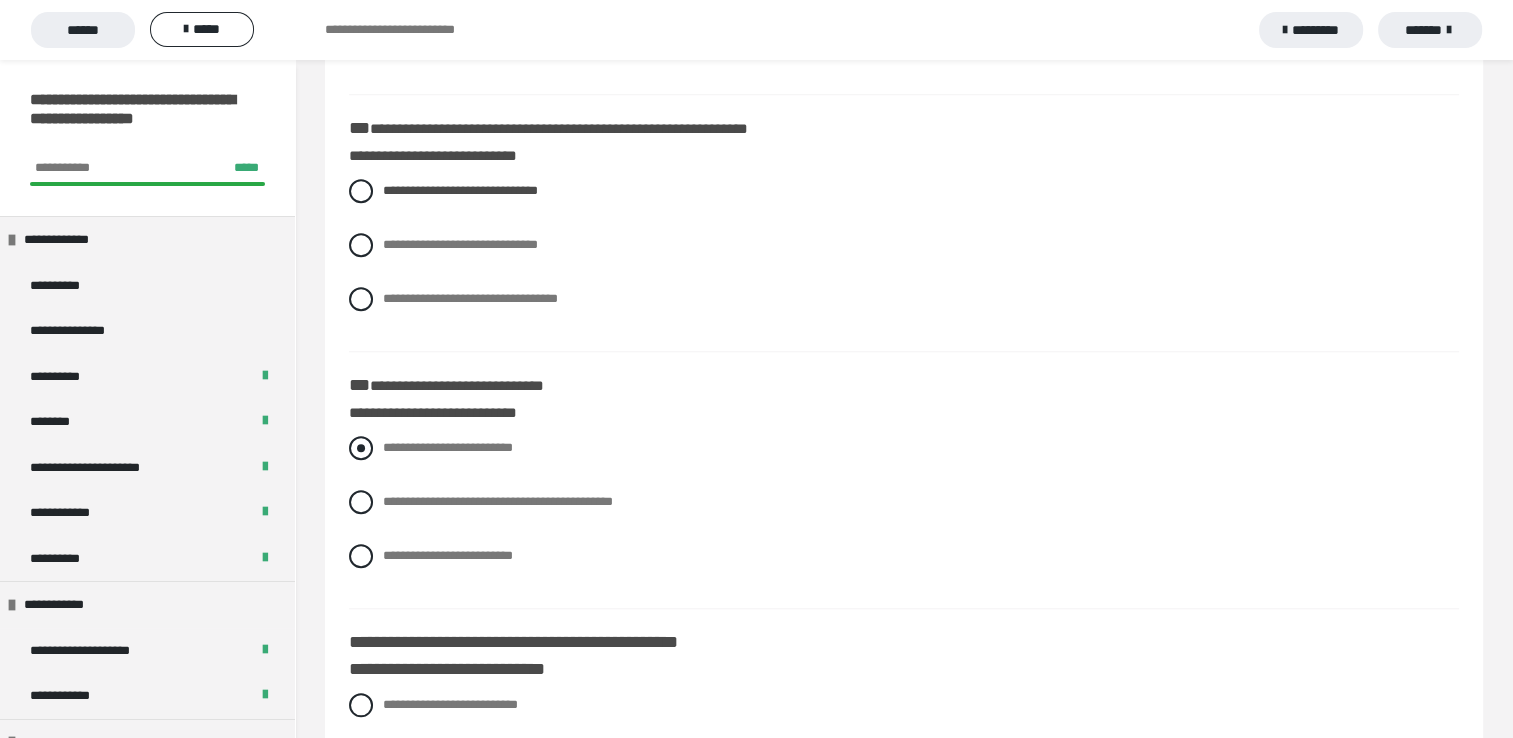 click at bounding box center [361, 448] 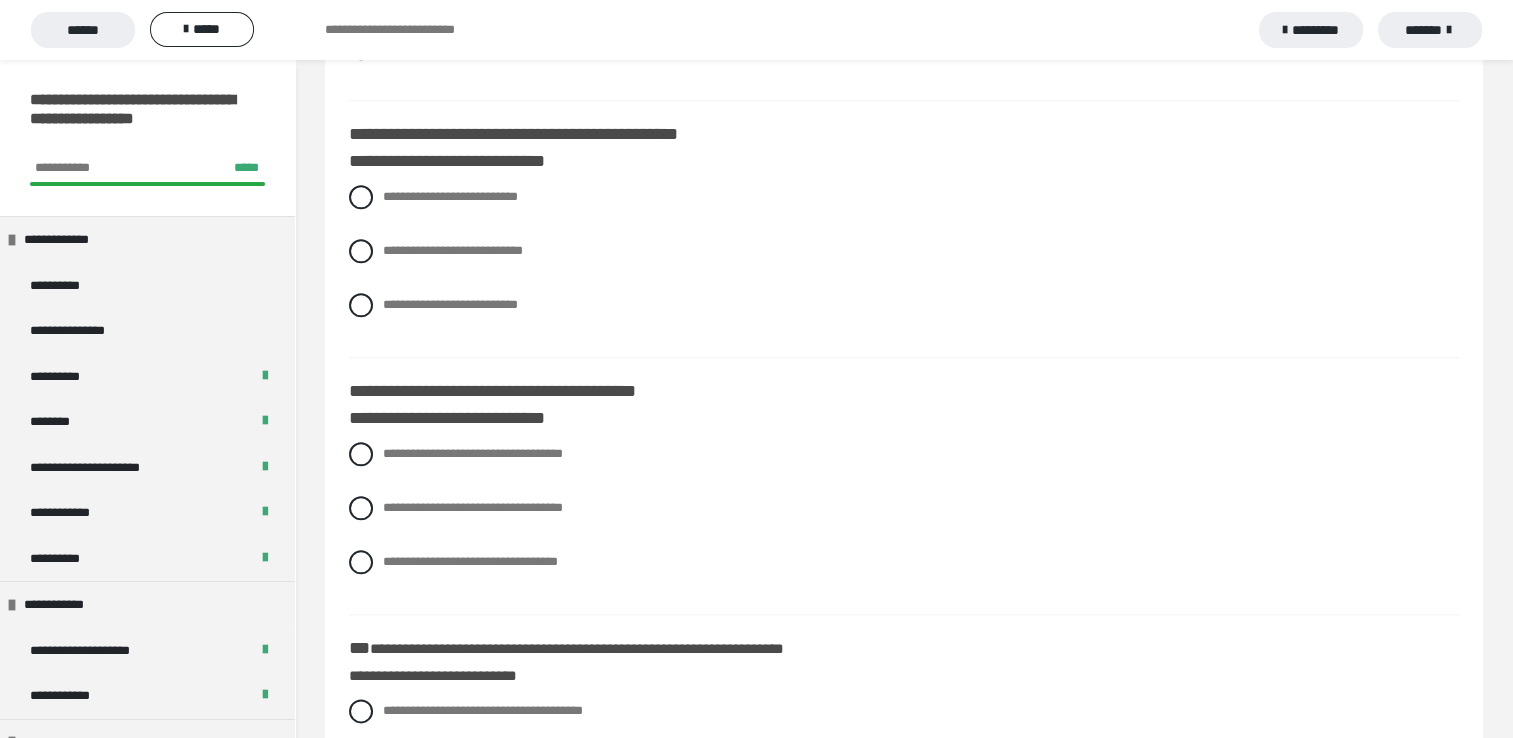 scroll, scrollTop: 2252, scrollLeft: 0, axis: vertical 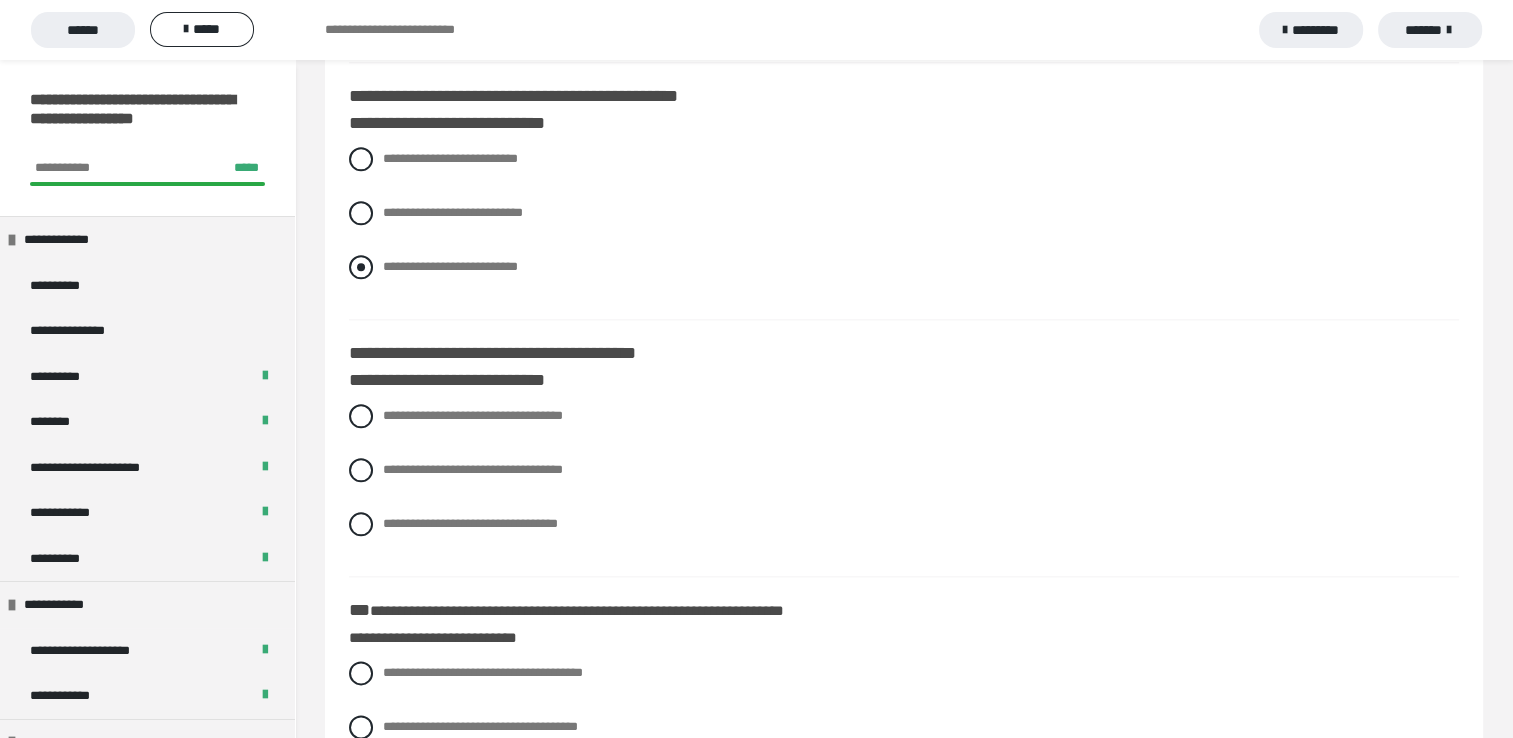 click at bounding box center [361, 267] 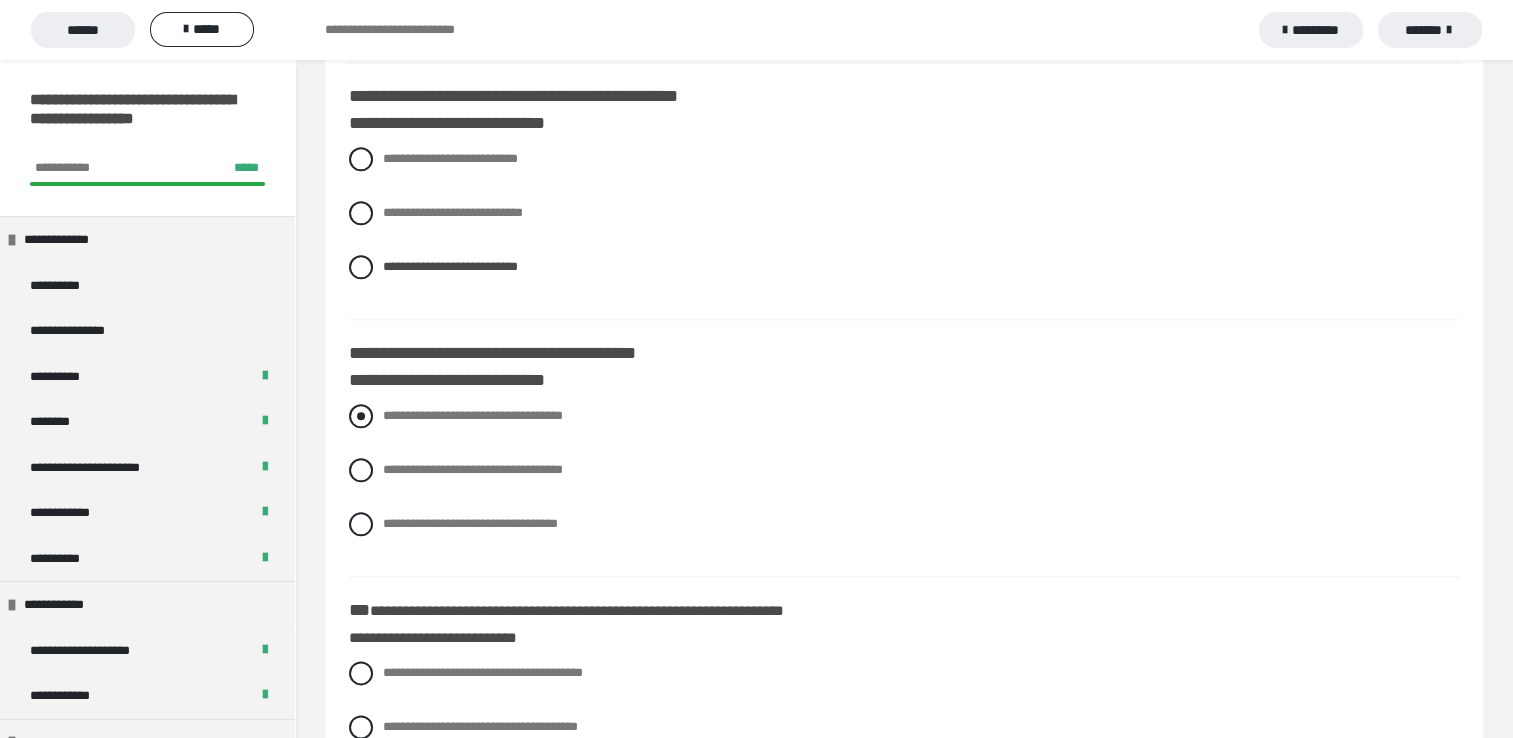 click at bounding box center [361, 416] 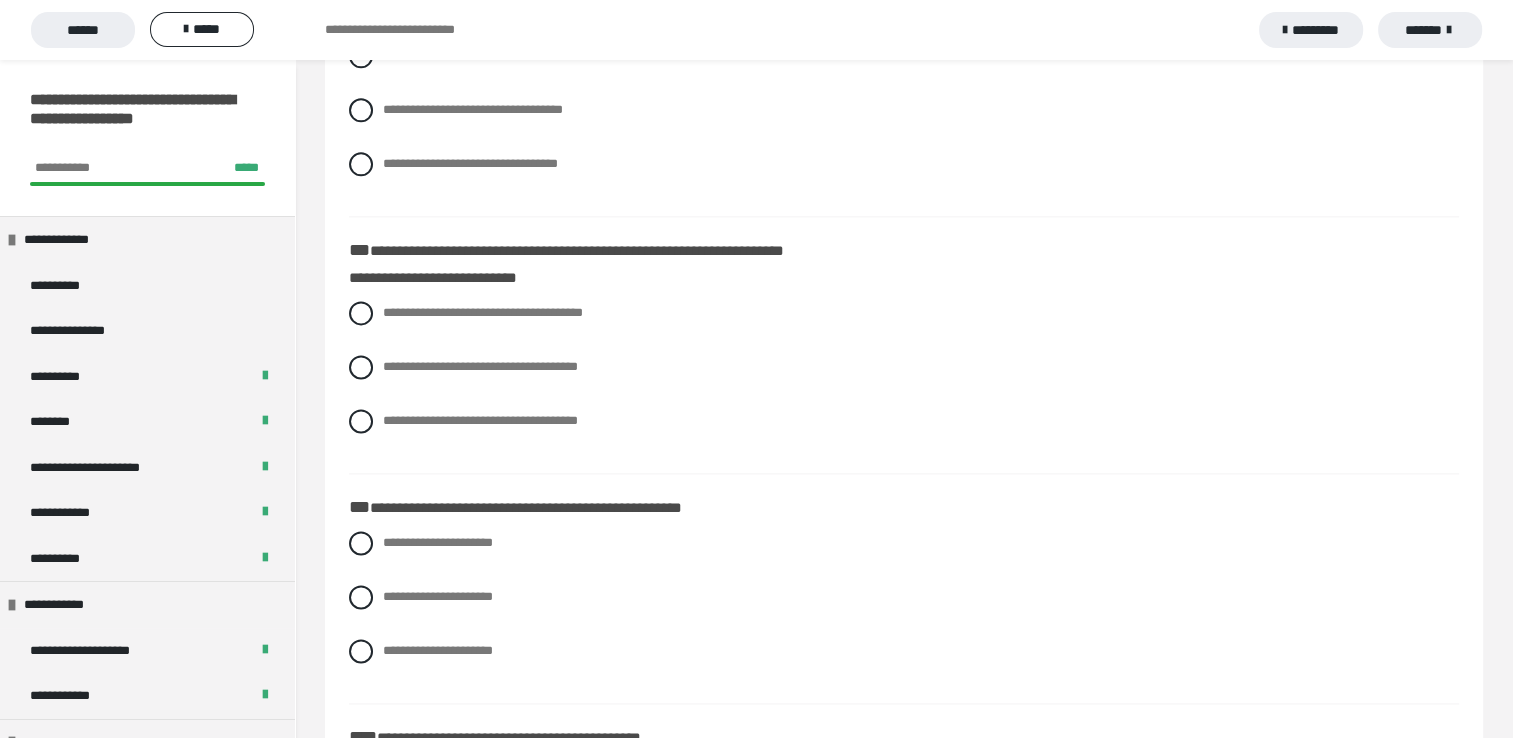 scroll, scrollTop: 2692, scrollLeft: 0, axis: vertical 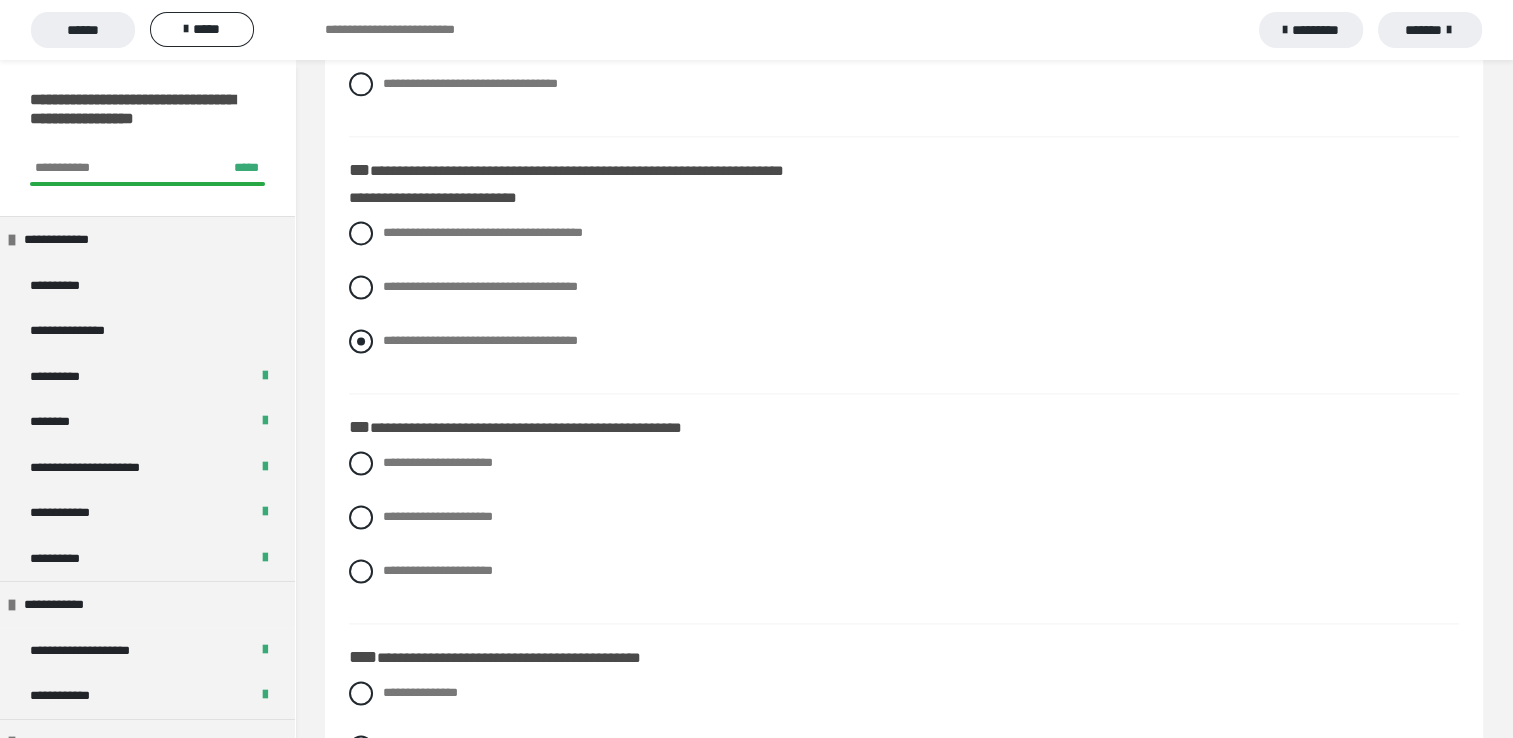 click at bounding box center (361, 341) 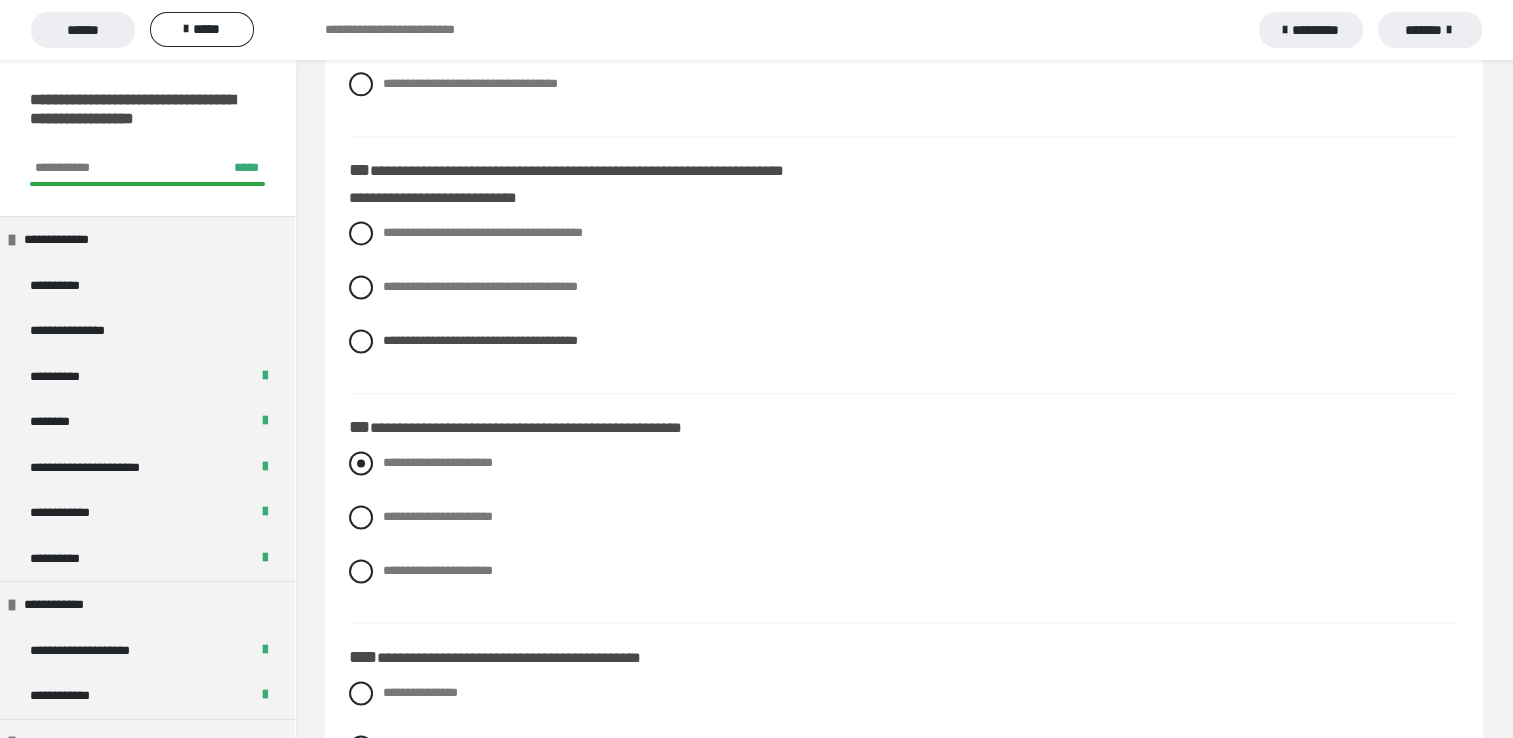click at bounding box center (361, 463) 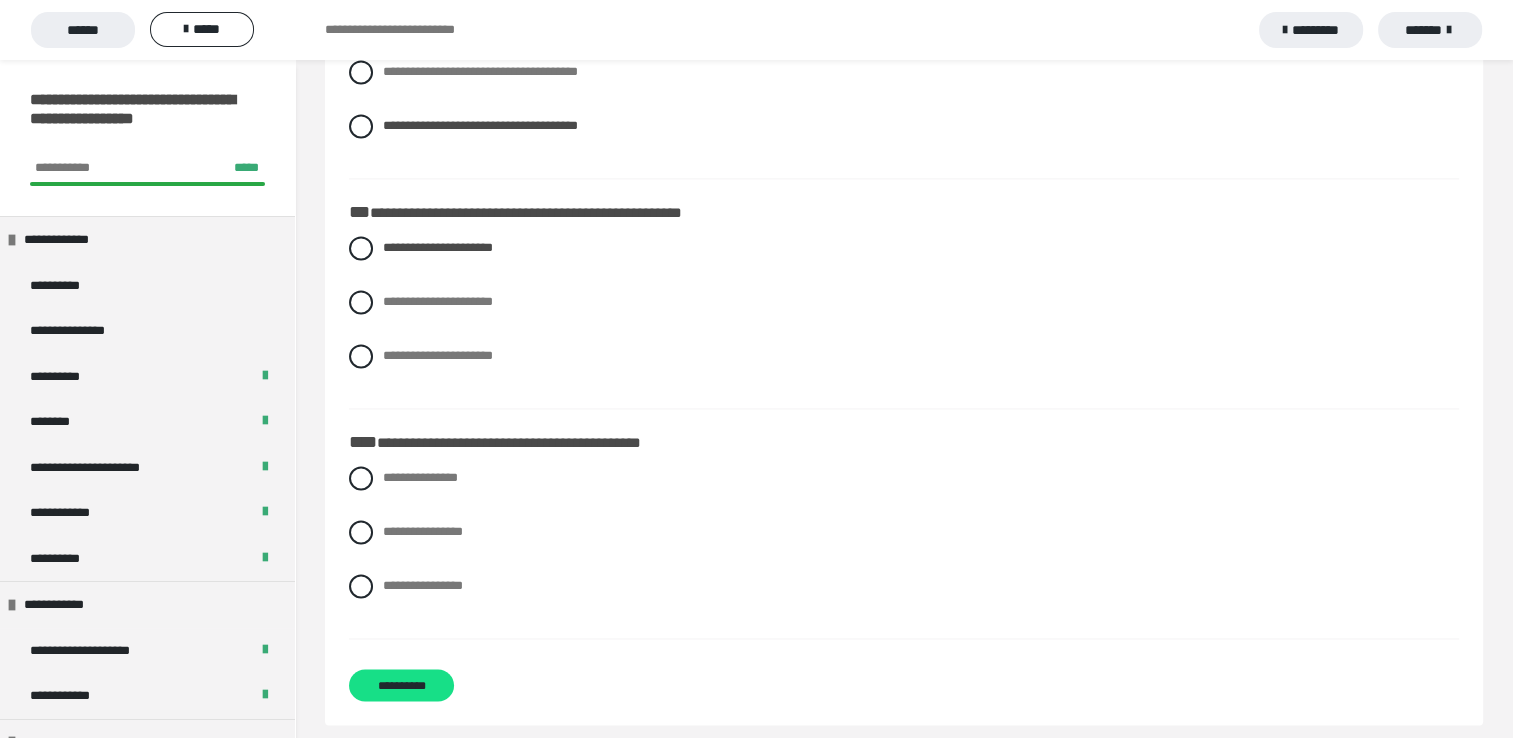 scroll, scrollTop: 2922, scrollLeft: 0, axis: vertical 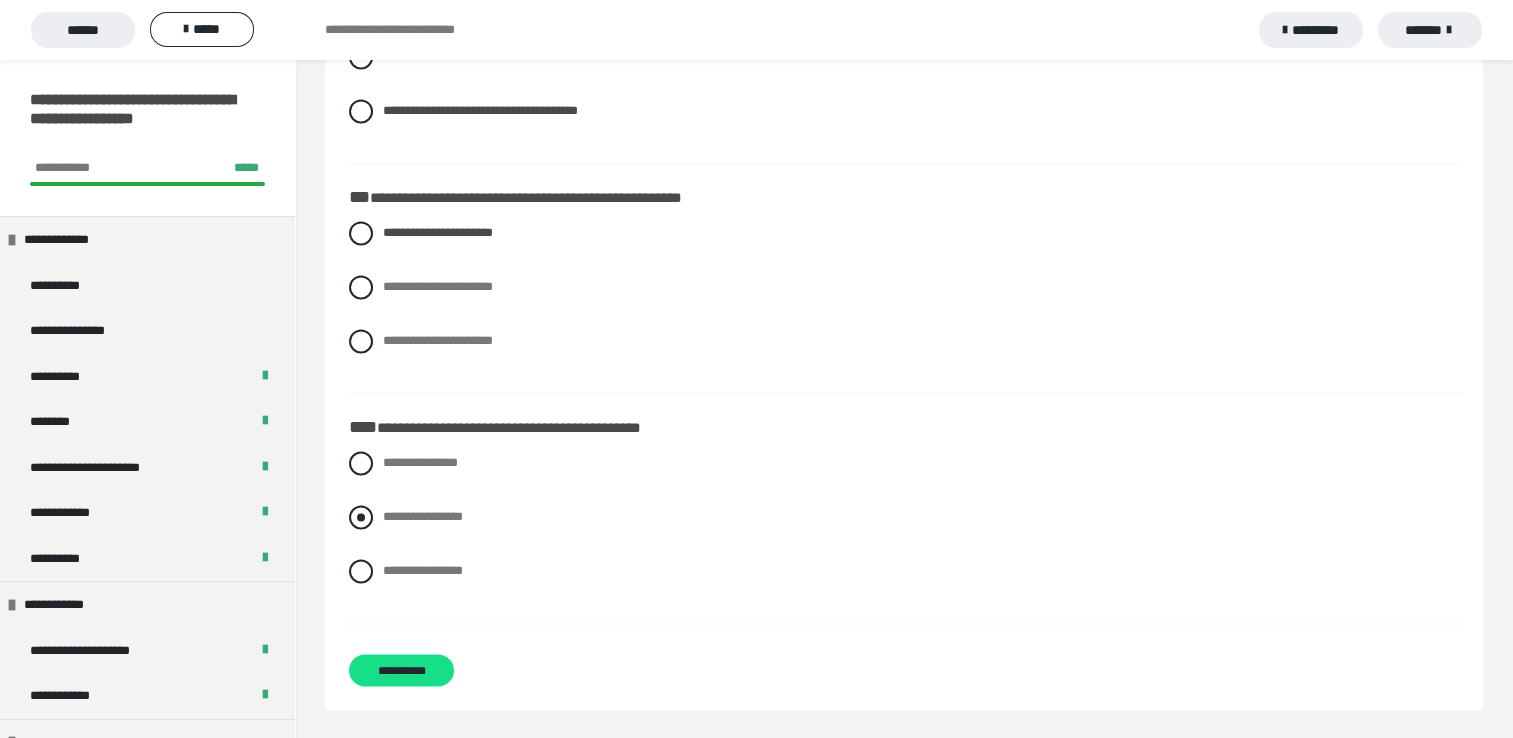click at bounding box center (361, 517) 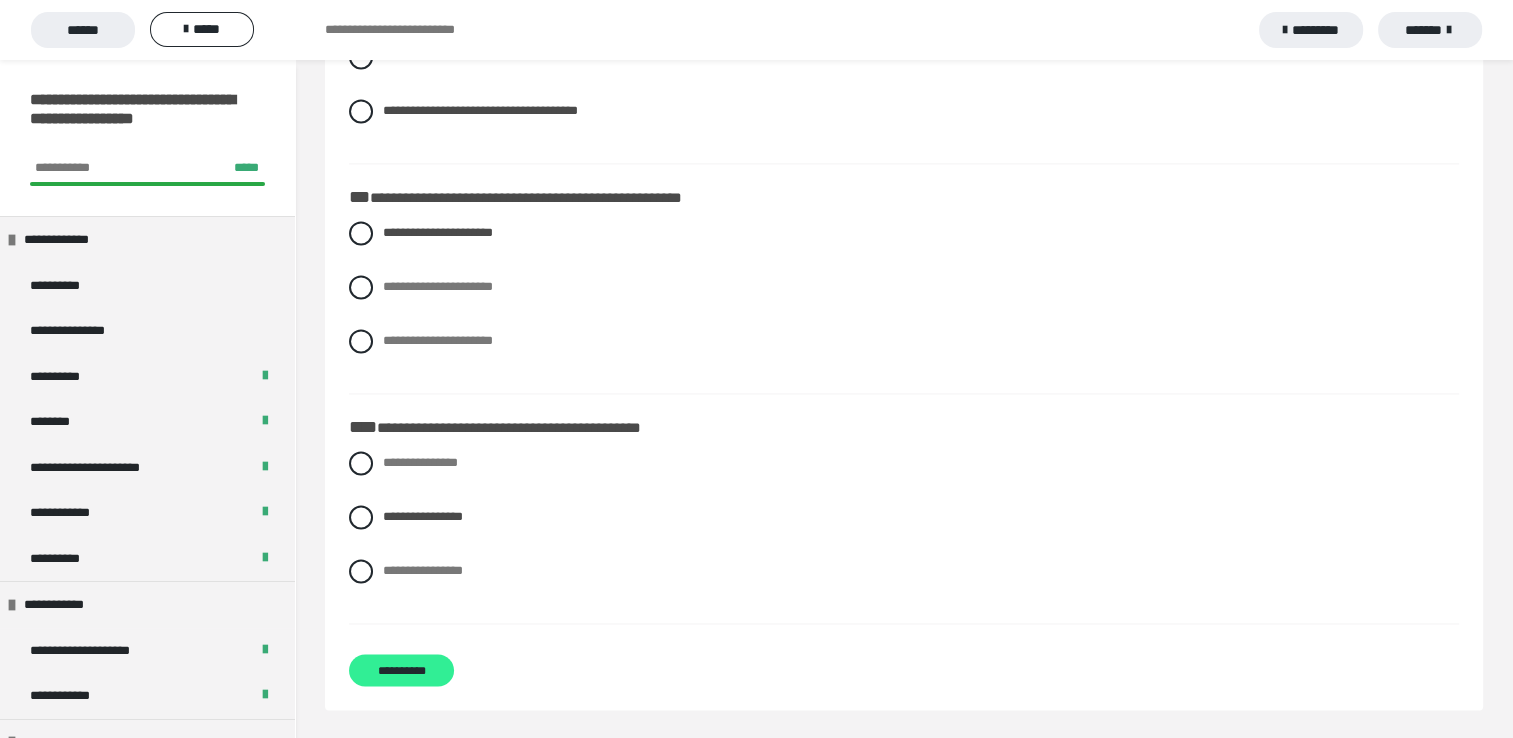 click on "**********" at bounding box center [401, 670] 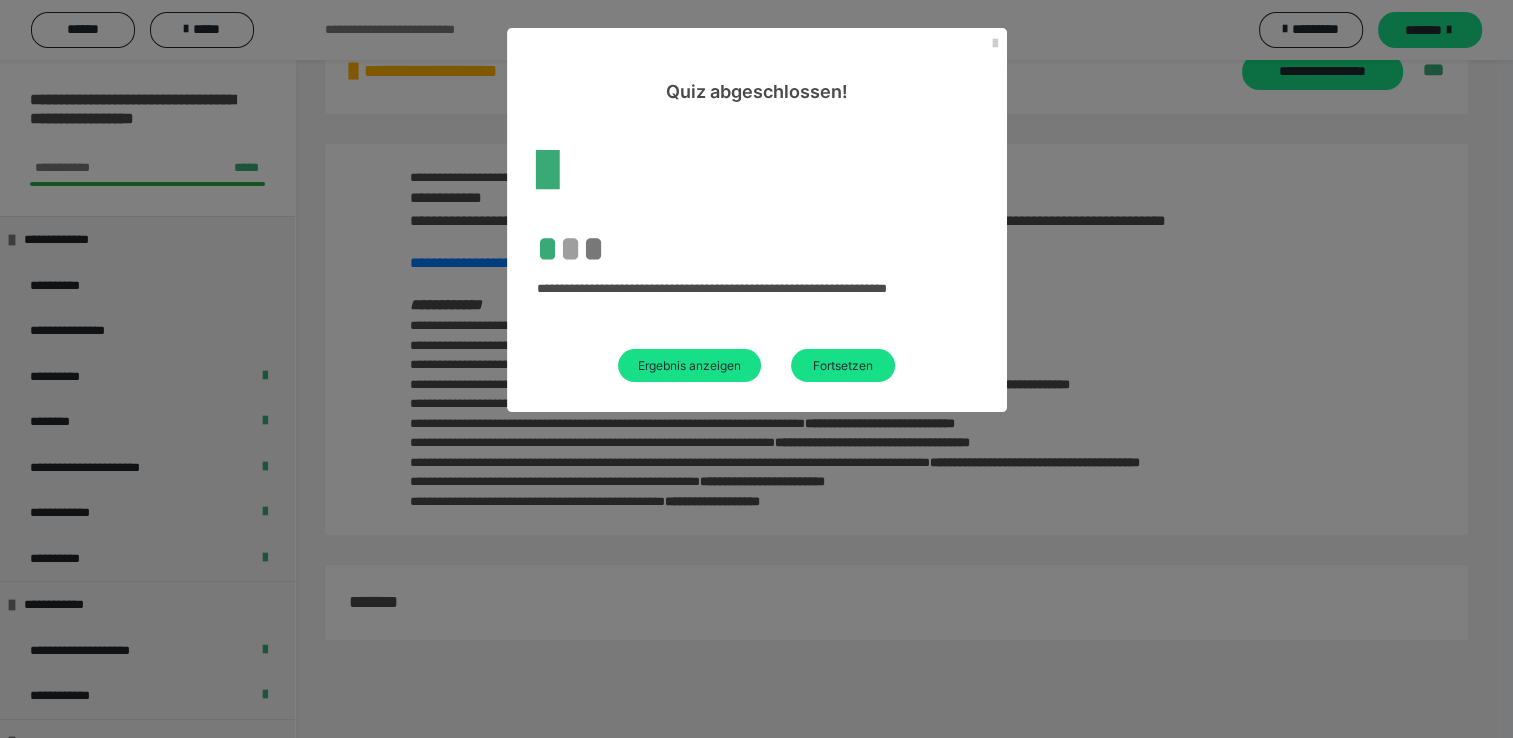 scroll, scrollTop: 60, scrollLeft: 0, axis: vertical 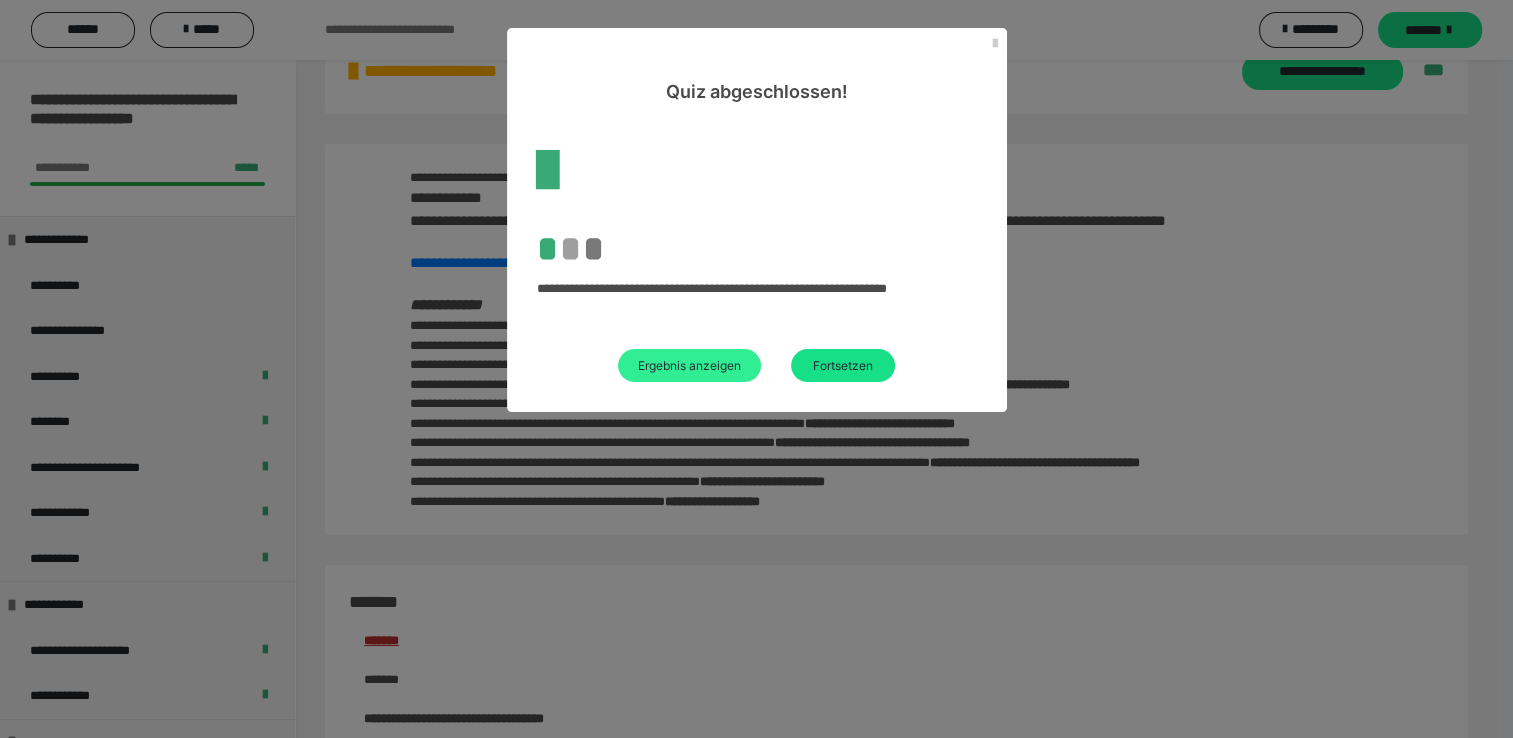 click on "Ergebnis anzeigen" at bounding box center [689, 365] 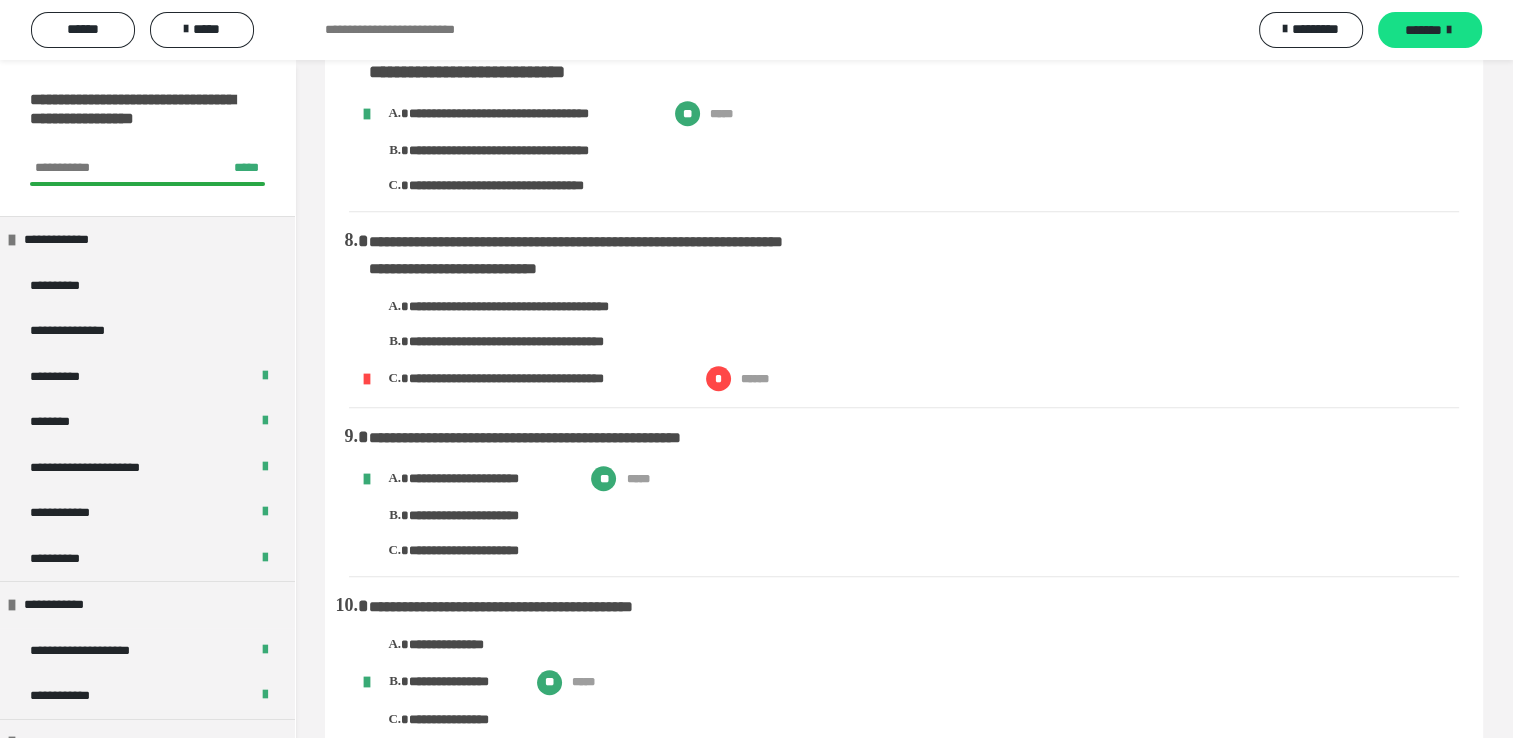 scroll, scrollTop: 1203, scrollLeft: 0, axis: vertical 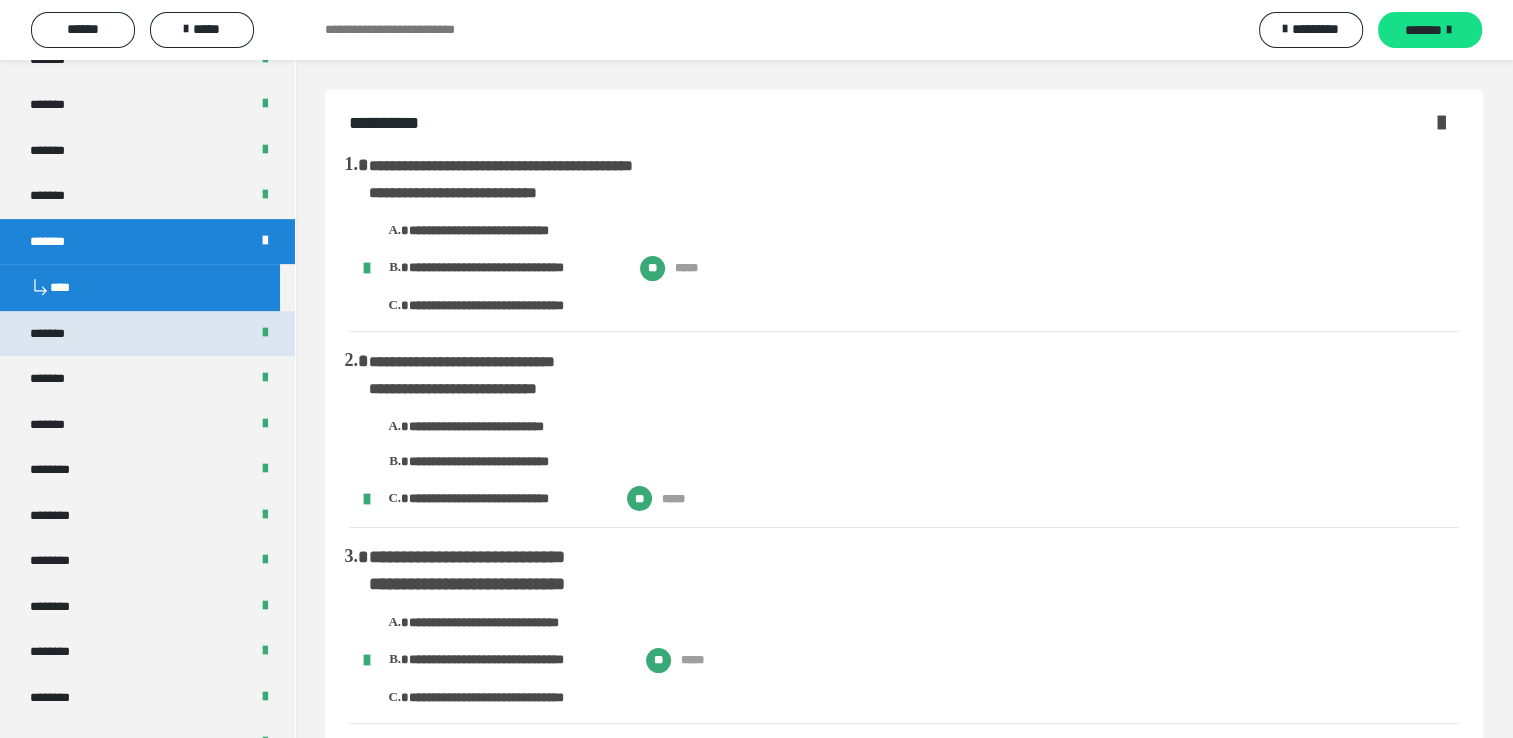 click on "*******" at bounding box center (147, 334) 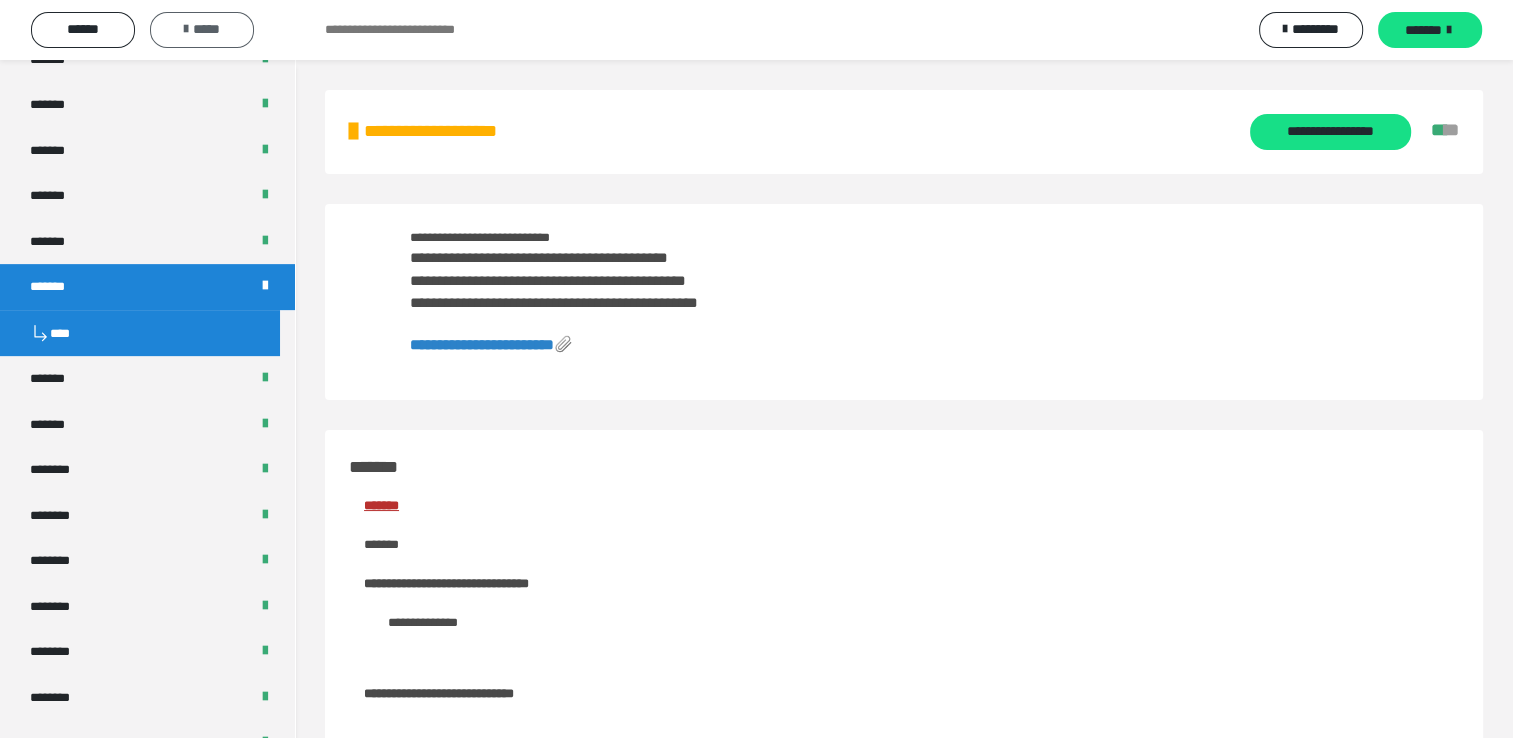 click on "*****" at bounding box center (202, 29) 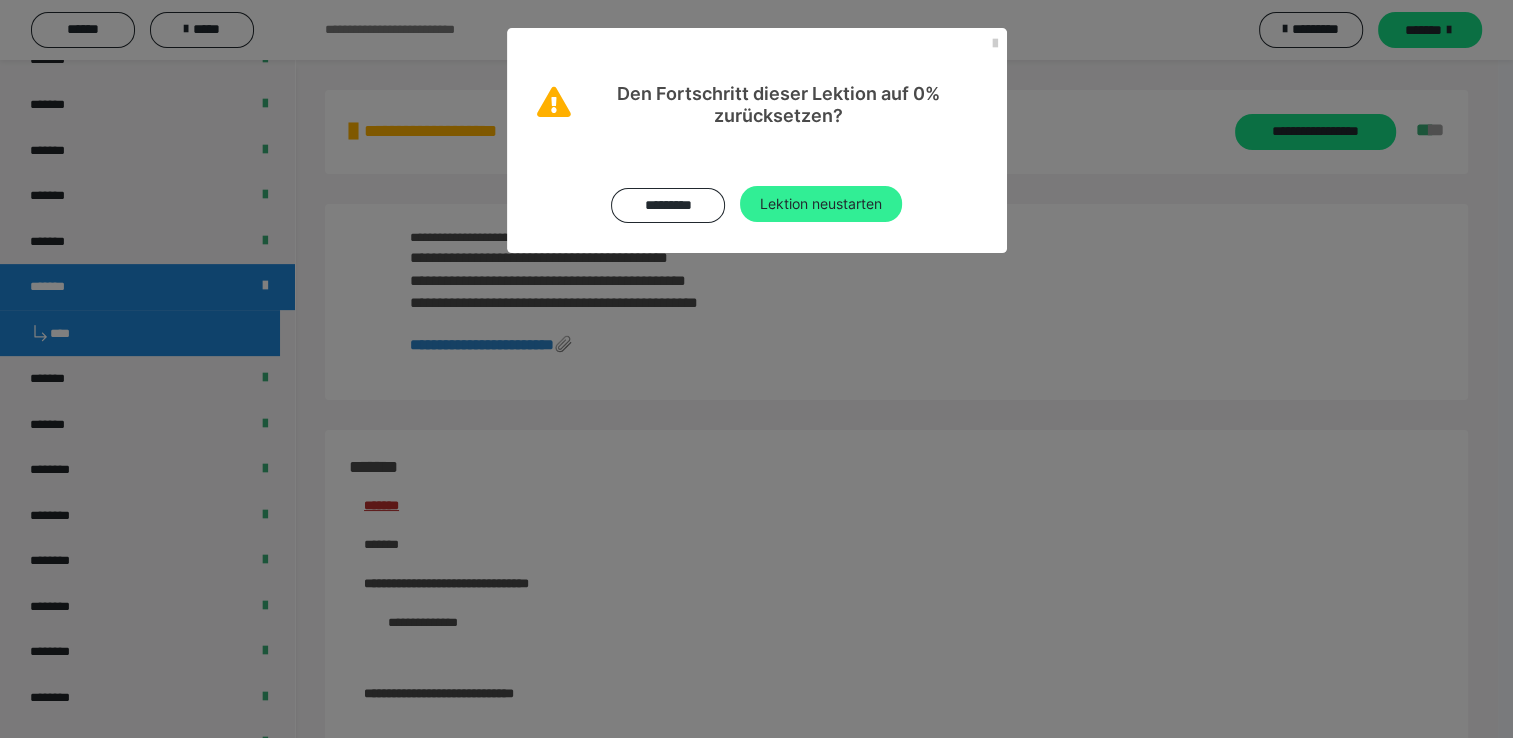 click on "Lektion neustarten" at bounding box center (821, 204) 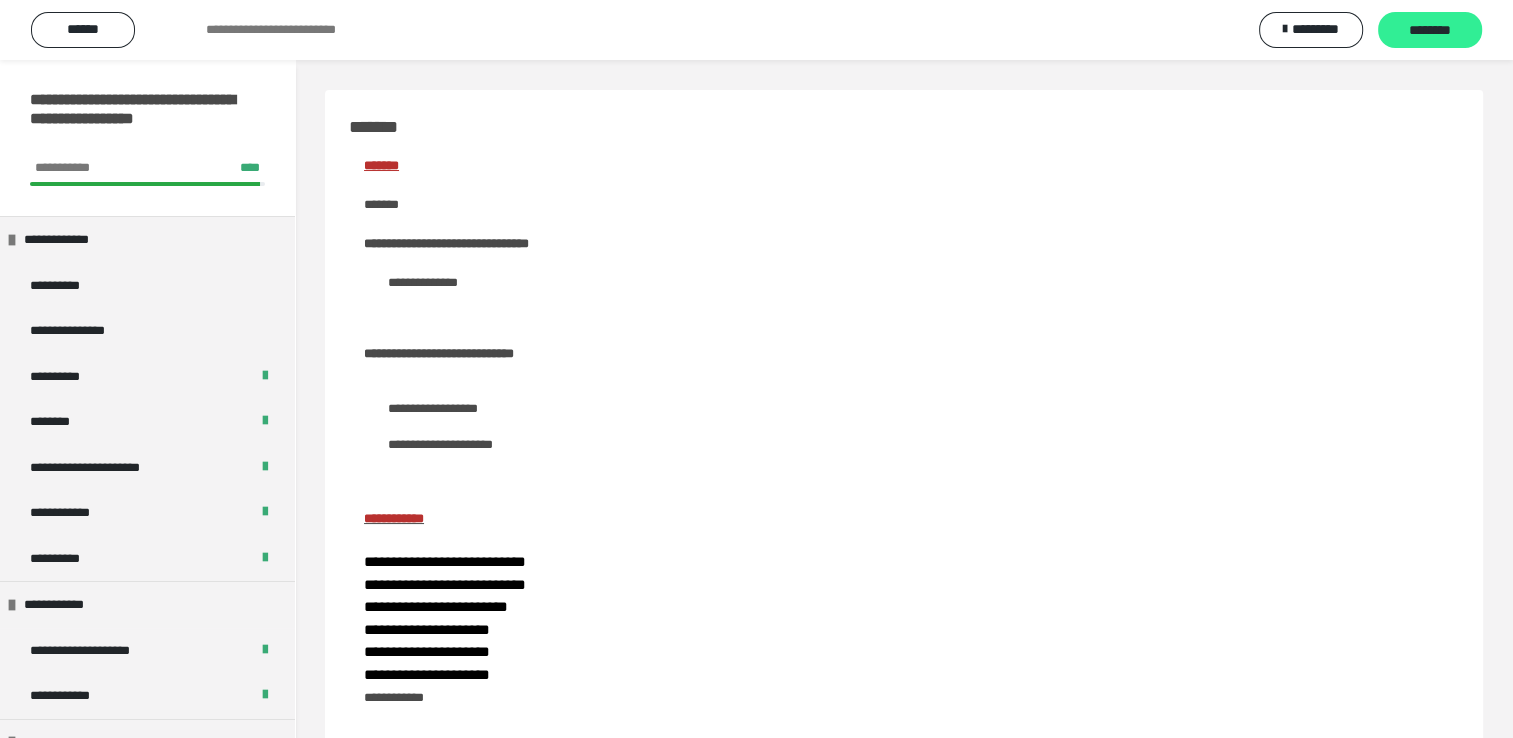 click on "********" at bounding box center (1430, 31) 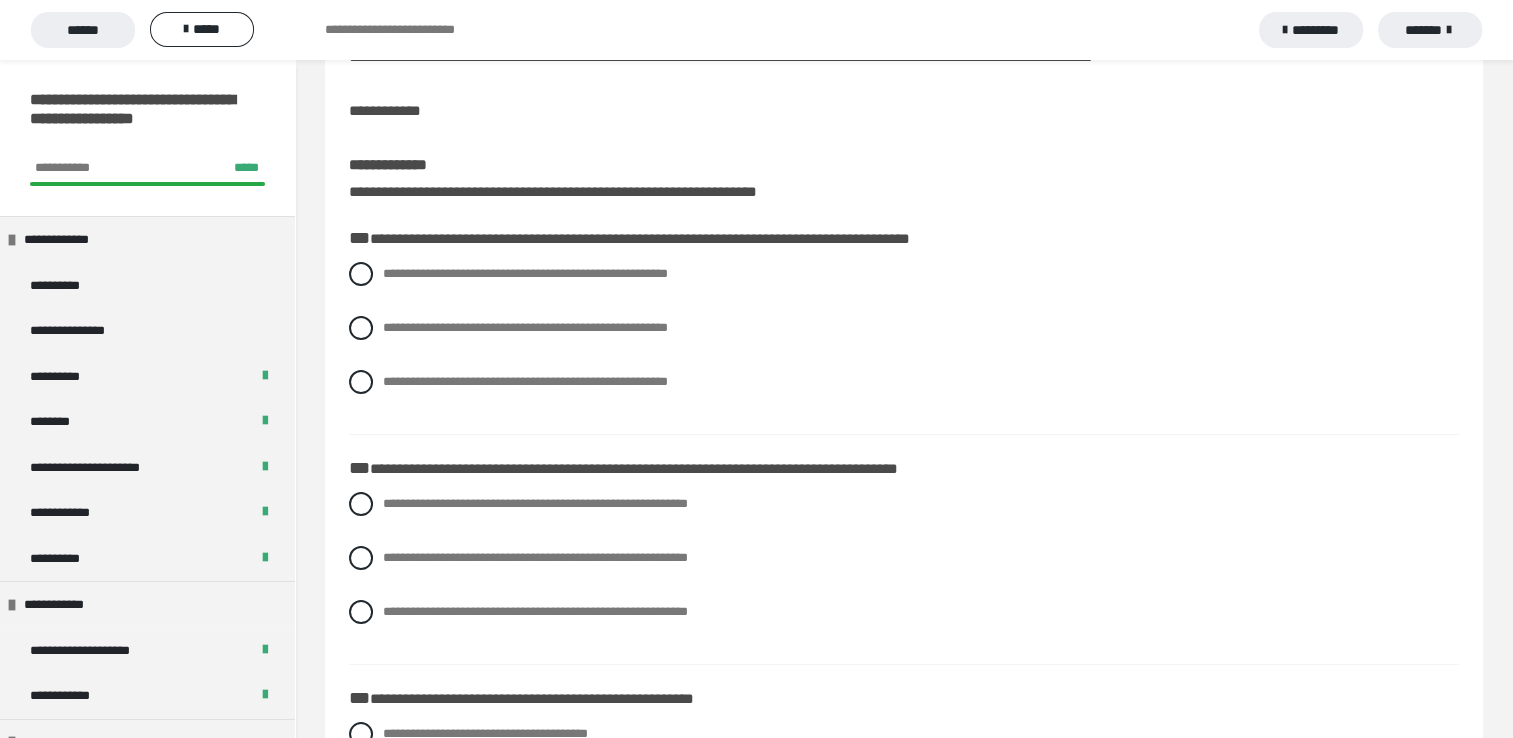 scroll, scrollTop: 160, scrollLeft: 0, axis: vertical 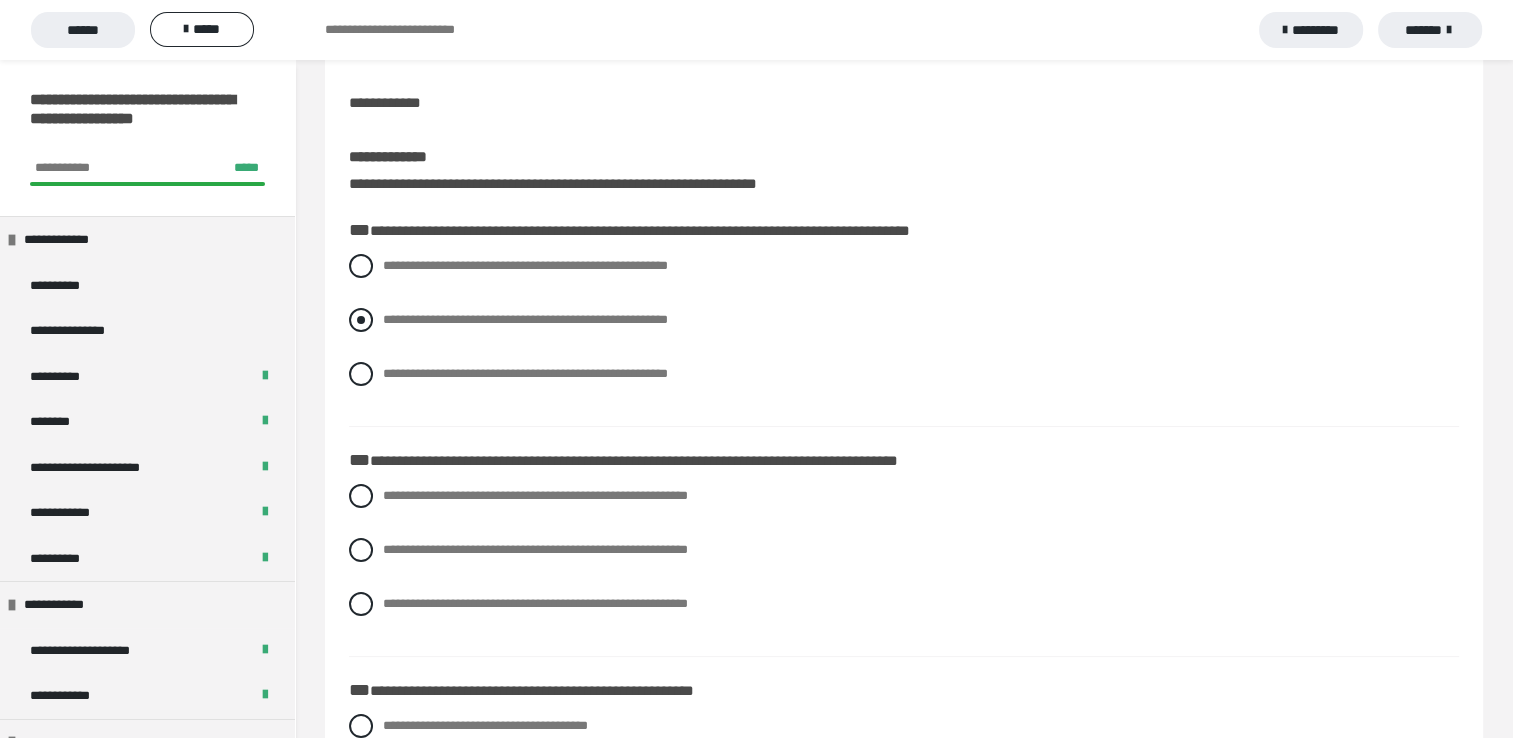click at bounding box center [361, 320] 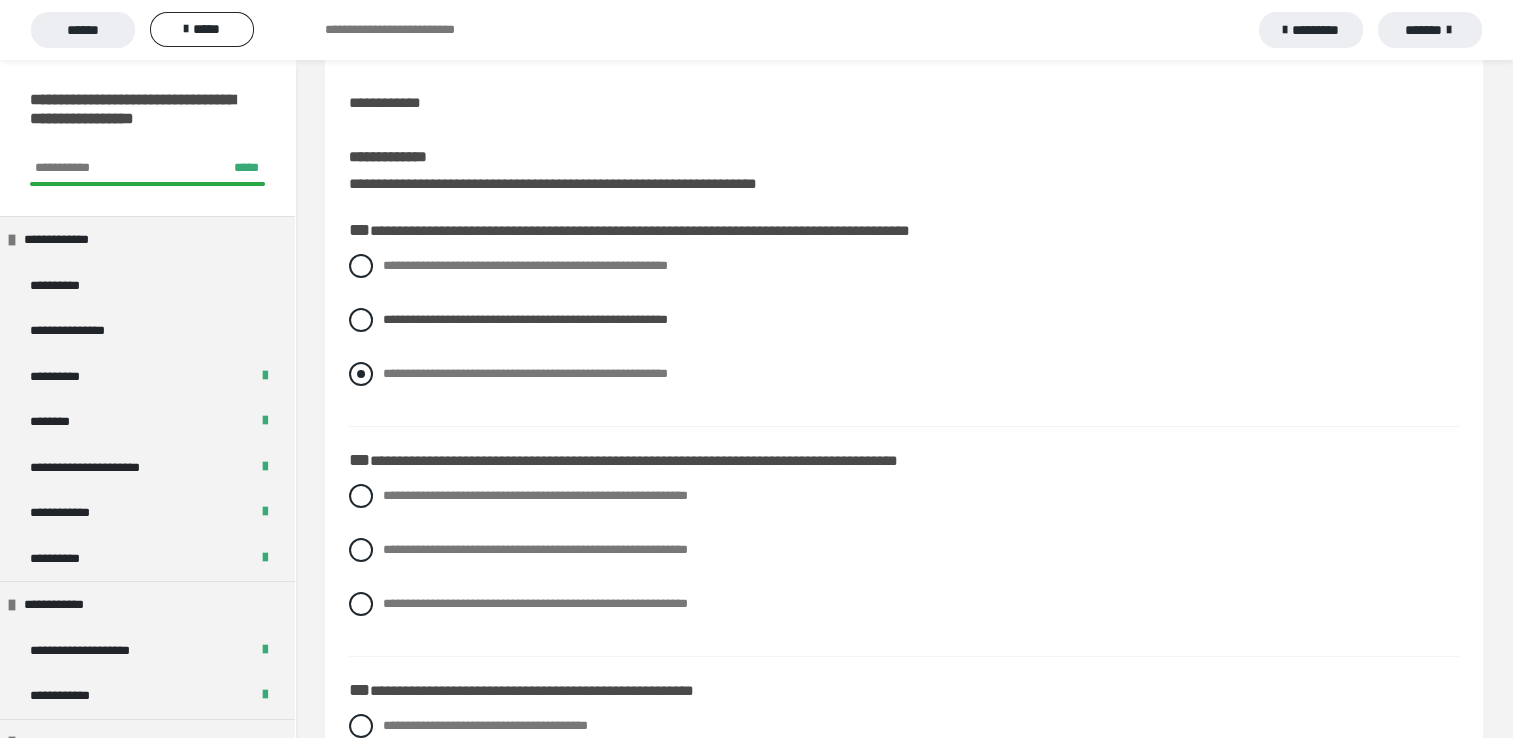 click at bounding box center [361, 374] 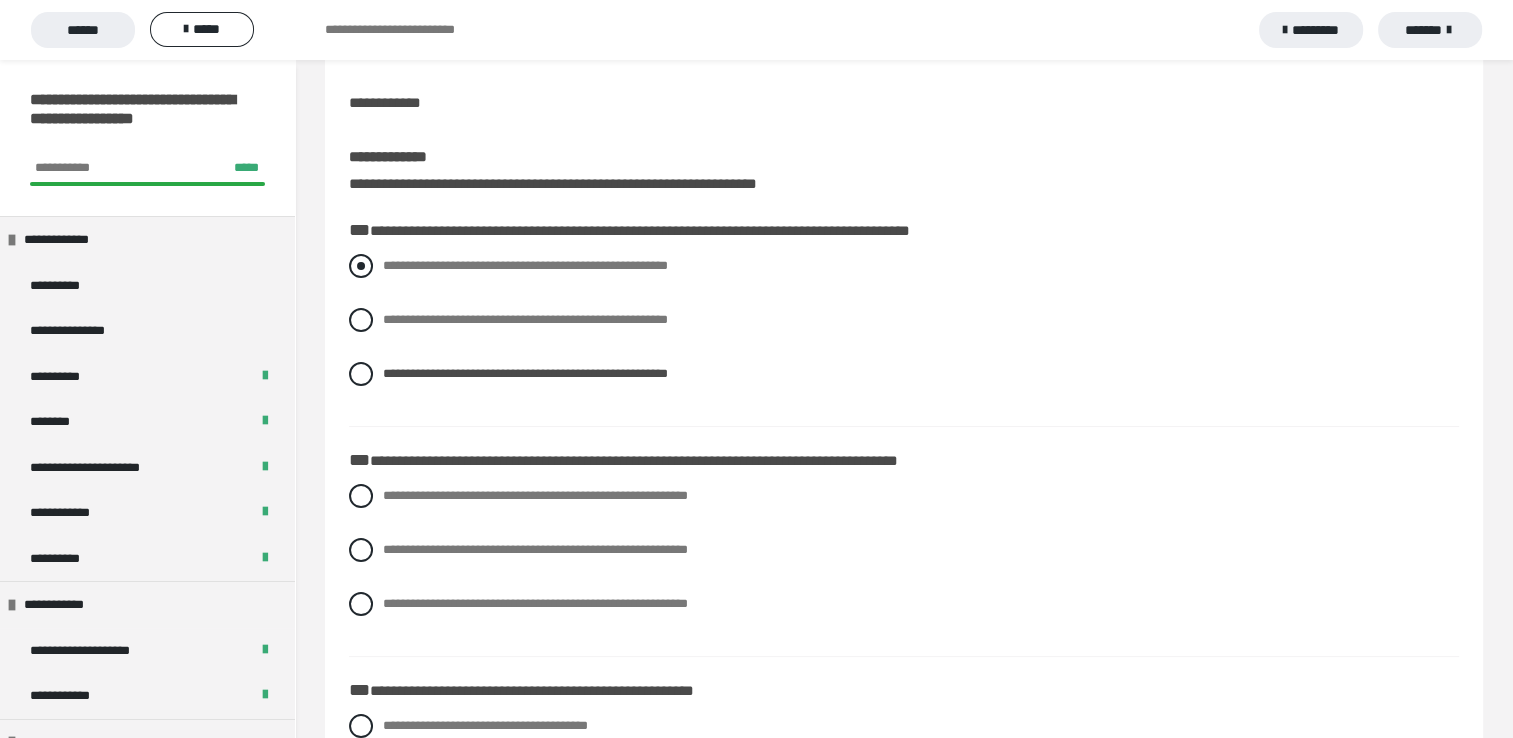 click at bounding box center [361, 266] 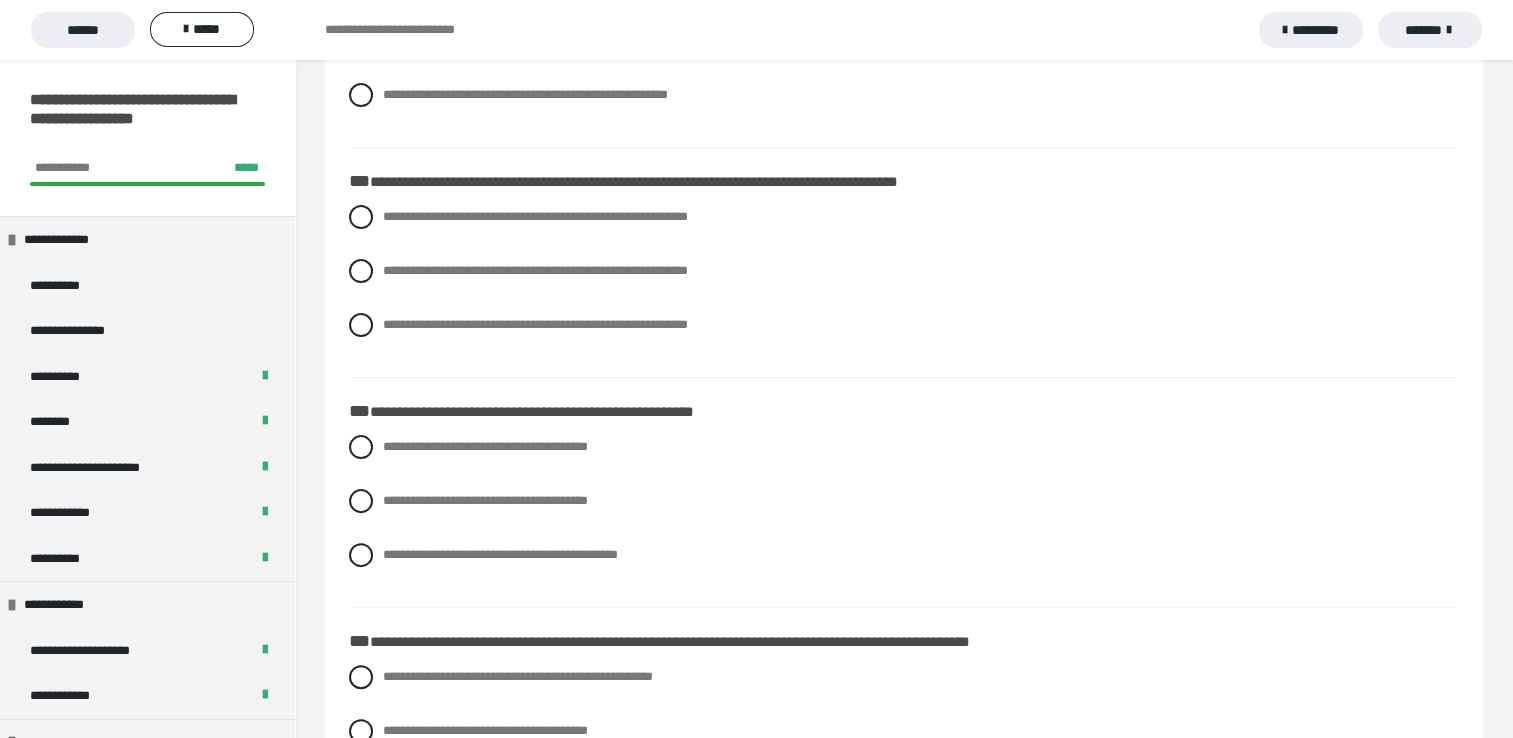 scroll, scrollTop: 440, scrollLeft: 0, axis: vertical 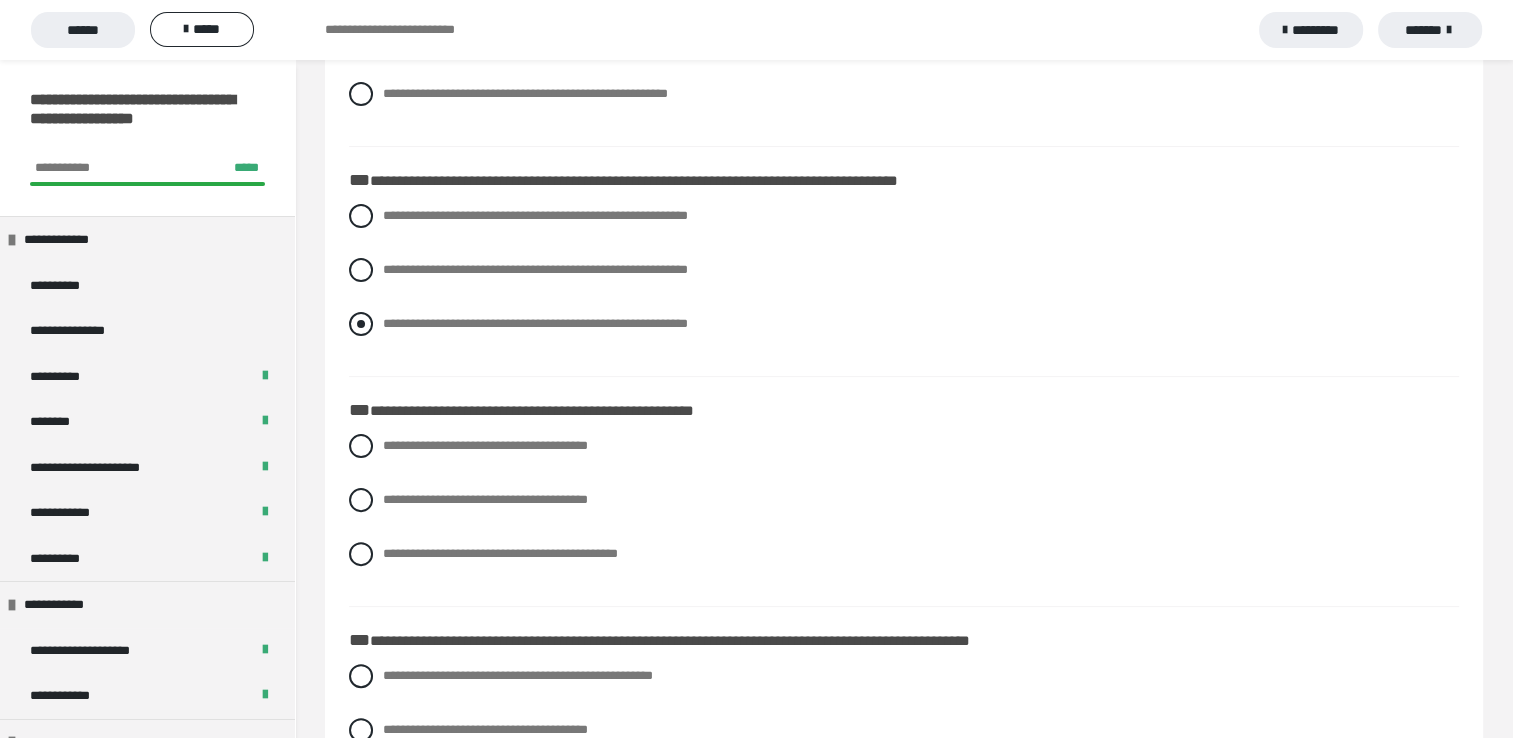 click at bounding box center (361, 324) 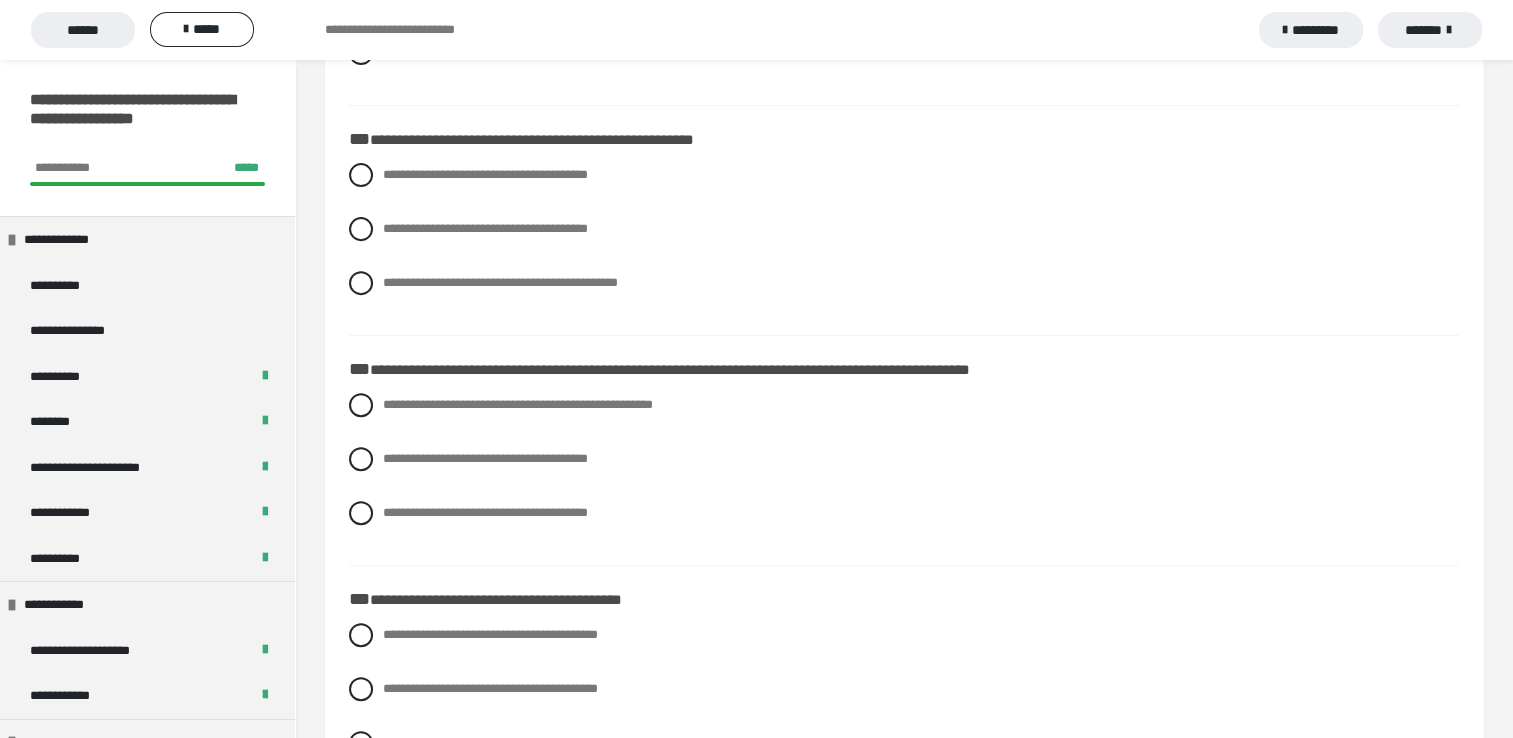 scroll, scrollTop: 720, scrollLeft: 0, axis: vertical 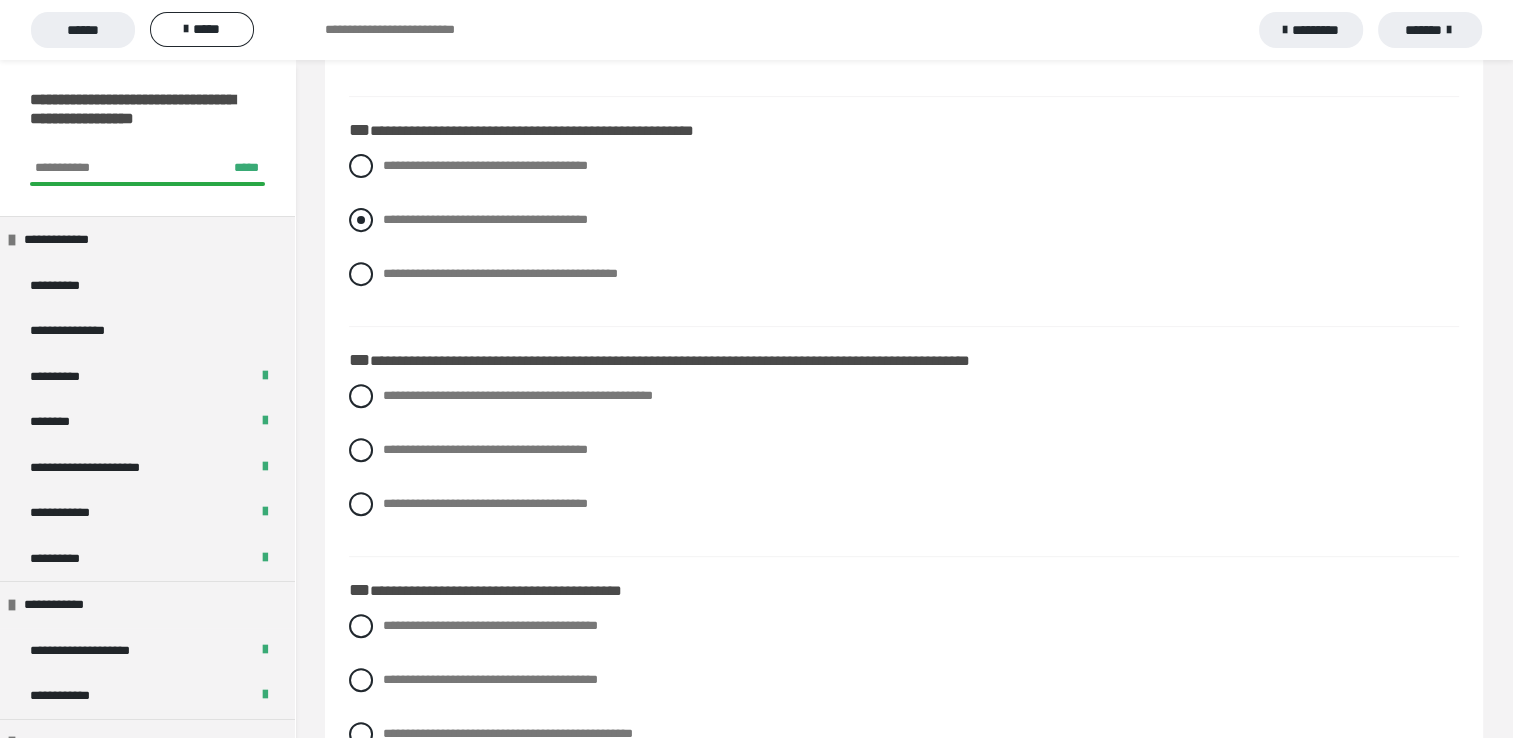 click at bounding box center [361, 220] 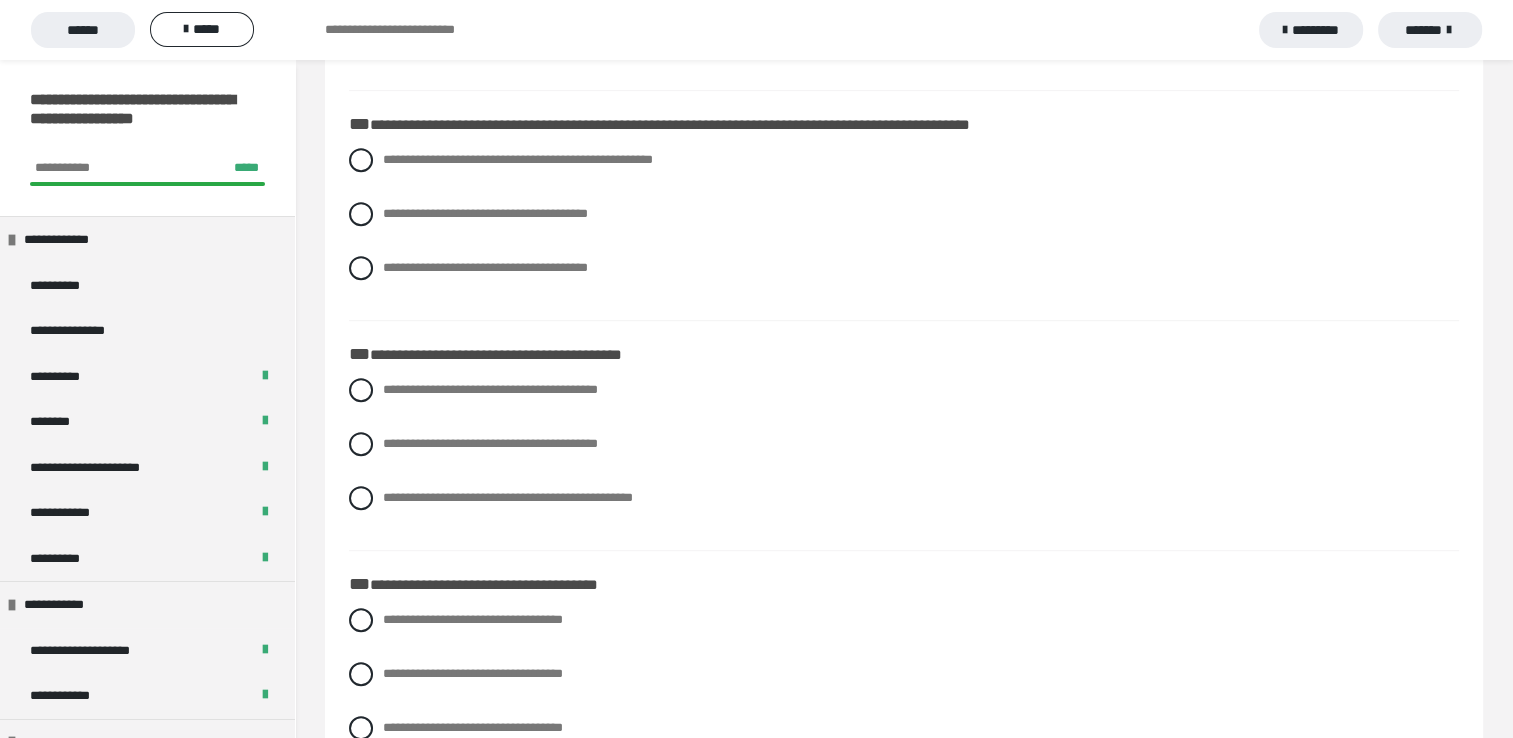 scroll, scrollTop: 960, scrollLeft: 0, axis: vertical 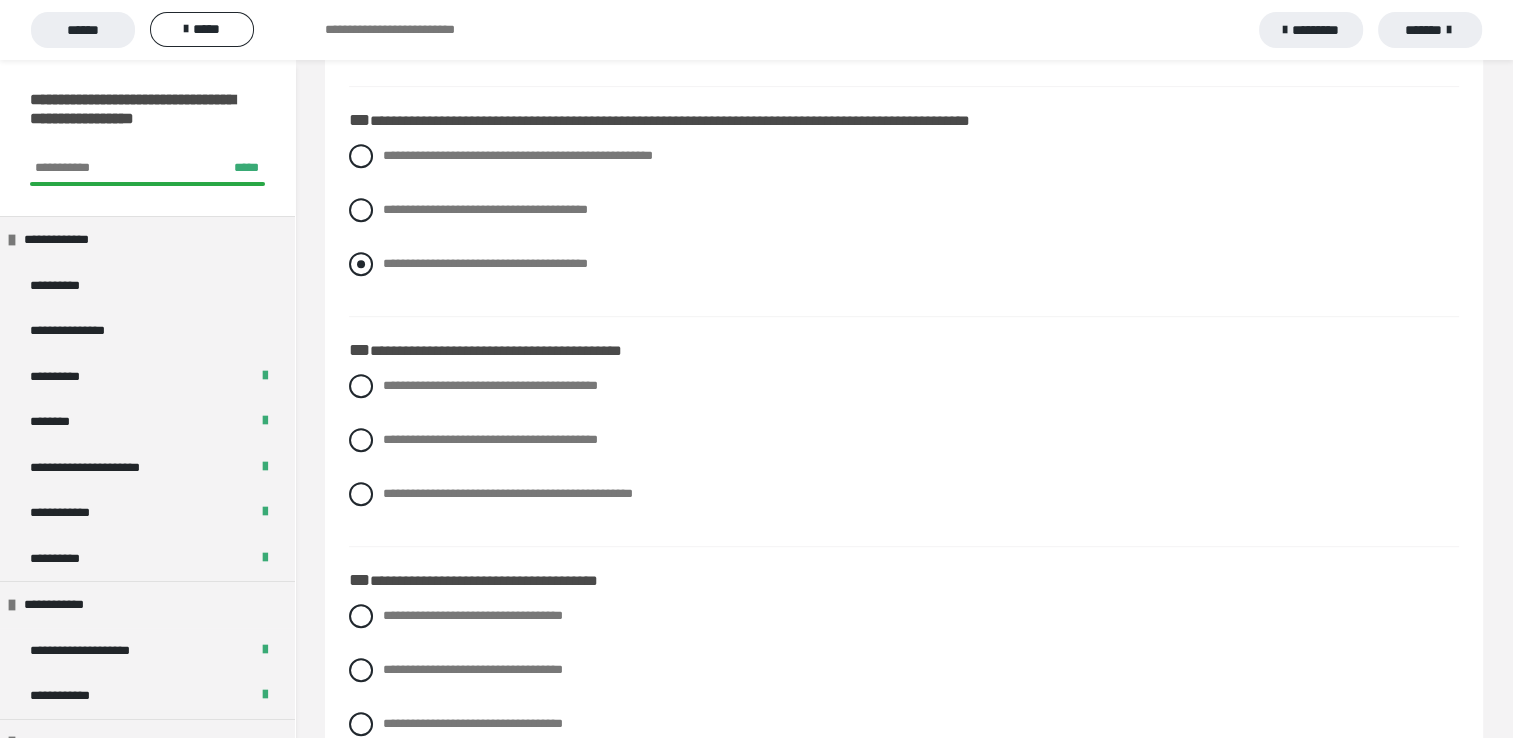 click at bounding box center (361, 264) 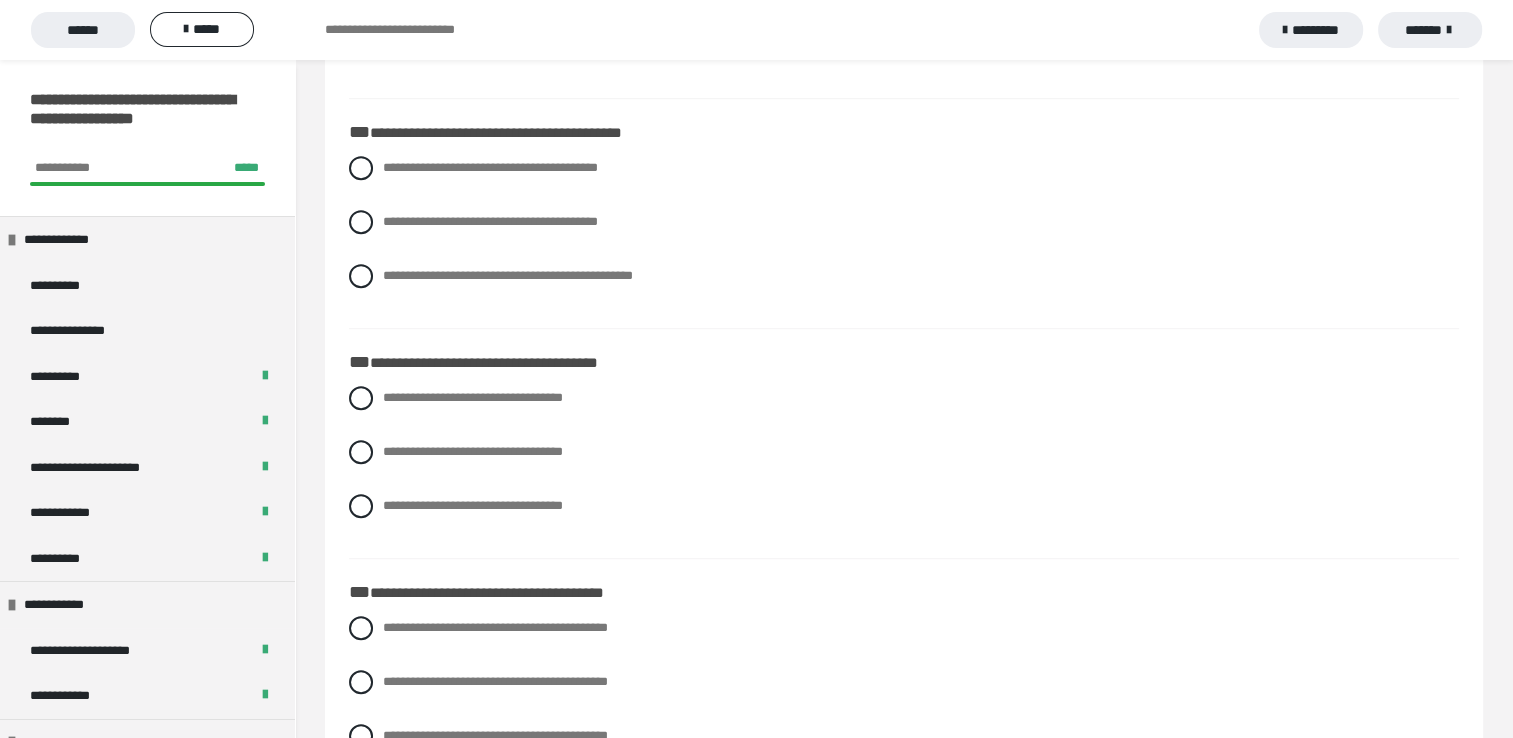 scroll, scrollTop: 1200, scrollLeft: 0, axis: vertical 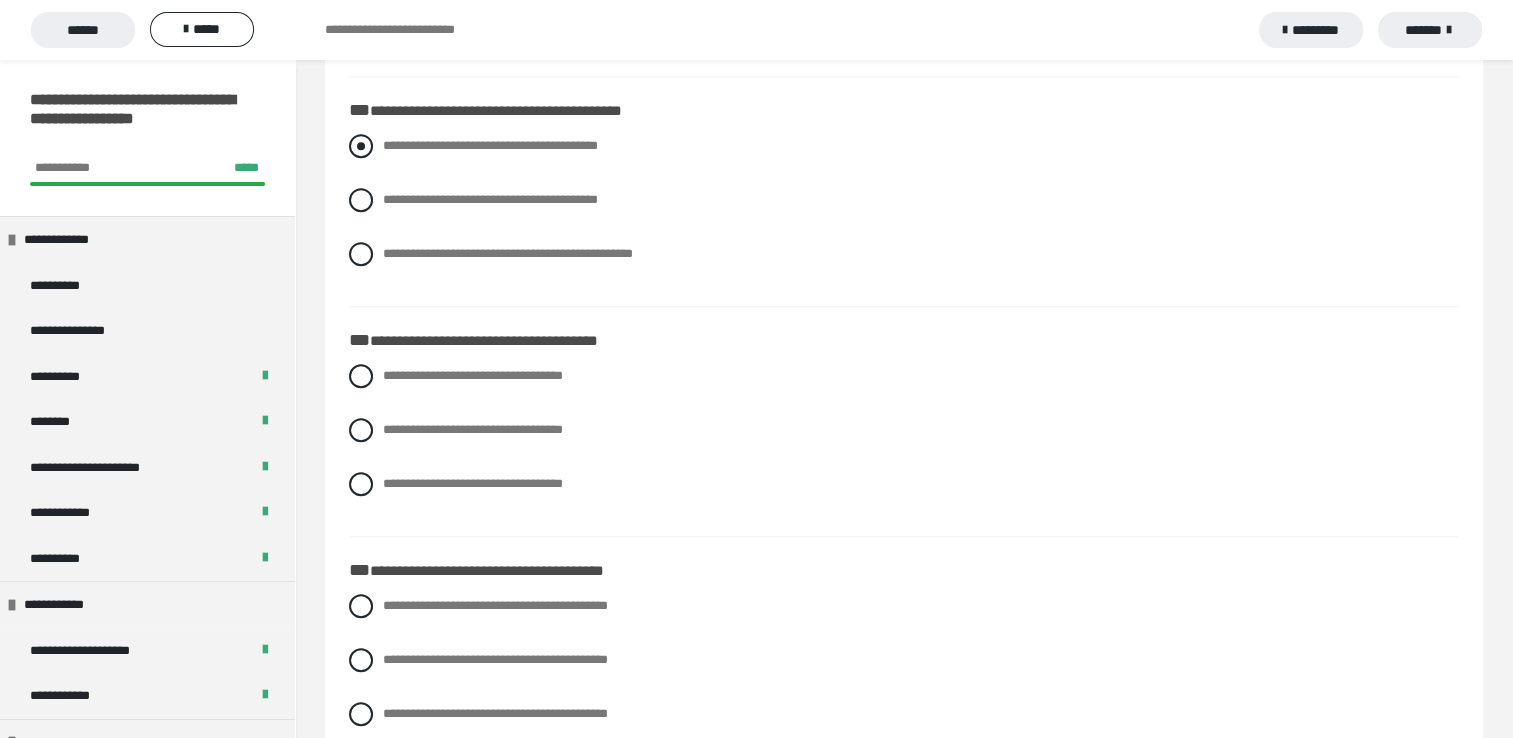 click at bounding box center (361, 146) 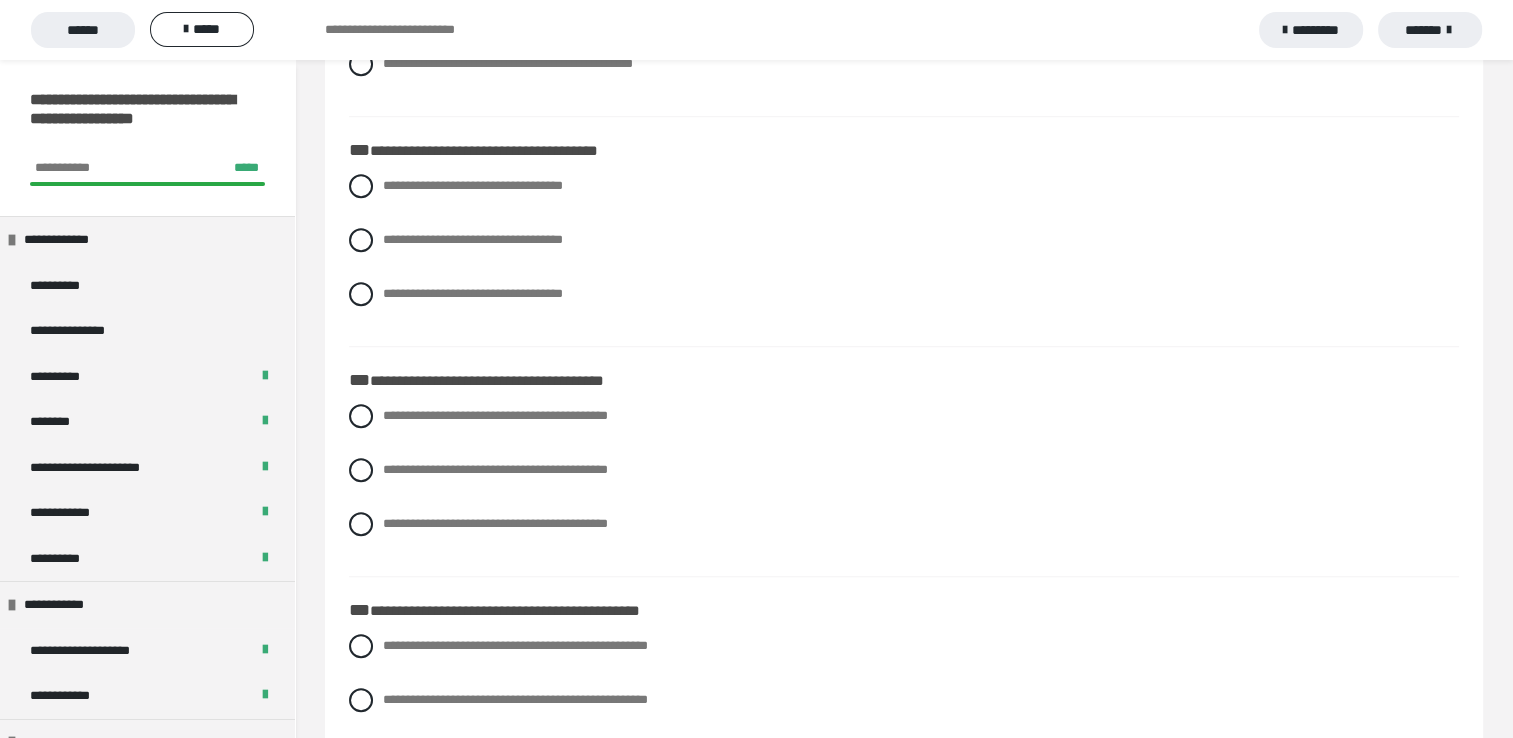 scroll, scrollTop: 1400, scrollLeft: 0, axis: vertical 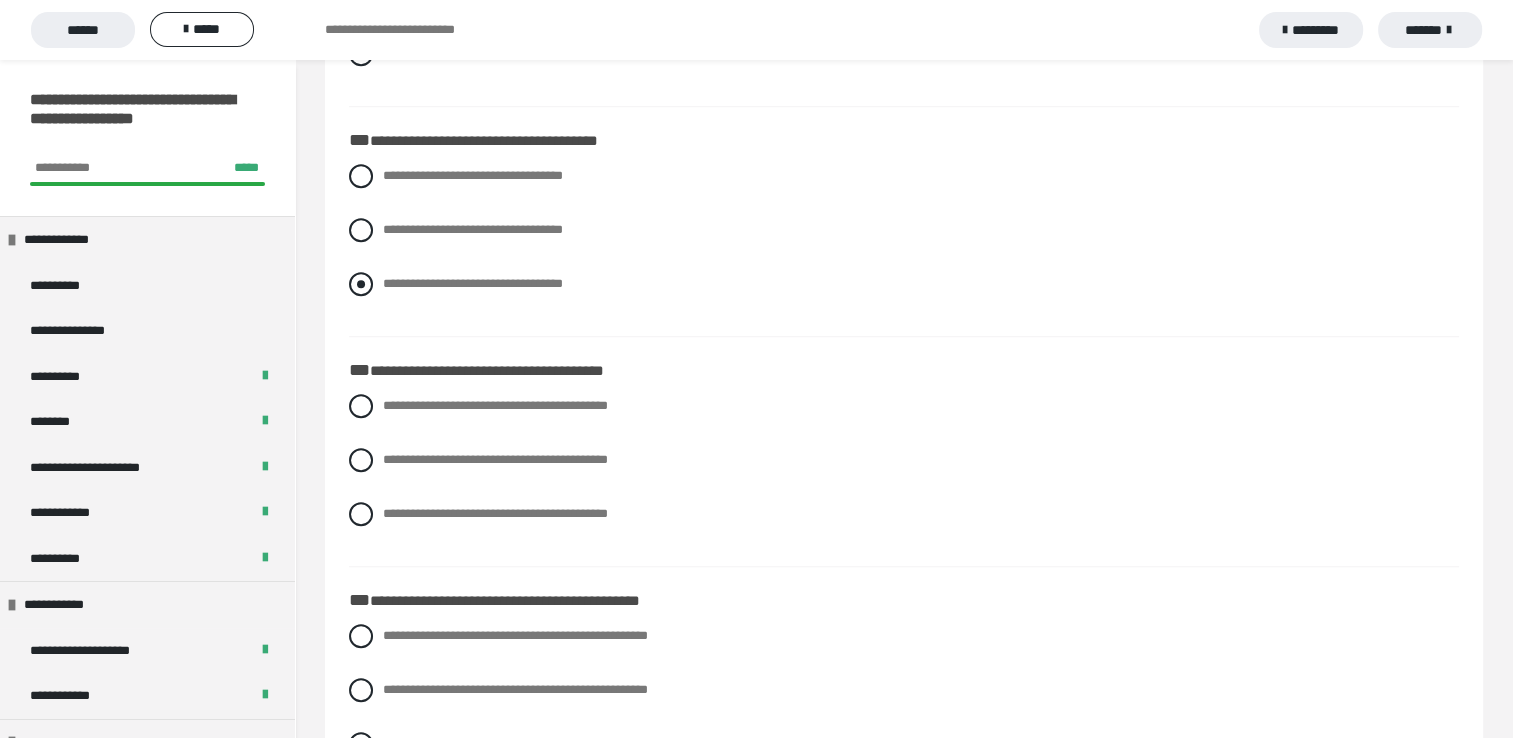 click at bounding box center (361, 284) 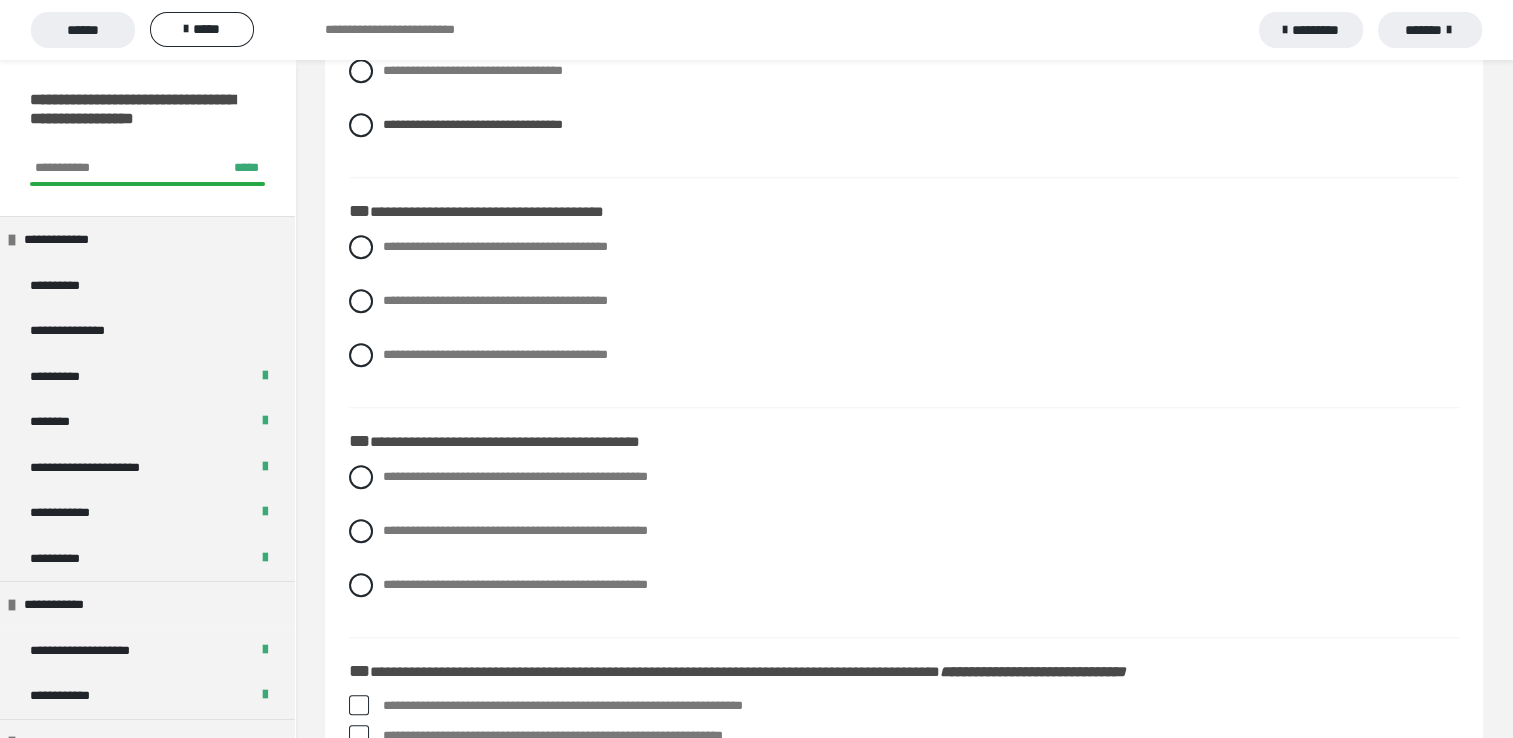 scroll, scrollTop: 1600, scrollLeft: 0, axis: vertical 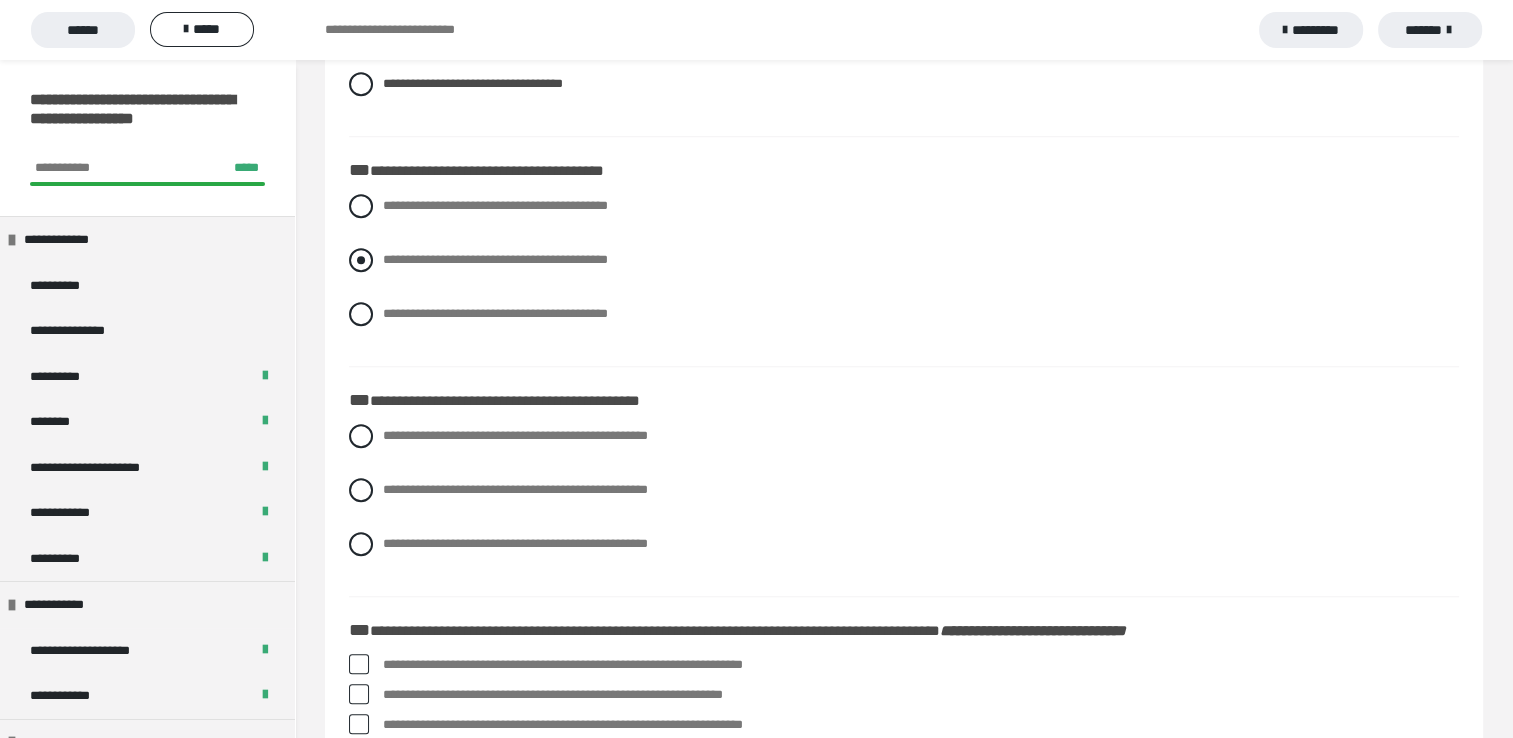 click at bounding box center (361, 260) 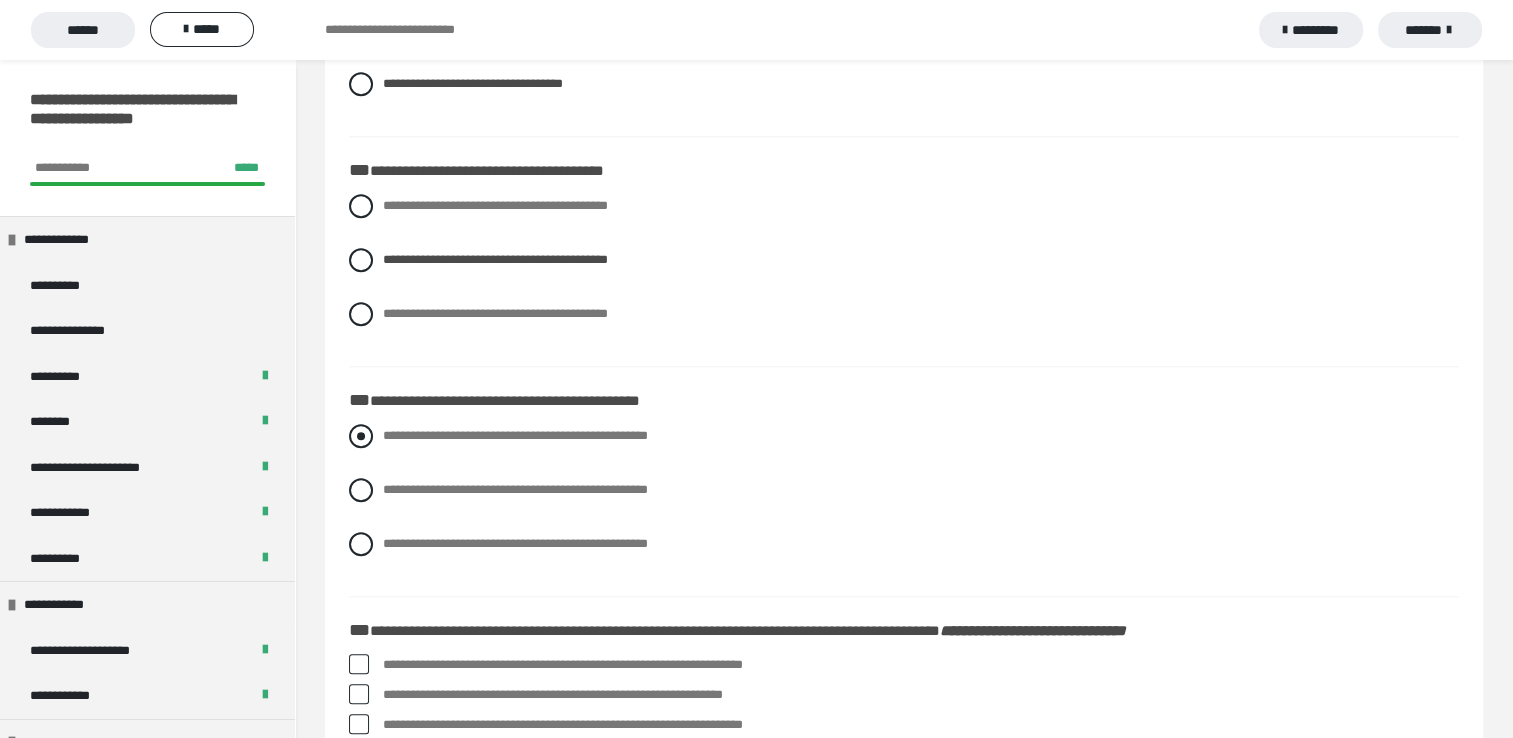 click on "**********" at bounding box center [904, 436] 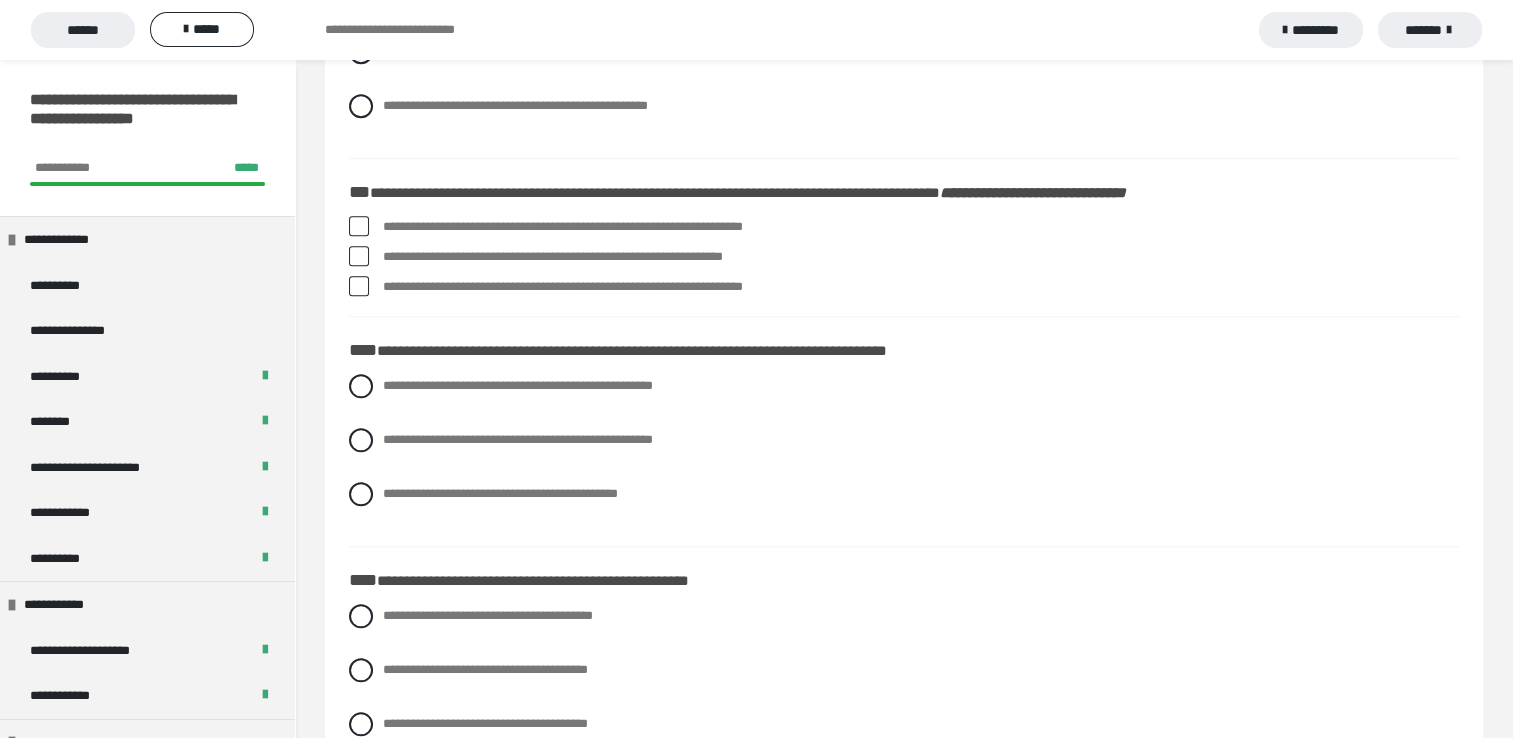 scroll, scrollTop: 2040, scrollLeft: 0, axis: vertical 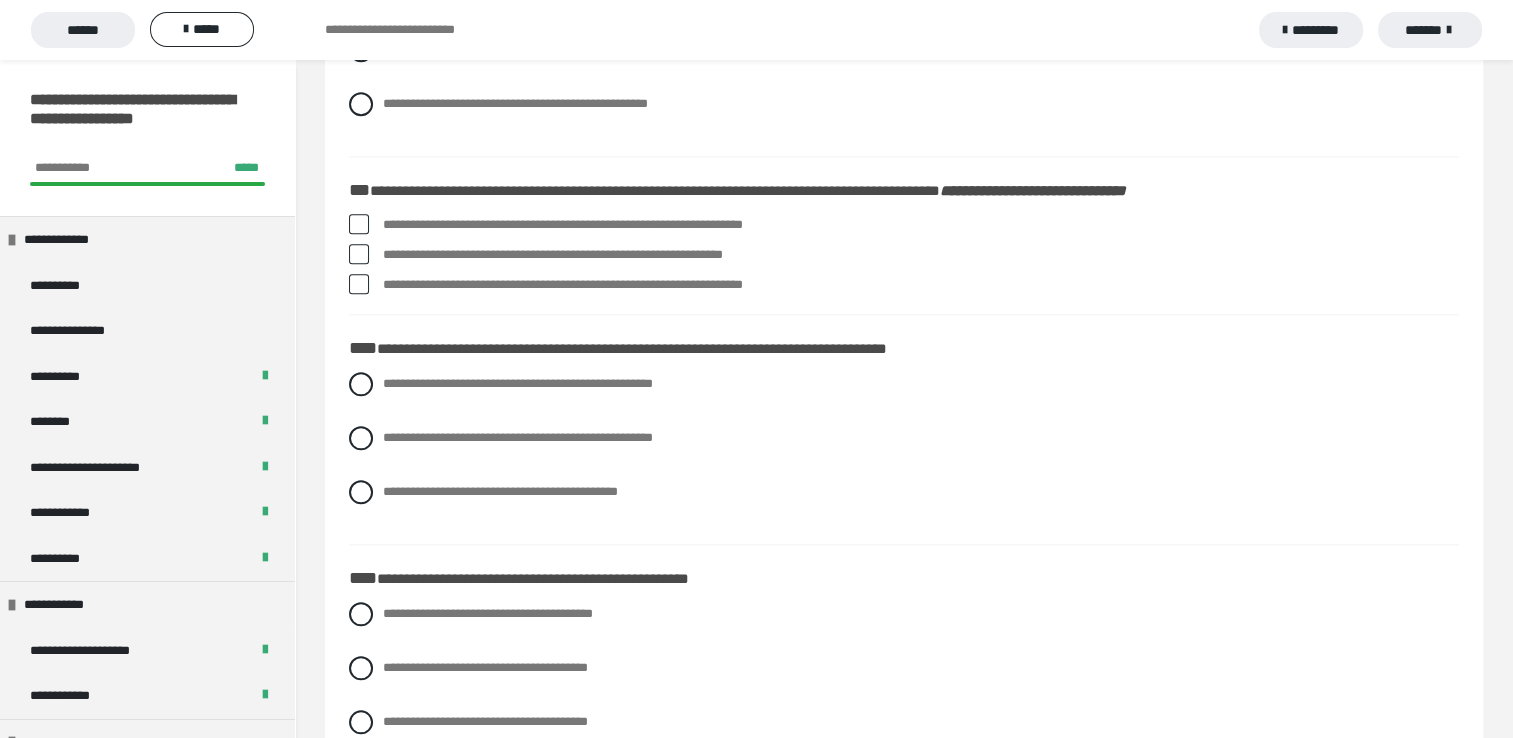 click at bounding box center [359, 254] 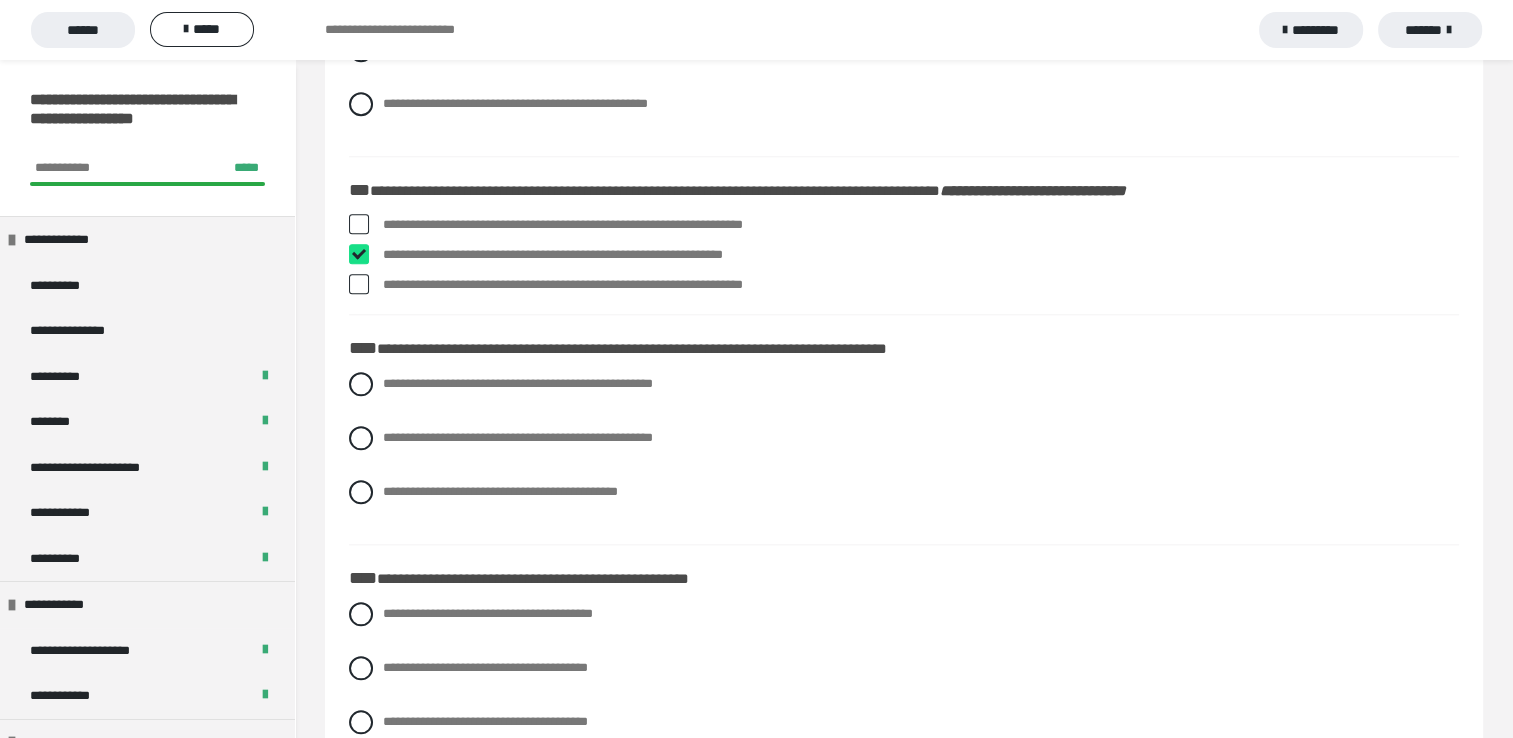 checkbox on "****" 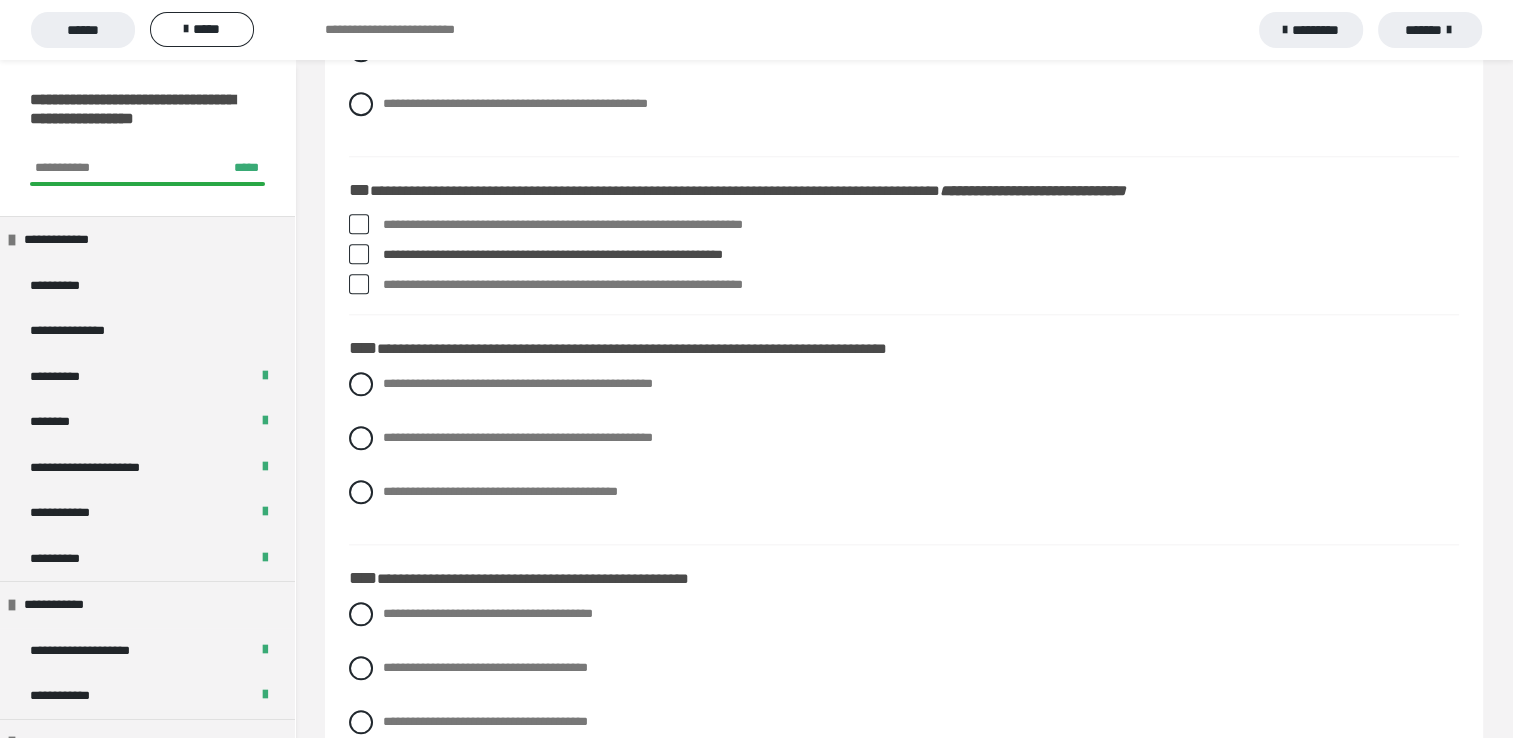 click at bounding box center (359, 284) 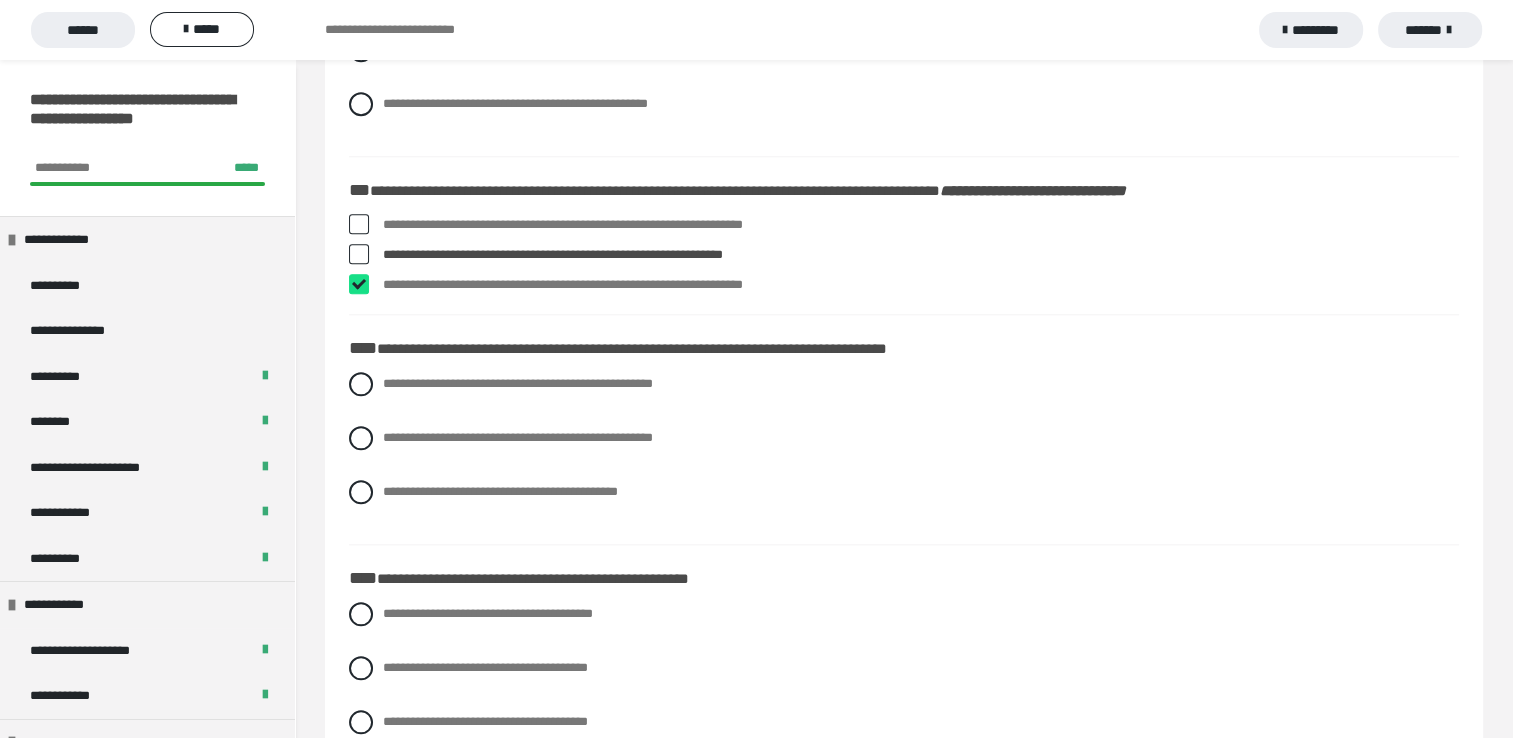 checkbox on "****" 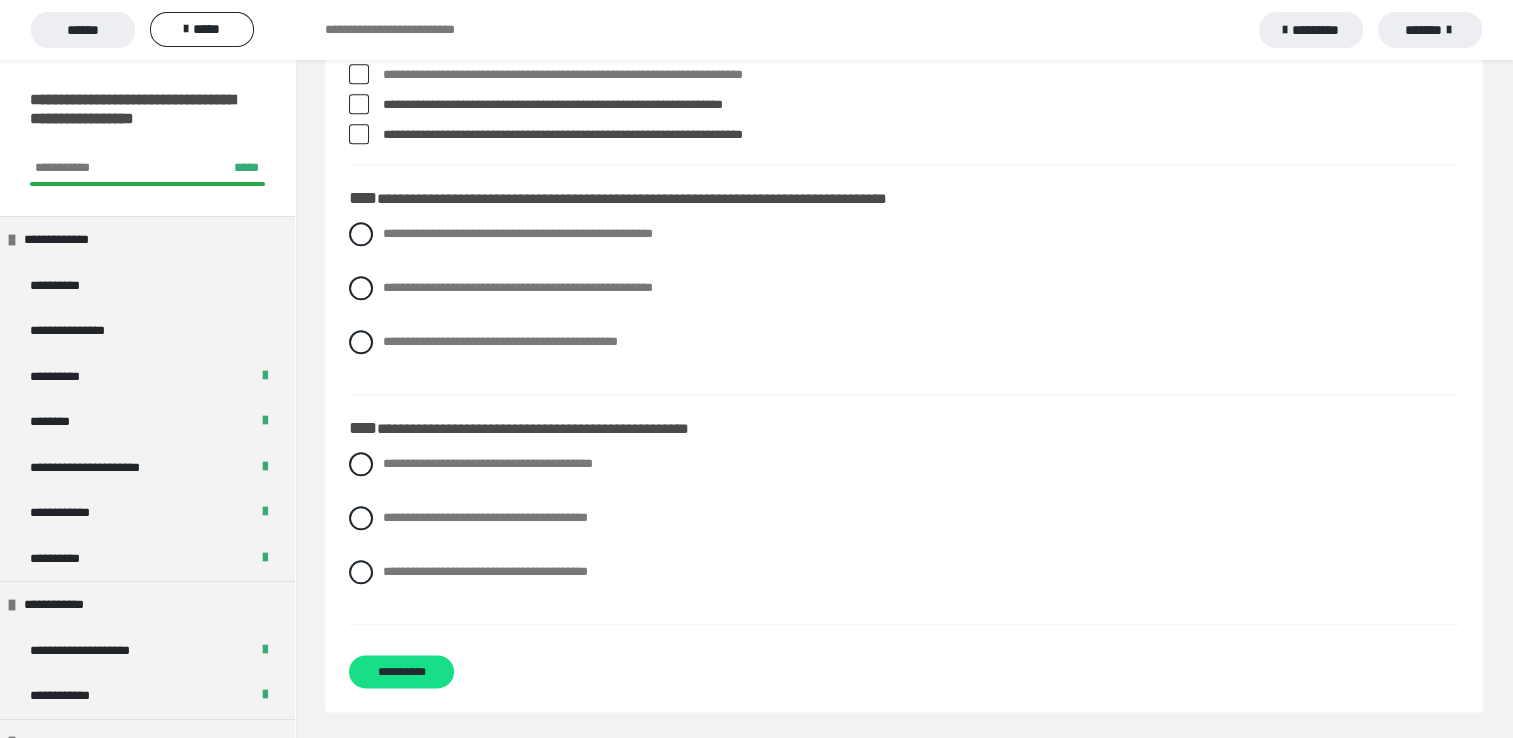 scroll, scrollTop: 2191, scrollLeft: 0, axis: vertical 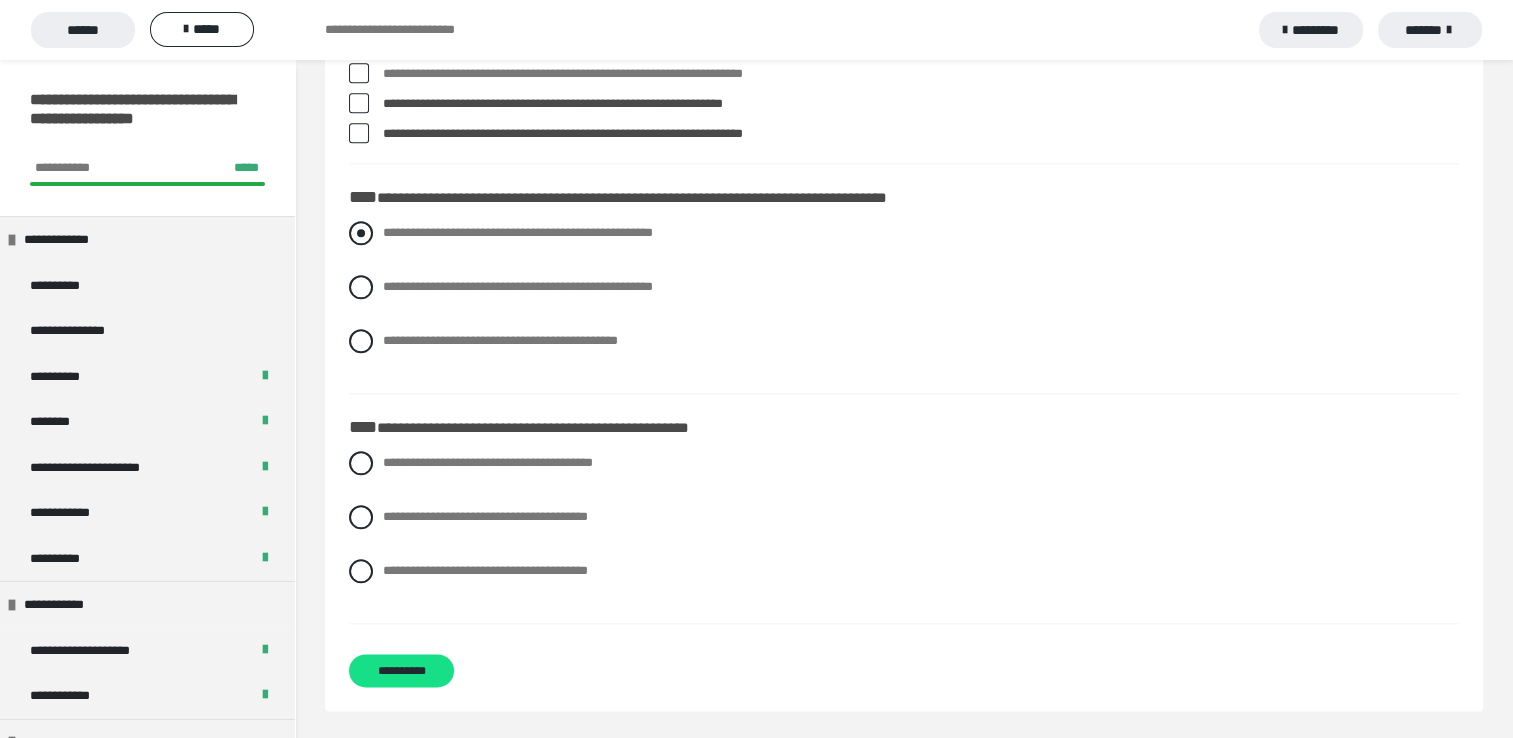 click at bounding box center (361, 233) 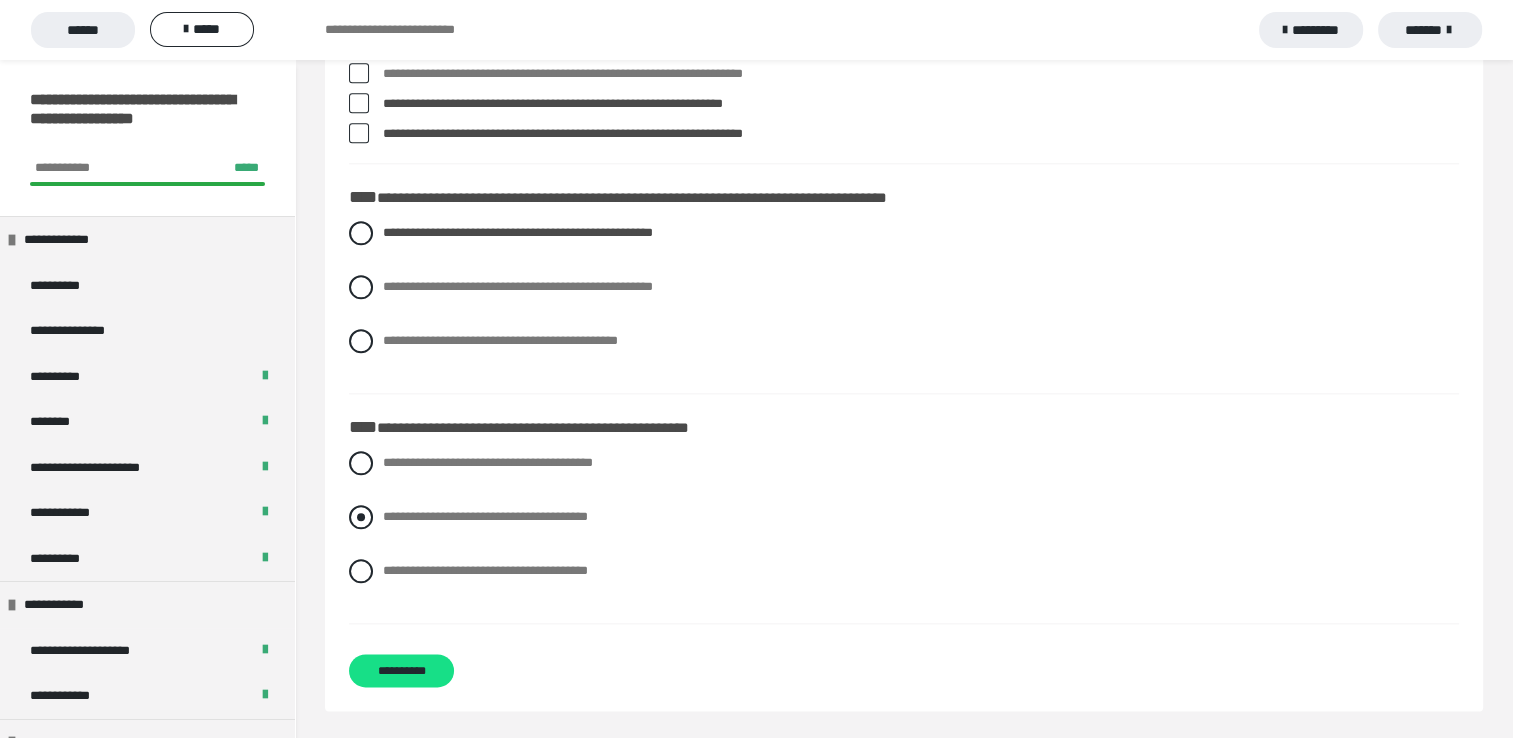 click at bounding box center (361, 517) 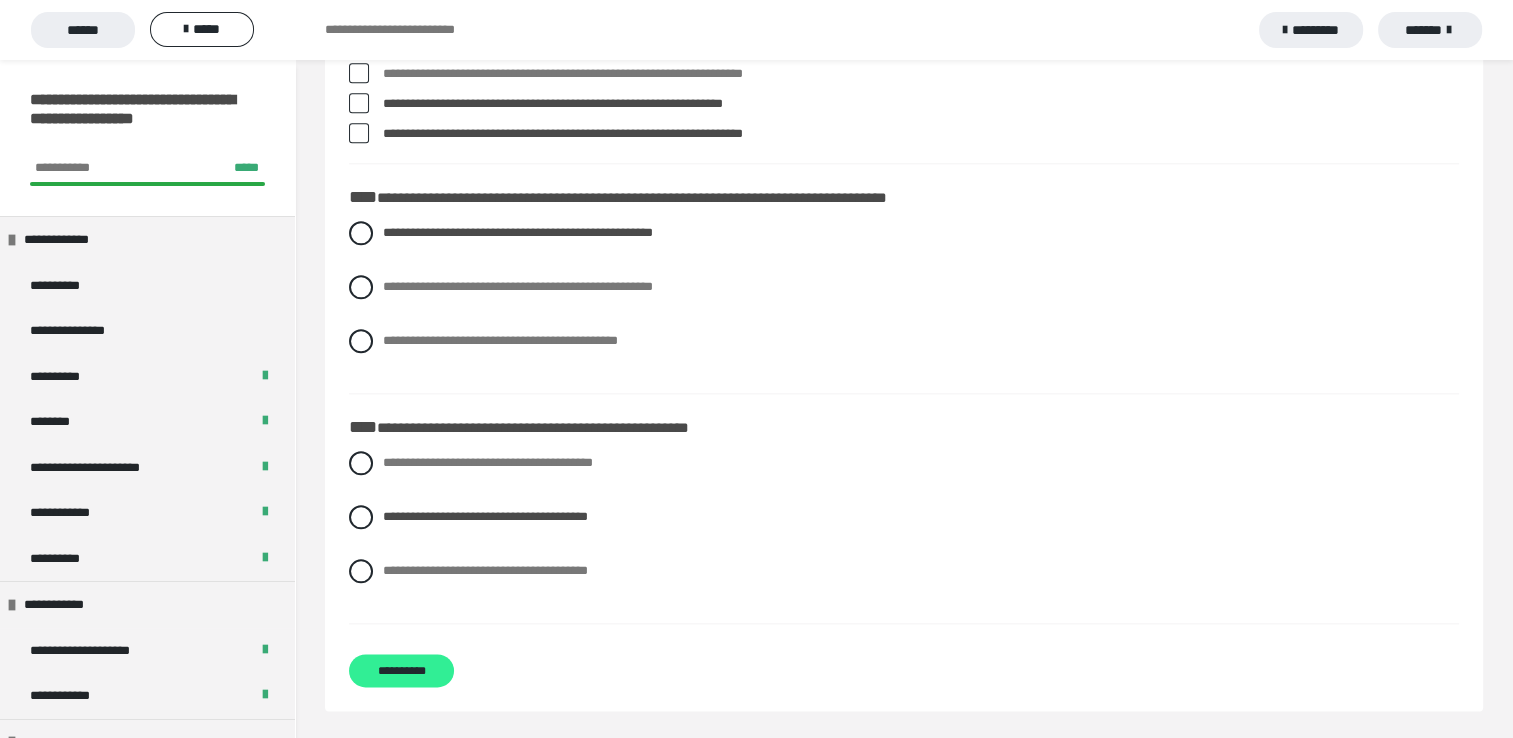 click on "**********" at bounding box center (401, 670) 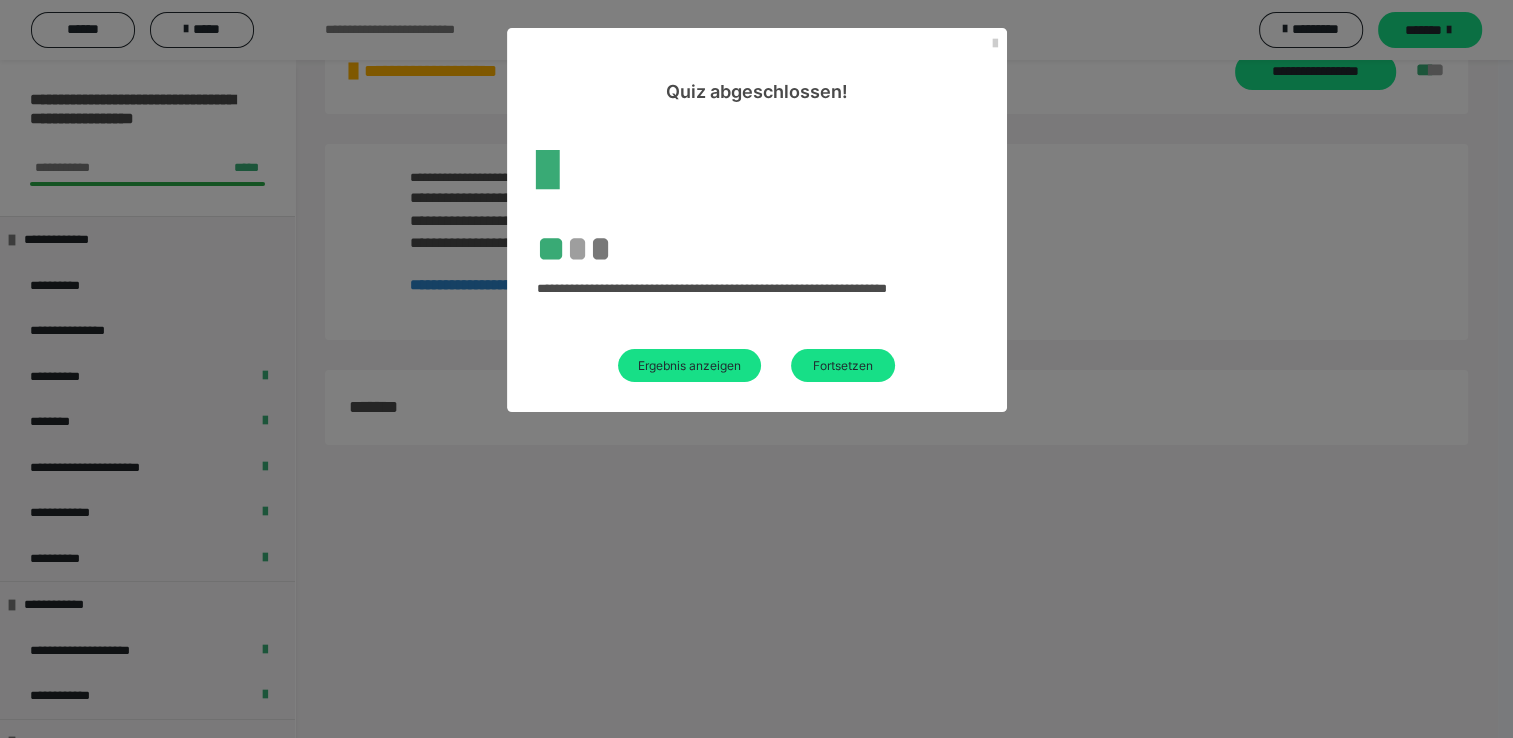 scroll, scrollTop: 2191, scrollLeft: 0, axis: vertical 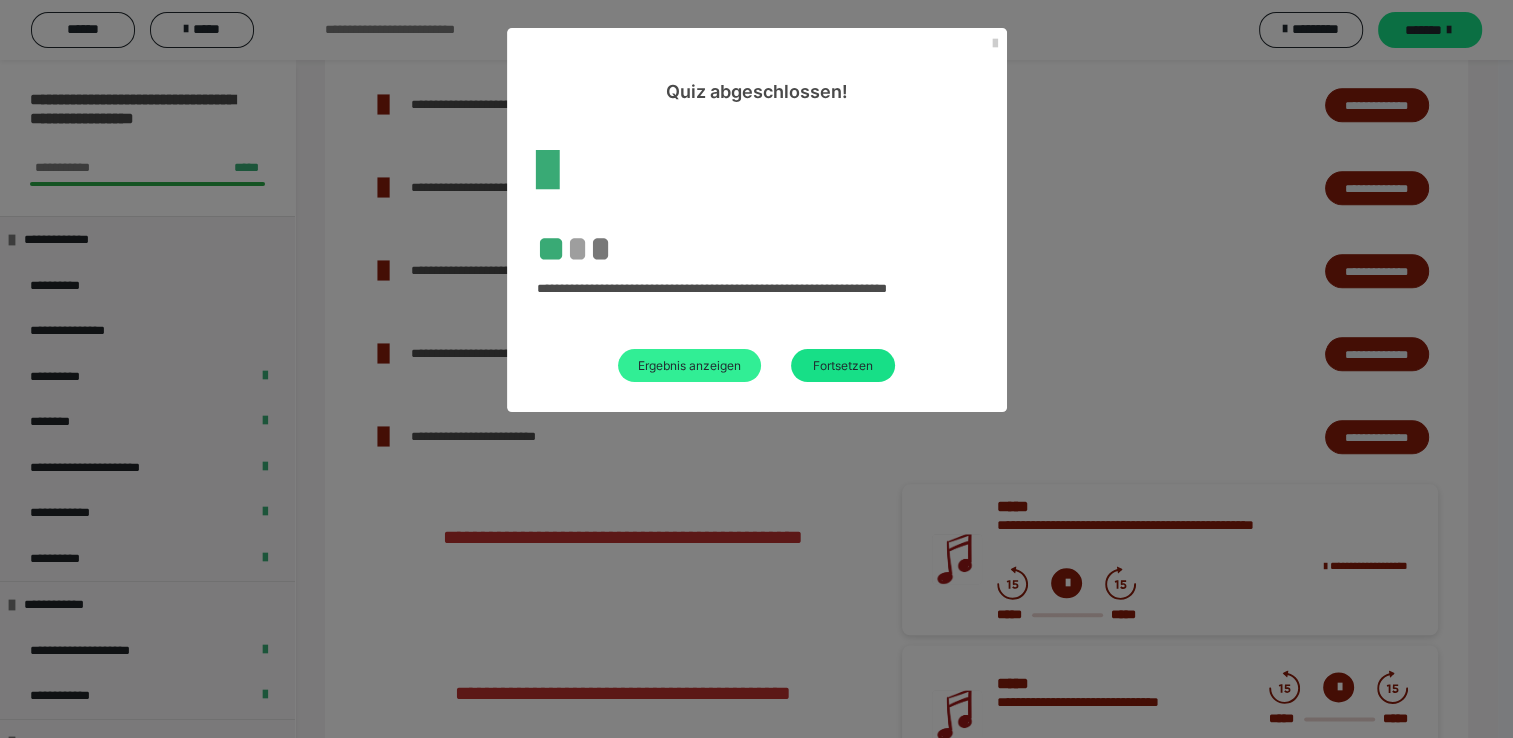 click on "Ergebnis anzeigen" at bounding box center [689, 365] 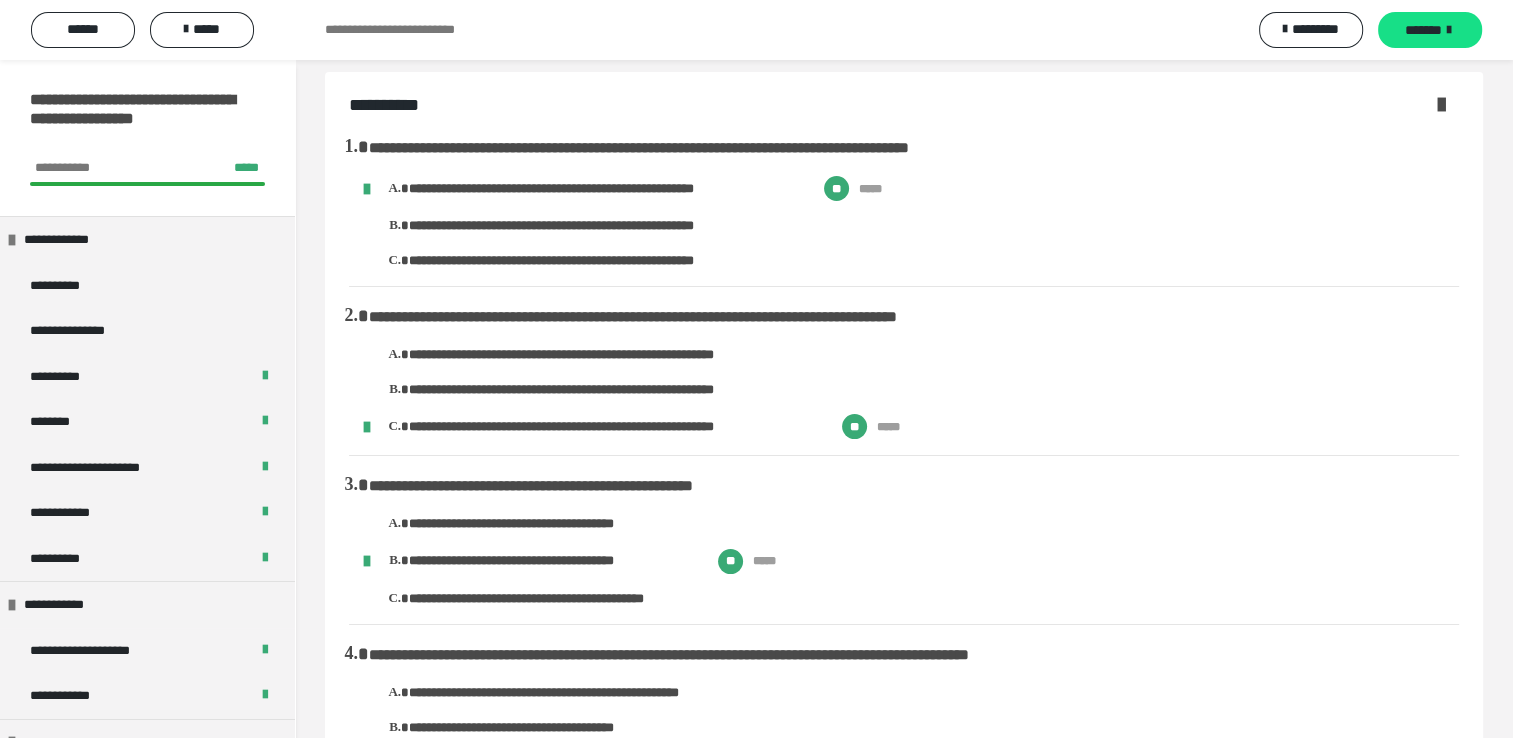 scroll, scrollTop: 0, scrollLeft: 0, axis: both 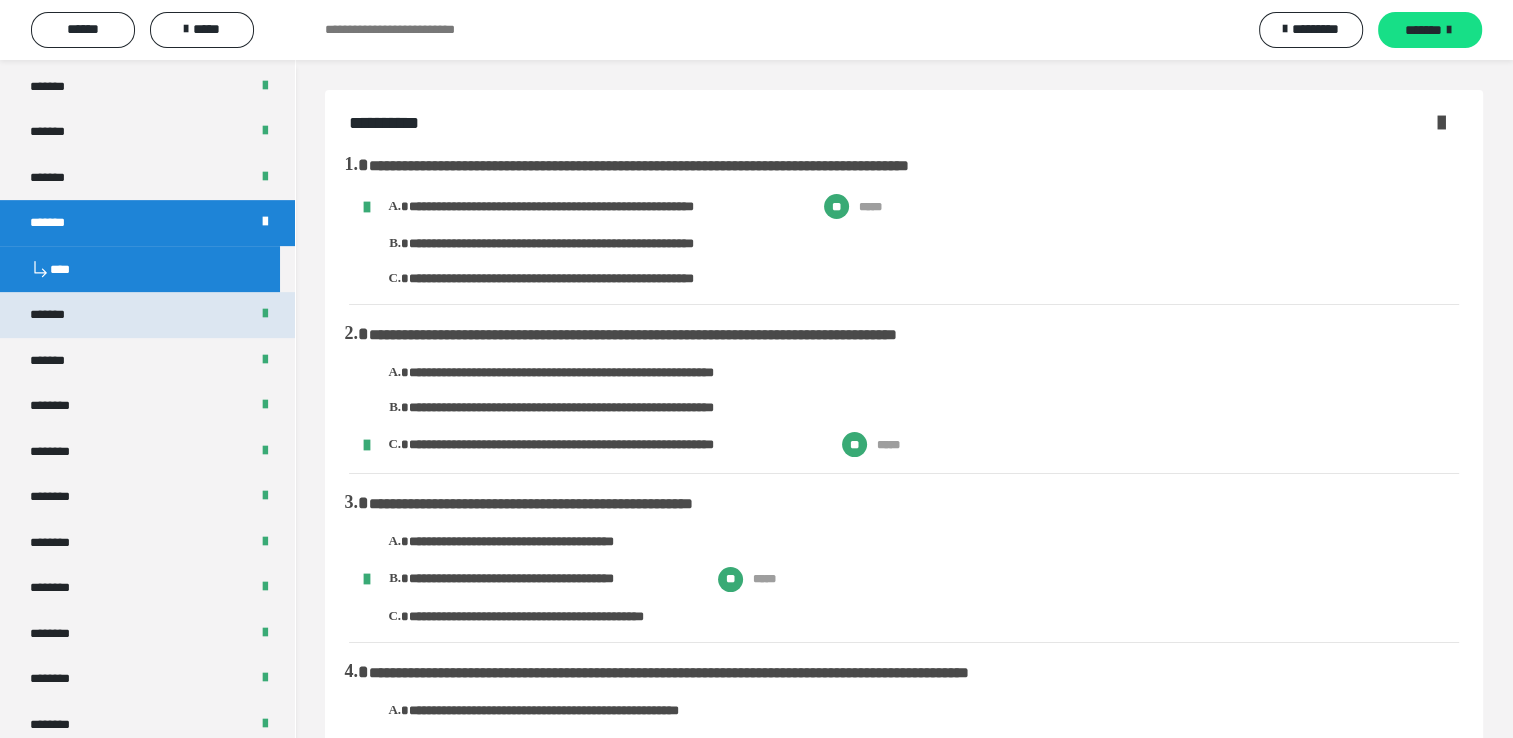 click on "*******" at bounding box center [147, 315] 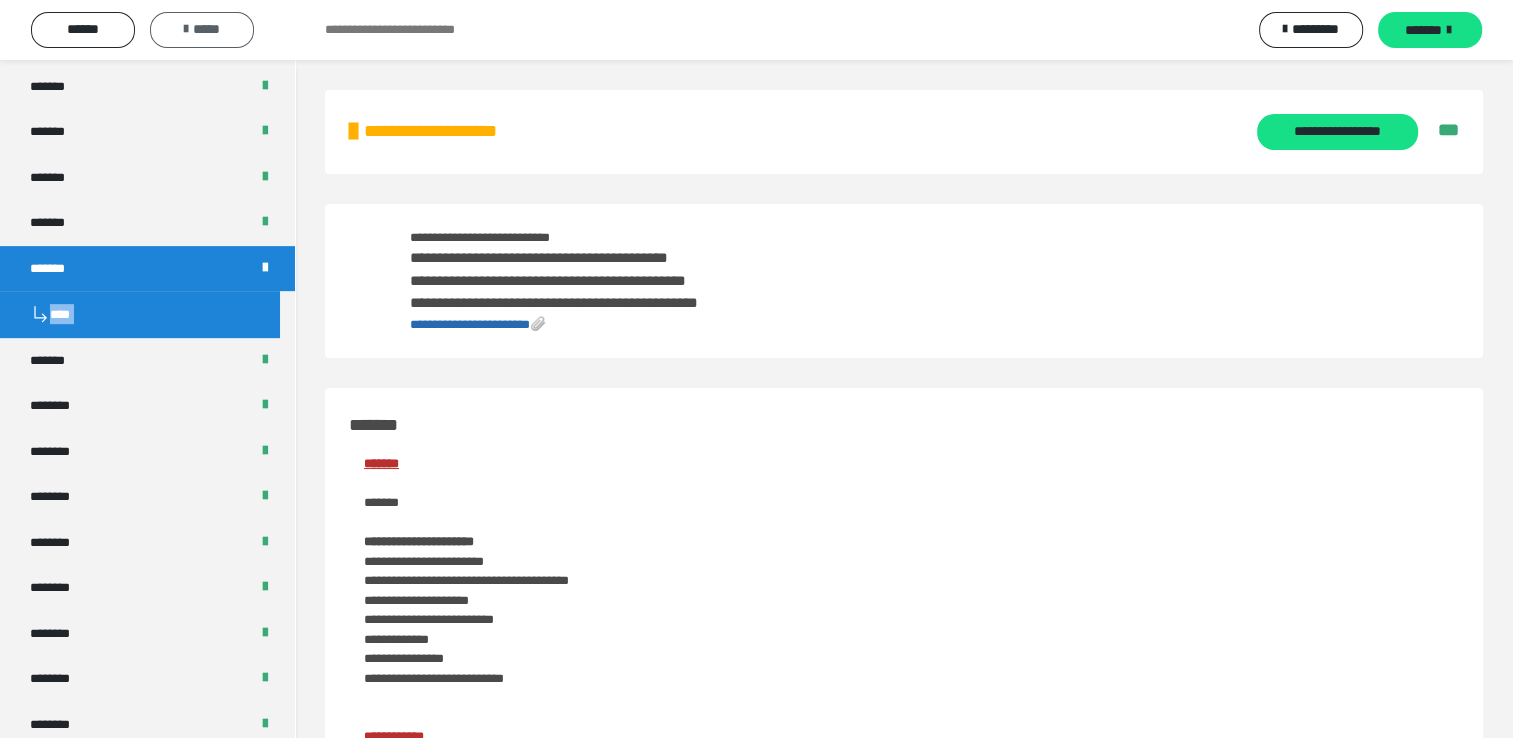 click on "*****" at bounding box center [202, 29] 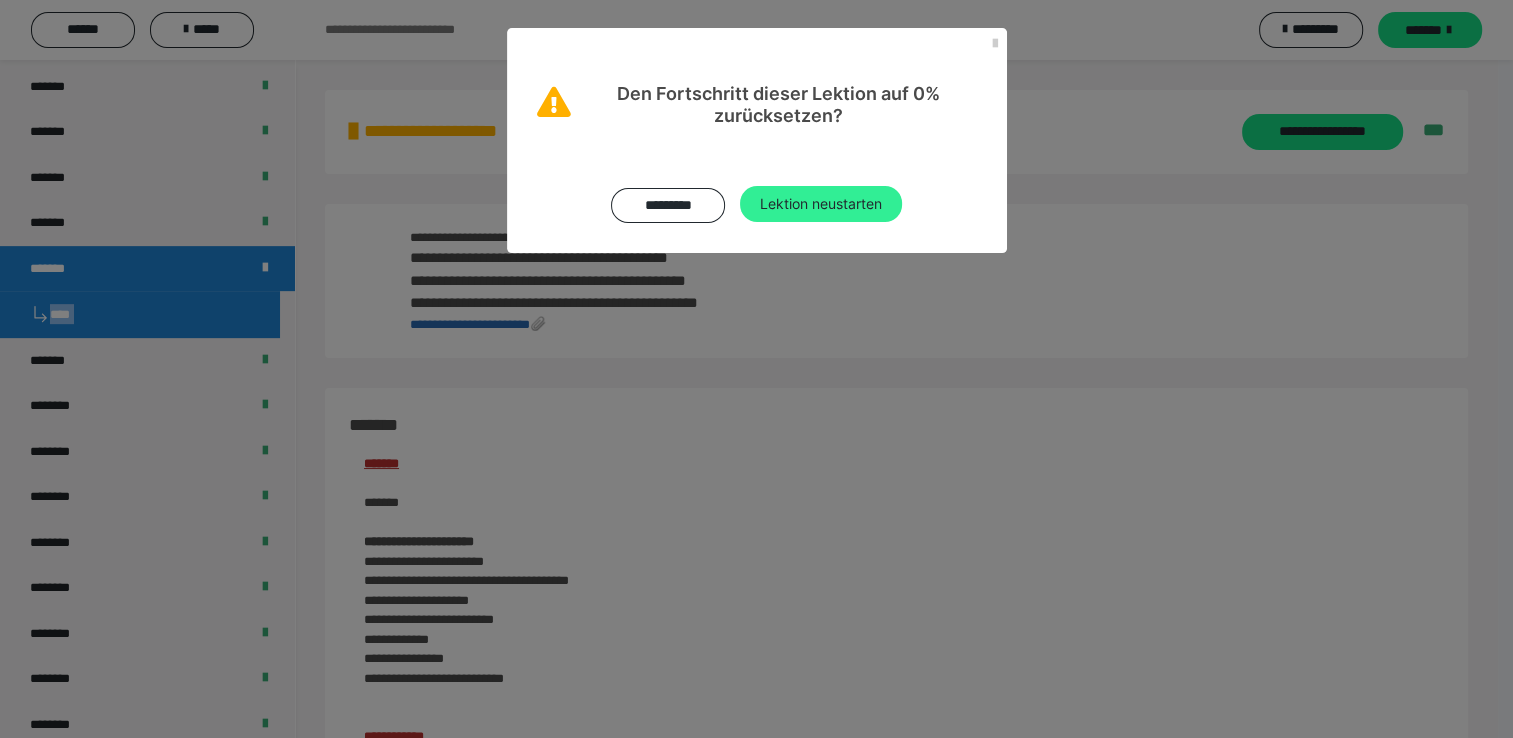click on "Lektion neustarten" at bounding box center (821, 204) 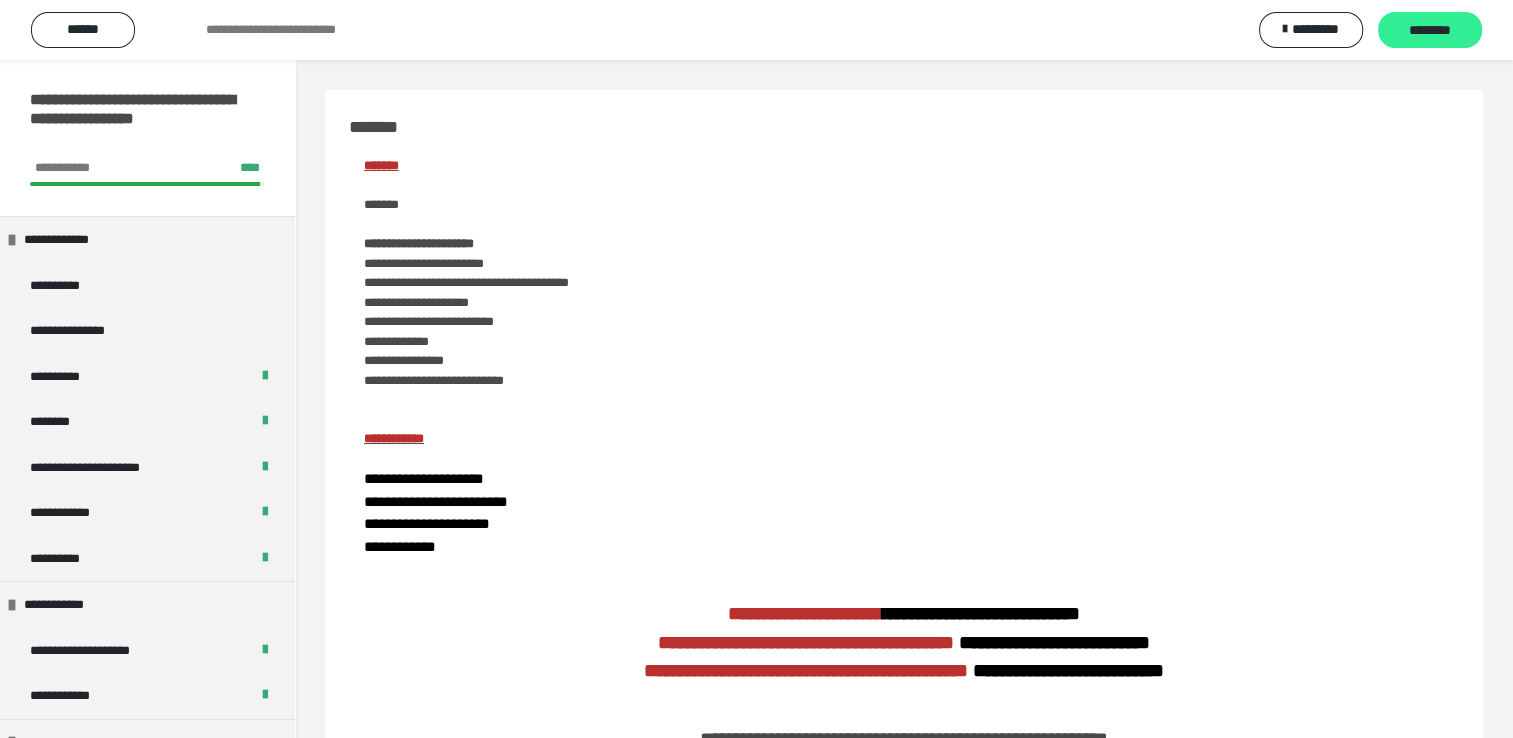 click on "********" at bounding box center [1430, 31] 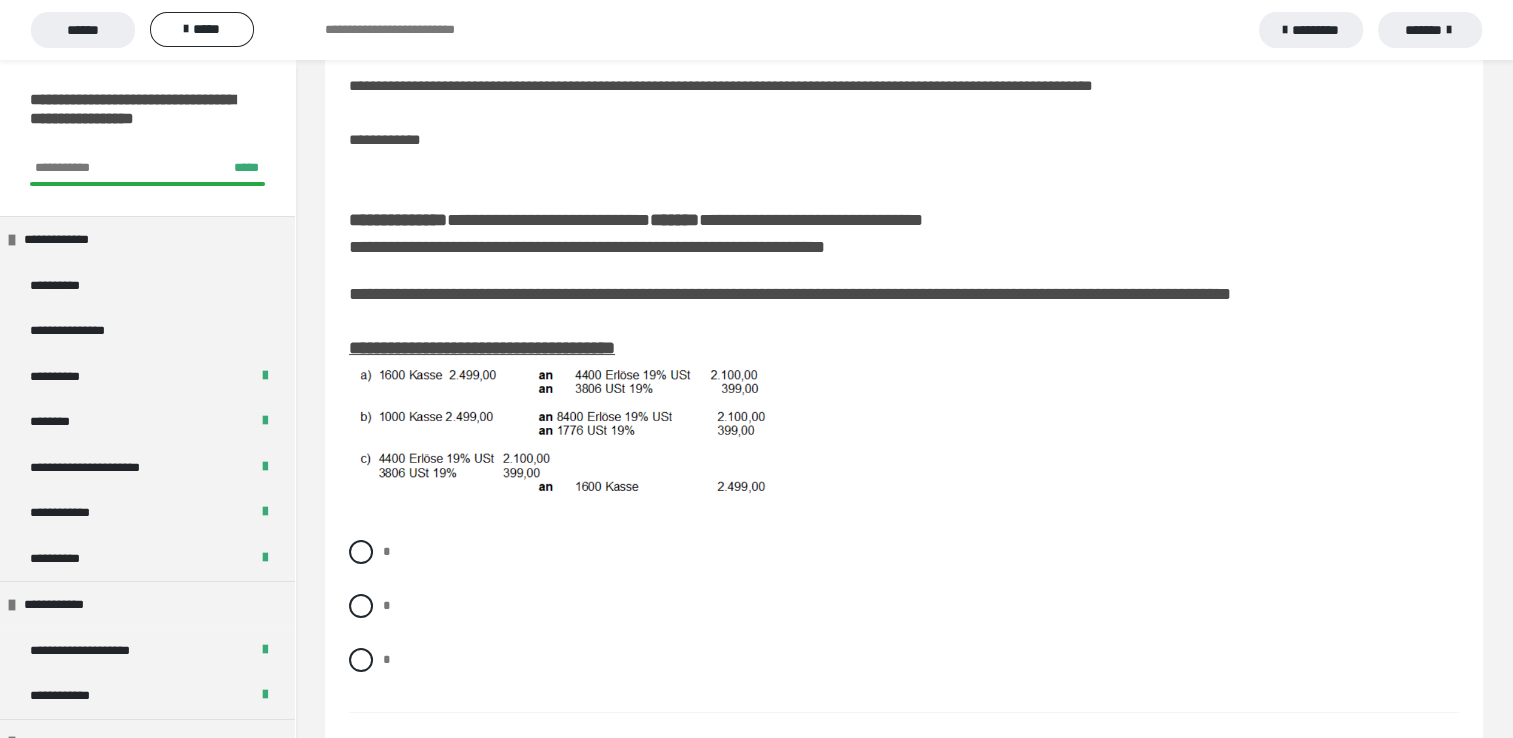 scroll, scrollTop: 160, scrollLeft: 0, axis: vertical 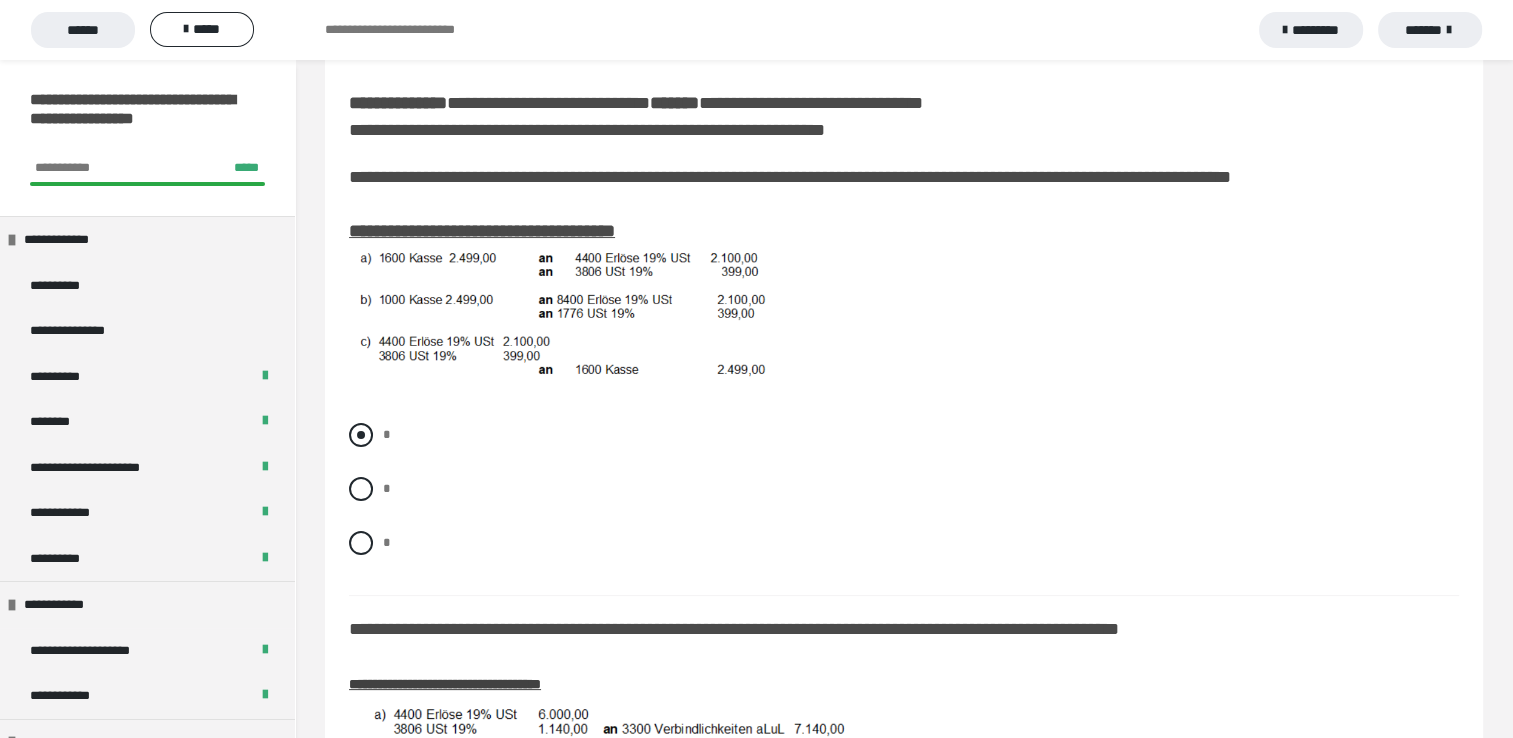 click at bounding box center [361, 435] 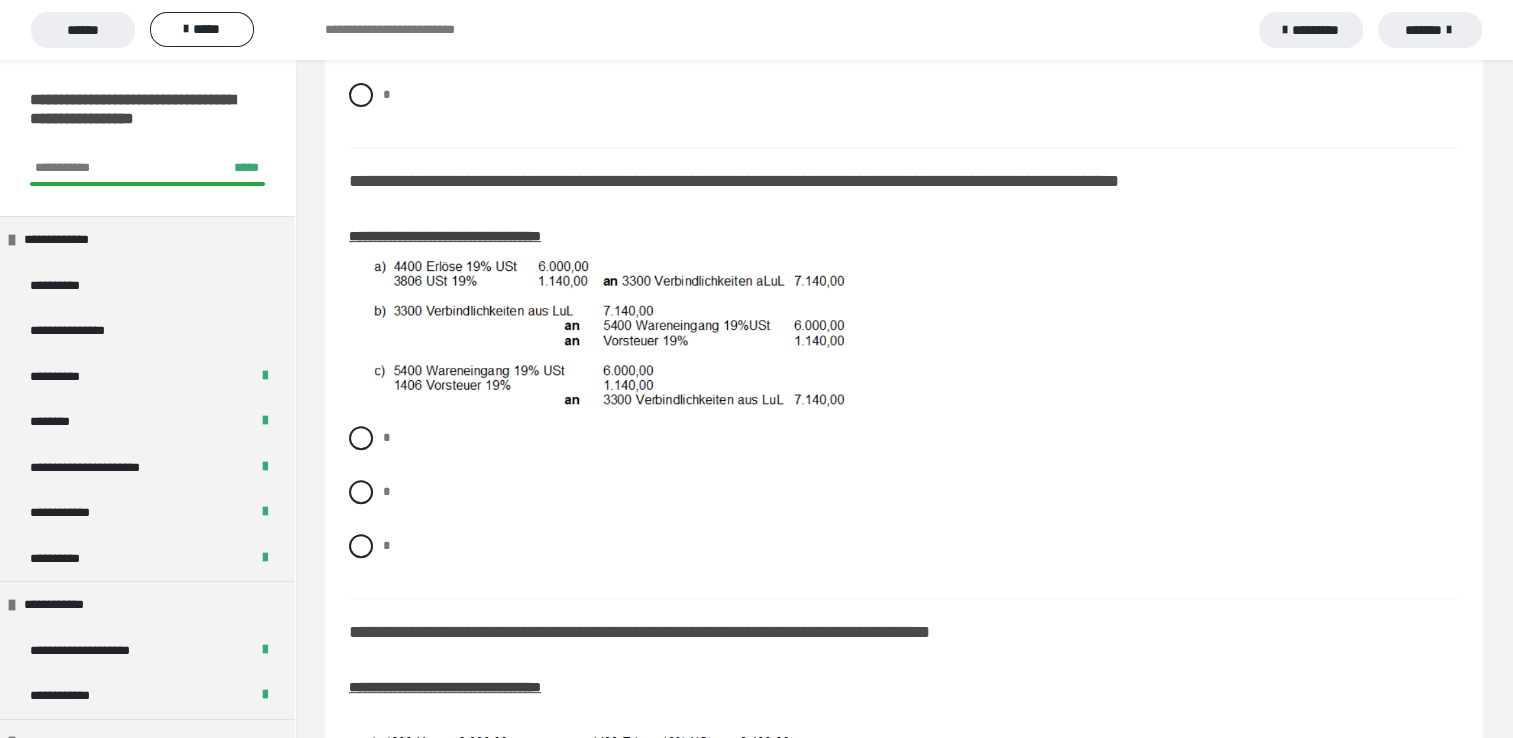 scroll, scrollTop: 706, scrollLeft: 0, axis: vertical 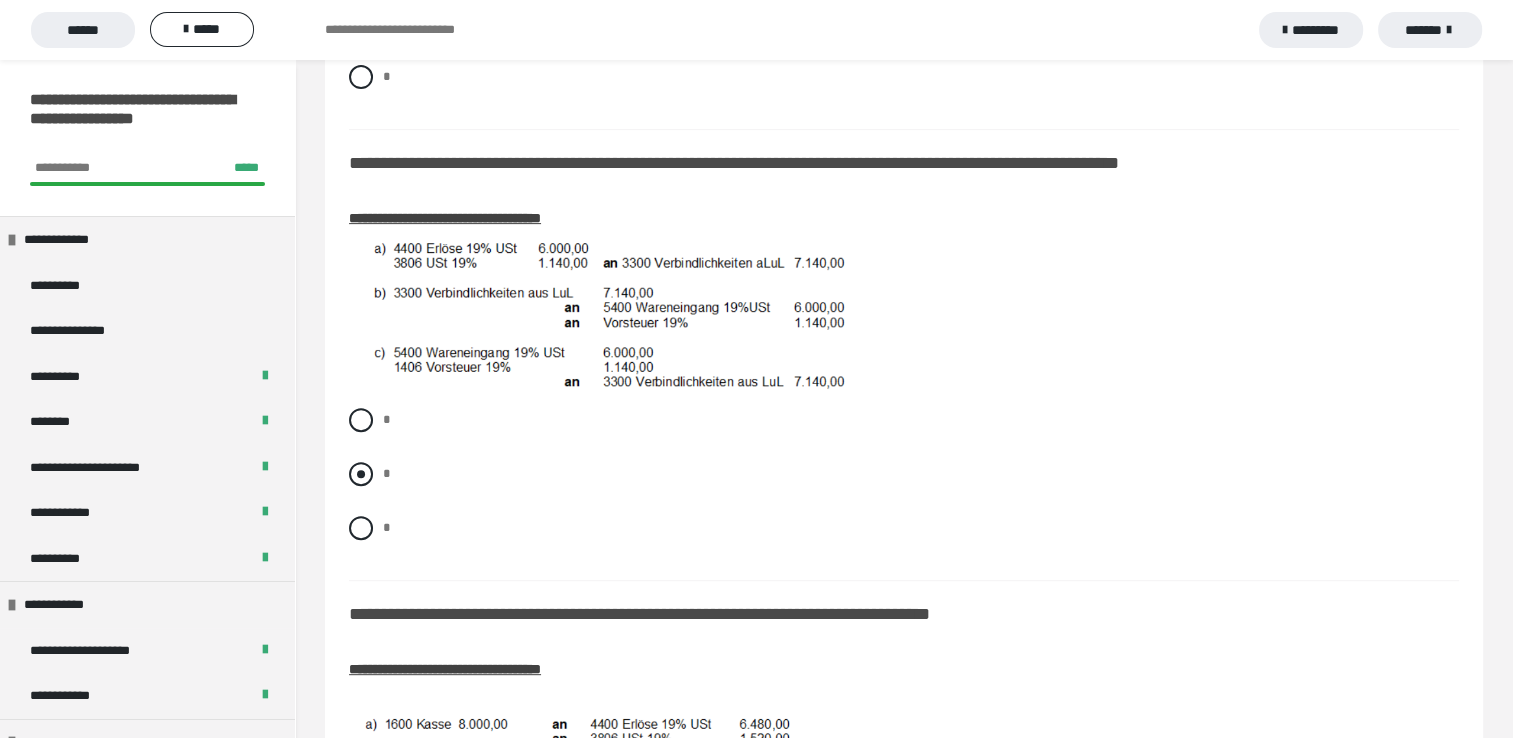 click at bounding box center [361, 474] 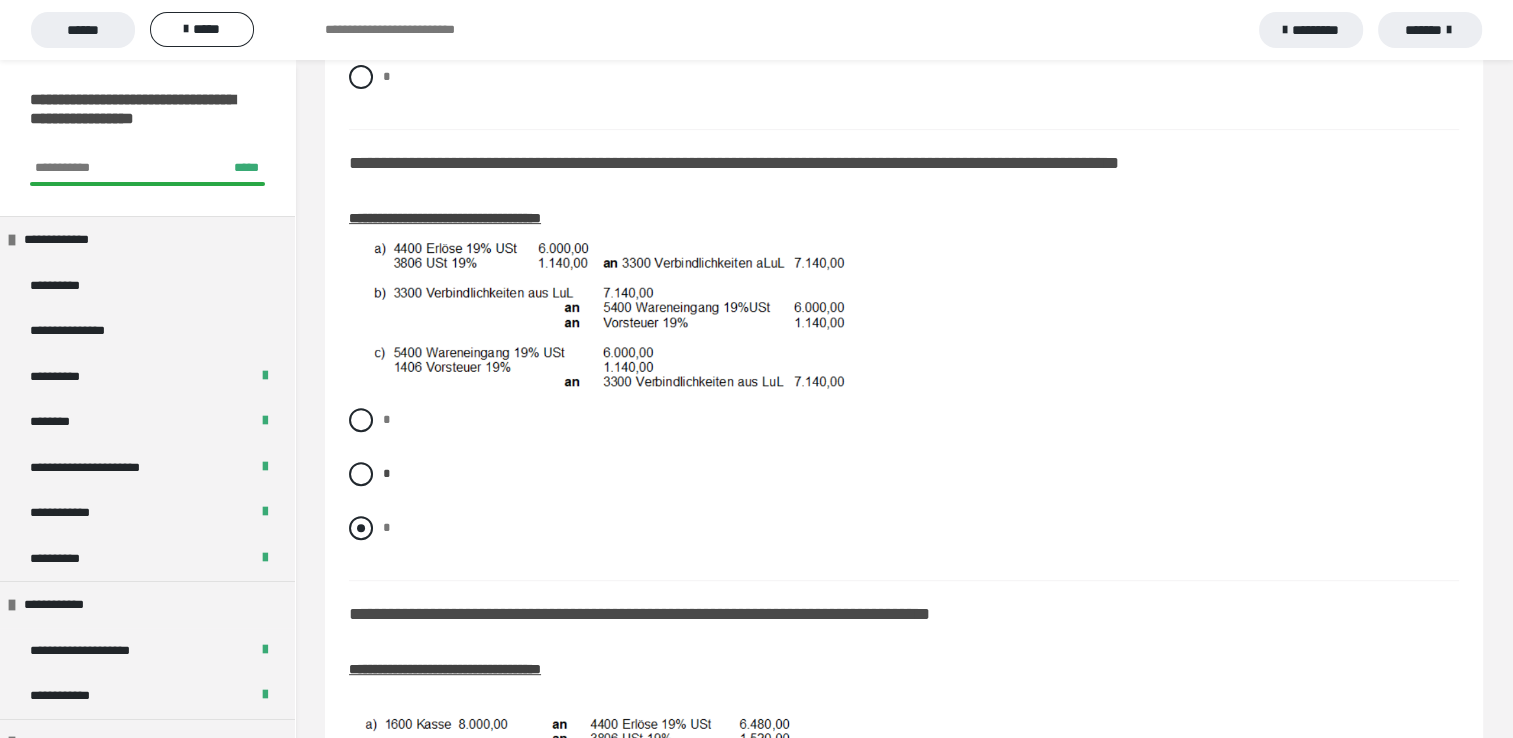 click at bounding box center (361, 528) 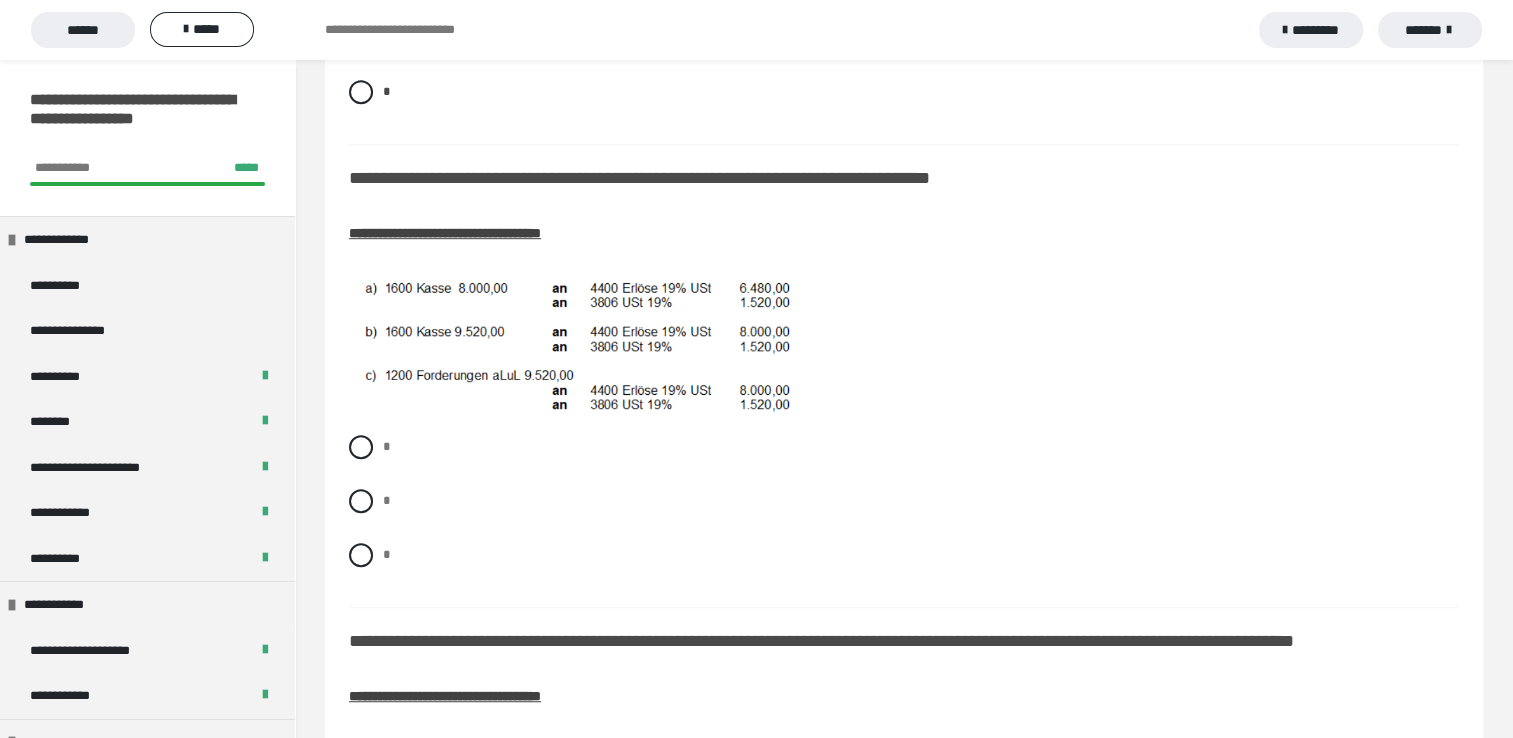 scroll, scrollTop: 1160, scrollLeft: 0, axis: vertical 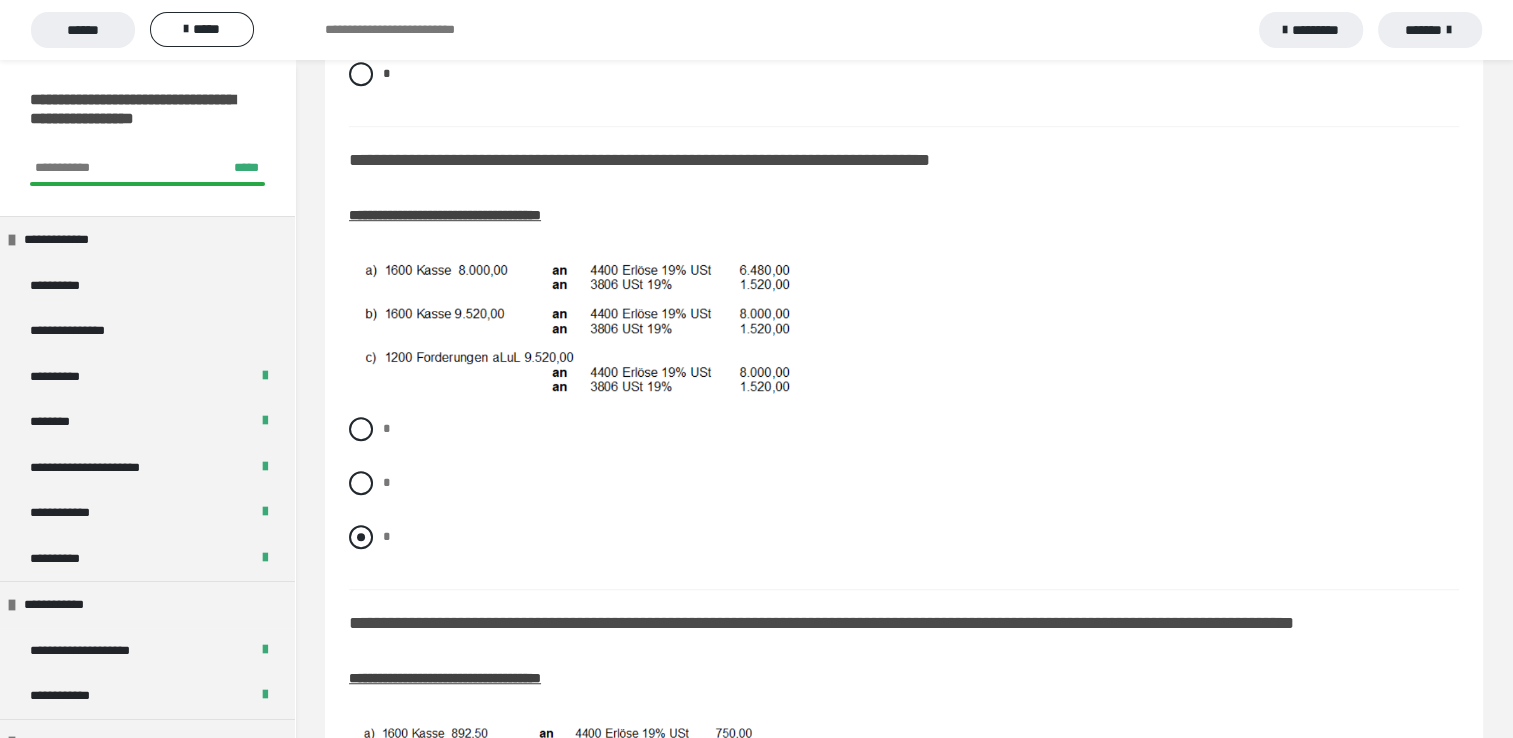 click at bounding box center [361, 537] 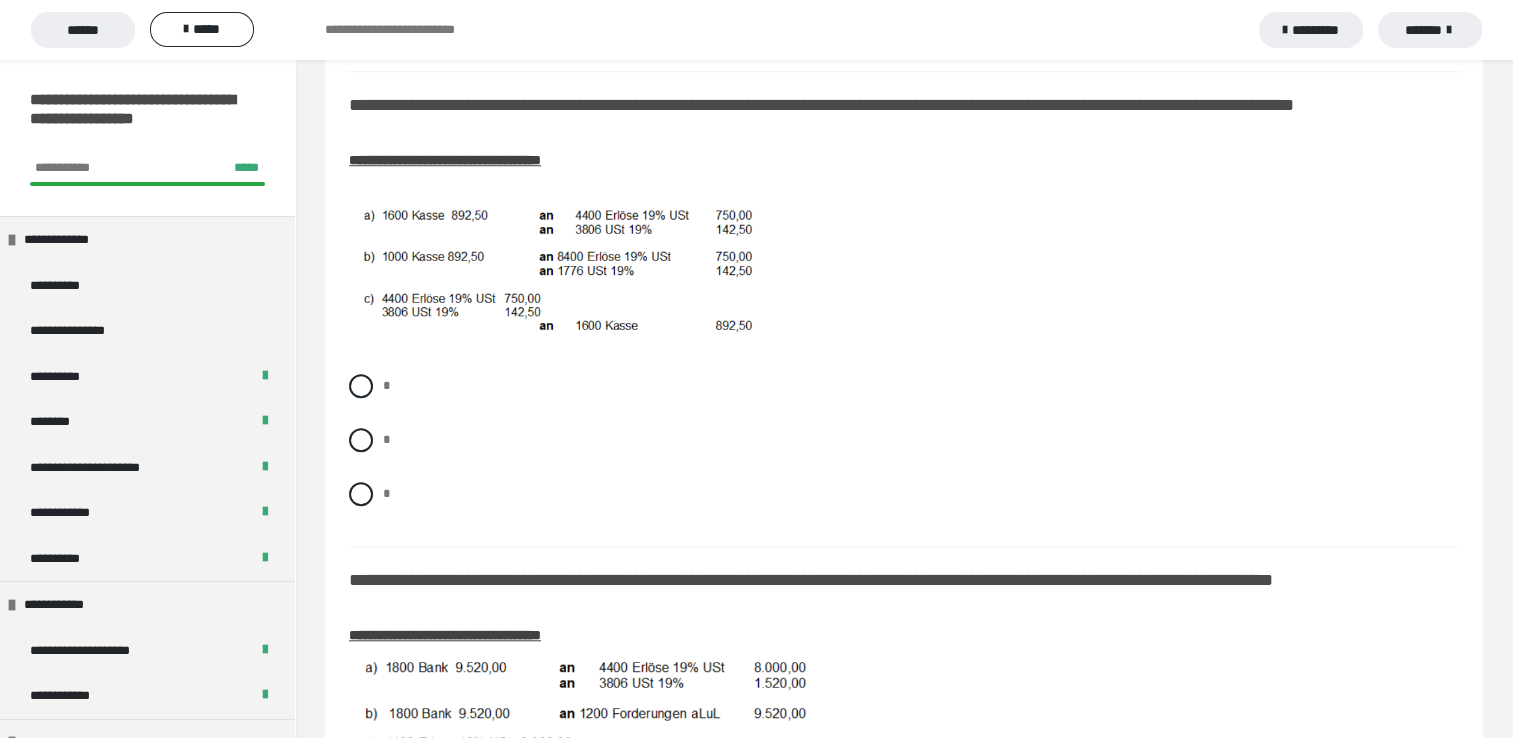 scroll, scrollTop: 1680, scrollLeft: 0, axis: vertical 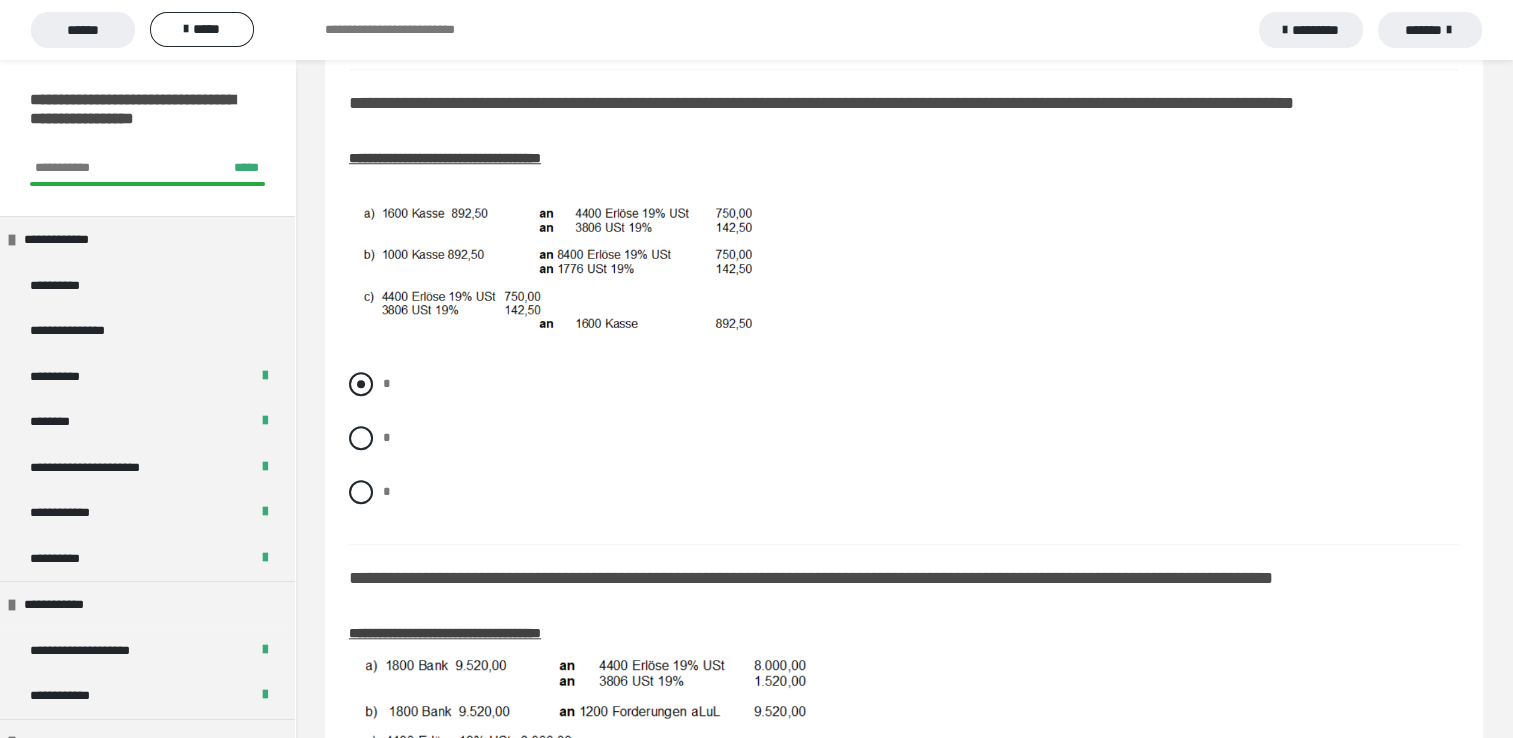 click at bounding box center [361, 384] 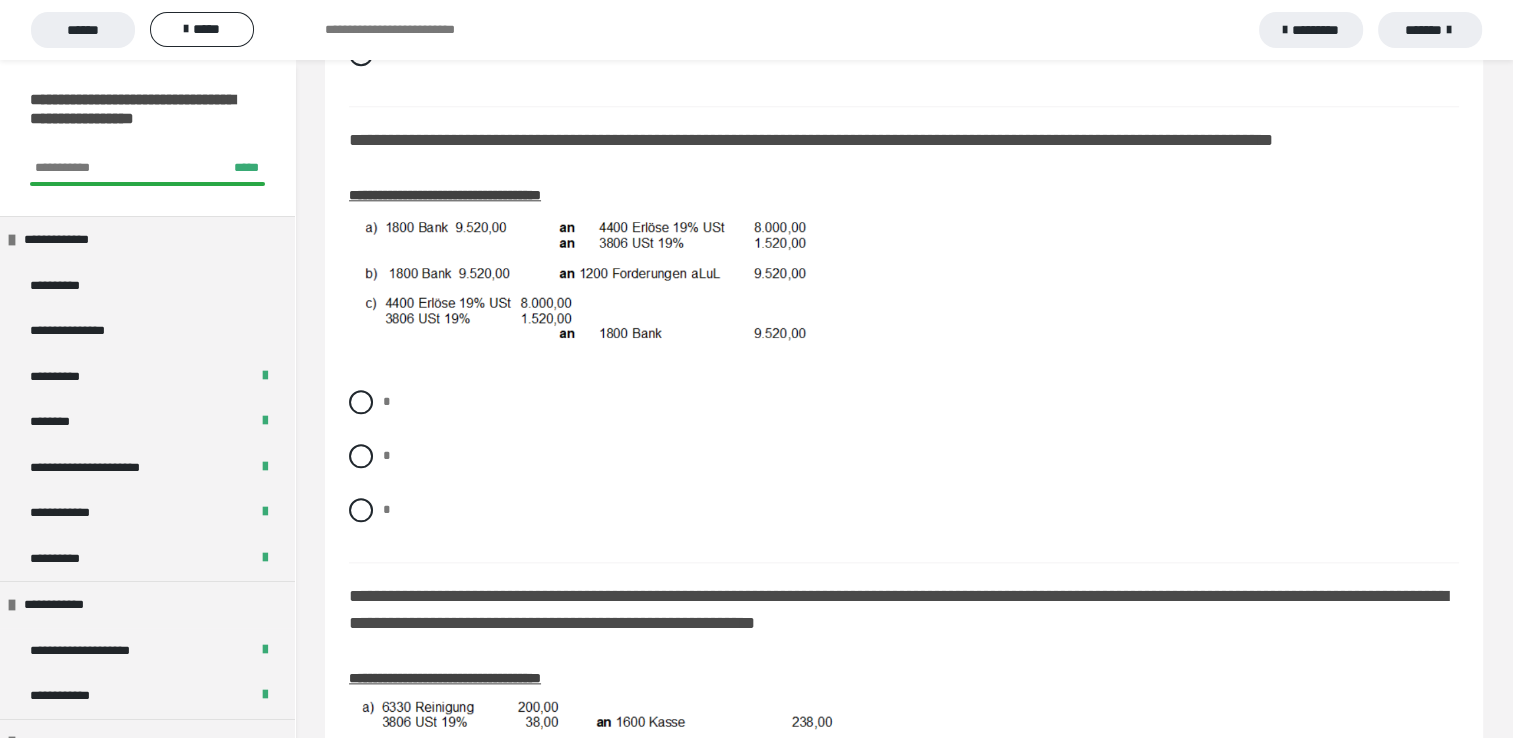 scroll, scrollTop: 2120, scrollLeft: 0, axis: vertical 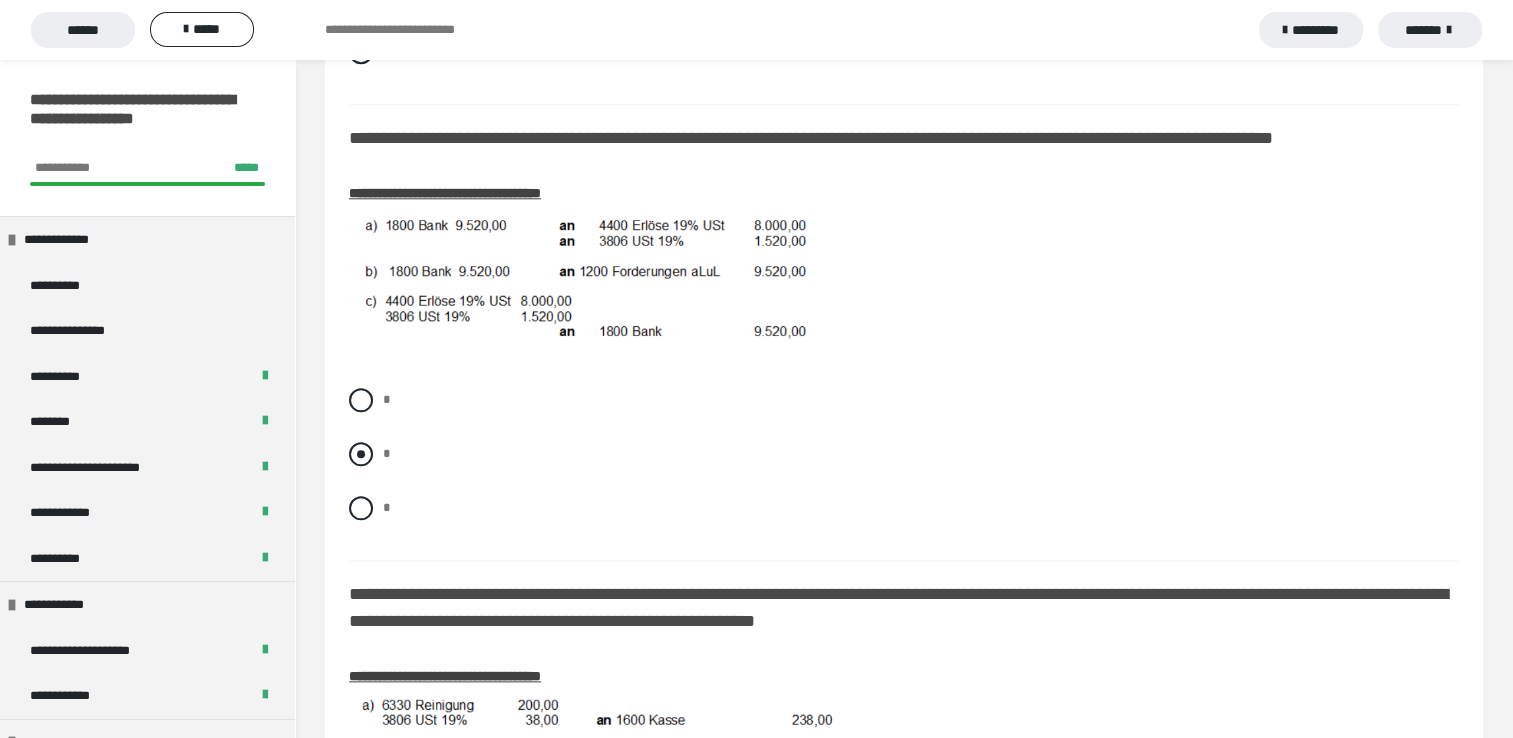click at bounding box center [361, 454] 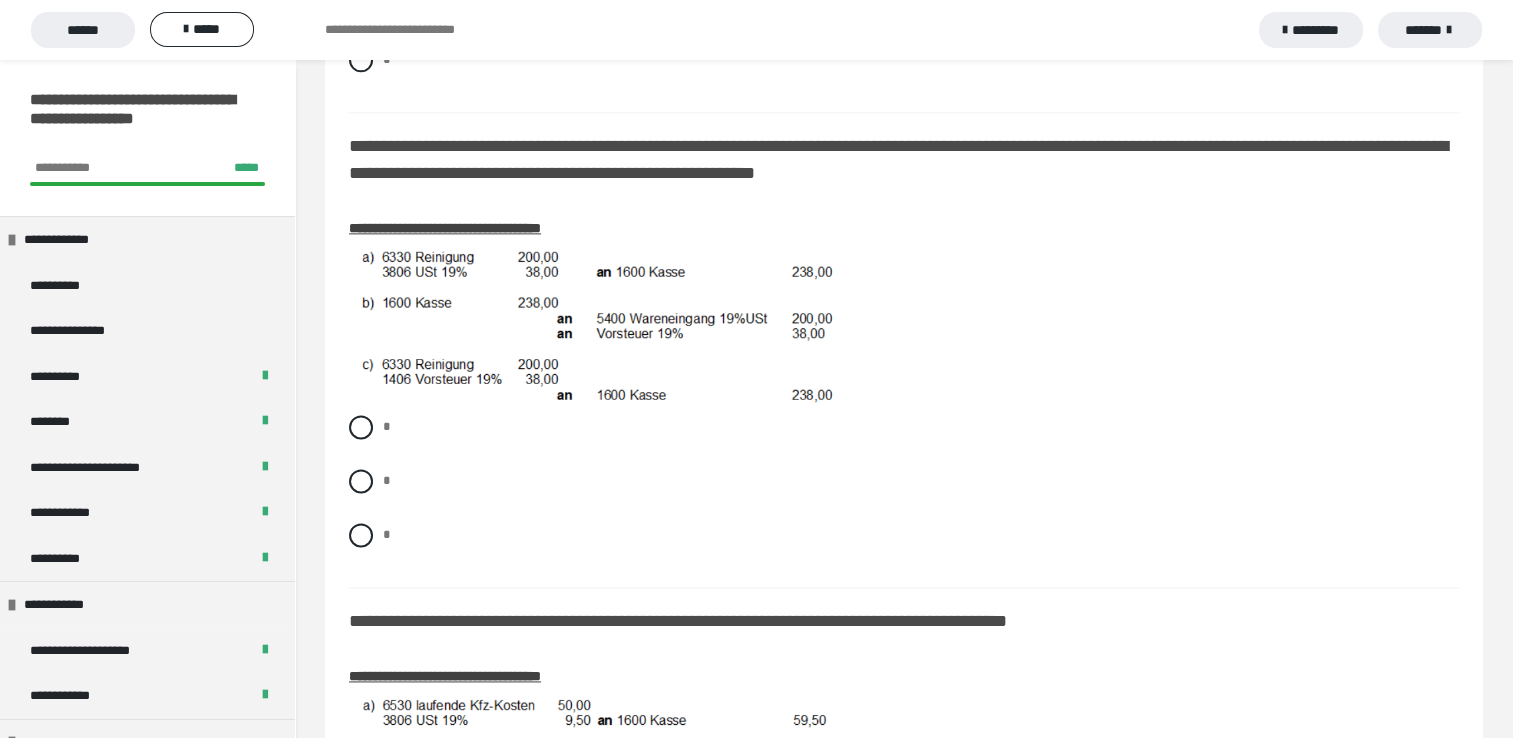 scroll, scrollTop: 2586, scrollLeft: 0, axis: vertical 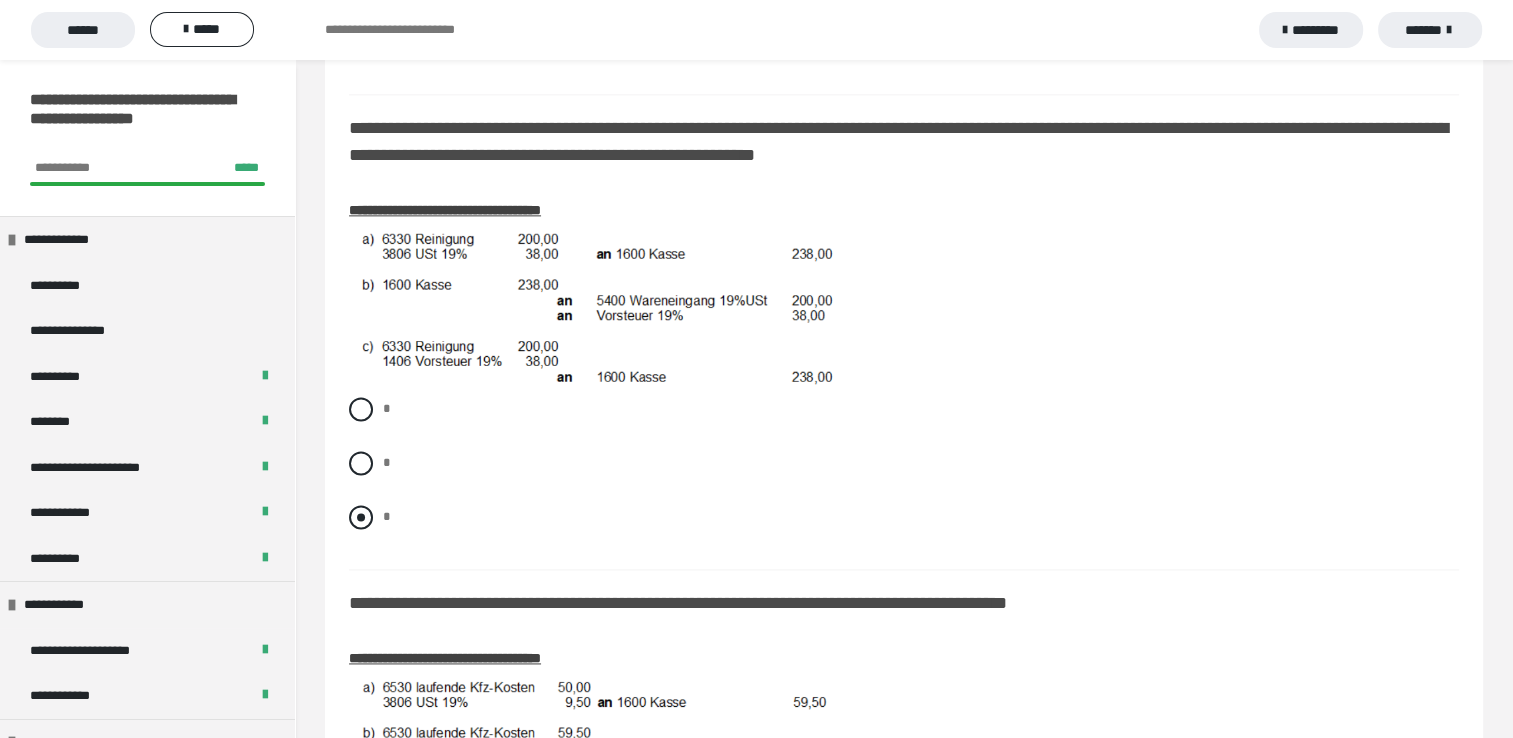 click at bounding box center (361, 517) 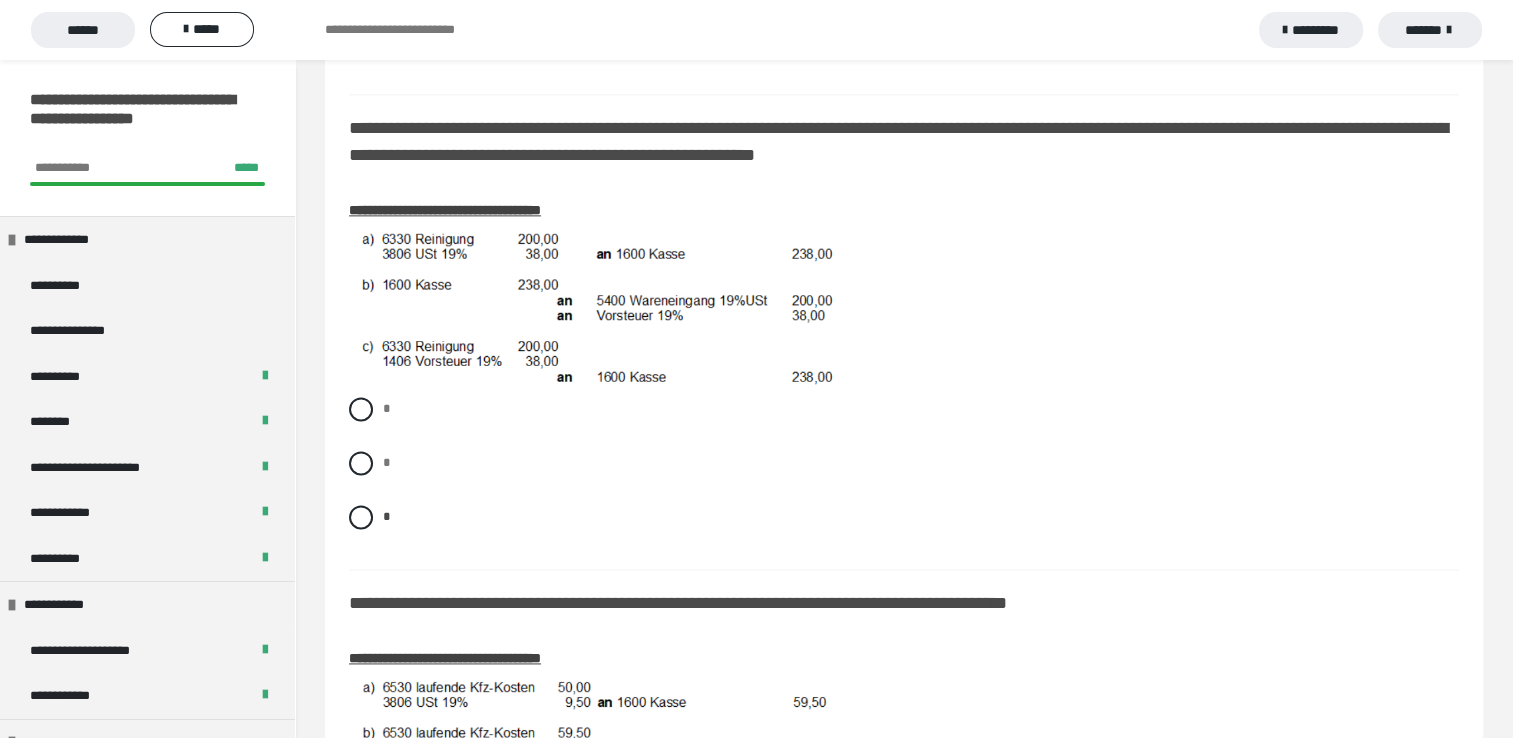 click on "**********" at bounding box center (904, -694) 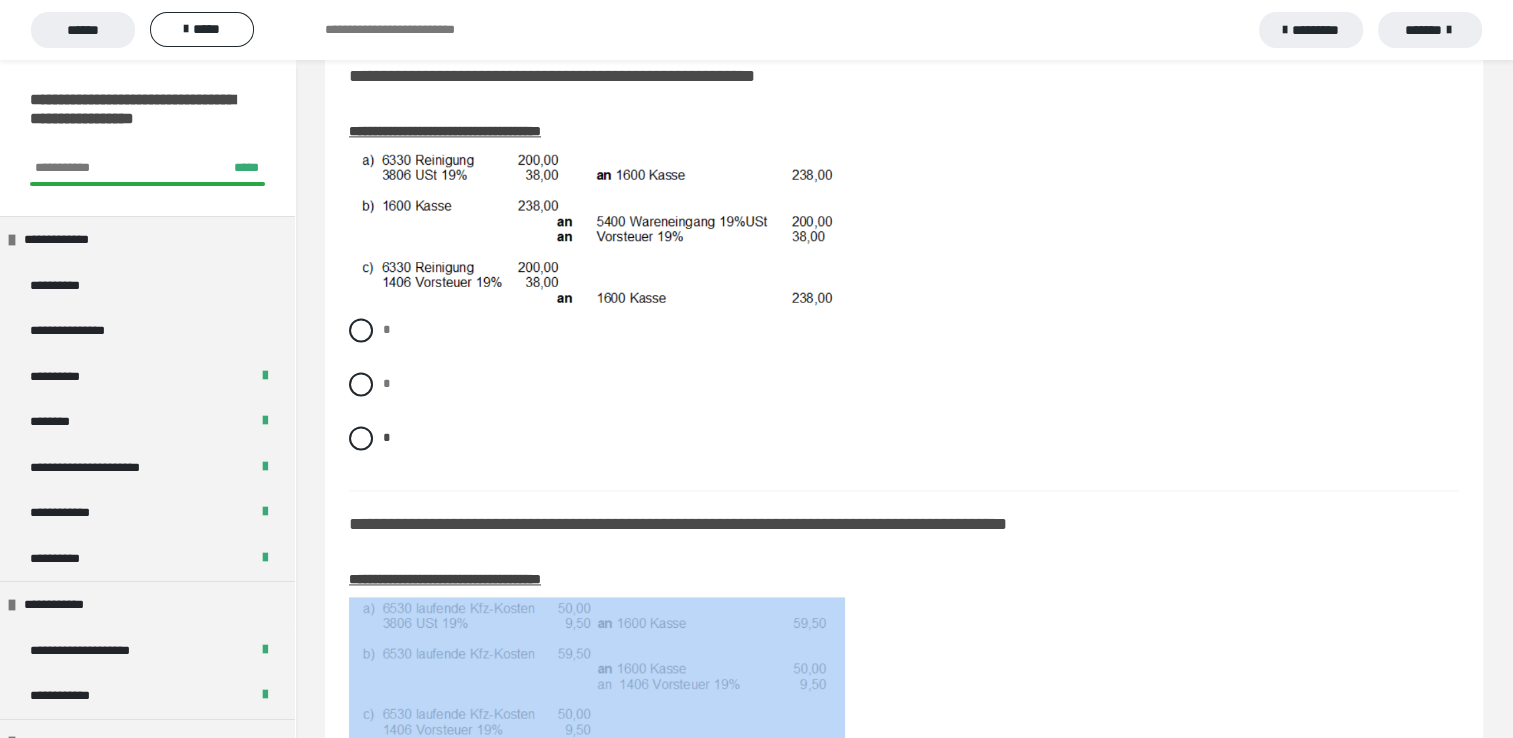 click on "**********" at bounding box center (904, -773) 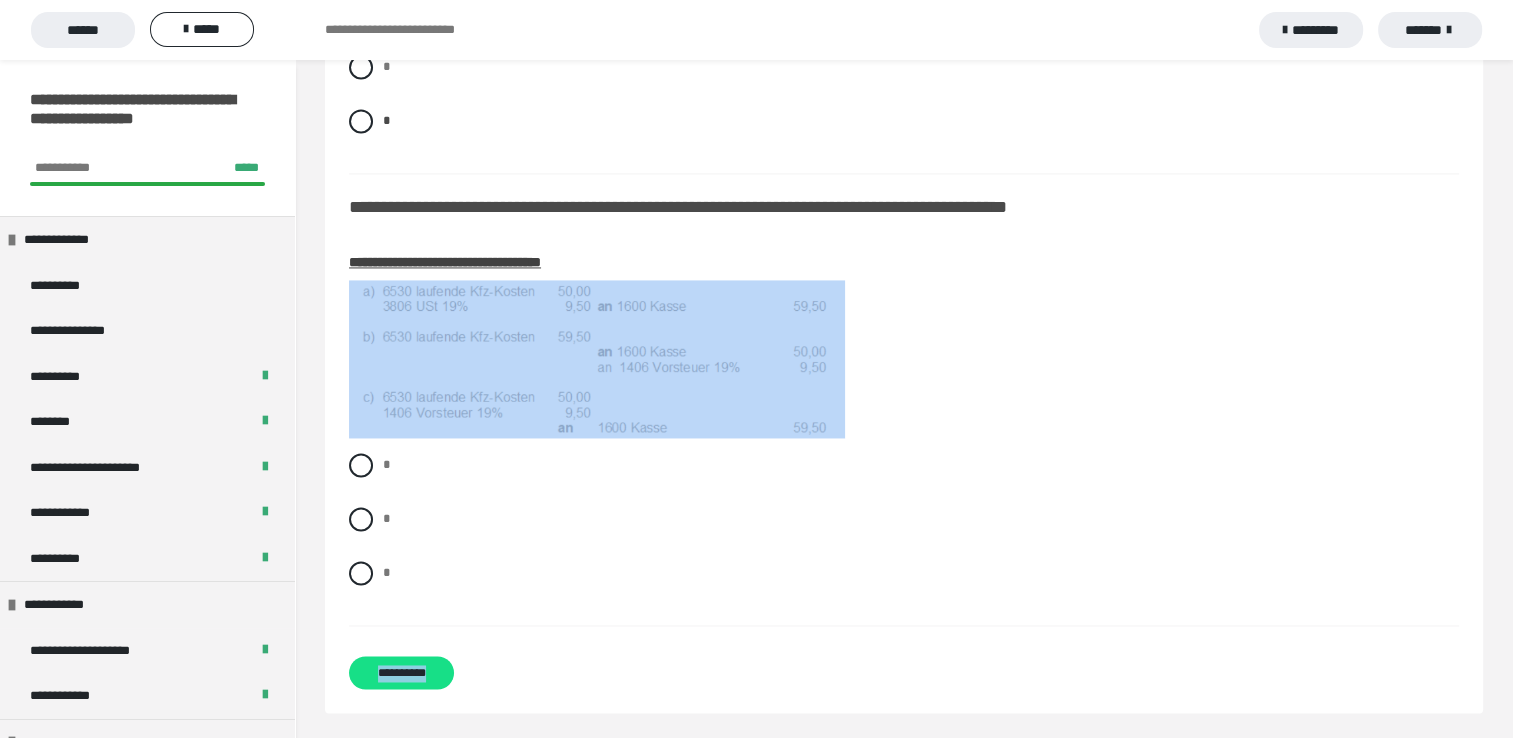 scroll, scrollTop: 3010, scrollLeft: 0, axis: vertical 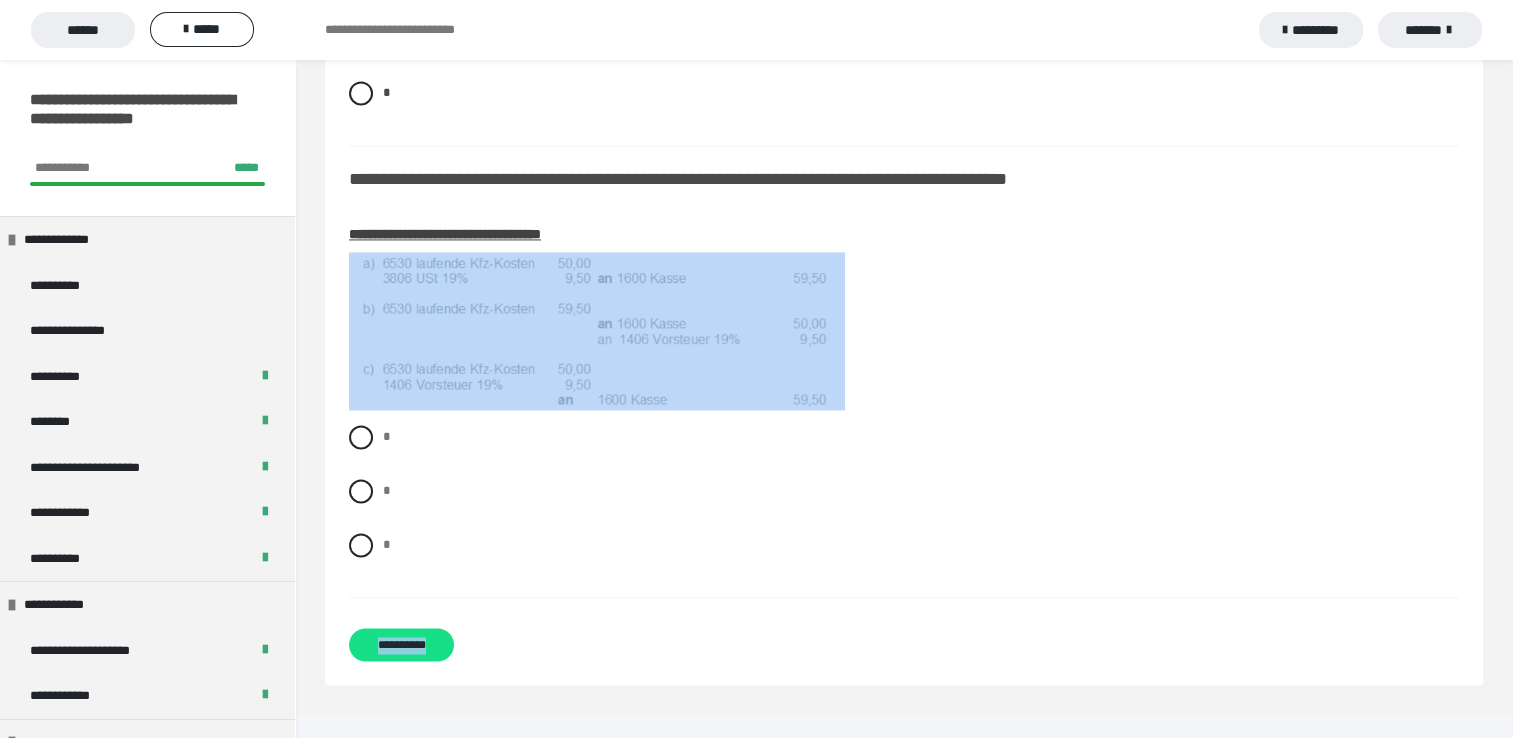 drag, startPoint x: 1400, startPoint y: 612, endPoint x: 1061, endPoint y: 612, distance: 339 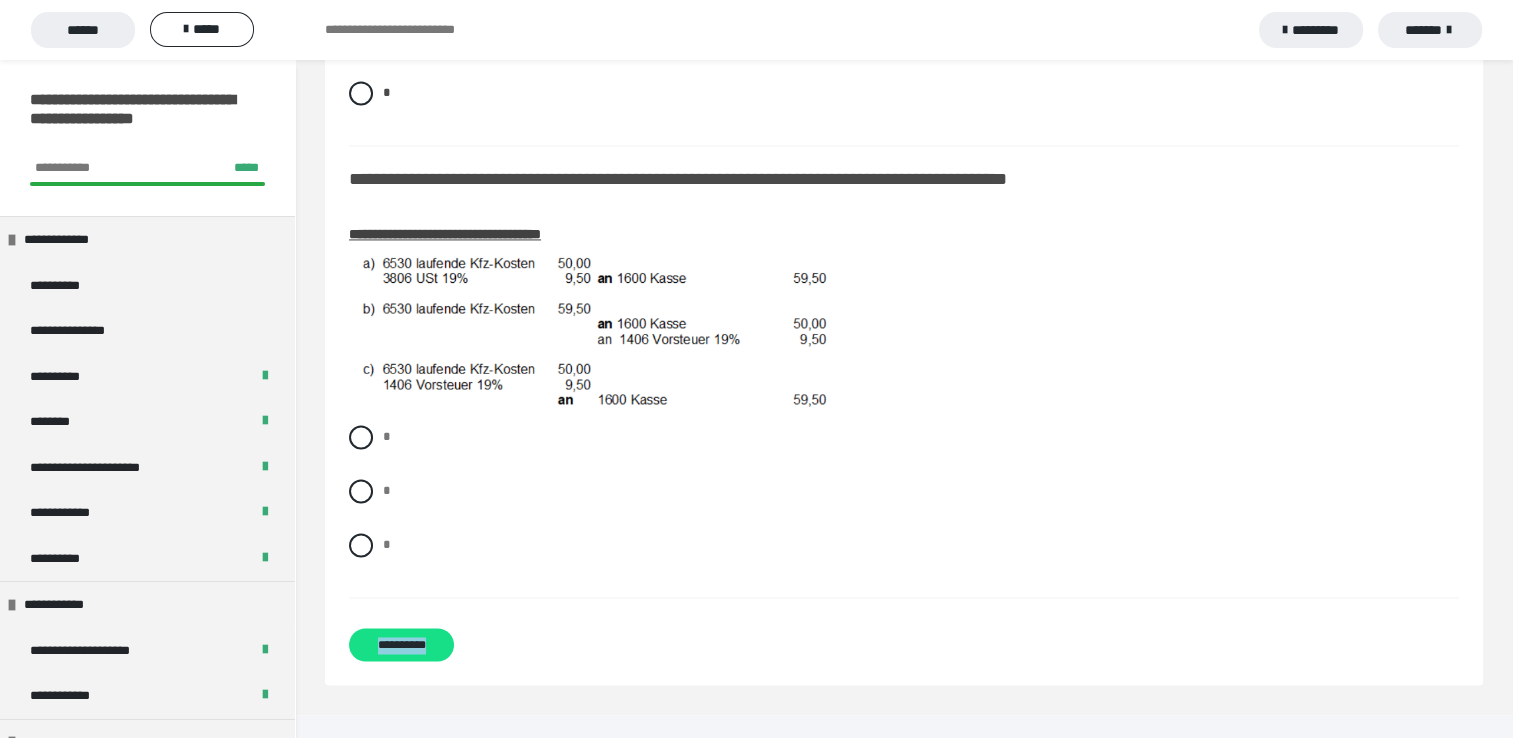 click on "* * *" at bounding box center (904, 506) 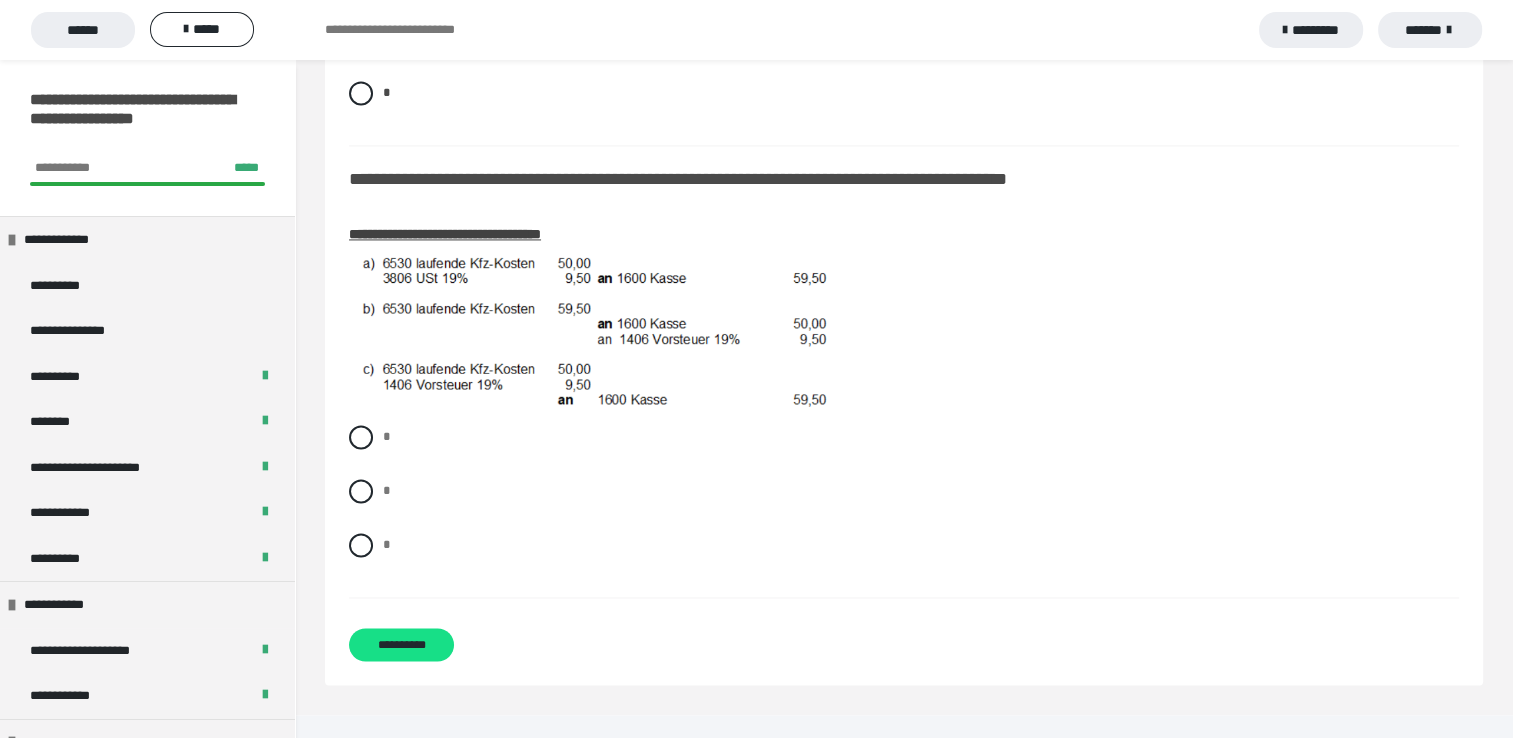 click on "* * *" at bounding box center [904, 506] 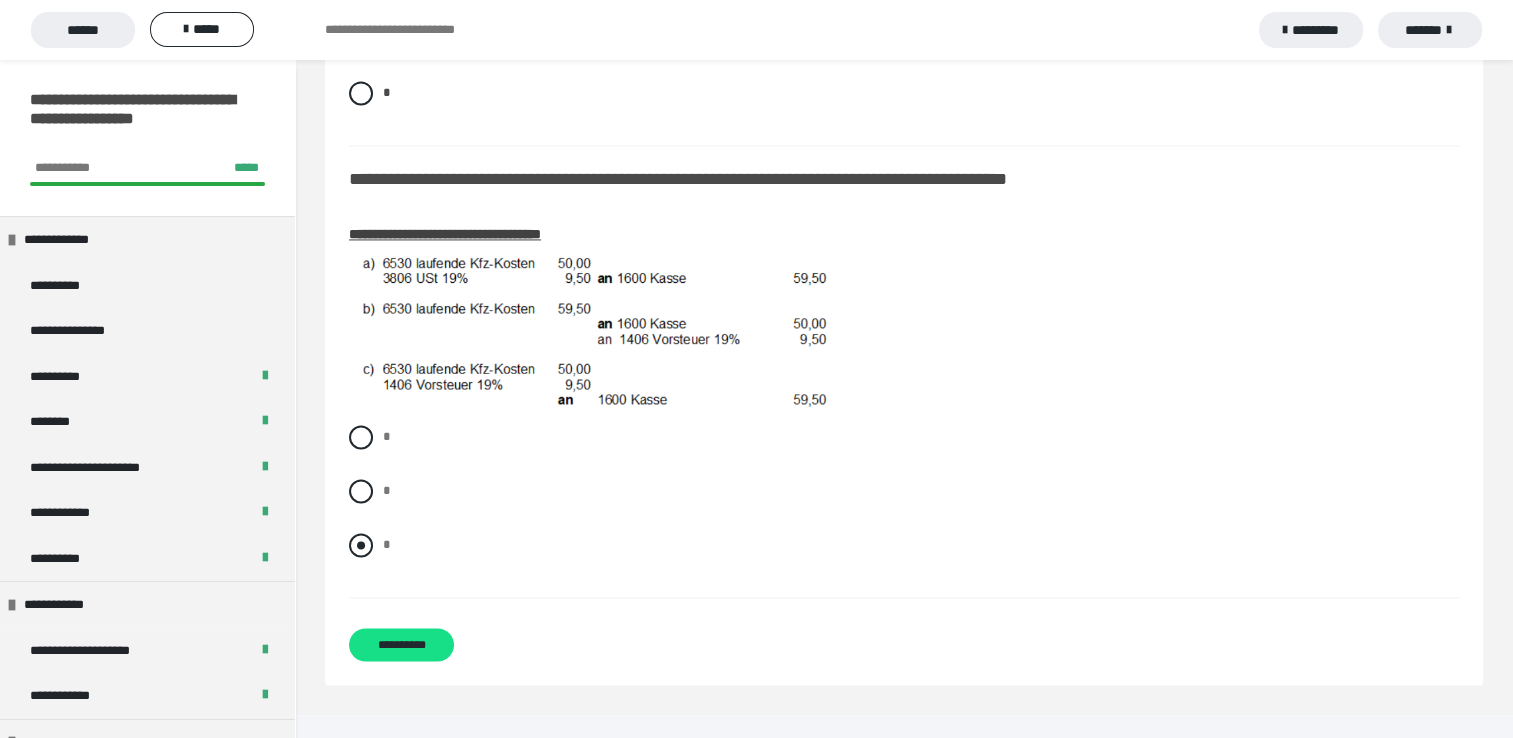 click at bounding box center [361, 545] 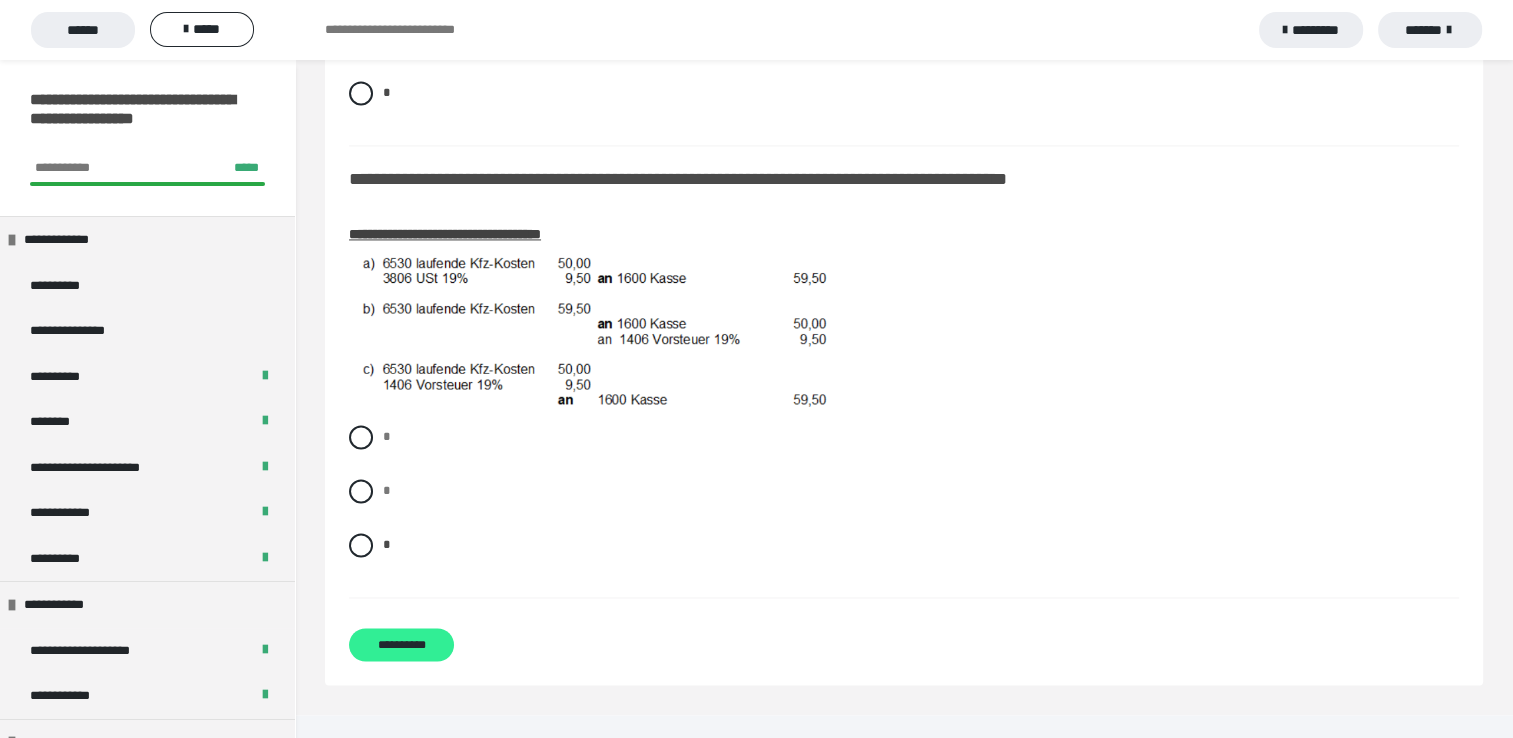 click on "**********" at bounding box center (401, 644) 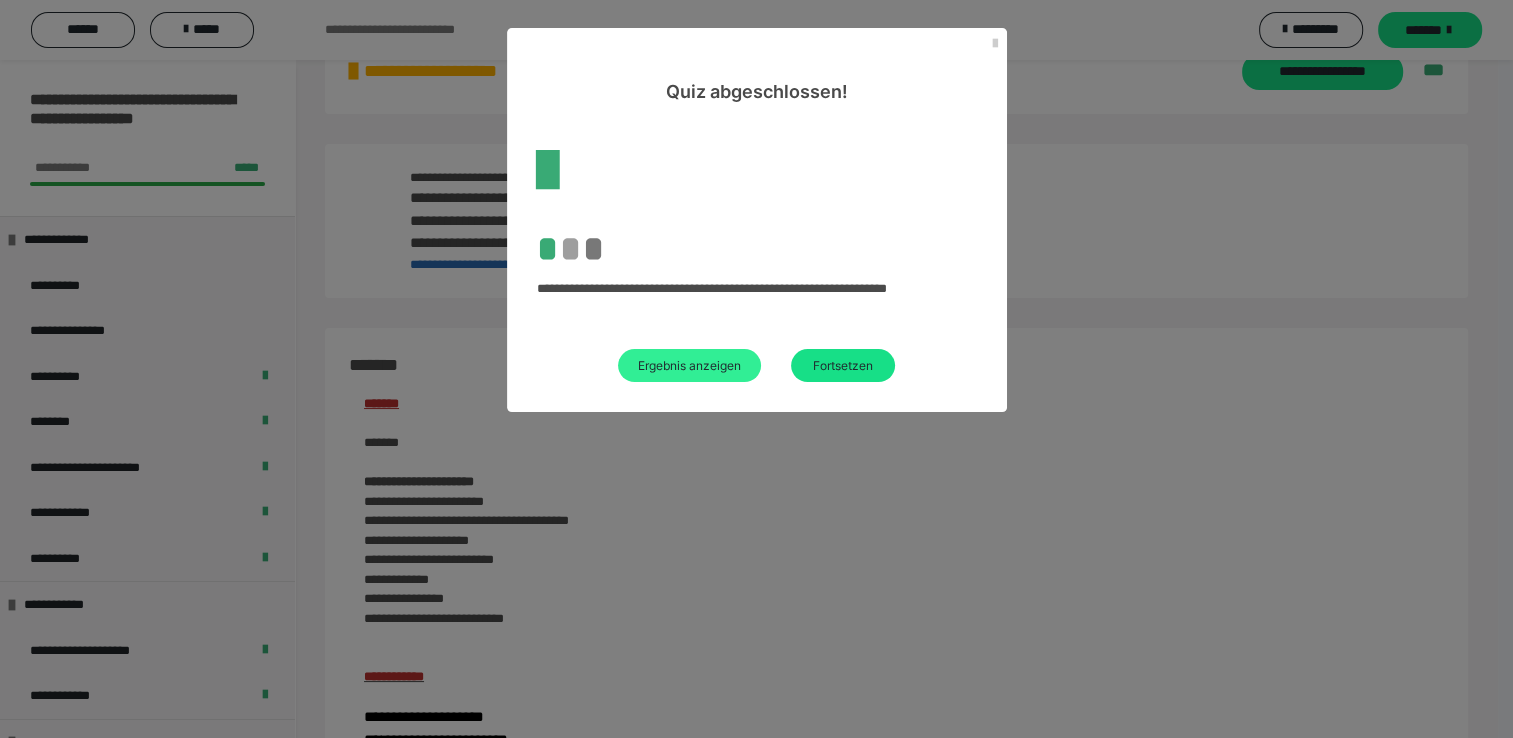 scroll, scrollTop: 1984, scrollLeft: 0, axis: vertical 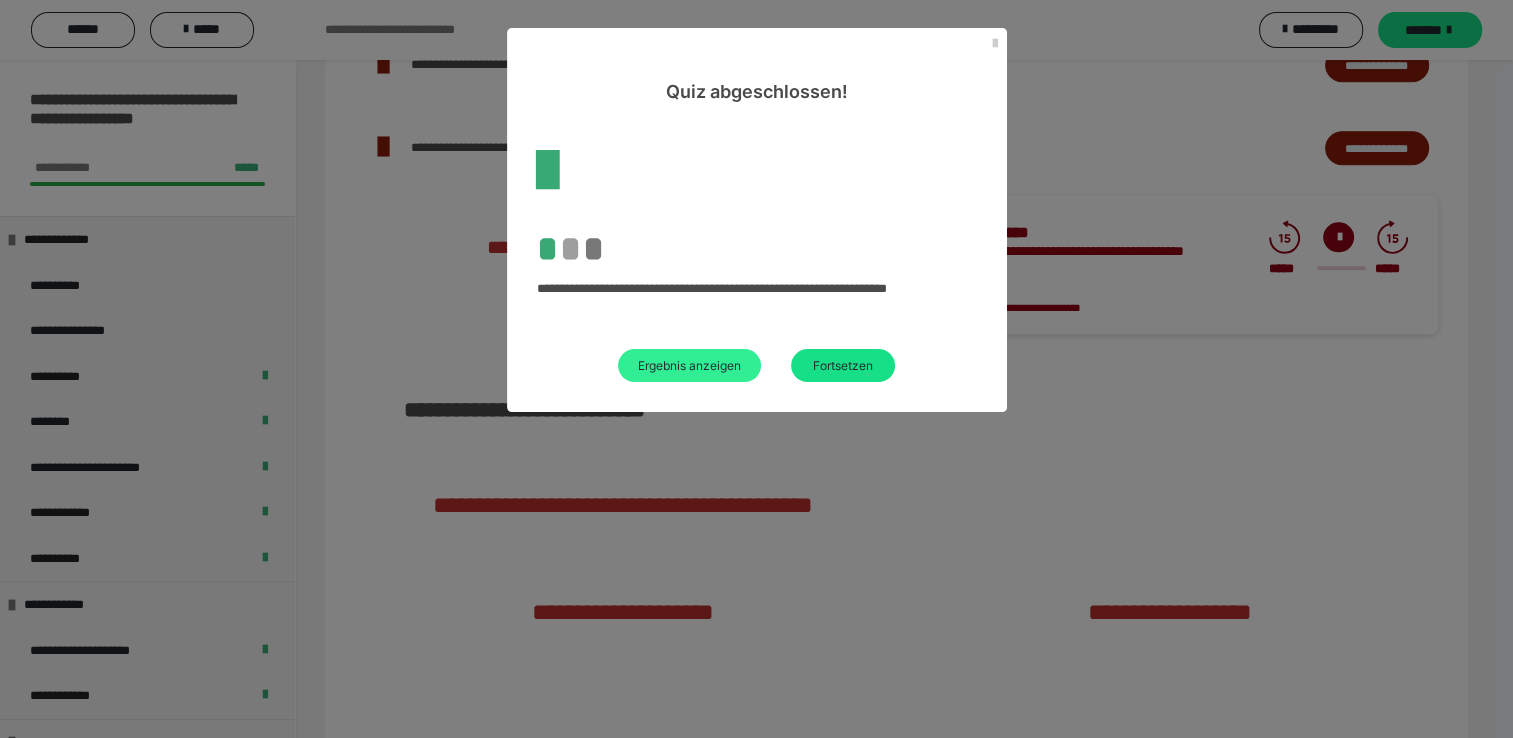 click on "Ergebnis anzeigen" at bounding box center [689, 365] 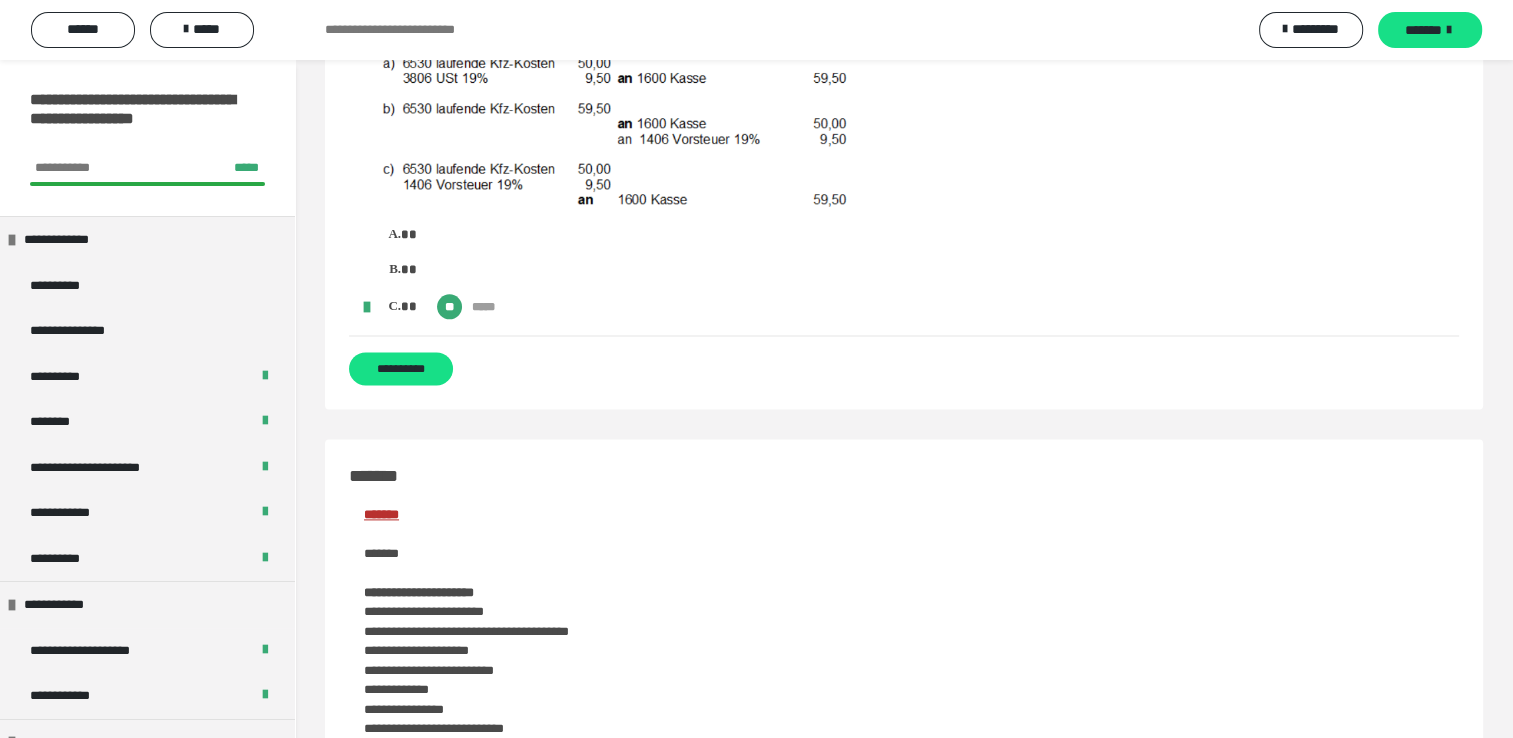 scroll, scrollTop: 2572, scrollLeft: 0, axis: vertical 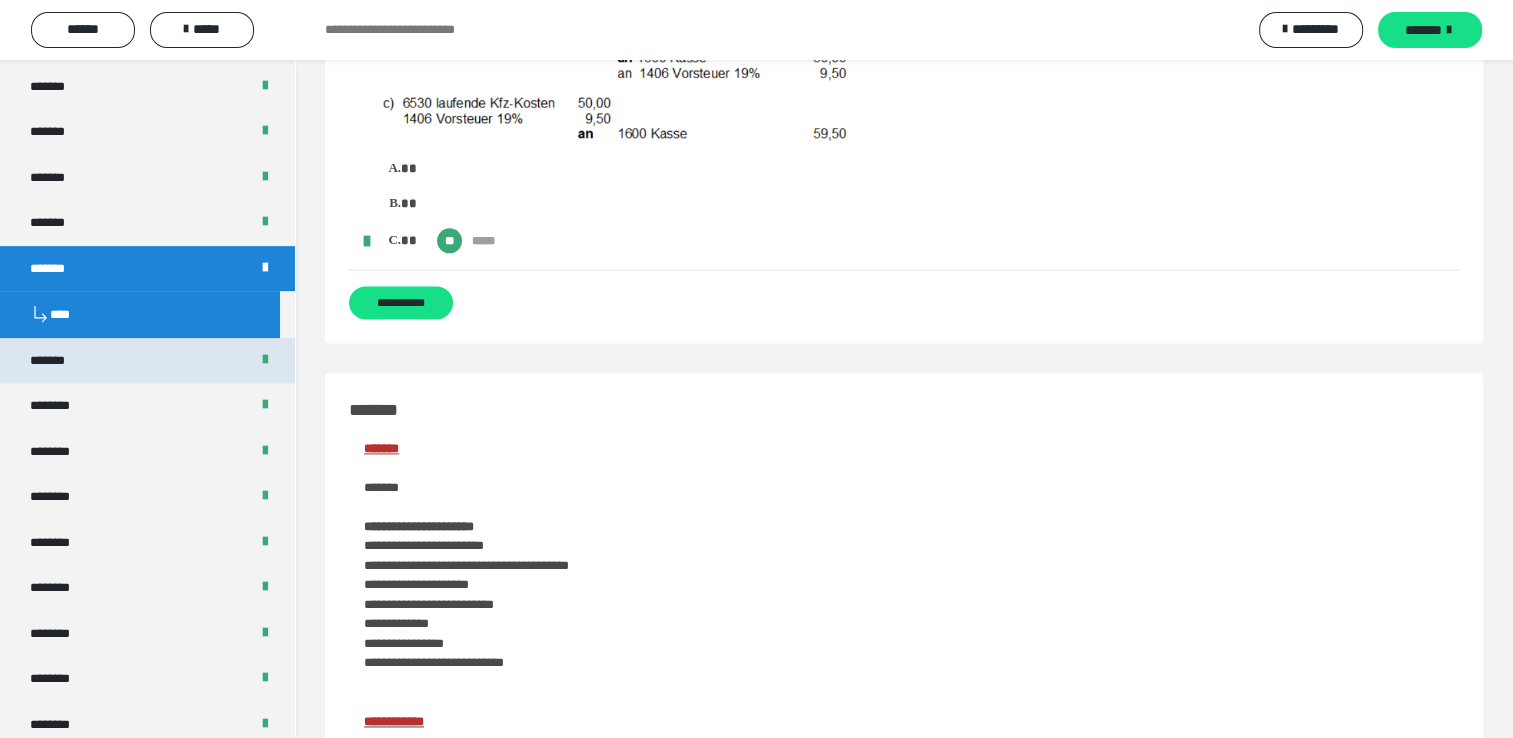 click on "*******" at bounding box center (147, 361) 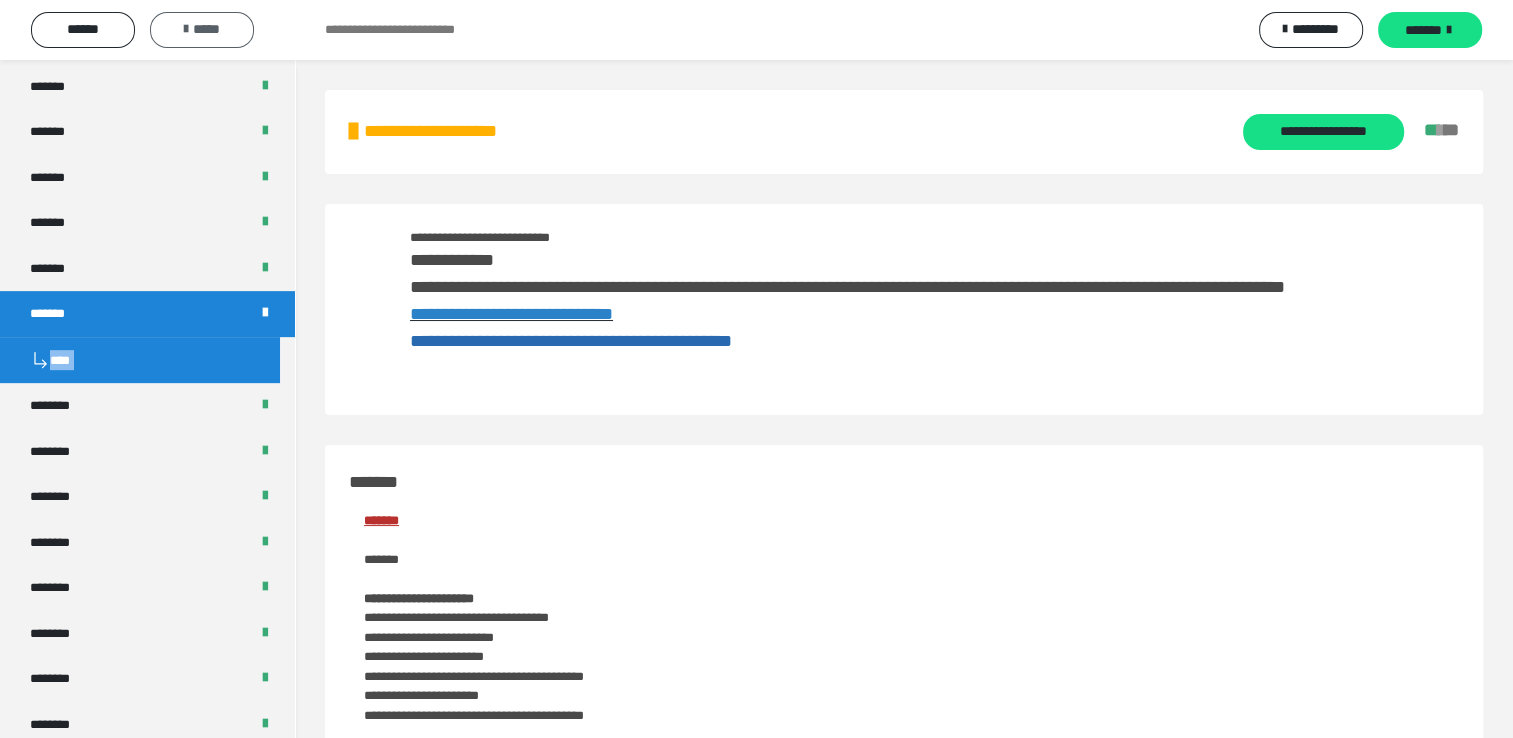click on "*****" at bounding box center (202, 29) 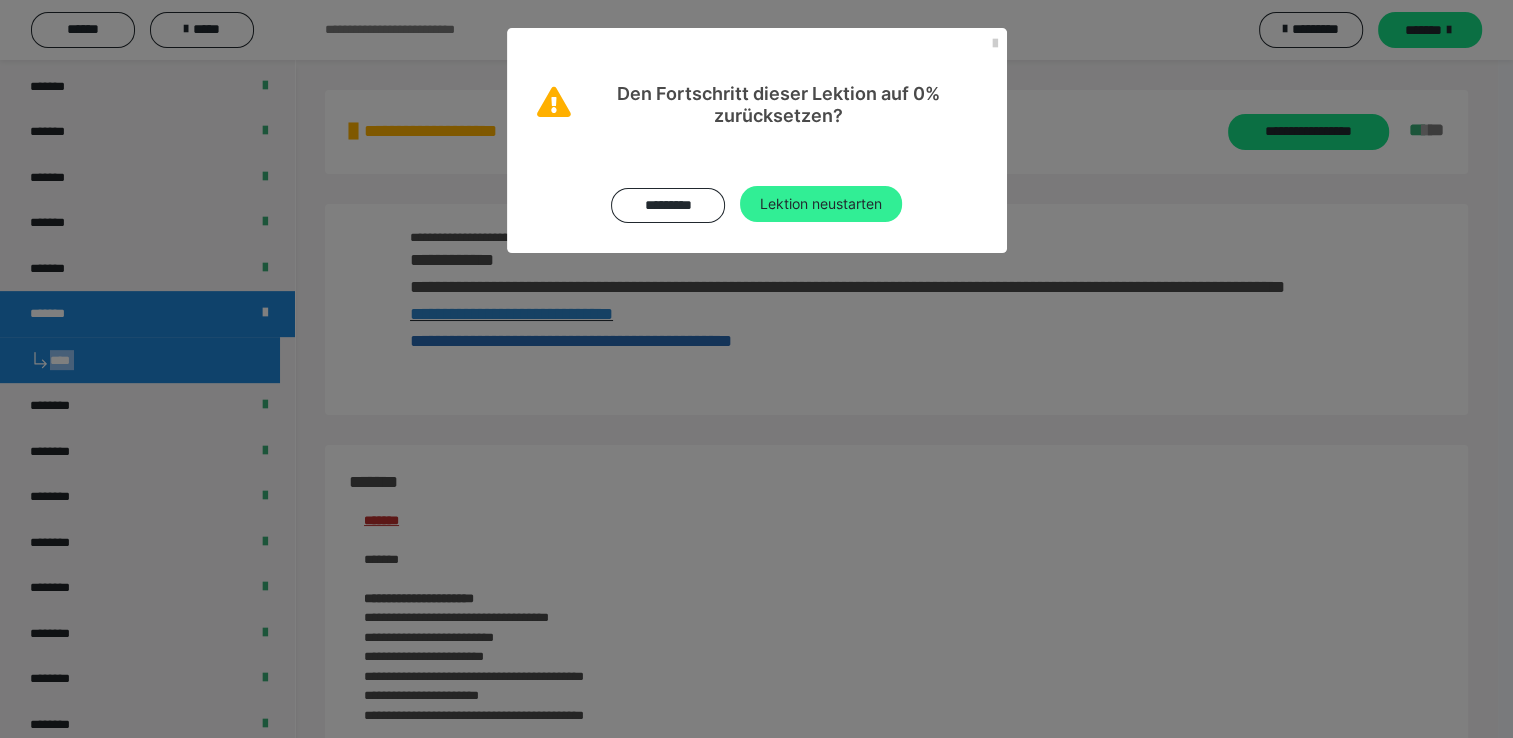 click on "Lektion neustarten" at bounding box center [821, 204] 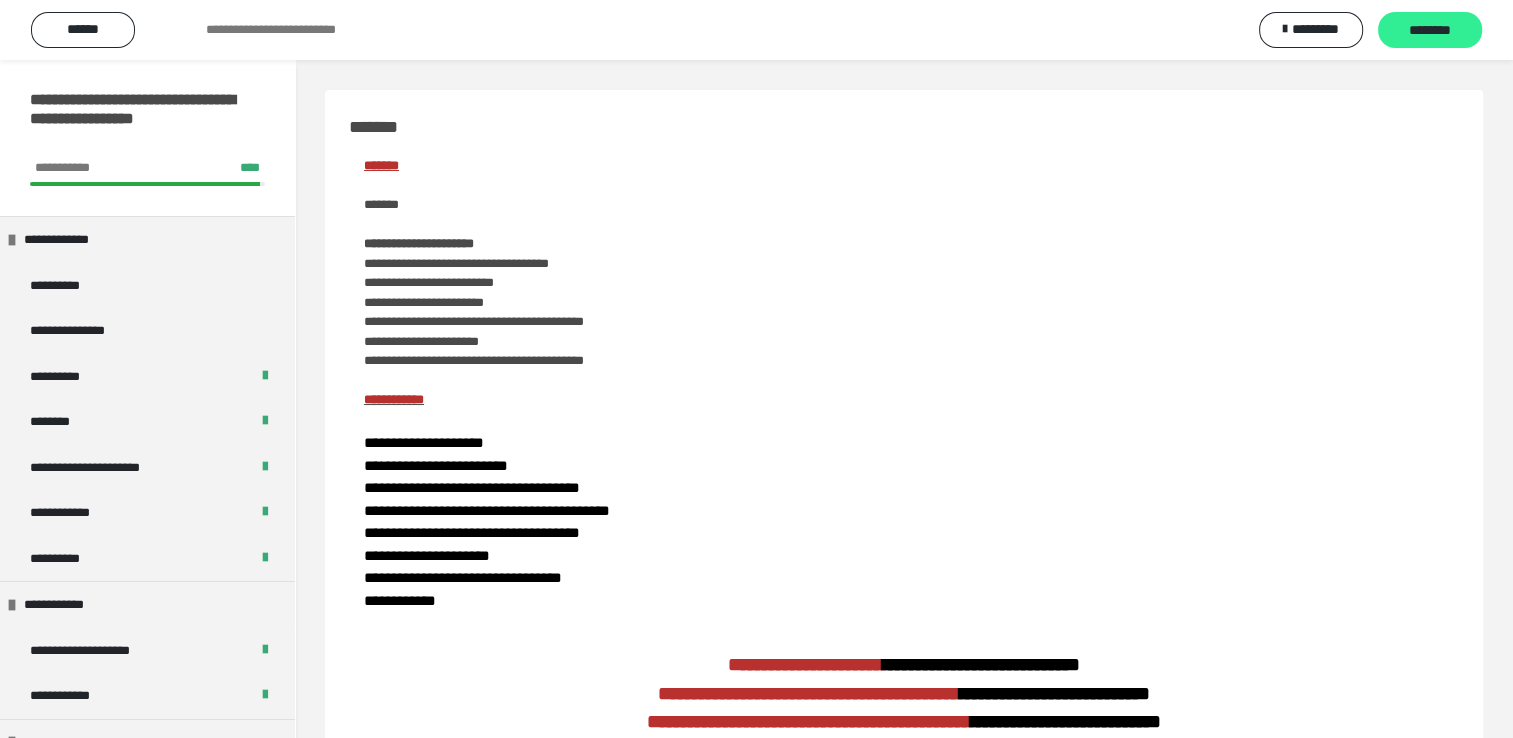 click on "********" at bounding box center [1430, 31] 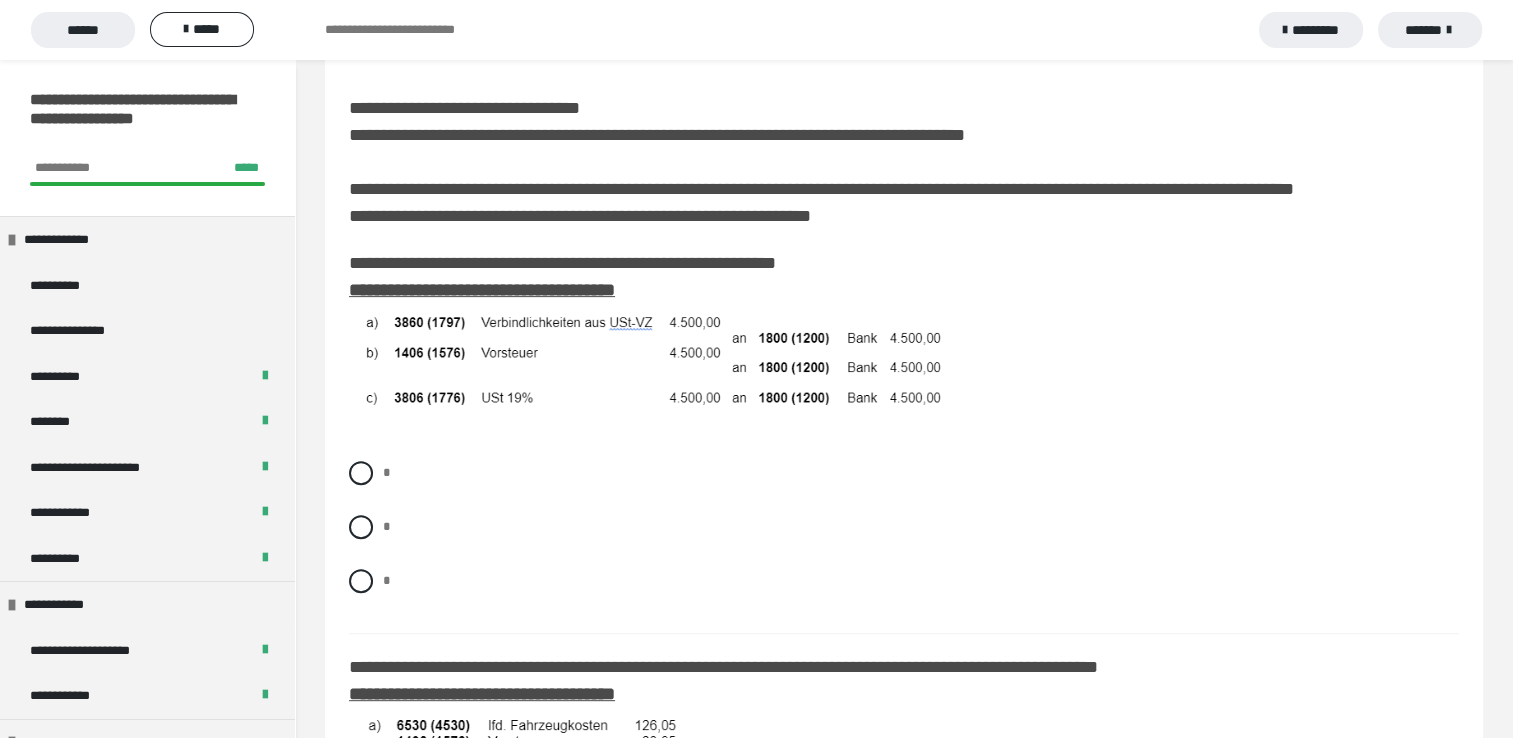 scroll, scrollTop: 680, scrollLeft: 0, axis: vertical 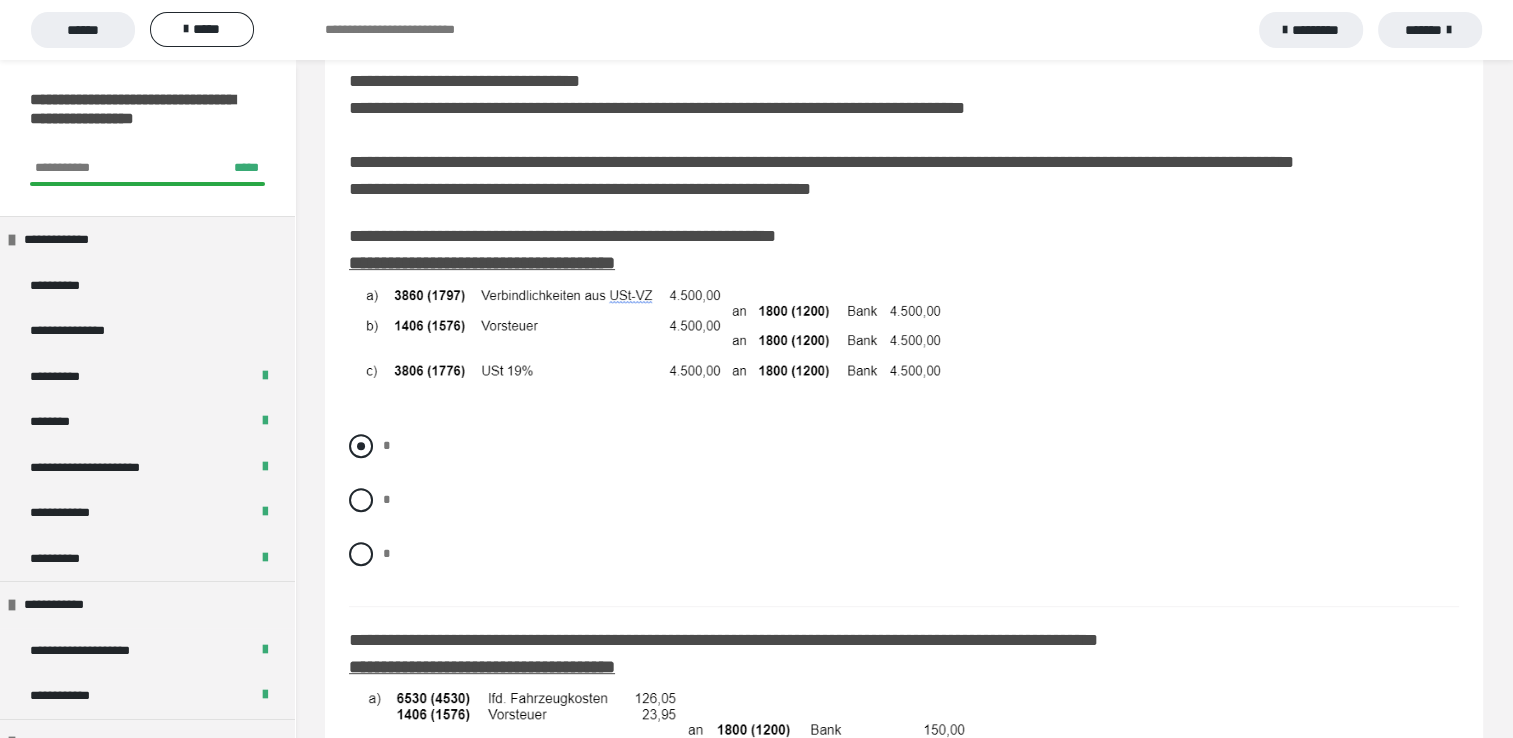 click at bounding box center [361, 446] 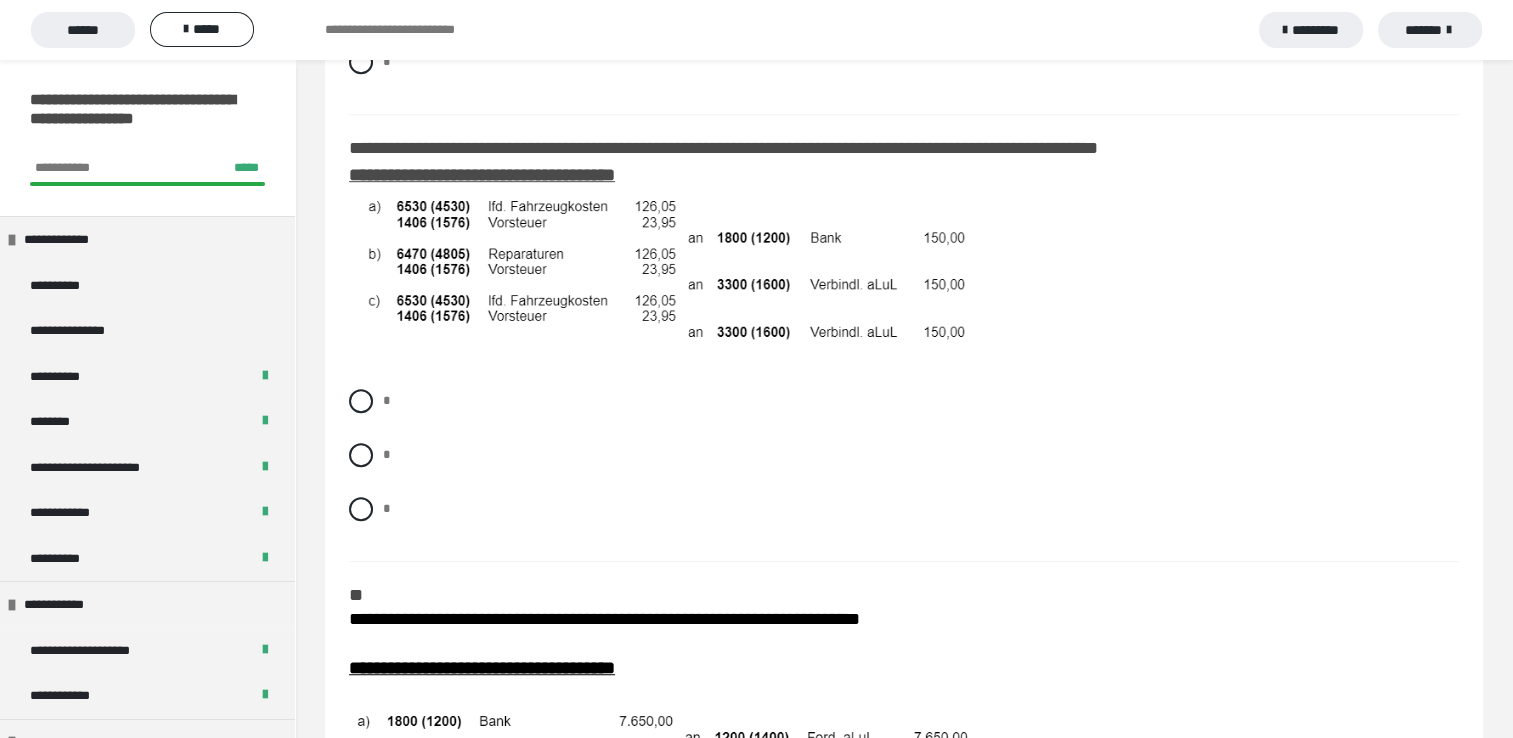 scroll, scrollTop: 1212, scrollLeft: 0, axis: vertical 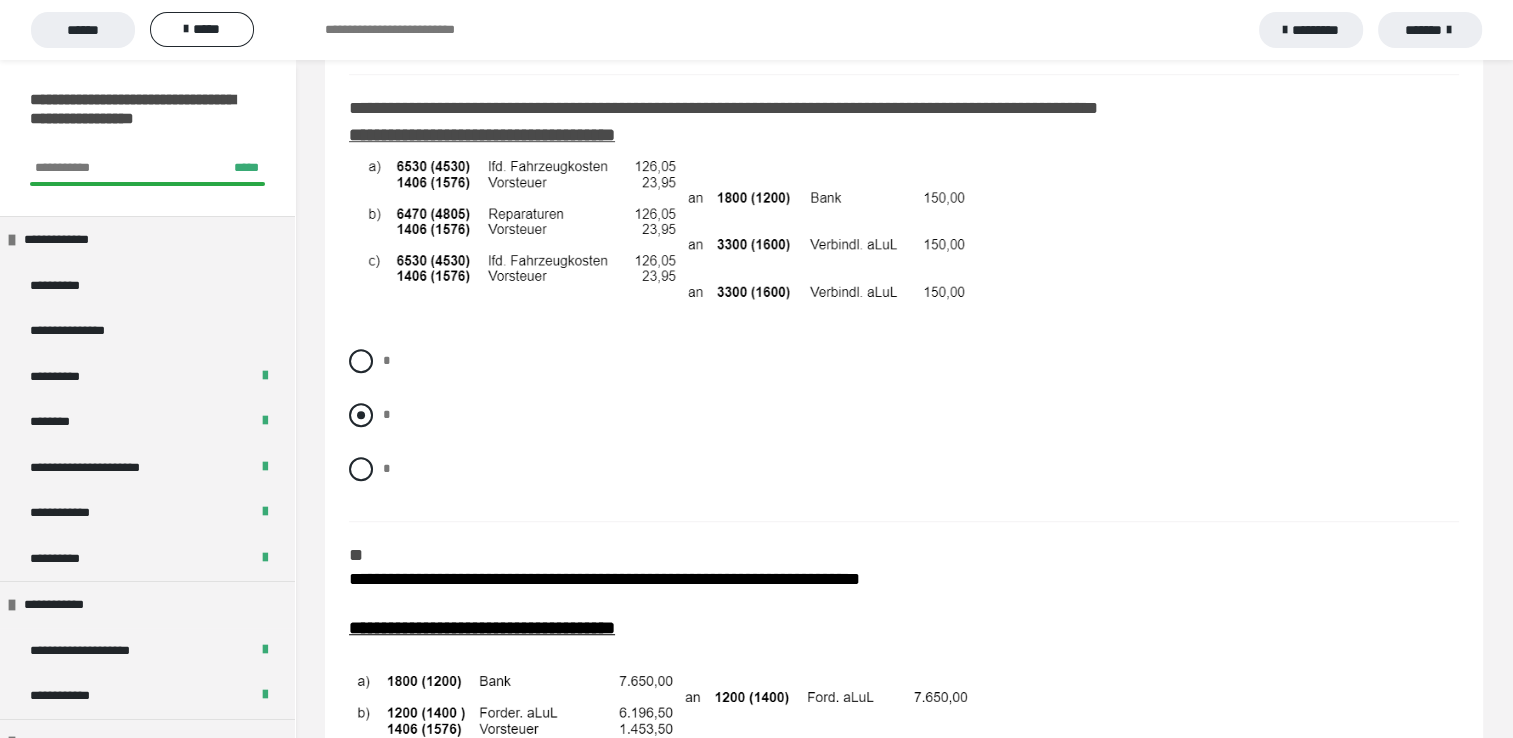 click at bounding box center [361, 415] 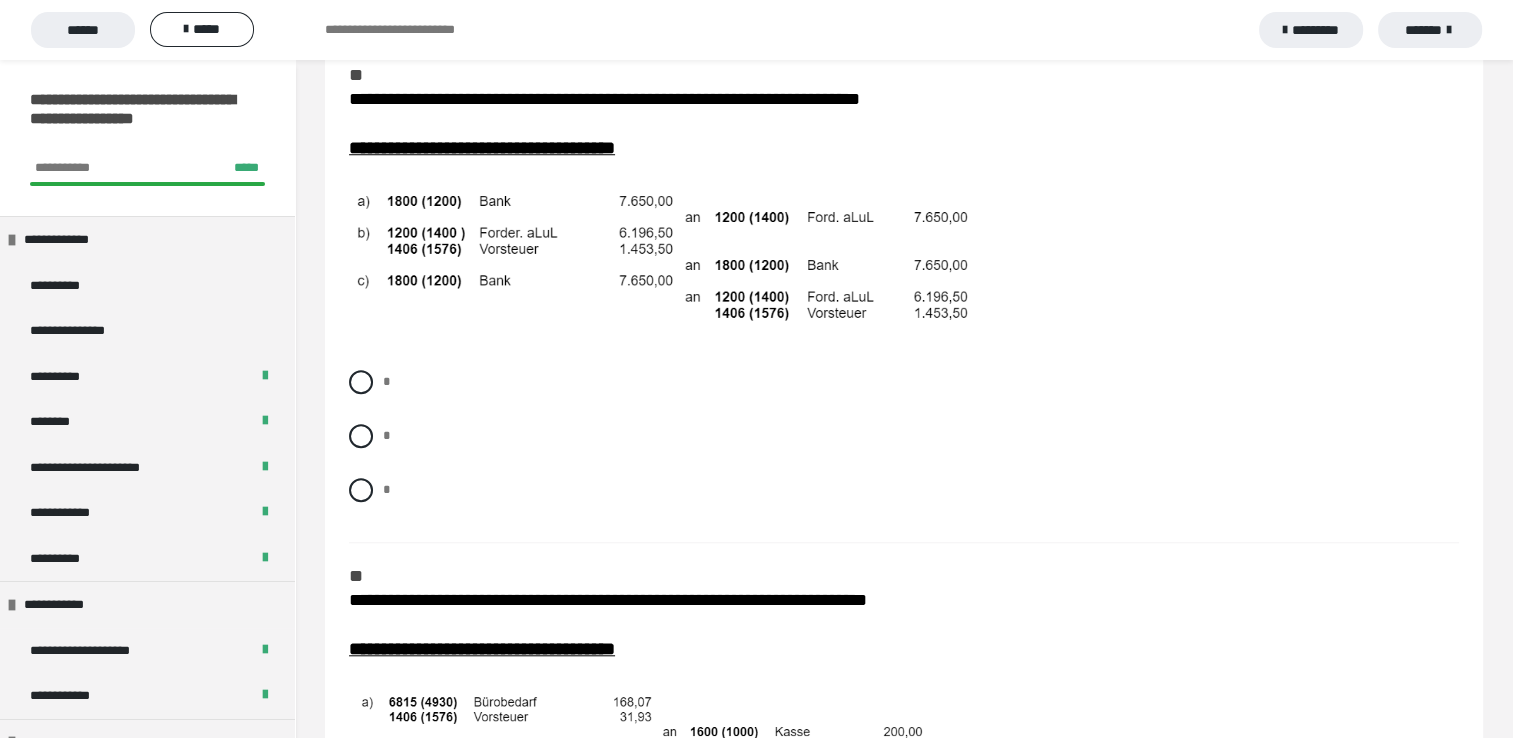scroll, scrollTop: 1732, scrollLeft: 0, axis: vertical 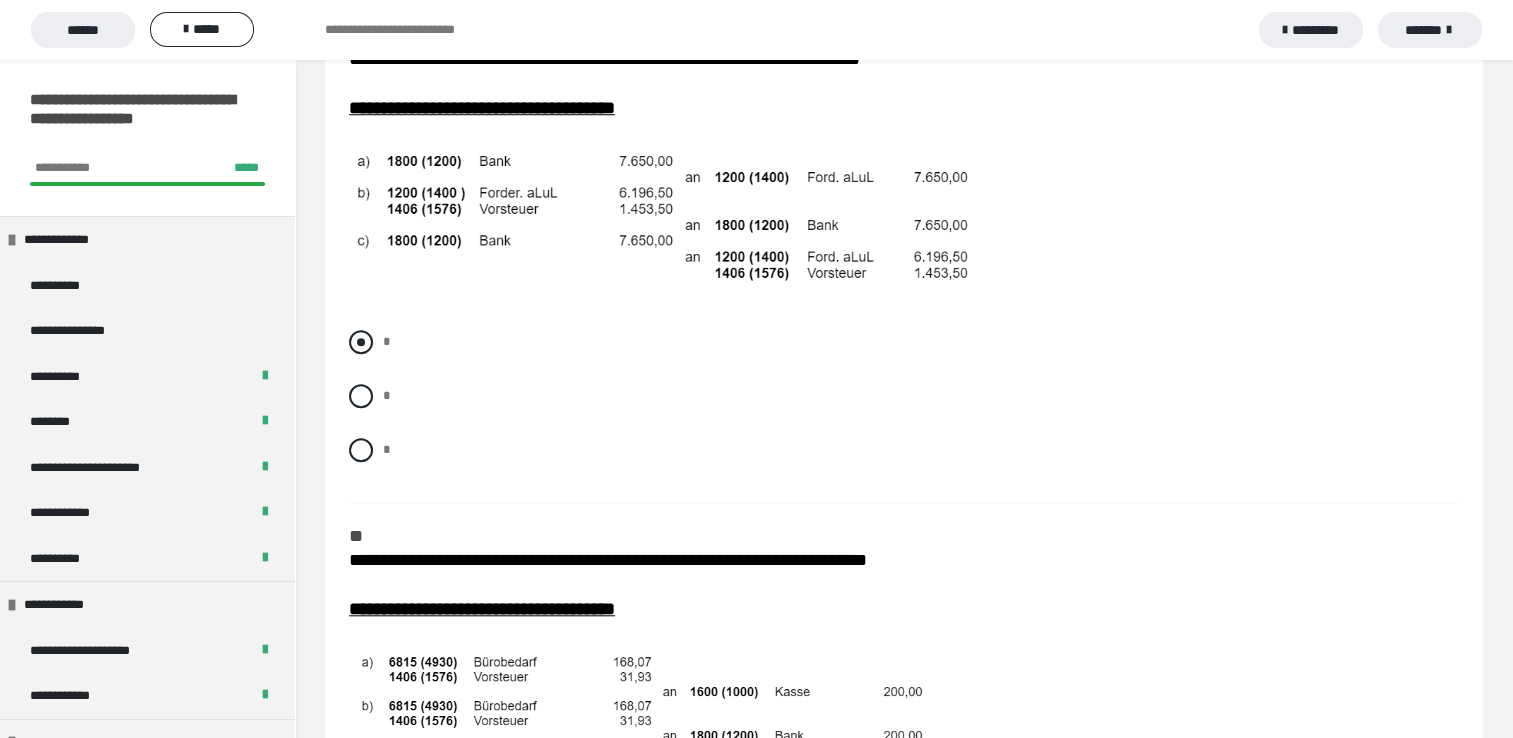 click at bounding box center (361, 342) 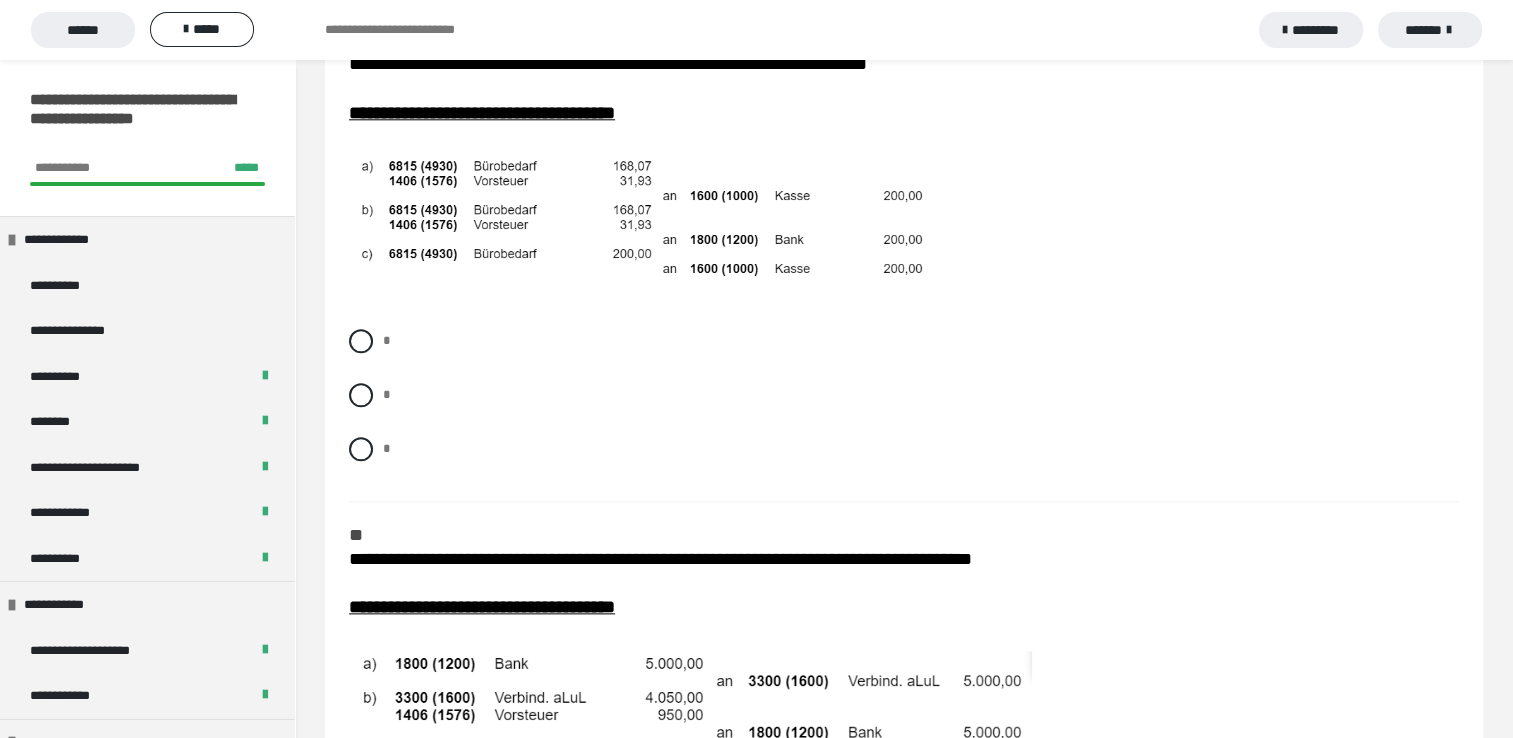 scroll, scrollTop: 2266, scrollLeft: 0, axis: vertical 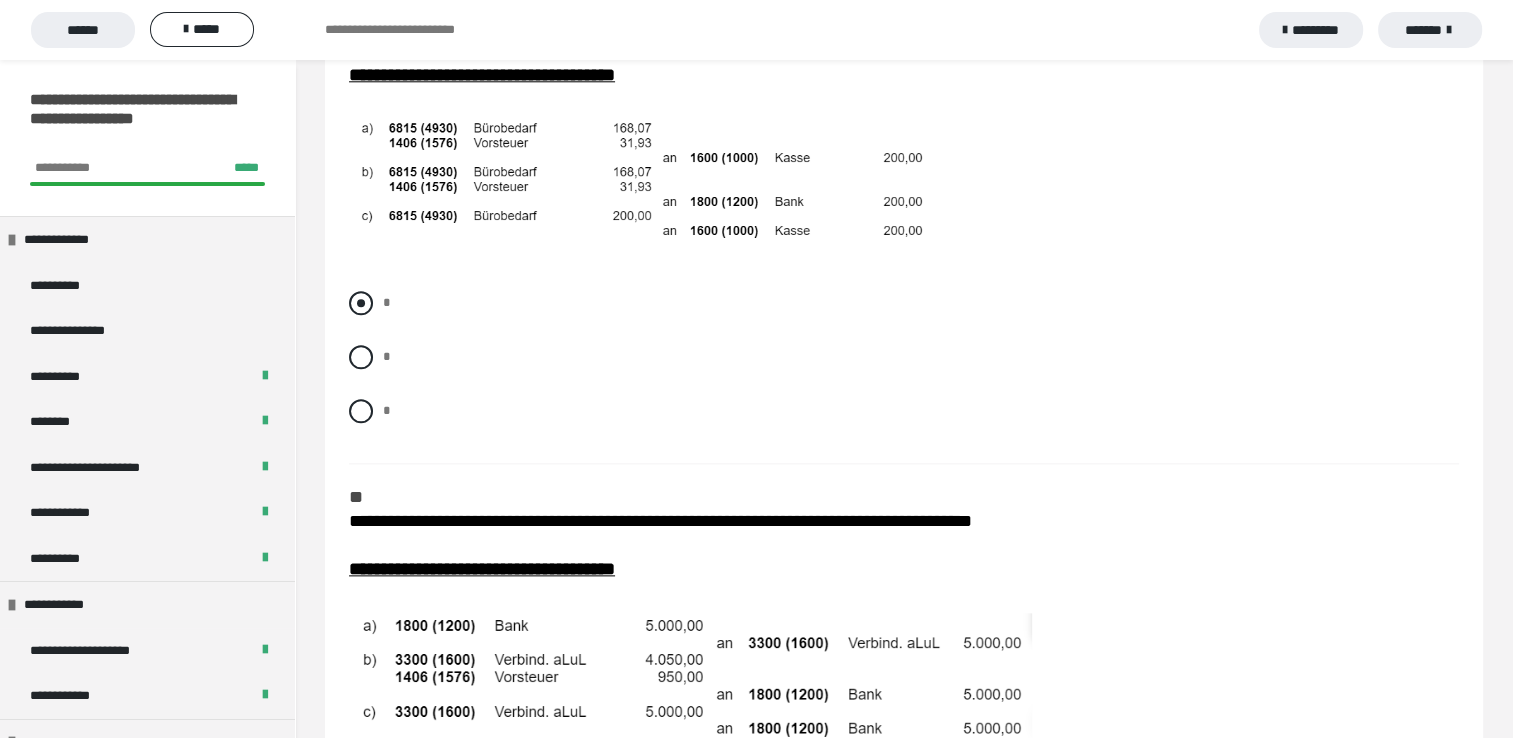 click at bounding box center [361, 303] 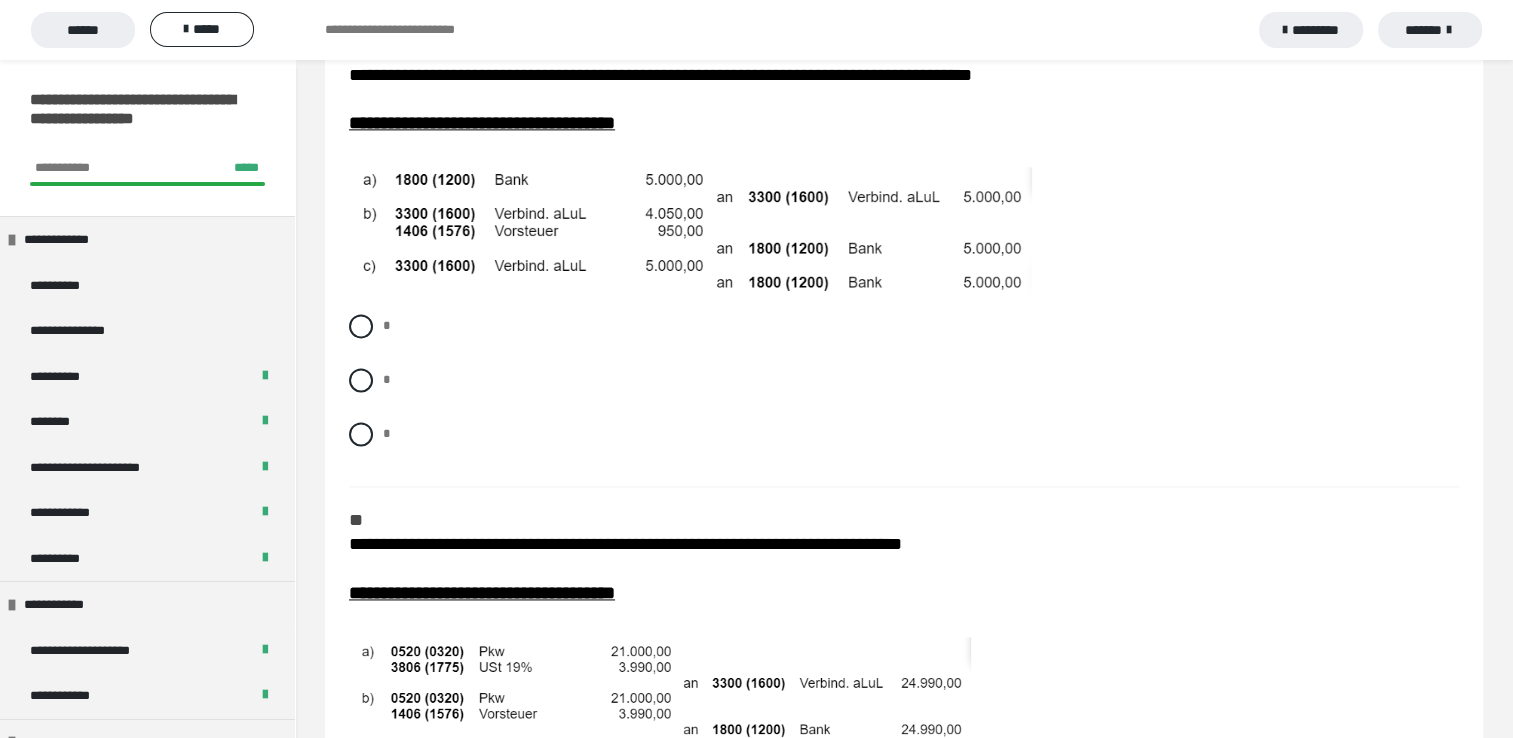 scroll, scrollTop: 2720, scrollLeft: 0, axis: vertical 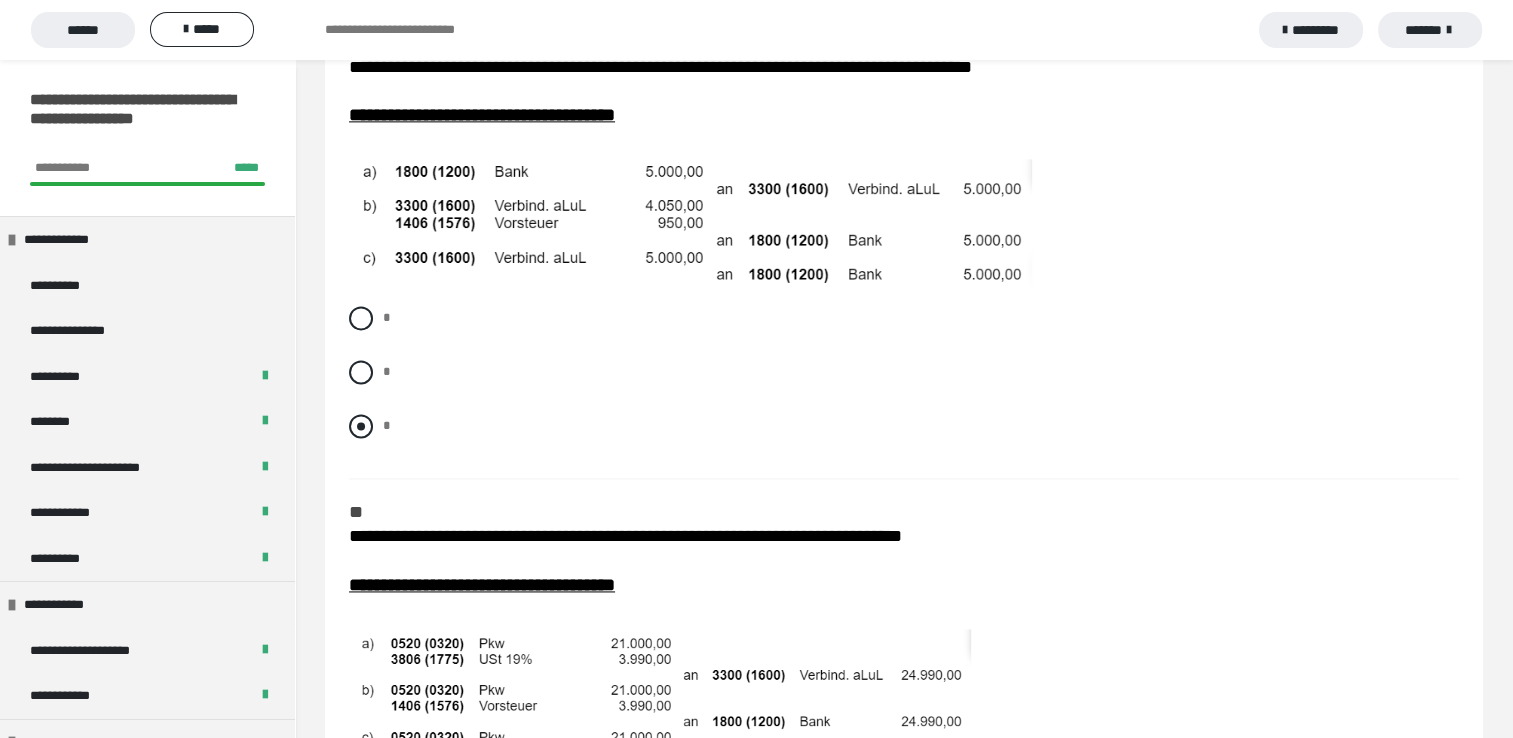 click at bounding box center [361, 426] 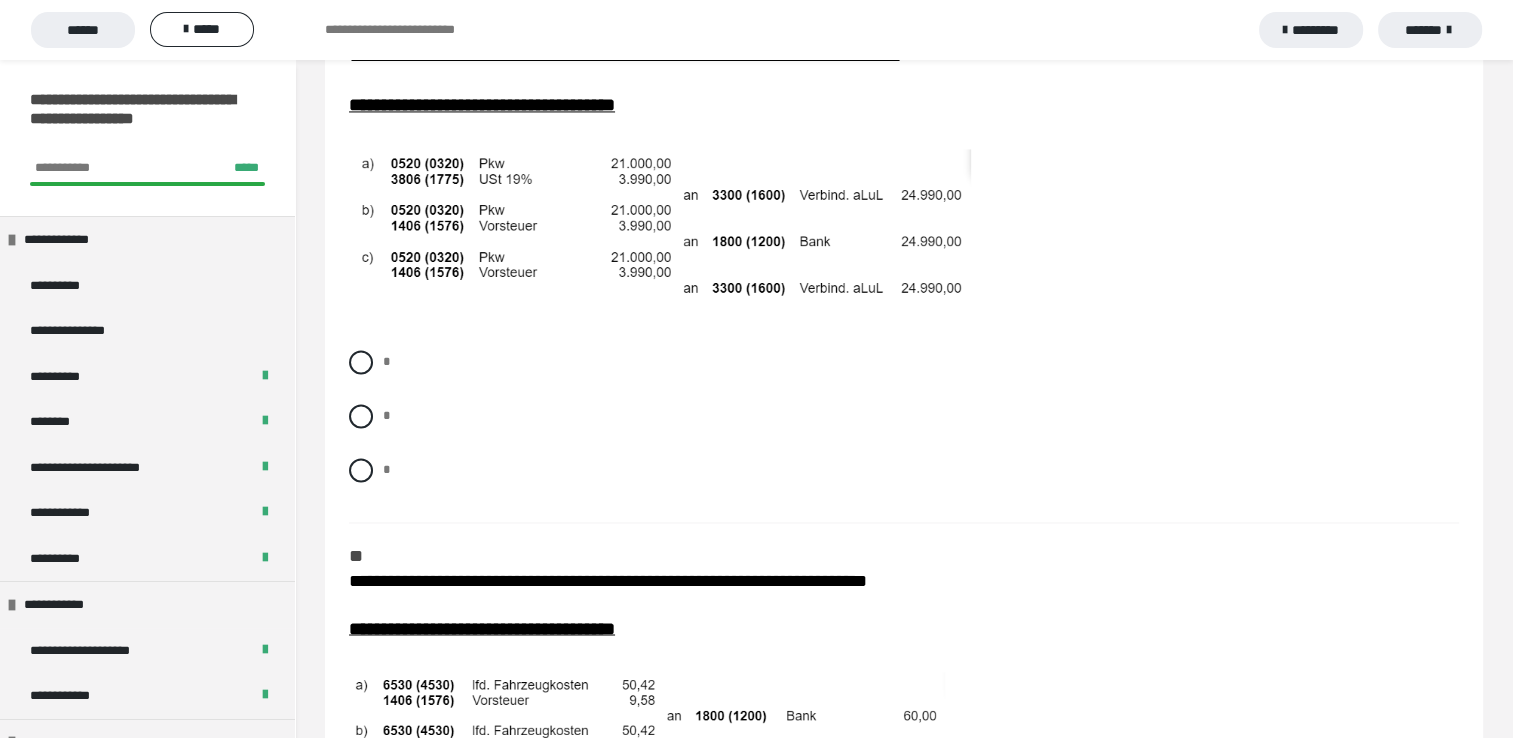 scroll, scrollTop: 3240, scrollLeft: 0, axis: vertical 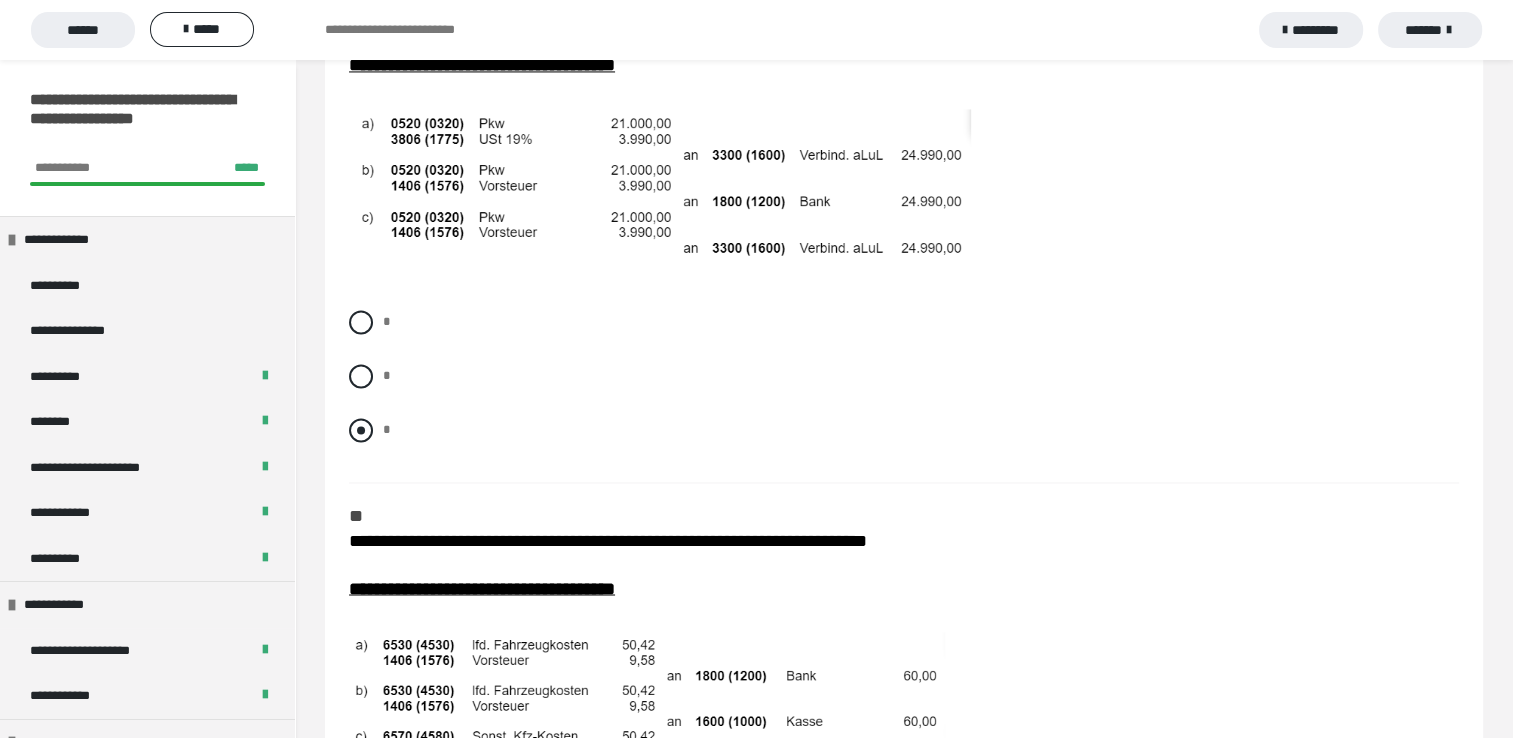 click at bounding box center (361, 430) 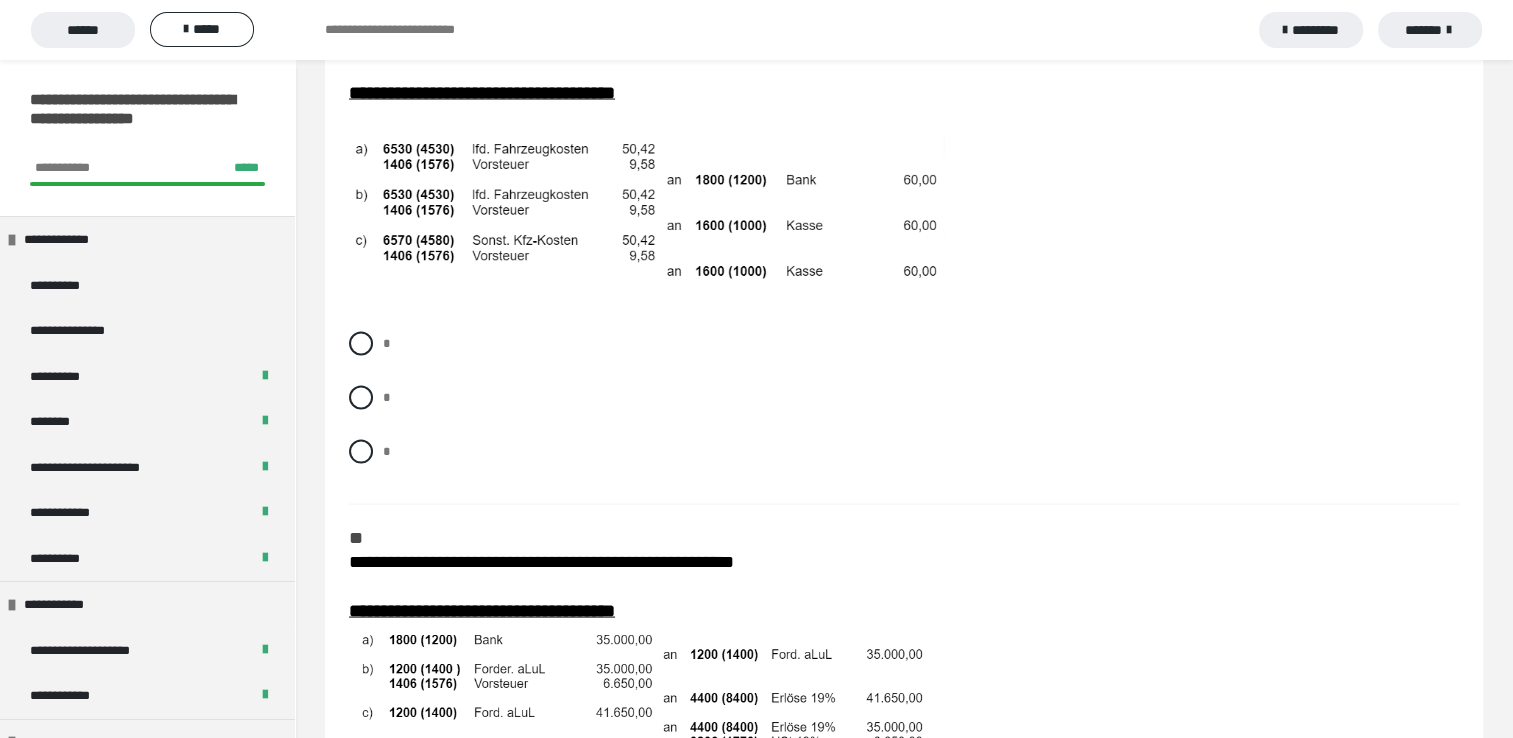 scroll, scrollTop: 3746, scrollLeft: 0, axis: vertical 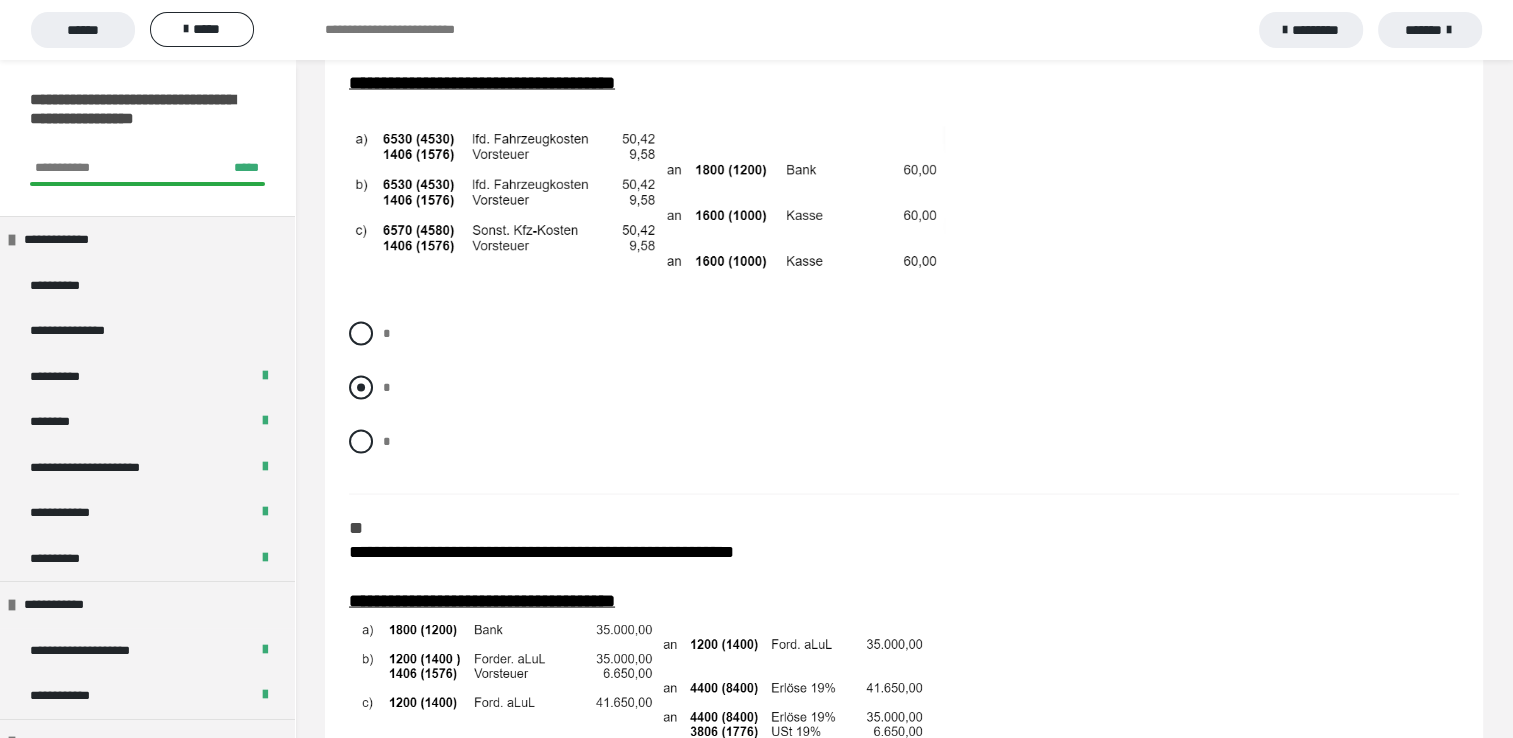 click at bounding box center [361, 387] 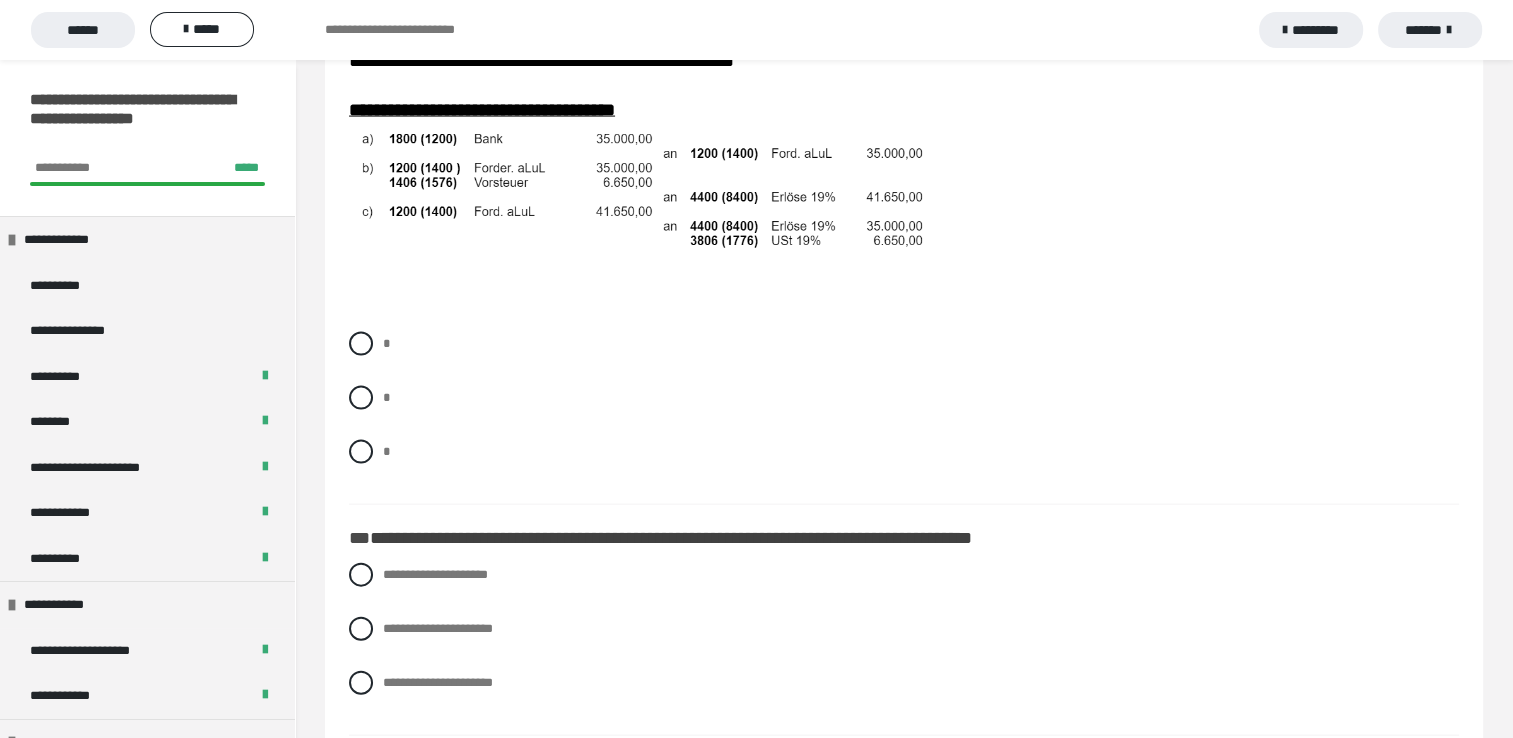 scroll, scrollTop: 4252, scrollLeft: 0, axis: vertical 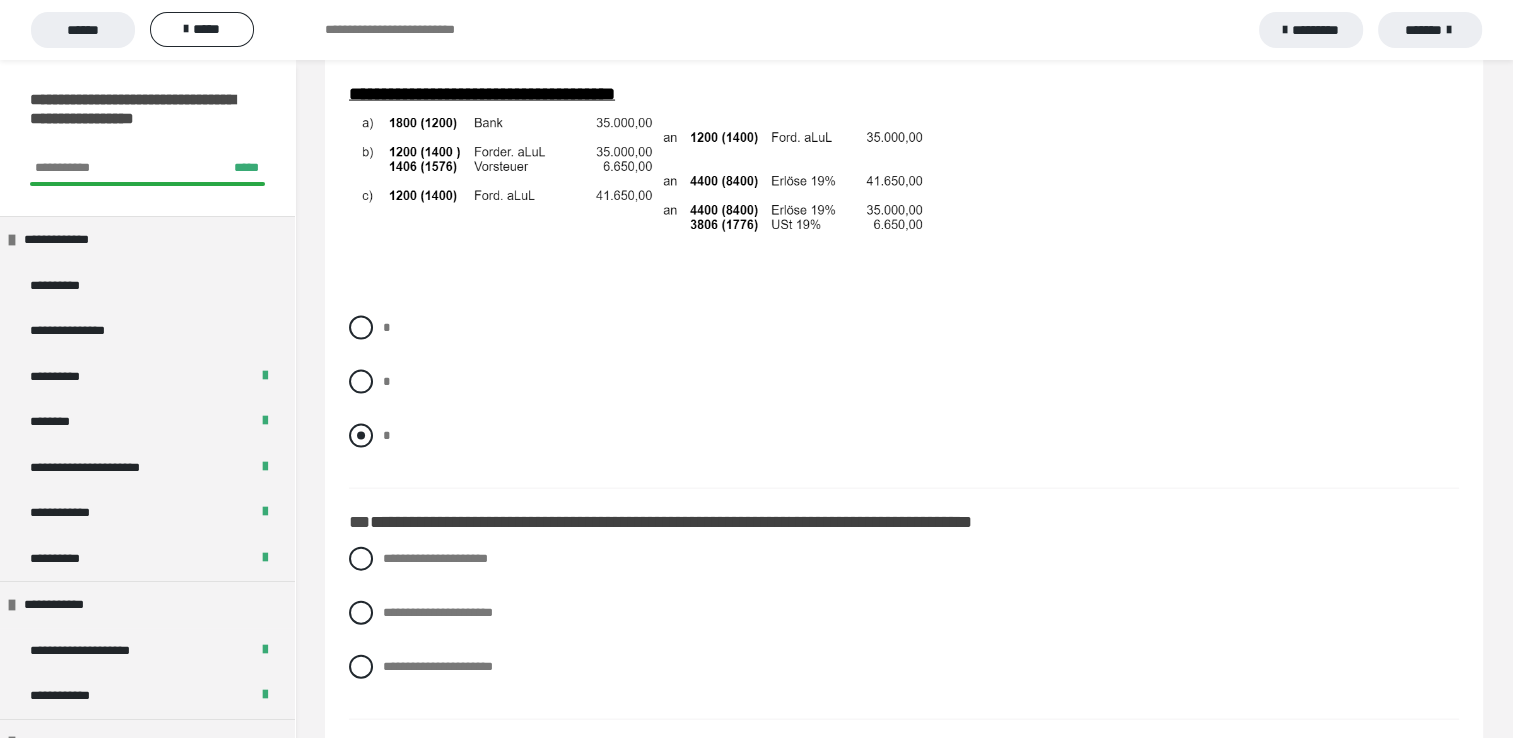 click at bounding box center [361, 436] 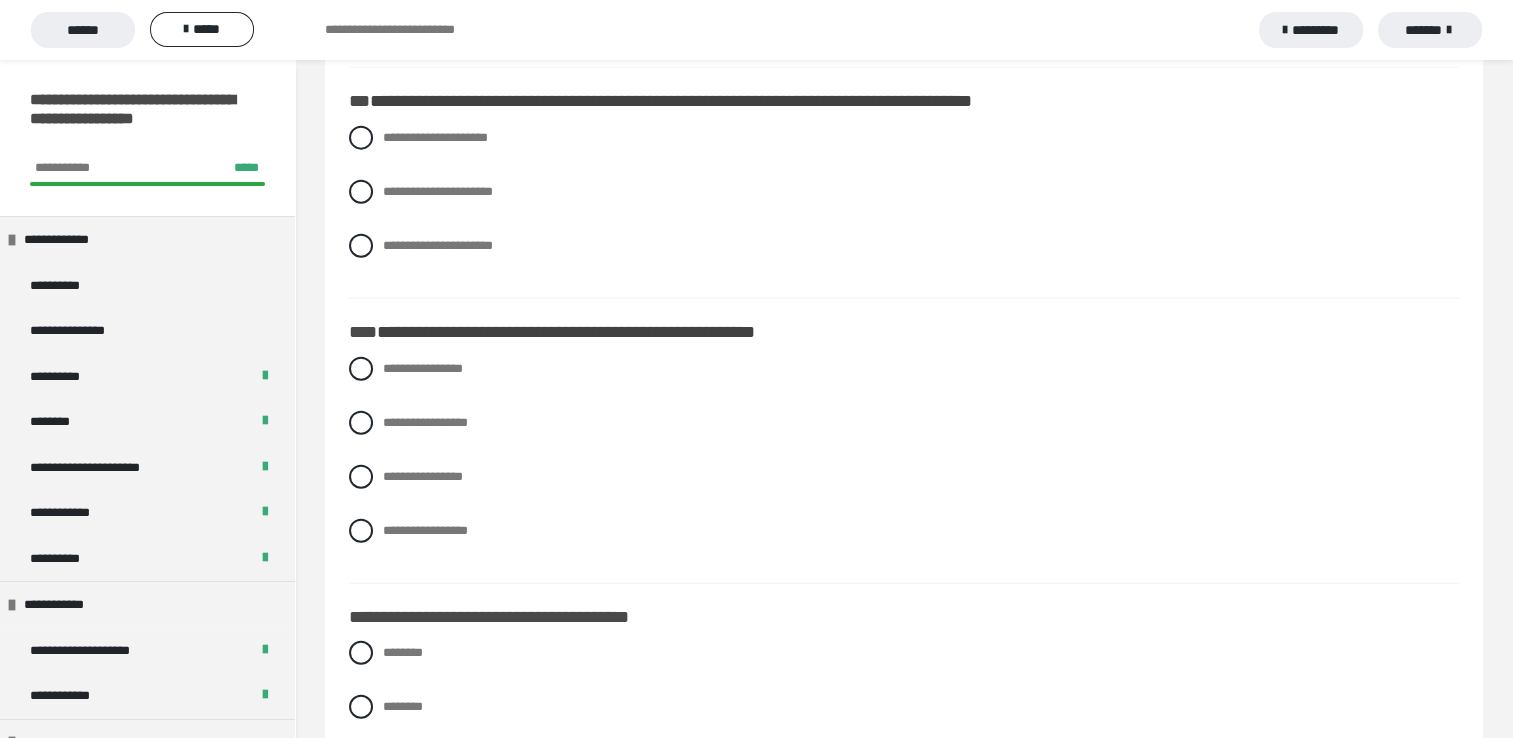 scroll, scrollTop: 4692, scrollLeft: 0, axis: vertical 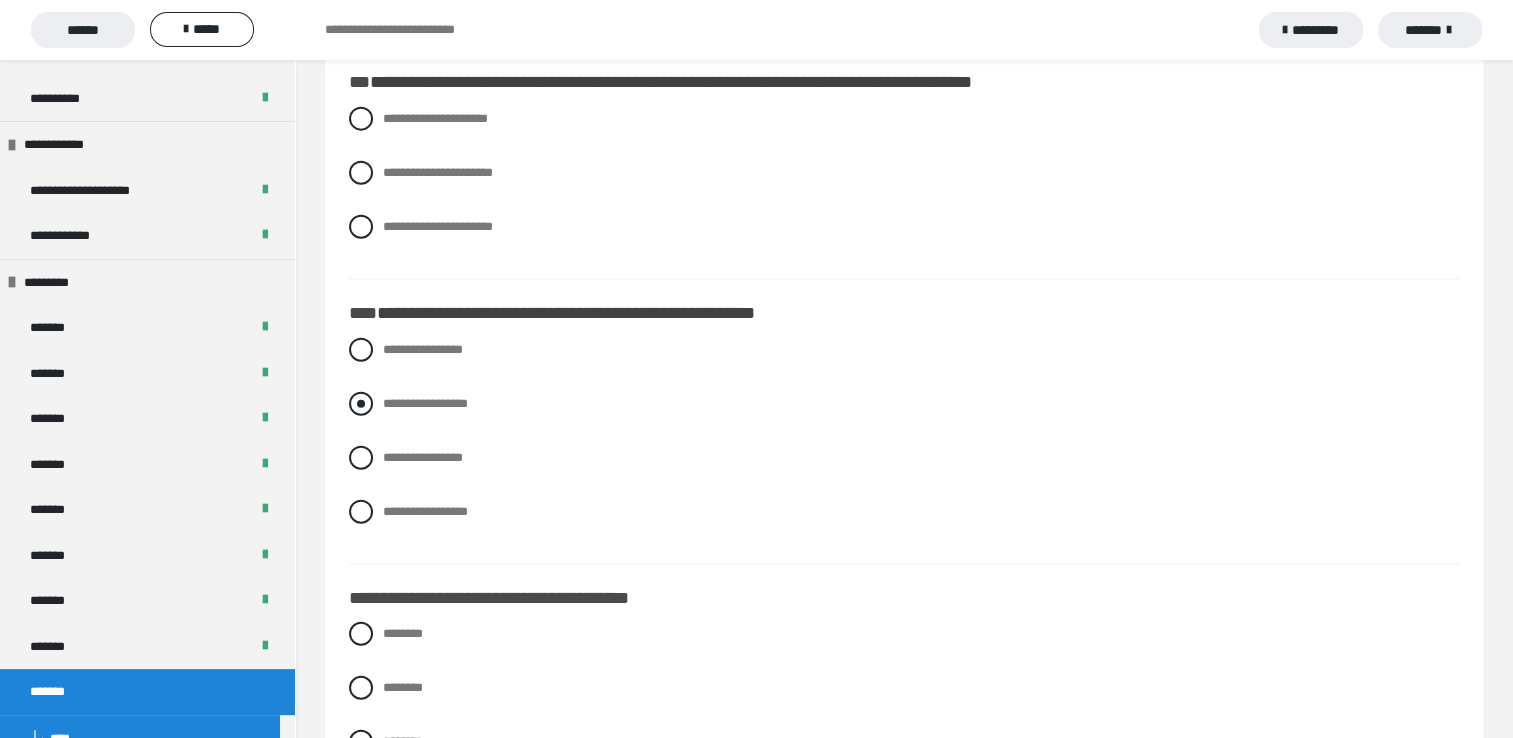 click at bounding box center [361, 404] 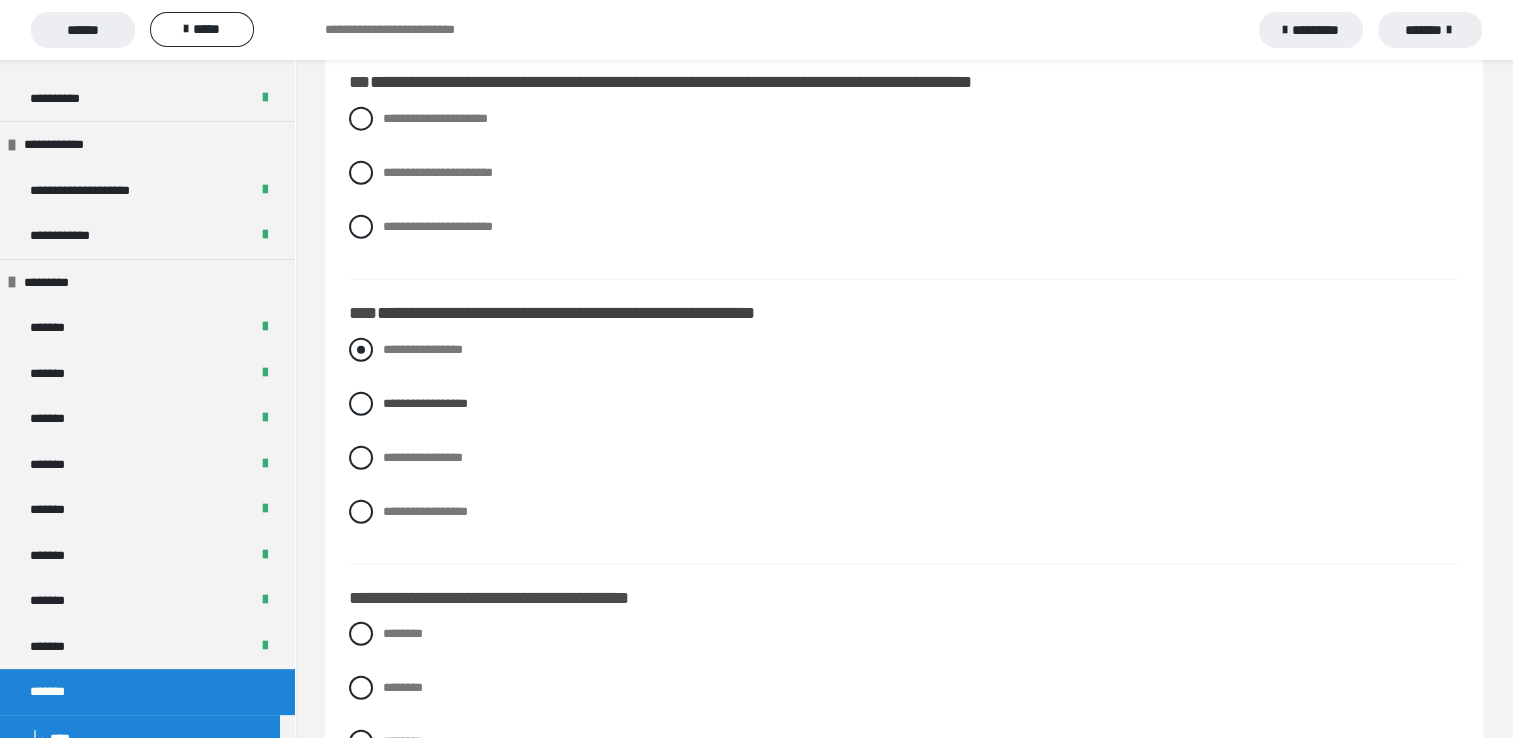 click at bounding box center [361, 350] 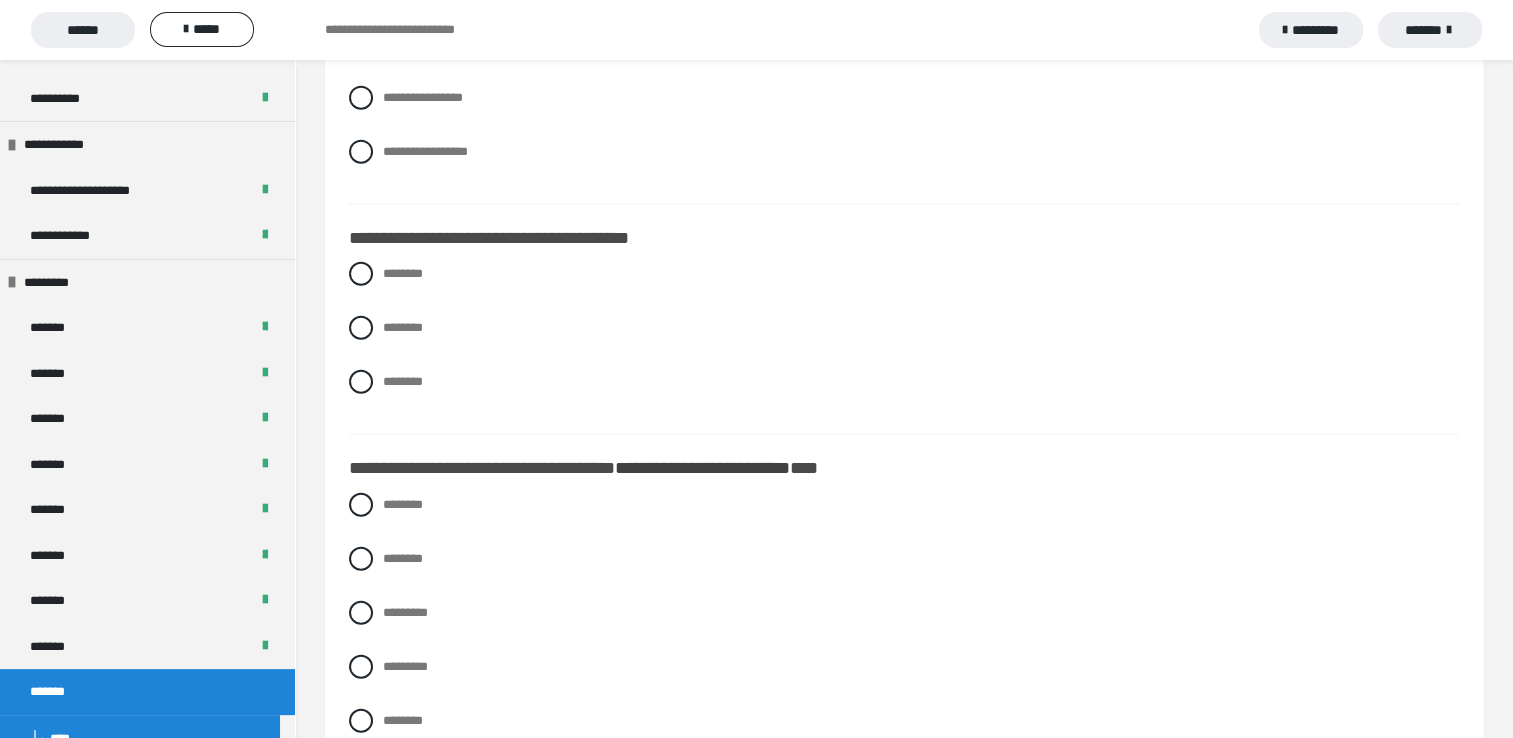 scroll, scrollTop: 5092, scrollLeft: 0, axis: vertical 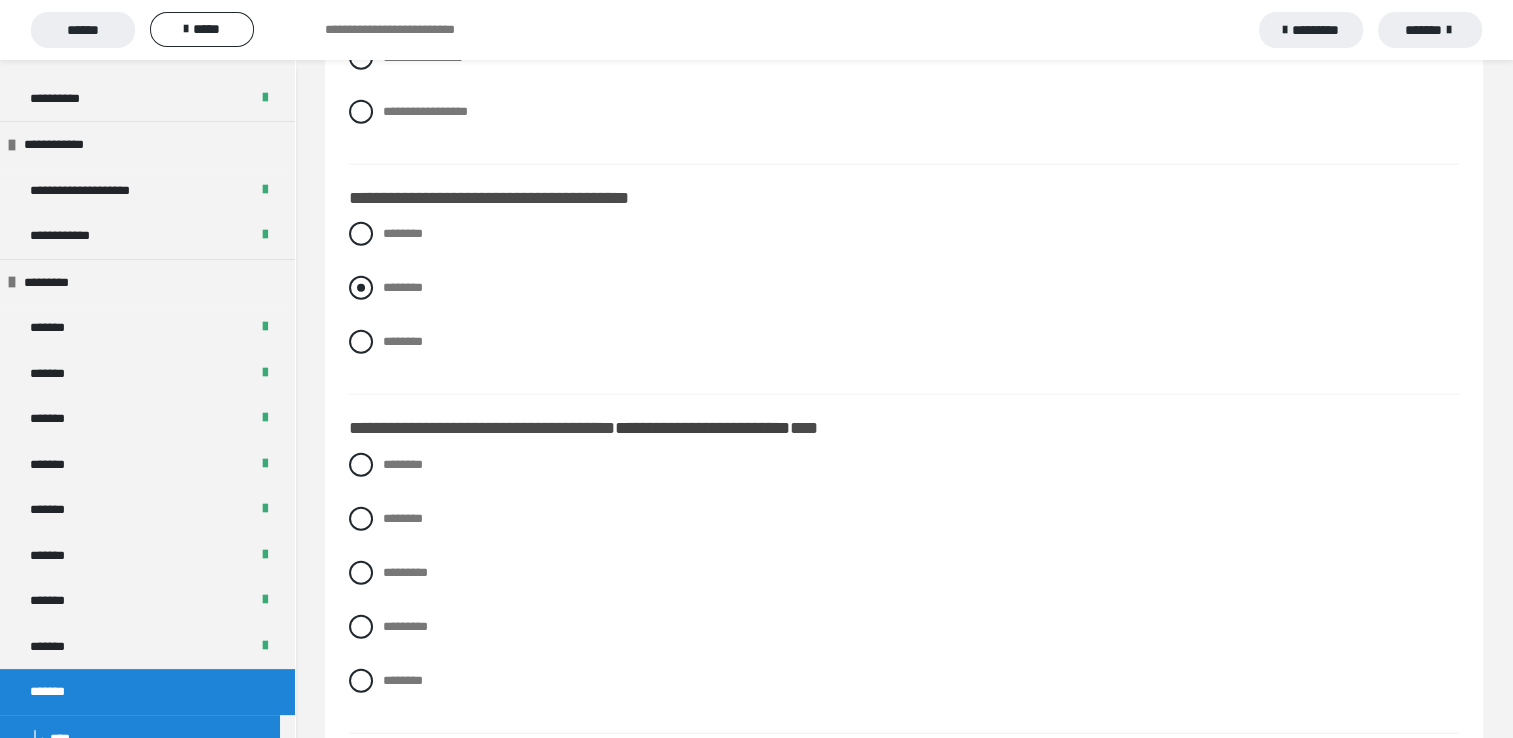 click at bounding box center (361, 288) 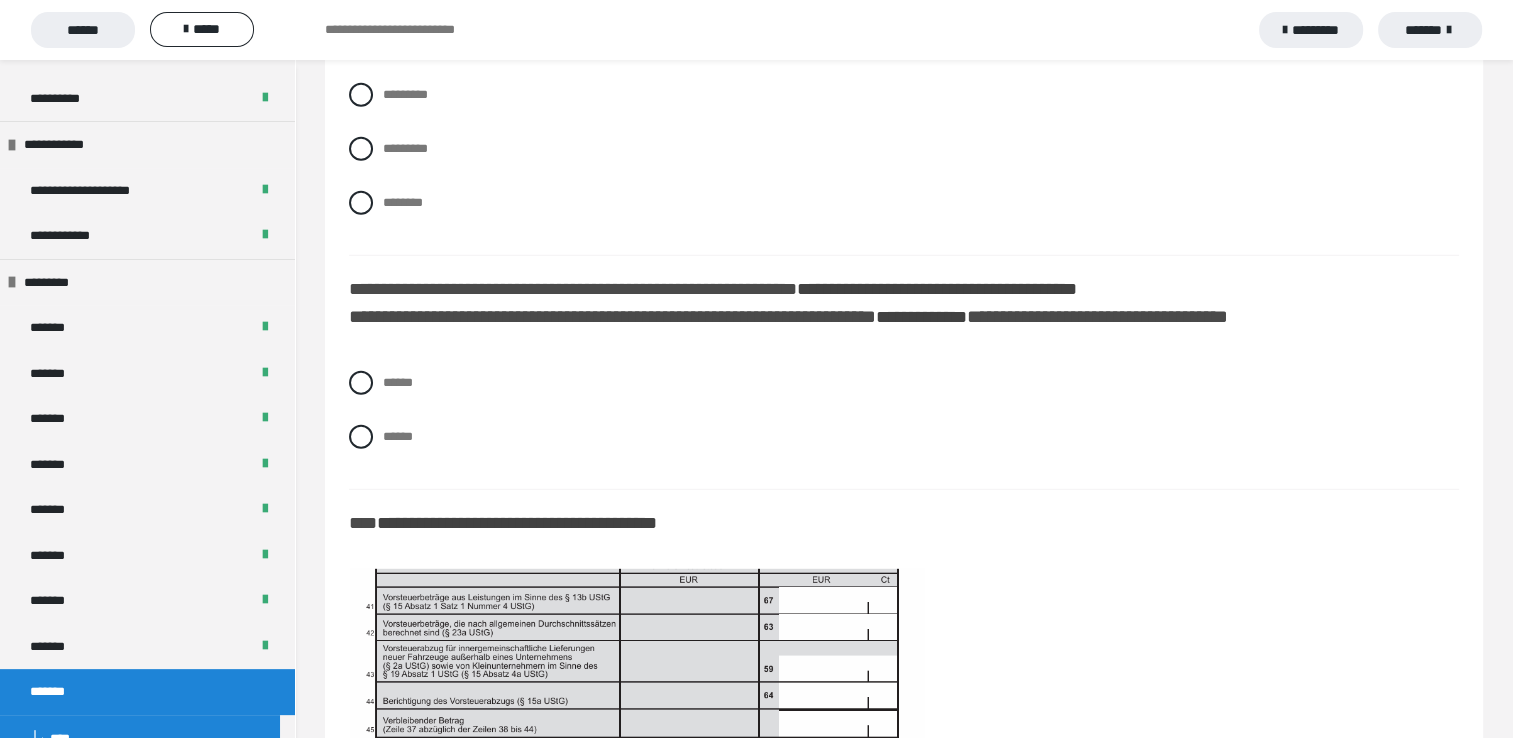 scroll, scrollTop: 5520, scrollLeft: 0, axis: vertical 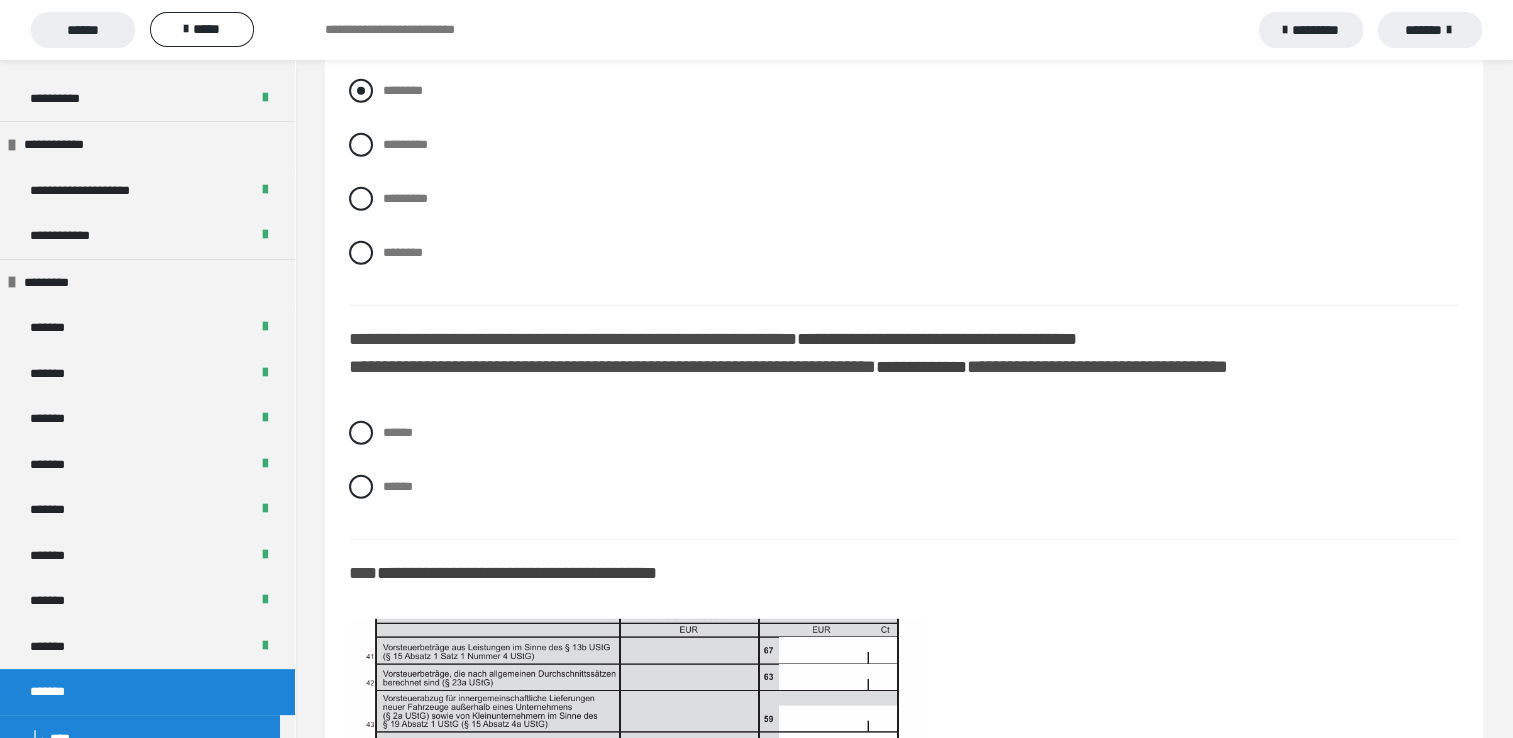 click at bounding box center (361, 91) 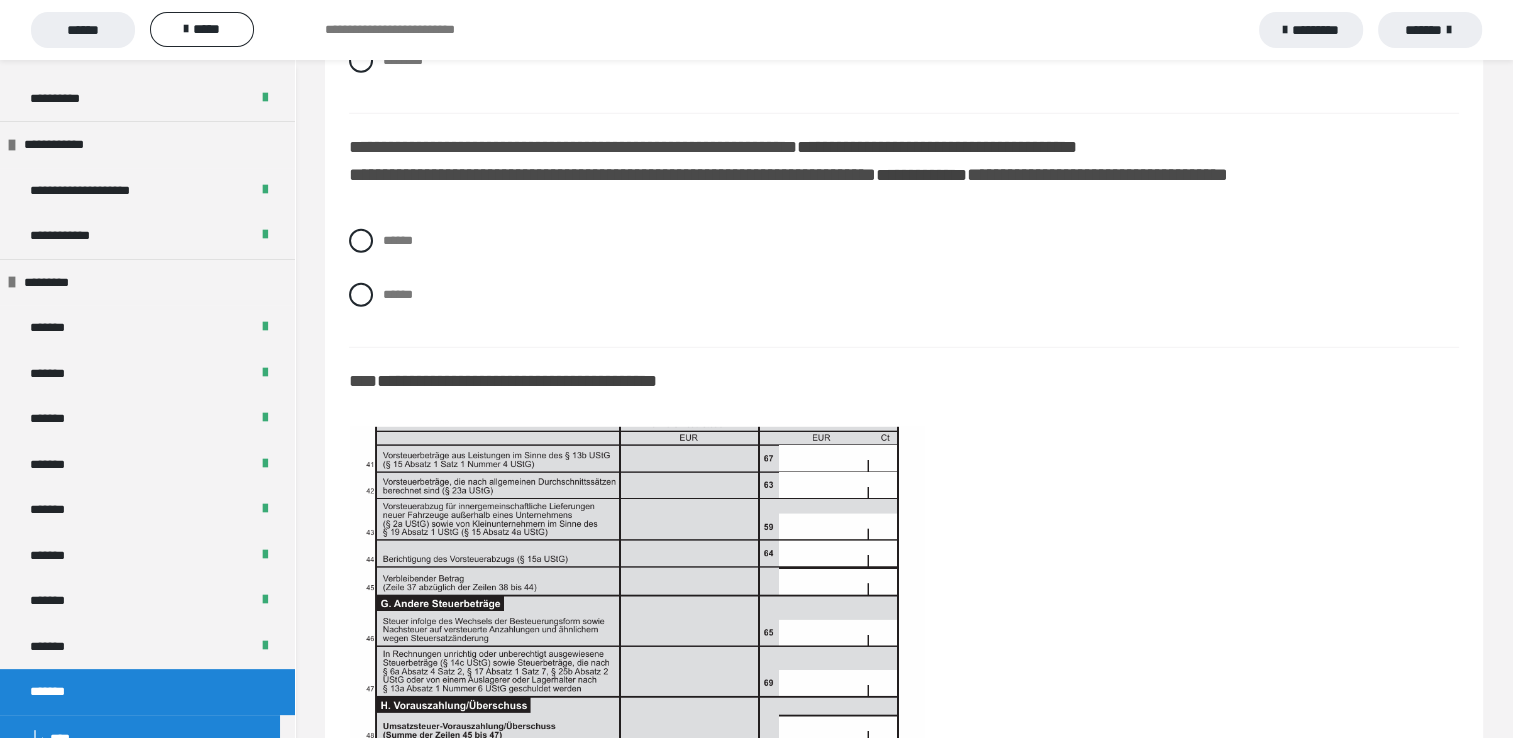 scroll, scrollTop: 5720, scrollLeft: 0, axis: vertical 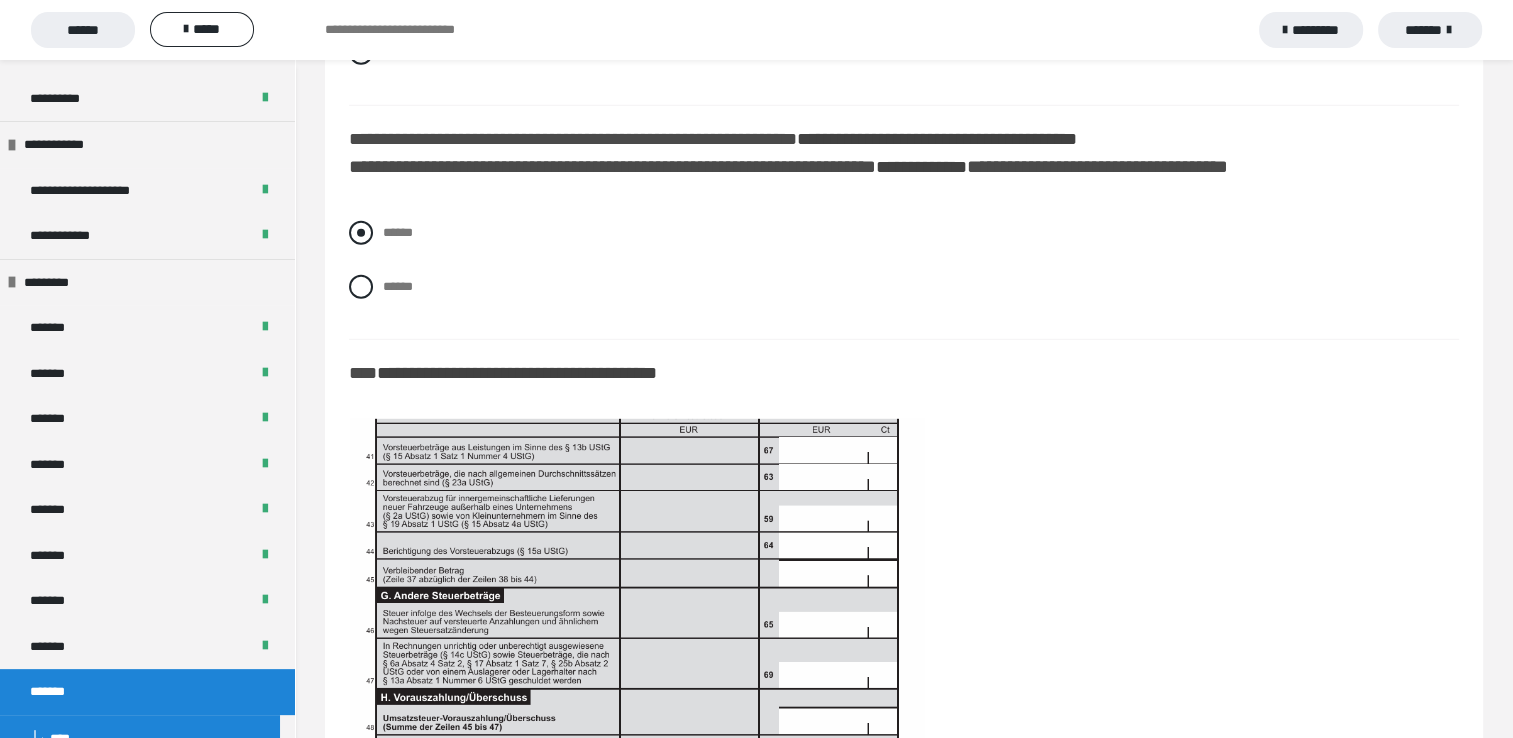 click at bounding box center (361, 233) 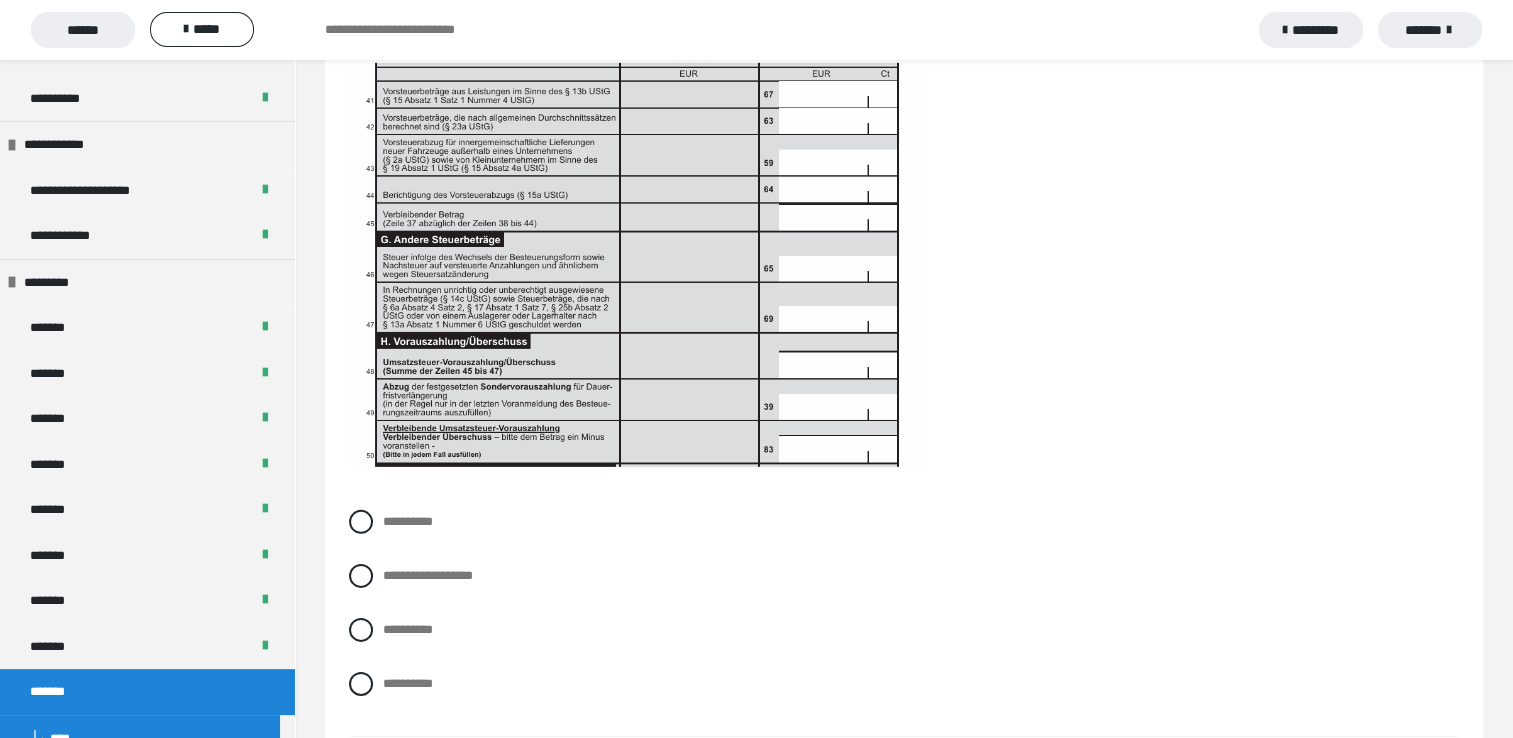 scroll, scrollTop: 6120, scrollLeft: 0, axis: vertical 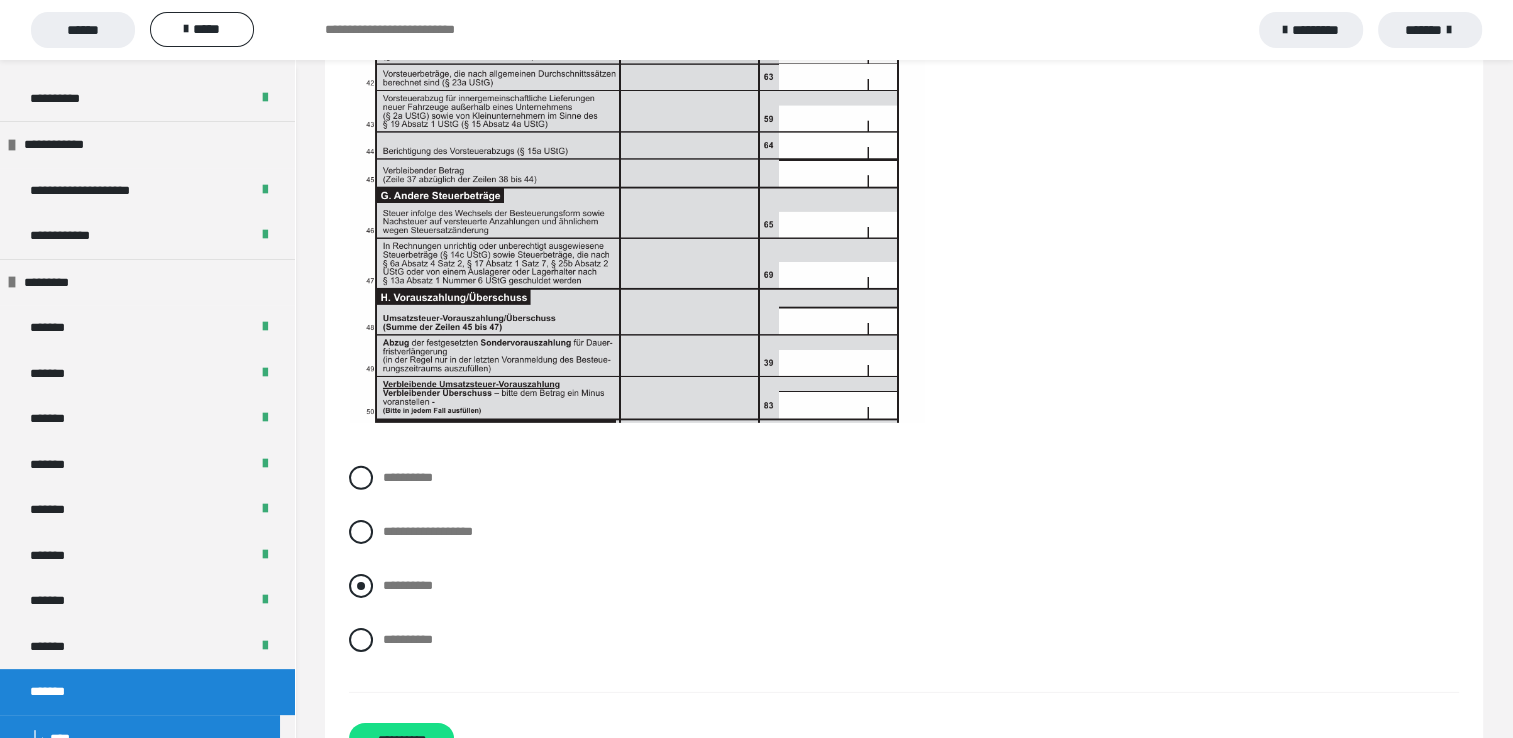 click at bounding box center (361, 586) 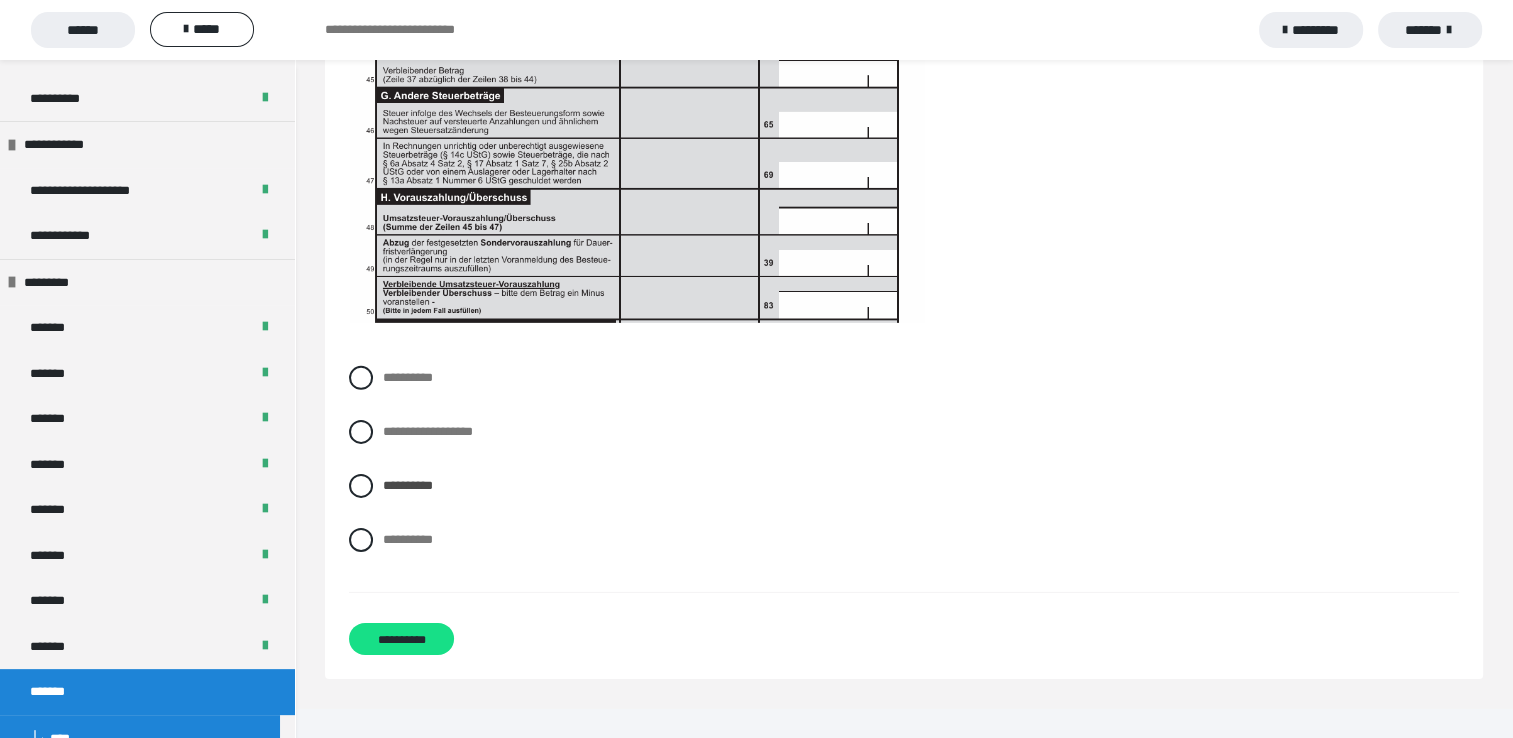 scroll, scrollTop: 6236, scrollLeft: 0, axis: vertical 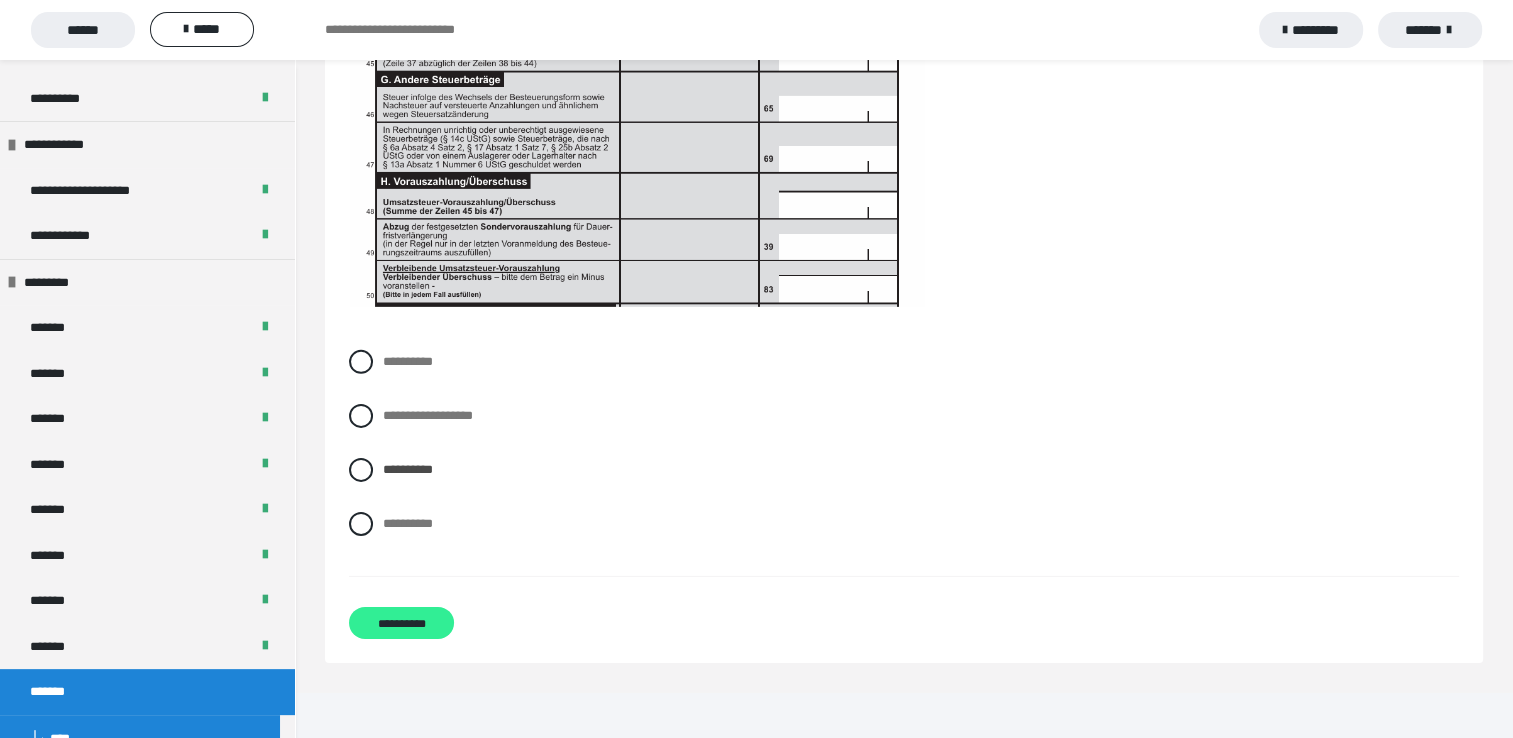 click on "**********" at bounding box center [401, 623] 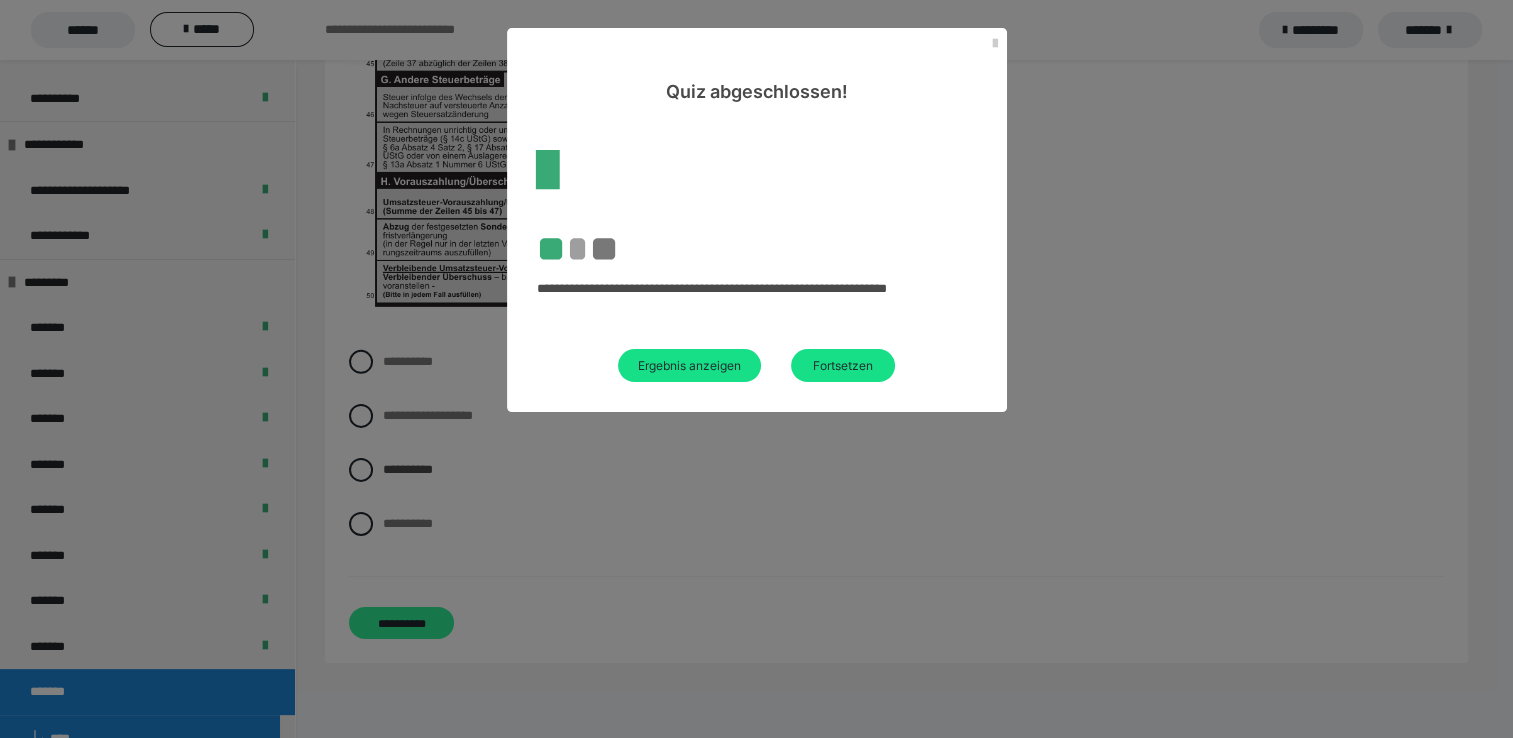 scroll, scrollTop: 60, scrollLeft: 0, axis: vertical 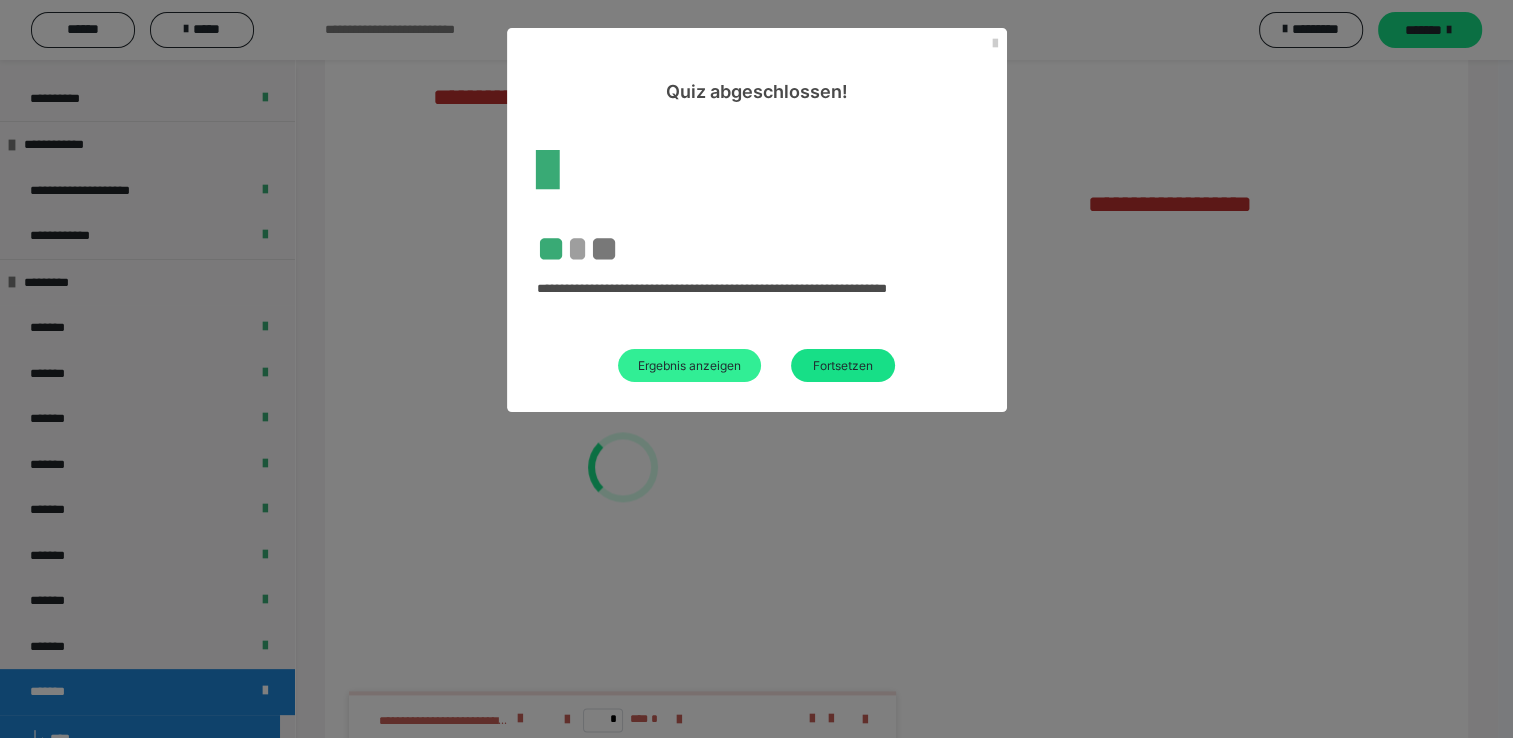 click on "Ergebnis anzeigen" at bounding box center (689, 365) 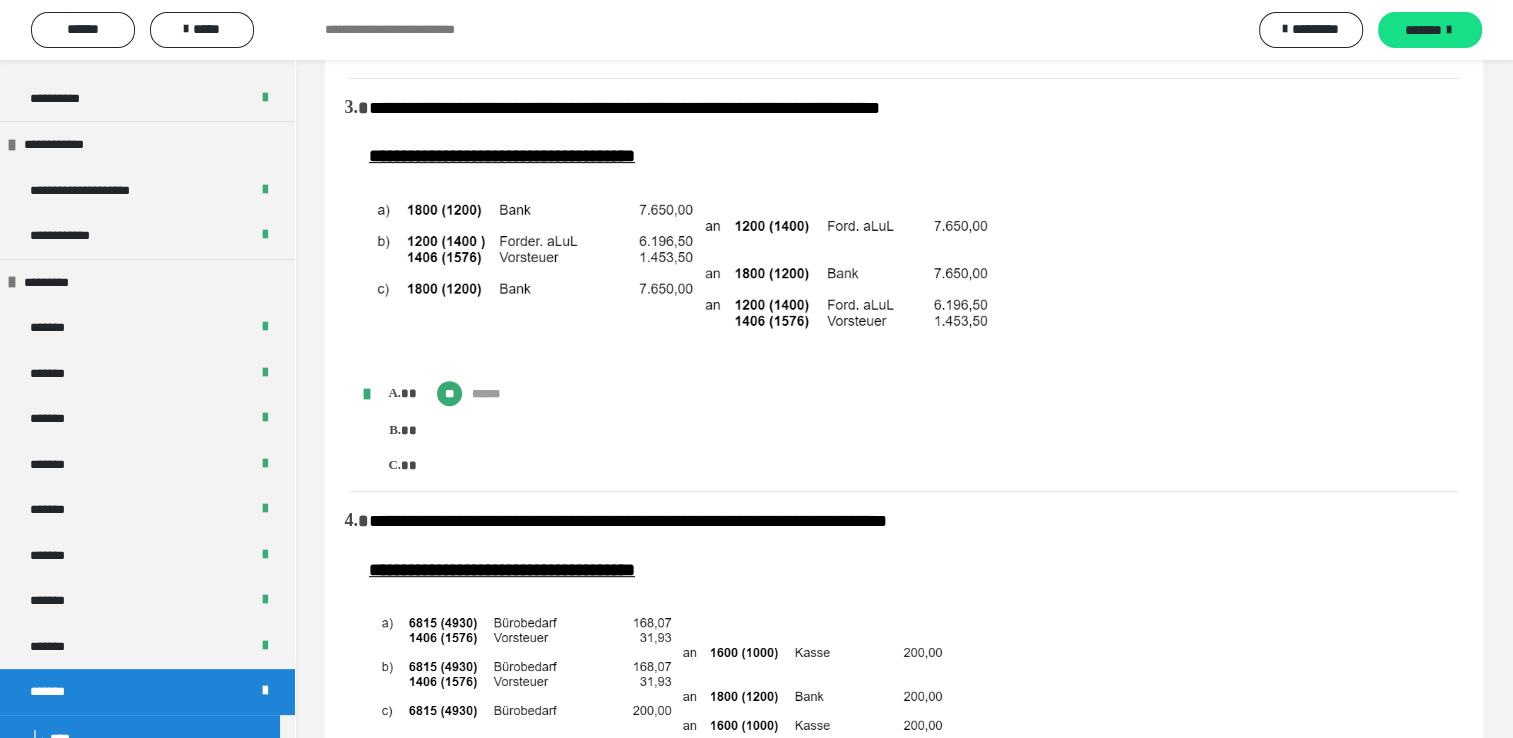 scroll, scrollTop: 496, scrollLeft: 0, axis: vertical 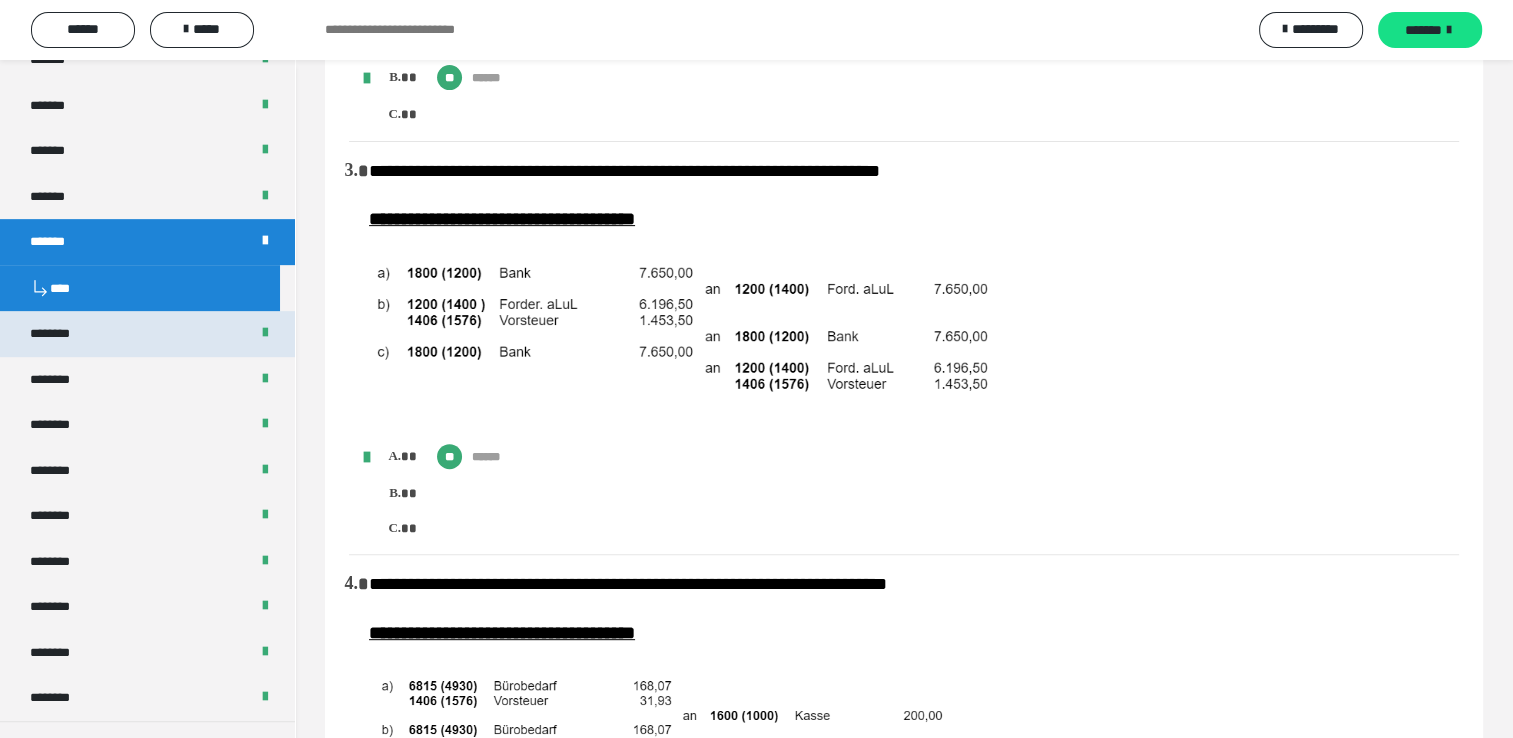 click on "********" at bounding box center (147, 334) 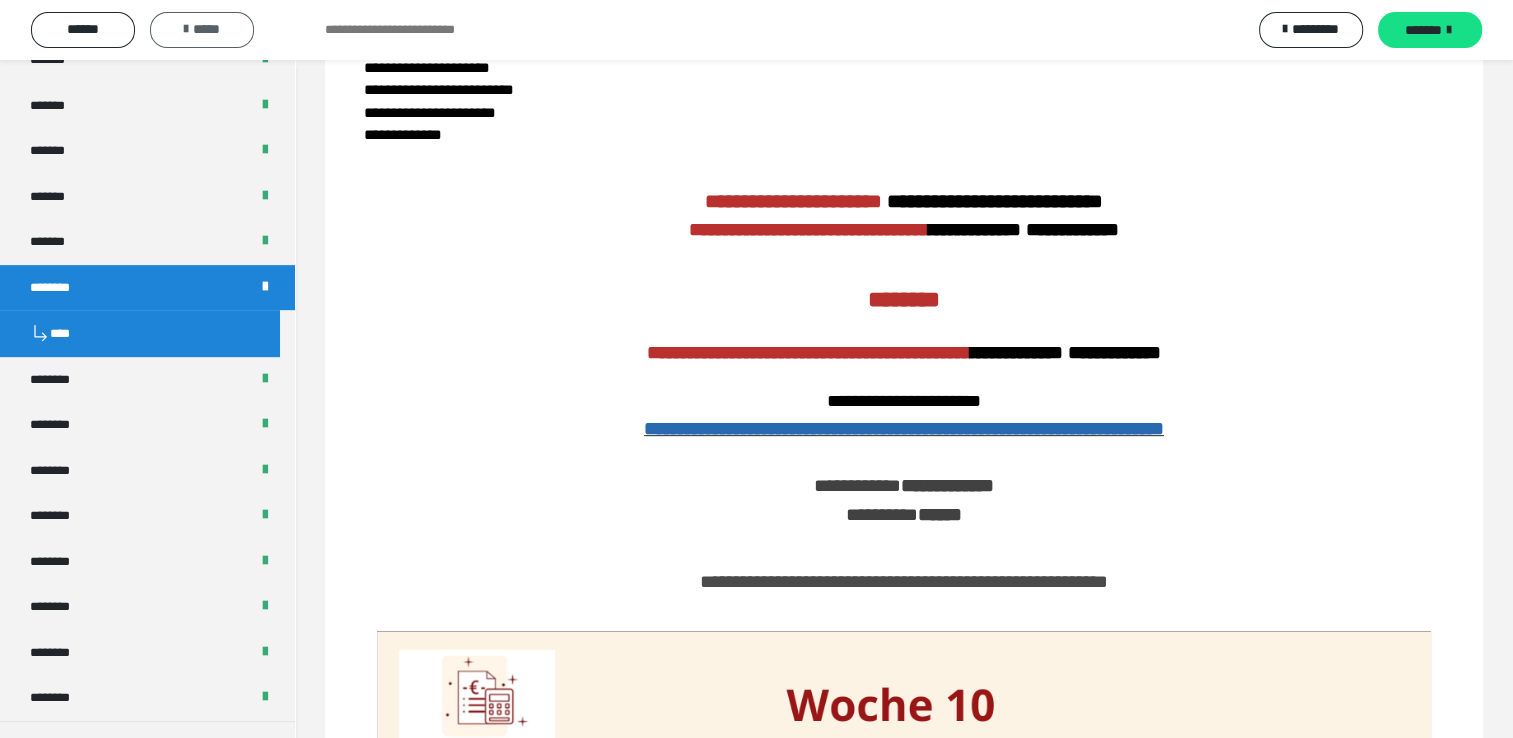click on "*****" at bounding box center (202, 29) 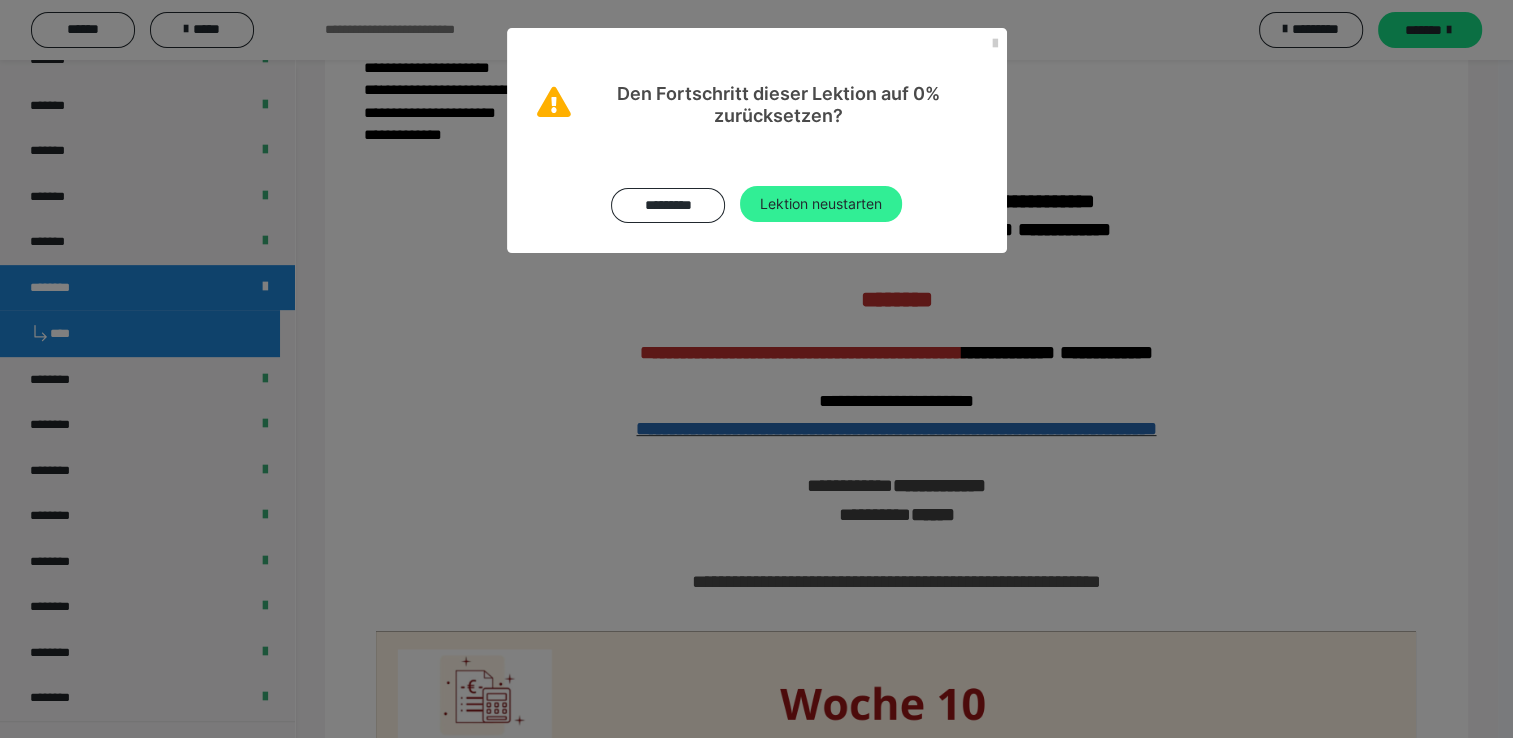 click on "Lektion neustarten" at bounding box center (821, 204) 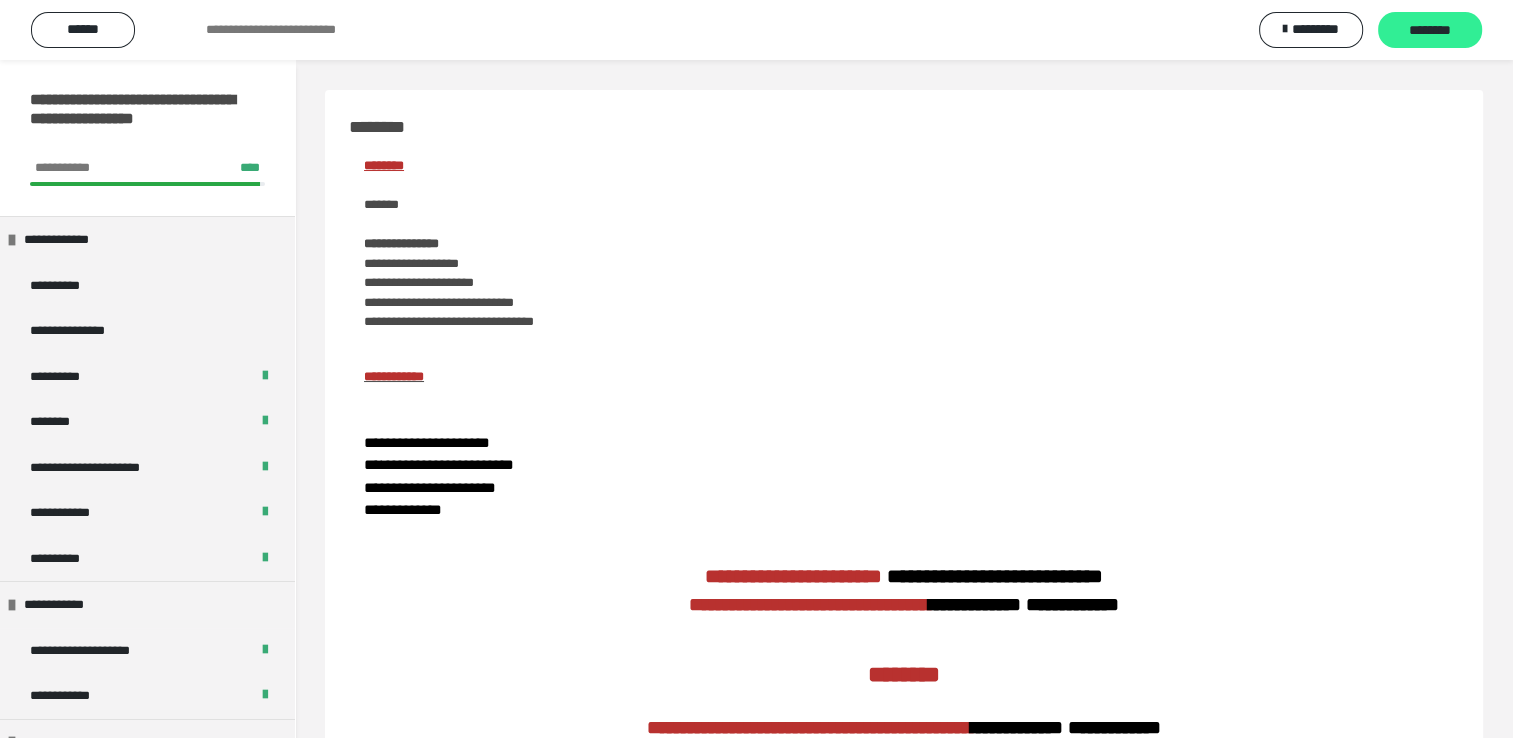 click on "********" at bounding box center (1430, 31) 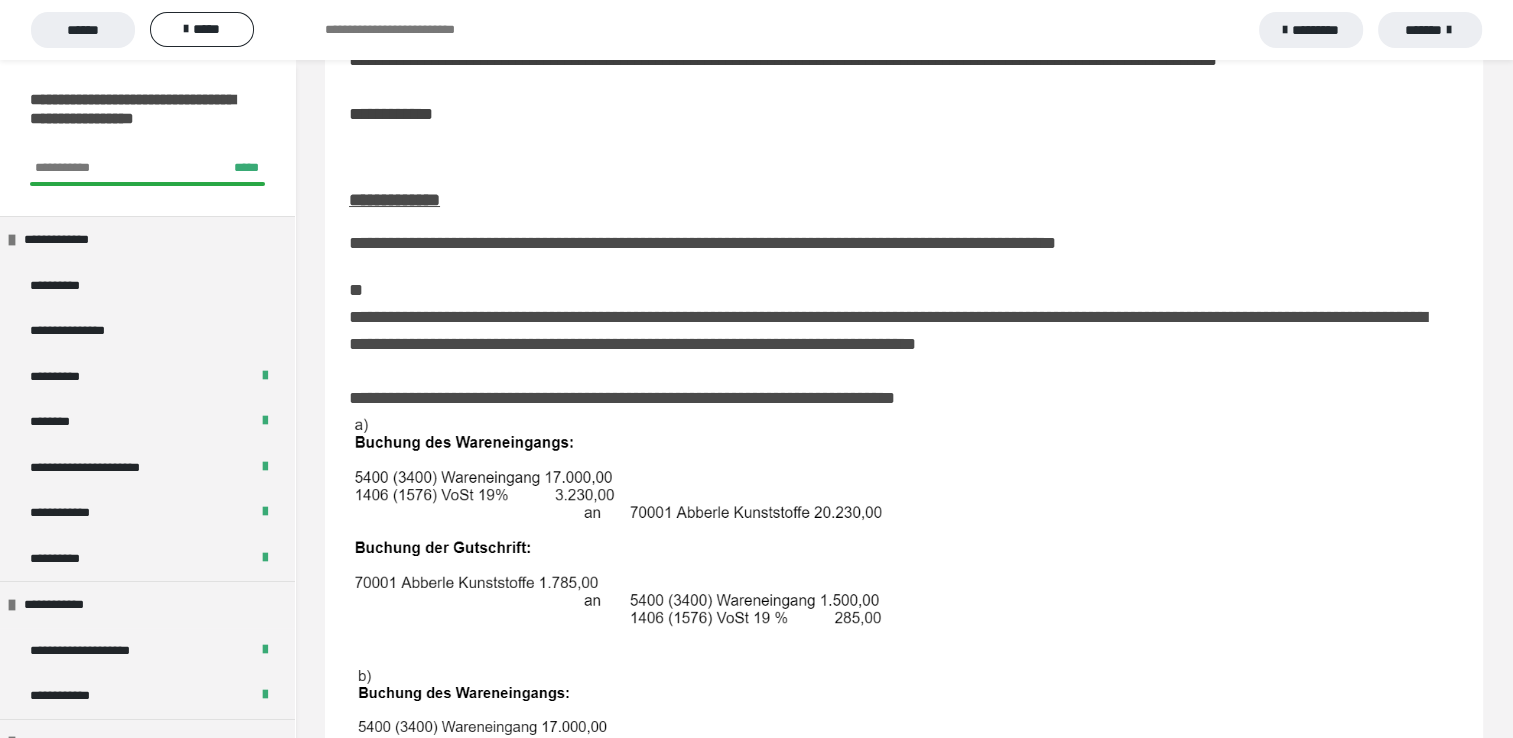 scroll, scrollTop: 200, scrollLeft: 0, axis: vertical 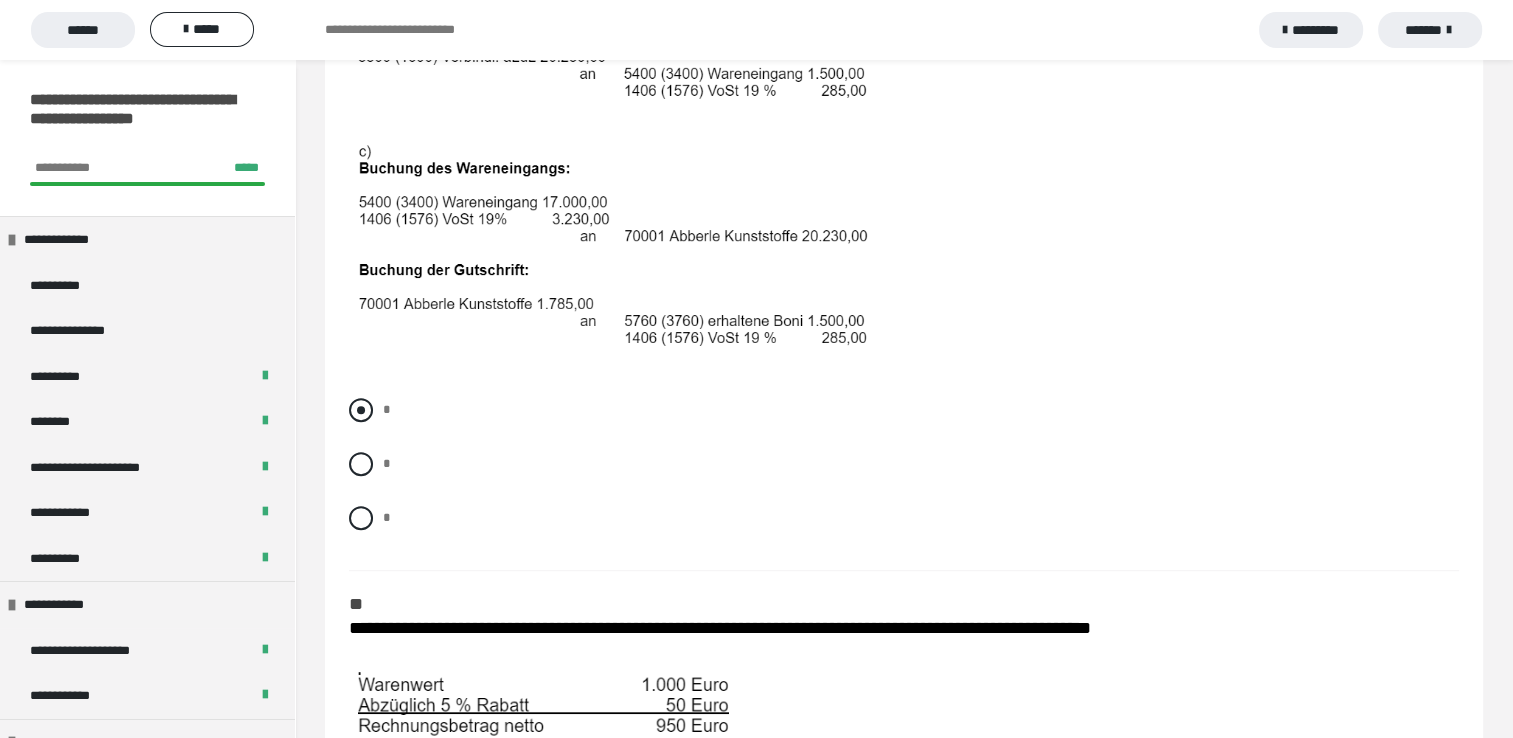 click at bounding box center [361, 410] 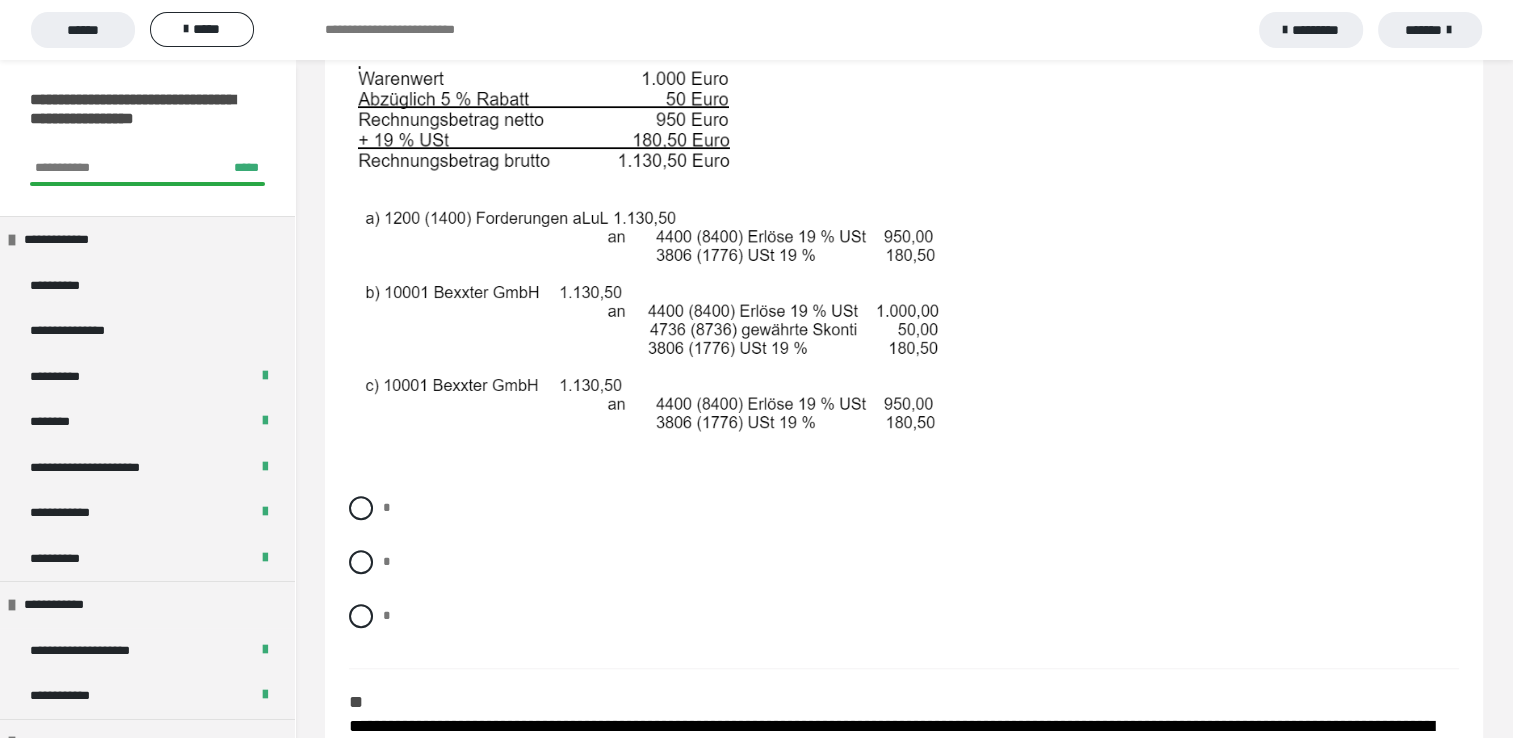 scroll, scrollTop: 1560, scrollLeft: 0, axis: vertical 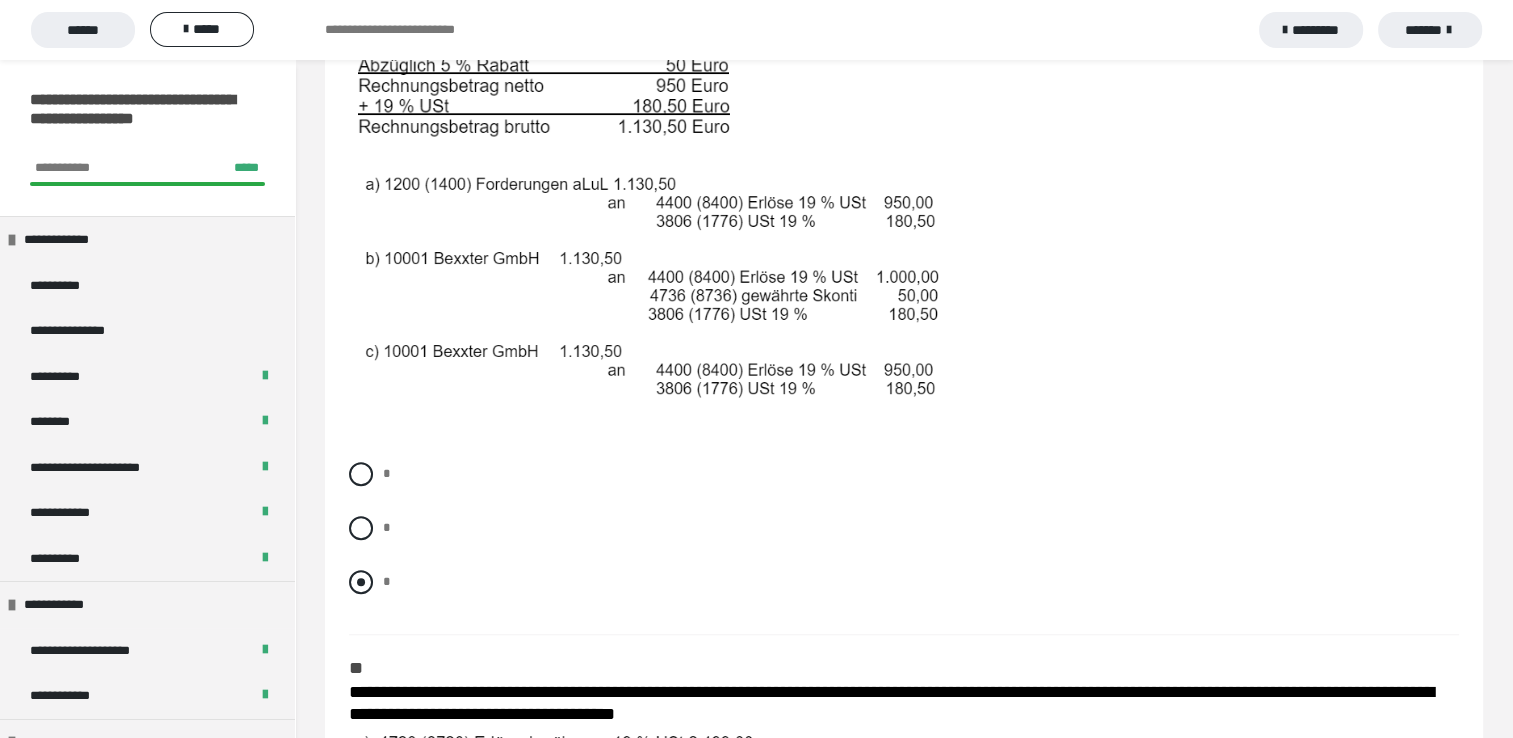 click at bounding box center (361, 582) 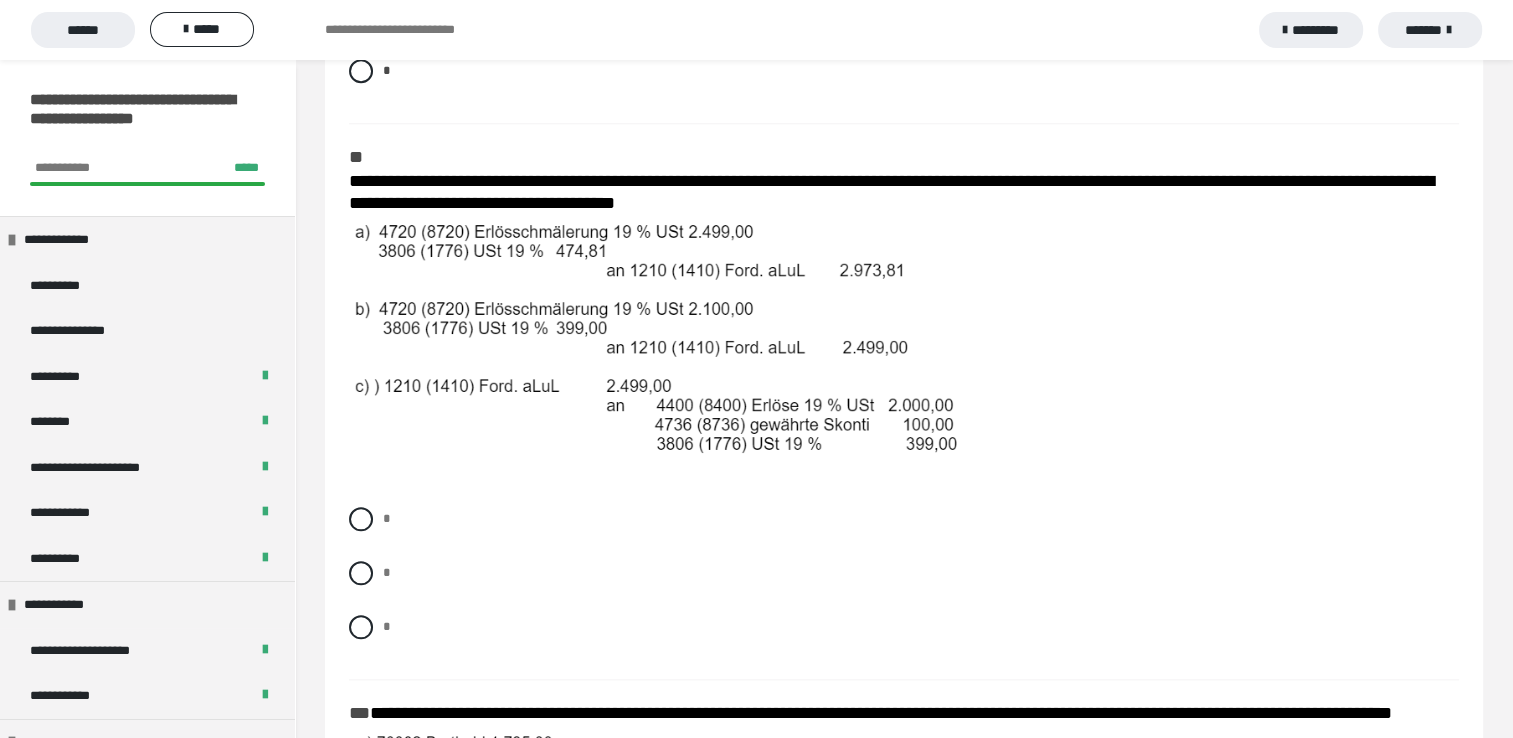 scroll, scrollTop: 2080, scrollLeft: 0, axis: vertical 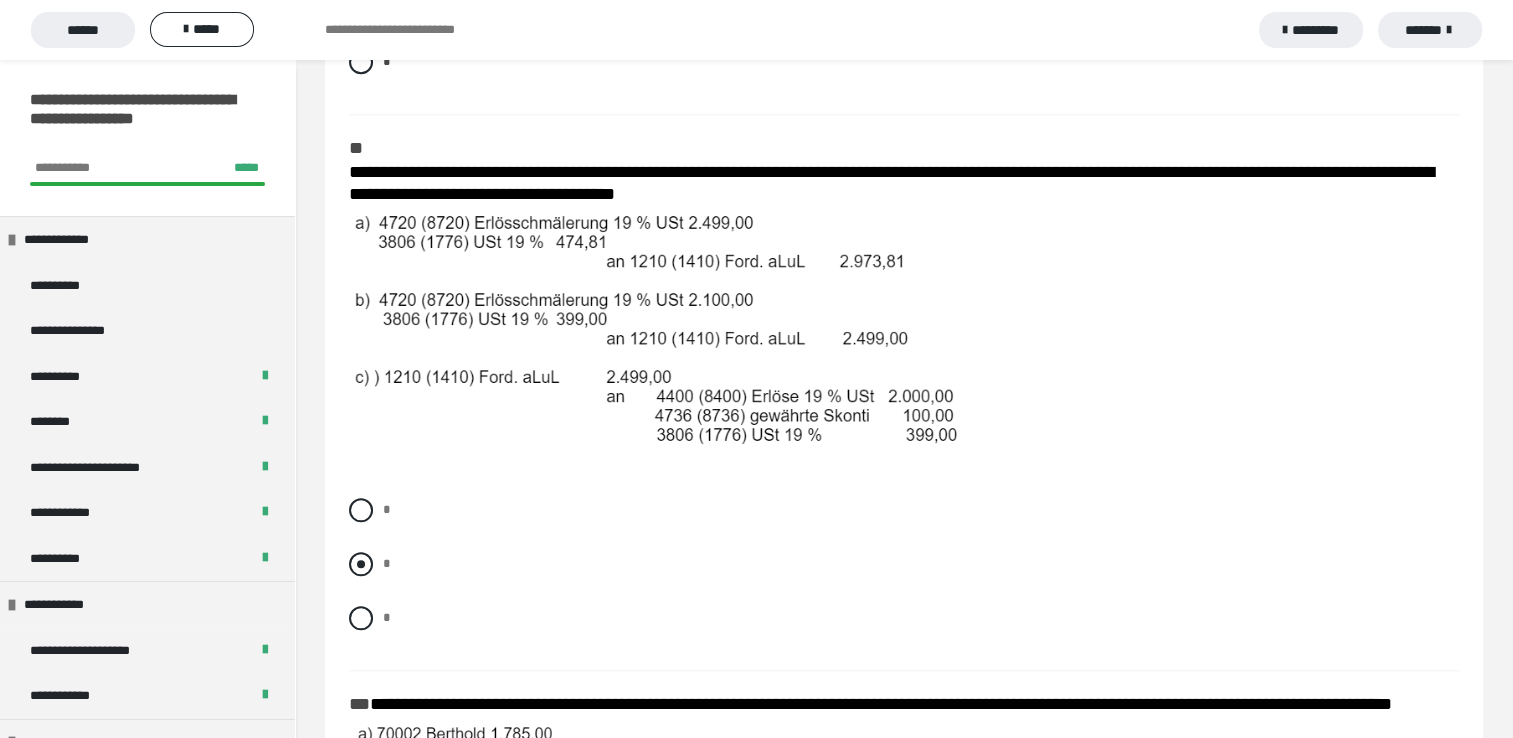 click at bounding box center [361, 564] 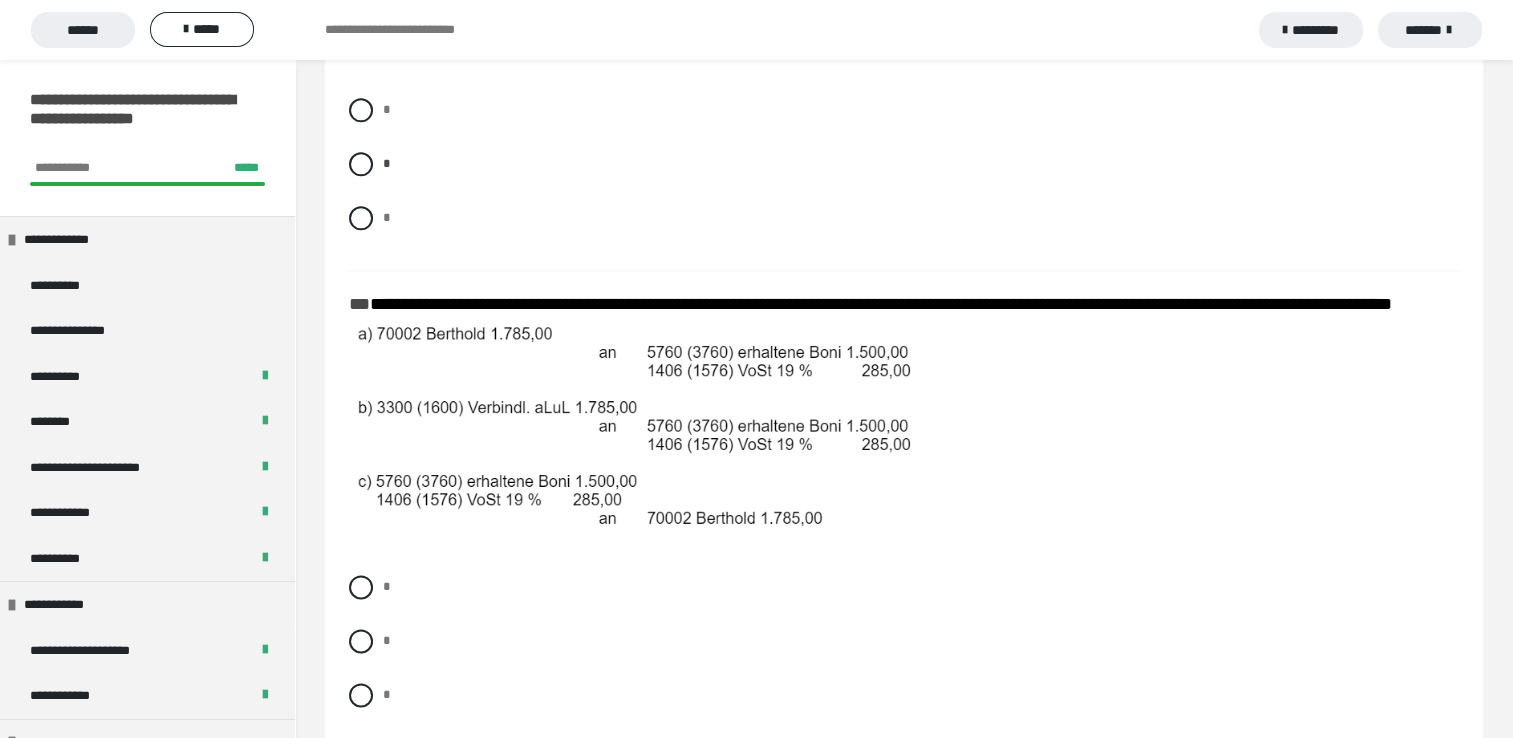 scroll, scrollTop: 2626, scrollLeft: 0, axis: vertical 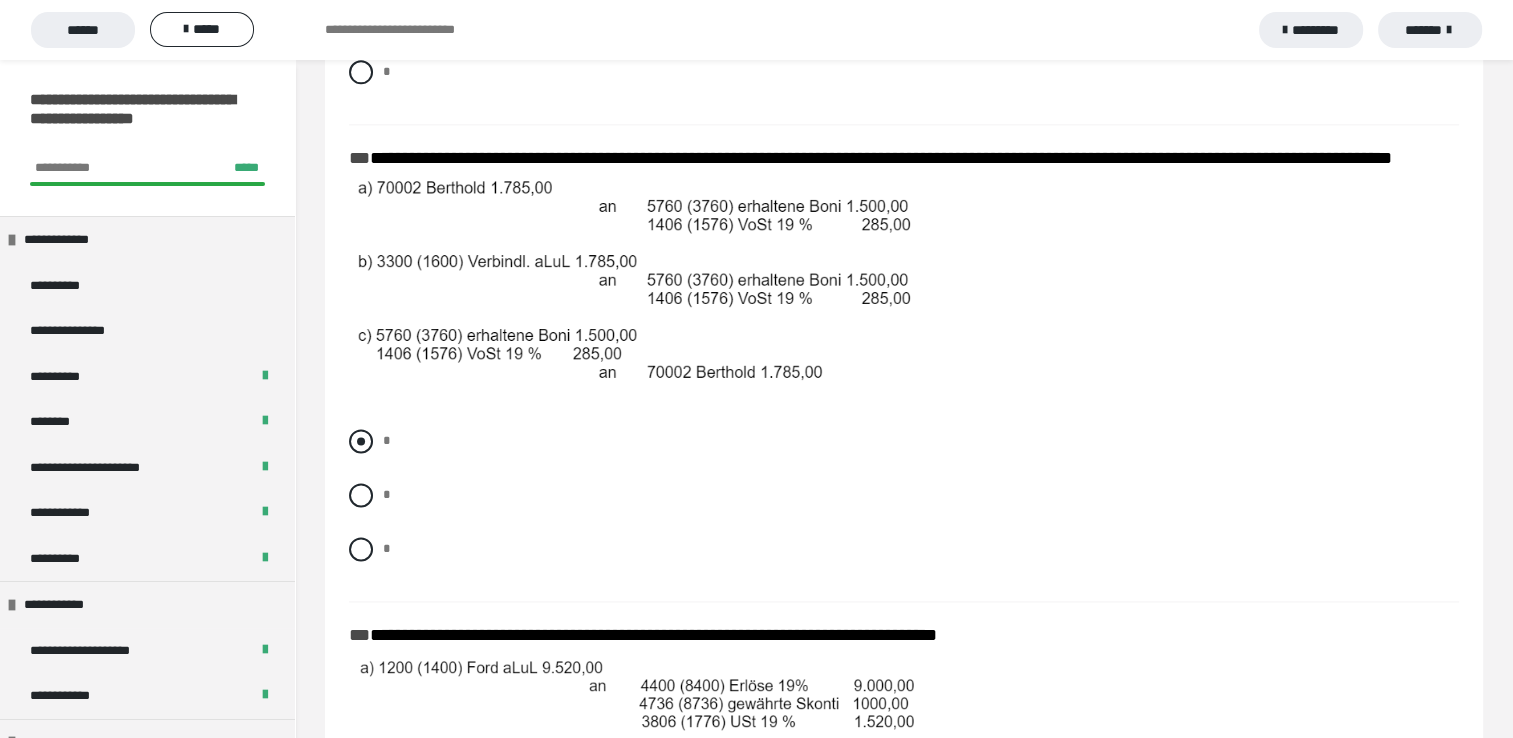 click at bounding box center [361, 441] 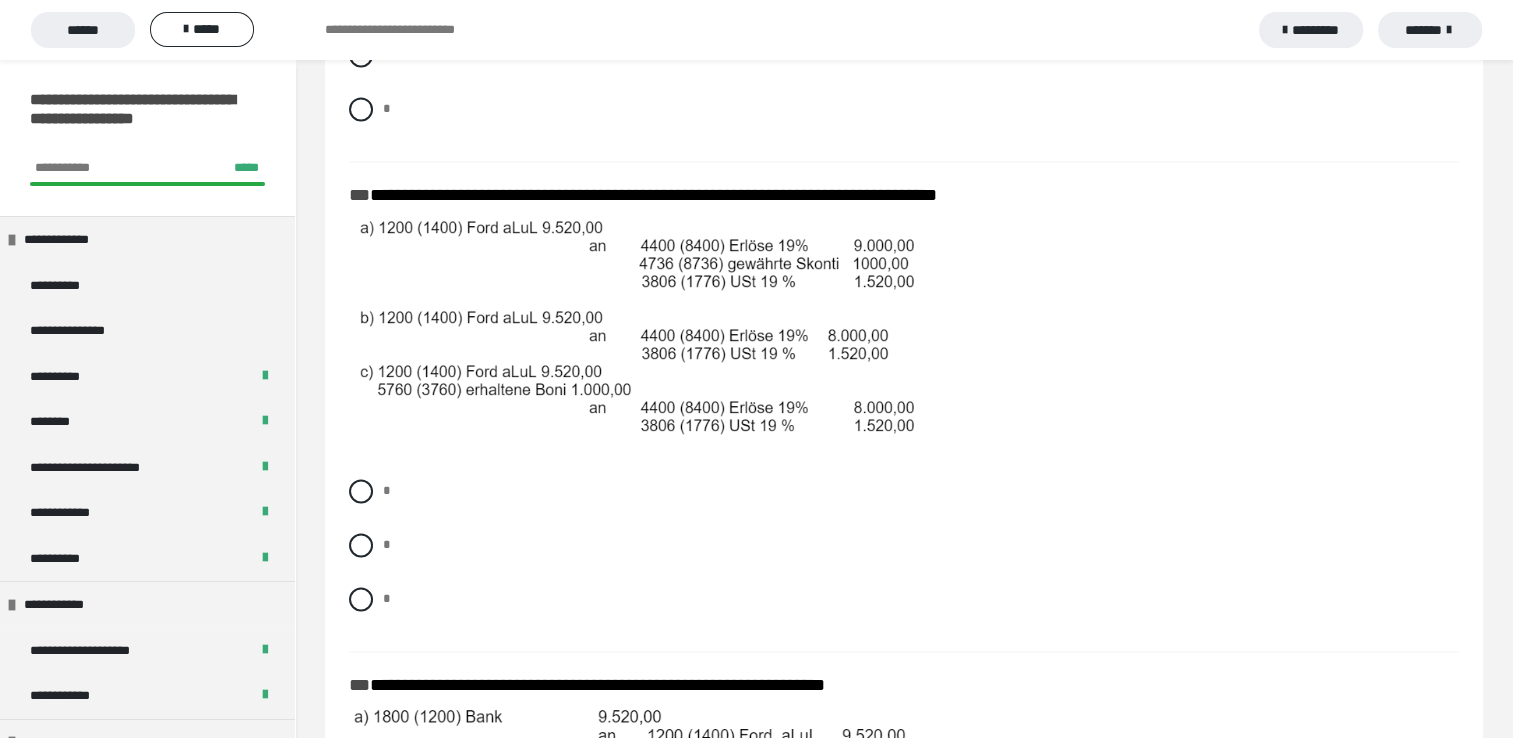 scroll, scrollTop: 3106, scrollLeft: 0, axis: vertical 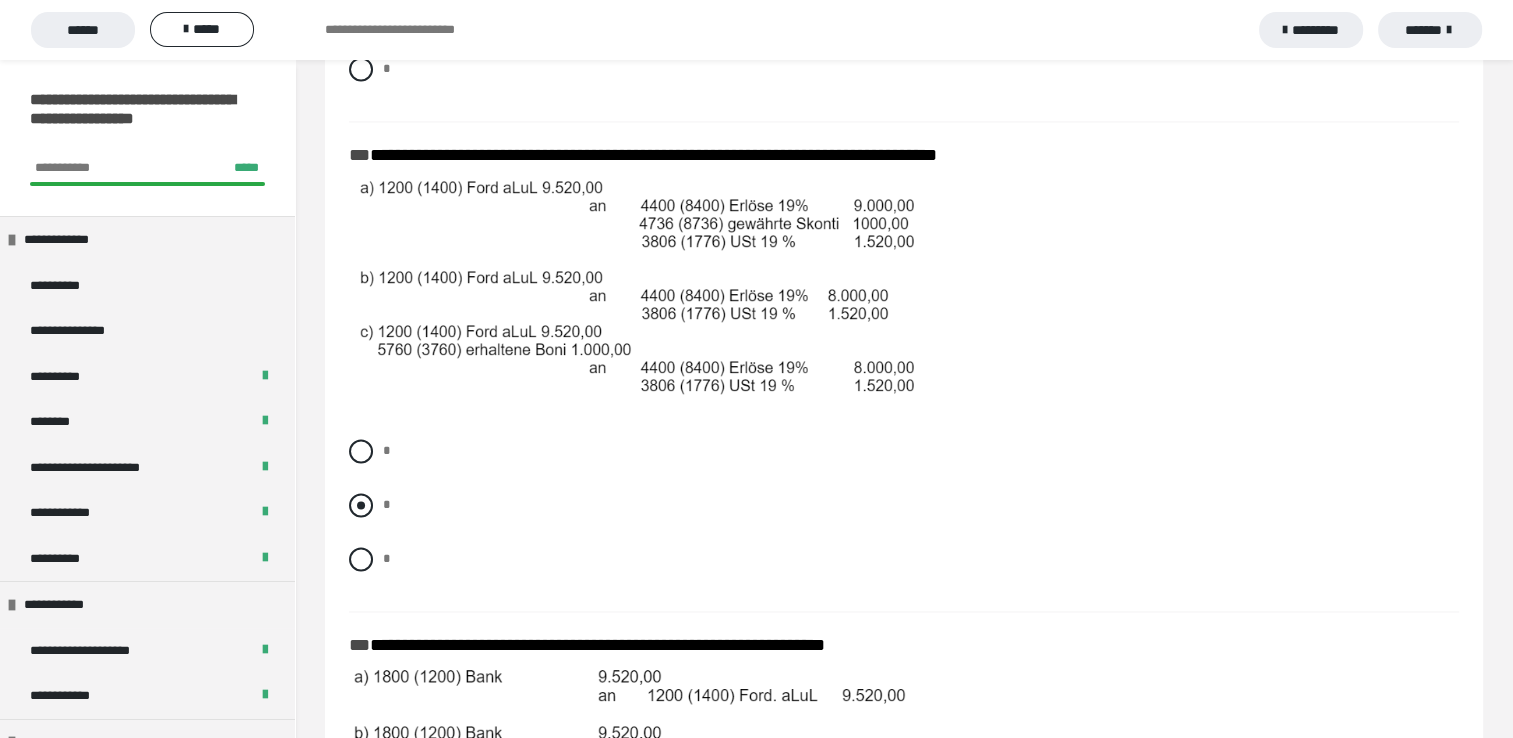 click at bounding box center (361, 505) 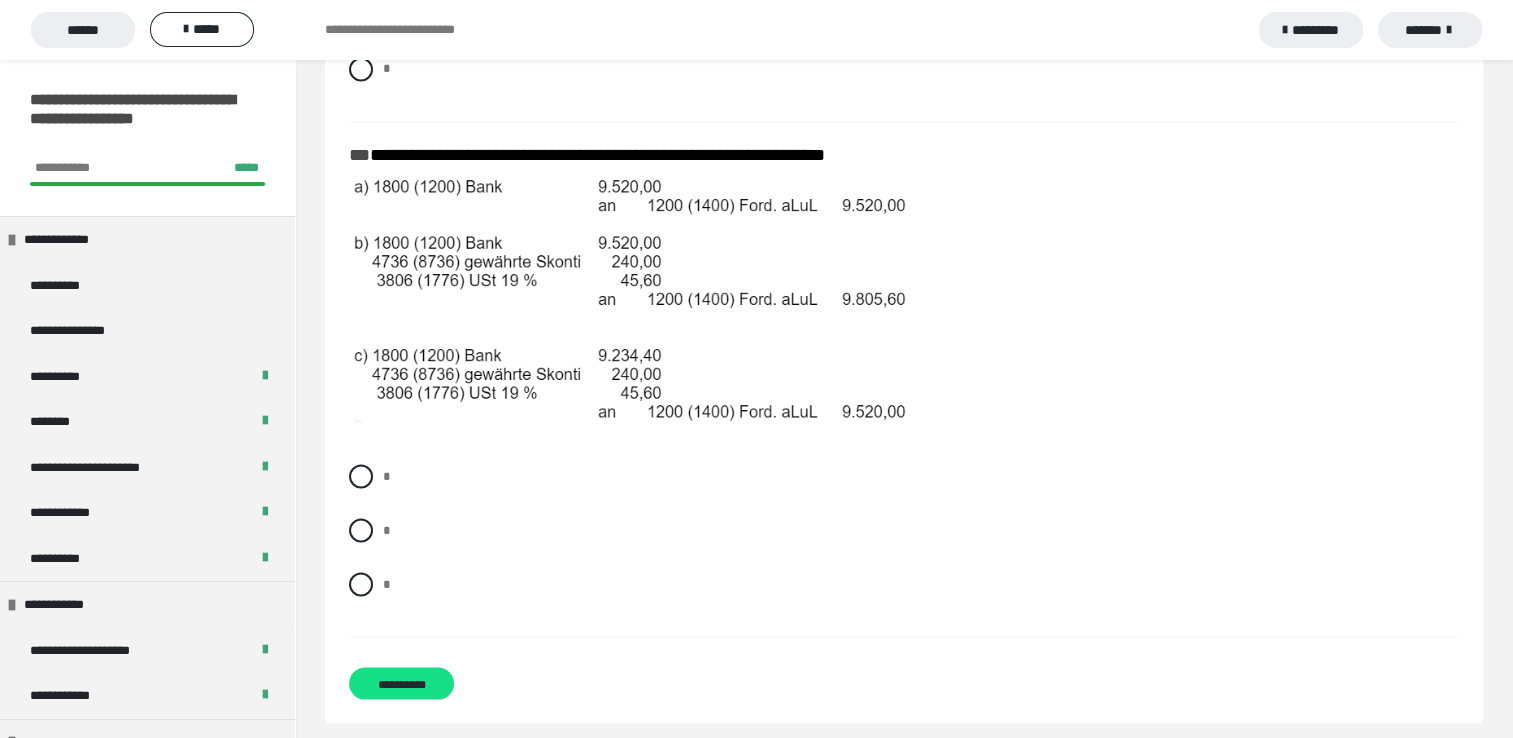 scroll, scrollTop: 3612, scrollLeft: 0, axis: vertical 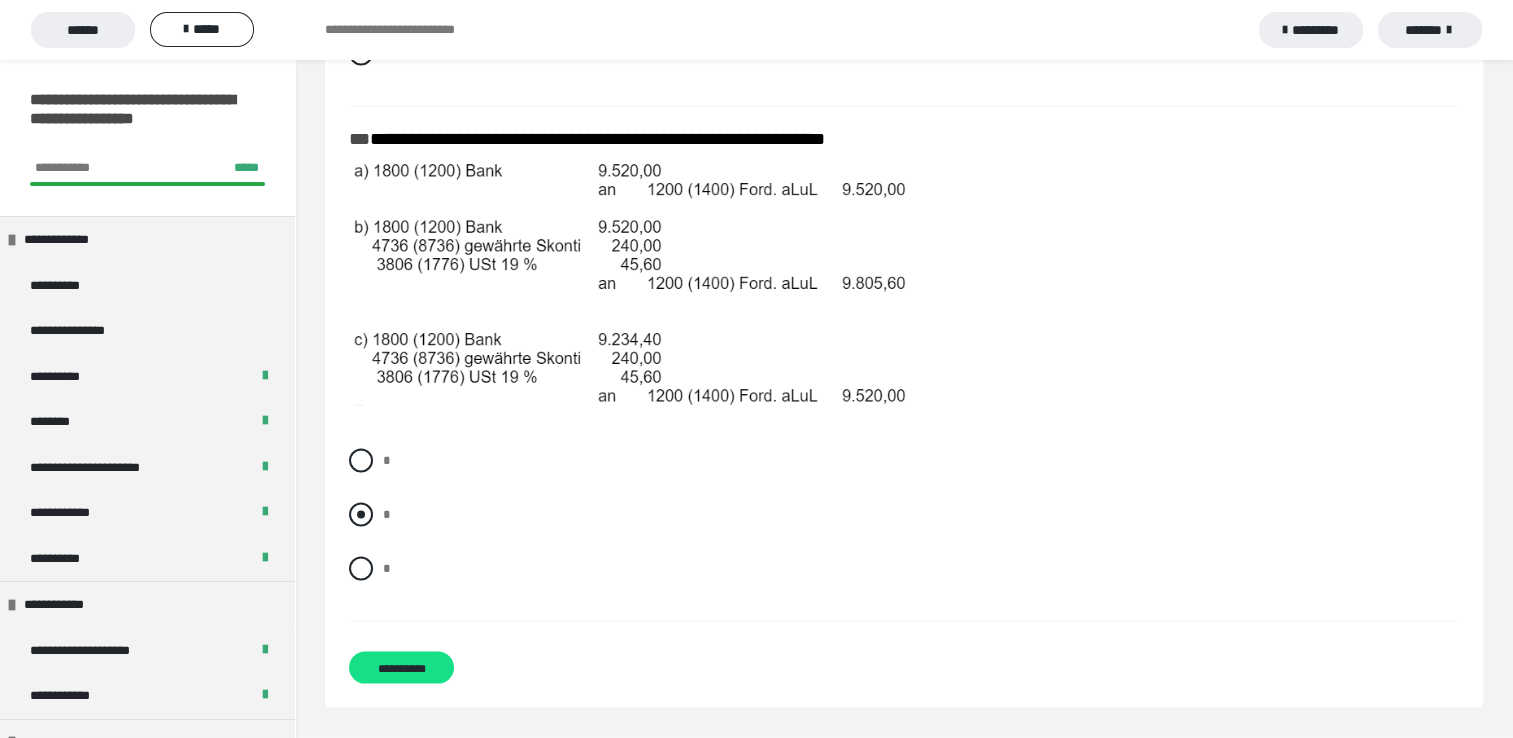 click at bounding box center [361, 514] 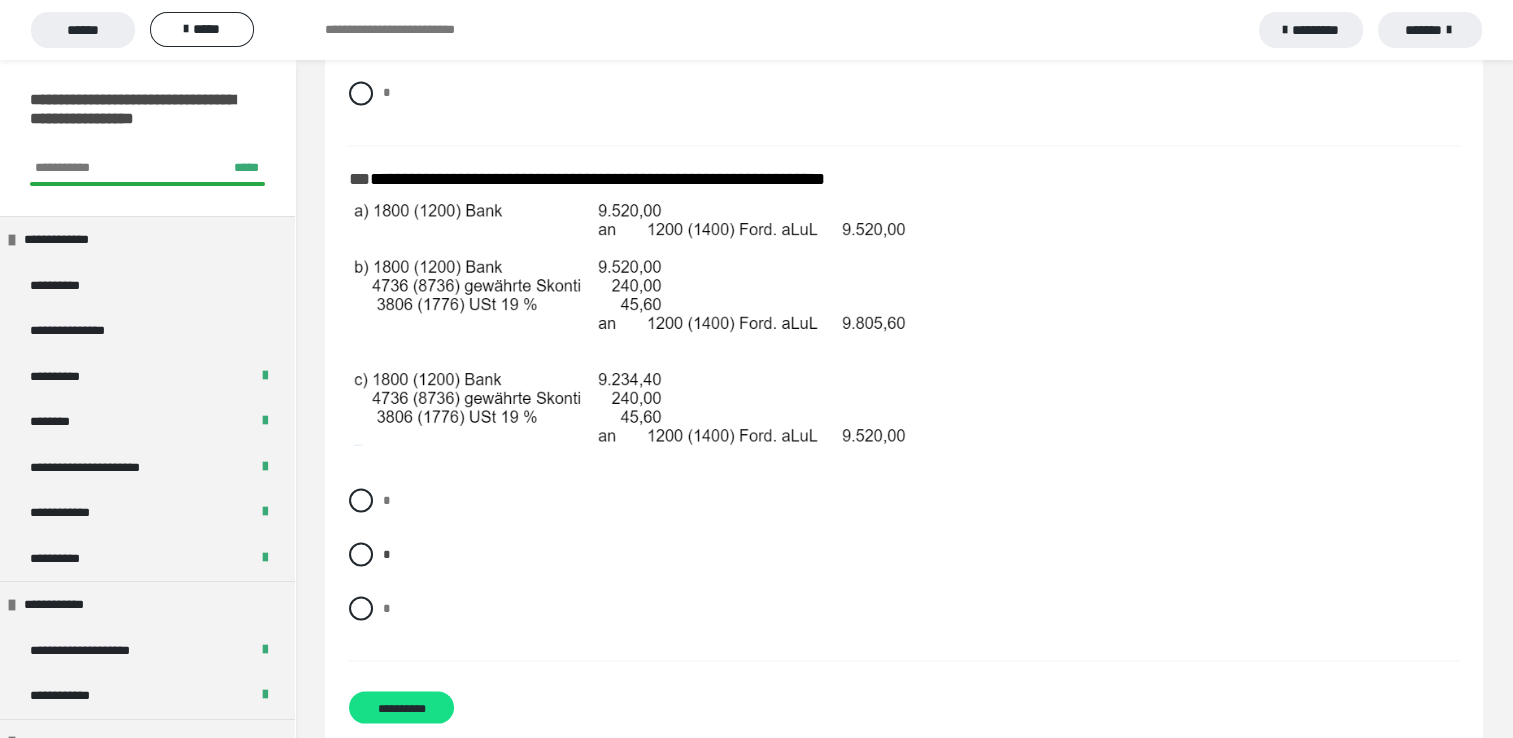 scroll, scrollTop: 3620, scrollLeft: 0, axis: vertical 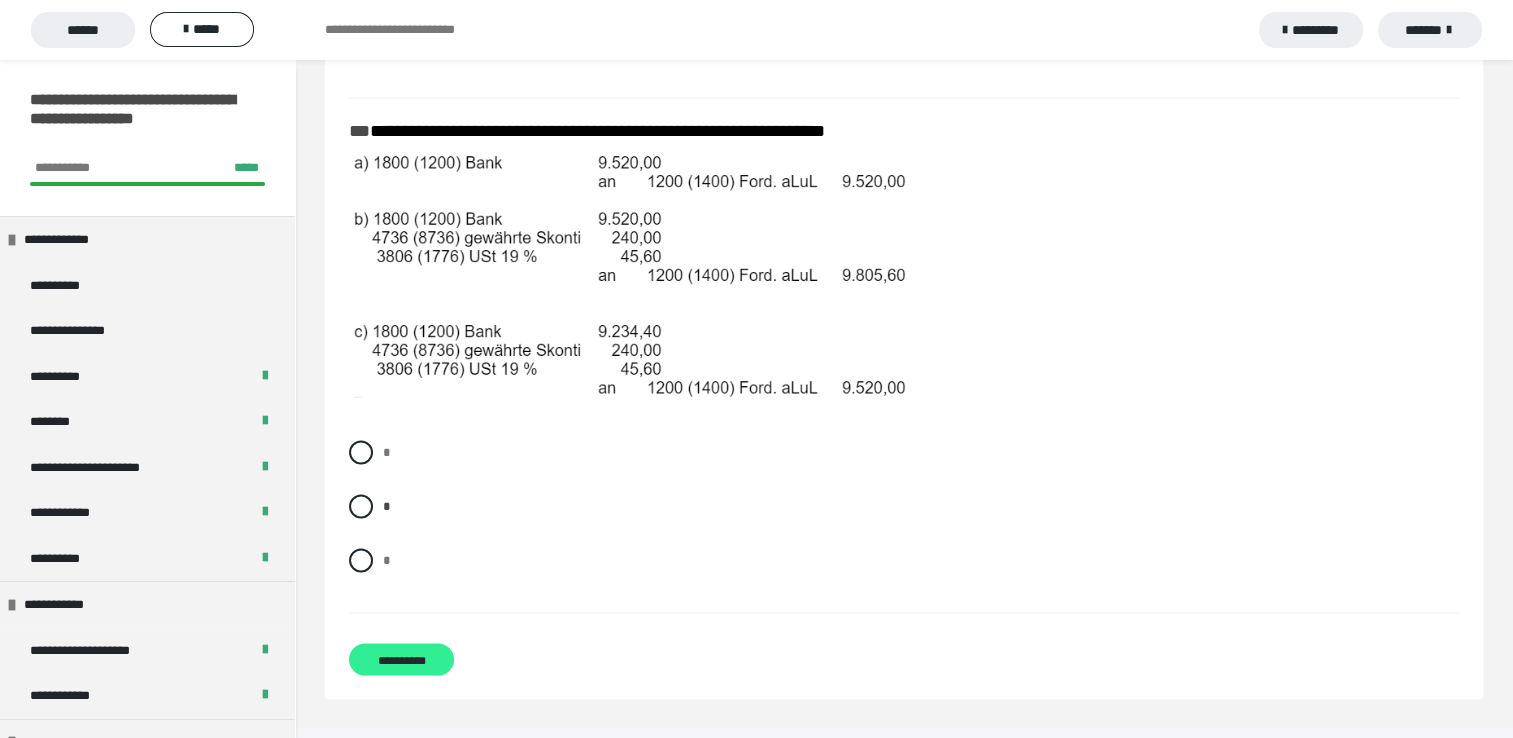 click on "**********" at bounding box center (401, 659) 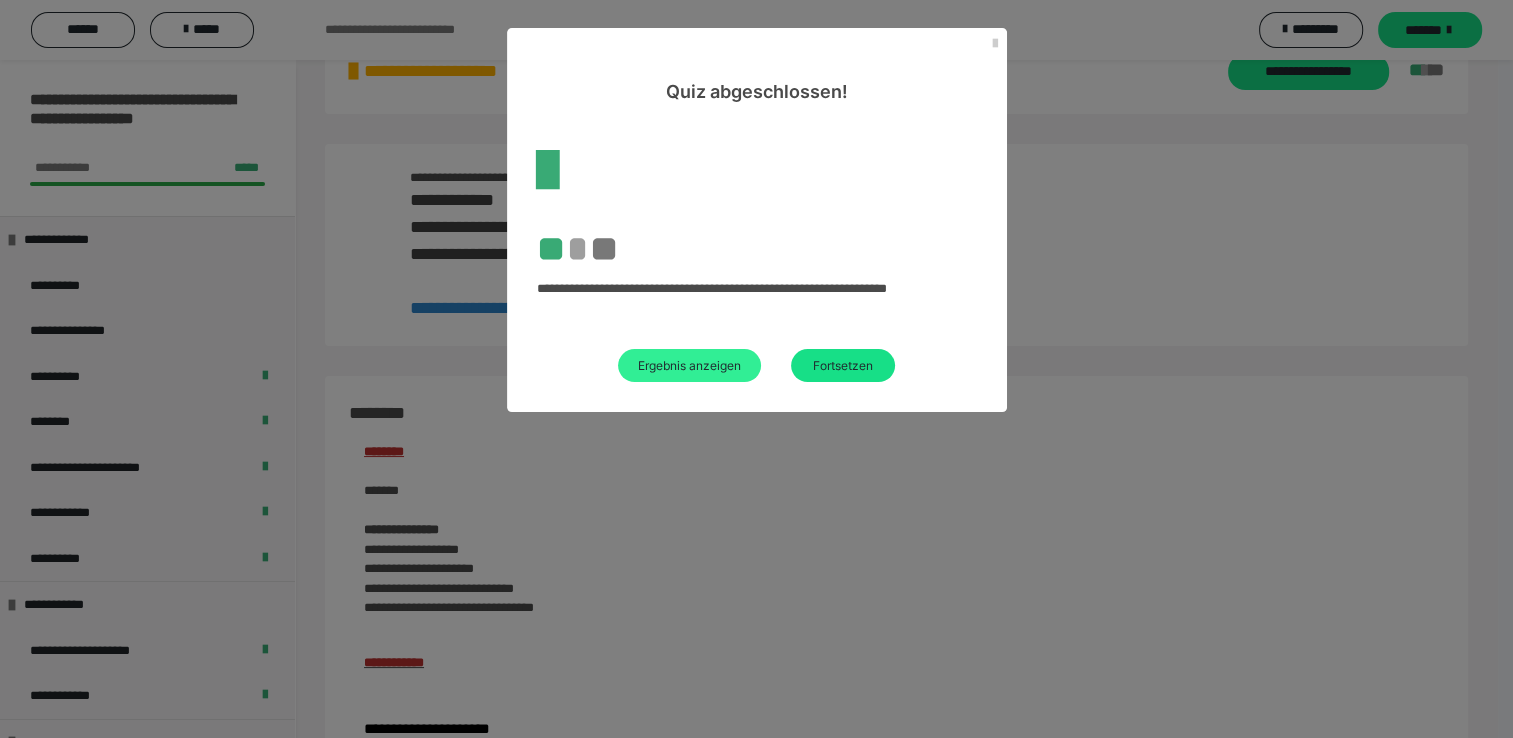 scroll, scrollTop: 2205, scrollLeft: 0, axis: vertical 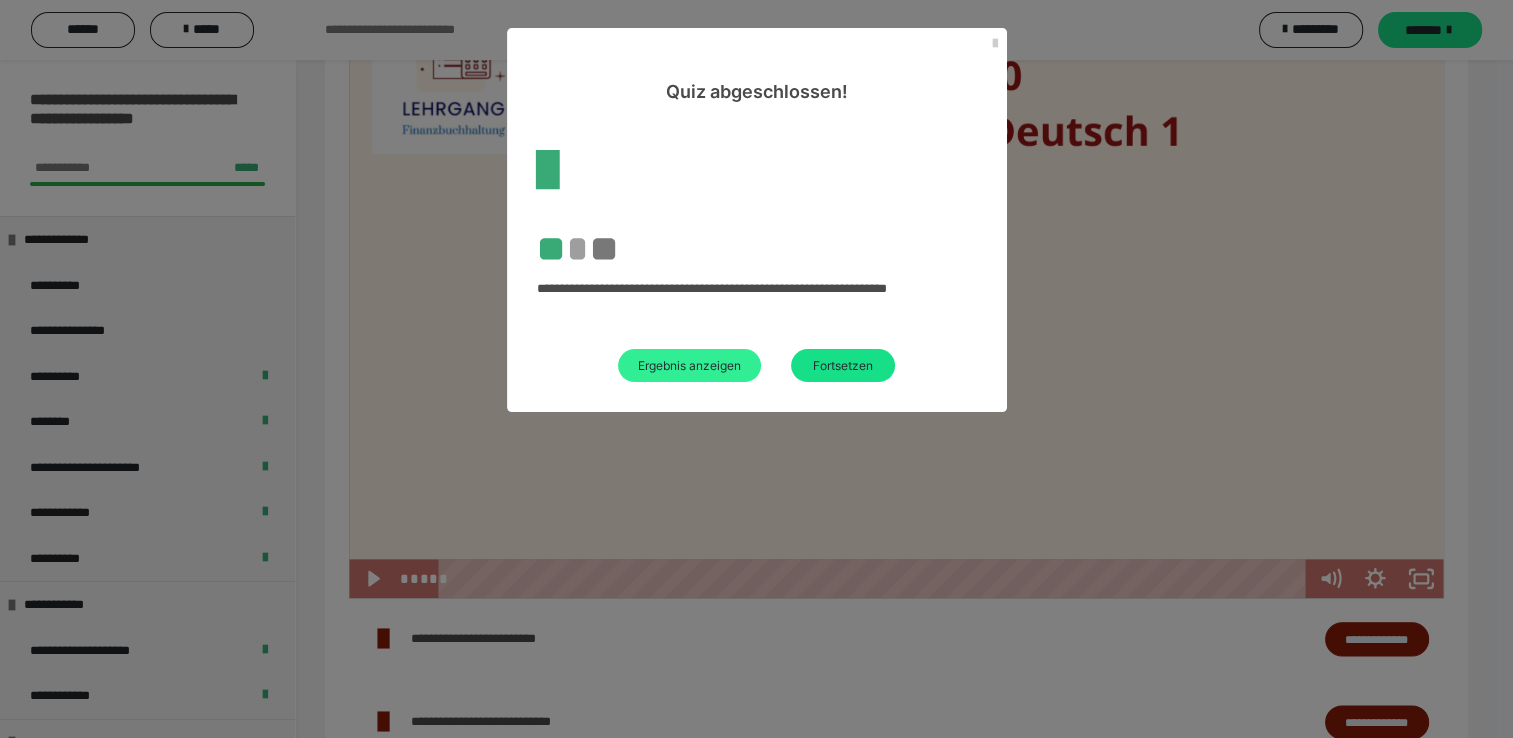 click on "Ergebnis anzeigen" at bounding box center [689, 365] 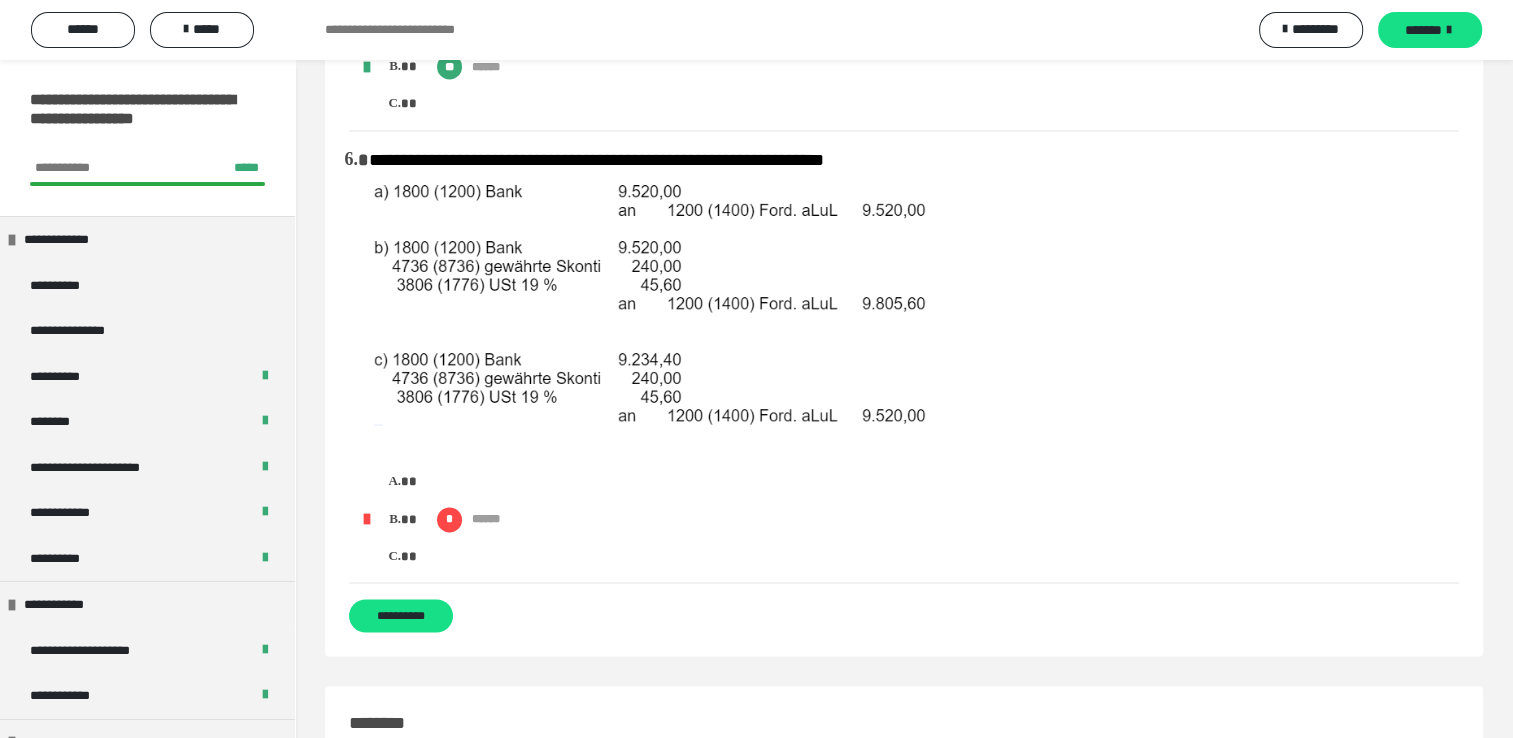 scroll, scrollTop: 2892, scrollLeft: 0, axis: vertical 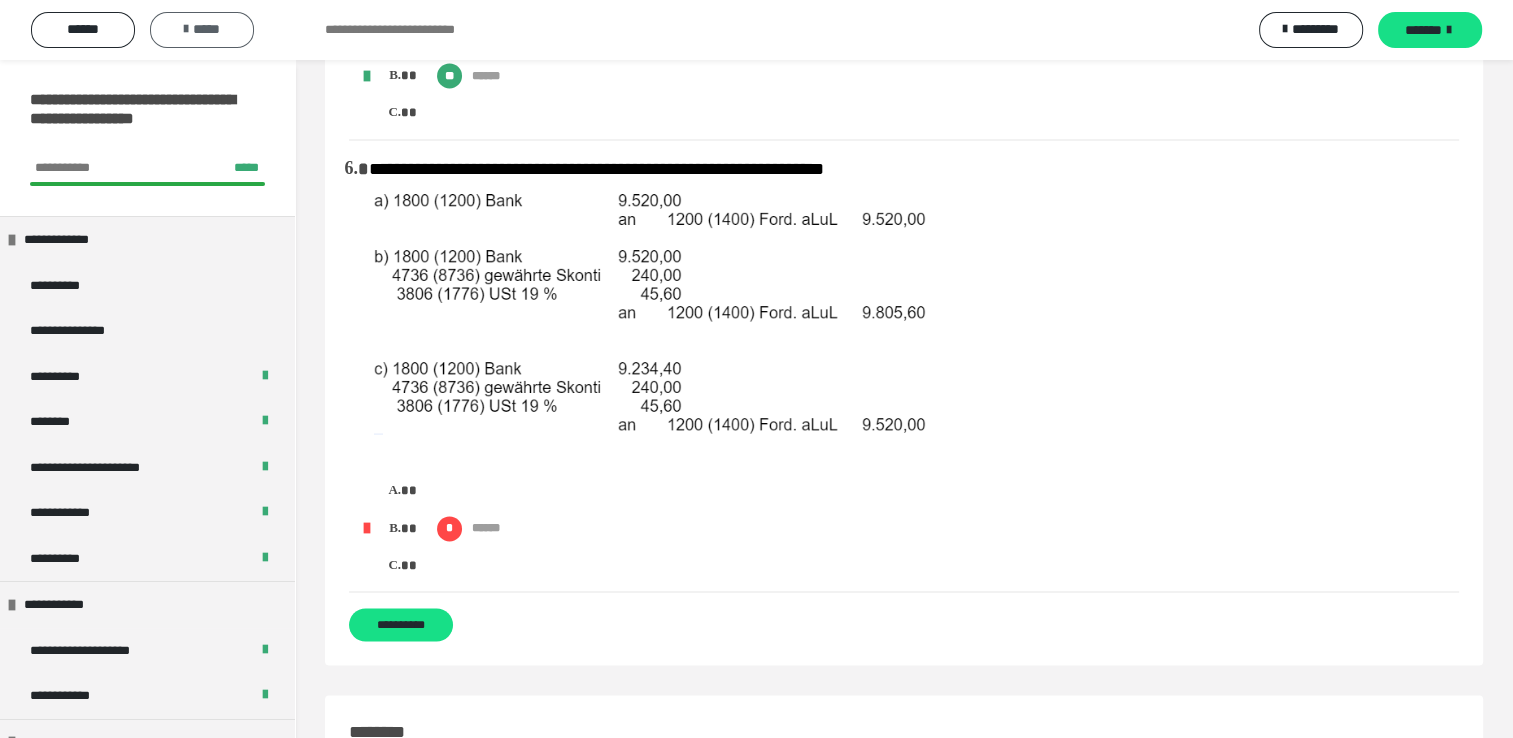 click on "*****" at bounding box center (202, 29) 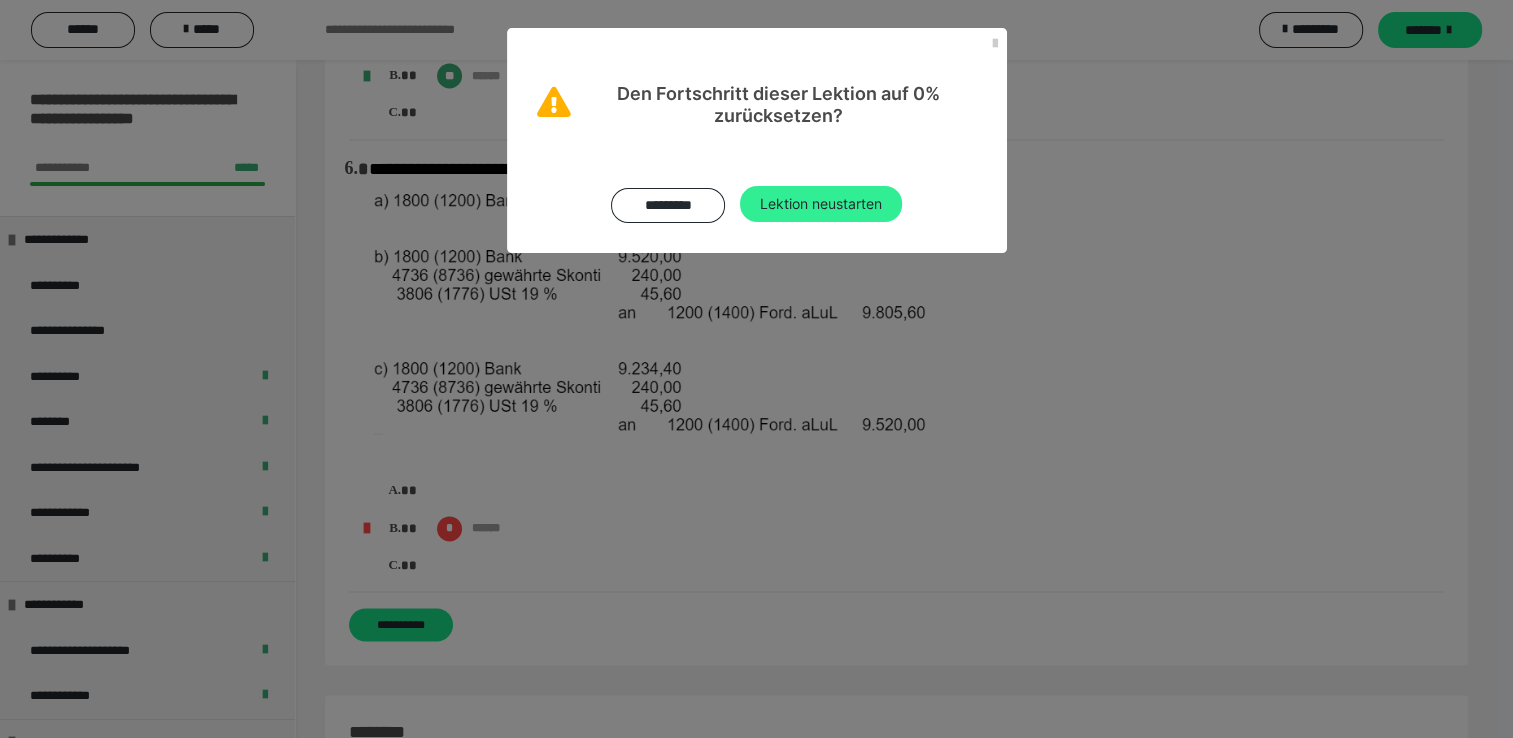 click on "Lektion neustarten" at bounding box center (821, 204) 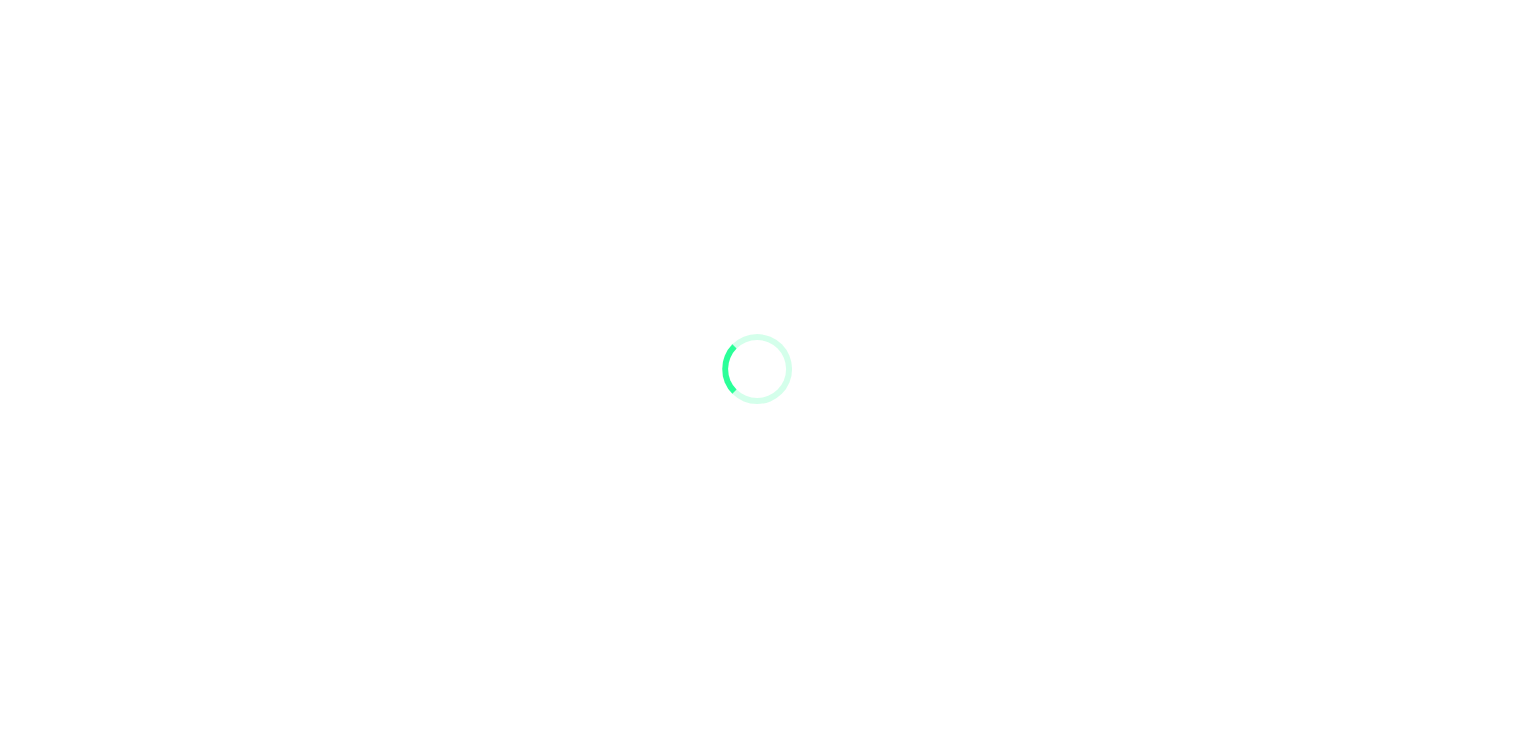 scroll, scrollTop: 0, scrollLeft: 0, axis: both 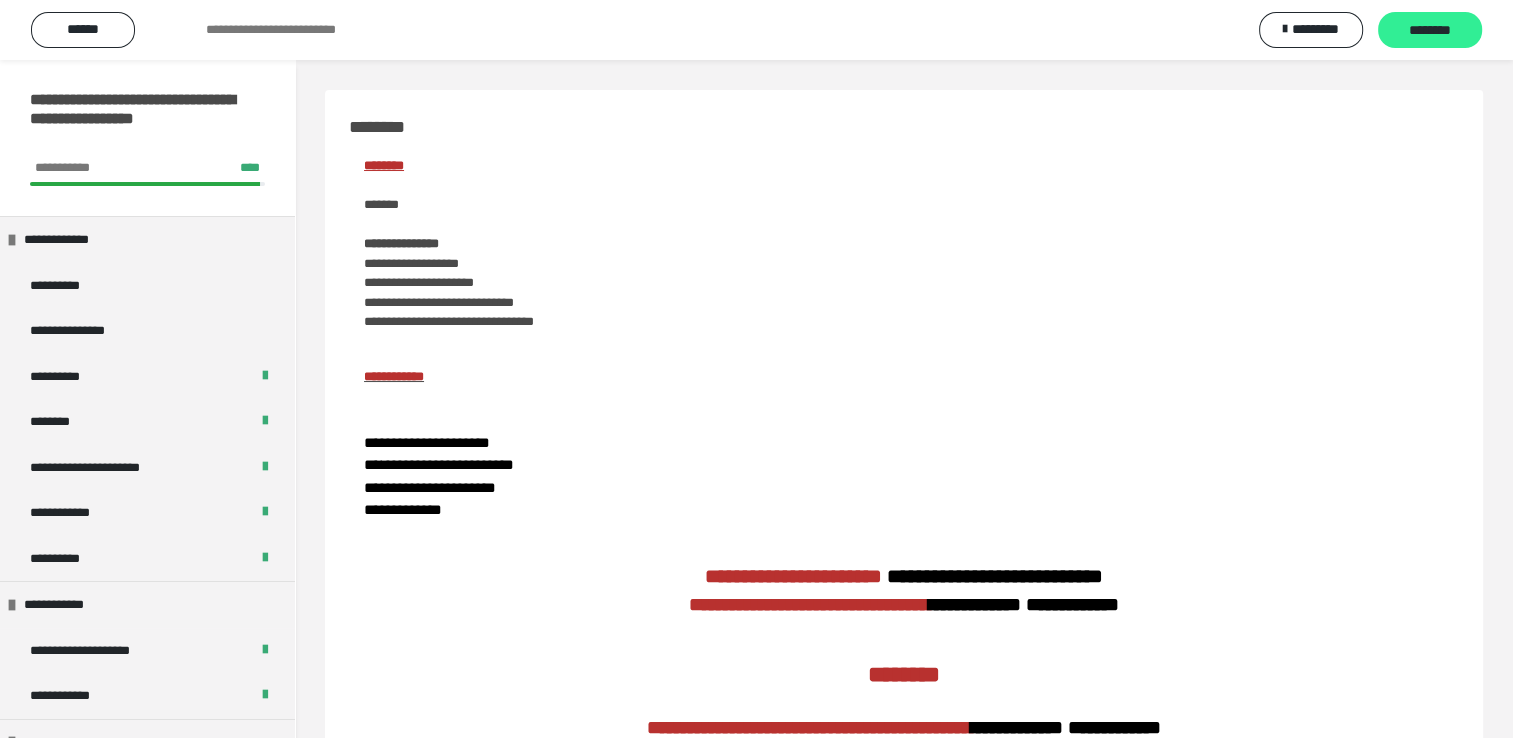 click on "********" at bounding box center (1430, 31) 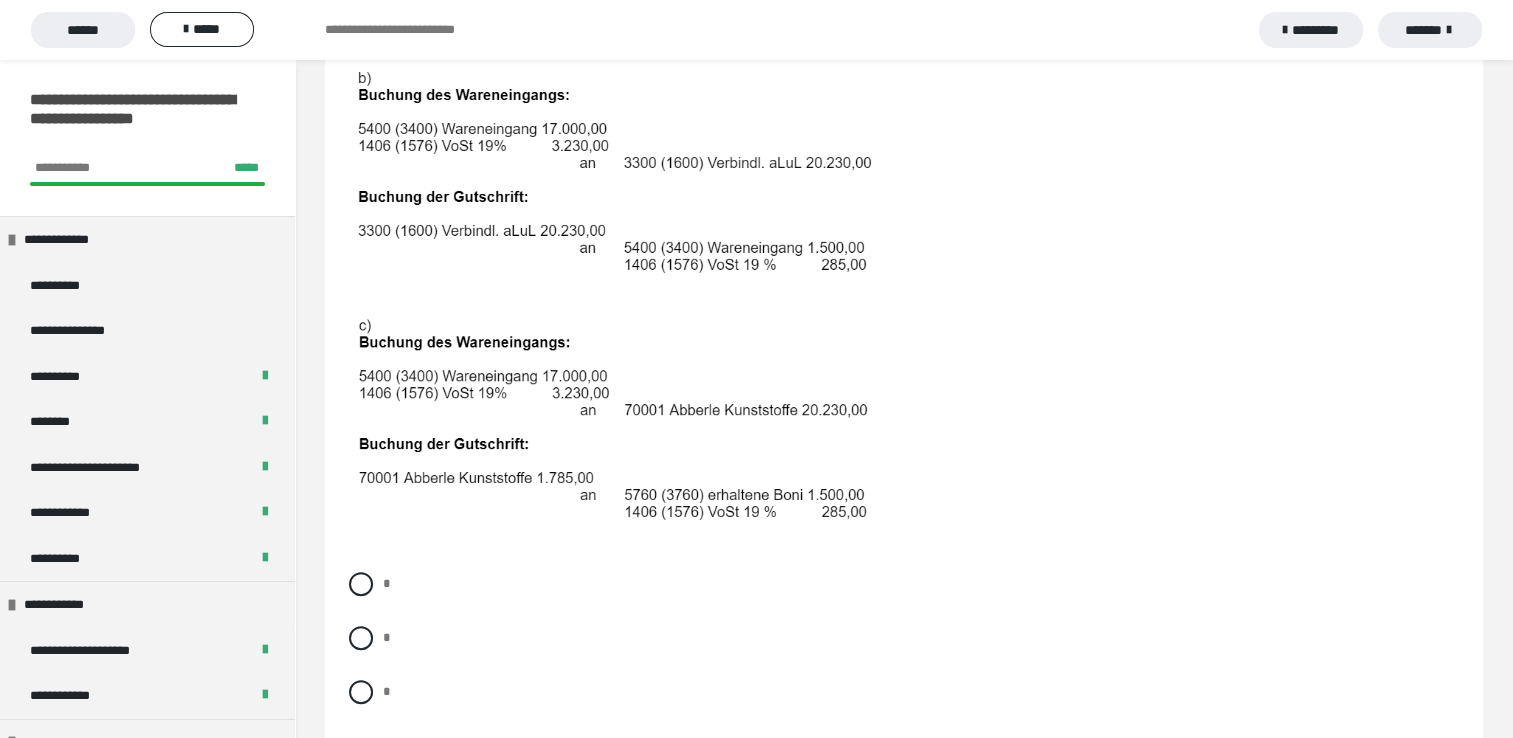 scroll, scrollTop: 800, scrollLeft: 0, axis: vertical 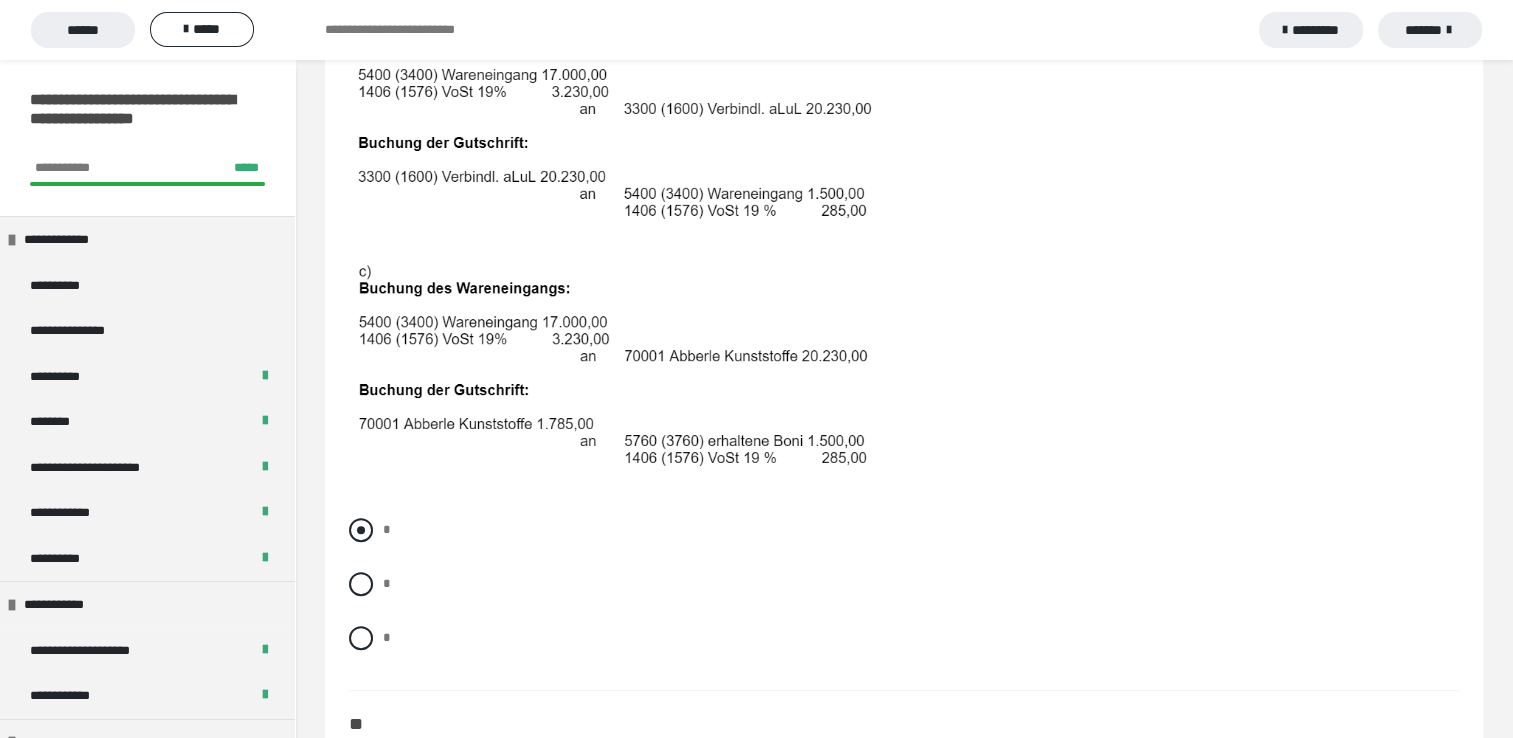 click at bounding box center (361, 530) 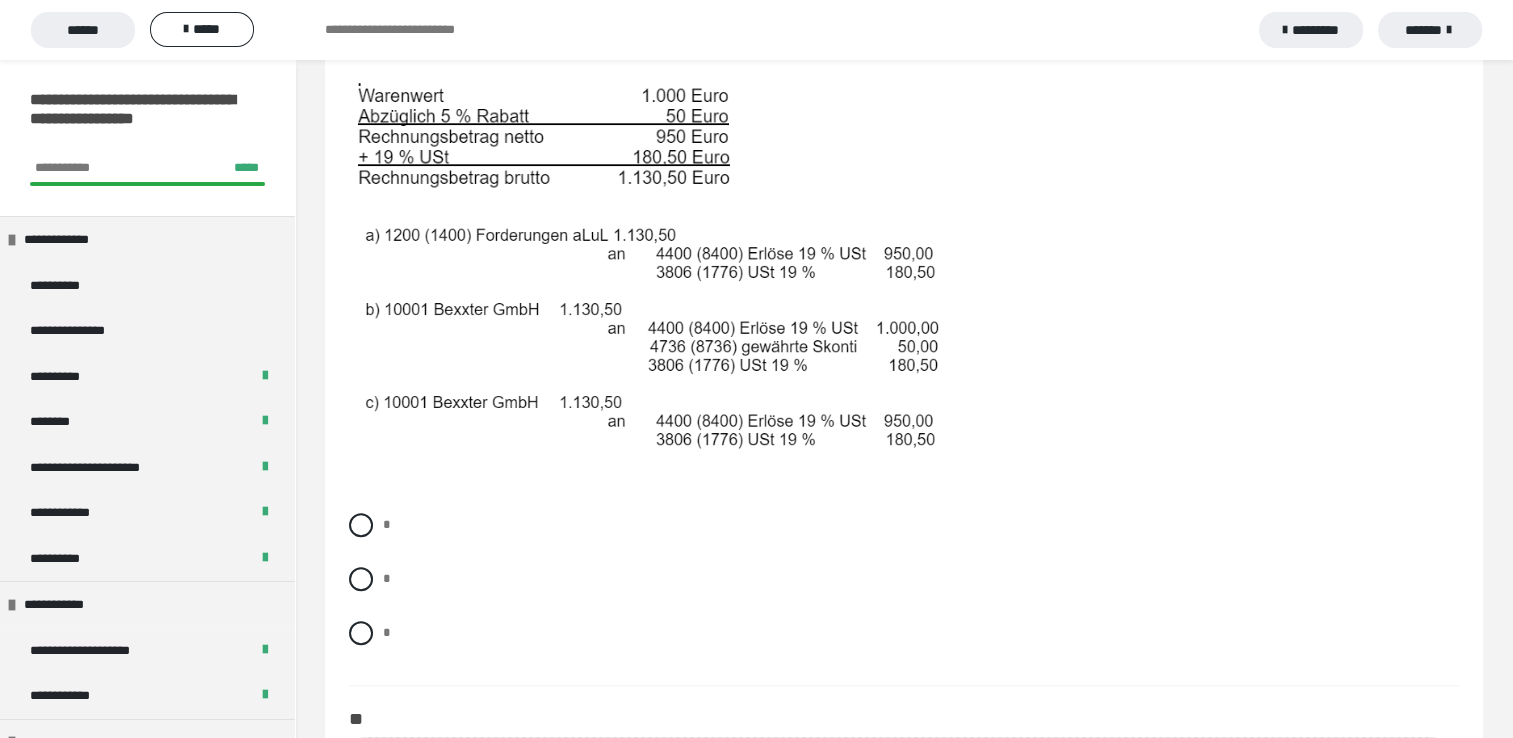 scroll, scrollTop: 1533, scrollLeft: 0, axis: vertical 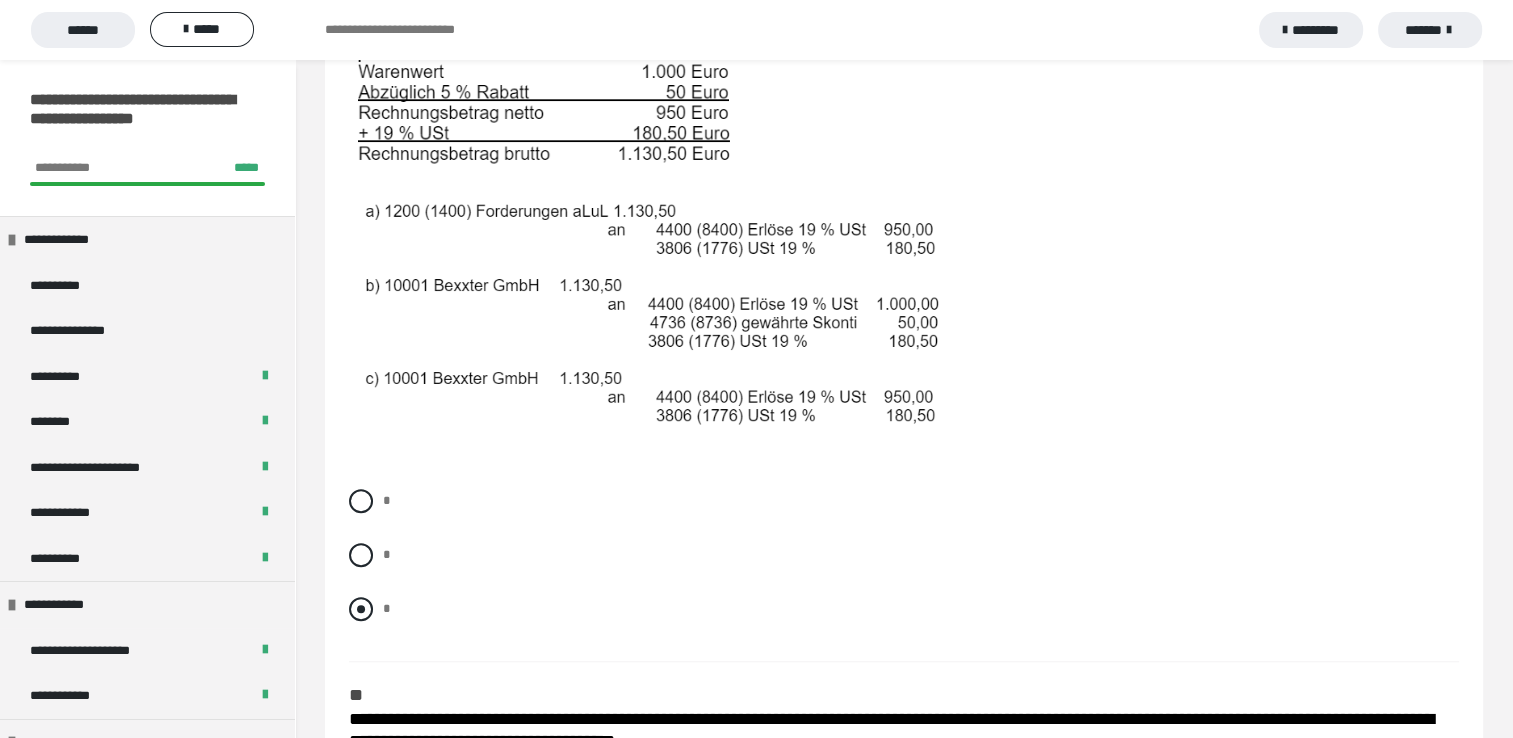 click at bounding box center (361, 609) 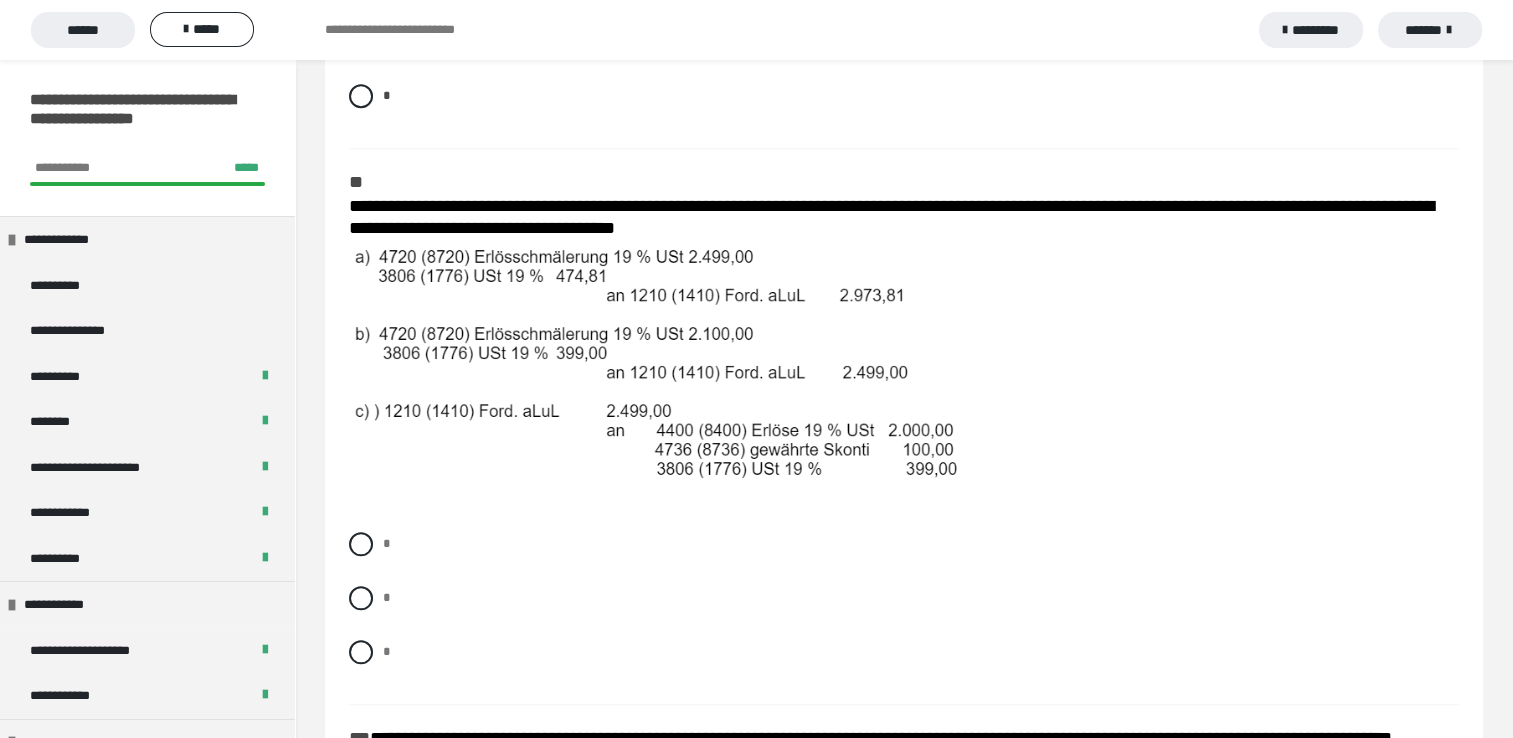 scroll, scrollTop: 2066, scrollLeft: 0, axis: vertical 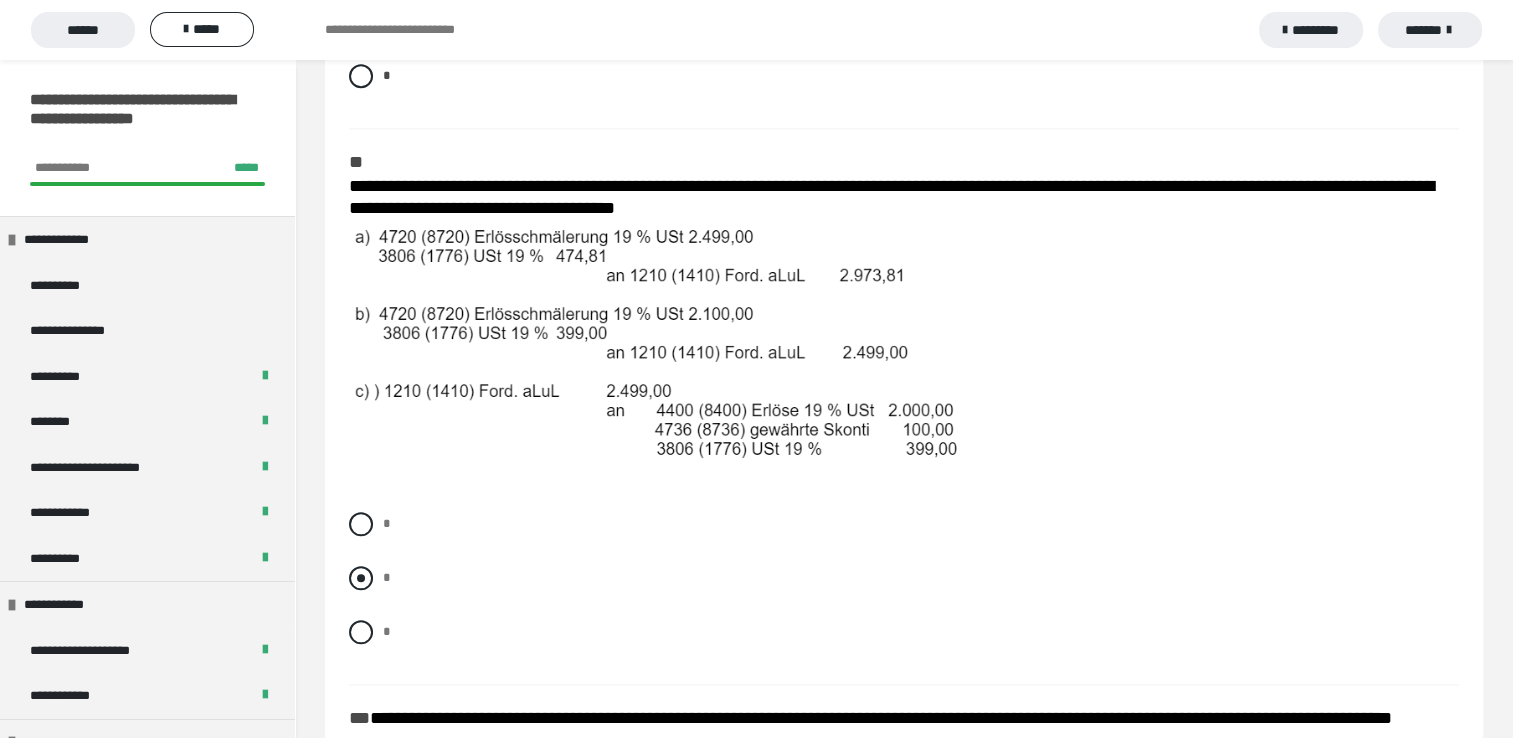 click at bounding box center (361, 578) 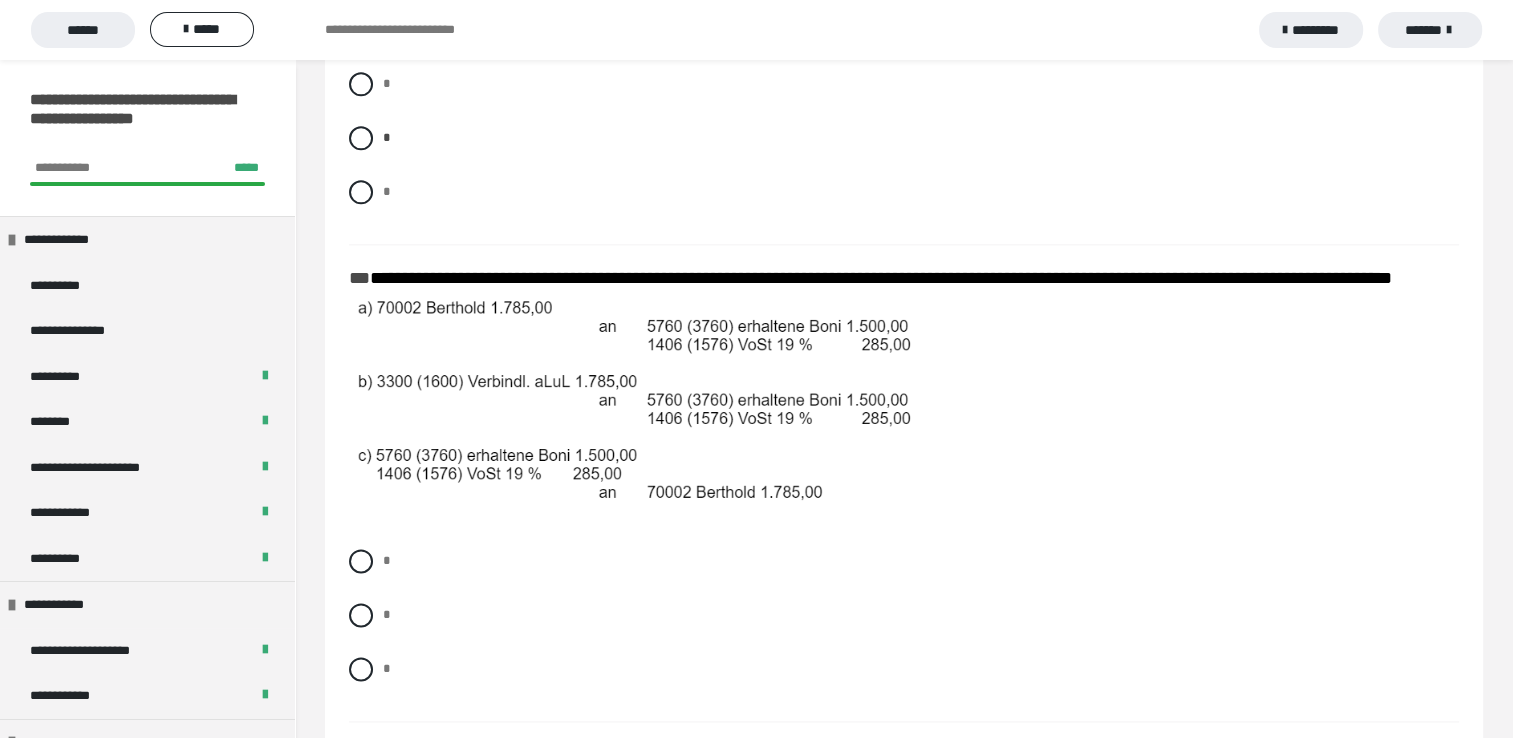scroll, scrollTop: 2560, scrollLeft: 0, axis: vertical 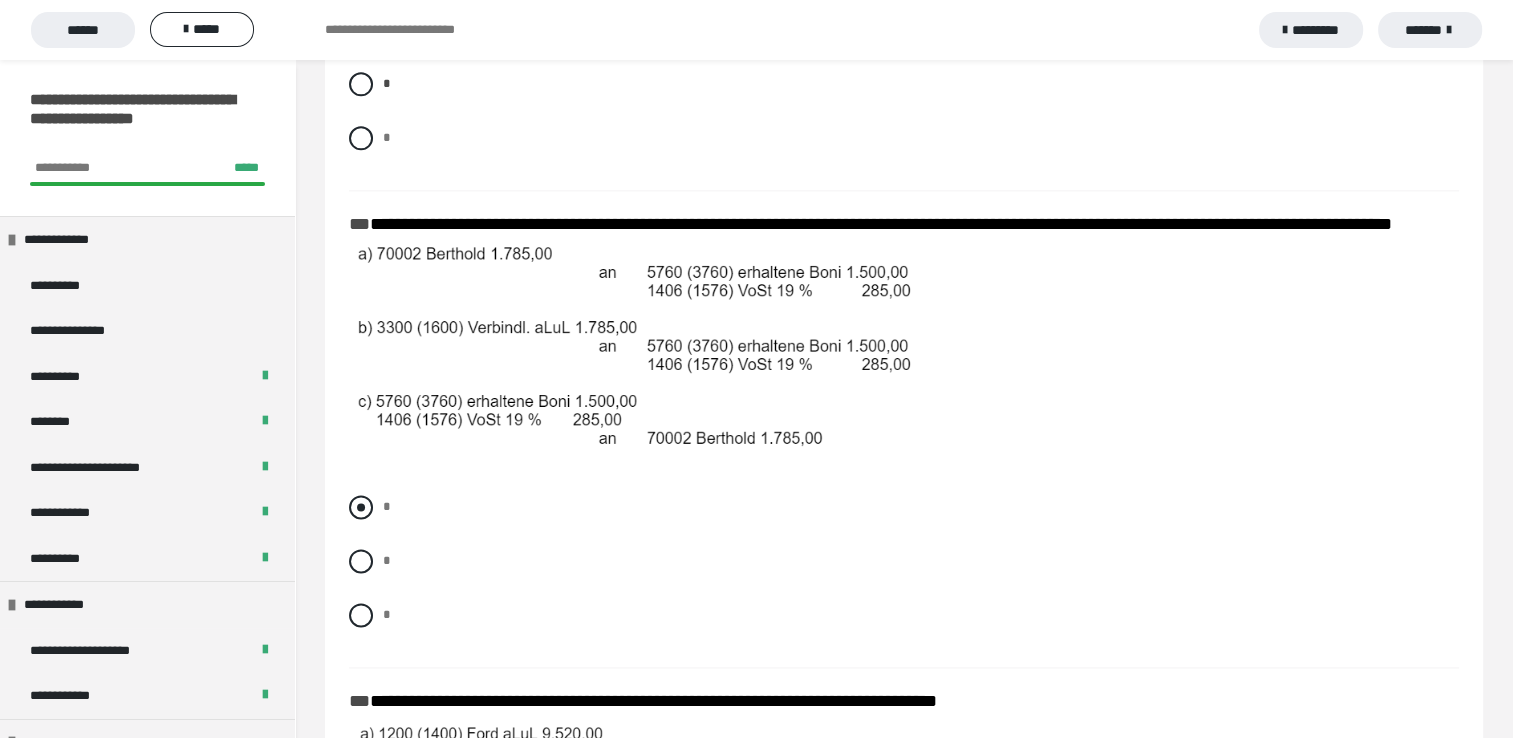 click at bounding box center [361, 507] 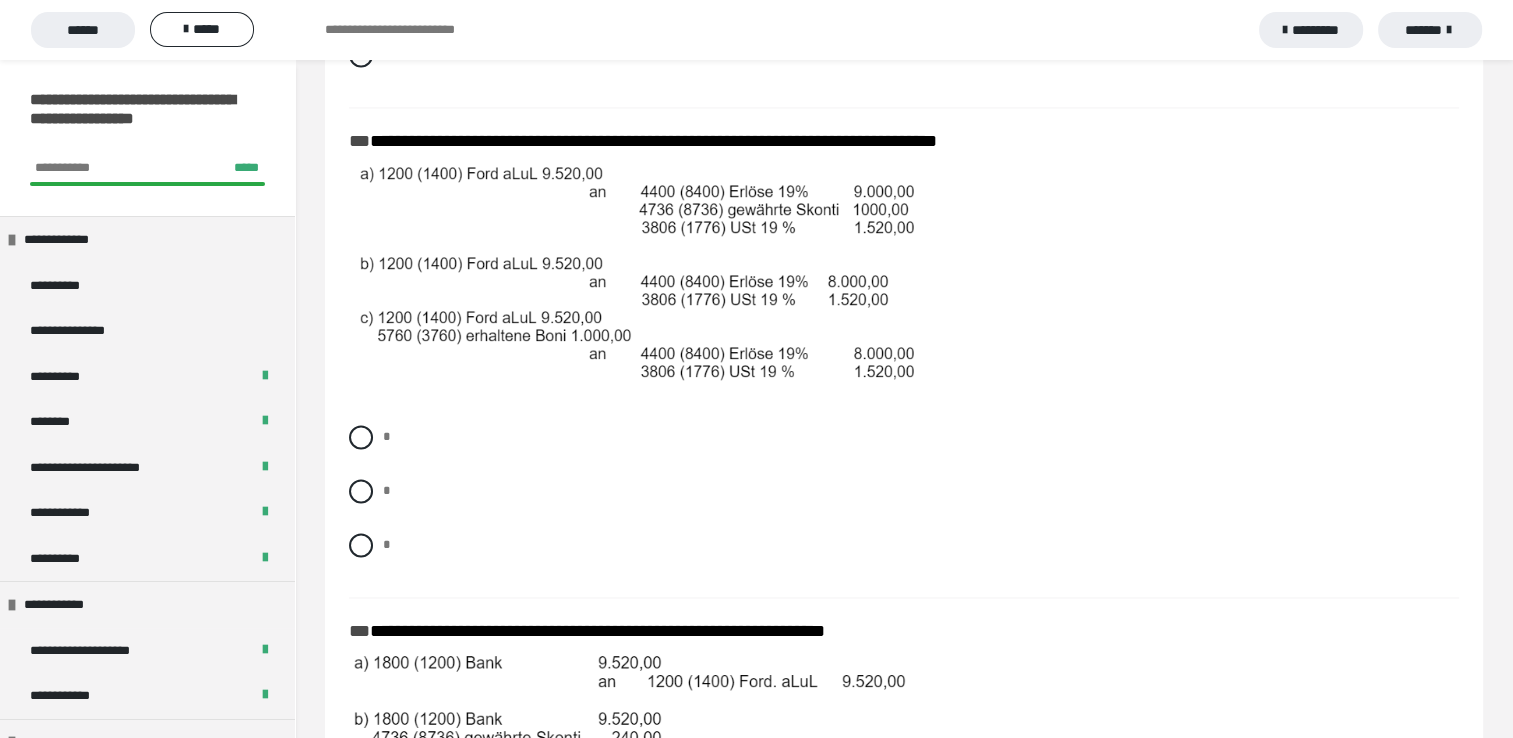scroll, scrollTop: 3132, scrollLeft: 0, axis: vertical 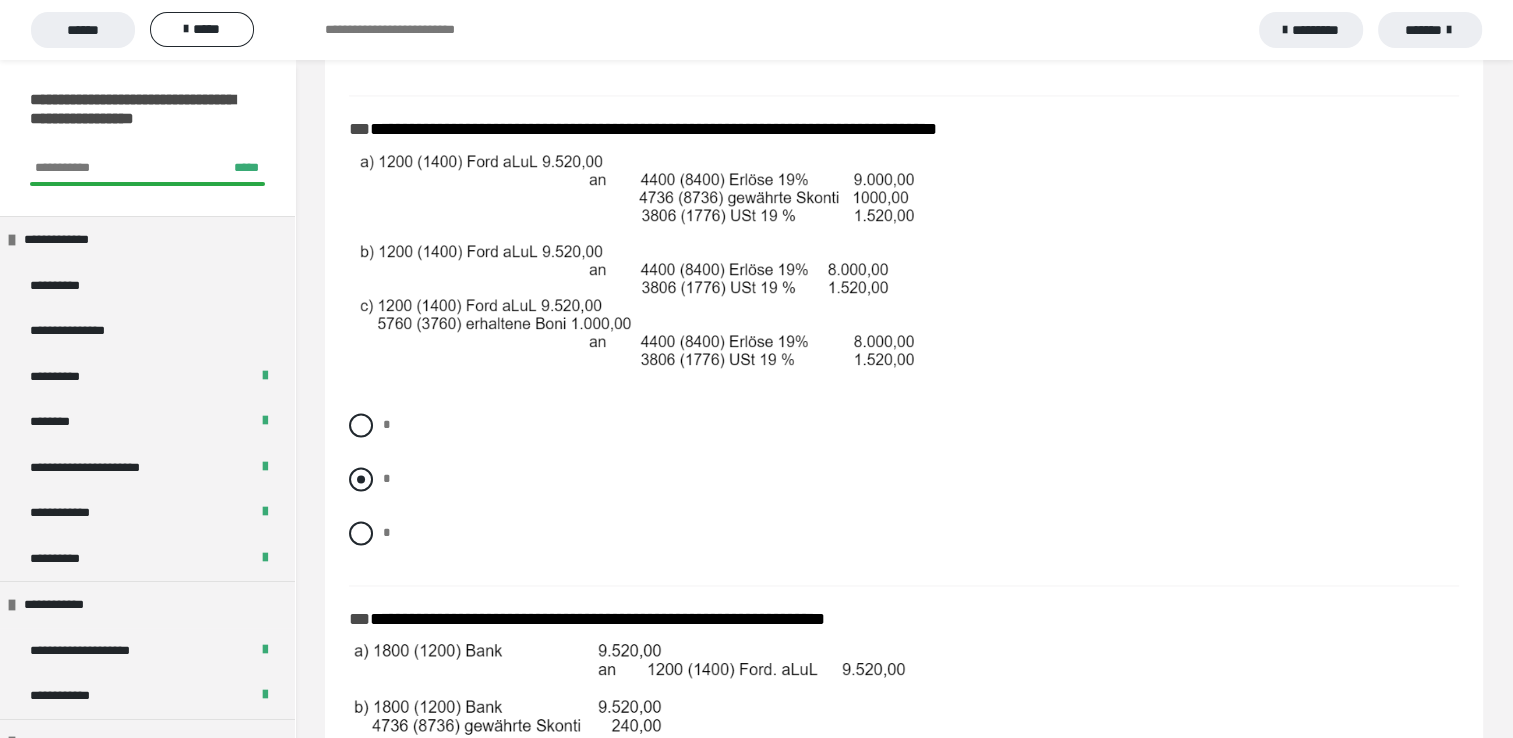 click at bounding box center (361, 479) 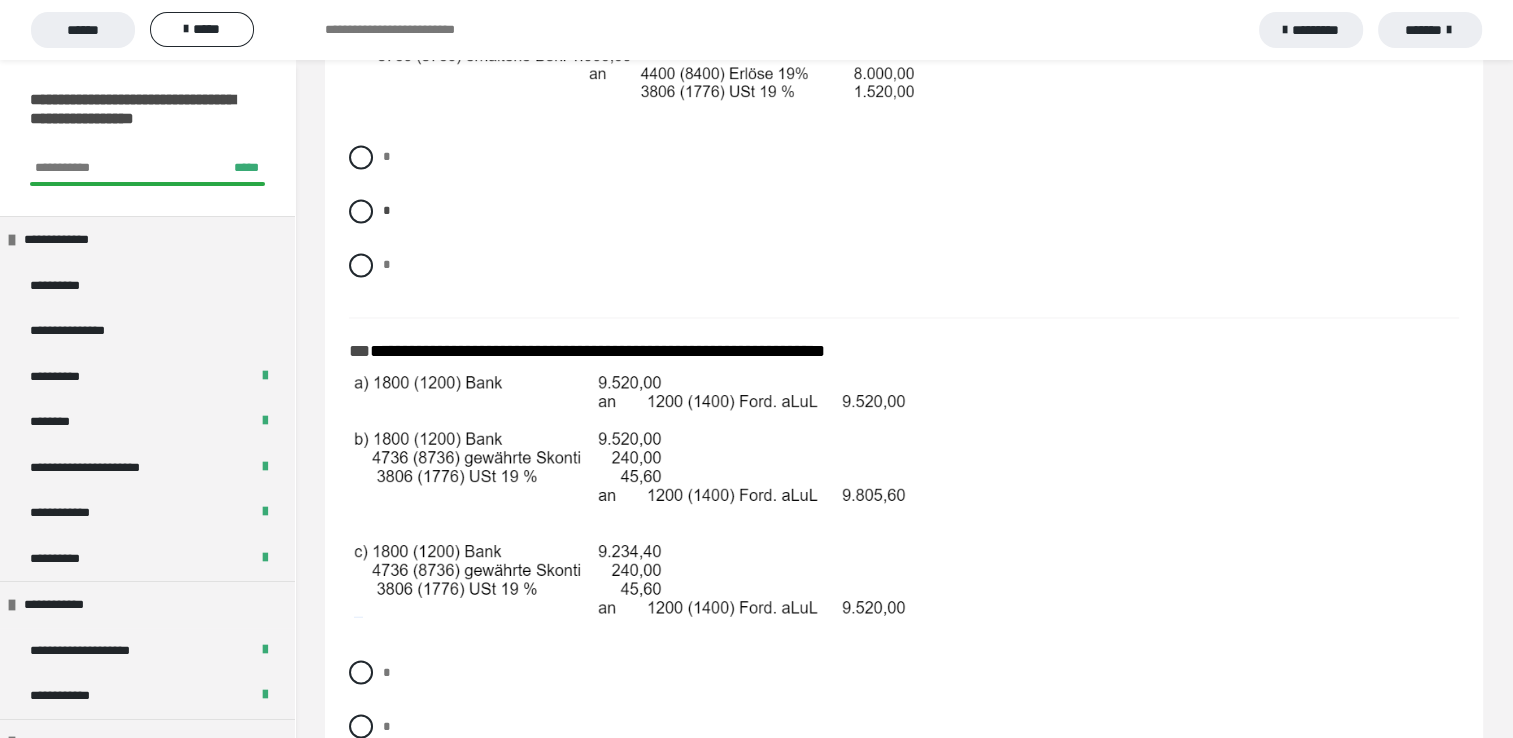 scroll, scrollTop: 3560, scrollLeft: 0, axis: vertical 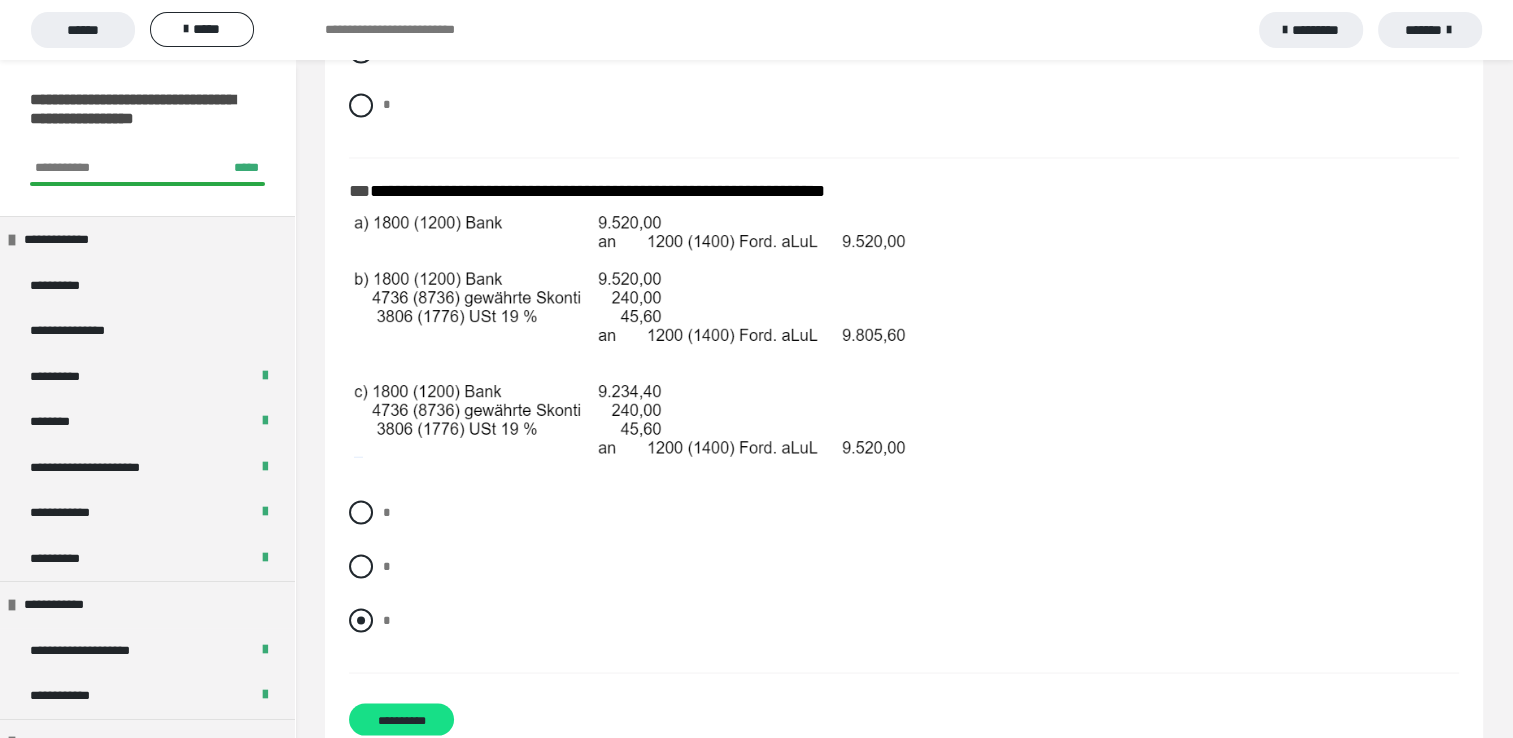 click at bounding box center [361, 620] 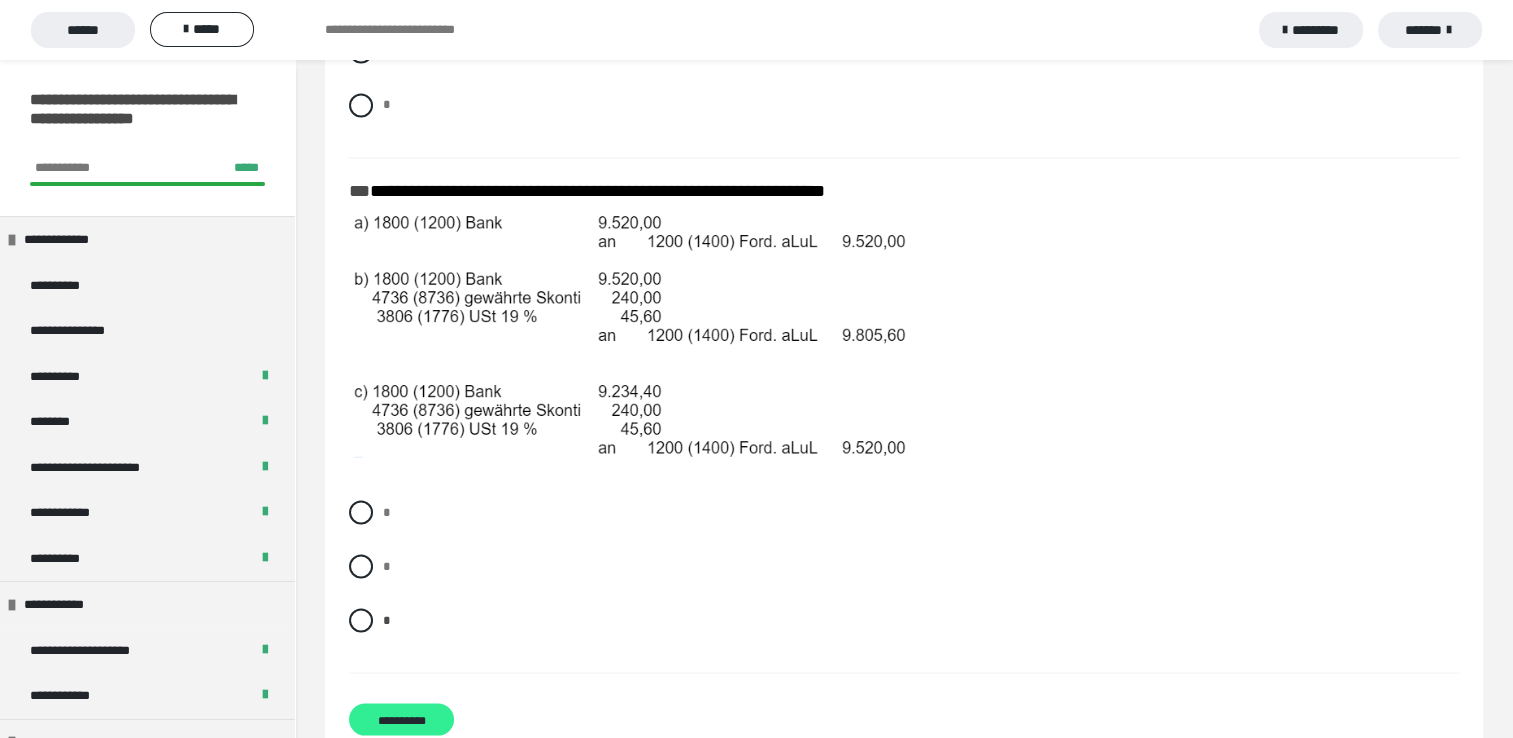 click on "**********" at bounding box center (401, 719) 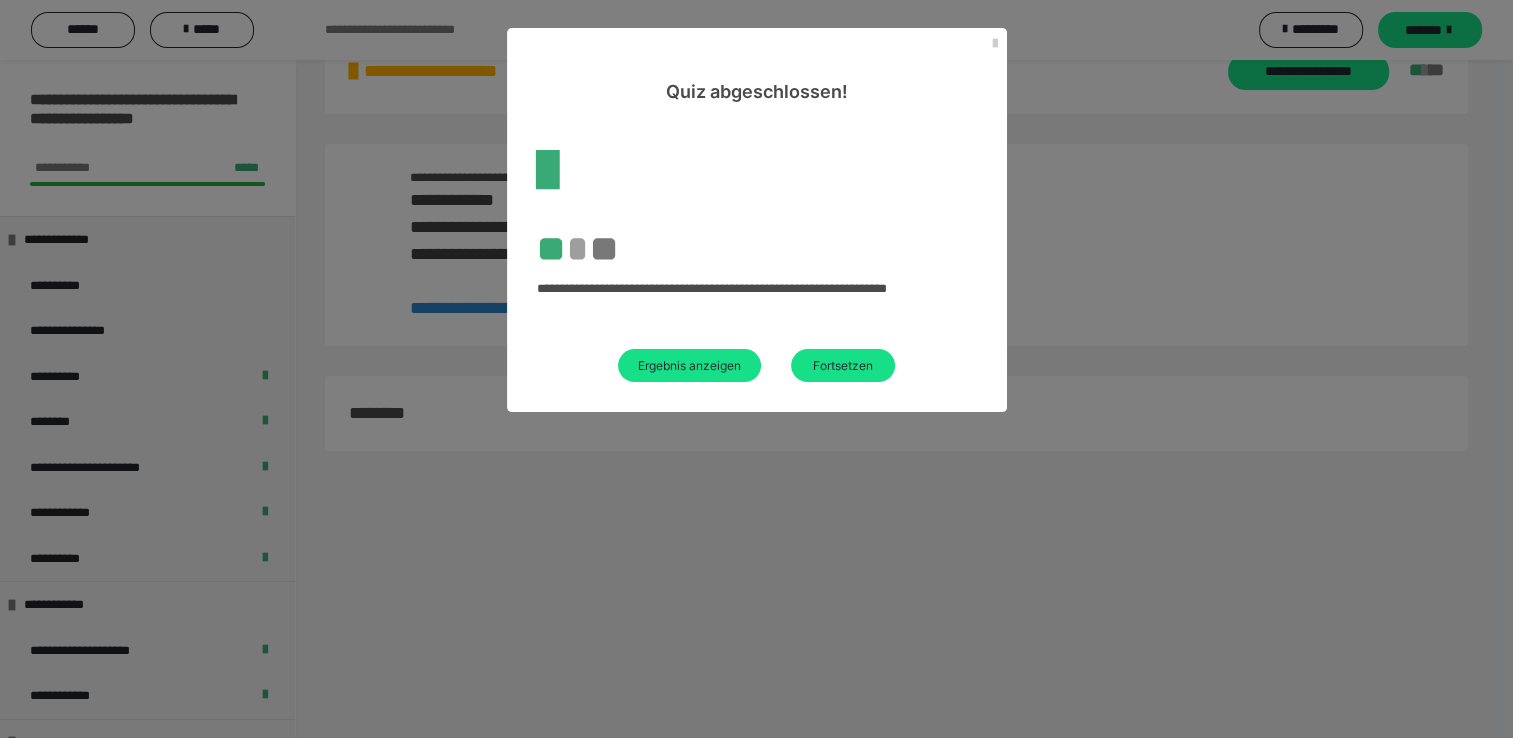 scroll, scrollTop: 2205, scrollLeft: 0, axis: vertical 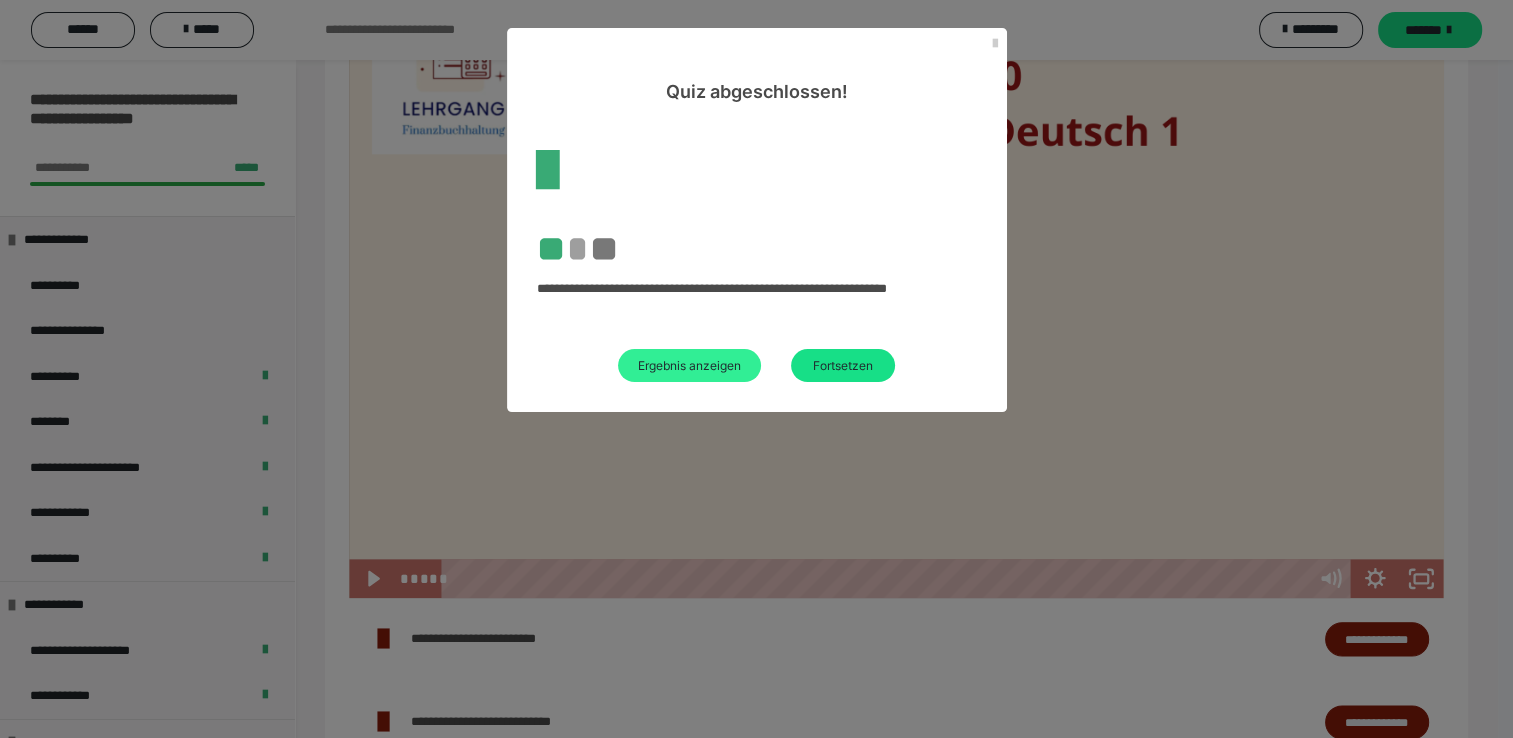 click on "Ergebnis anzeigen" at bounding box center [689, 365] 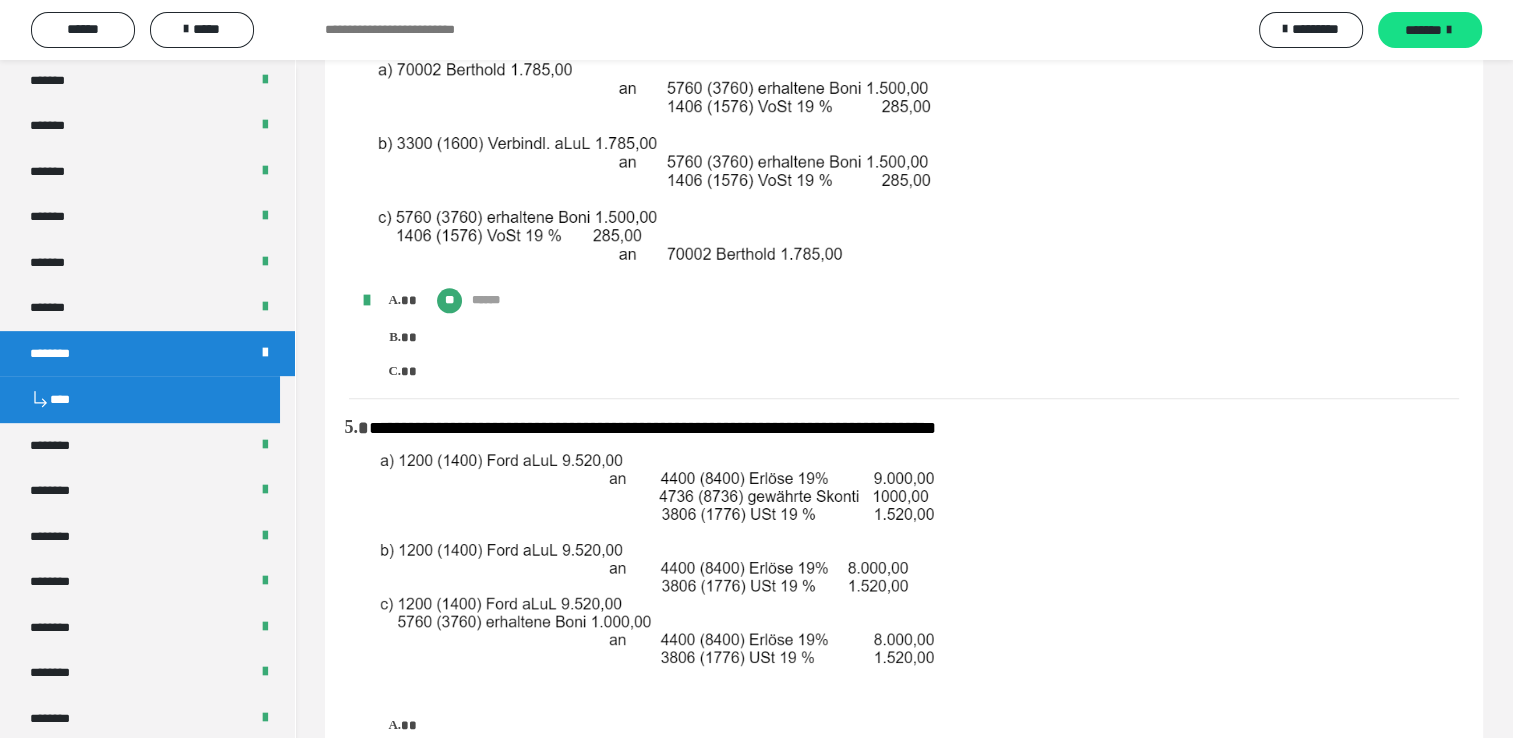scroll, scrollTop: 881, scrollLeft: 0, axis: vertical 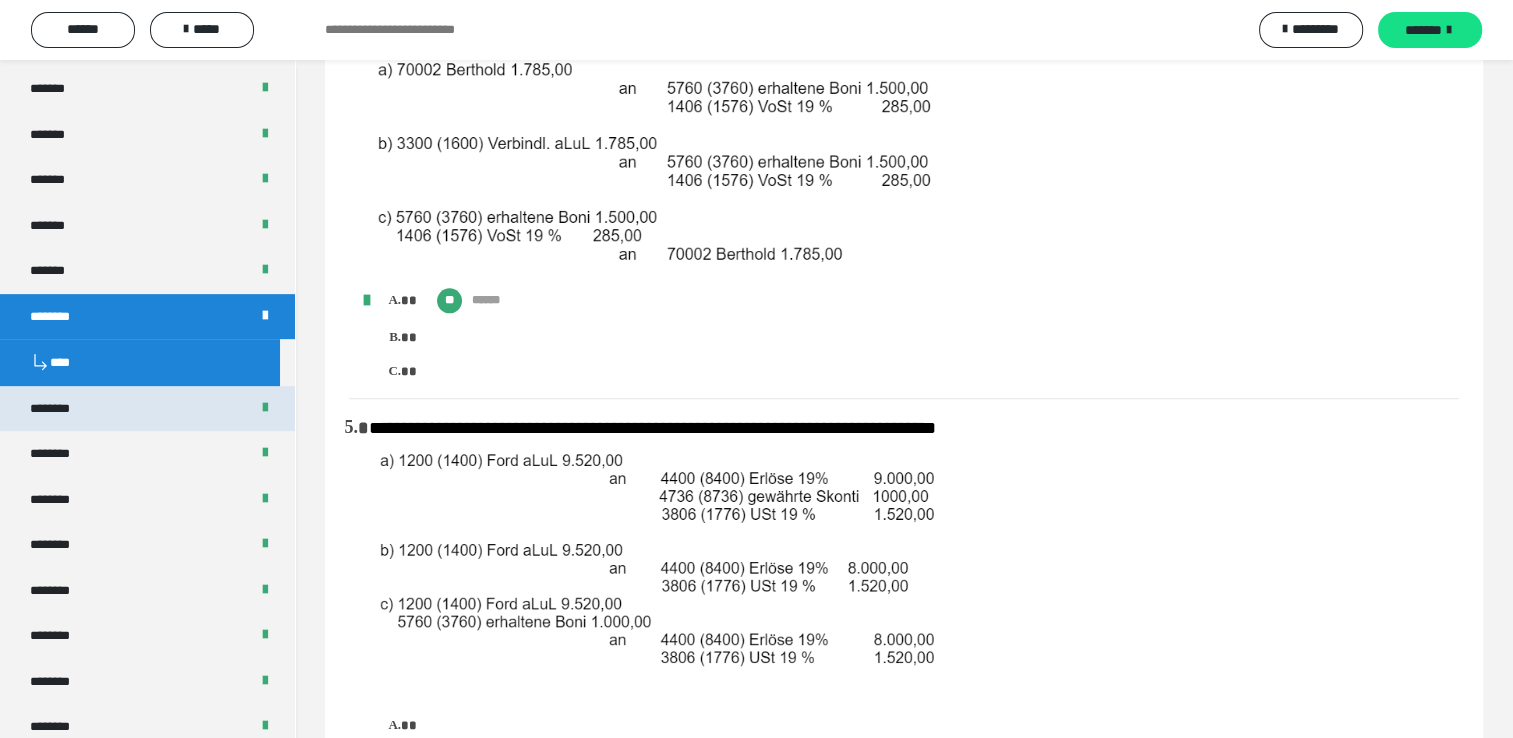 click on "********" at bounding box center [147, 409] 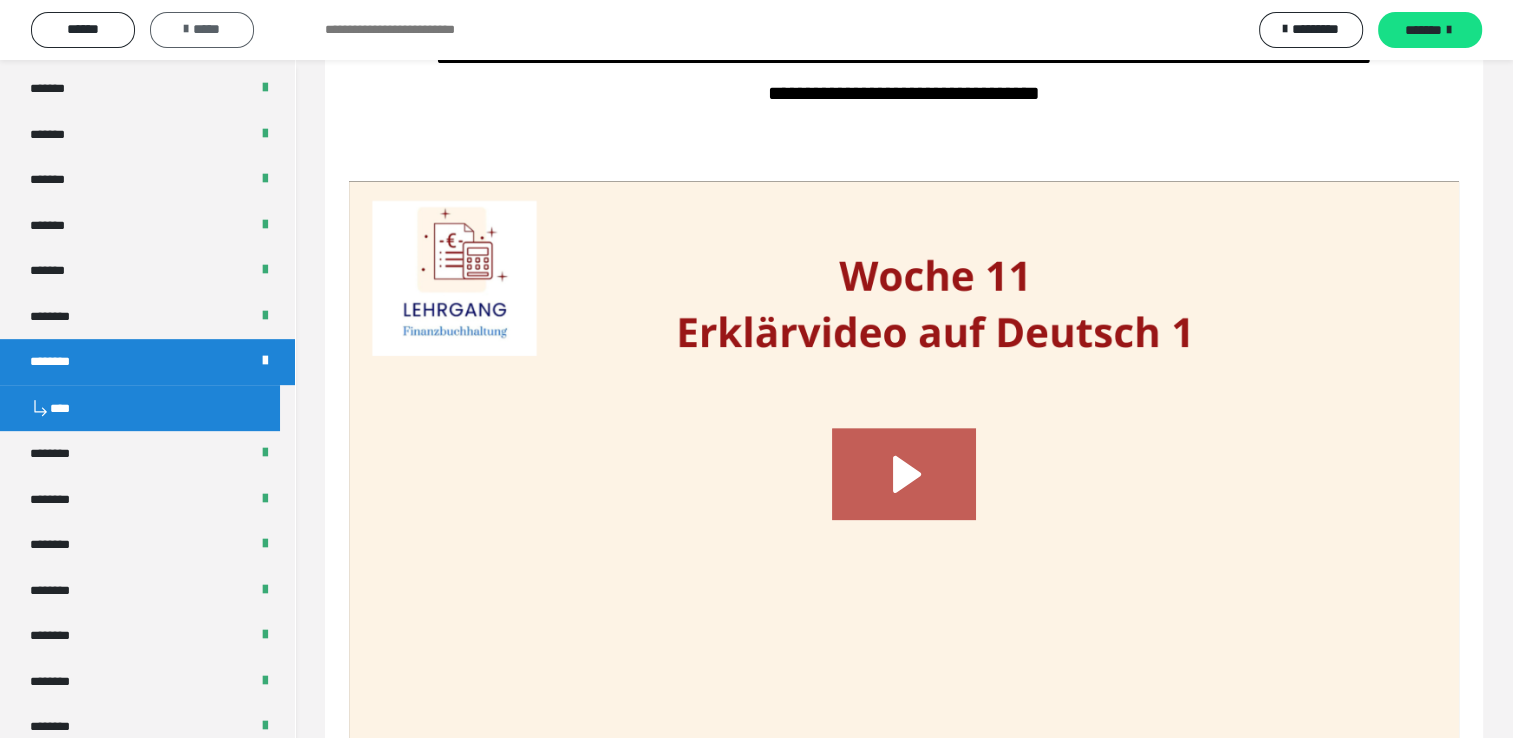 click on "*****" at bounding box center [202, 29] 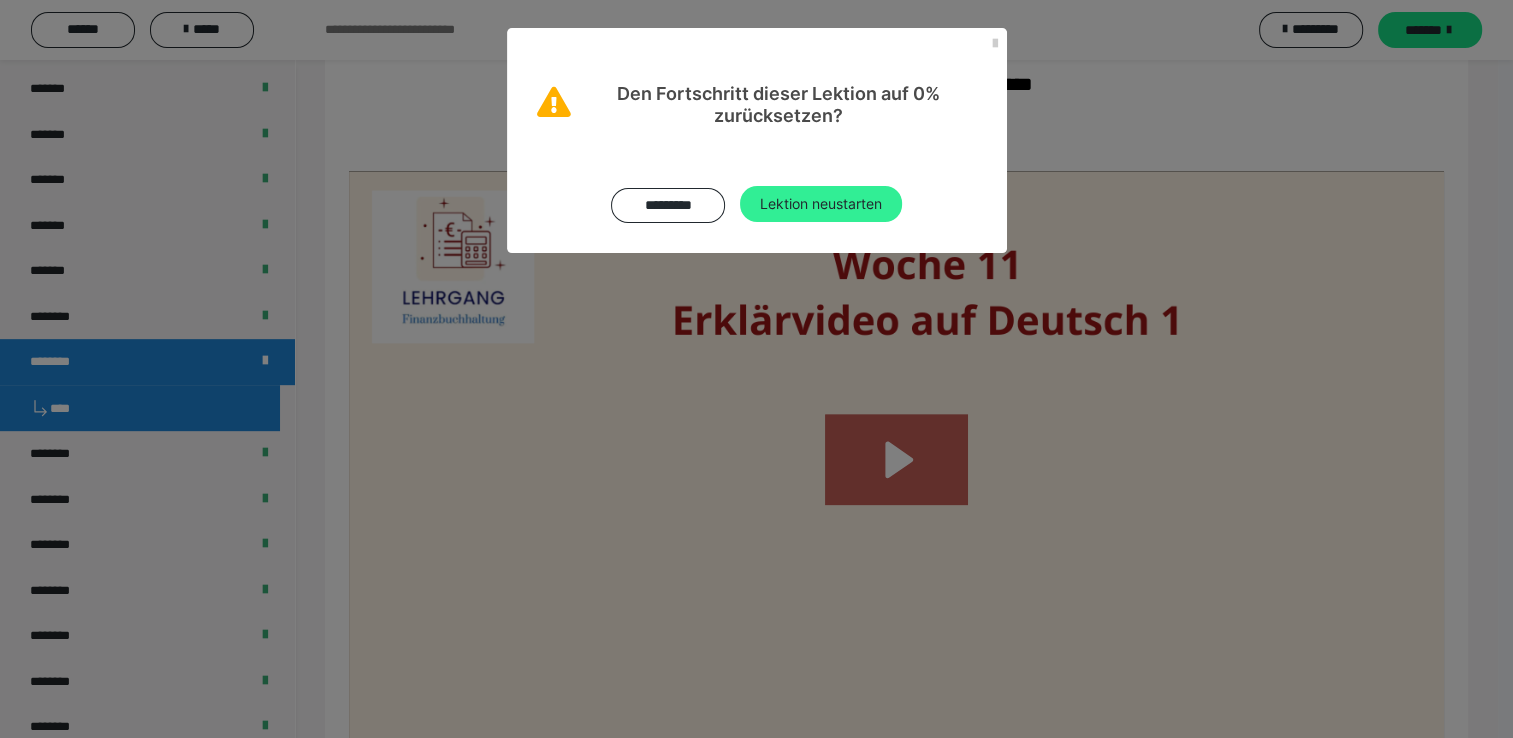 click on "Lektion neustarten" at bounding box center (821, 204) 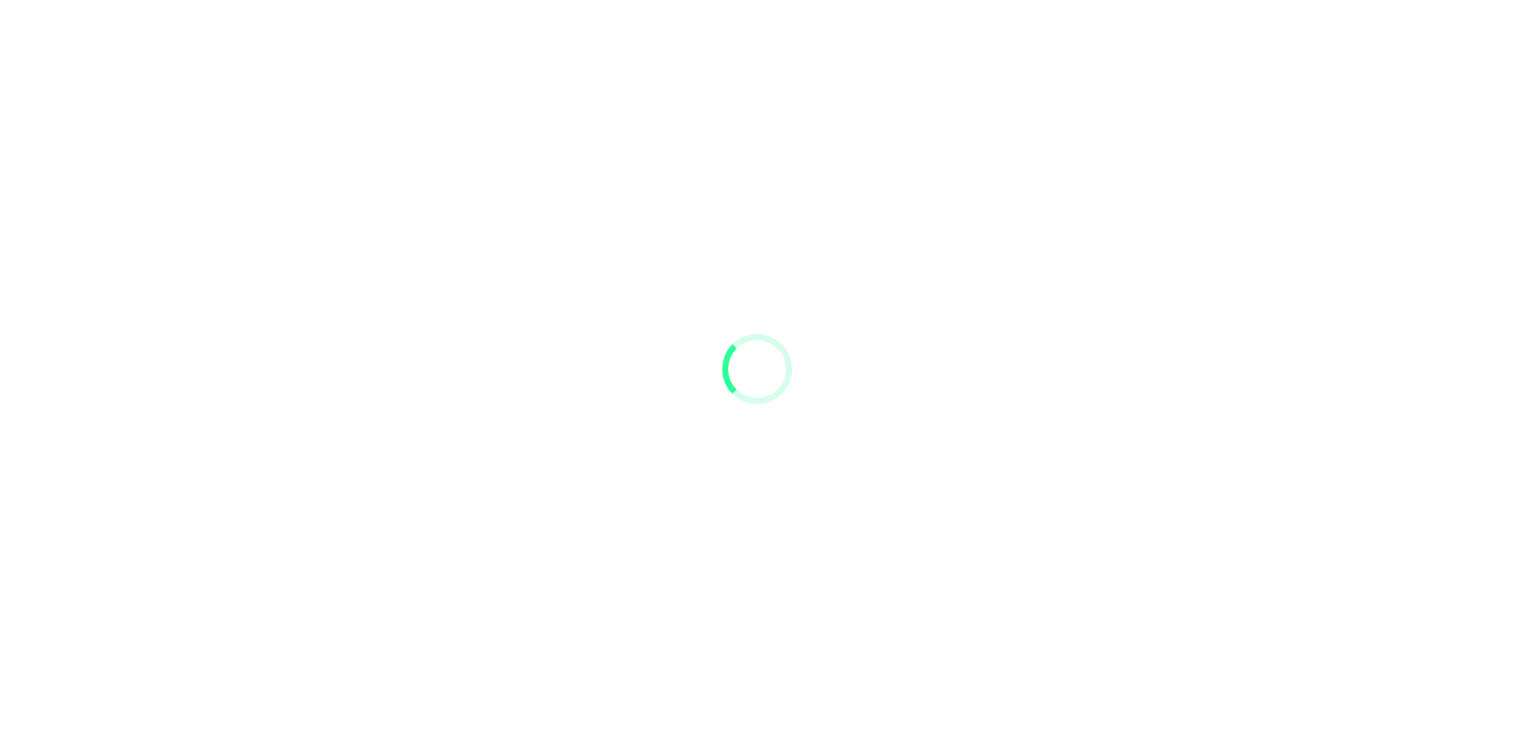 scroll, scrollTop: 0, scrollLeft: 0, axis: both 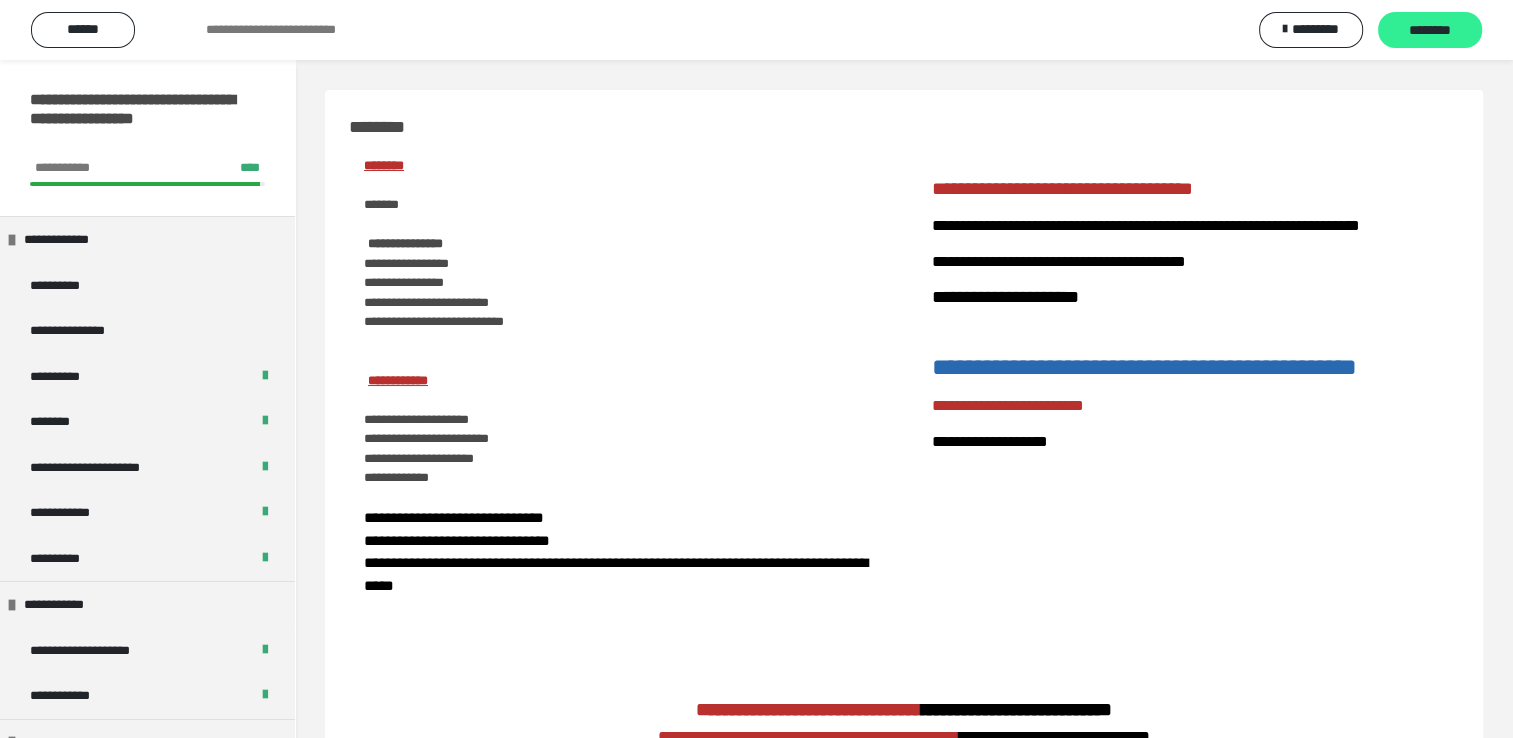click on "********" at bounding box center (1430, 31) 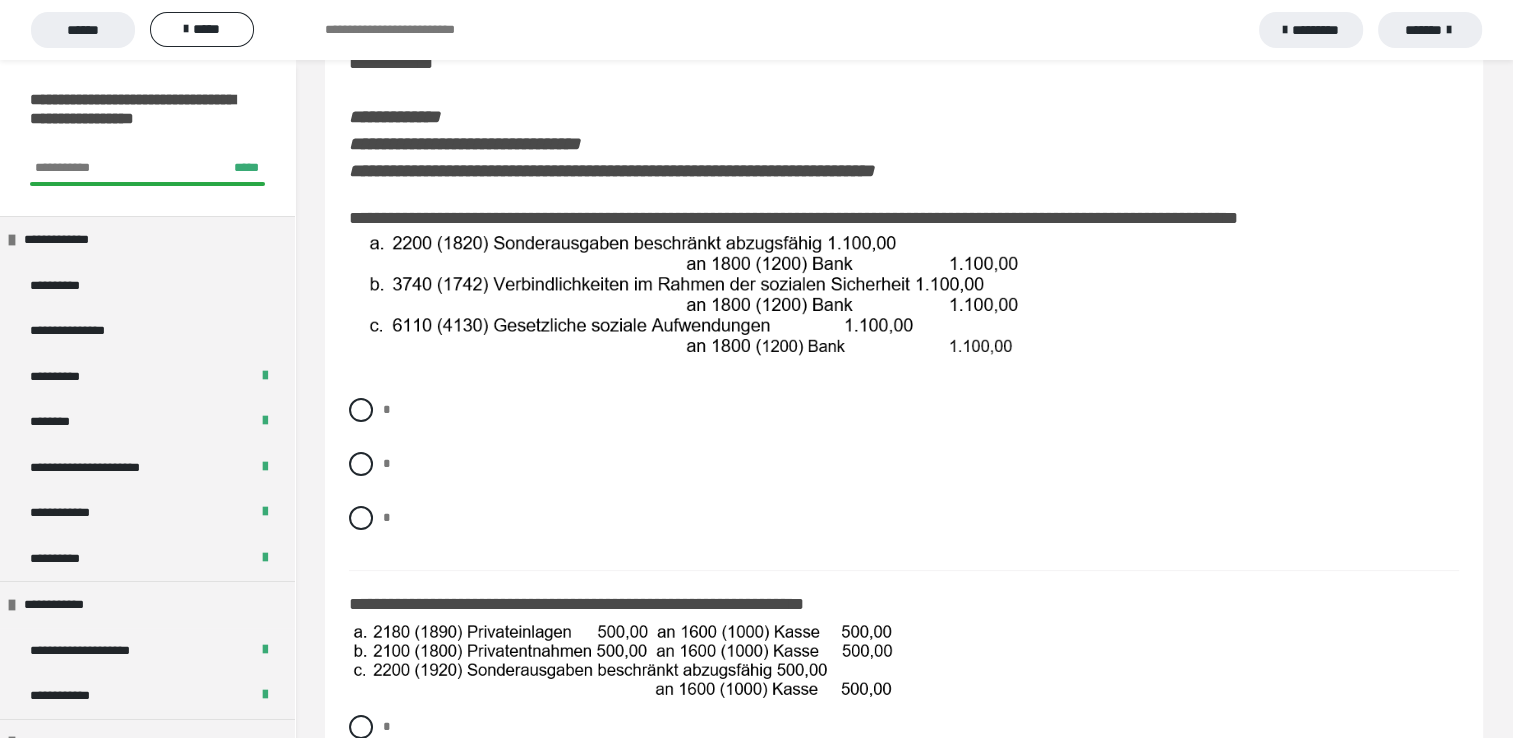 scroll, scrollTop: 200, scrollLeft: 0, axis: vertical 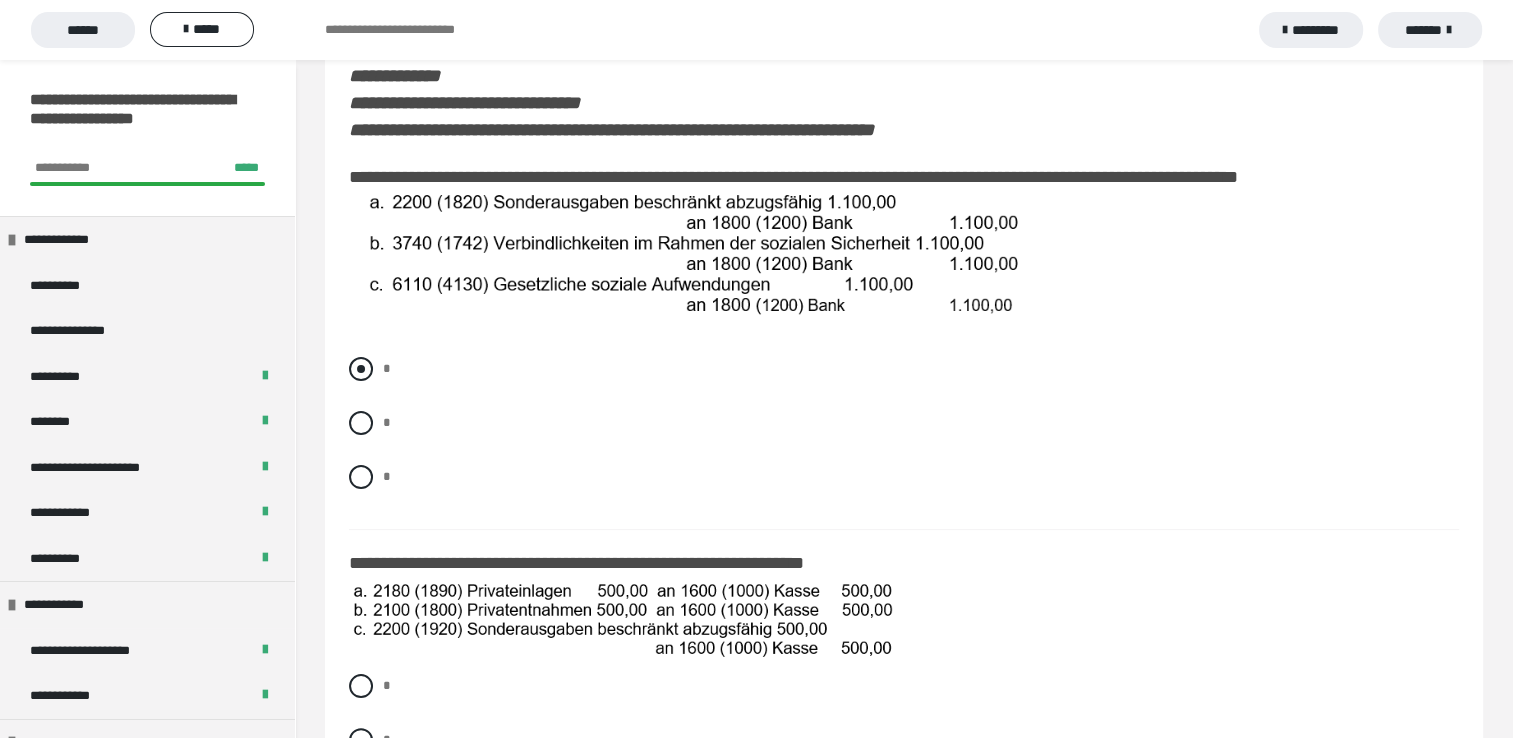 click at bounding box center [361, 369] 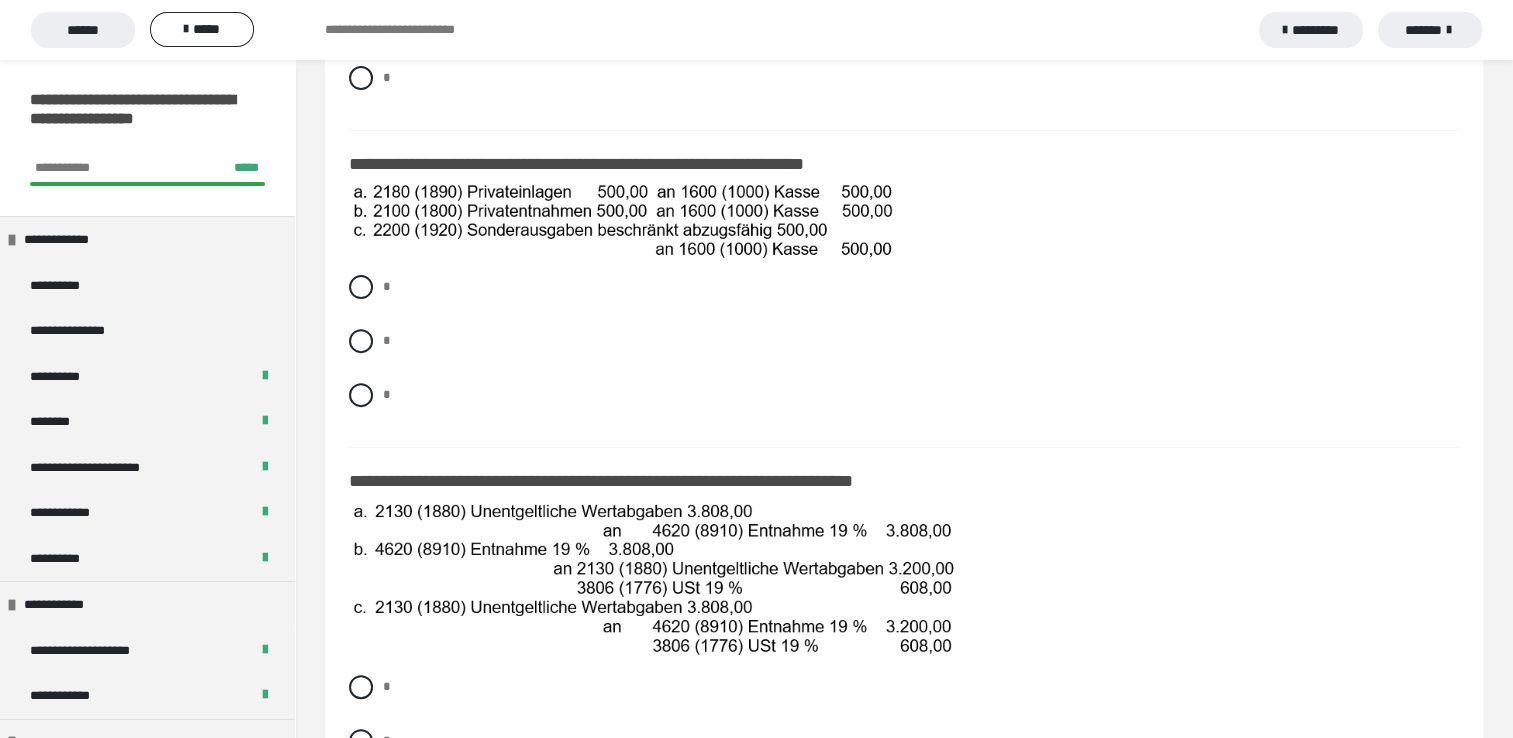 scroll, scrollTop: 640, scrollLeft: 0, axis: vertical 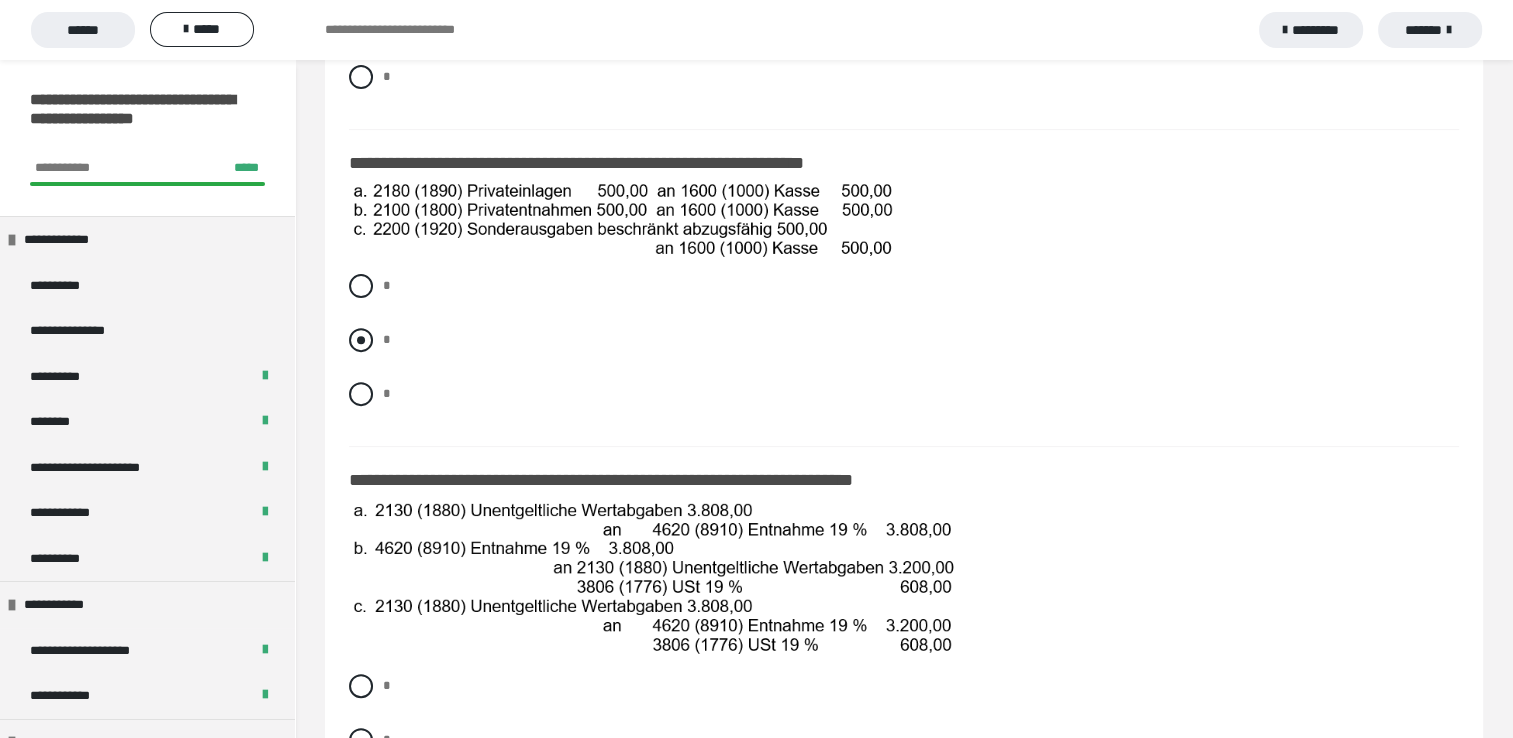 click at bounding box center (361, 340) 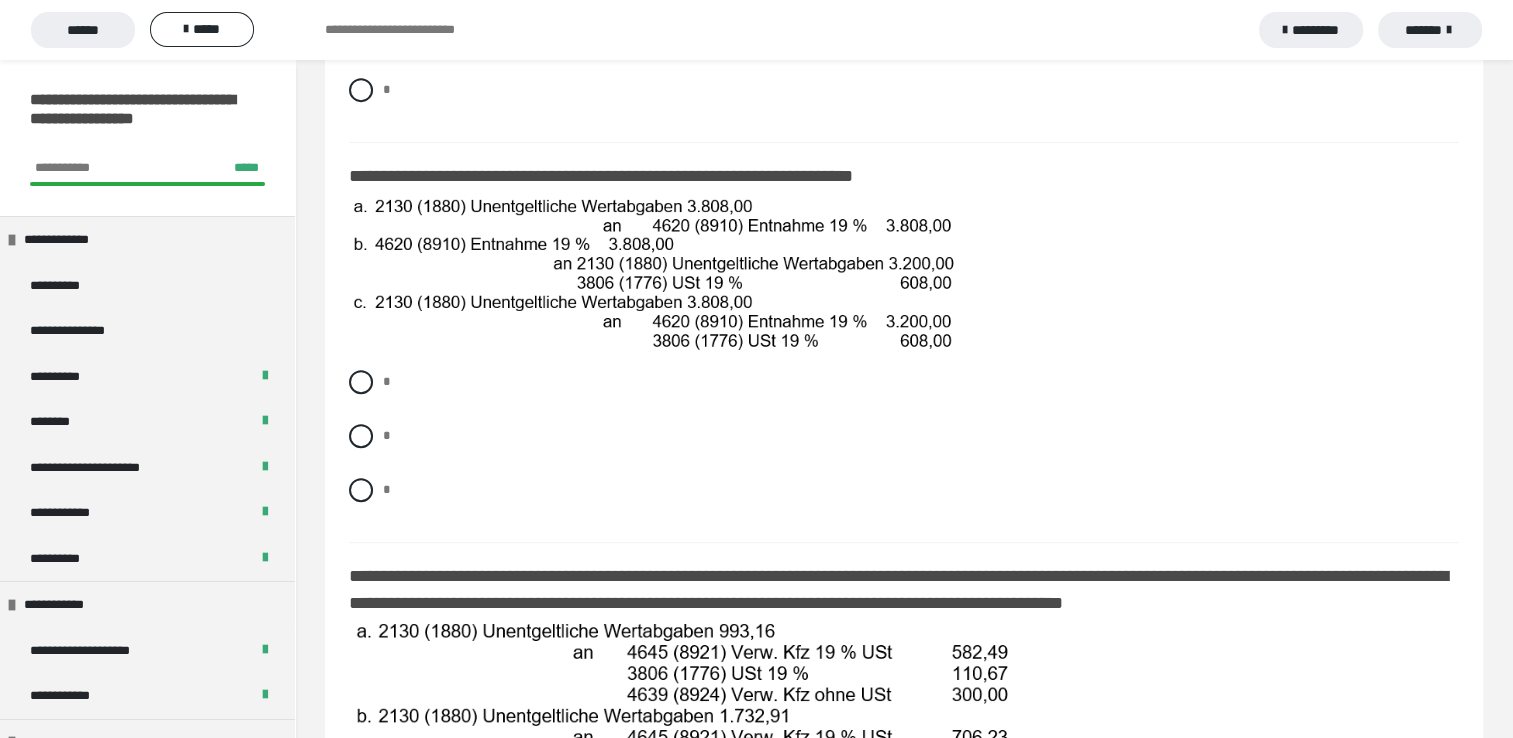 scroll, scrollTop: 960, scrollLeft: 0, axis: vertical 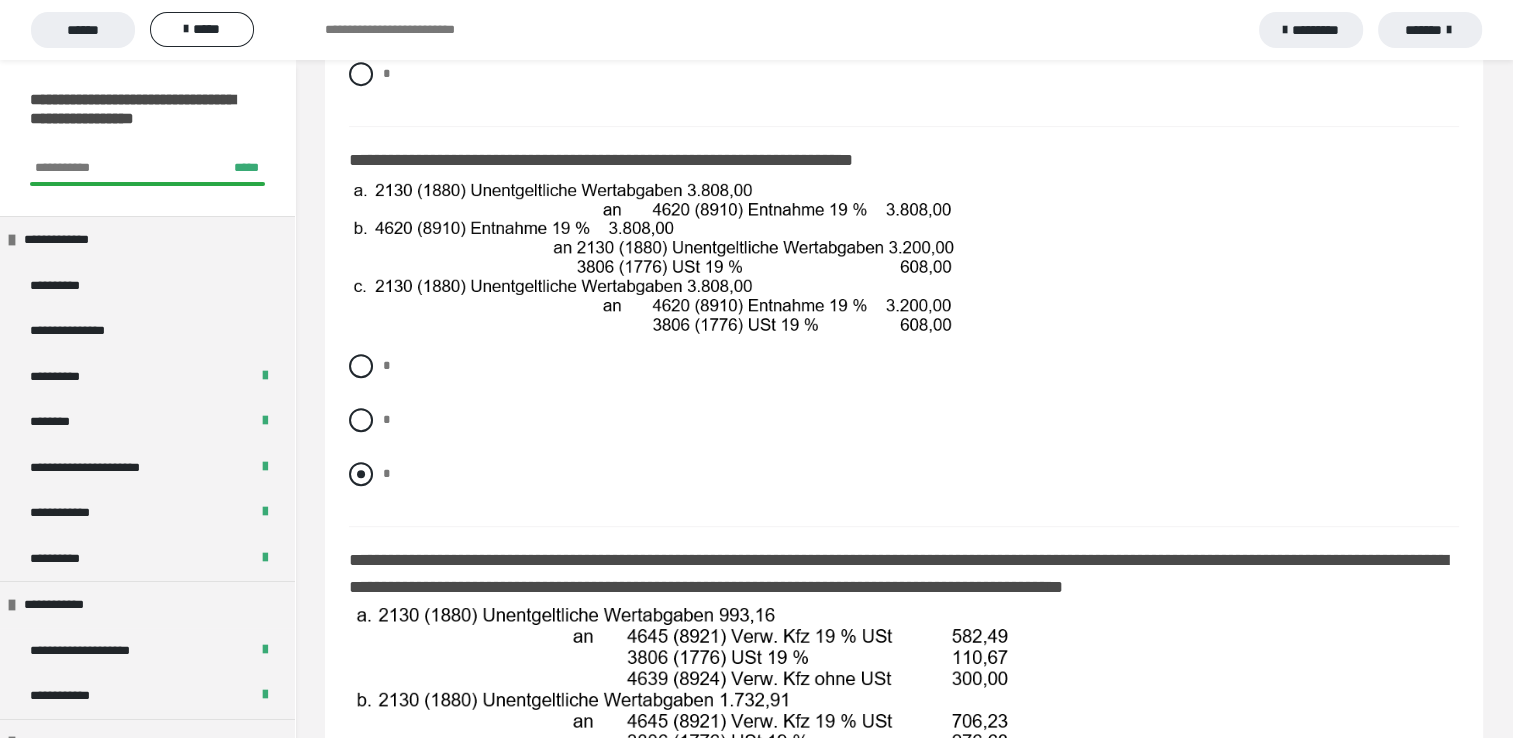 click at bounding box center [361, 474] 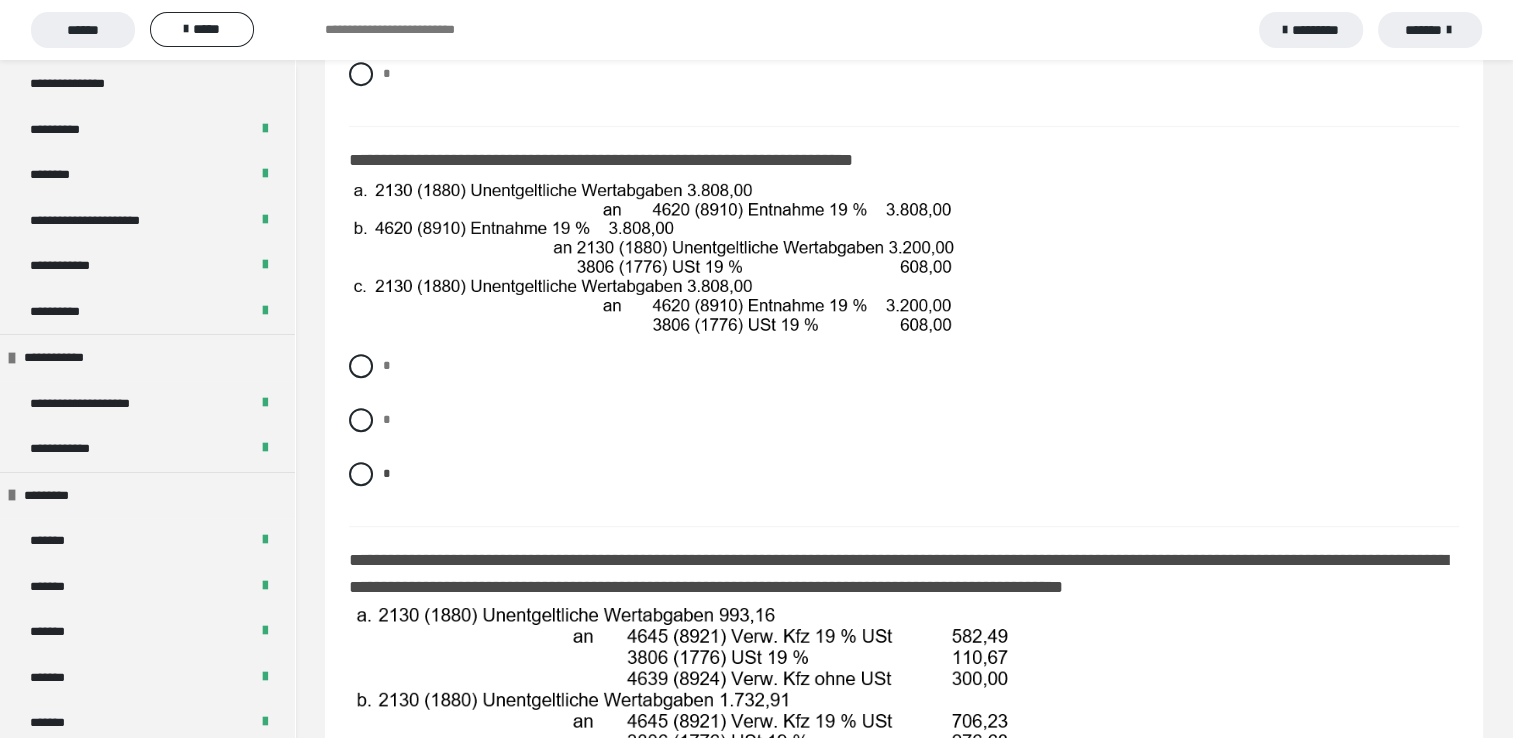 scroll, scrollTop: 146, scrollLeft: 0, axis: vertical 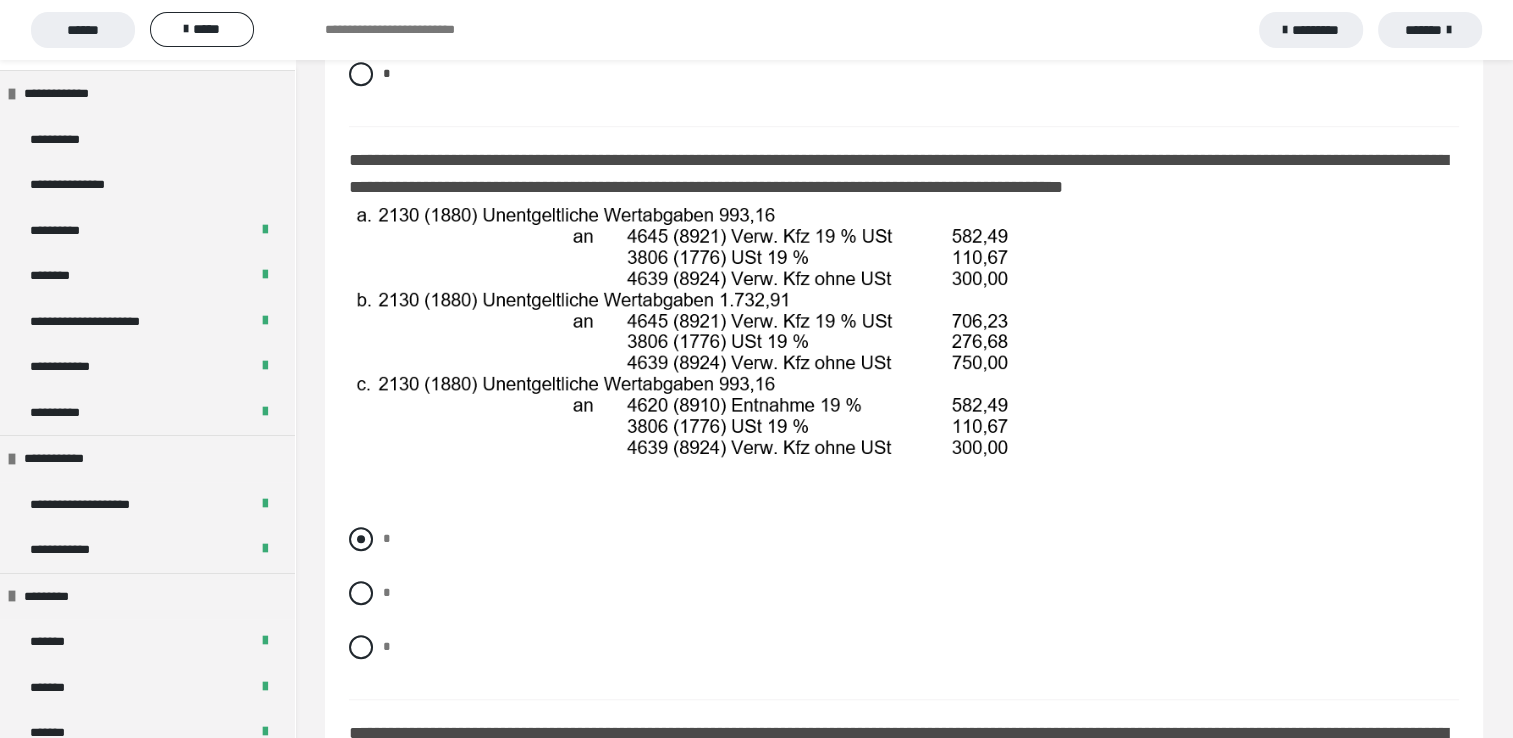 click at bounding box center (361, 539) 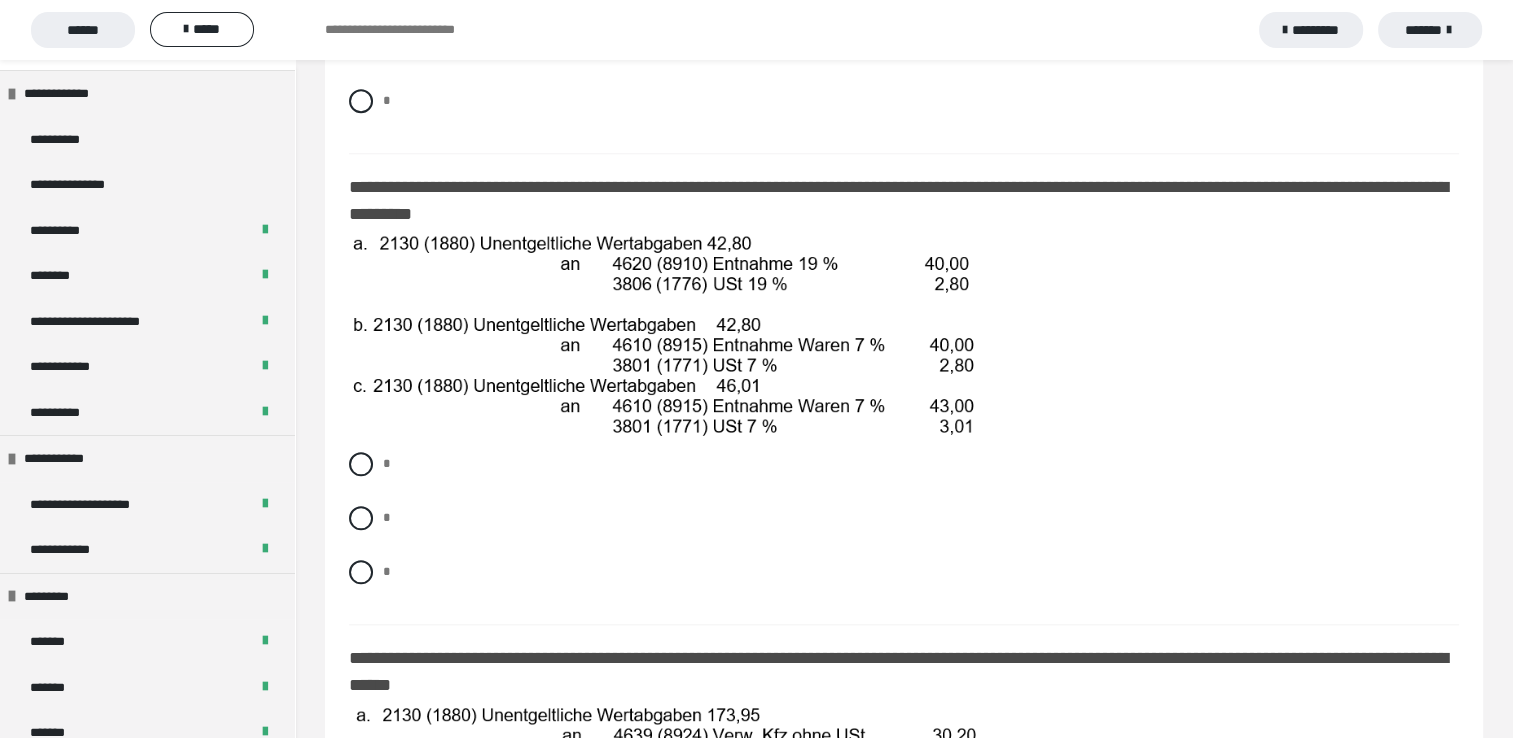 scroll, scrollTop: 1946, scrollLeft: 0, axis: vertical 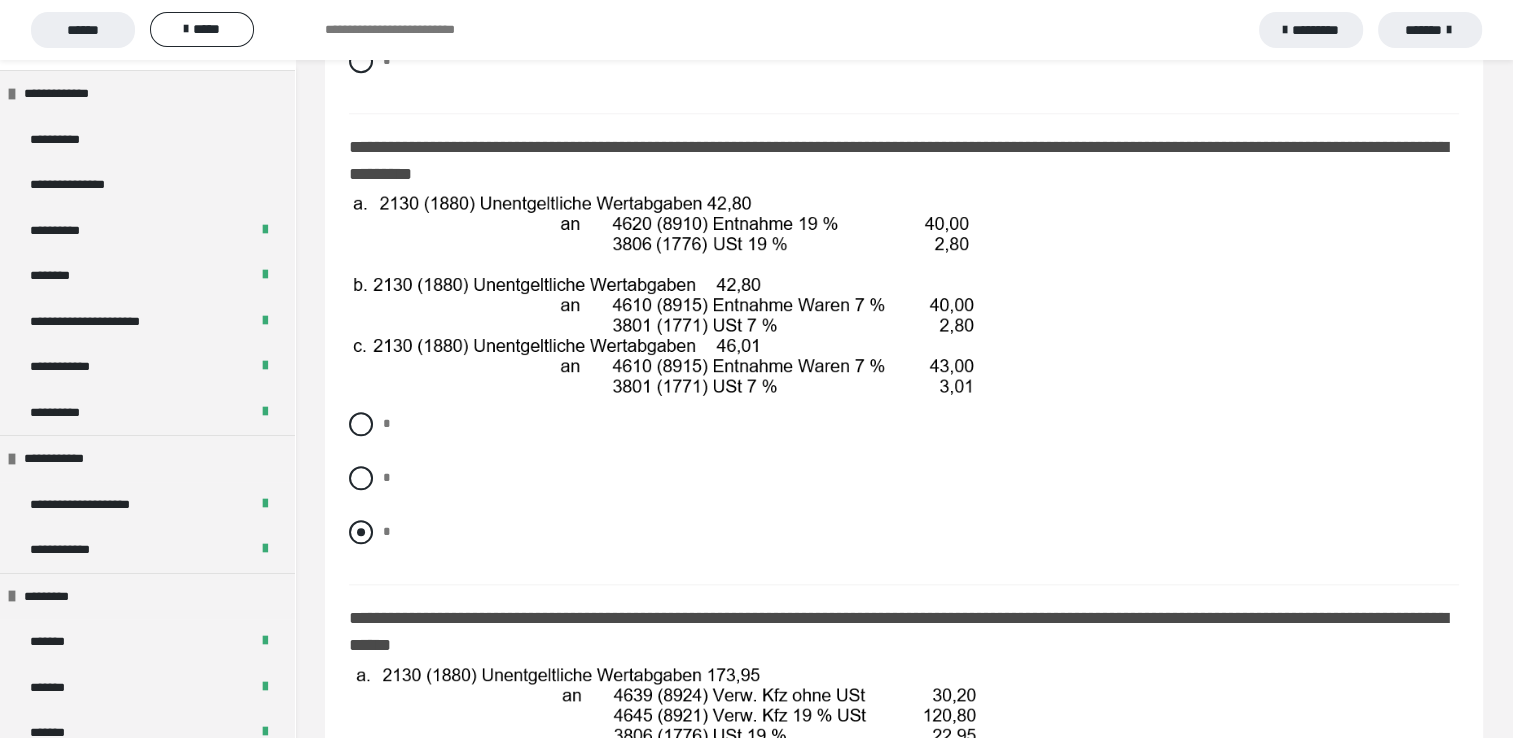 click at bounding box center [361, 532] 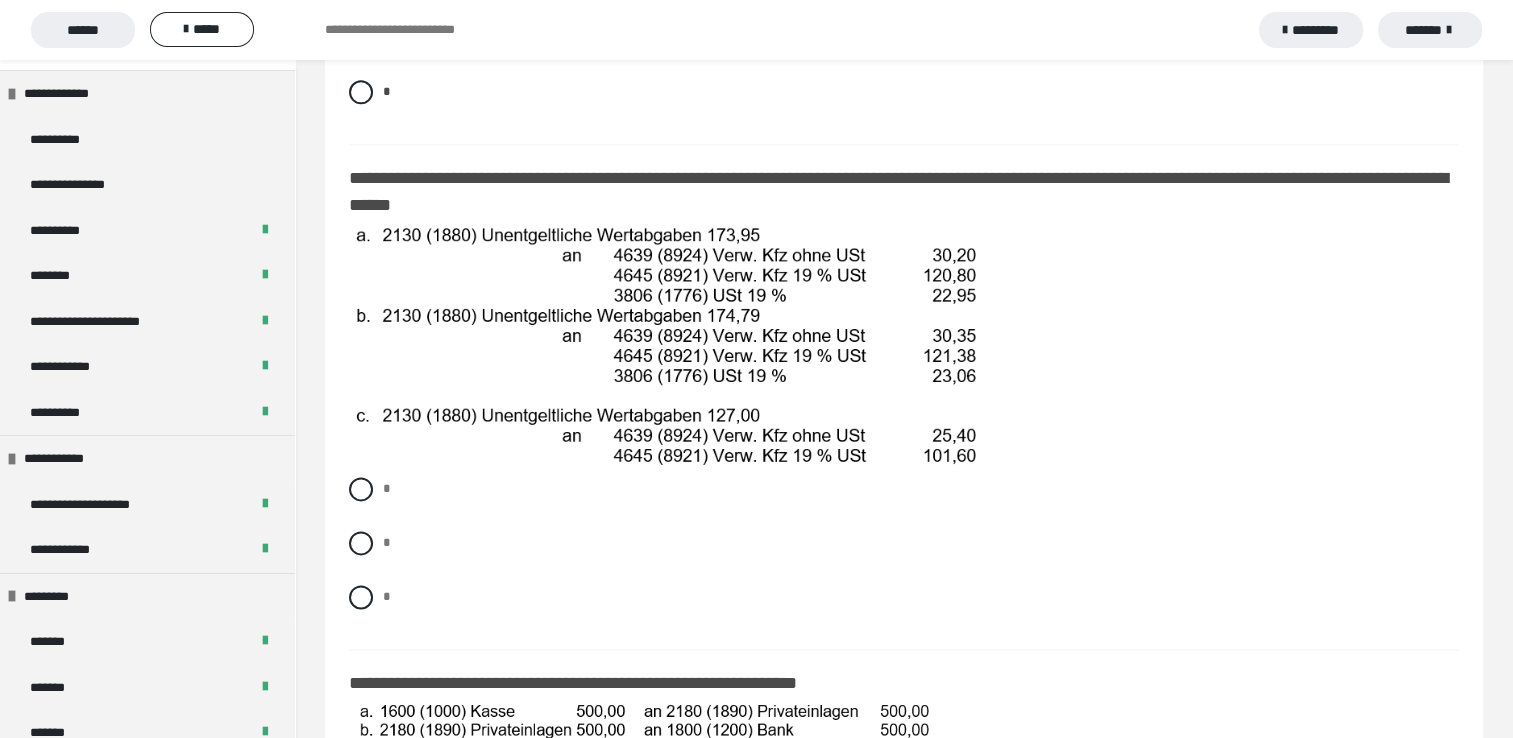scroll, scrollTop: 2426, scrollLeft: 0, axis: vertical 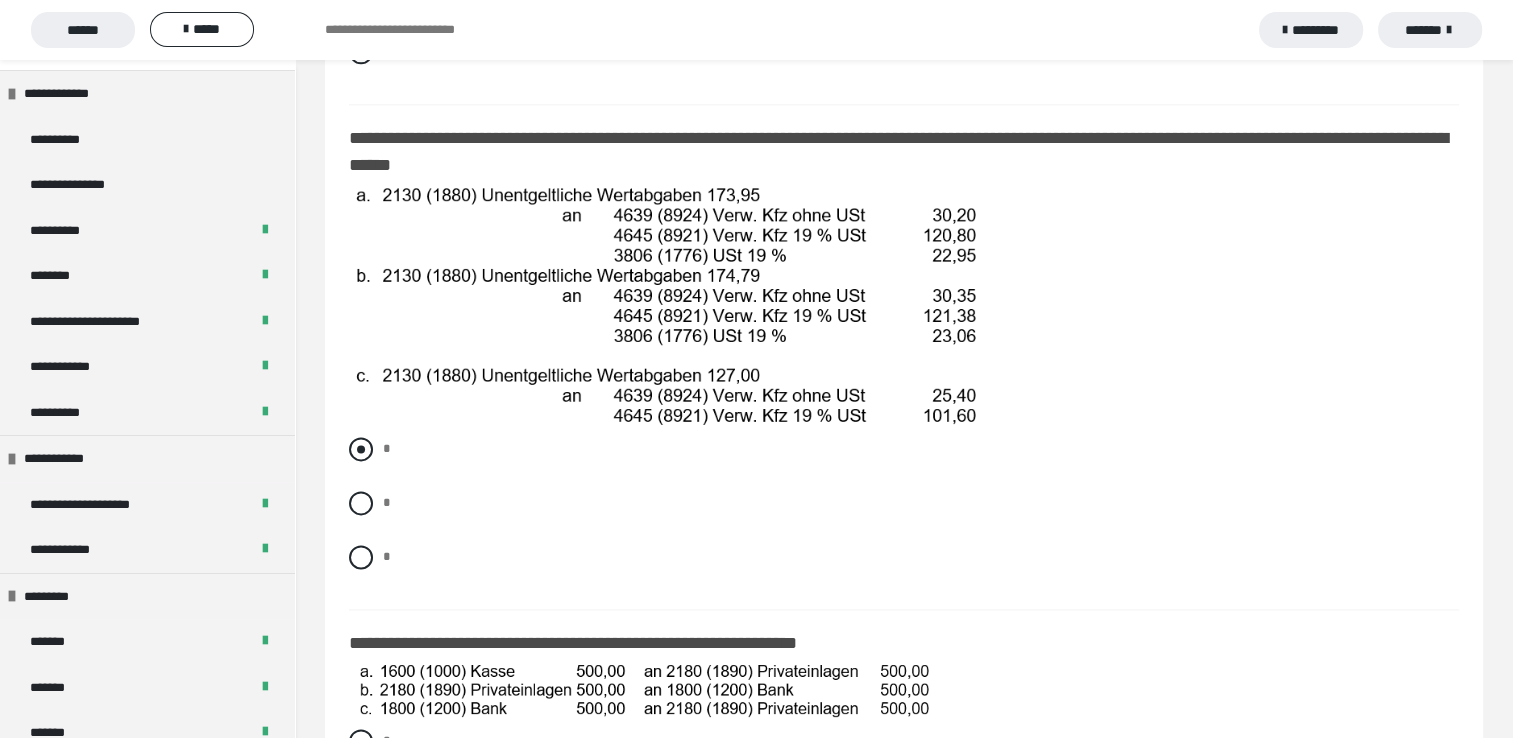 click at bounding box center [361, 449] 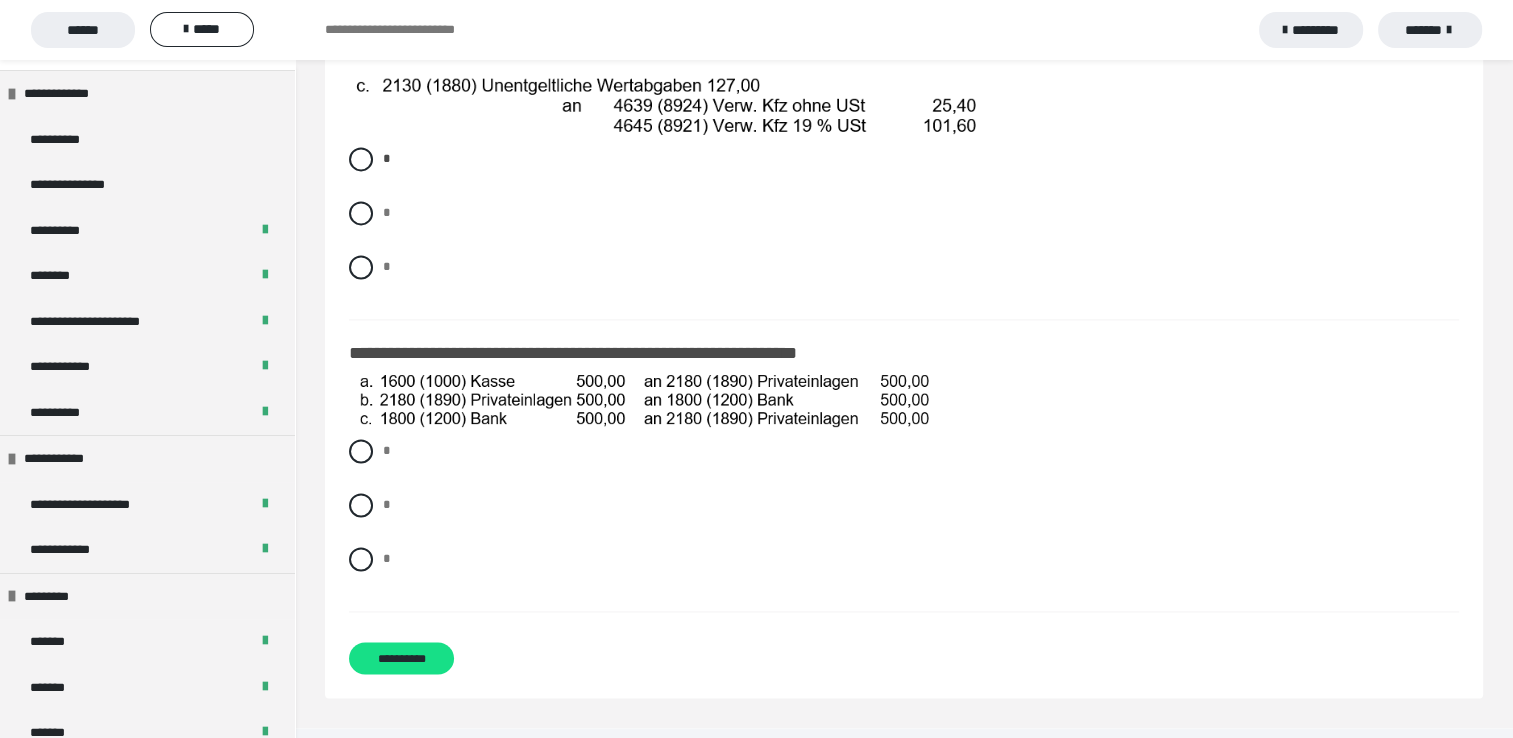 scroll, scrollTop: 2721, scrollLeft: 0, axis: vertical 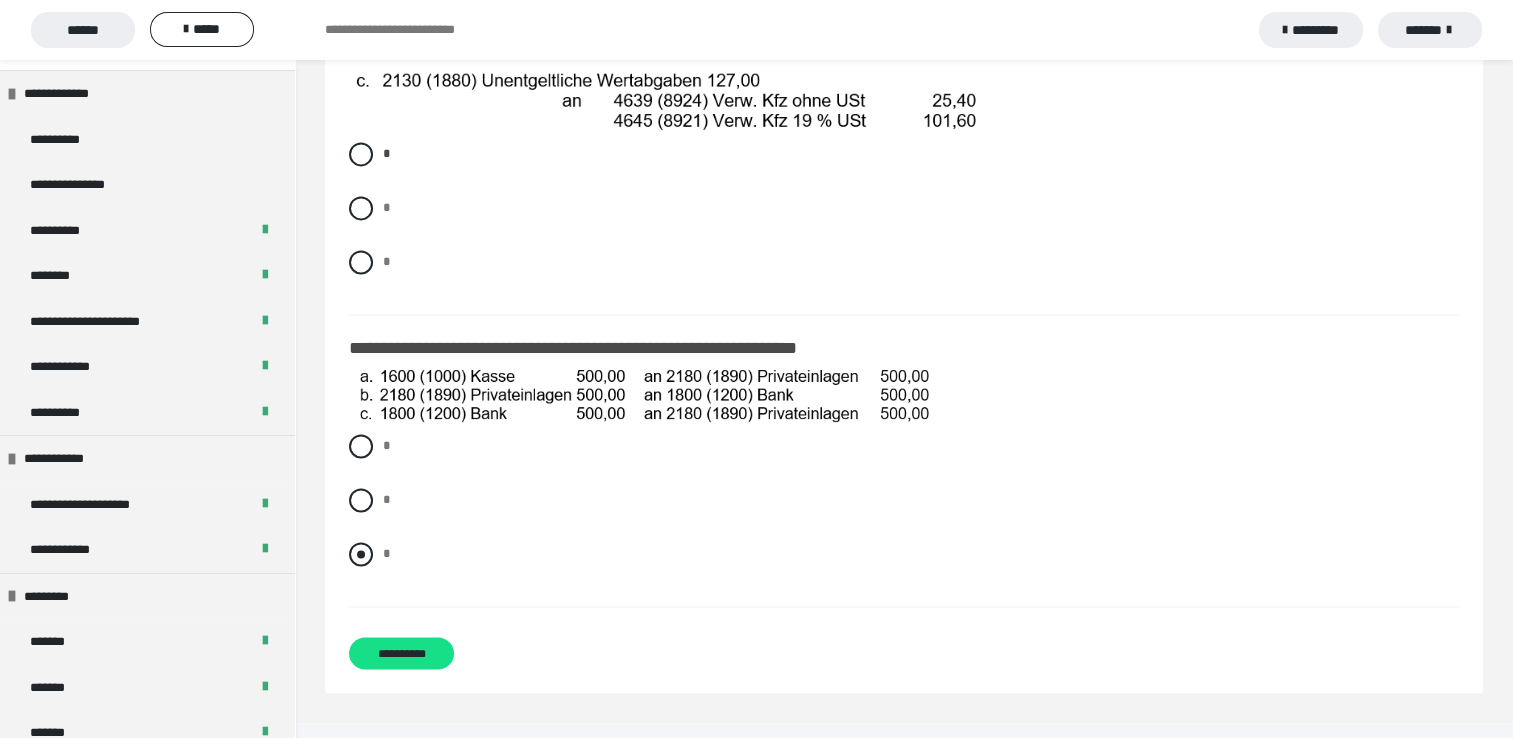 click at bounding box center (361, 554) 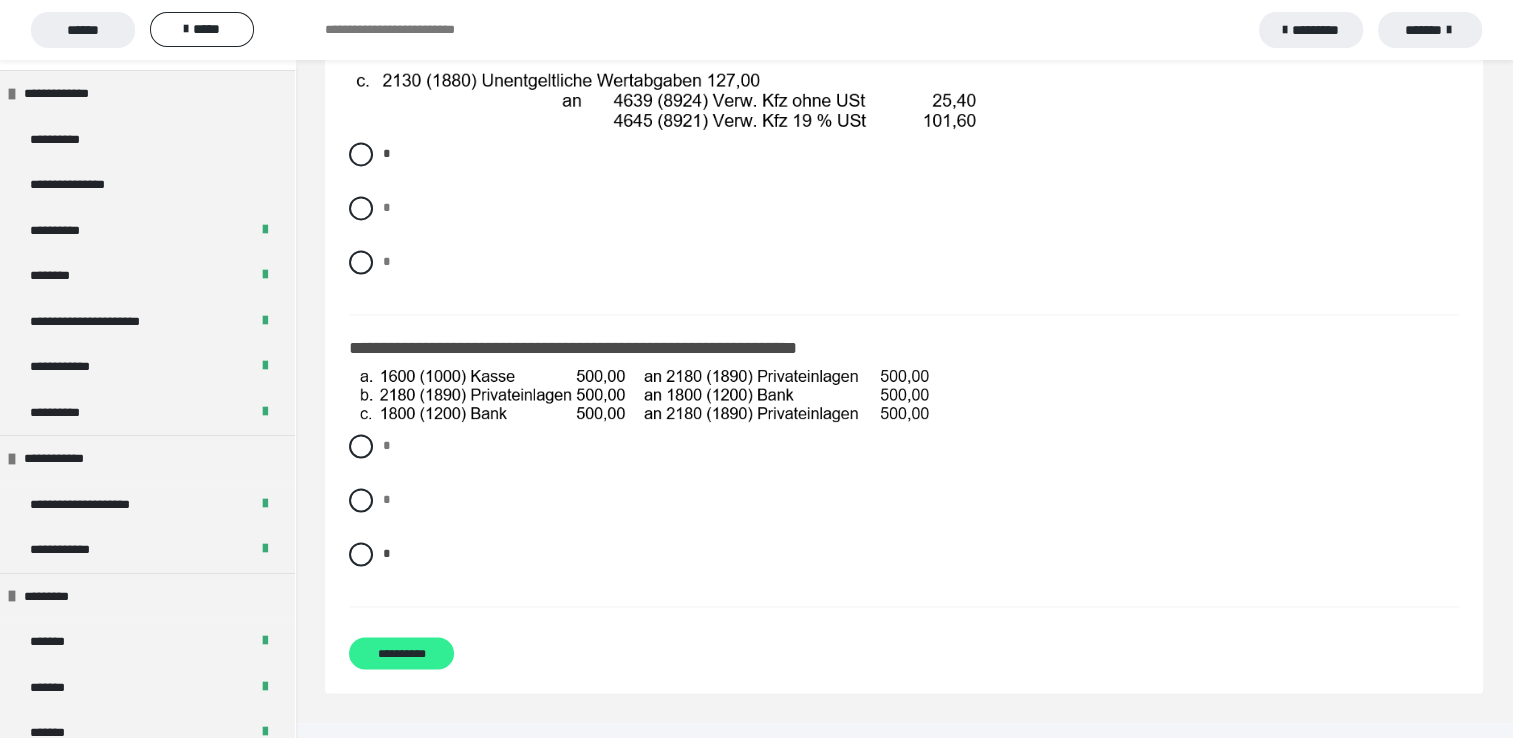 click on "**********" at bounding box center (401, 653) 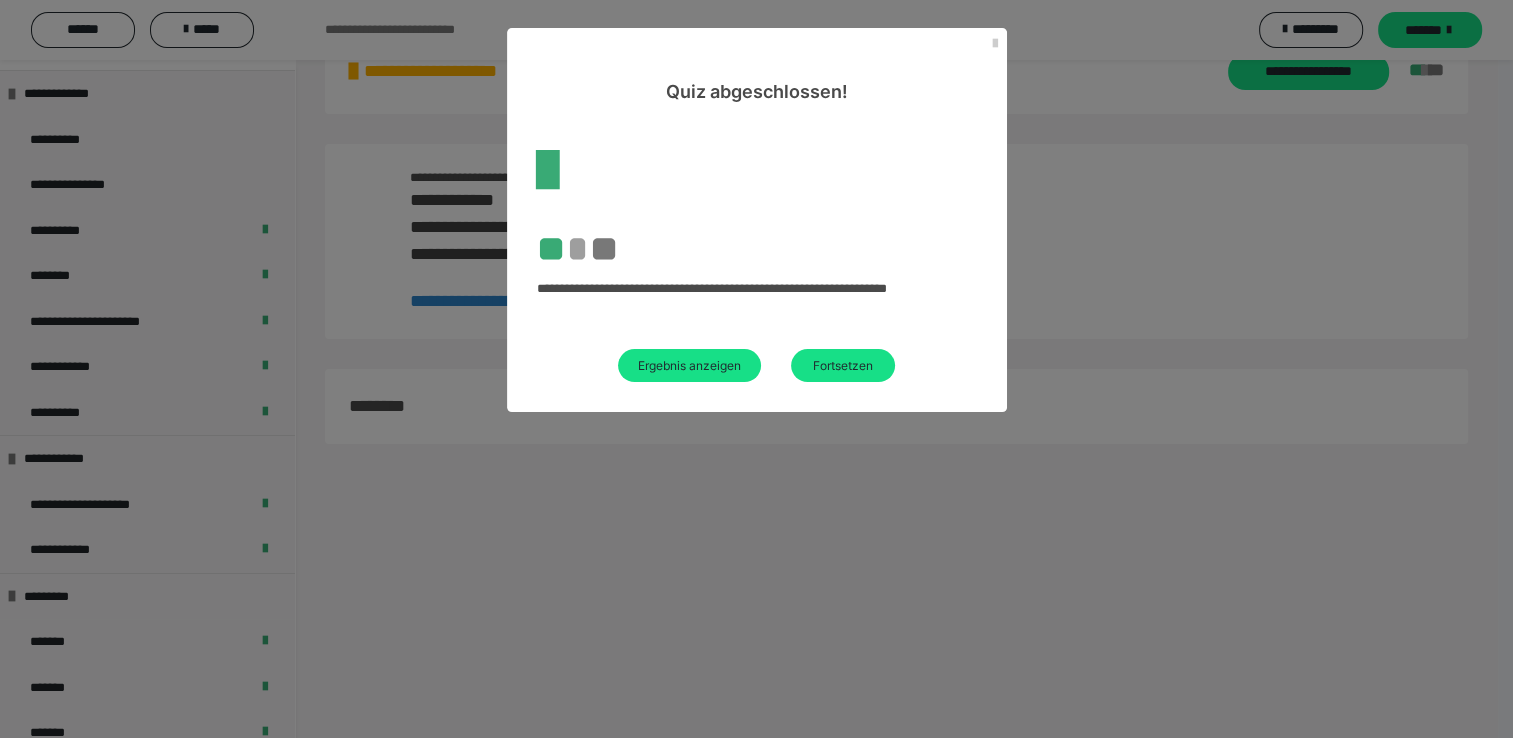 scroll, scrollTop: 60, scrollLeft: 0, axis: vertical 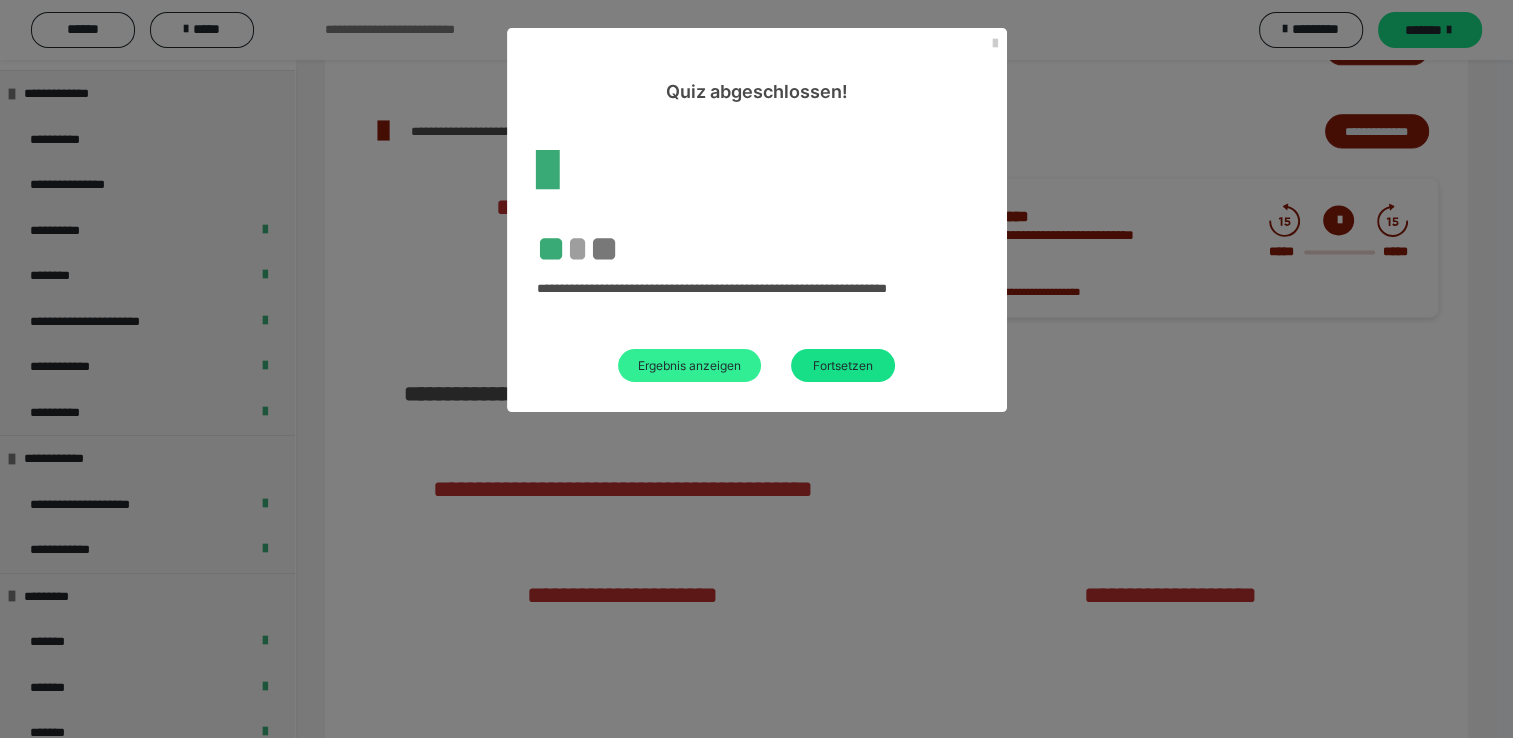 click on "Ergebnis anzeigen" at bounding box center (689, 365) 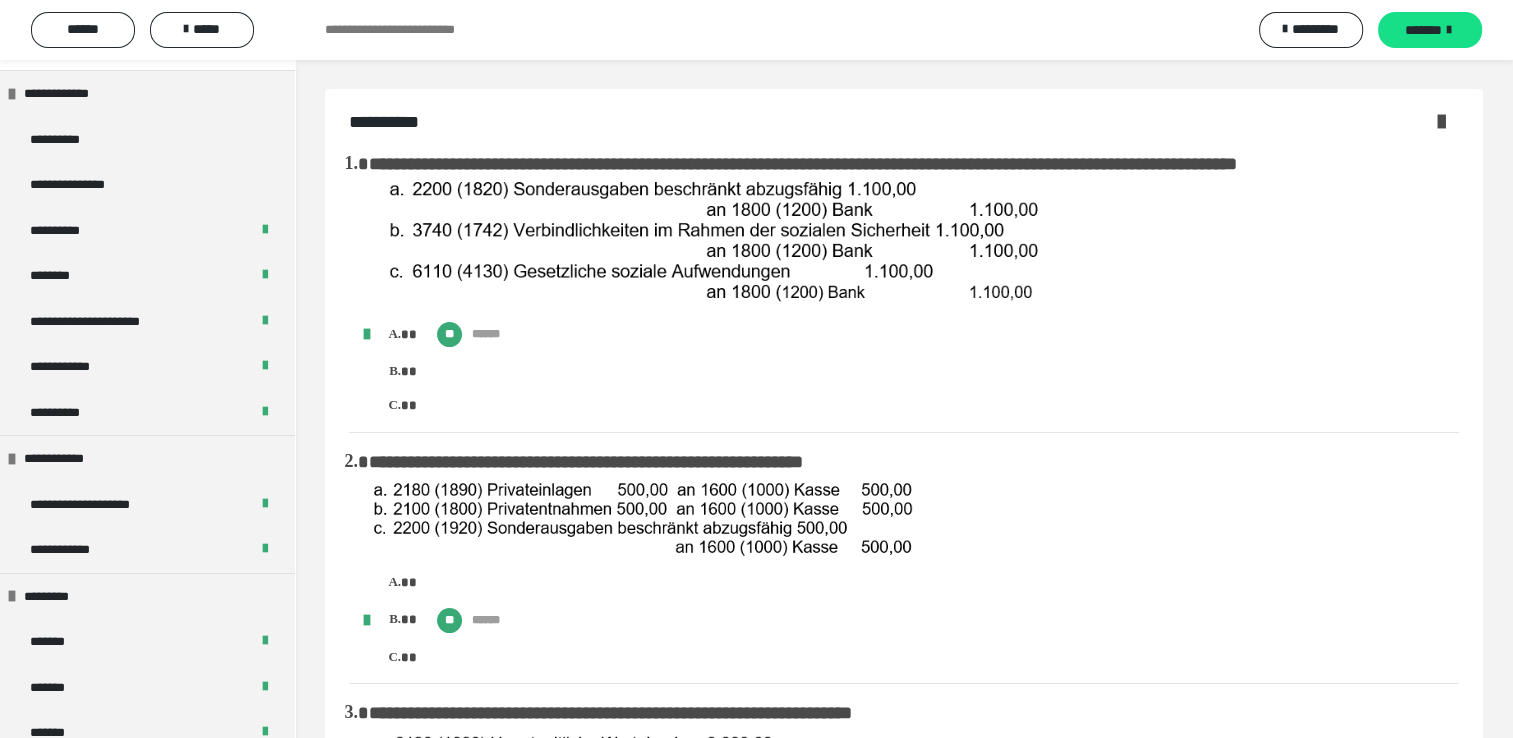 scroll, scrollTop: 0, scrollLeft: 0, axis: both 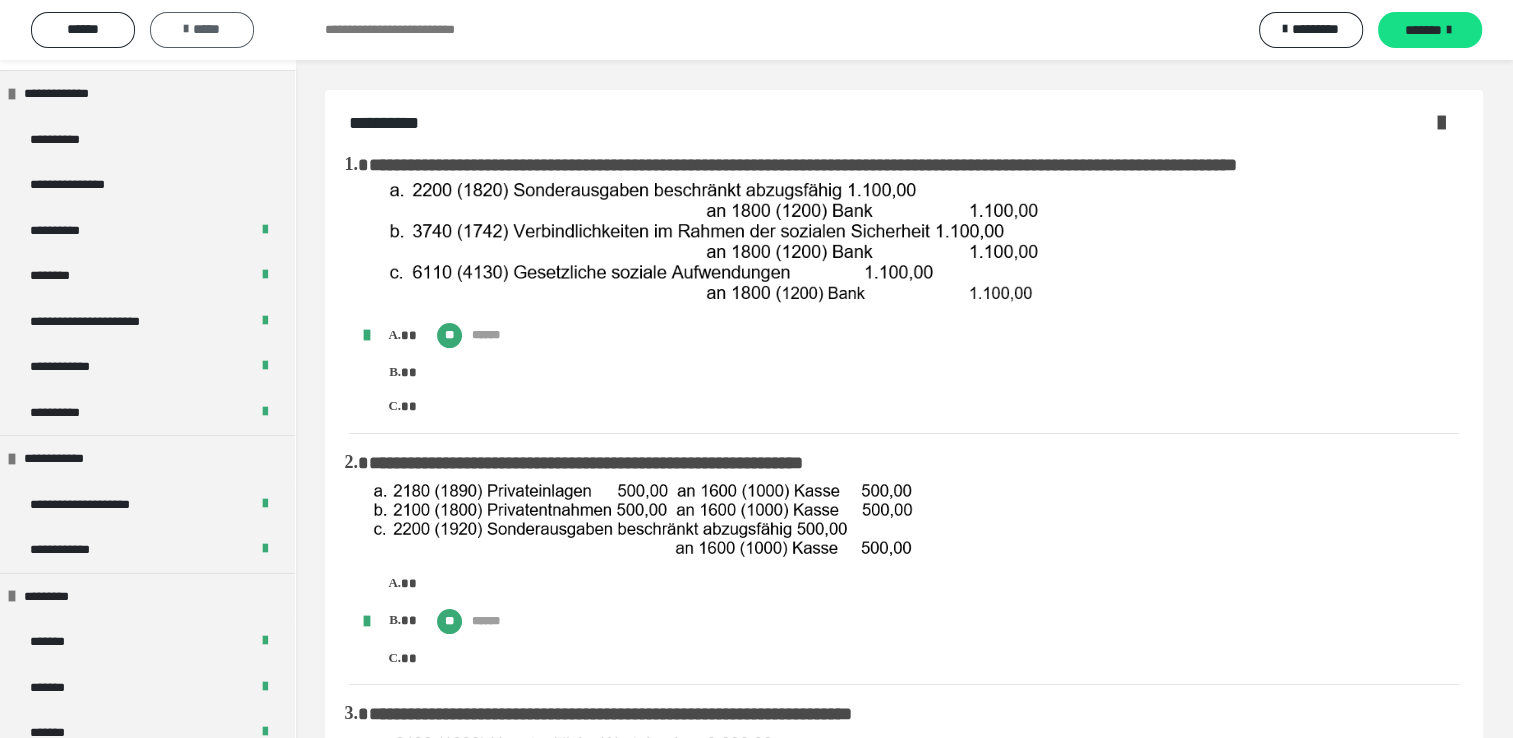 click on "*****" at bounding box center [202, 29] 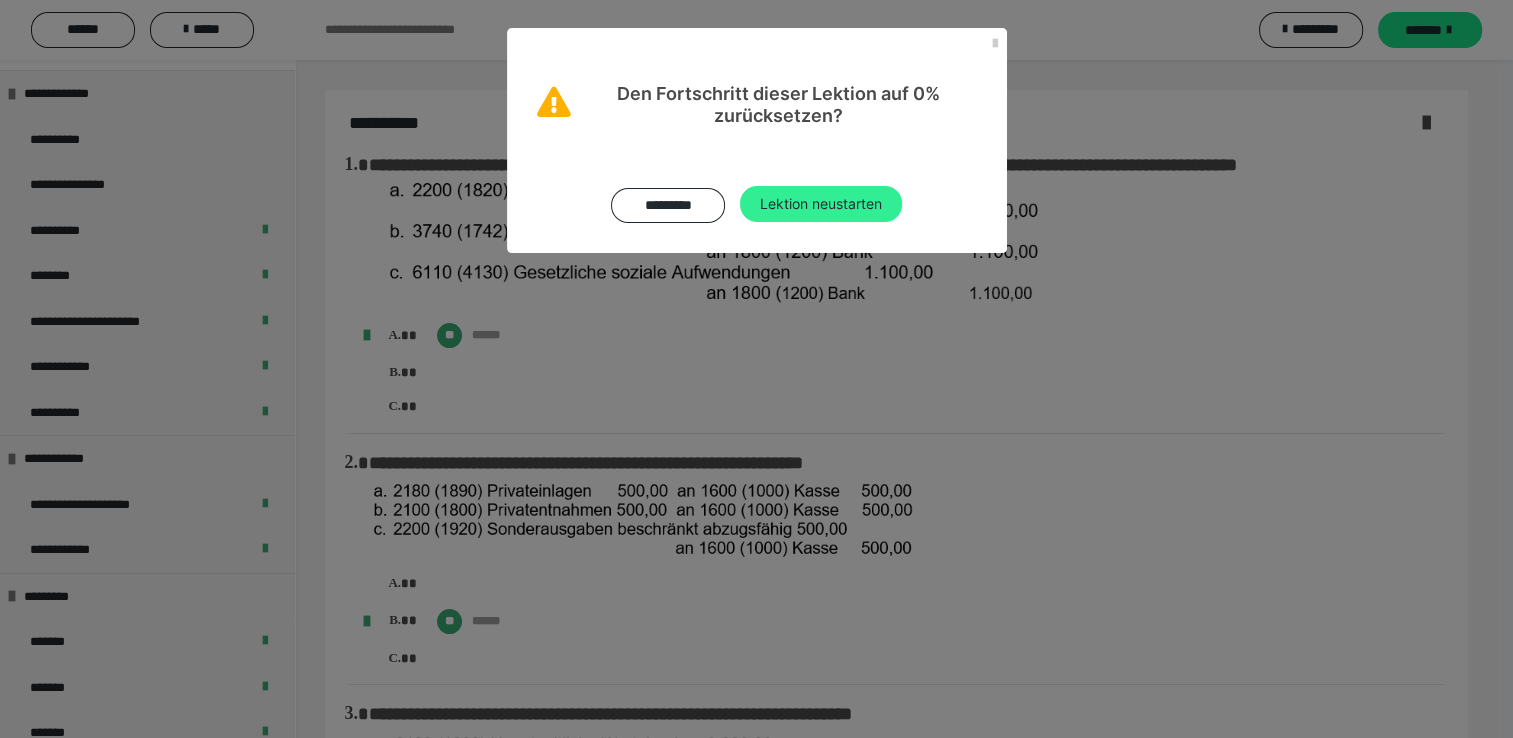 click on "Lektion neustarten" at bounding box center (821, 204) 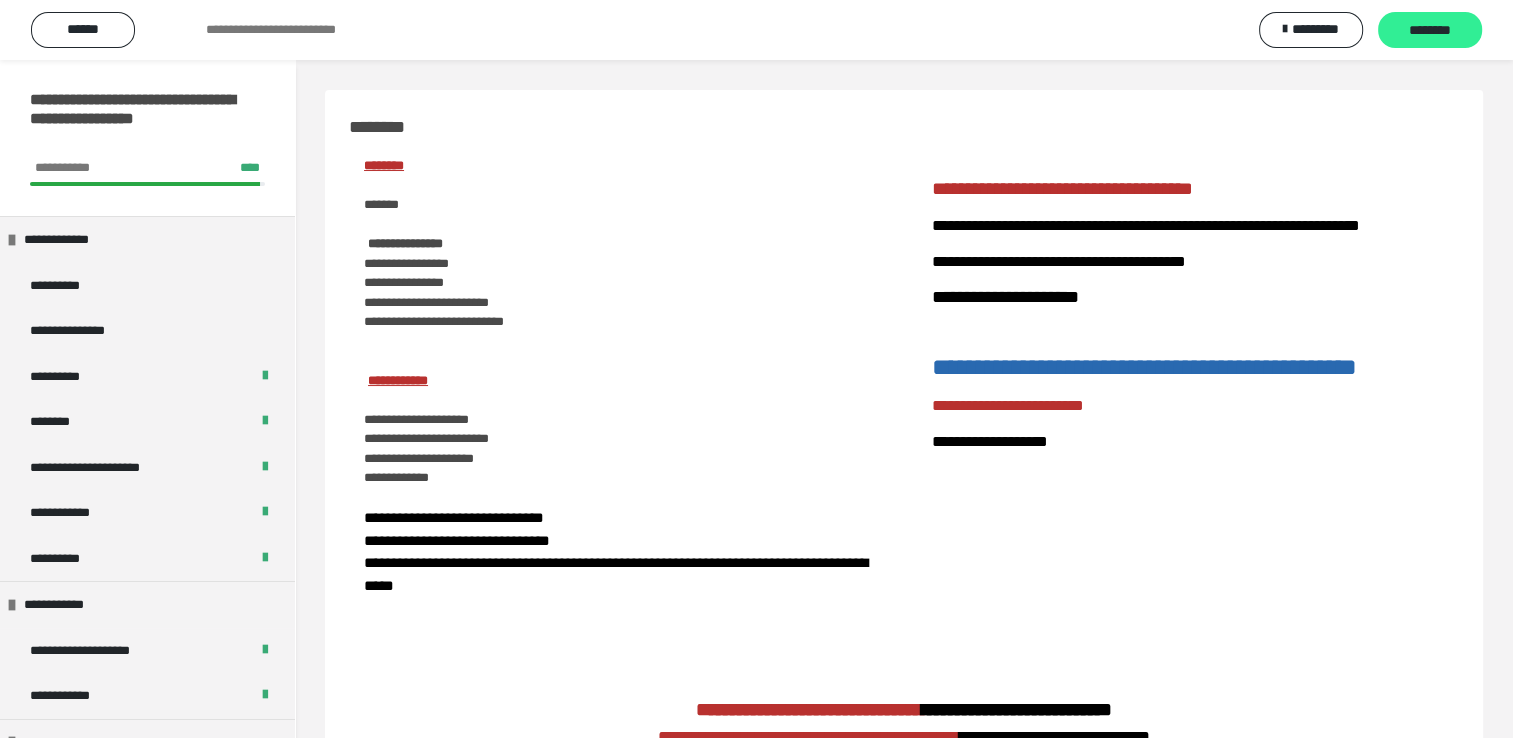 click on "********" at bounding box center (1430, 31) 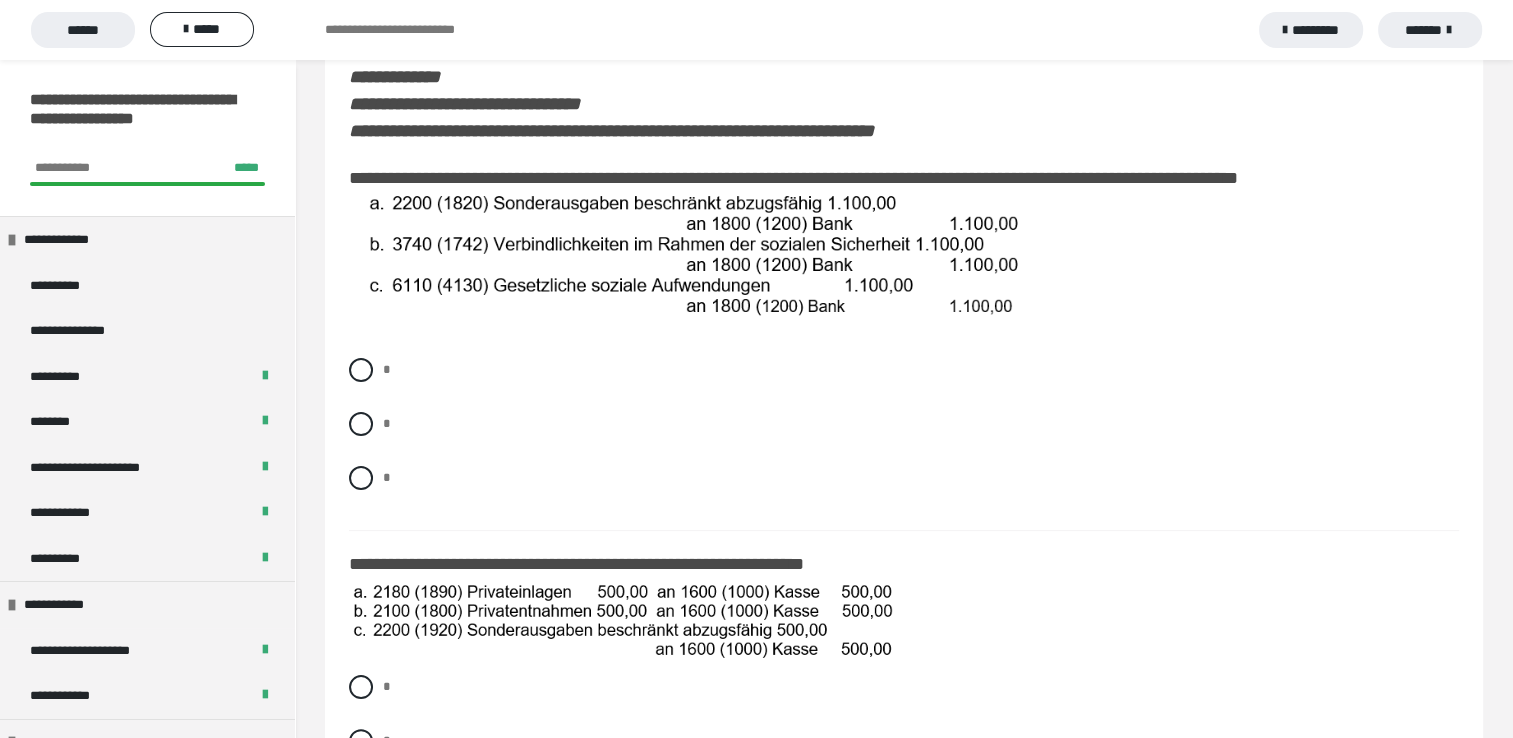 scroll, scrollTop: 240, scrollLeft: 0, axis: vertical 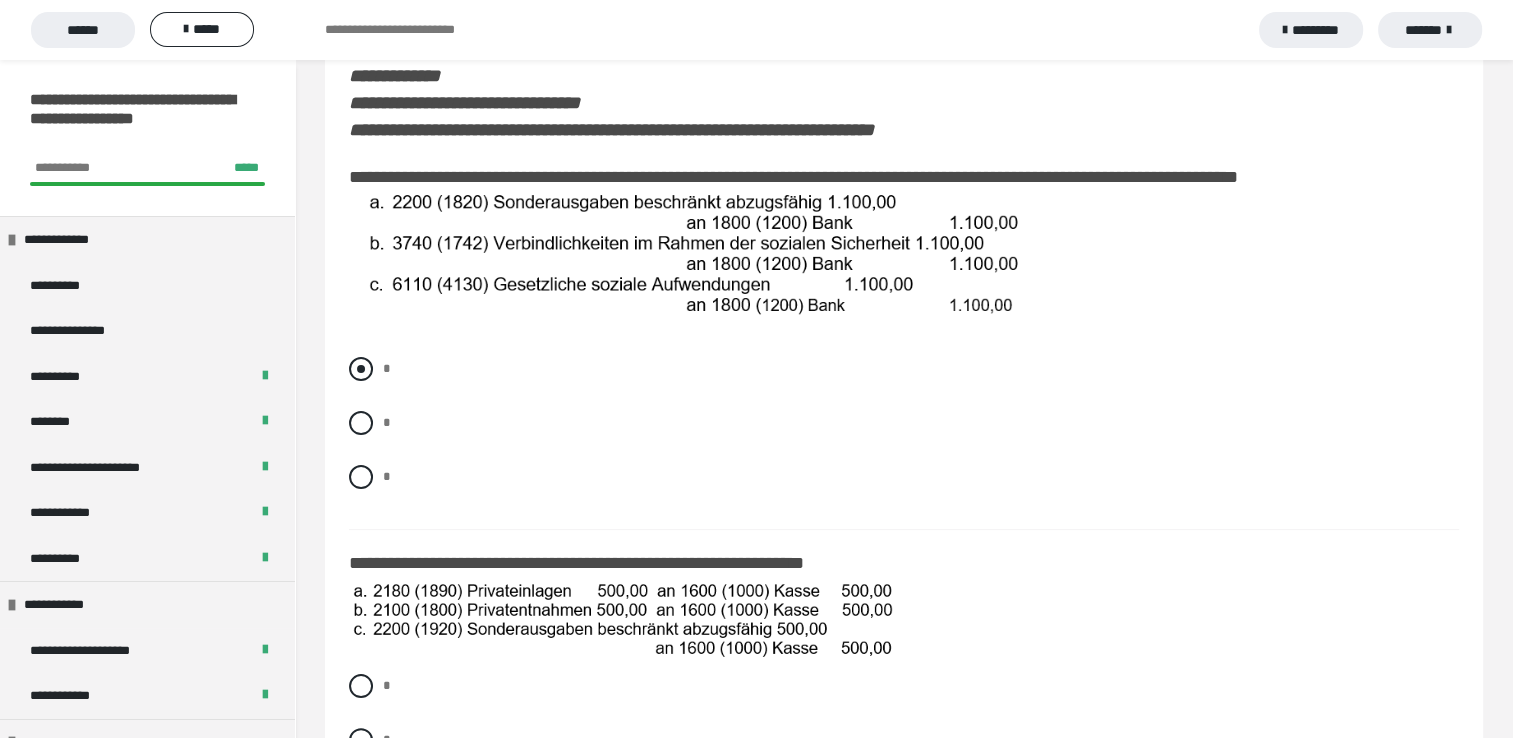 click at bounding box center [361, 369] 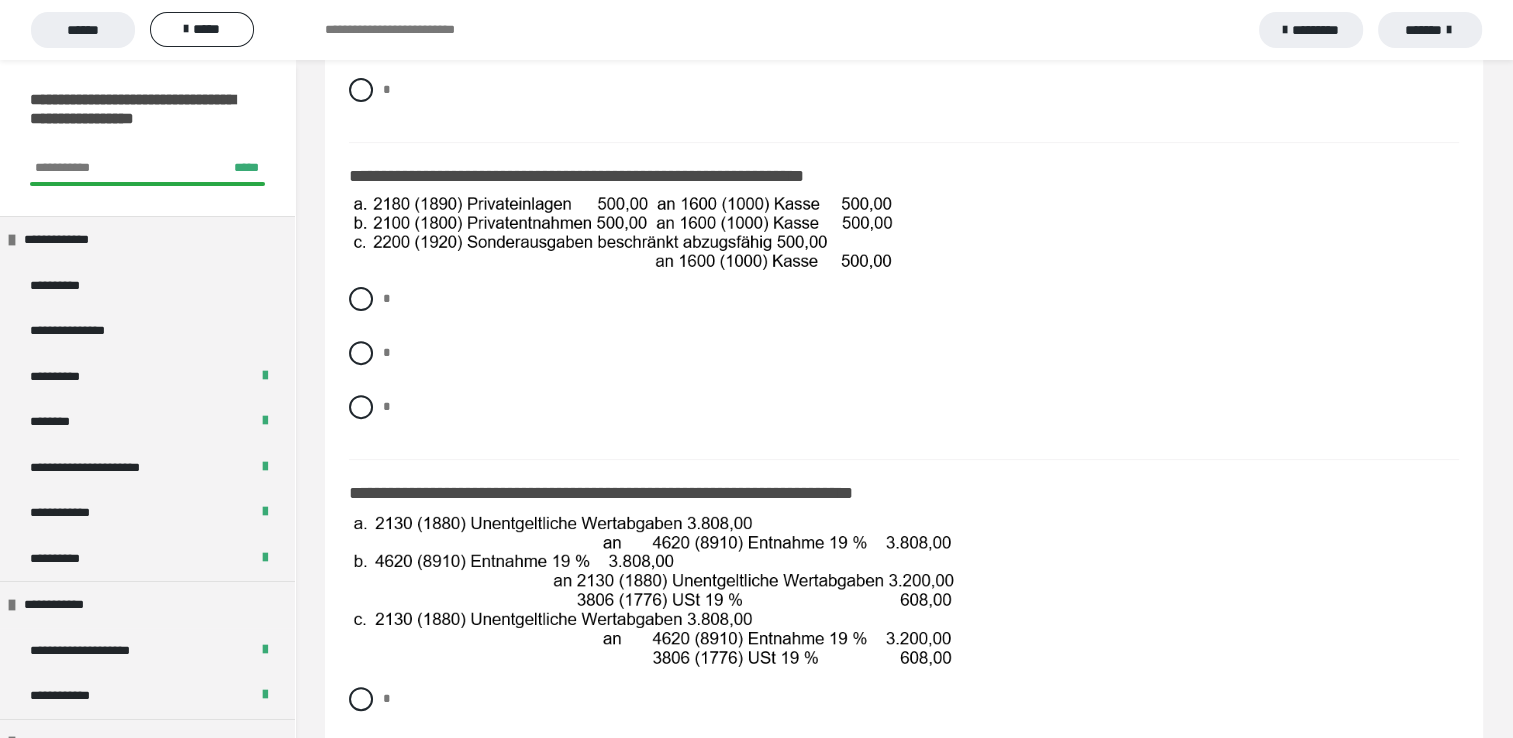 scroll, scrollTop: 666, scrollLeft: 0, axis: vertical 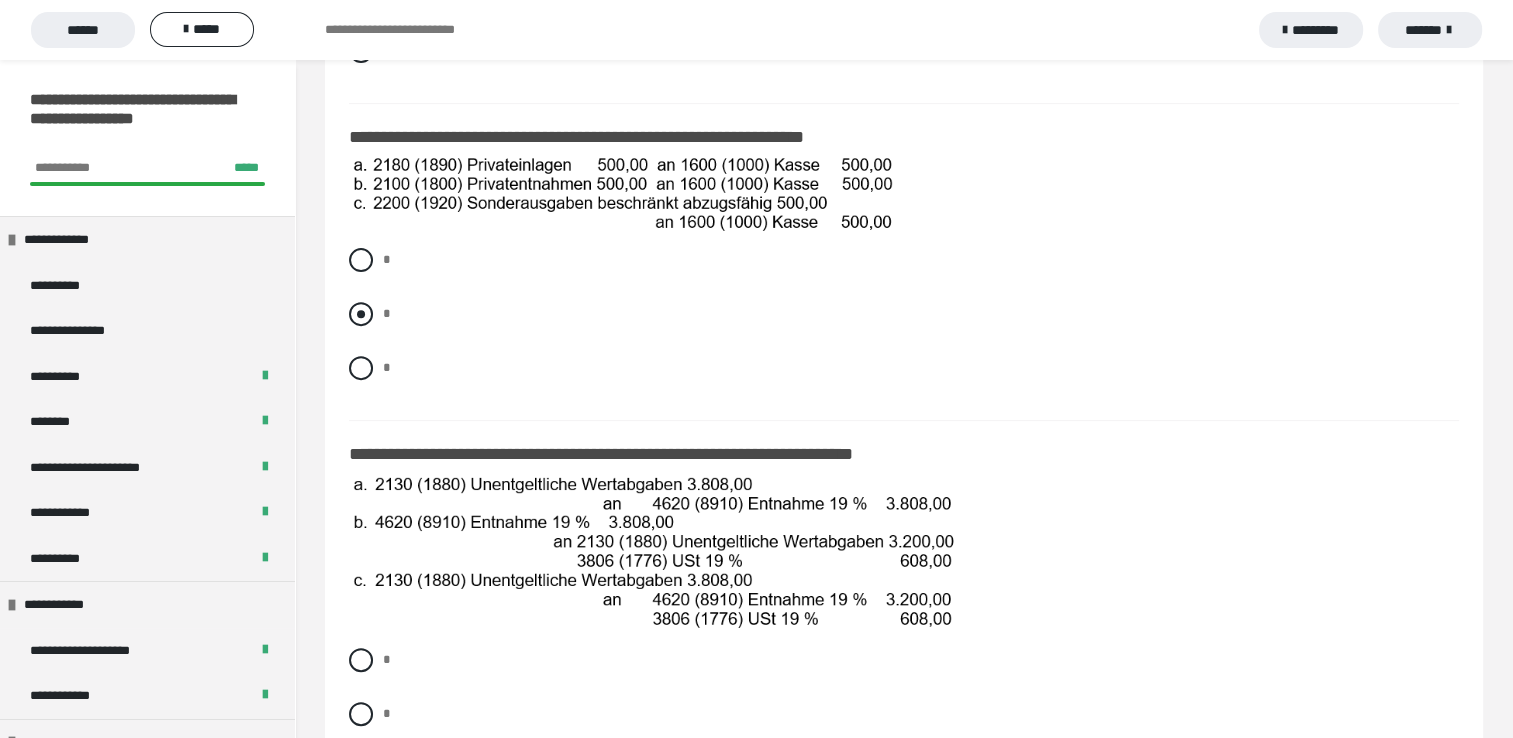 click at bounding box center [361, 314] 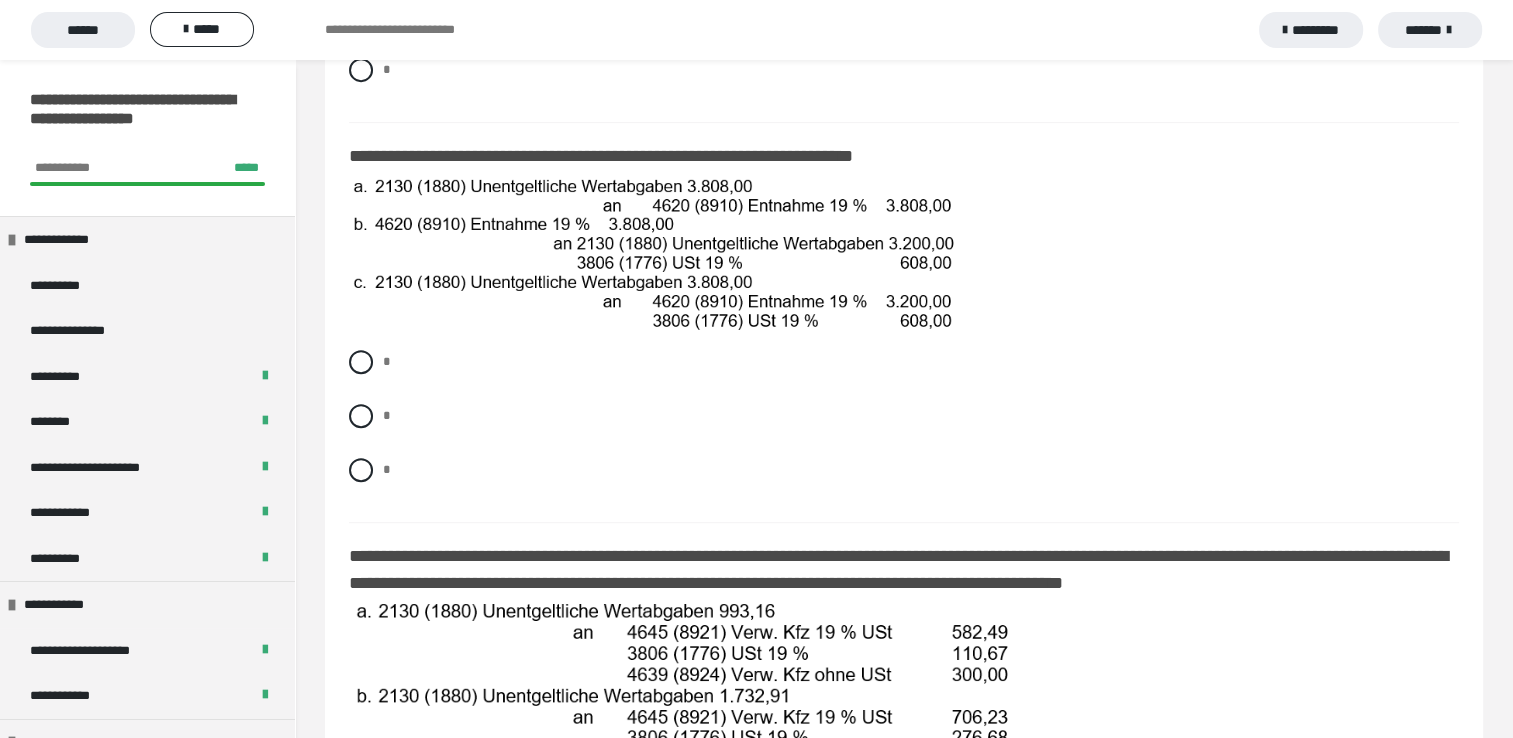 scroll, scrollTop: 986, scrollLeft: 0, axis: vertical 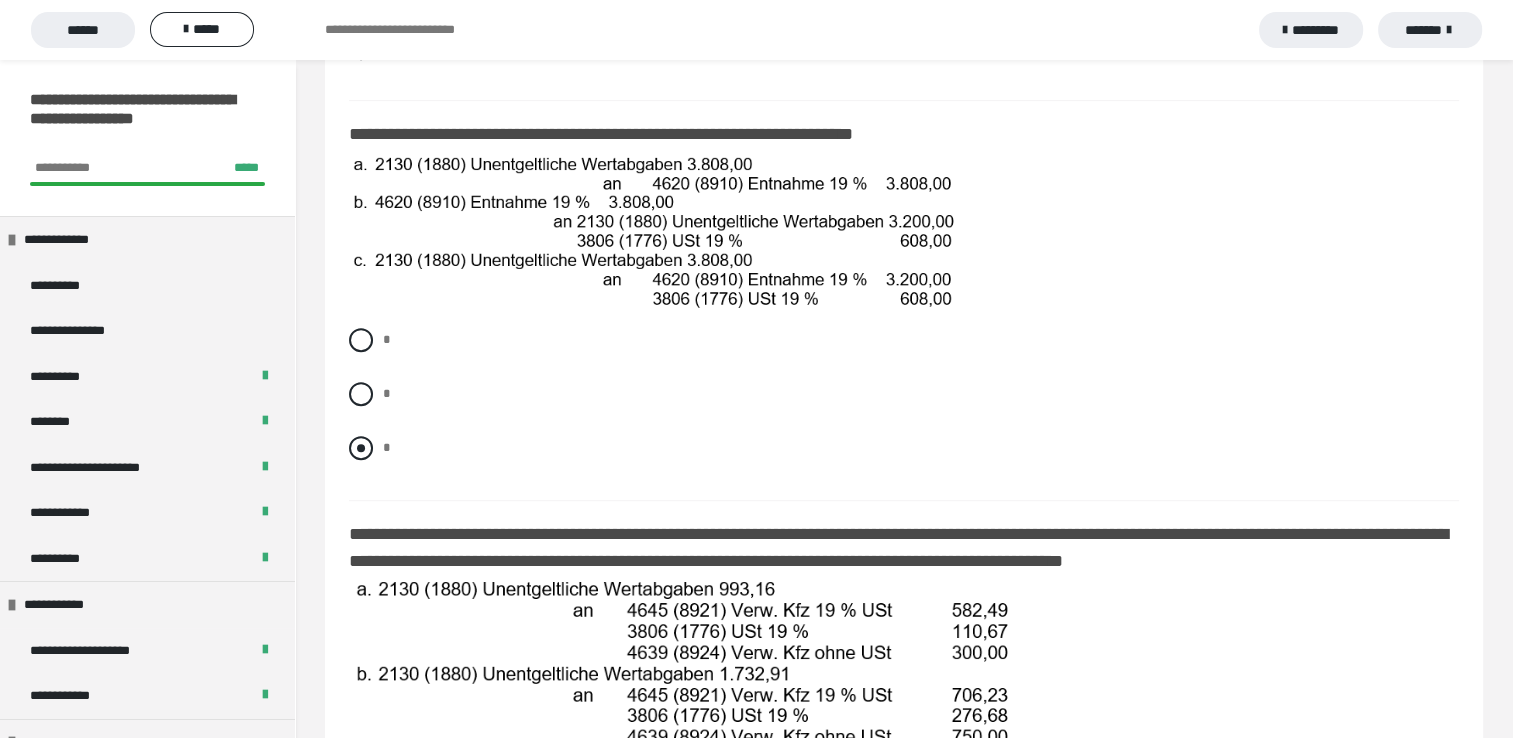 click at bounding box center [361, 448] 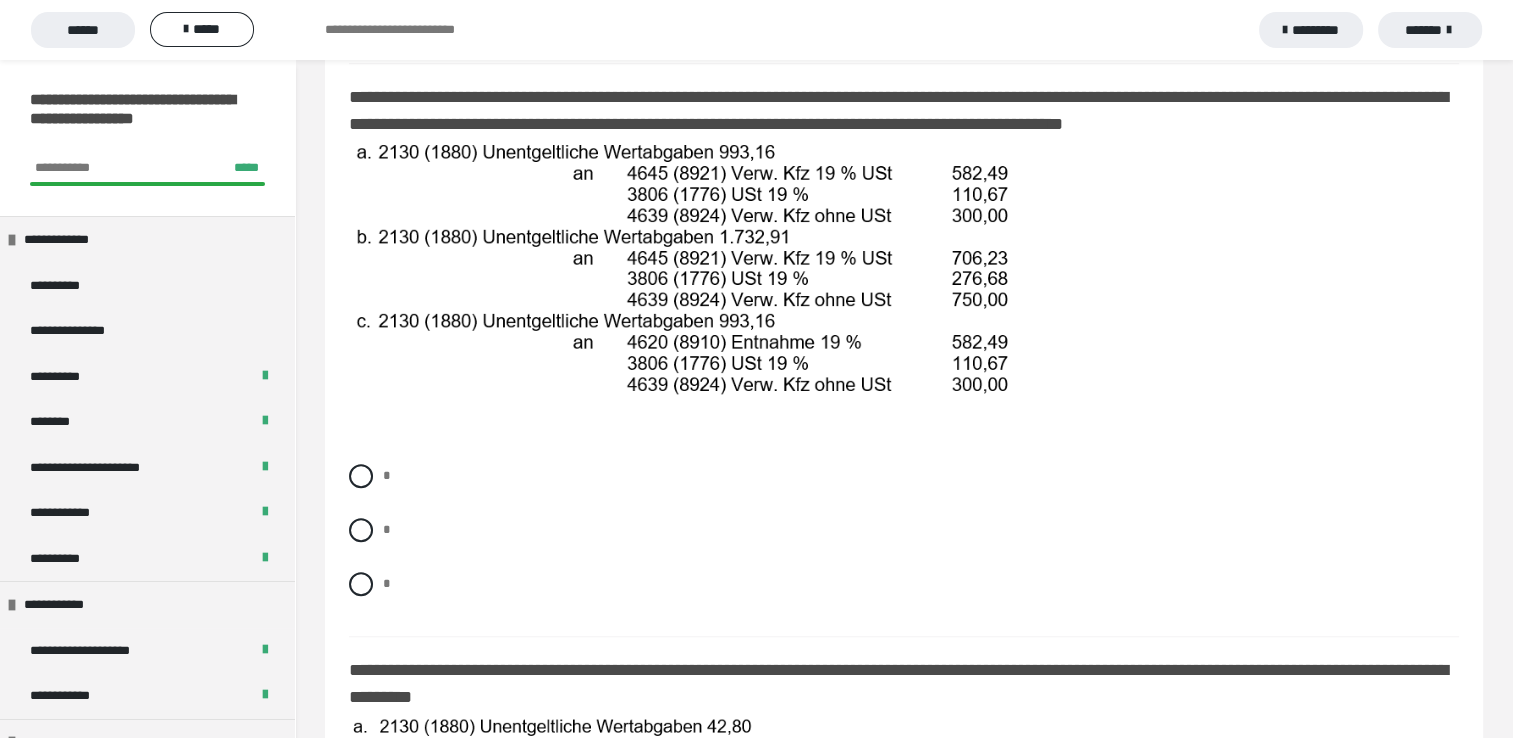 scroll, scrollTop: 1440, scrollLeft: 0, axis: vertical 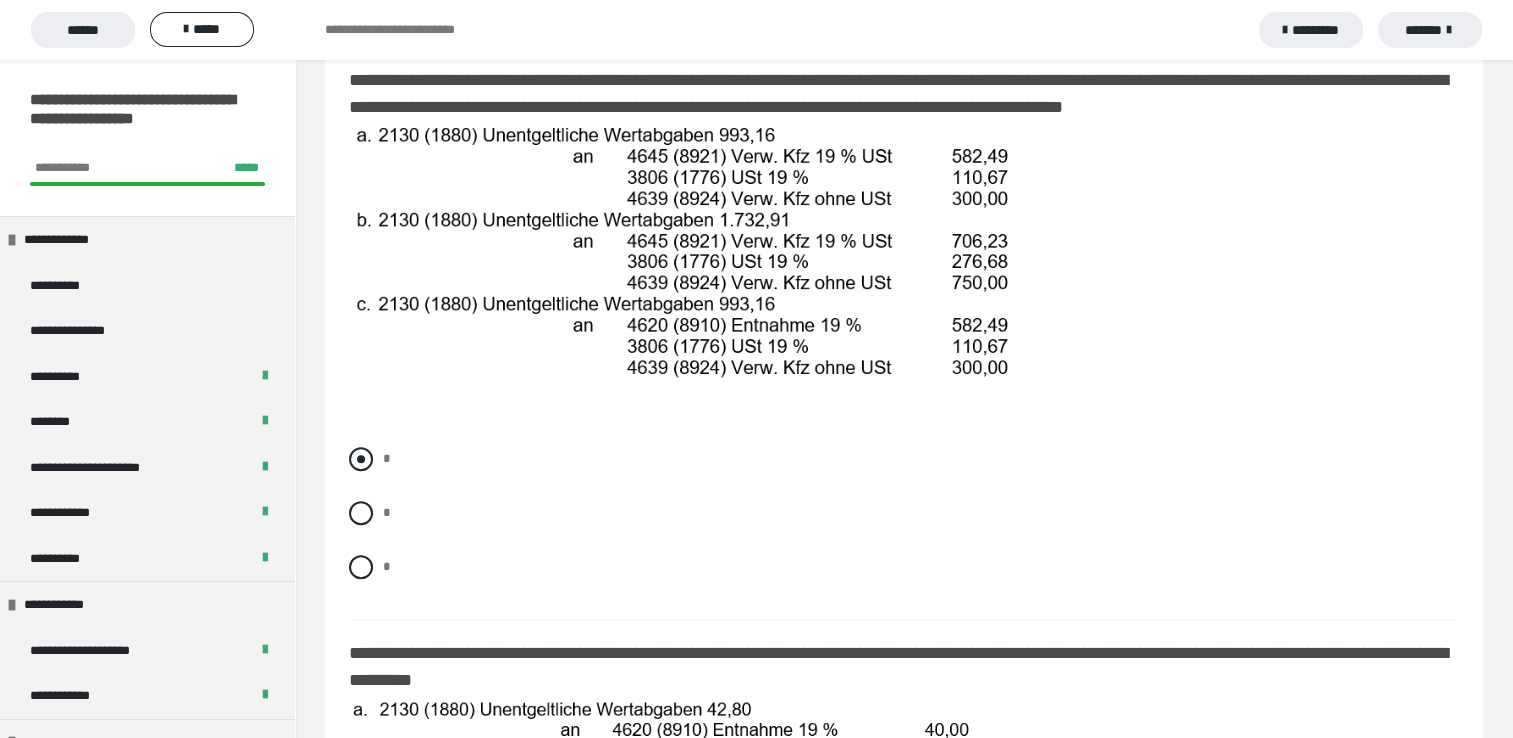 click at bounding box center [361, 459] 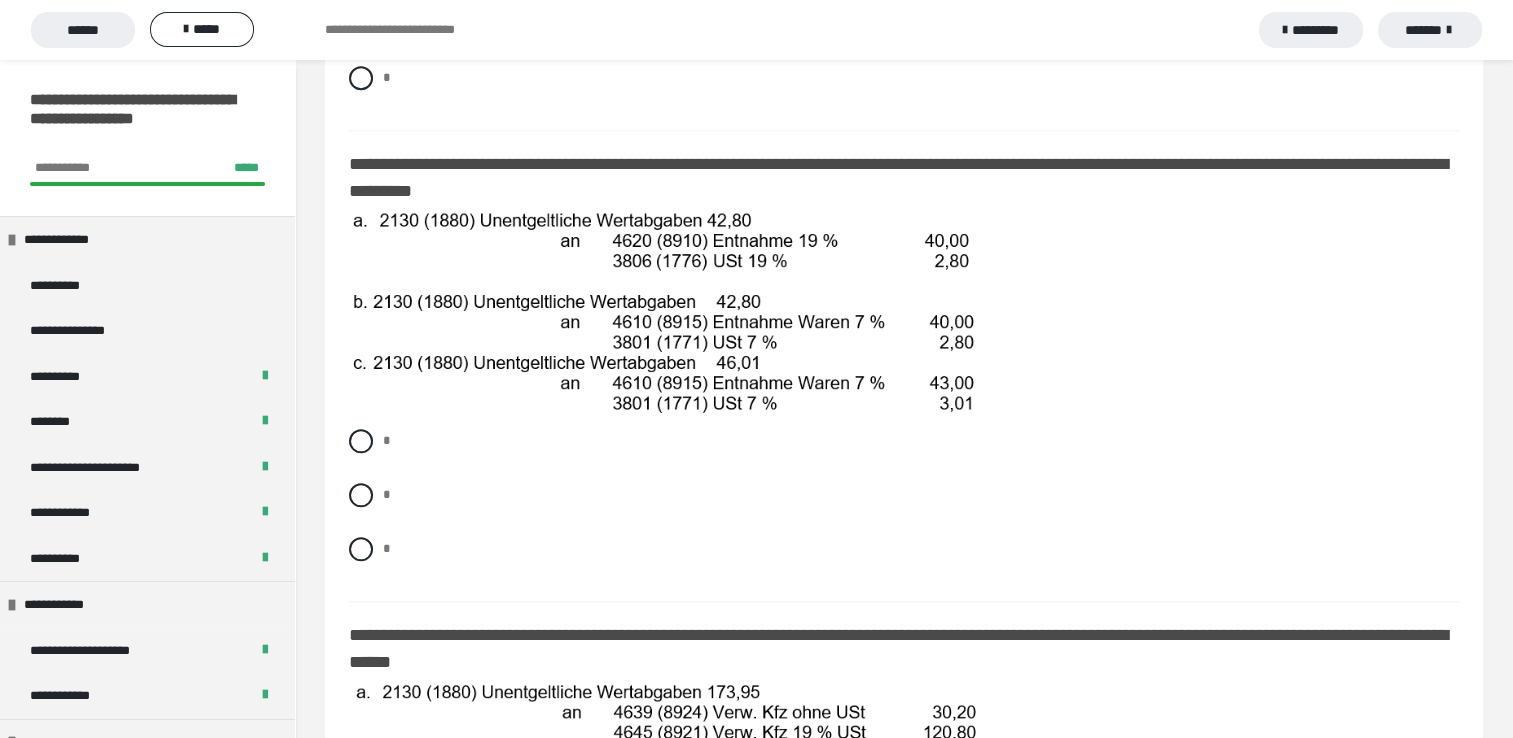 scroll, scrollTop: 1946, scrollLeft: 0, axis: vertical 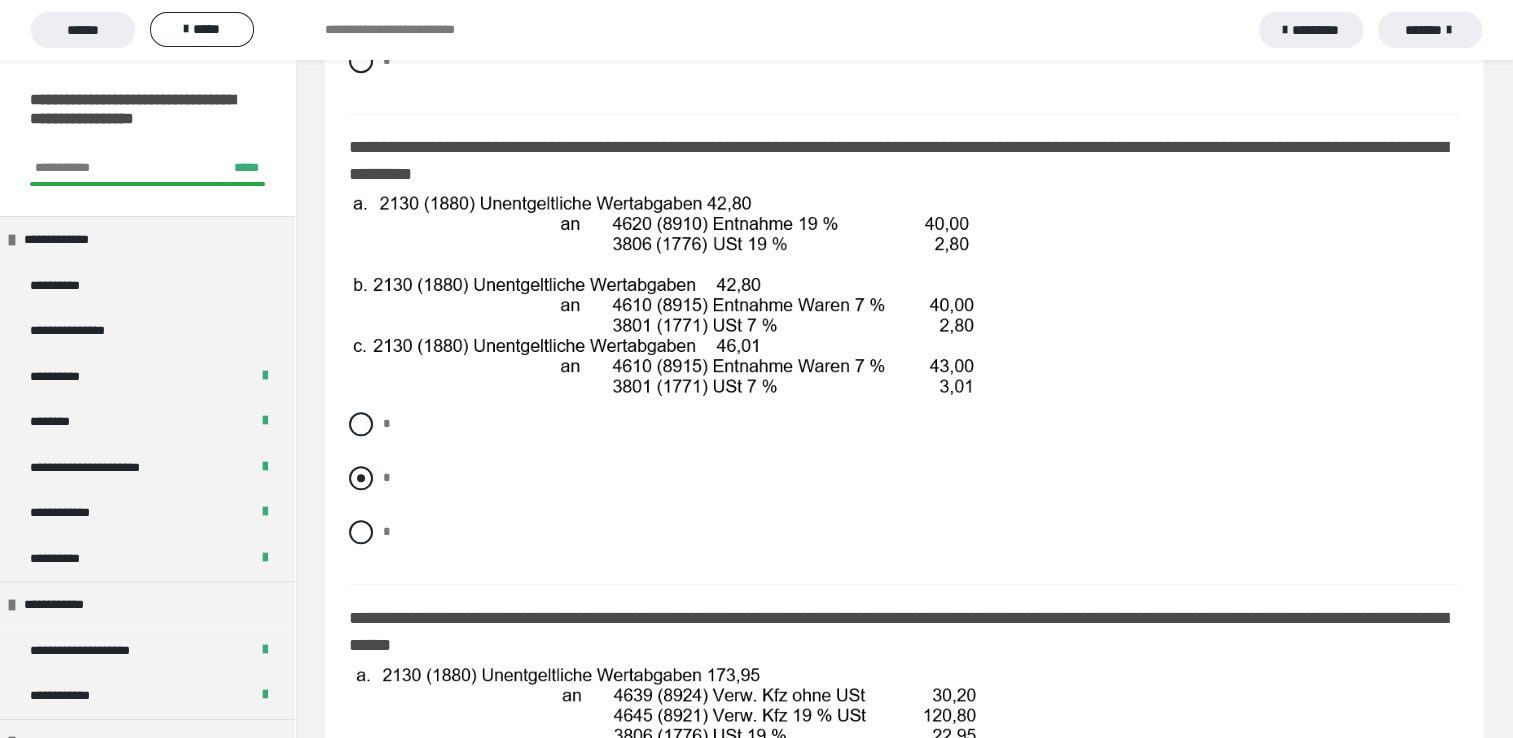 click at bounding box center [361, 478] 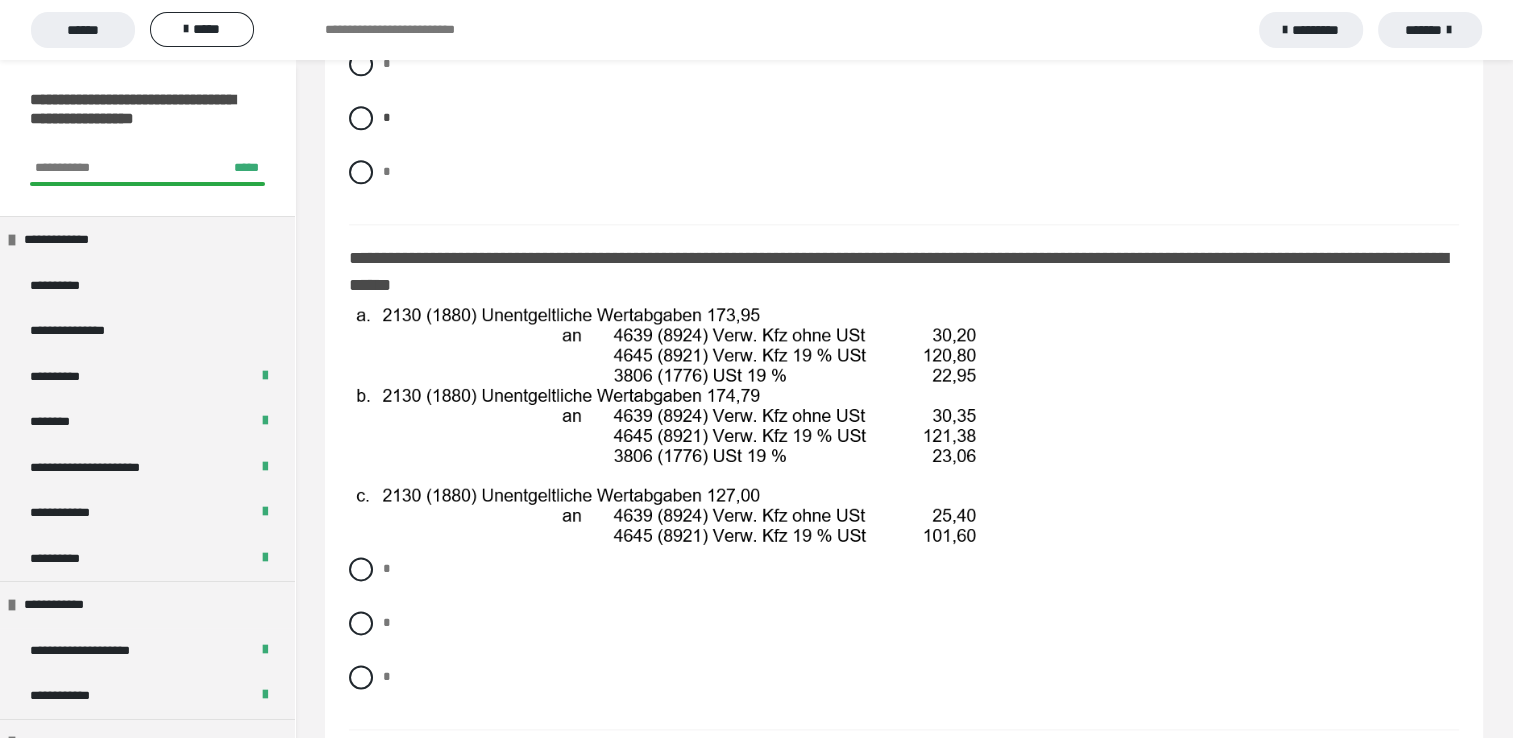 scroll, scrollTop: 2346, scrollLeft: 0, axis: vertical 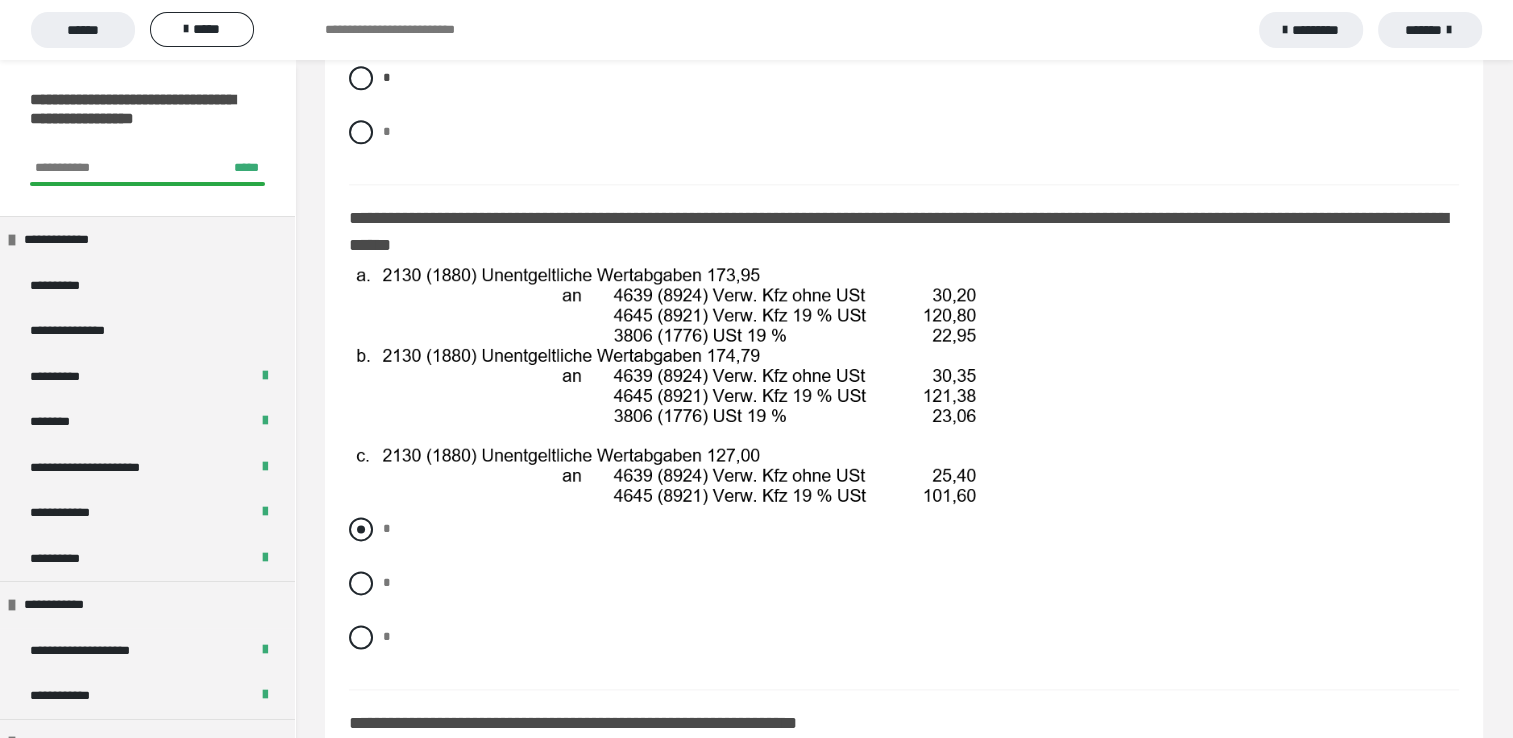 click at bounding box center [361, 529] 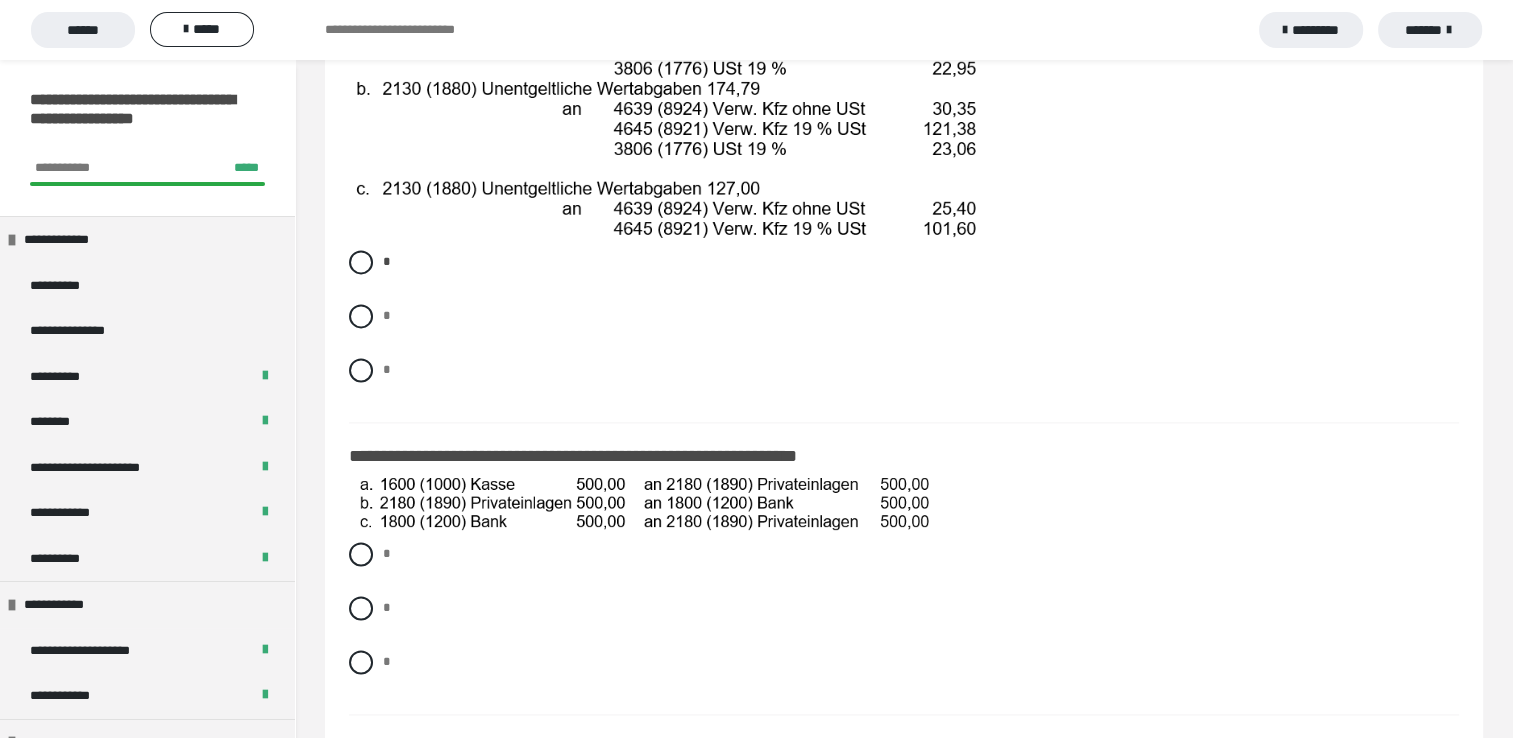scroll, scrollTop: 2721, scrollLeft: 0, axis: vertical 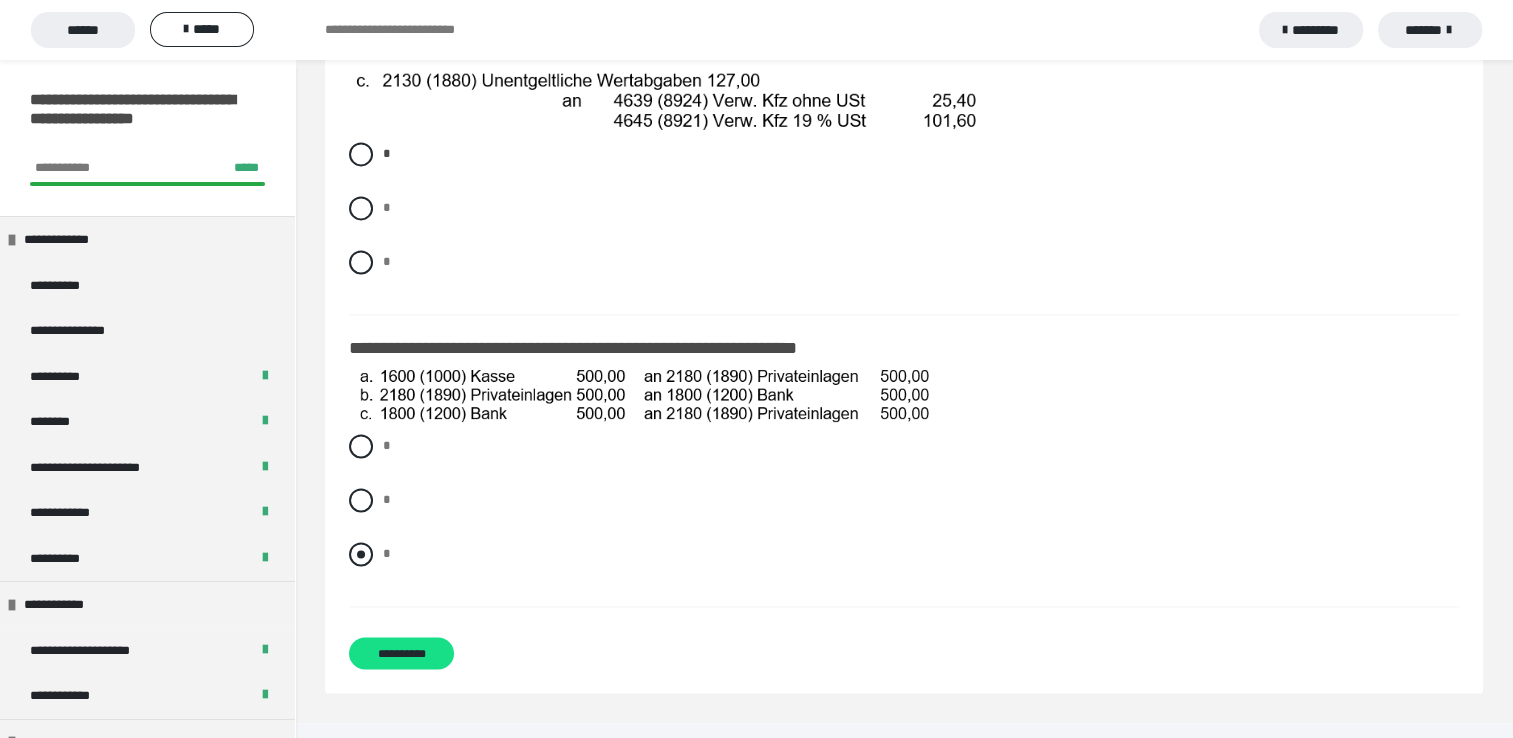 click at bounding box center [361, 554] 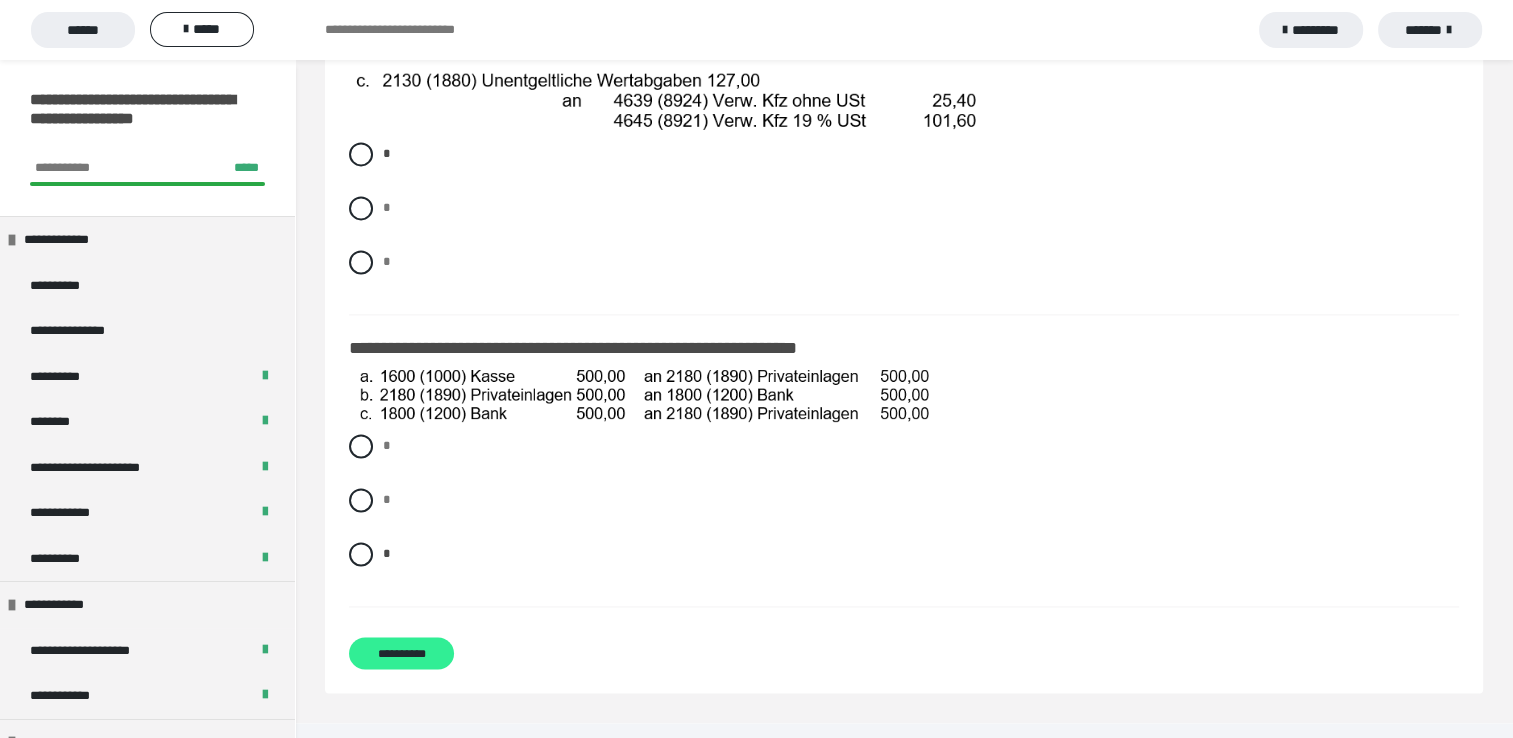click on "**********" at bounding box center (401, 653) 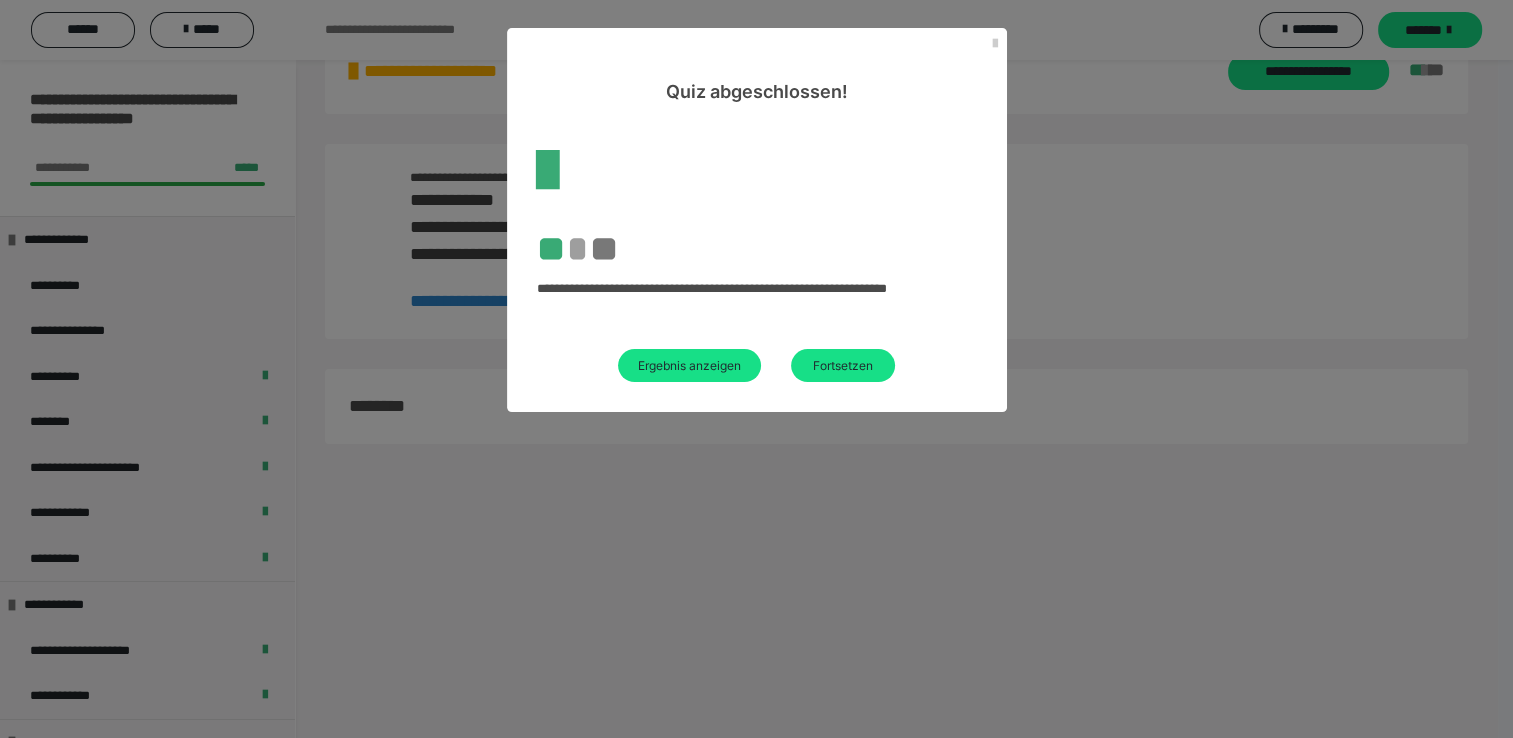 scroll, scrollTop: 60, scrollLeft: 0, axis: vertical 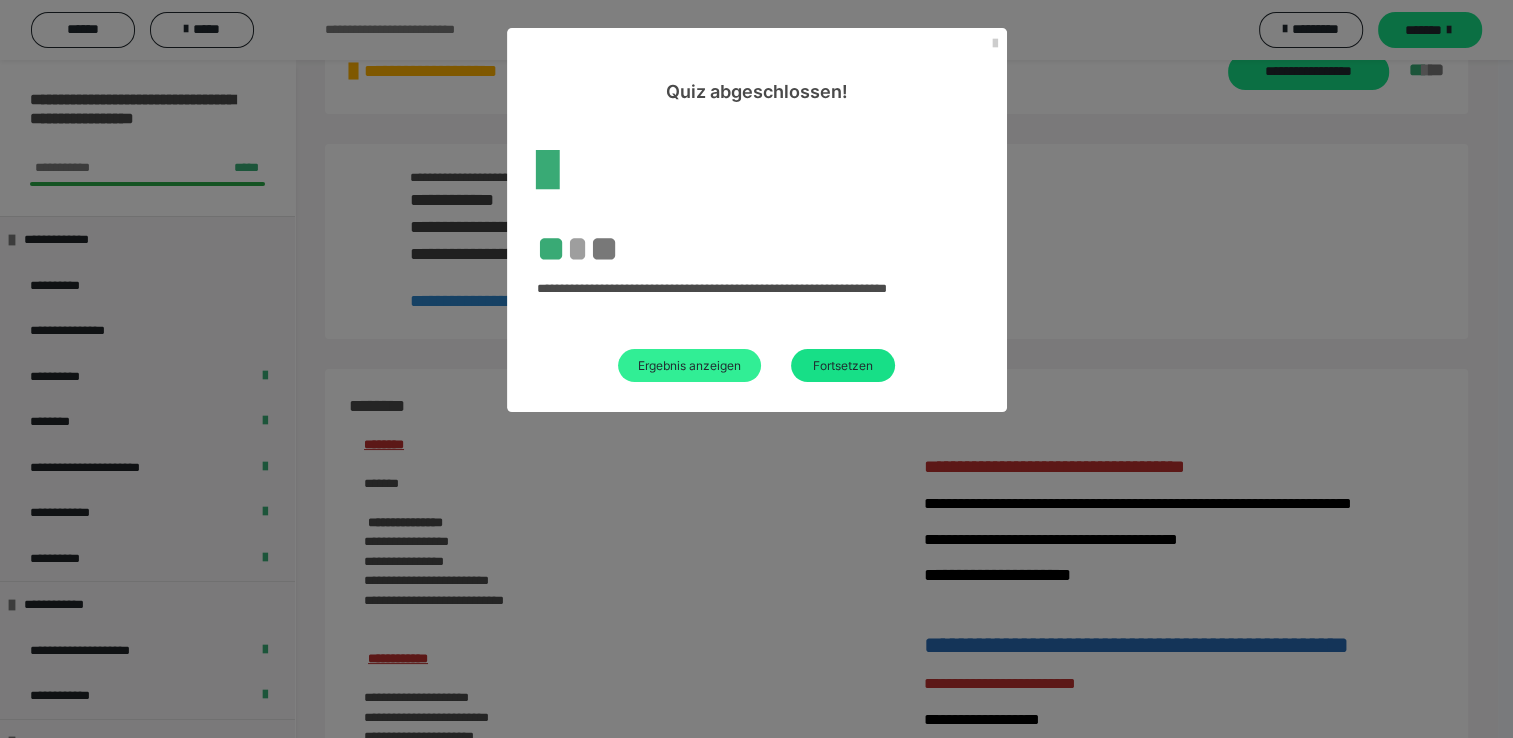 click on "Ergebnis anzeigen" at bounding box center [689, 365] 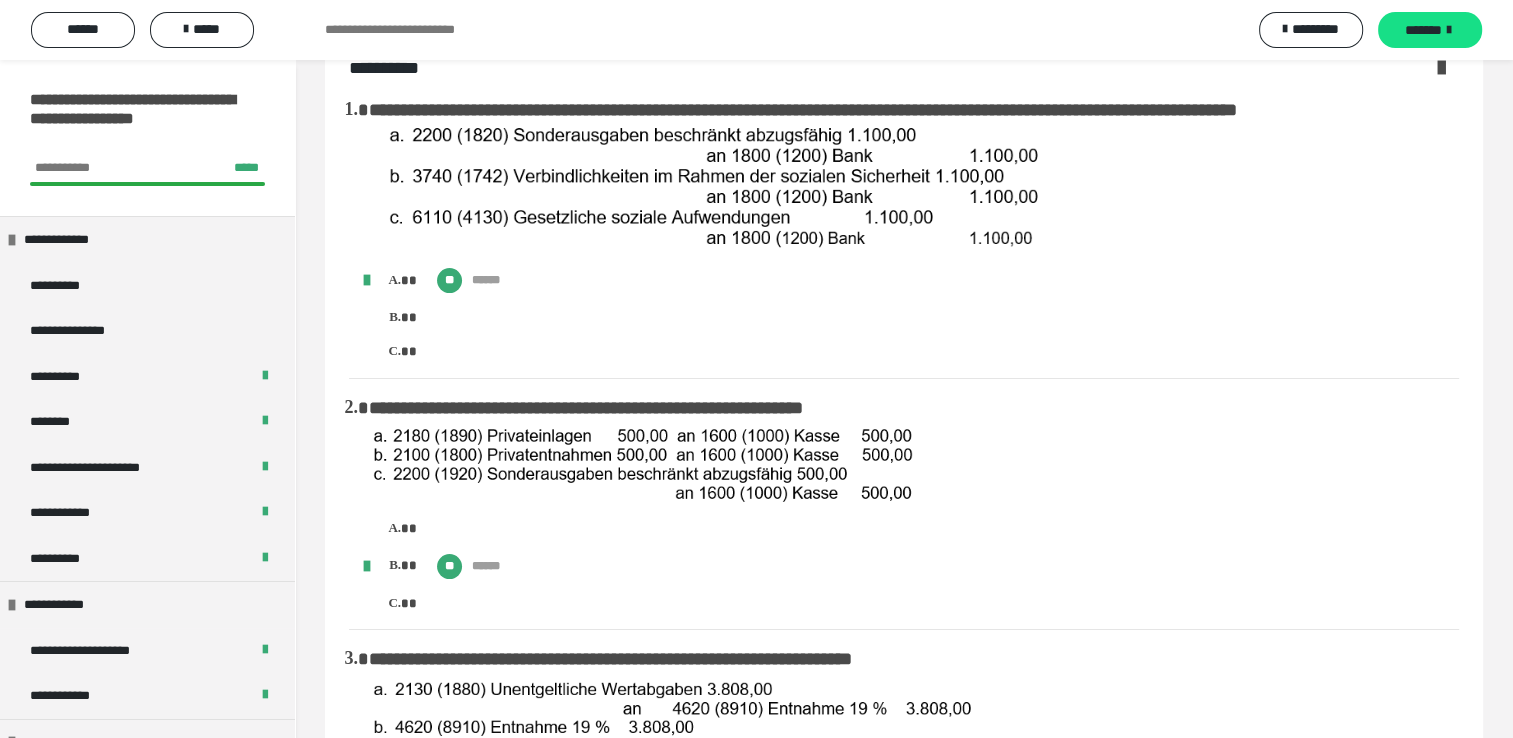 scroll, scrollTop: 0, scrollLeft: 0, axis: both 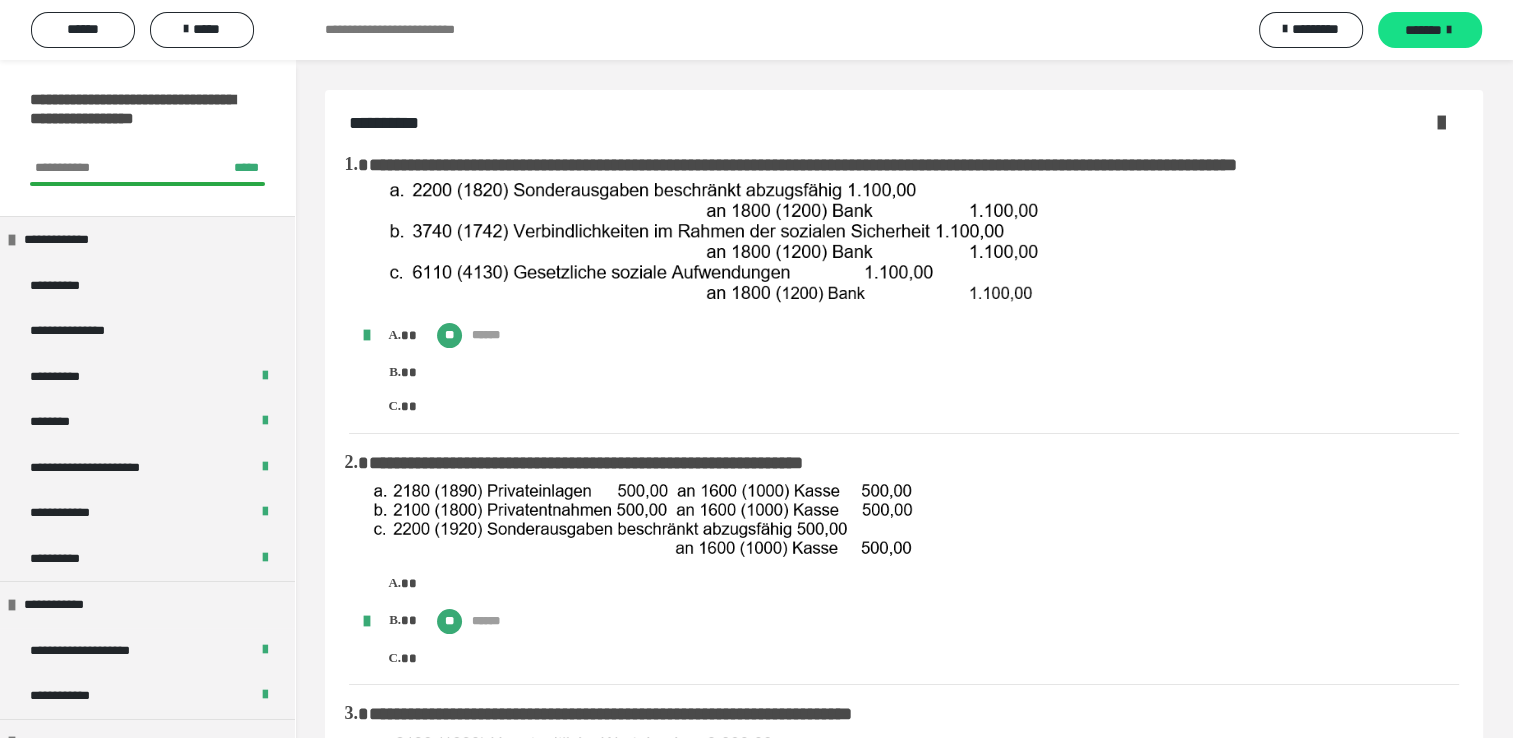click on "**********" at bounding box center [904, 3696] 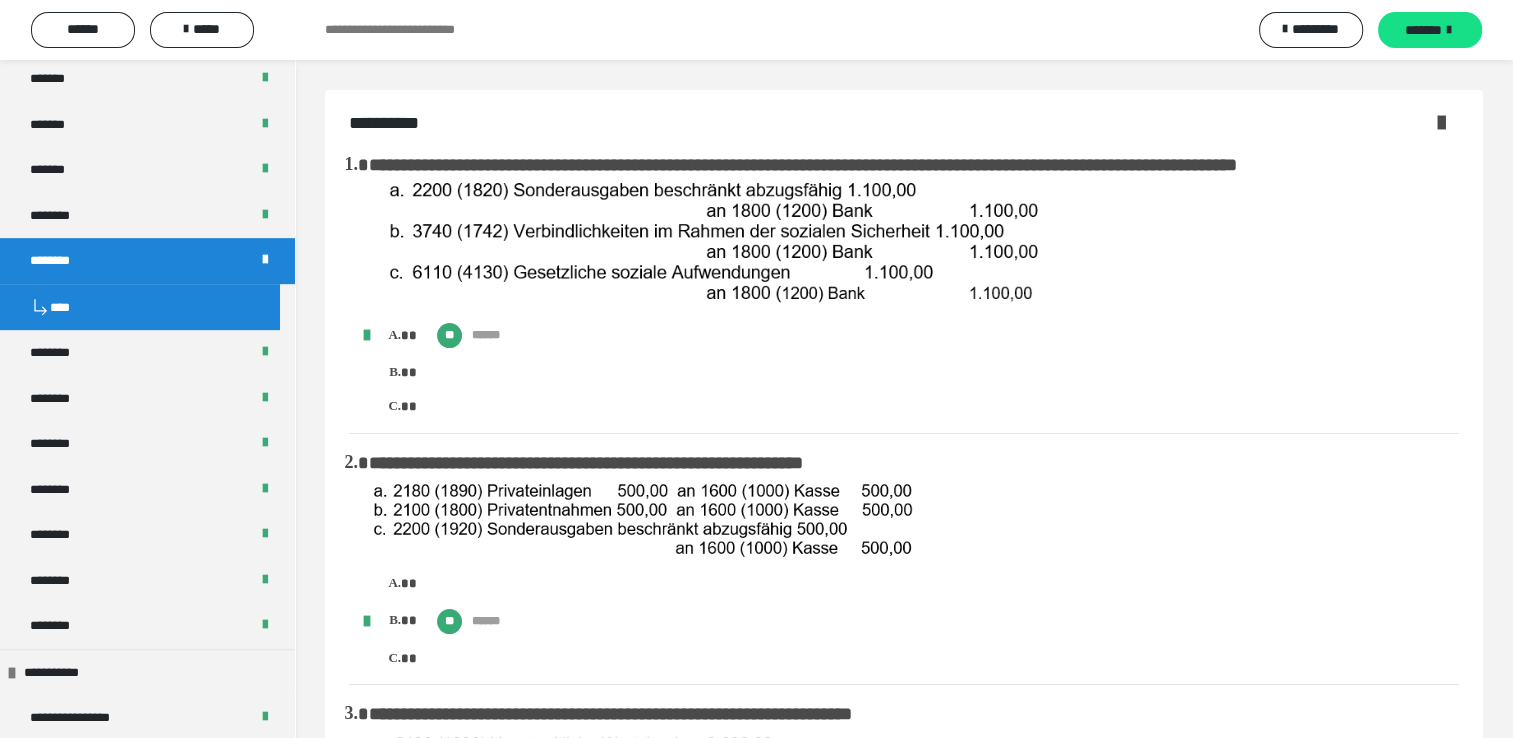 scroll, scrollTop: 1004, scrollLeft: 0, axis: vertical 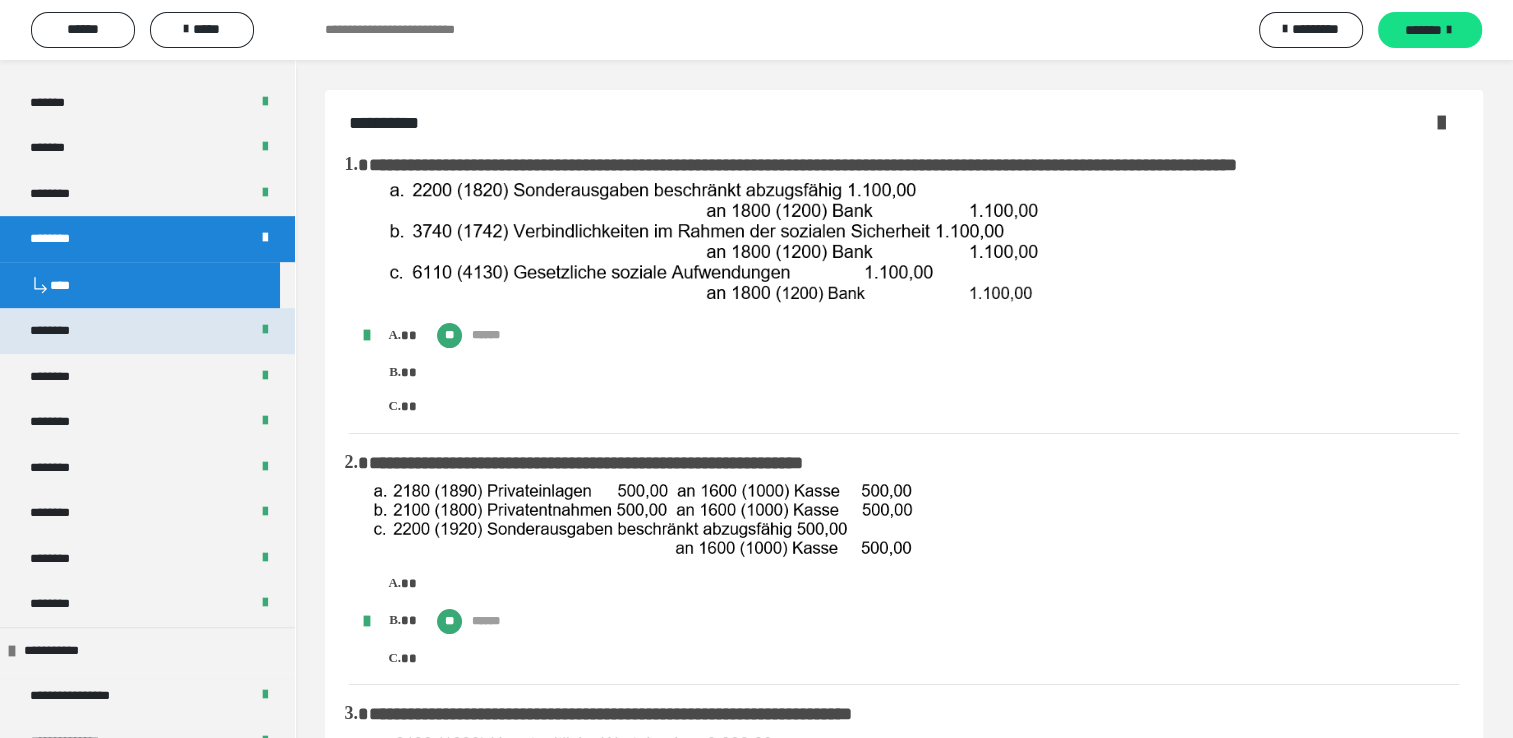 click on "********" at bounding box center [147, 331] 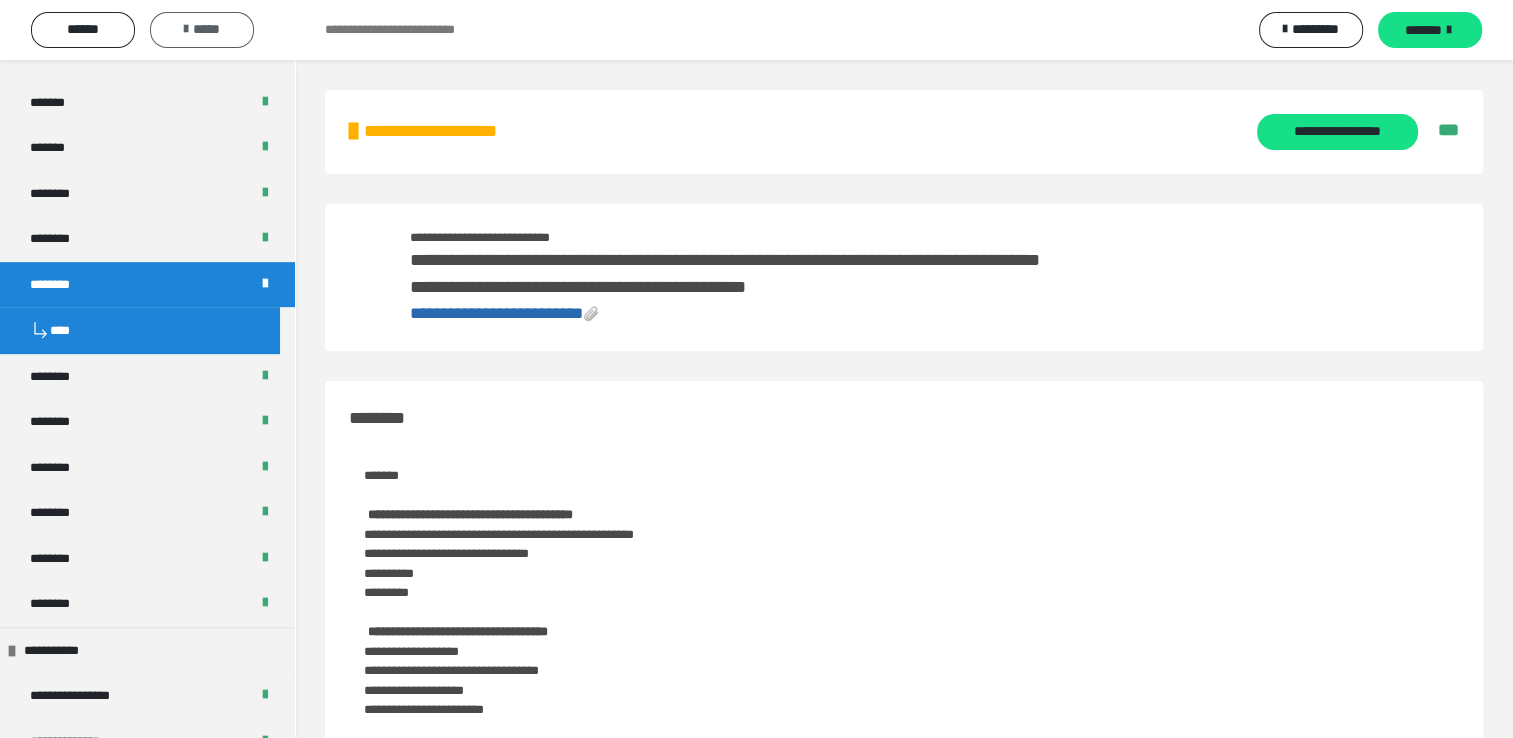 click on "*****" at bounding box center [202, 29] 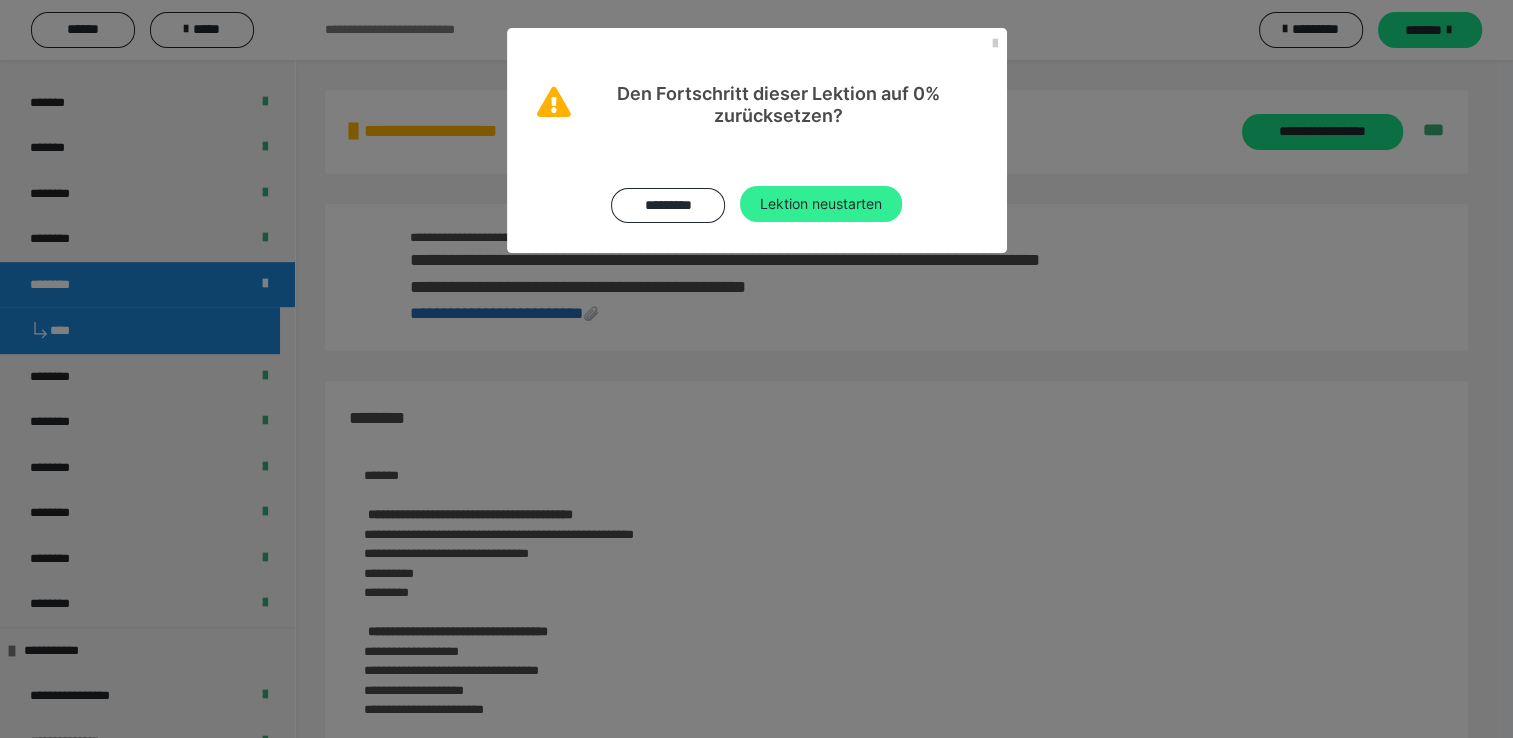 click on "Lektion neustarten" at bounding box center (821, 204) 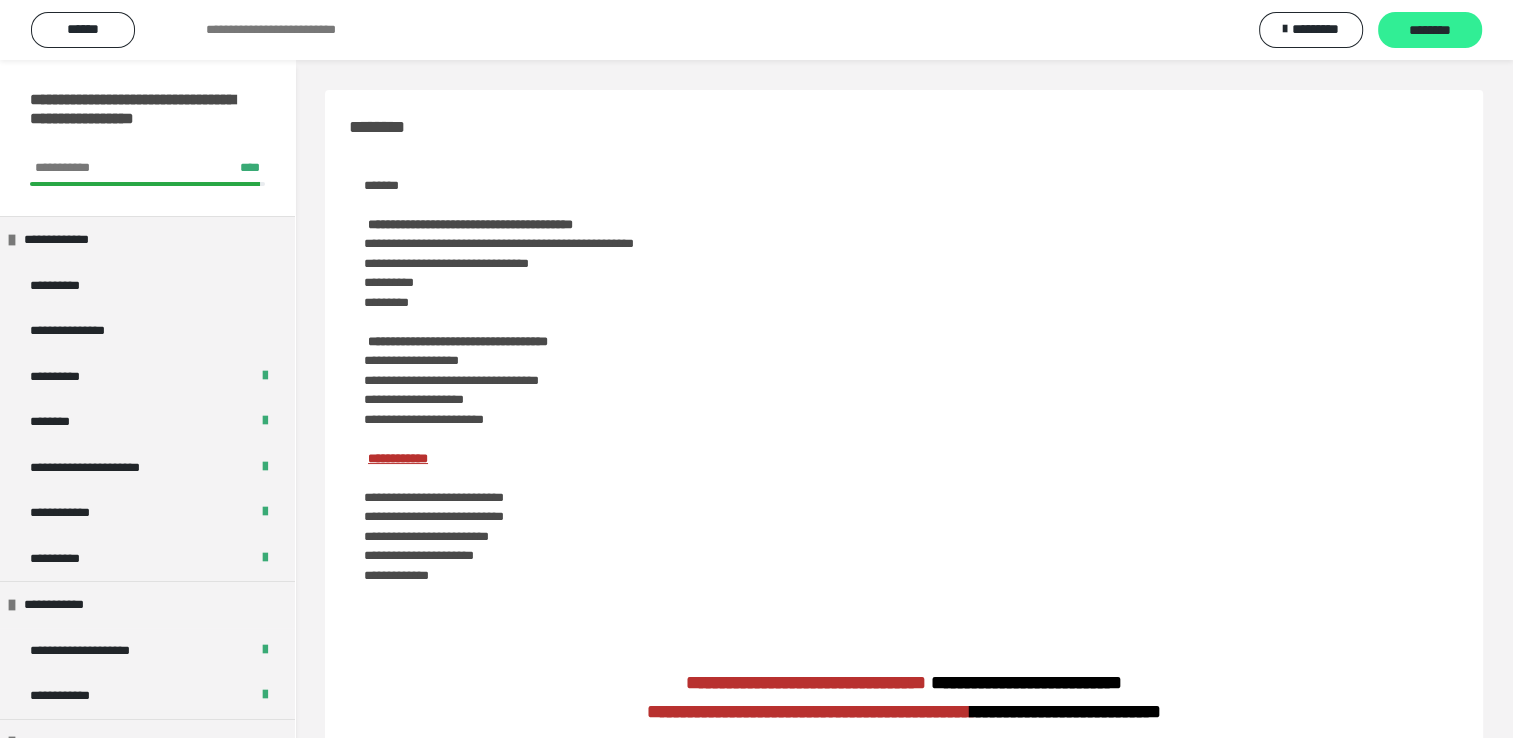 click on "********" at bounding box center [1430, 31] 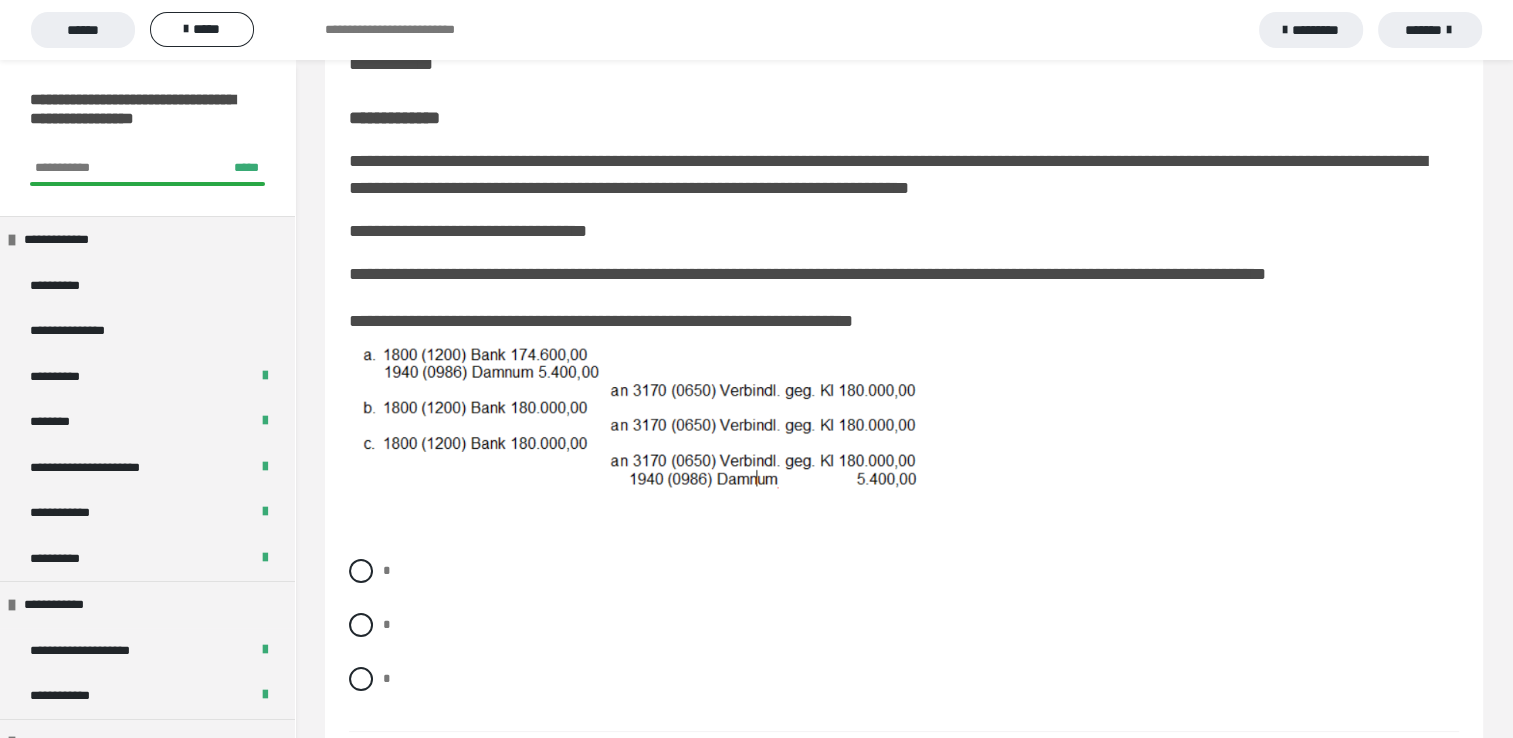 scroll, scrollTop: 200, scrollLeft: 0, axis: vertical 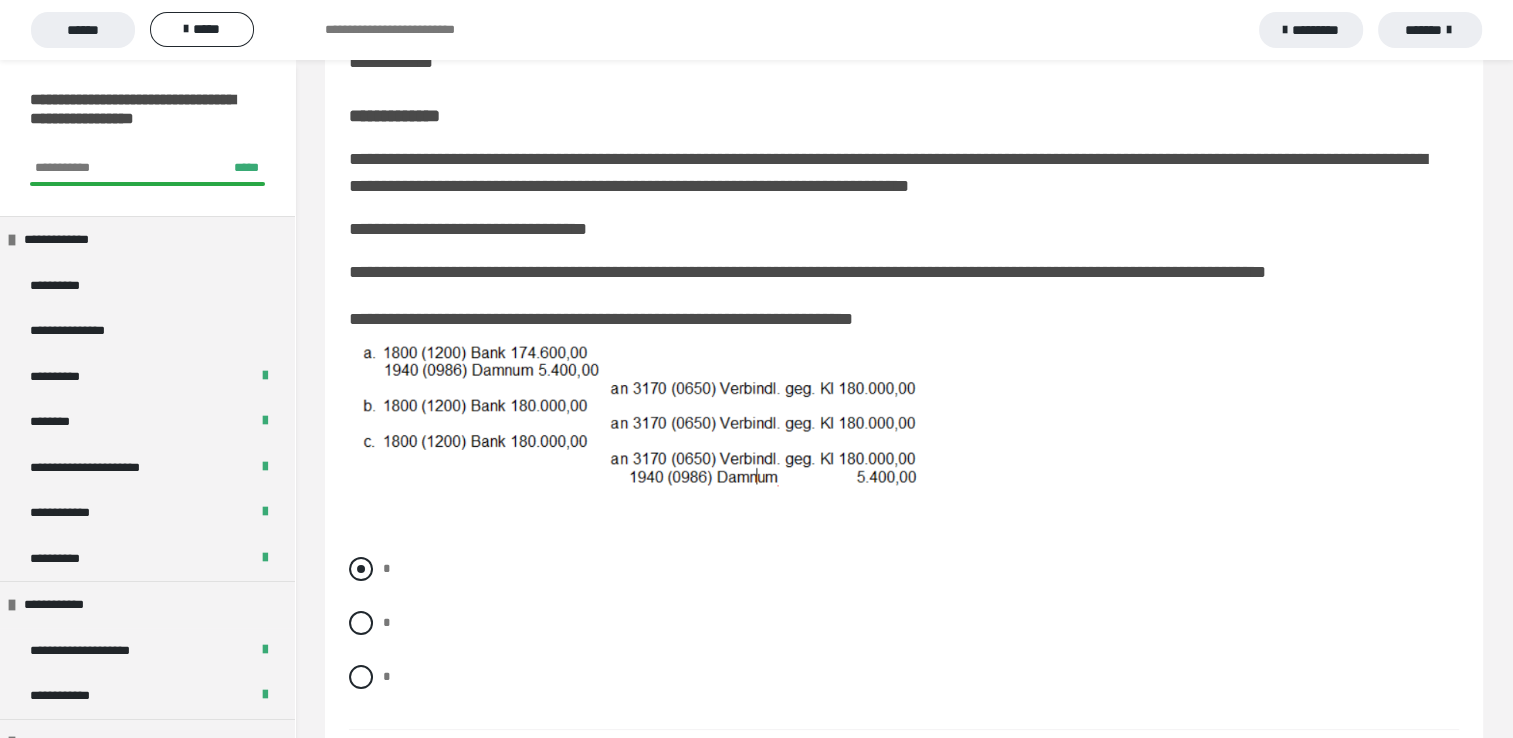 click at bounding box center [361, 569] 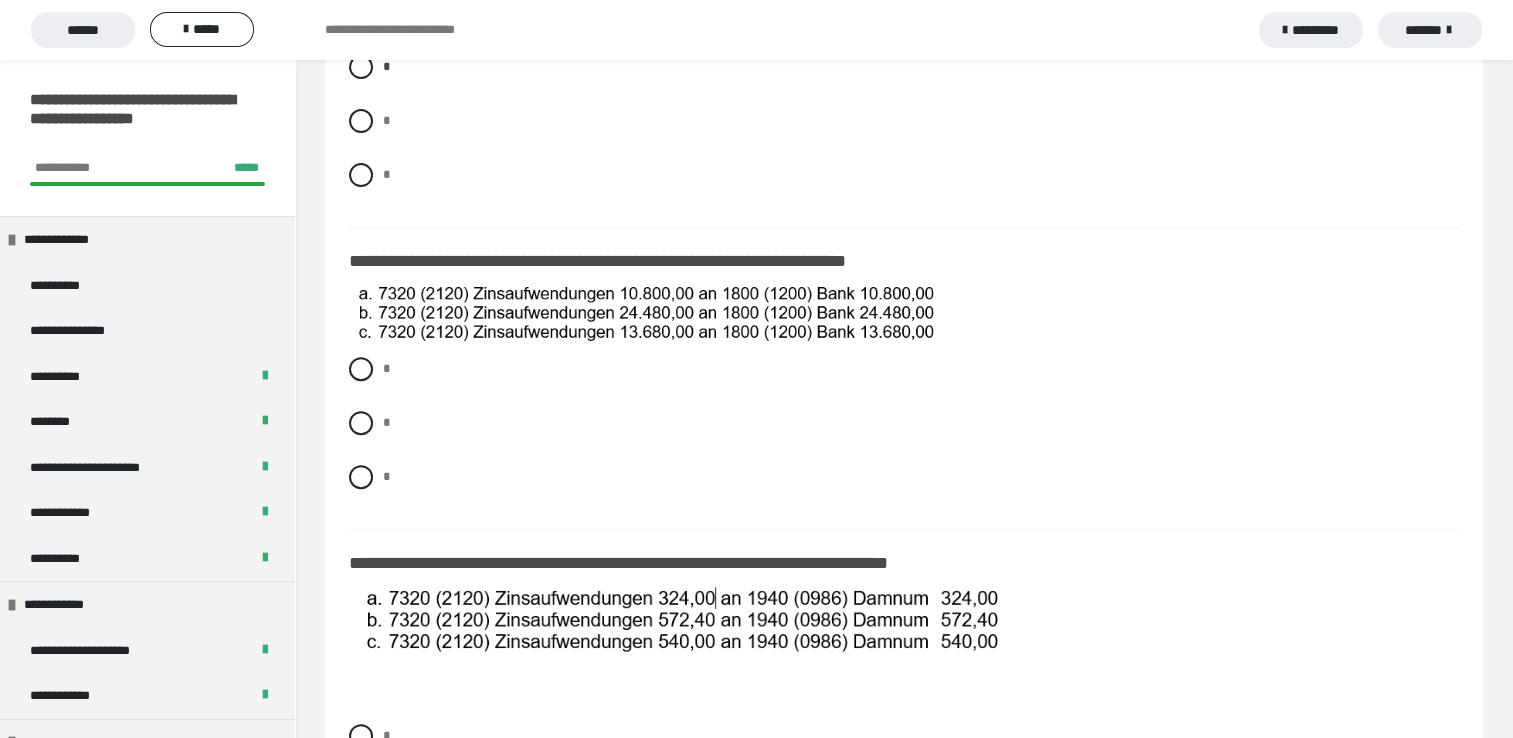 scroll, scrollTop: 720, scrollLeft: 0, axis: vertical 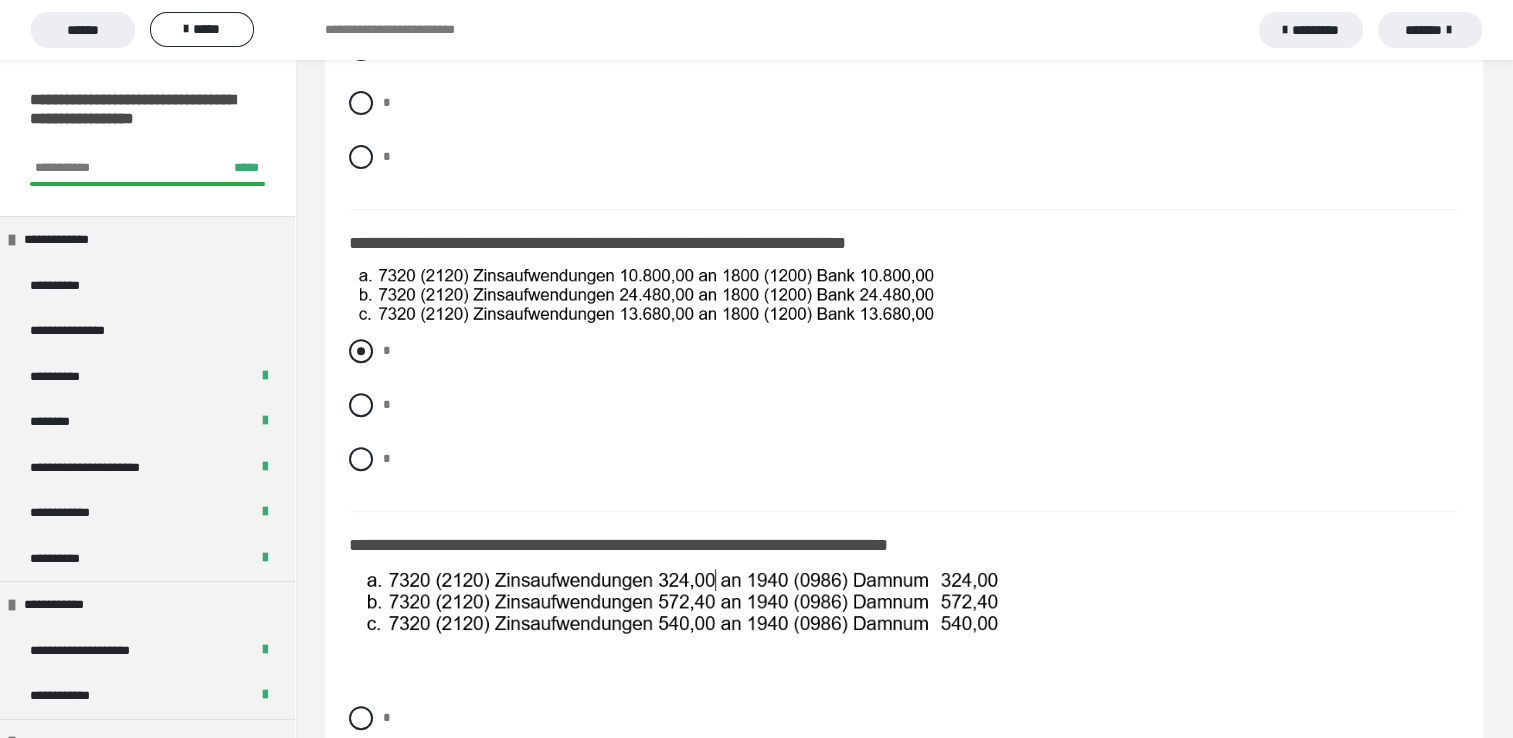 click at bounding box center (361, 351) 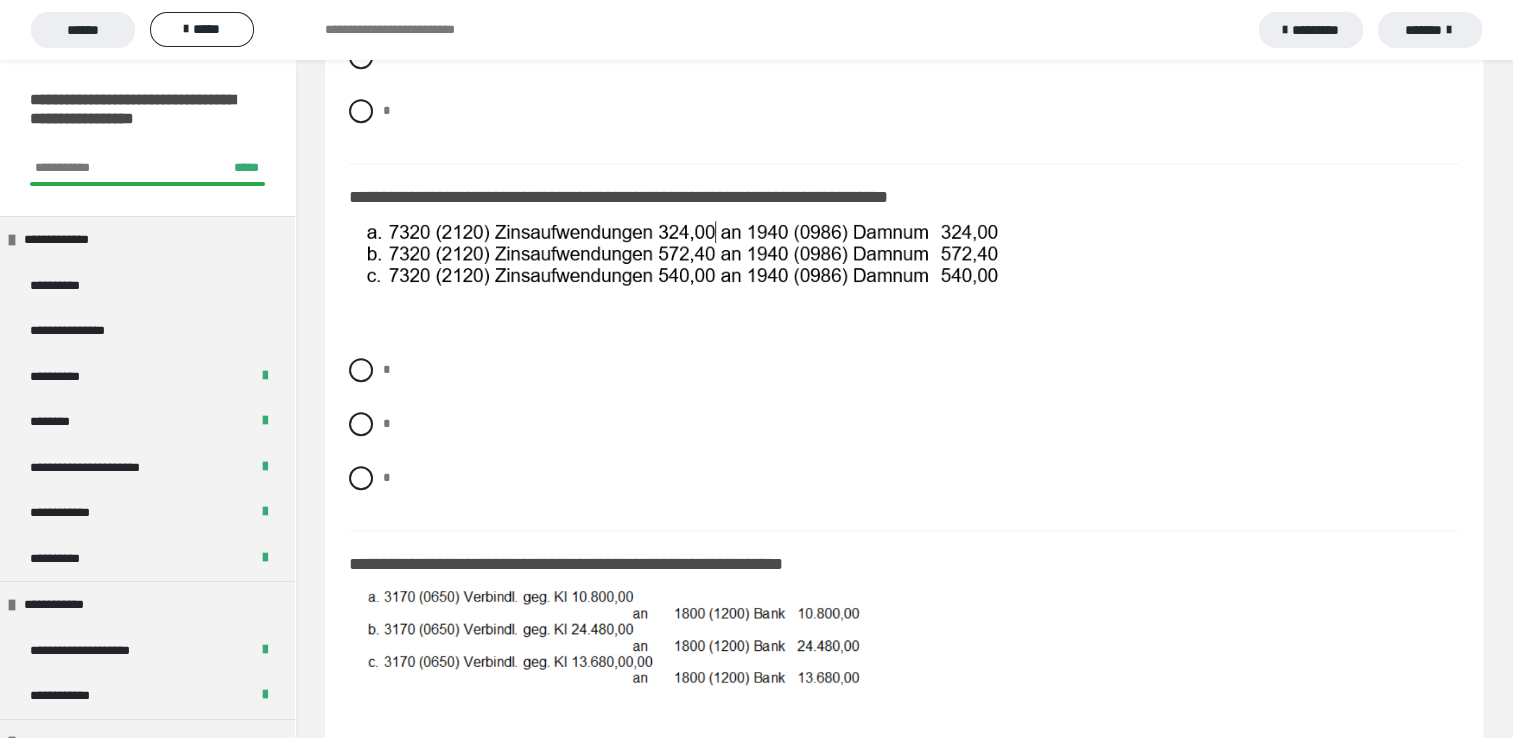 scroll, scrollTop: 1106, scrollLeft: 0, axis: vertical 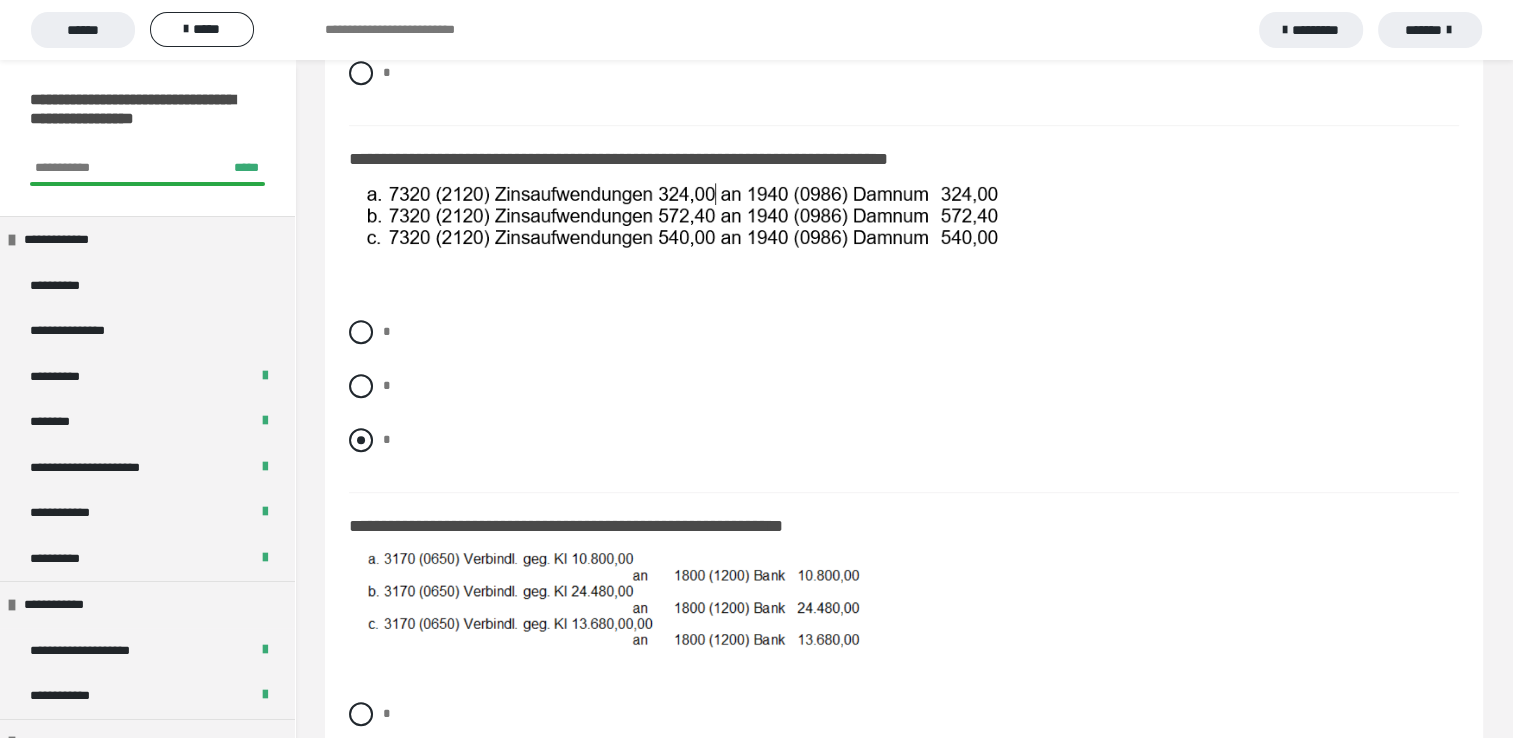 click at bounding box center (361, 440) 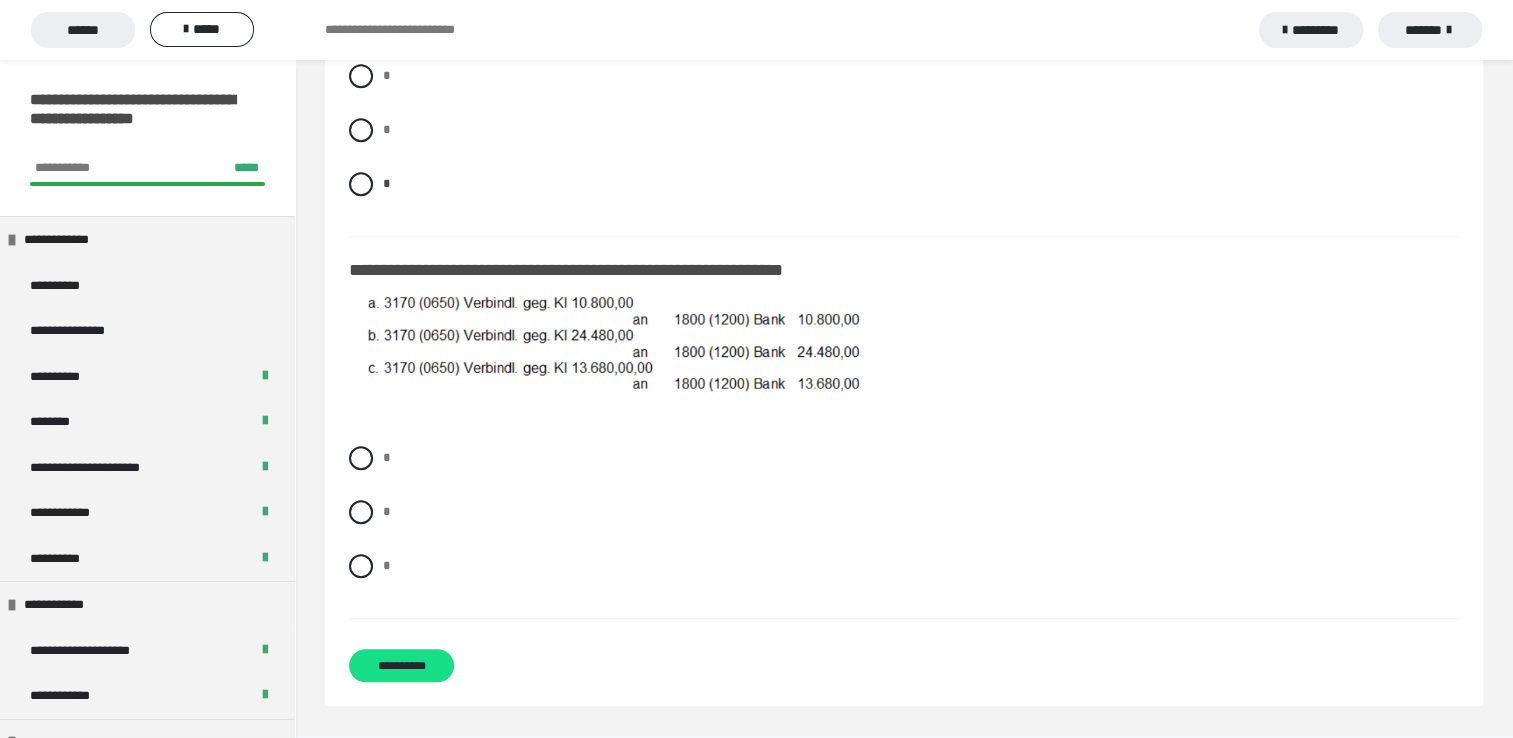 scroll, scrollTop: 1372, scrollLeft: 0, axis: vertical 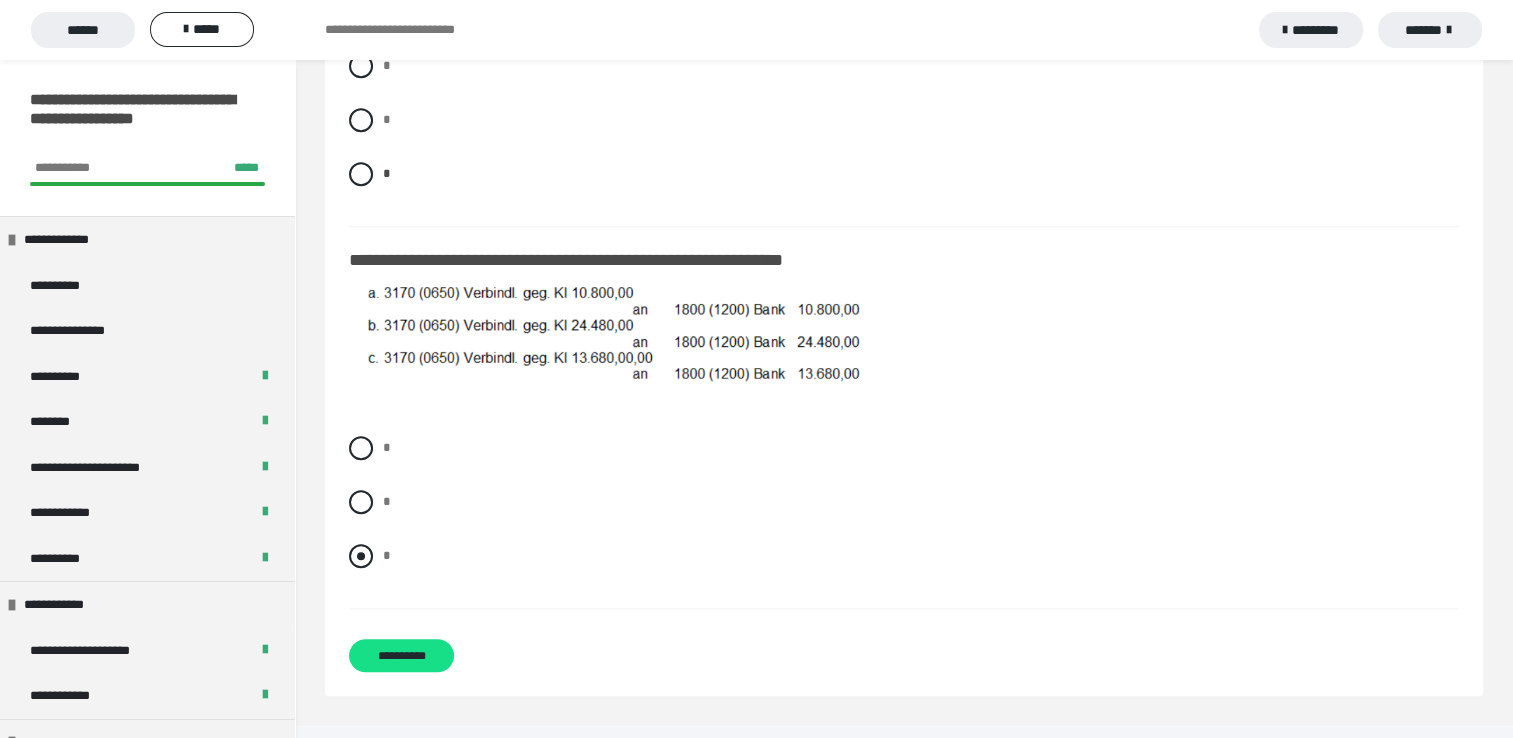 click at bounding box center (361, 556) 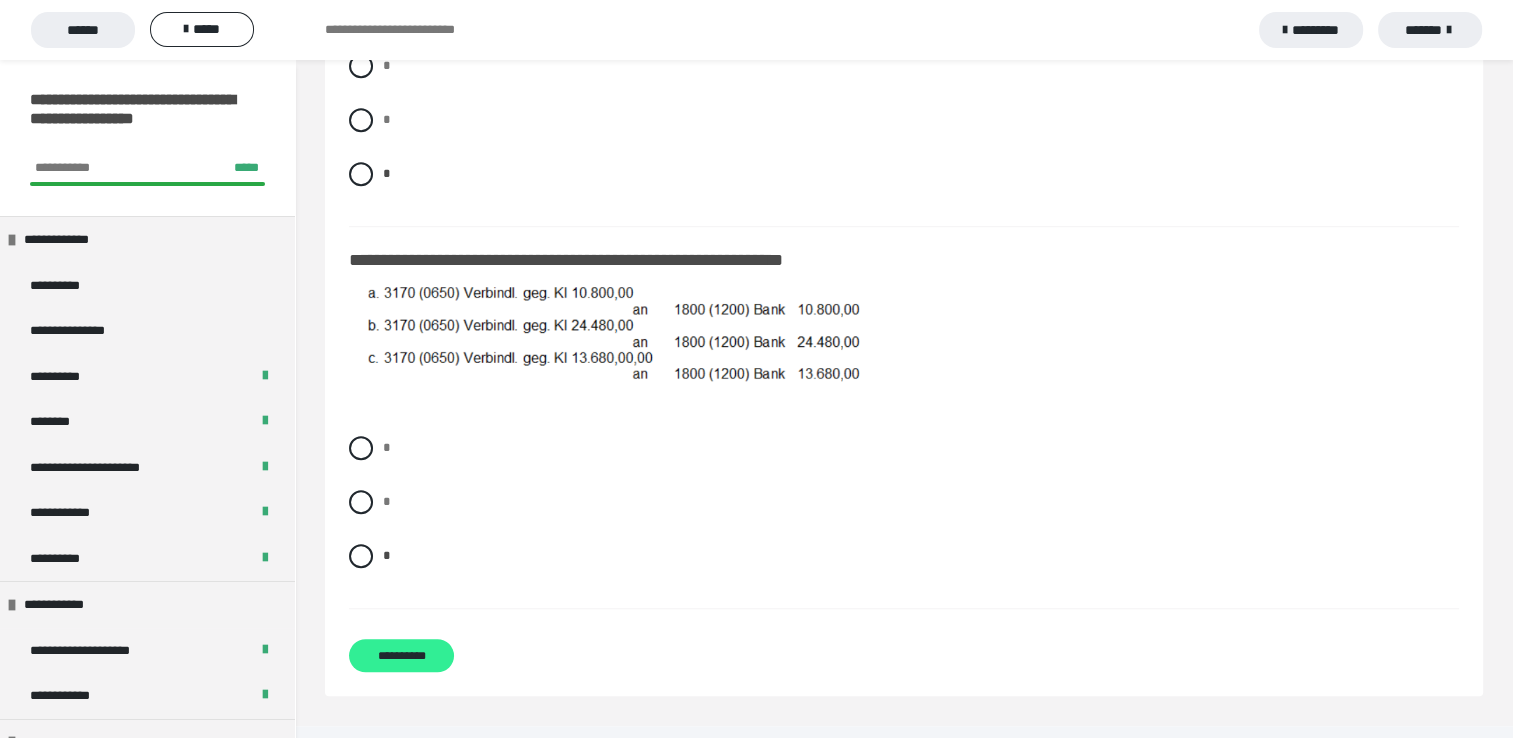 click on "**********" at bounding box center (401, 655) 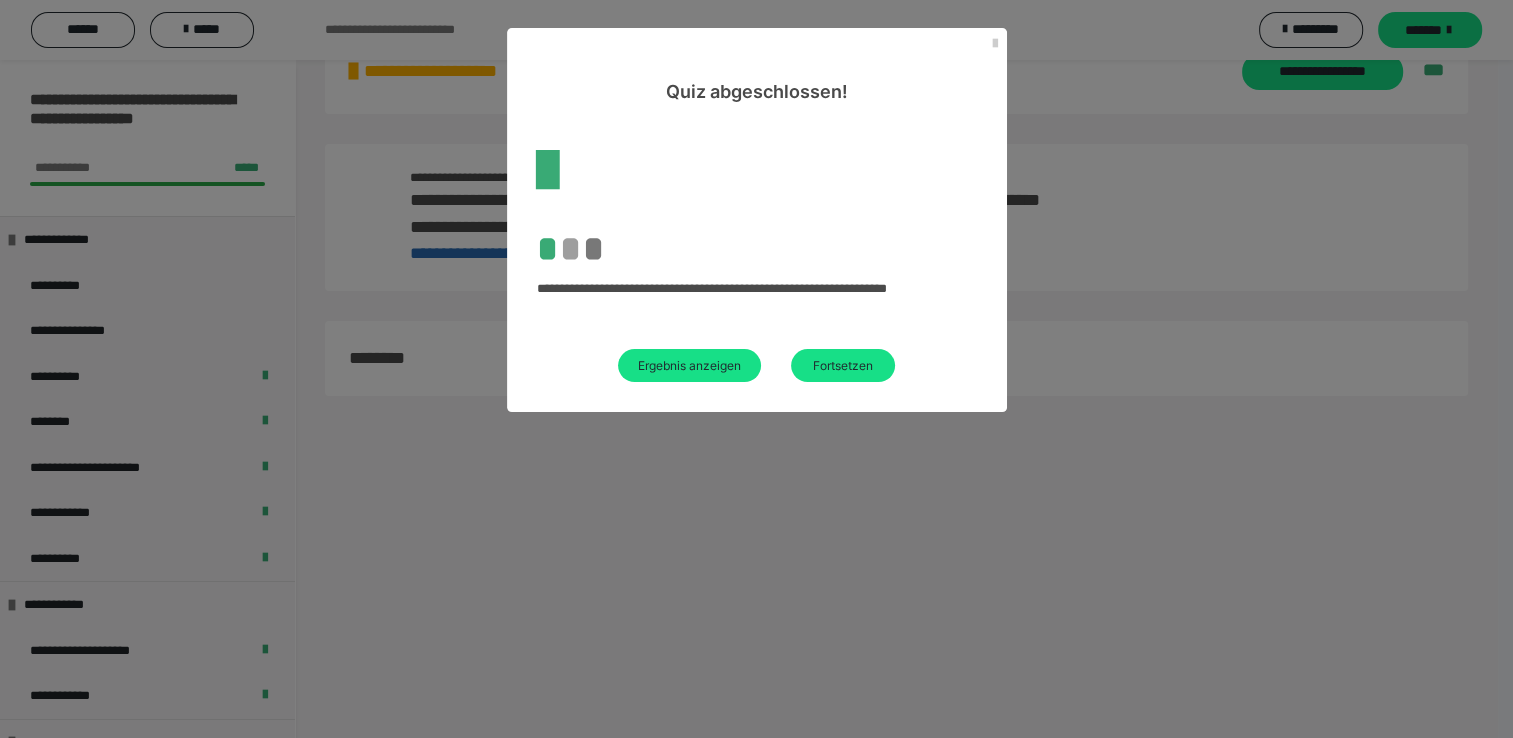 scroll, scrollTop: 60, scrollLeft: 0, axis: vertical 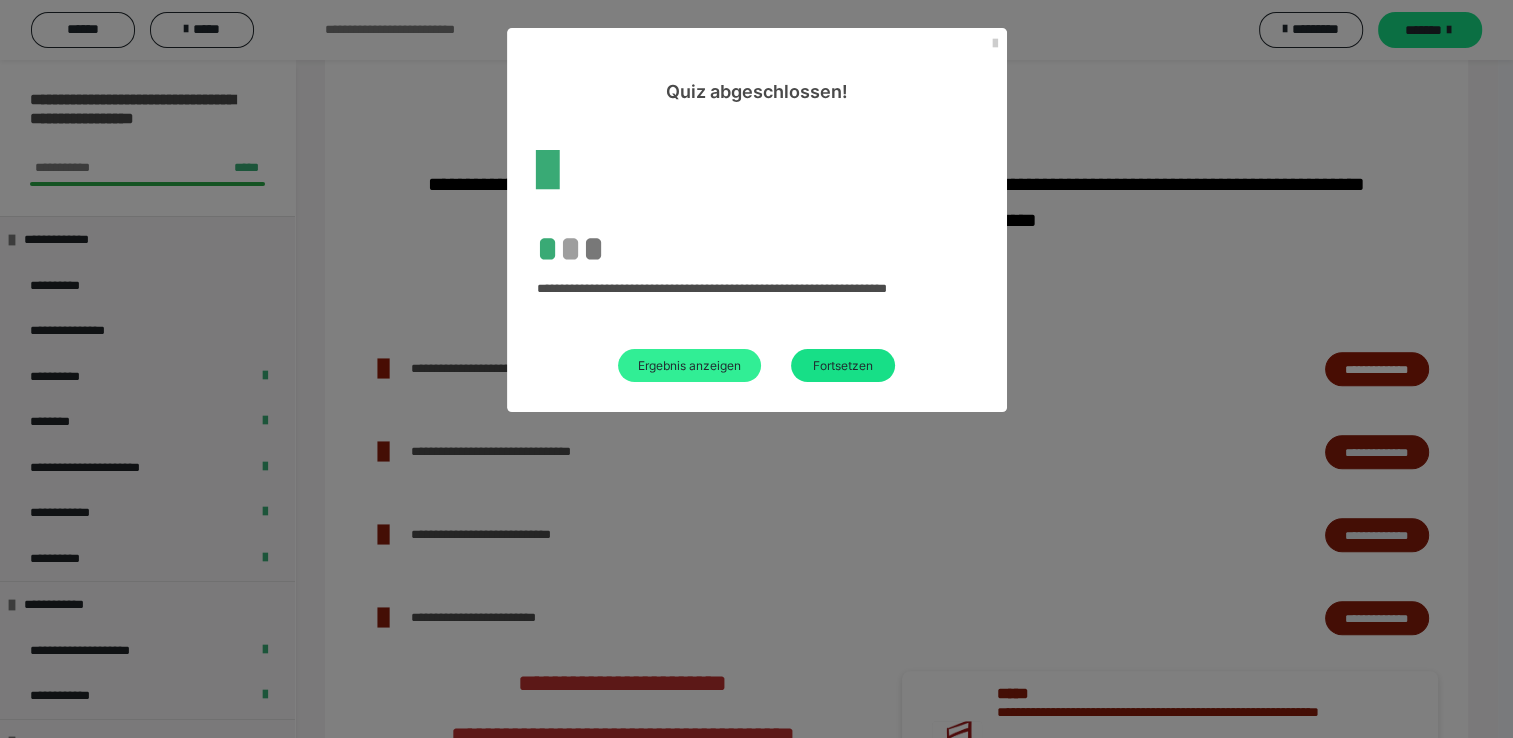 click on "Ergebnis anzeigen" at bounding box center [689, 365] 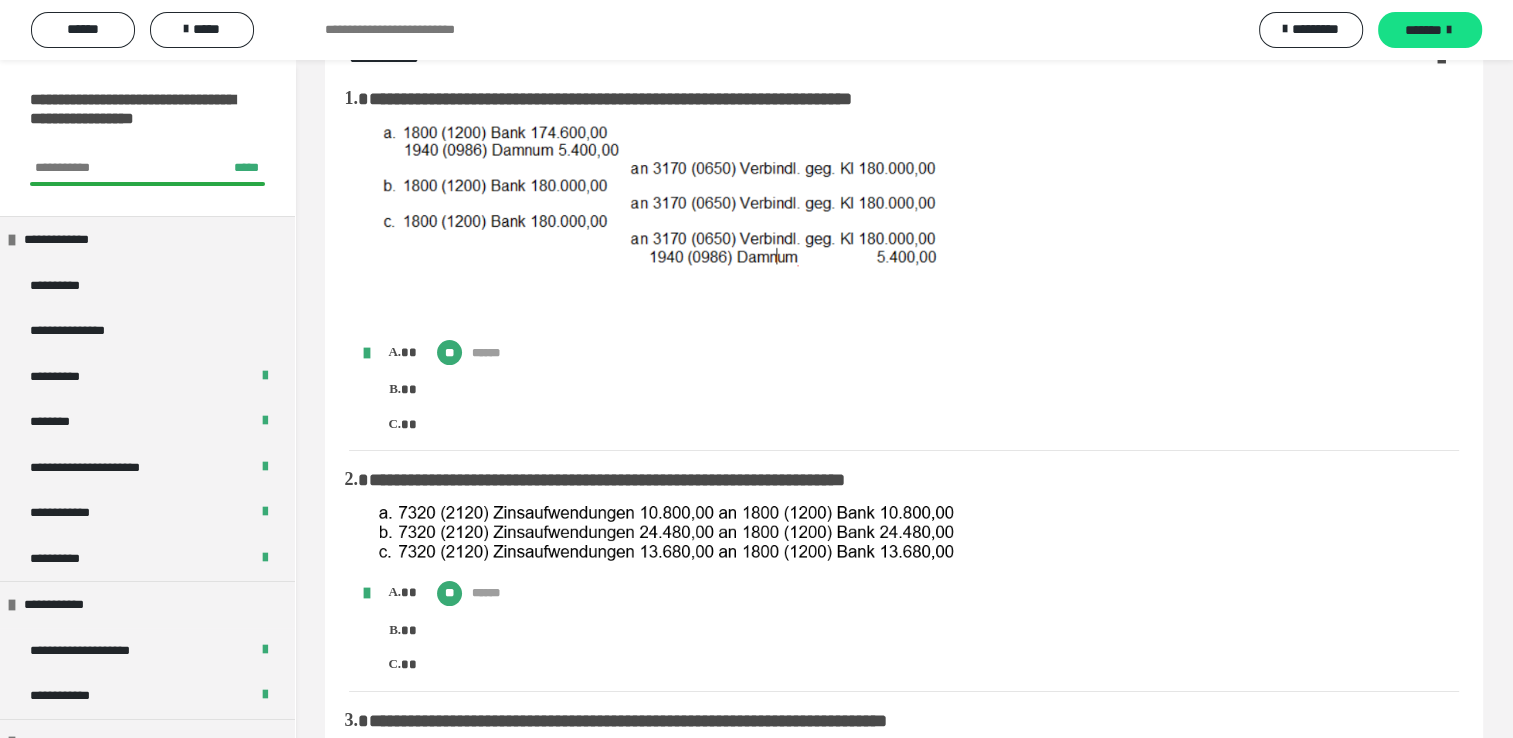 scroll, scrollTop: 0, scrollLeft: 0, axis: both 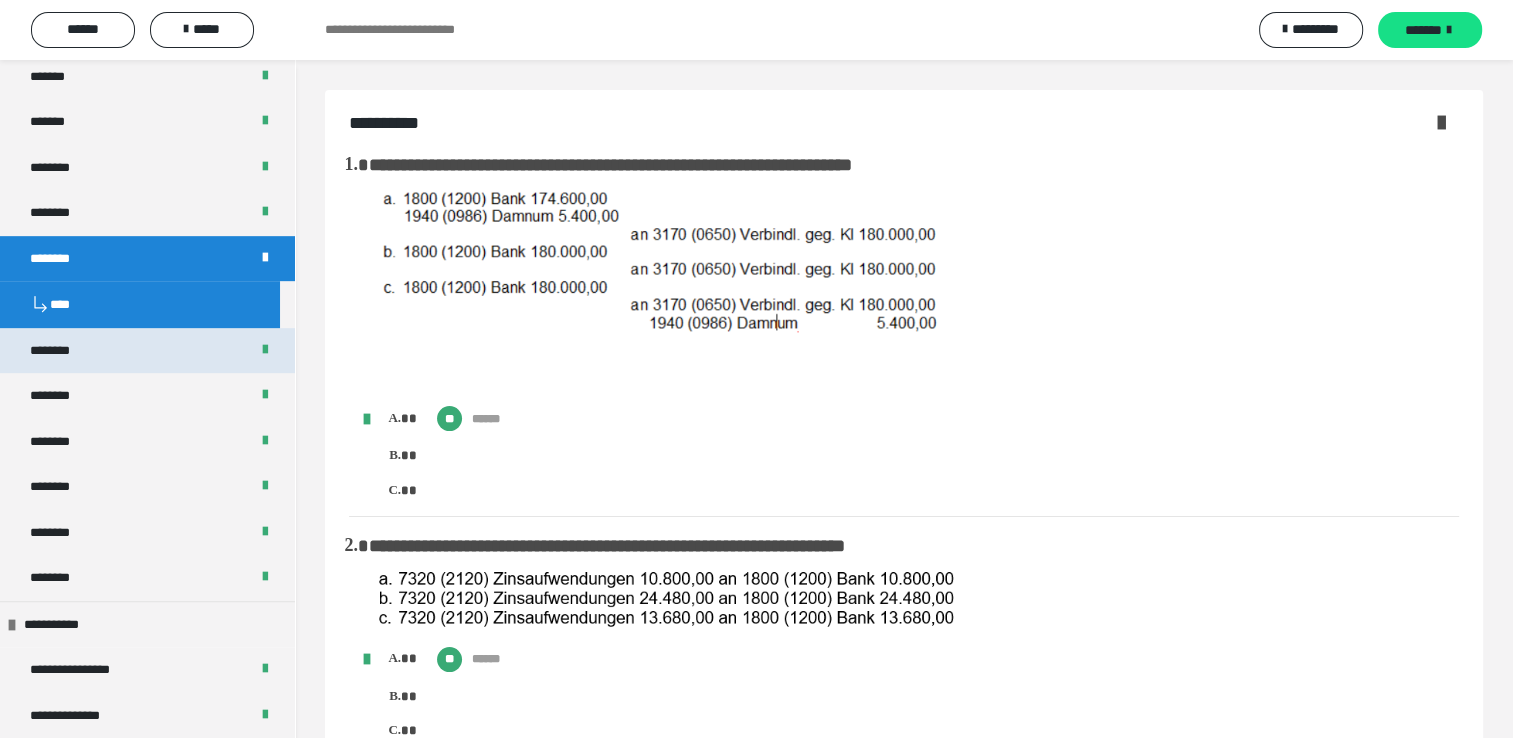 click on "********" at bounding box center (147, 351) 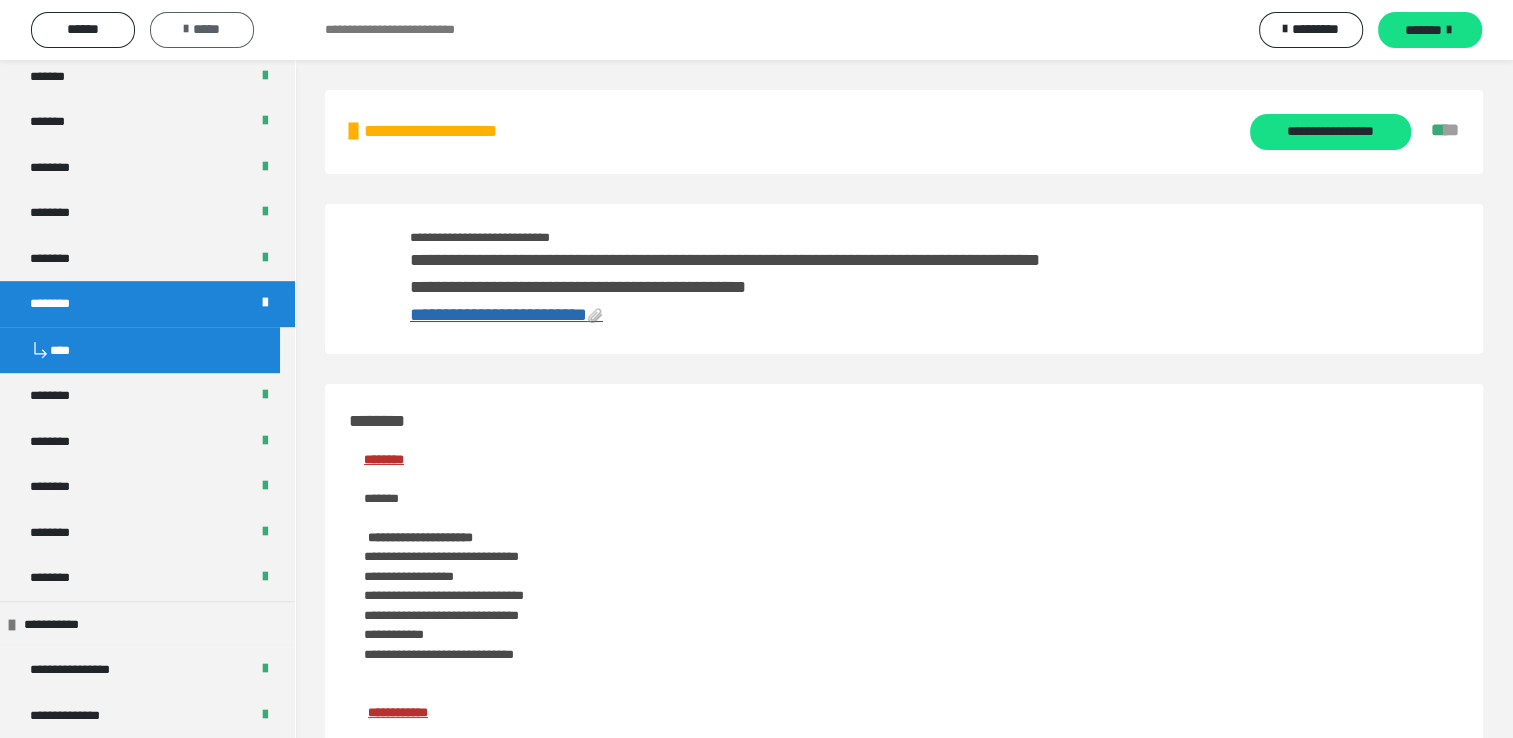 click on "*****" at bounding box center [202, 29] 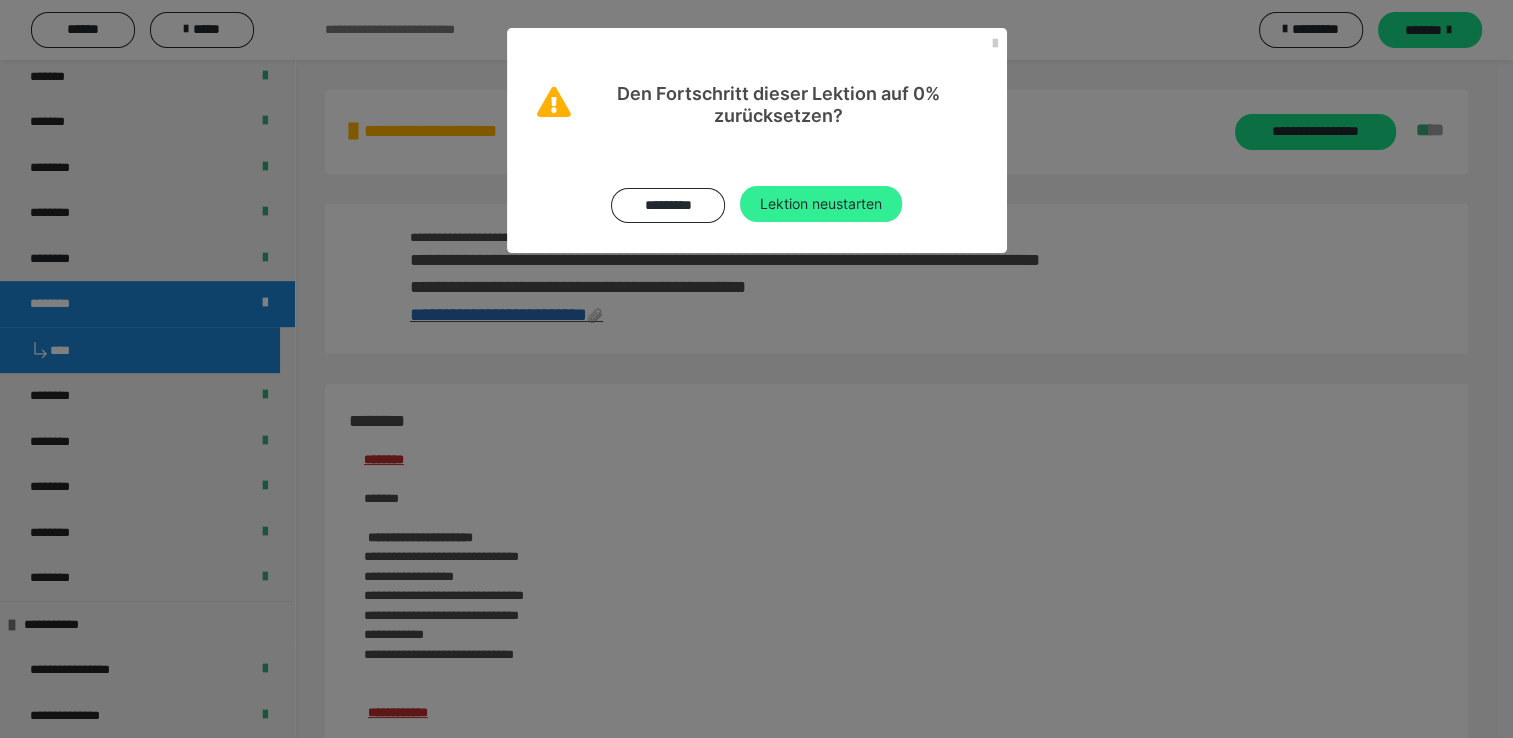 click on "Lektion neustarten" at bounding box center [821, 204] 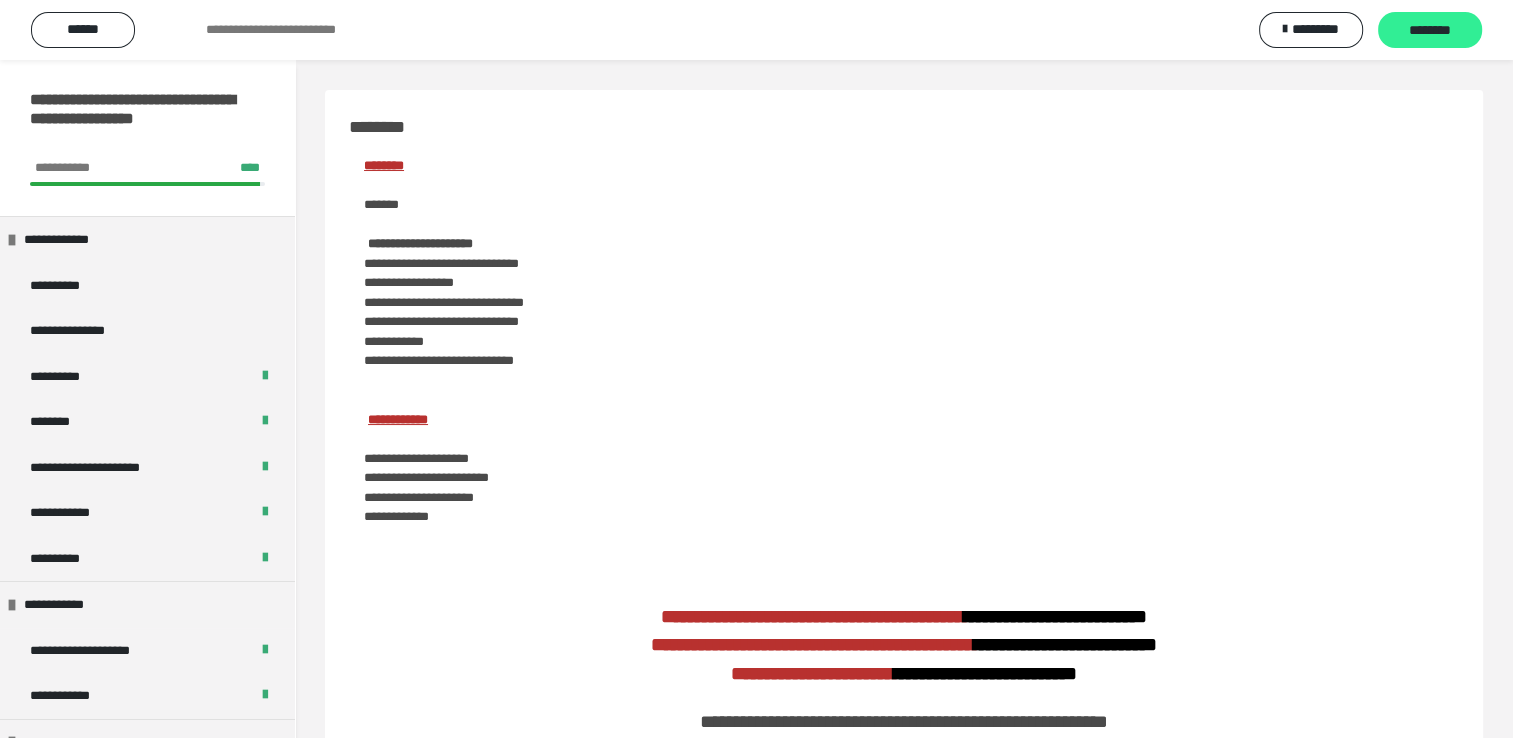 click on "********" at bounding box center (1430, 31) 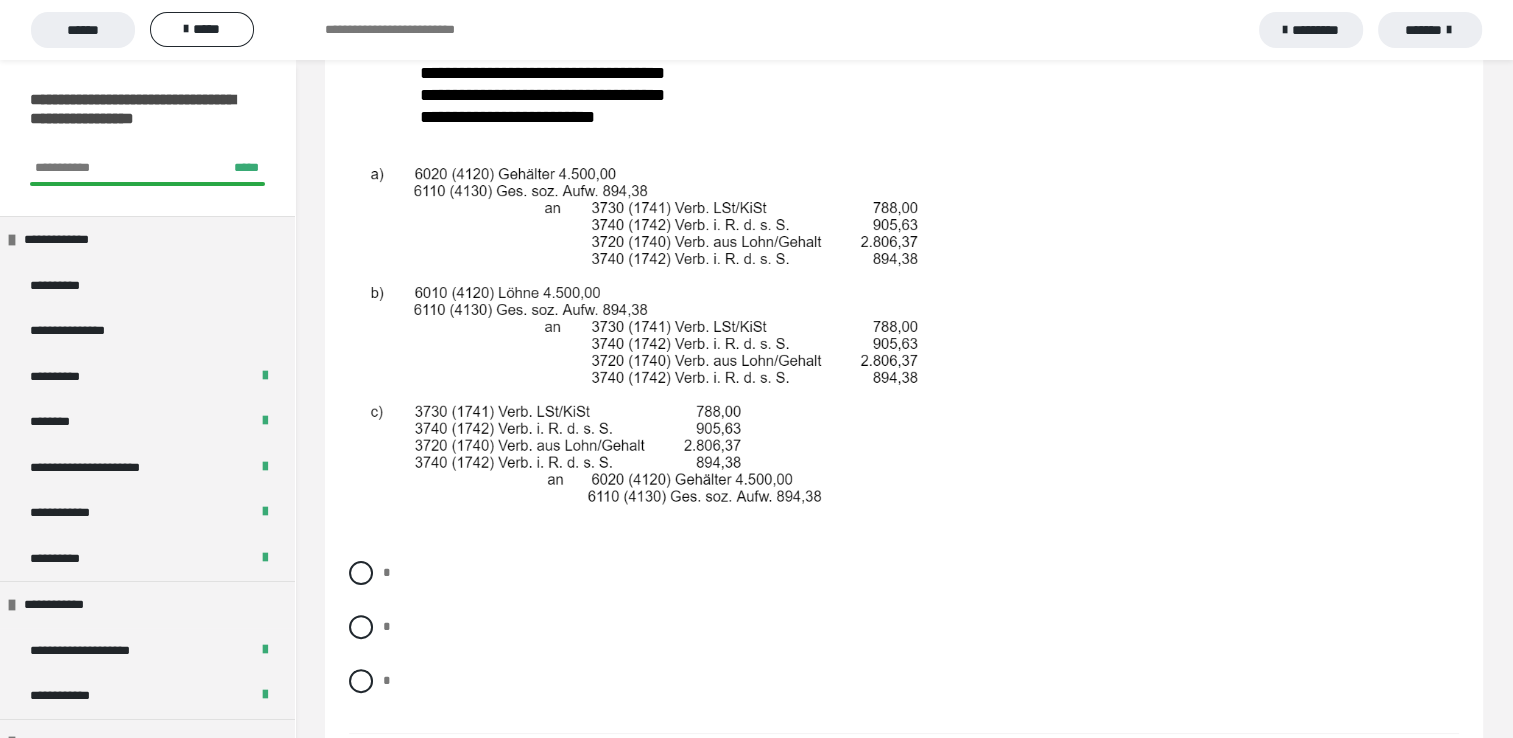 scroll, scrollTop: 360, scrollLeft: 0, axis: vertical 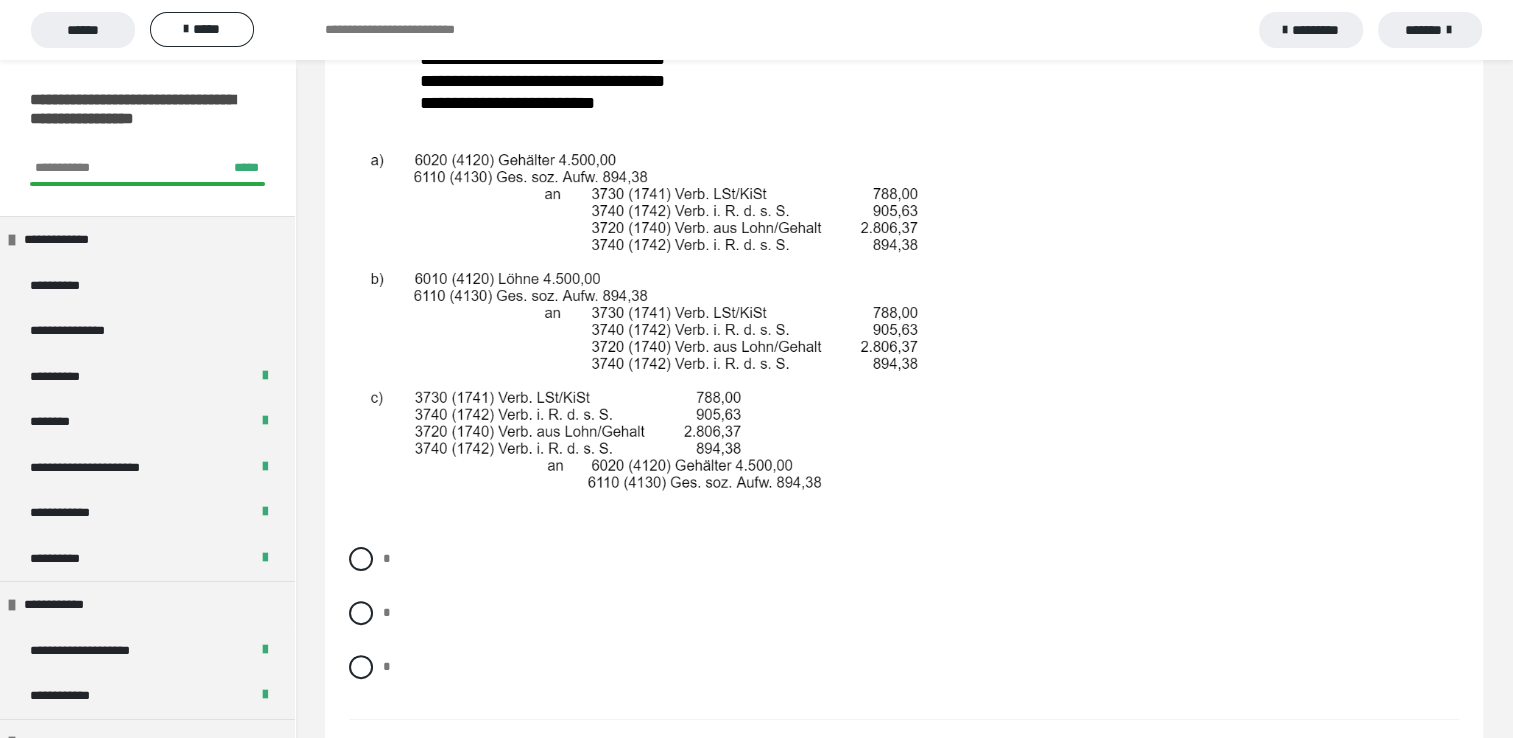 drag, startPoint x: 361, startPoint y: 563, endPoint x: 1472, endPoint y: 738, distance: 1124.6982 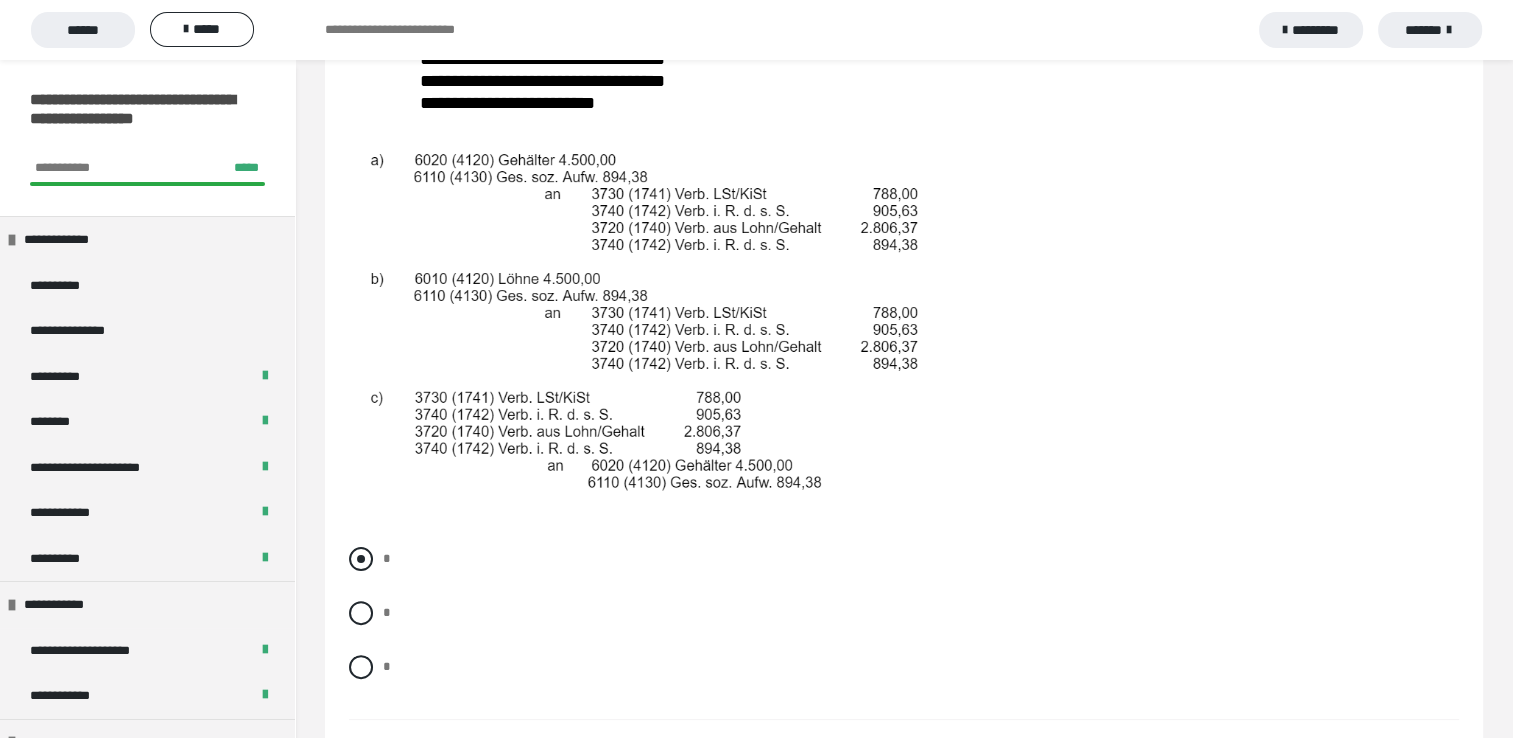 click at bounding box center (361, 559) 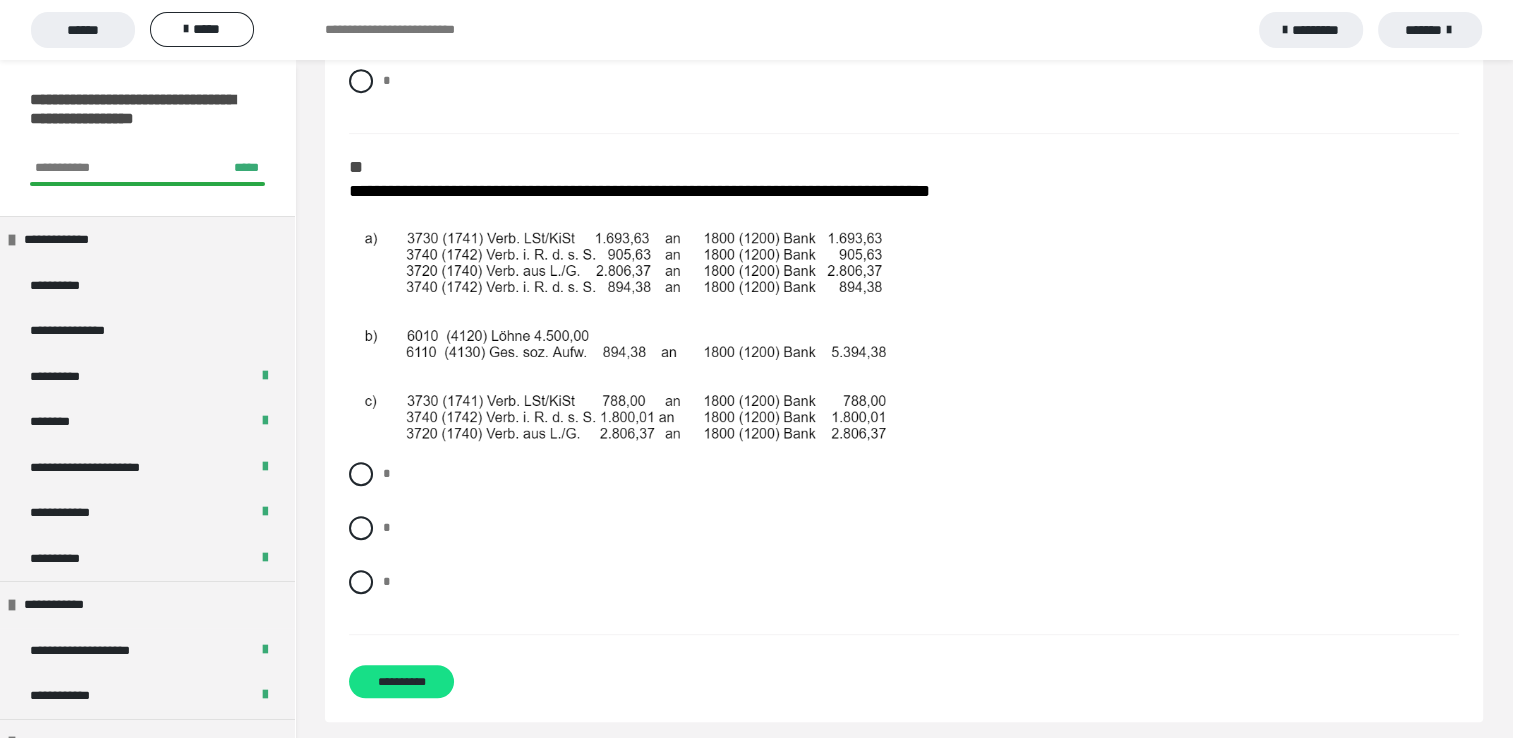 scroll, scrollTop: 968, scrollLeft: 0, axis: vertical 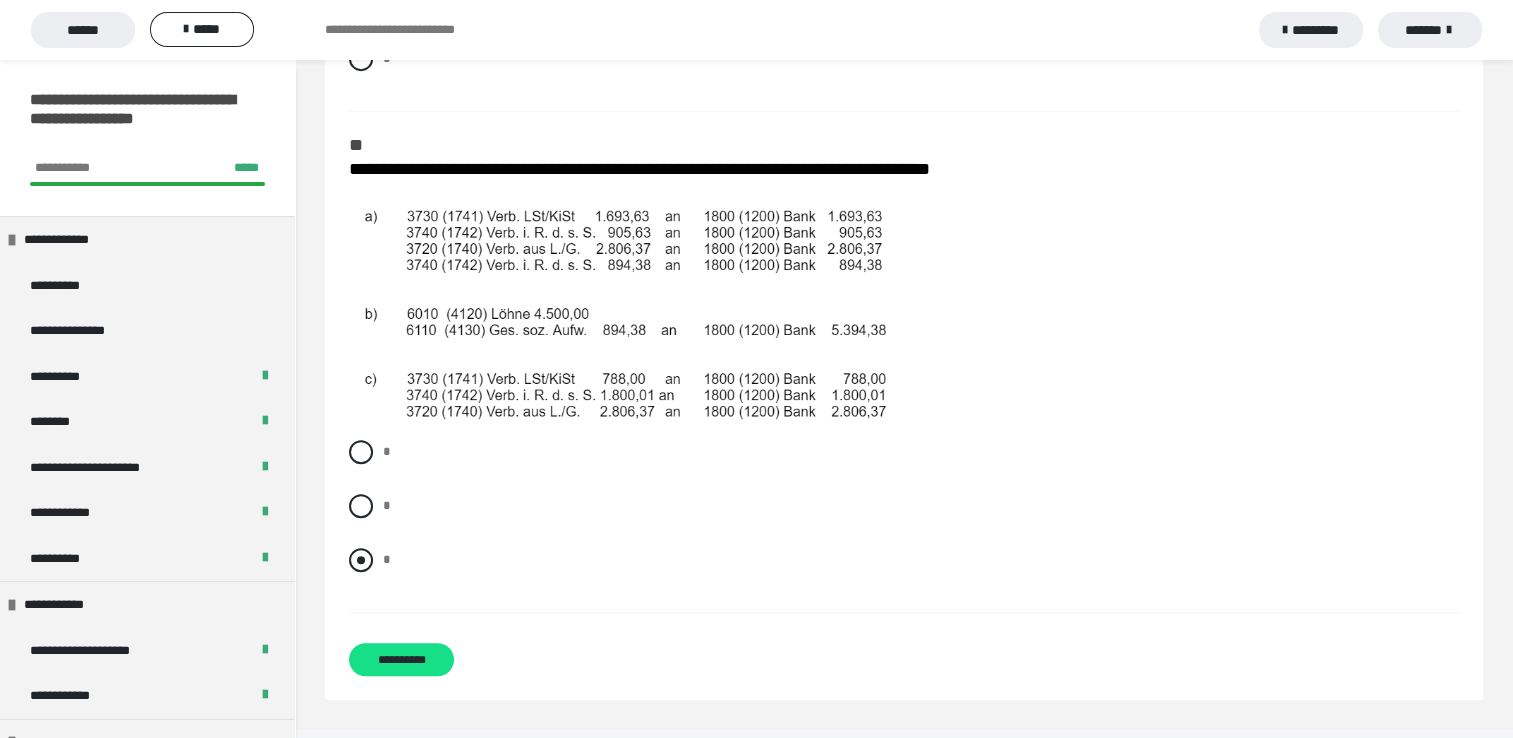 click at bounding box center (361, 560) 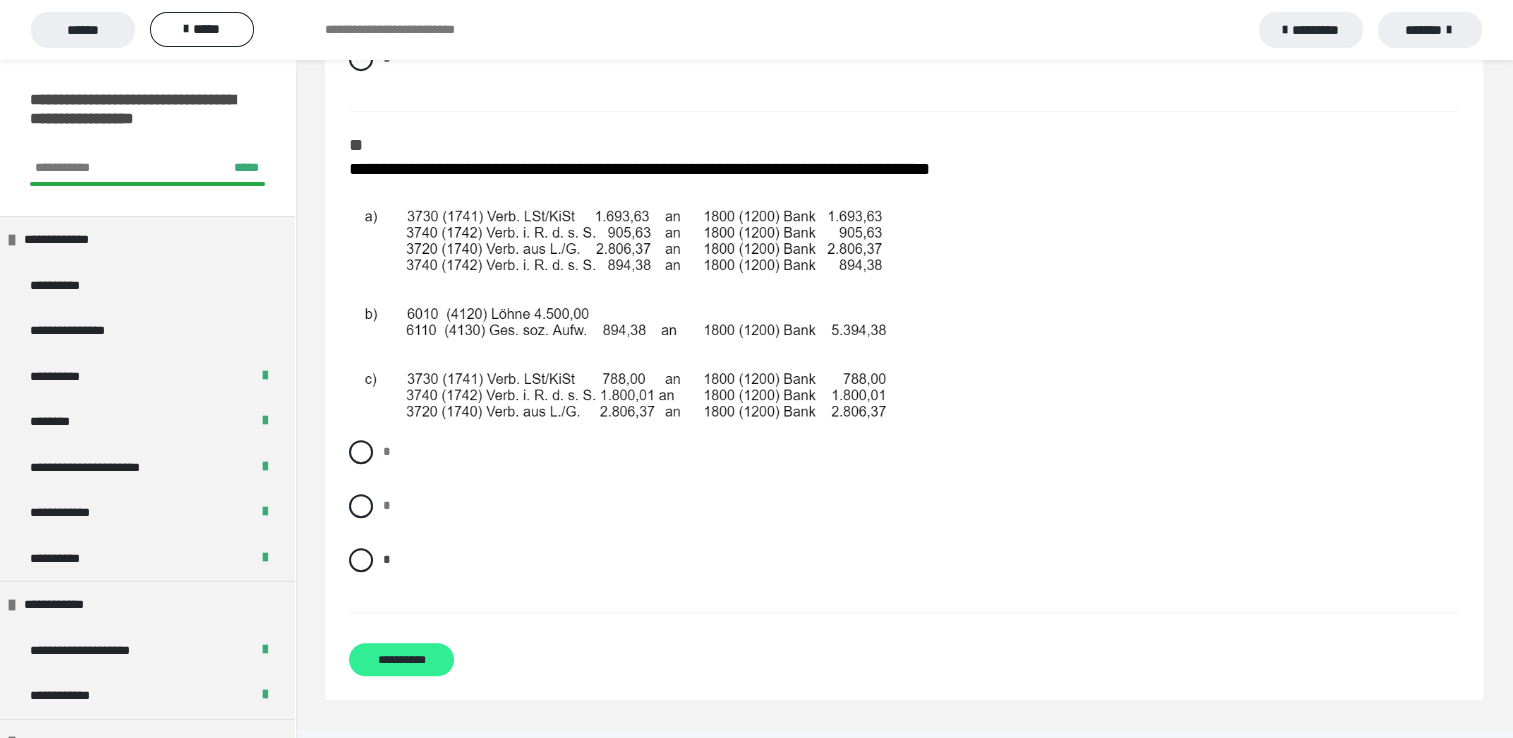 click on "**********" at bounding box center [401, 659] 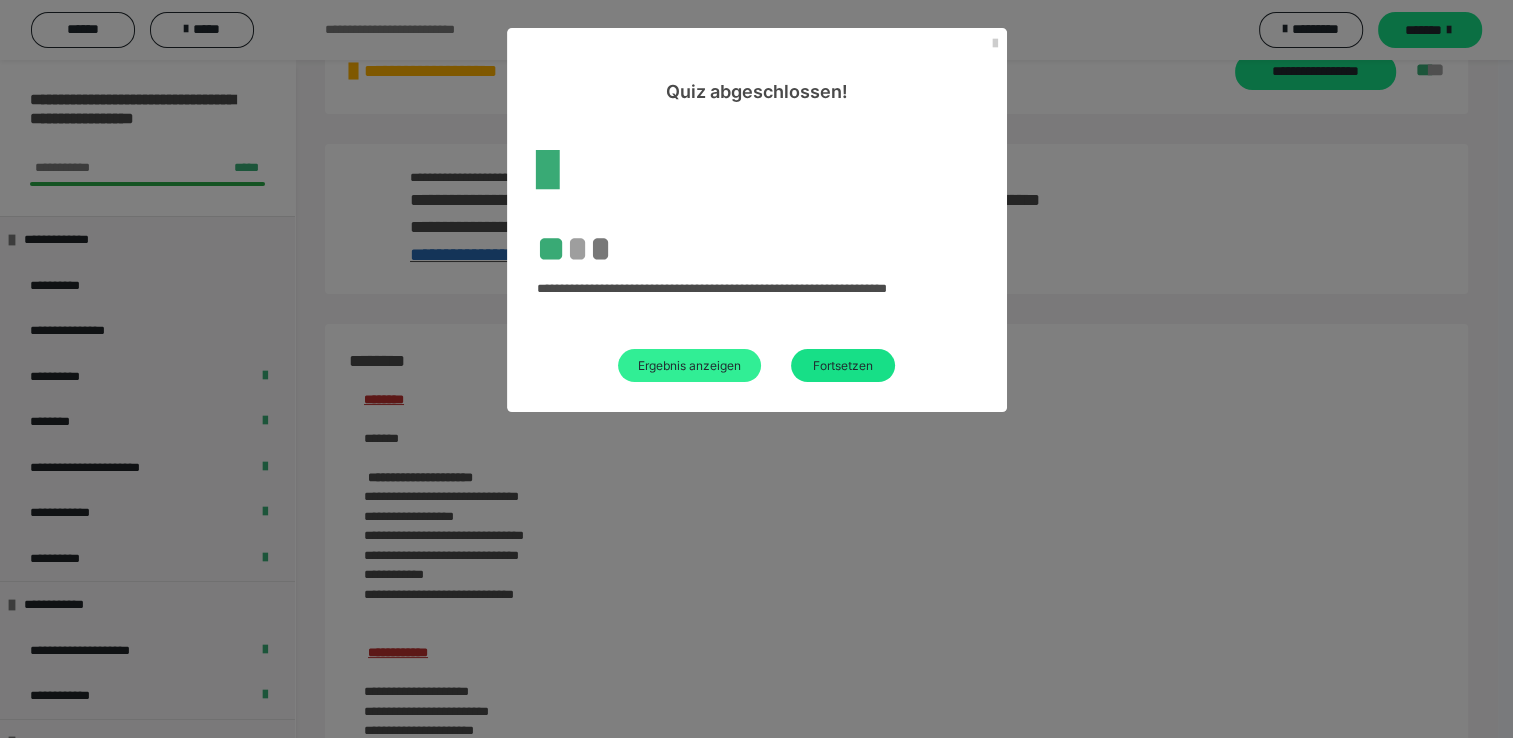 scroll, scrollTop: 968, scrollLeft: 0, axis: vertical 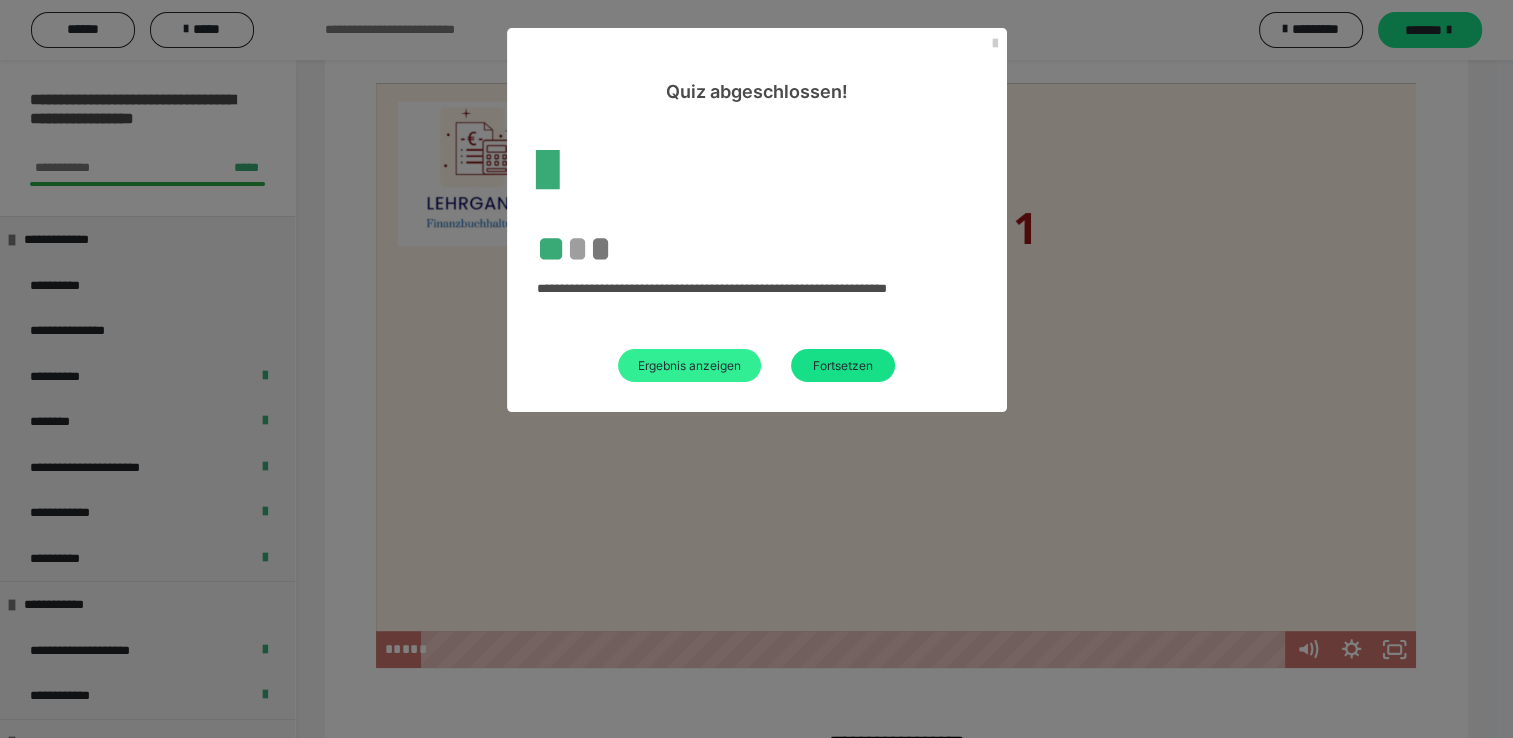 click on "Ergebnis anzeigen" at bounding box center (689, 365) 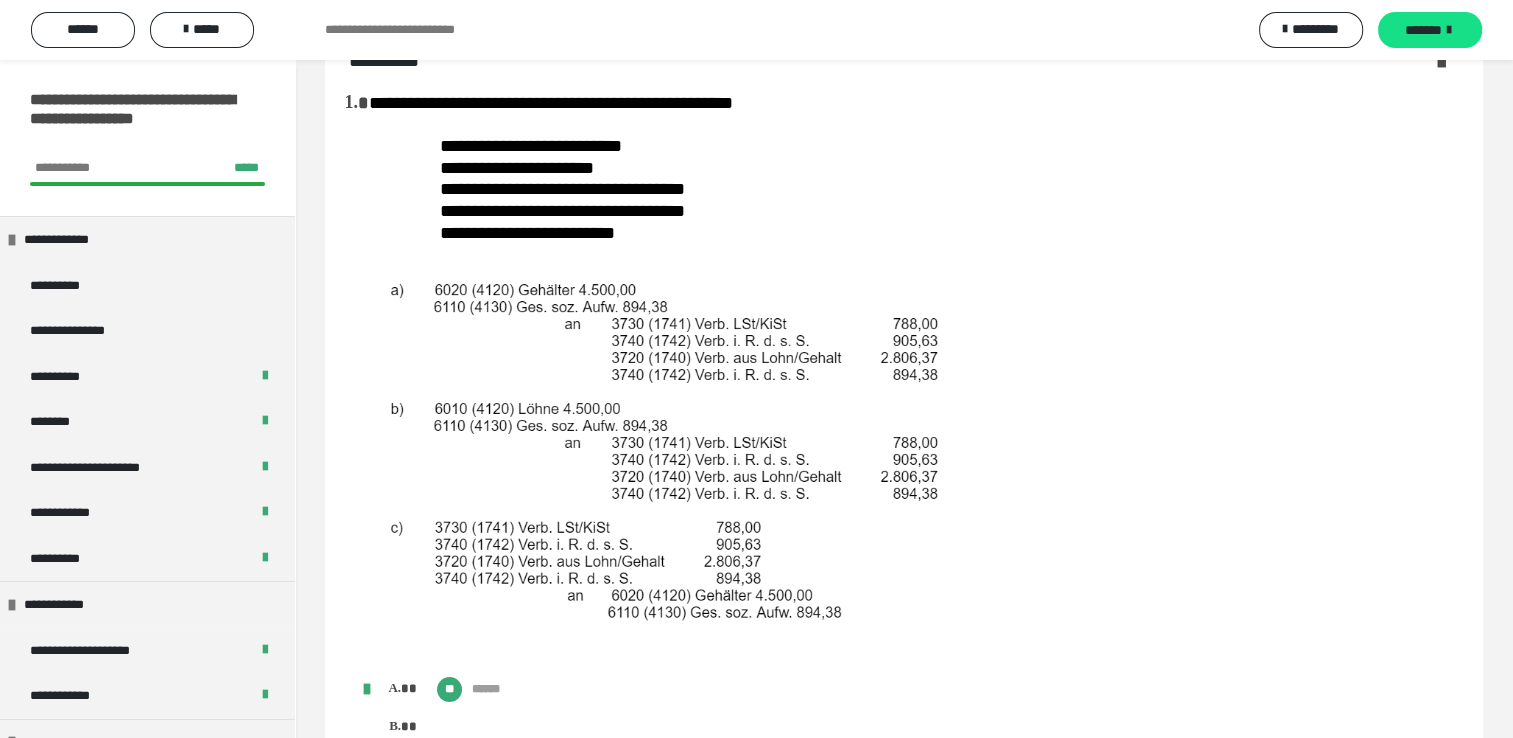 scroll, scrollTop: 0, scrollLeft: 0, axis: both 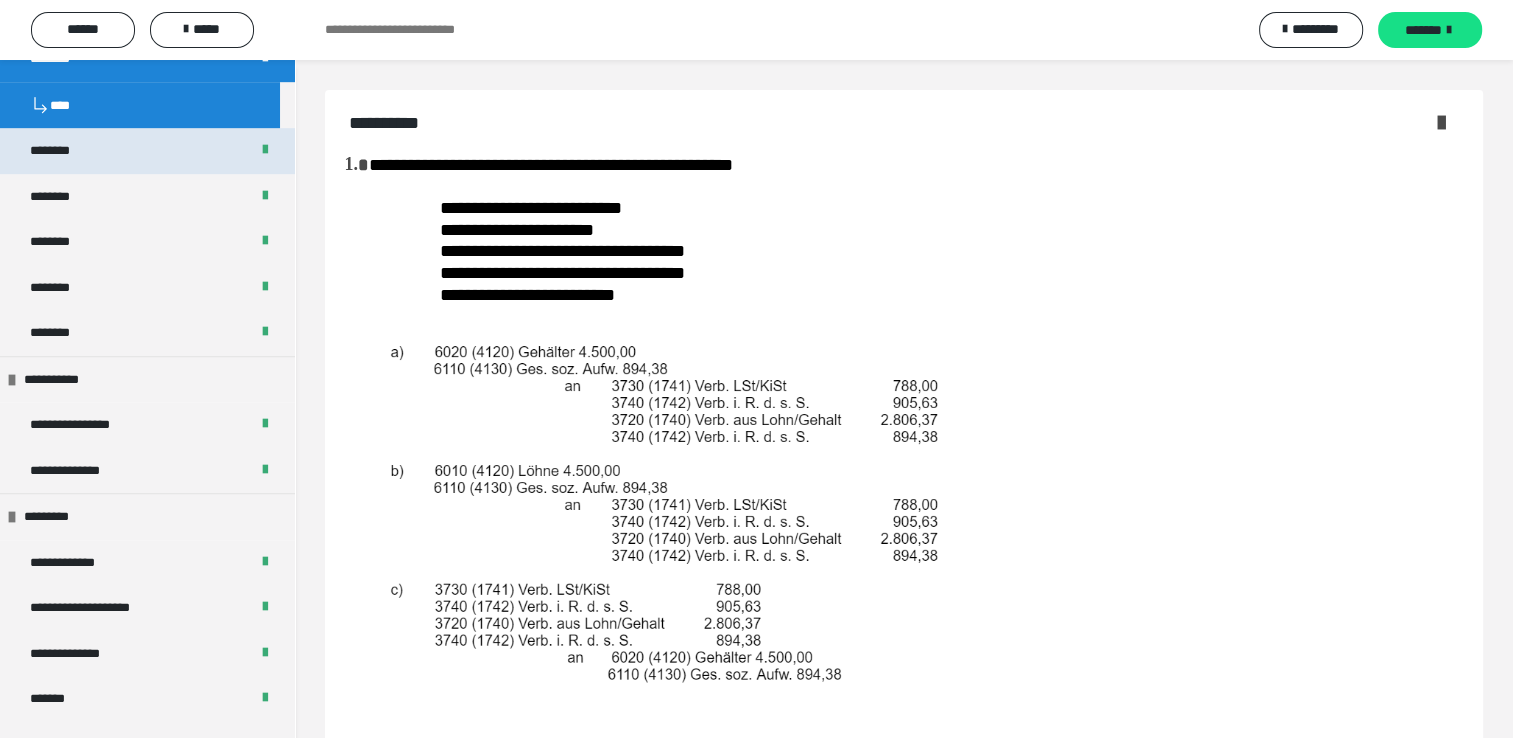 click on "********" at bounding box center [147, 151] 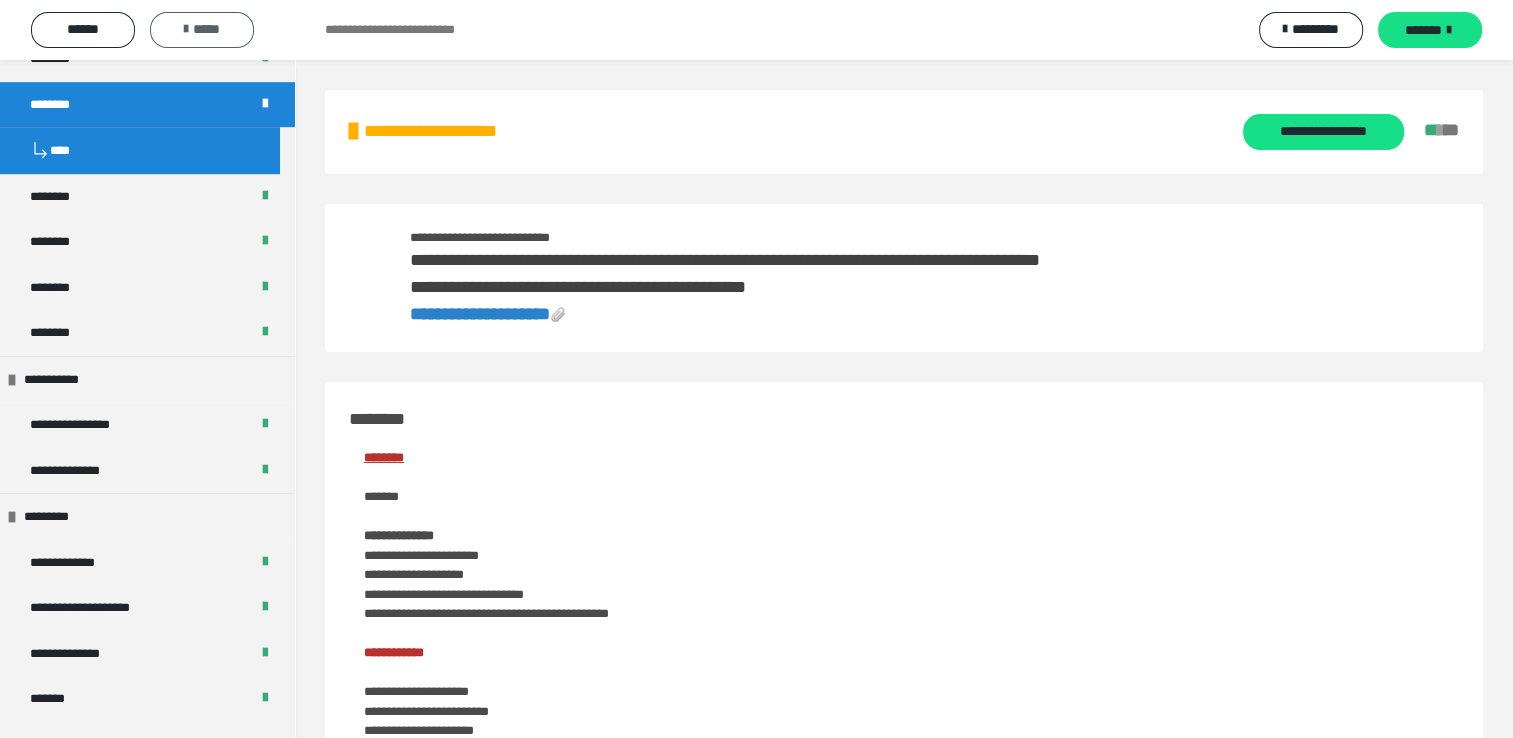 click on "*****" at bounding box center (202, 29) 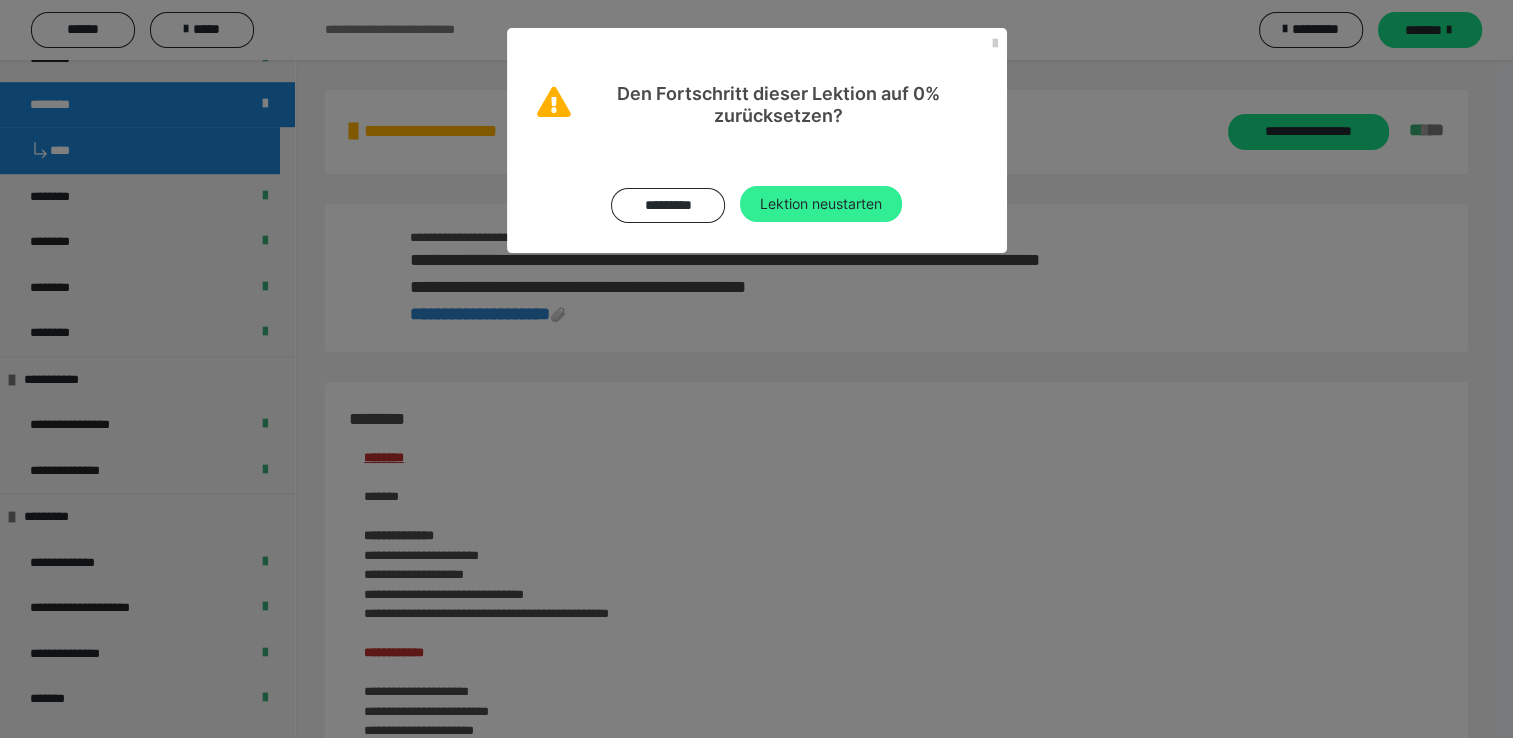 click on "Lektion neustarten" at bounding box center (821, 204) 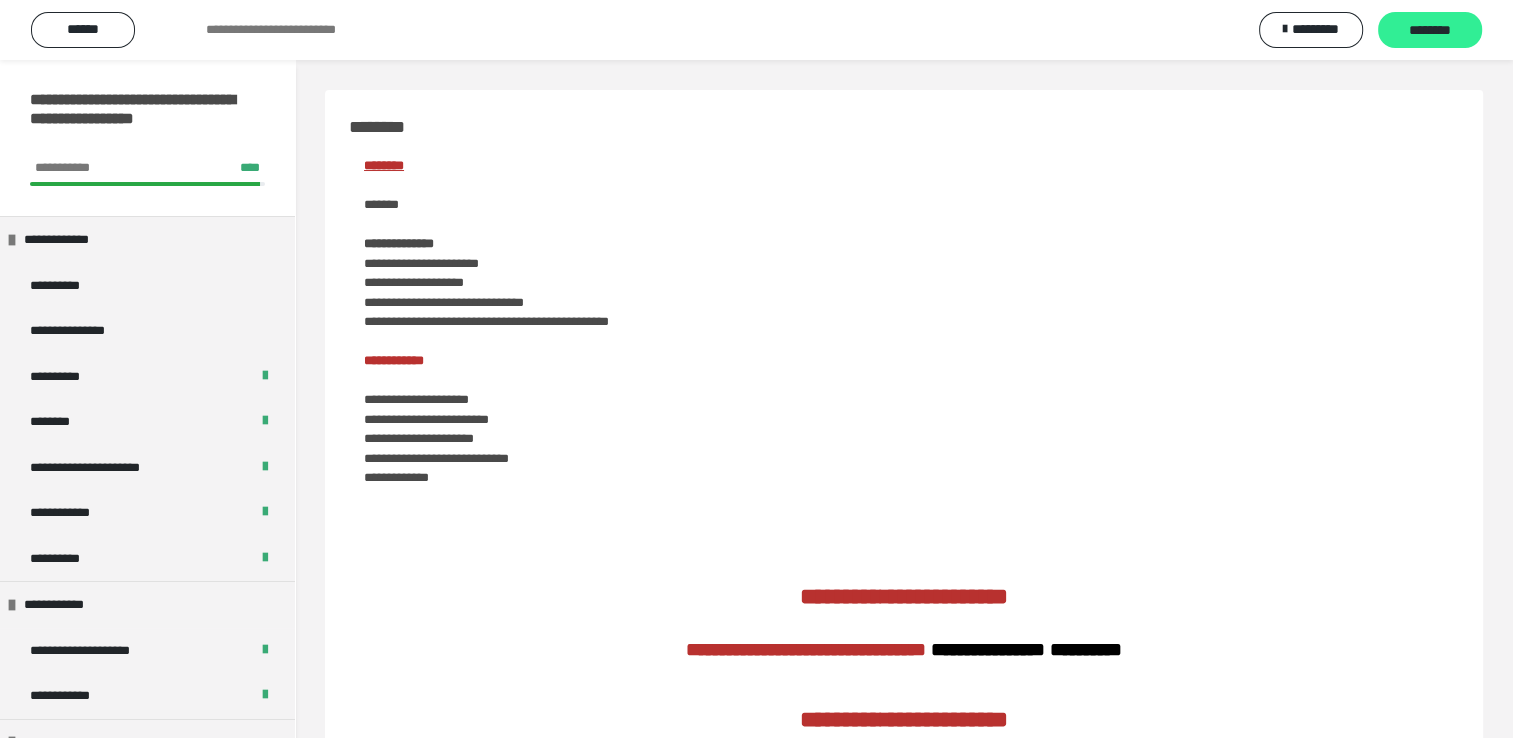 click on "********" at bounding box center [1430, 31] 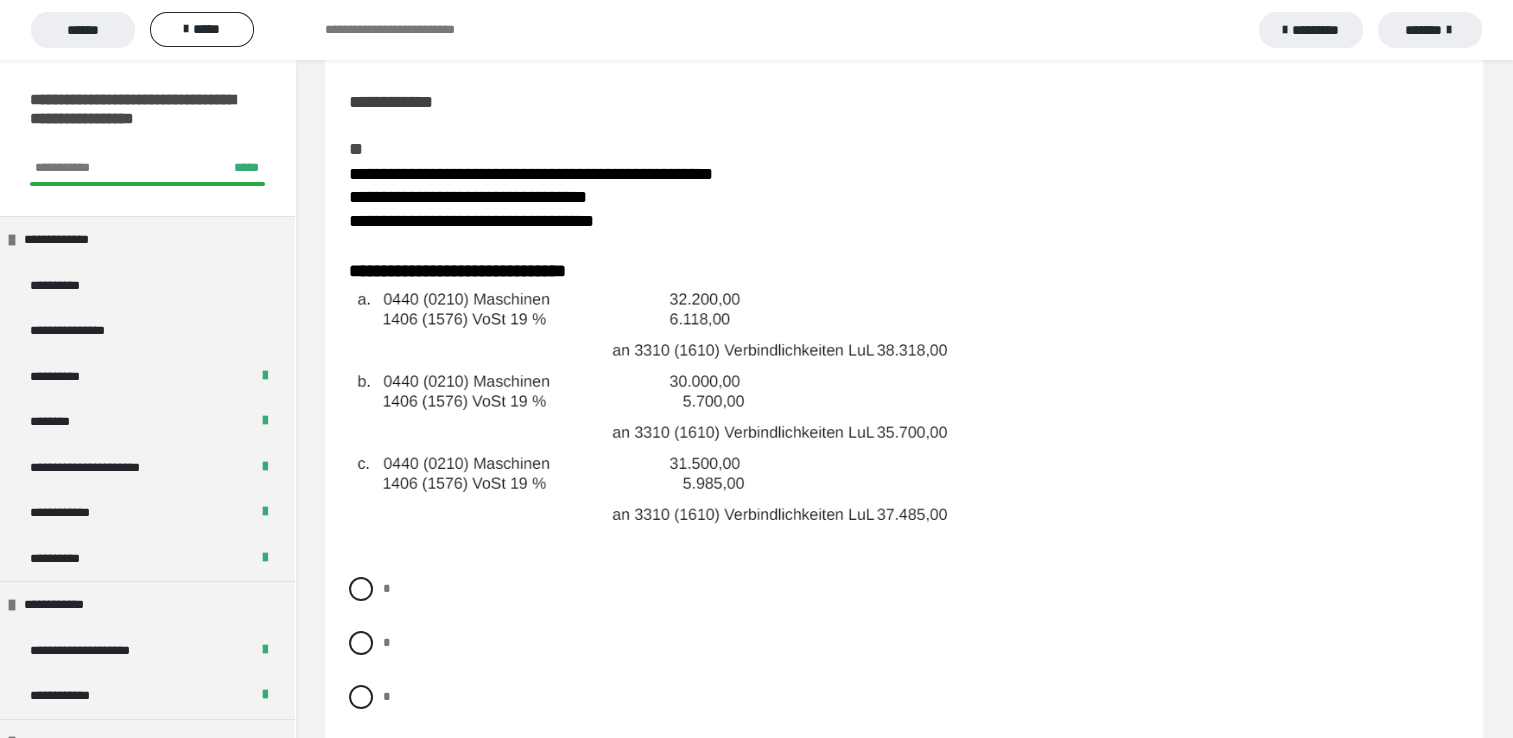 scroll, scrollTop: 200, scrollLeft: 0, axis: vertical 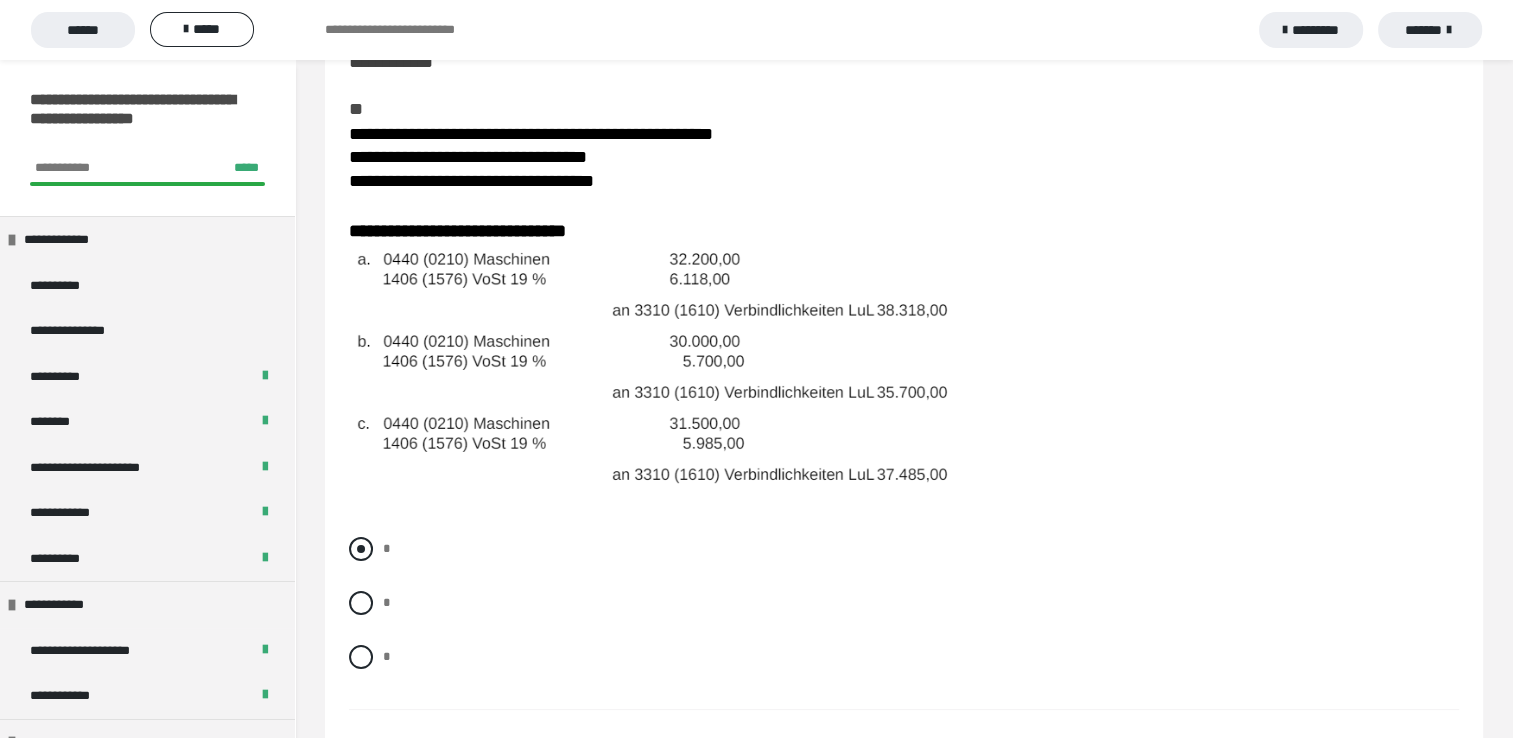 click at bounding box center [361, 549] 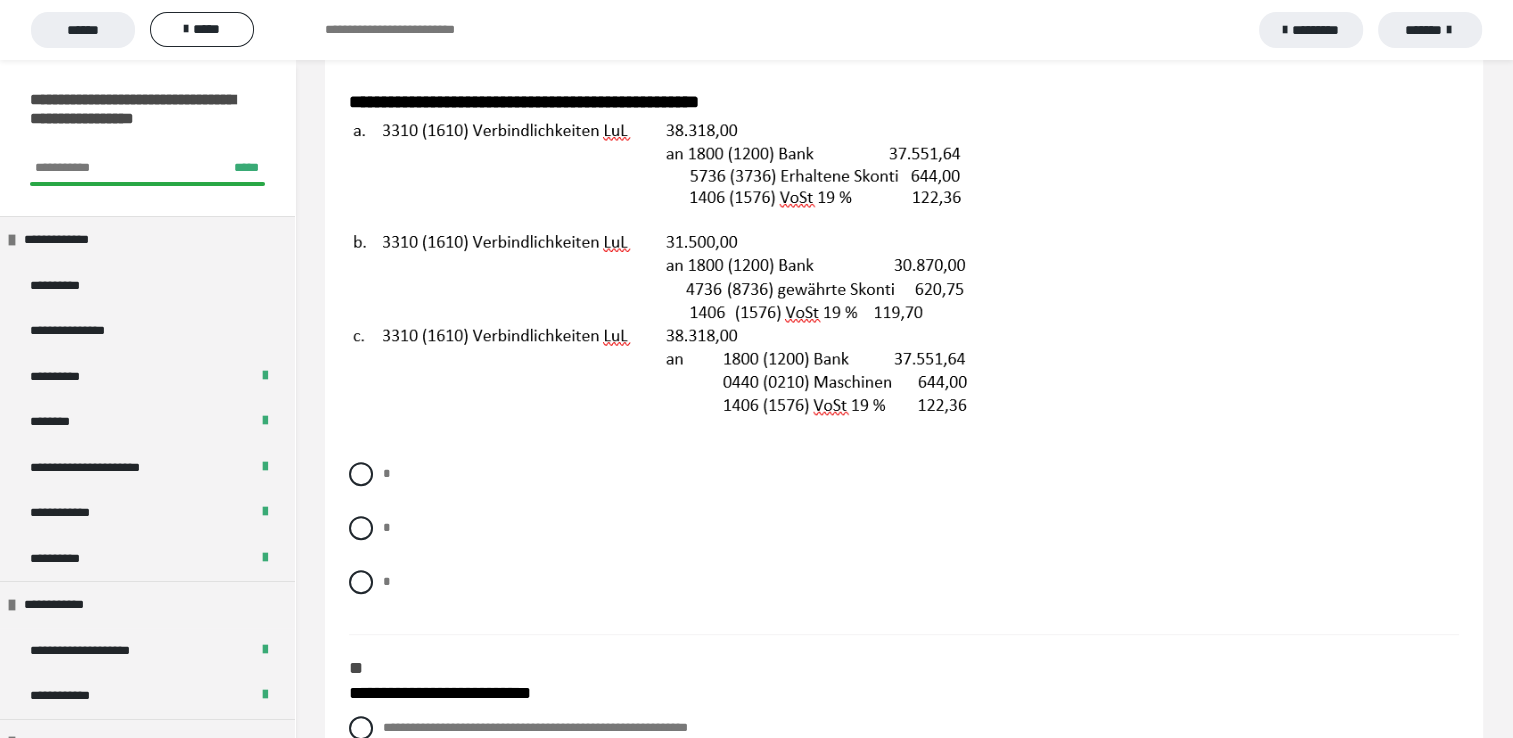 scroll, scrollTop: 960, scrollLeft: 0, axis: vertical 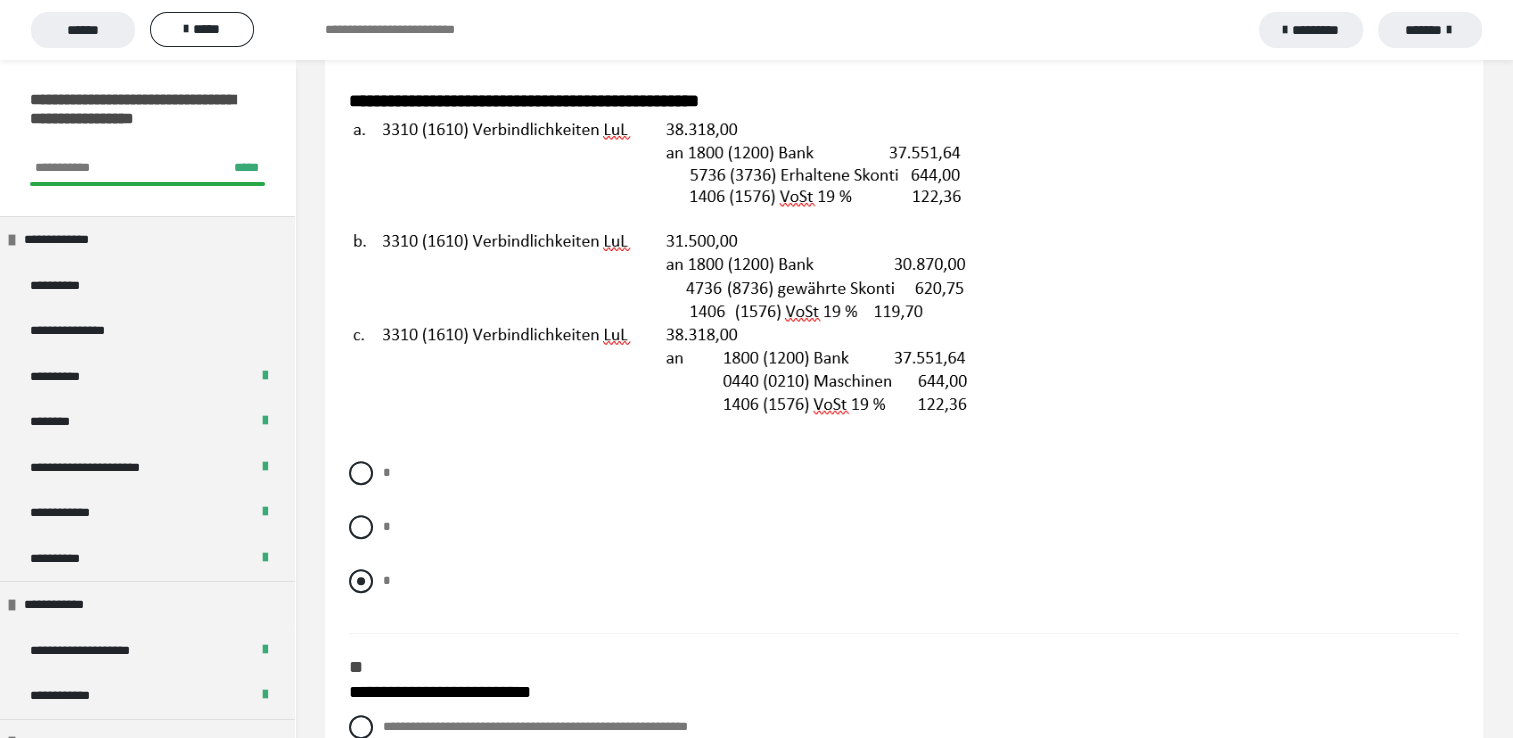 click at bounding box center [361, 581] 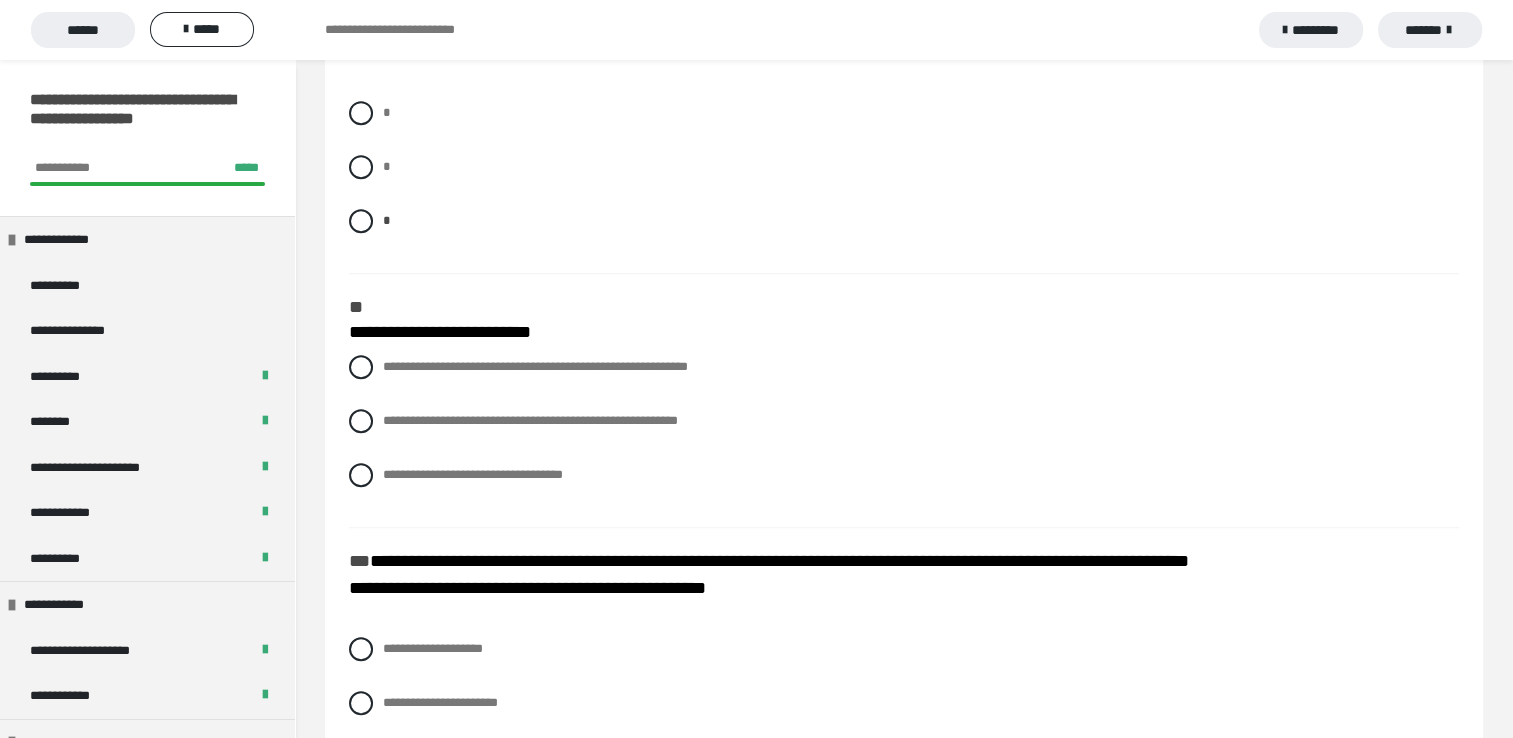 scroll, scrollTop: 1373, scrollLeft: 0, axis: vertical 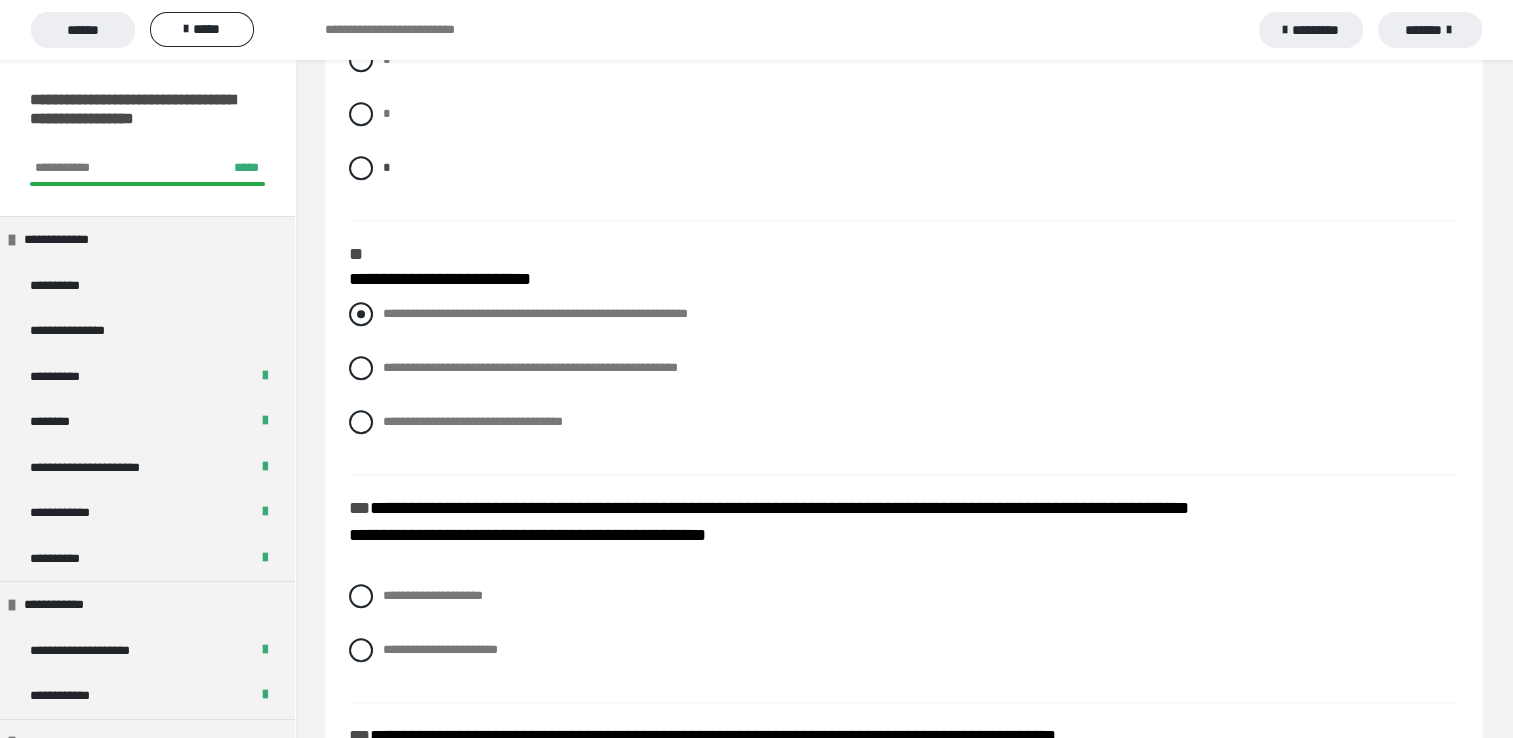 click at bounding box center (361, 314) 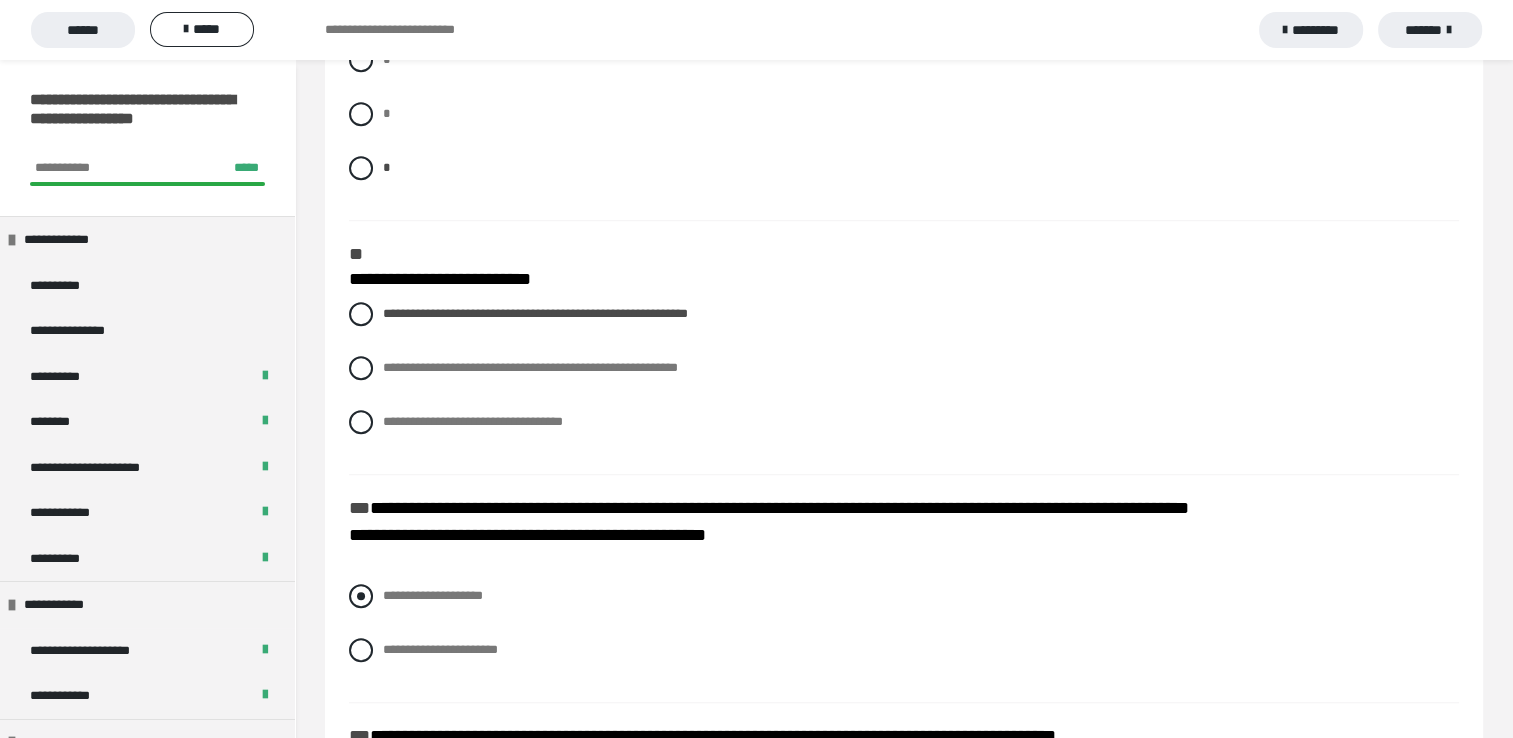 click at bounding box center (361, 596) 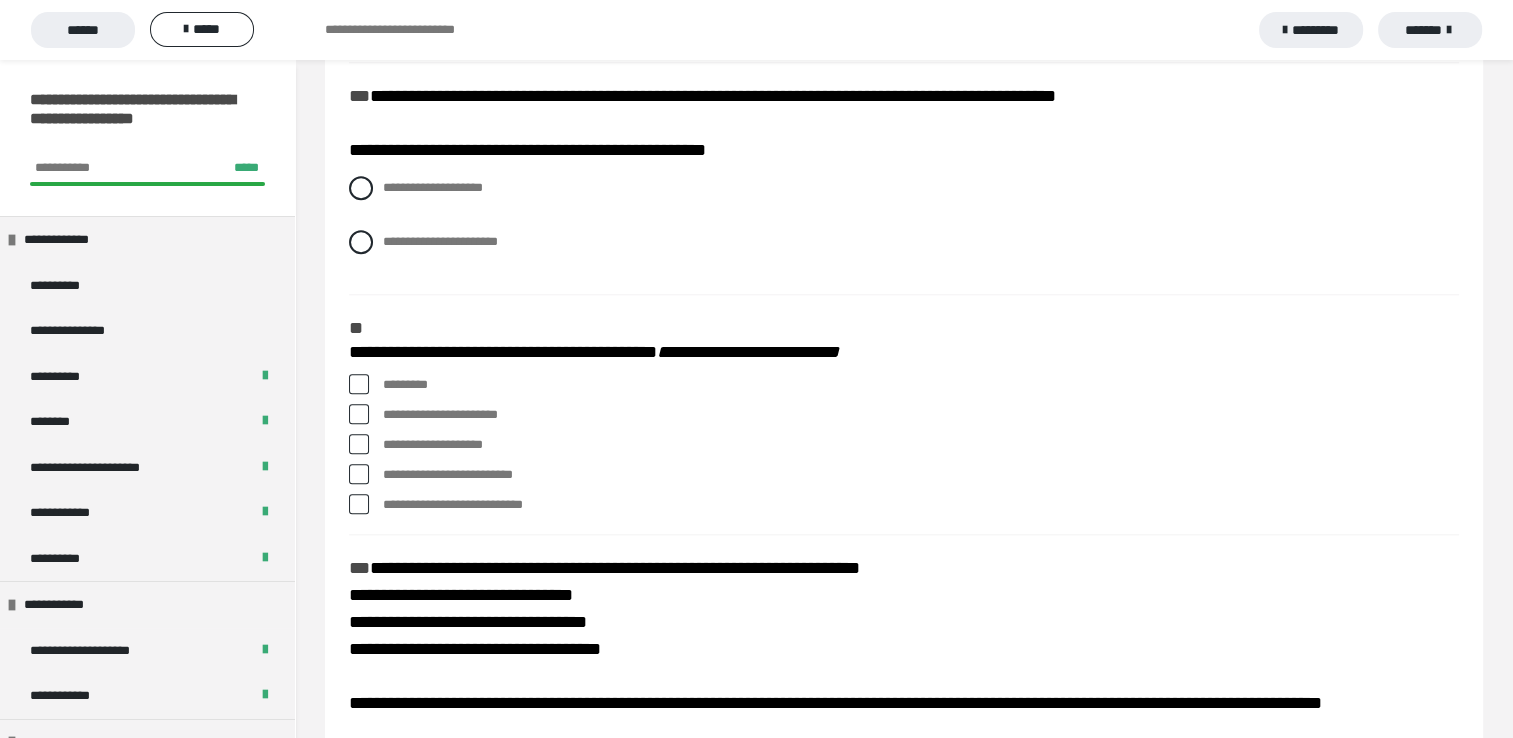 scroll, scrollTop: 2026, scrollLeft: 0, axis: vertical 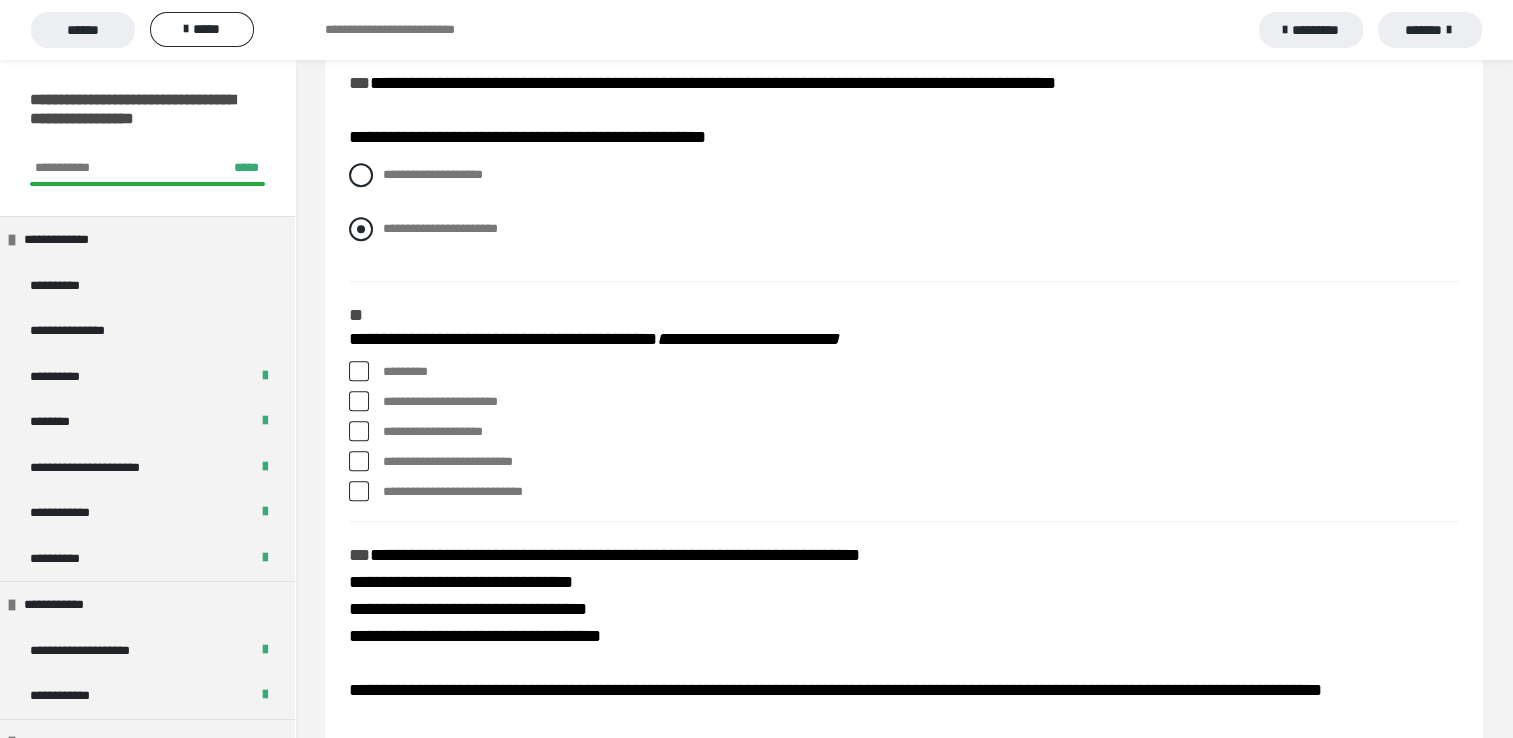 click at bounding box center [361, 229] 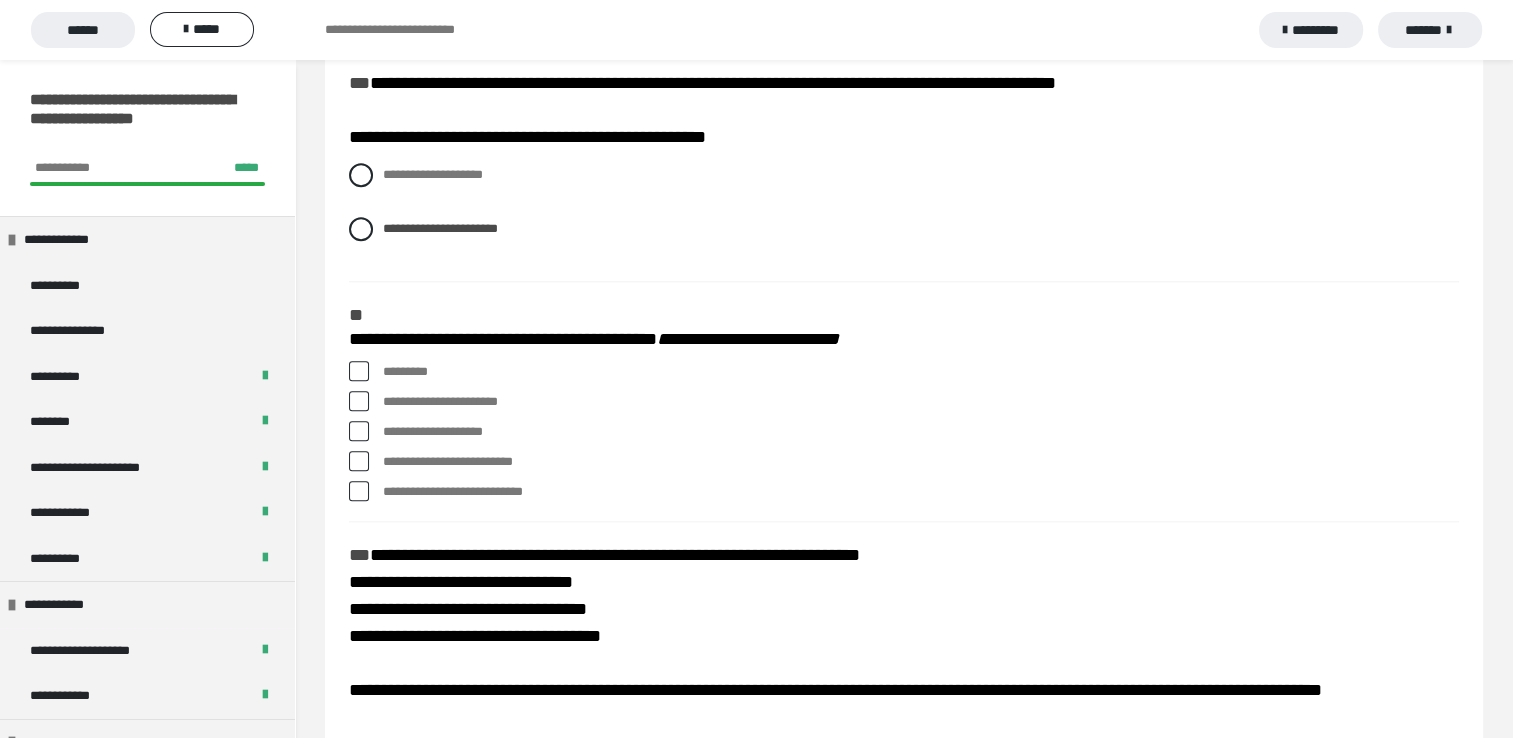click at bounding box center [359, 371] 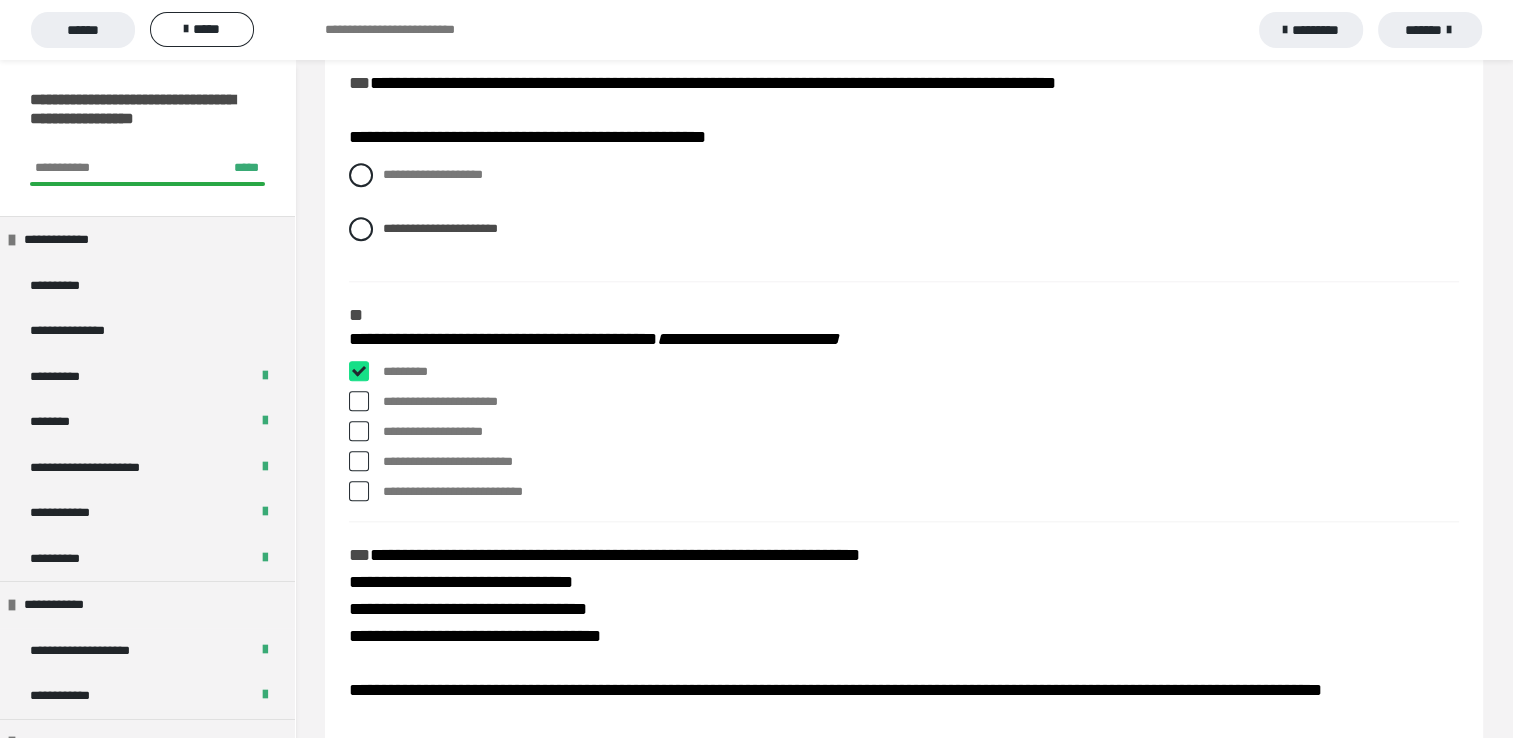 checkbox on "****" 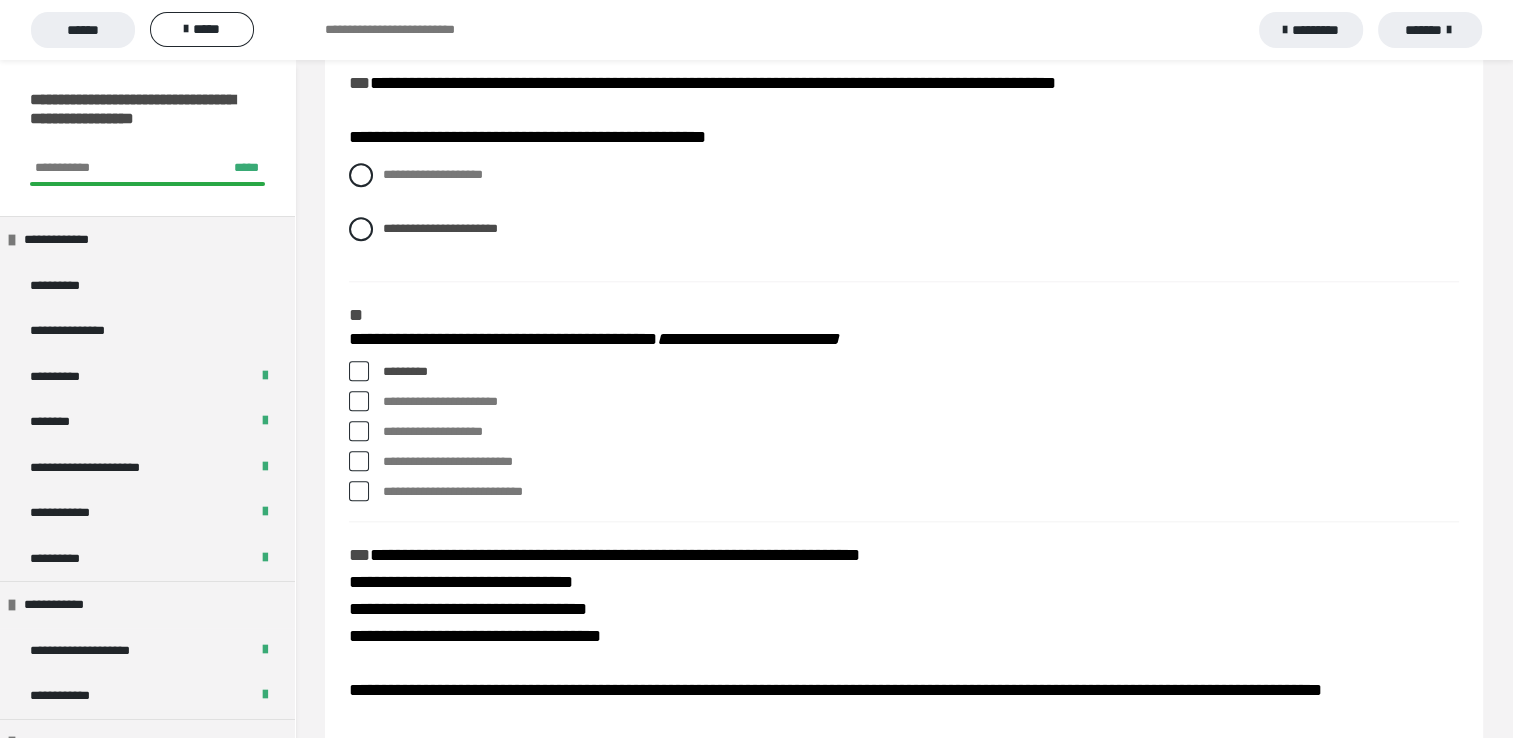 click at bounding box center [359, 401] 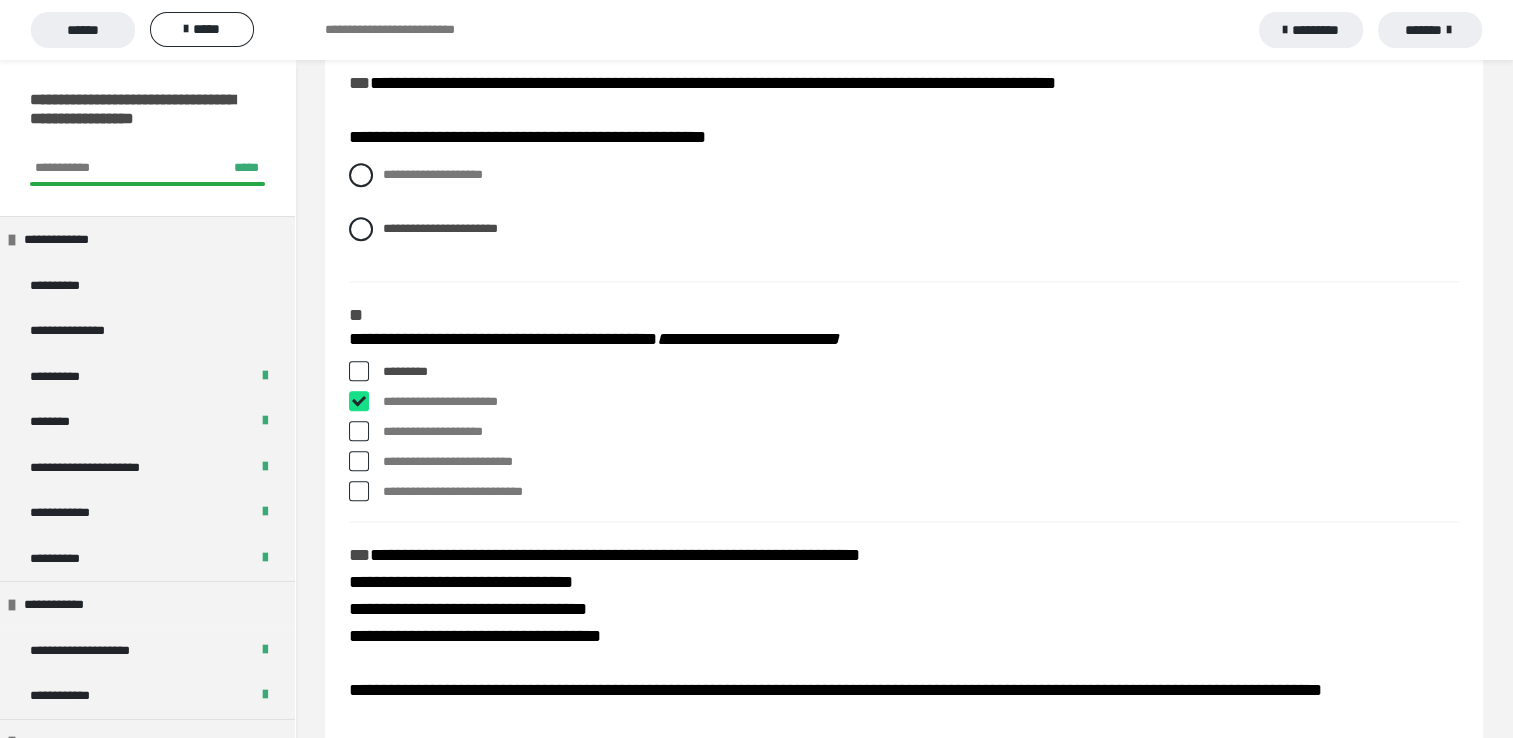 checkbox on "****" 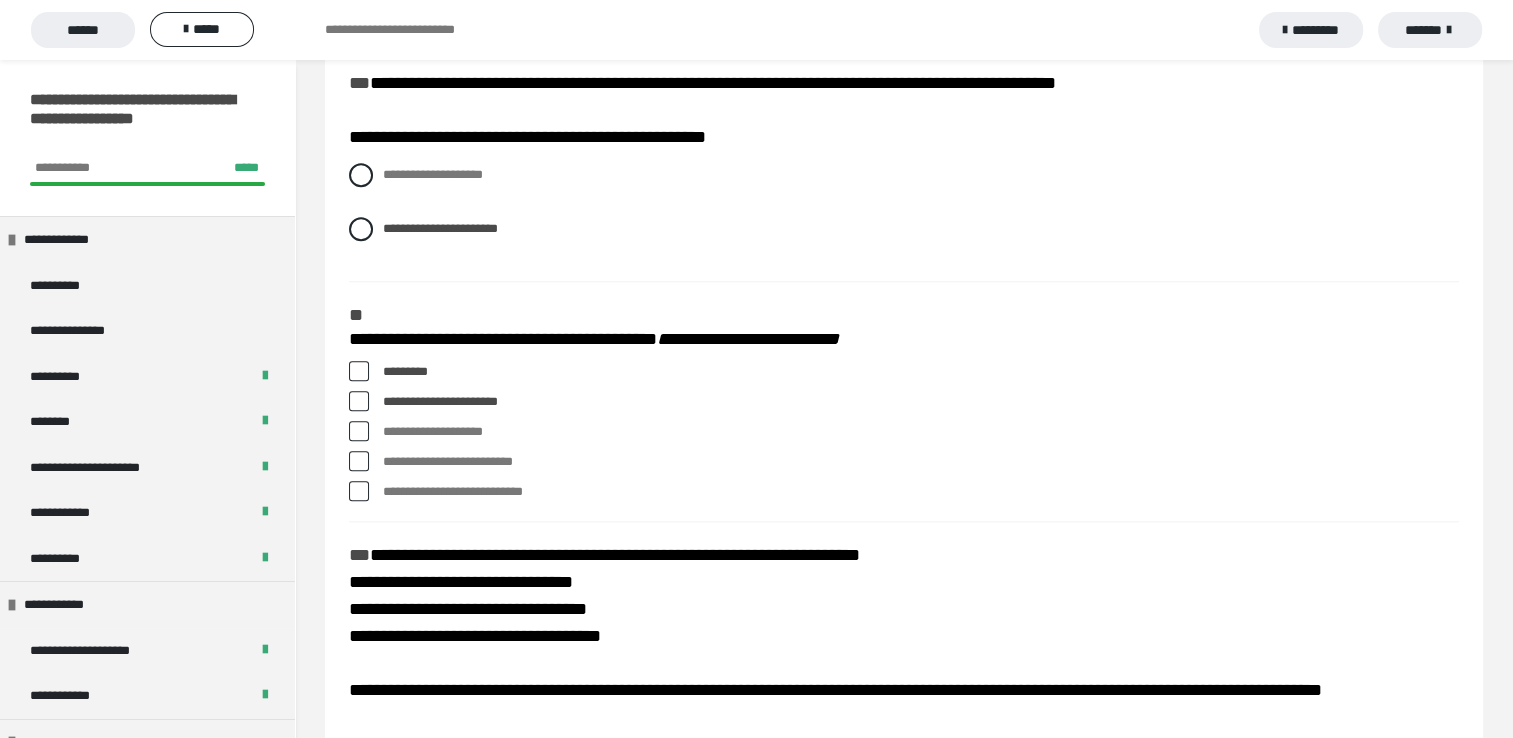 click at bounding box center (359, 461) 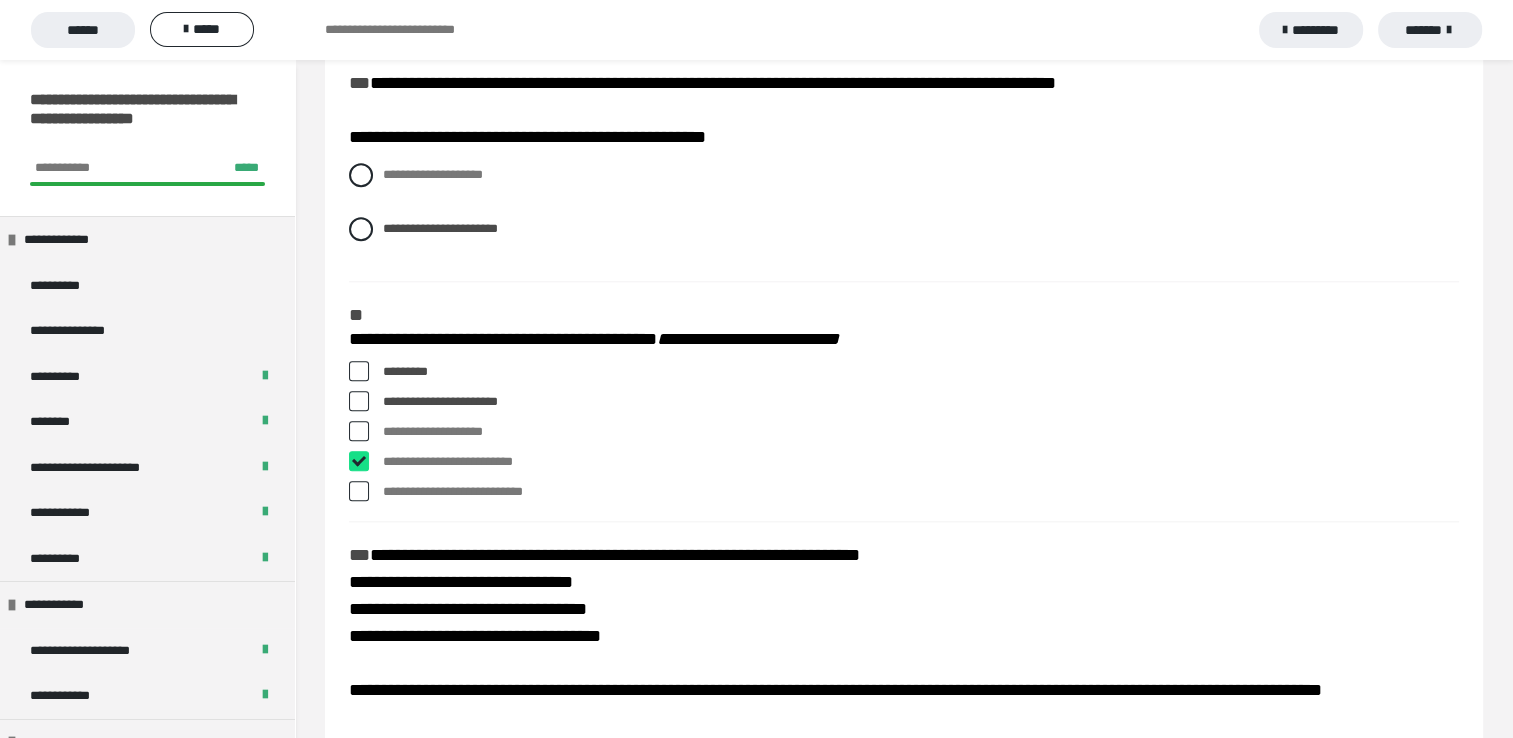 checkbox on "****" 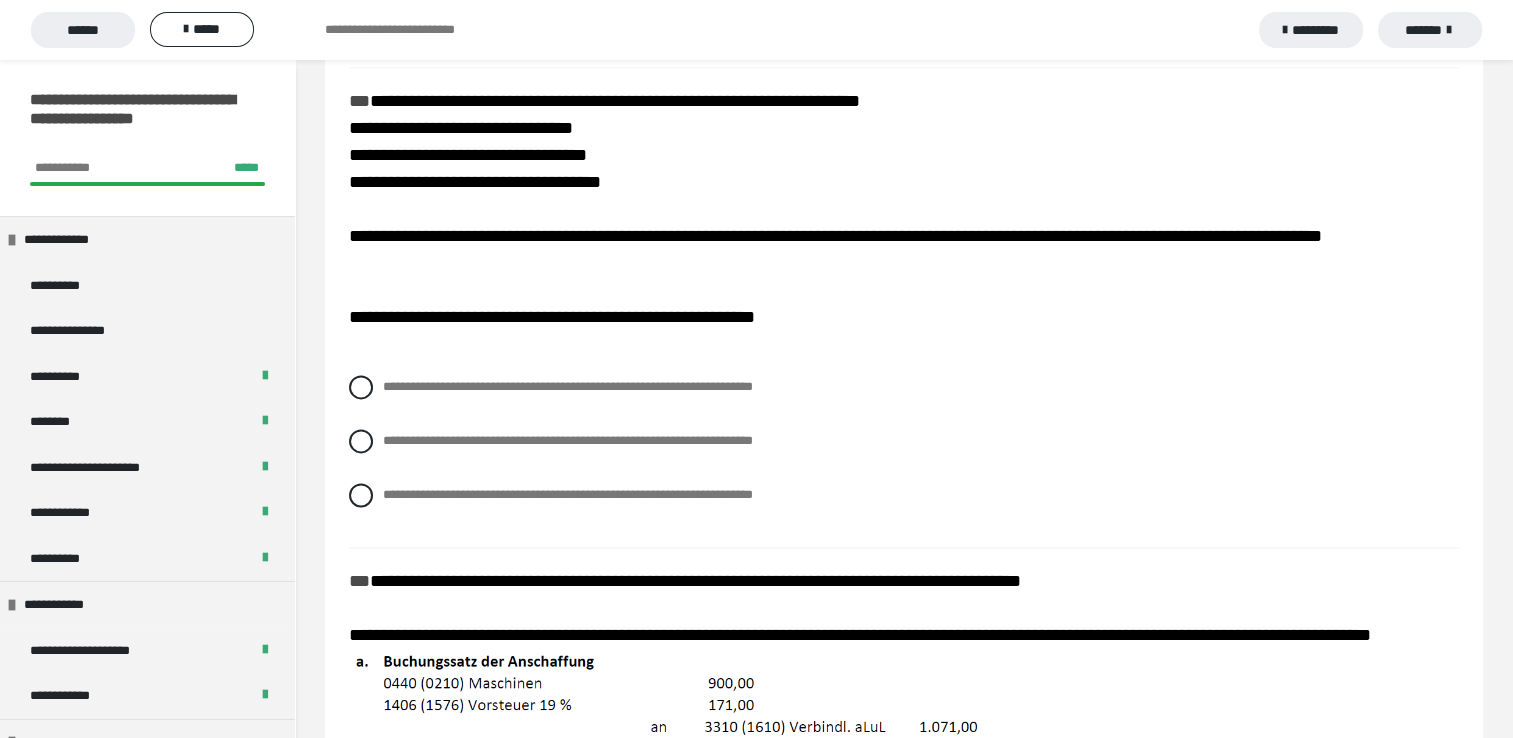 scroll, scrollTop: 2492, scrollLeft: 0, axis: vertical 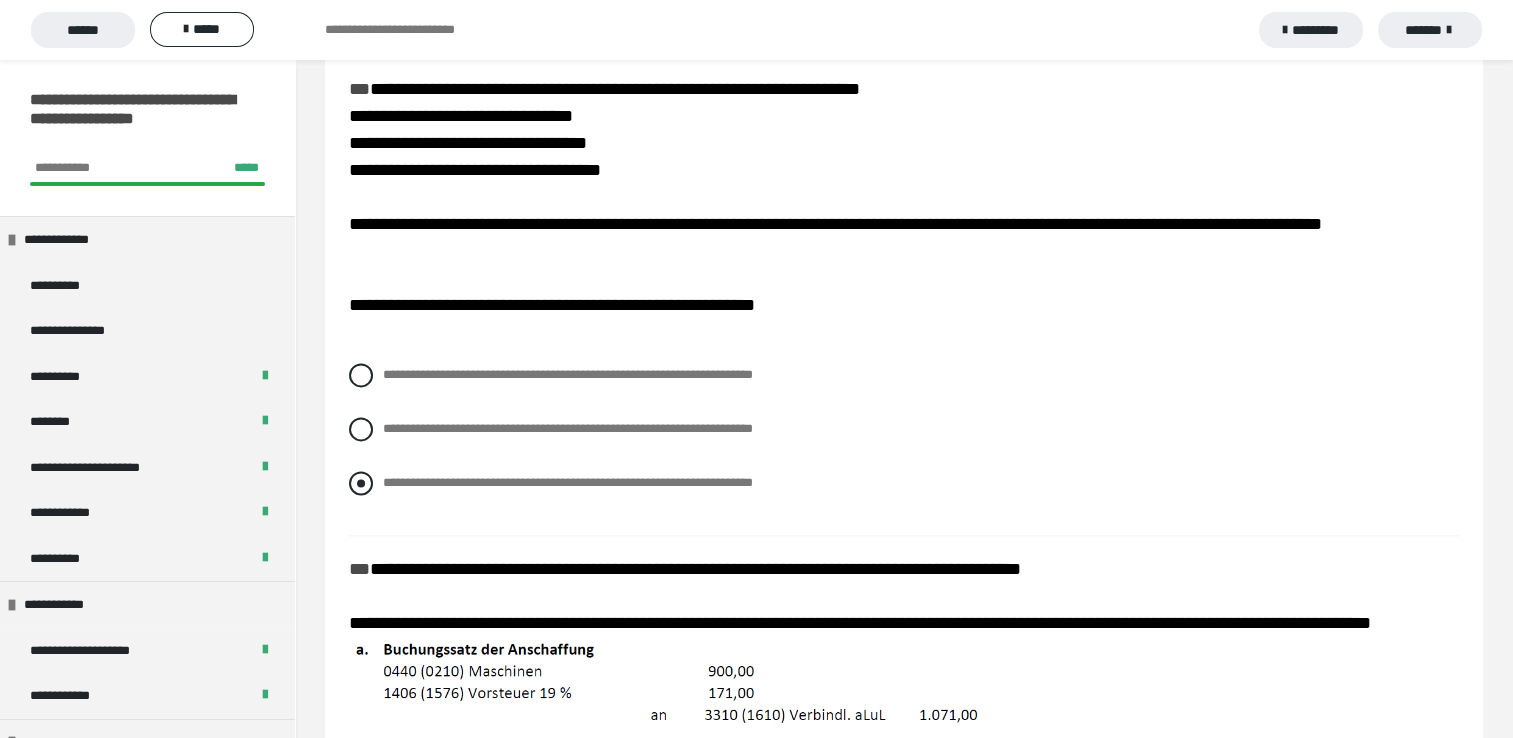 click at bounding box center (361, 483) 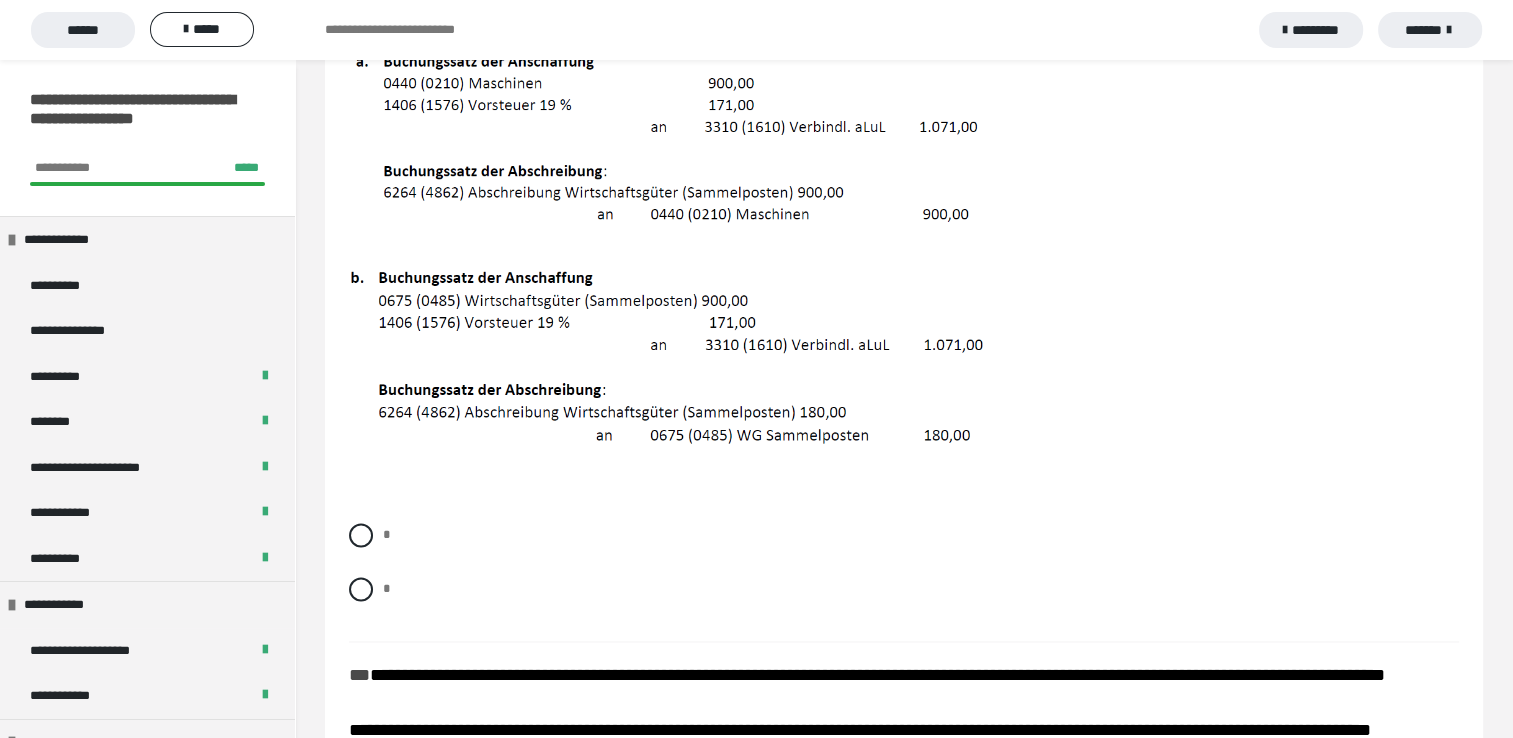 scroll, scrollTop: 3092, scrollLeft: 0, axis: vertical 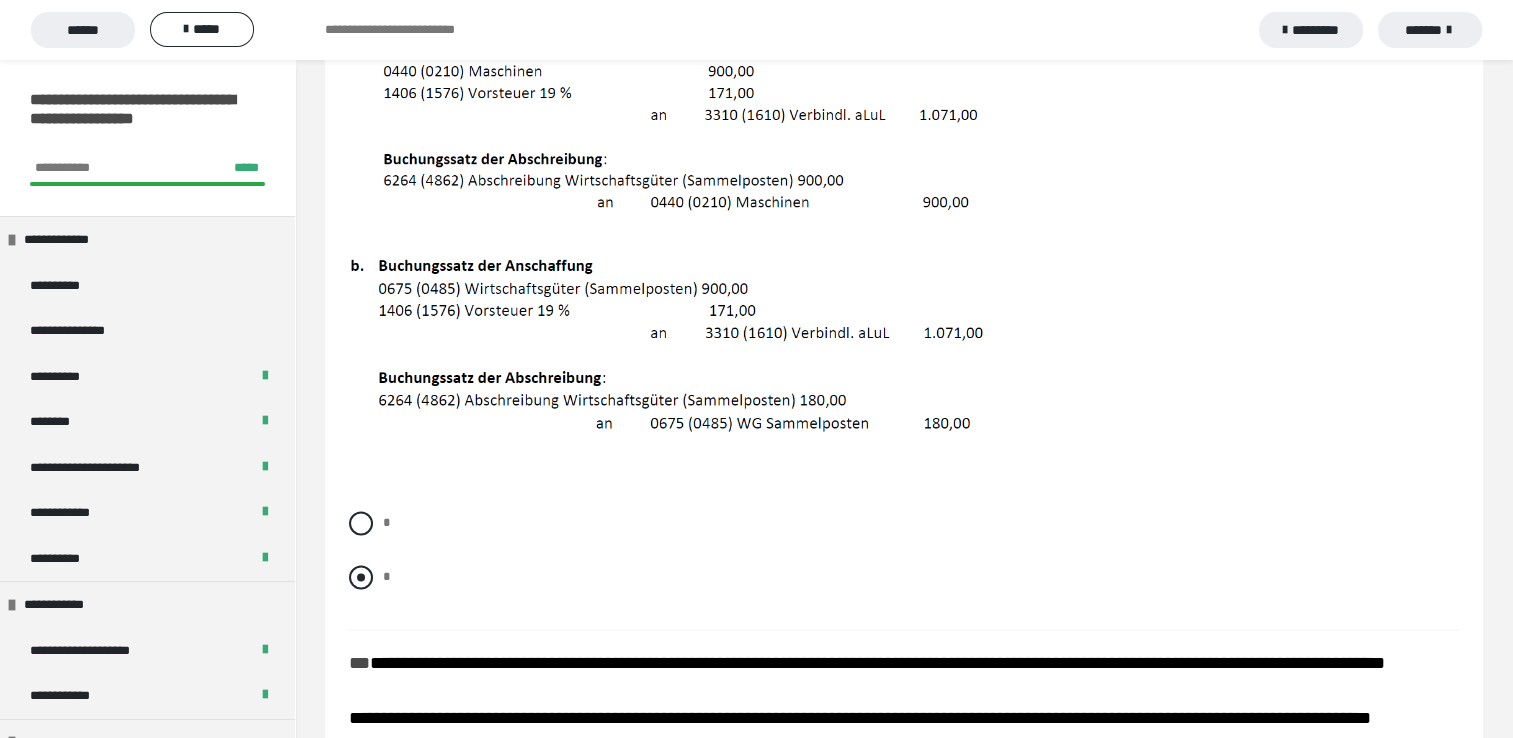 click at bounding box center [361, 577] 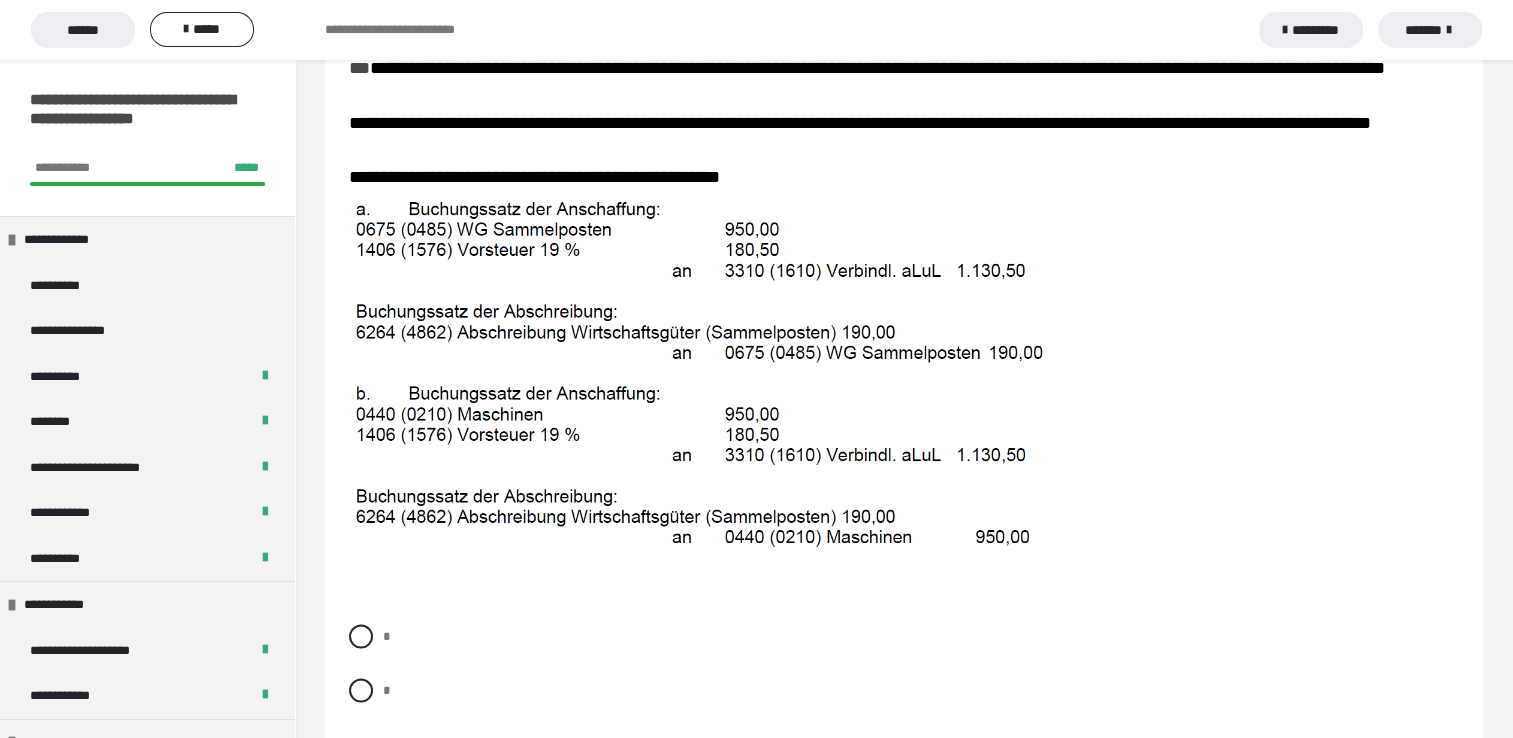 scroll, scrollTop: 3706, scrollLeft: 0, axis: vertical 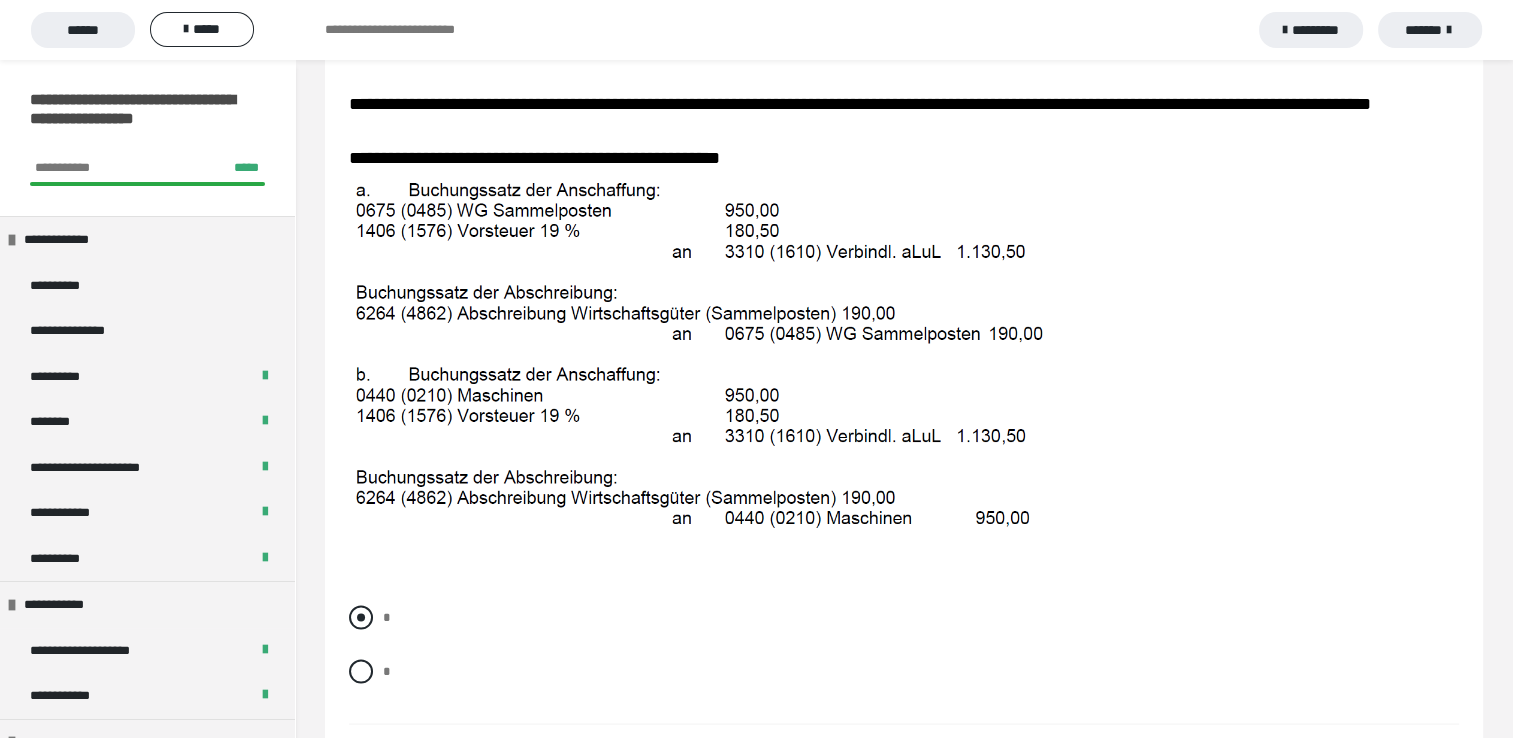 click at bounding box center (361, 617) 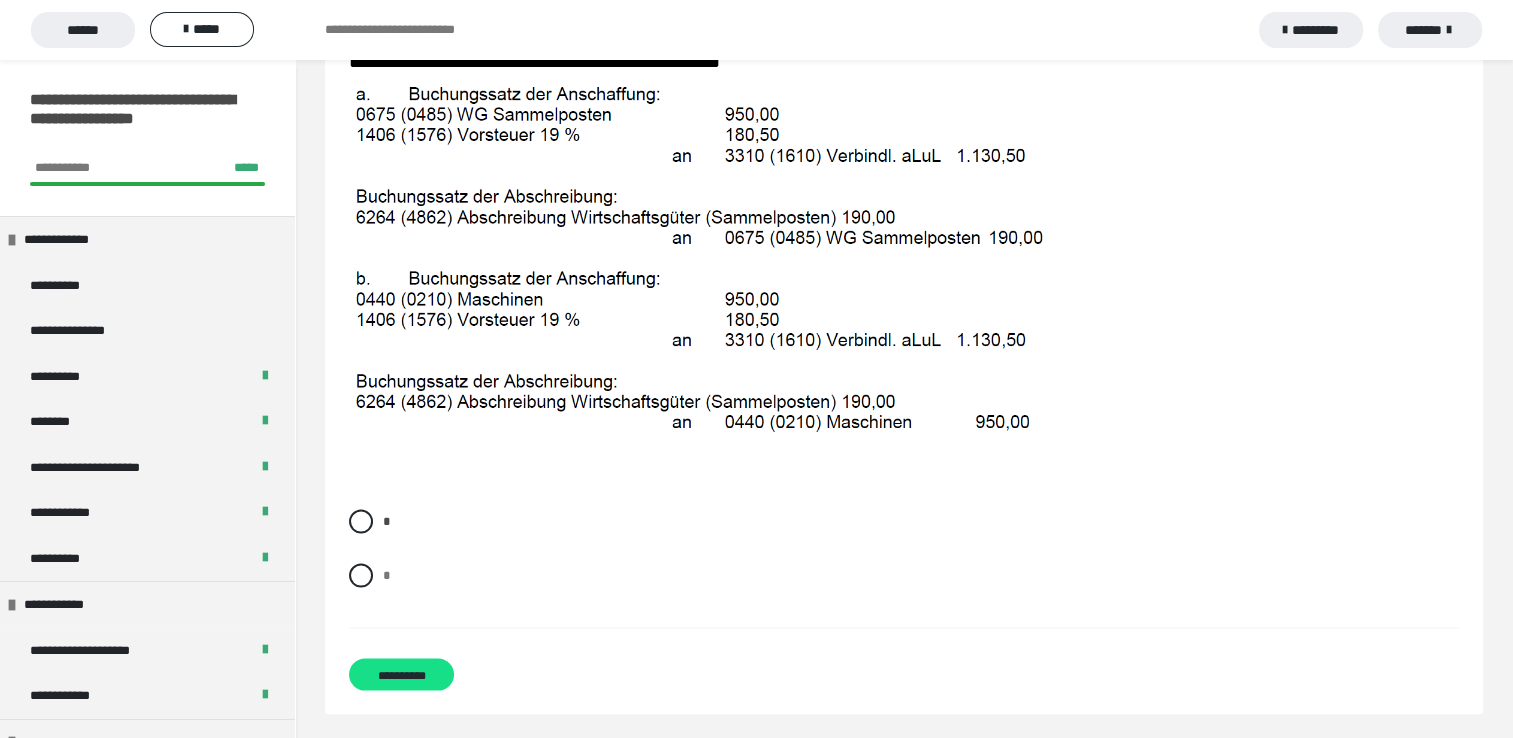 scroll, scrollTop: 3816, scrollLeft: 0, axis: vertical 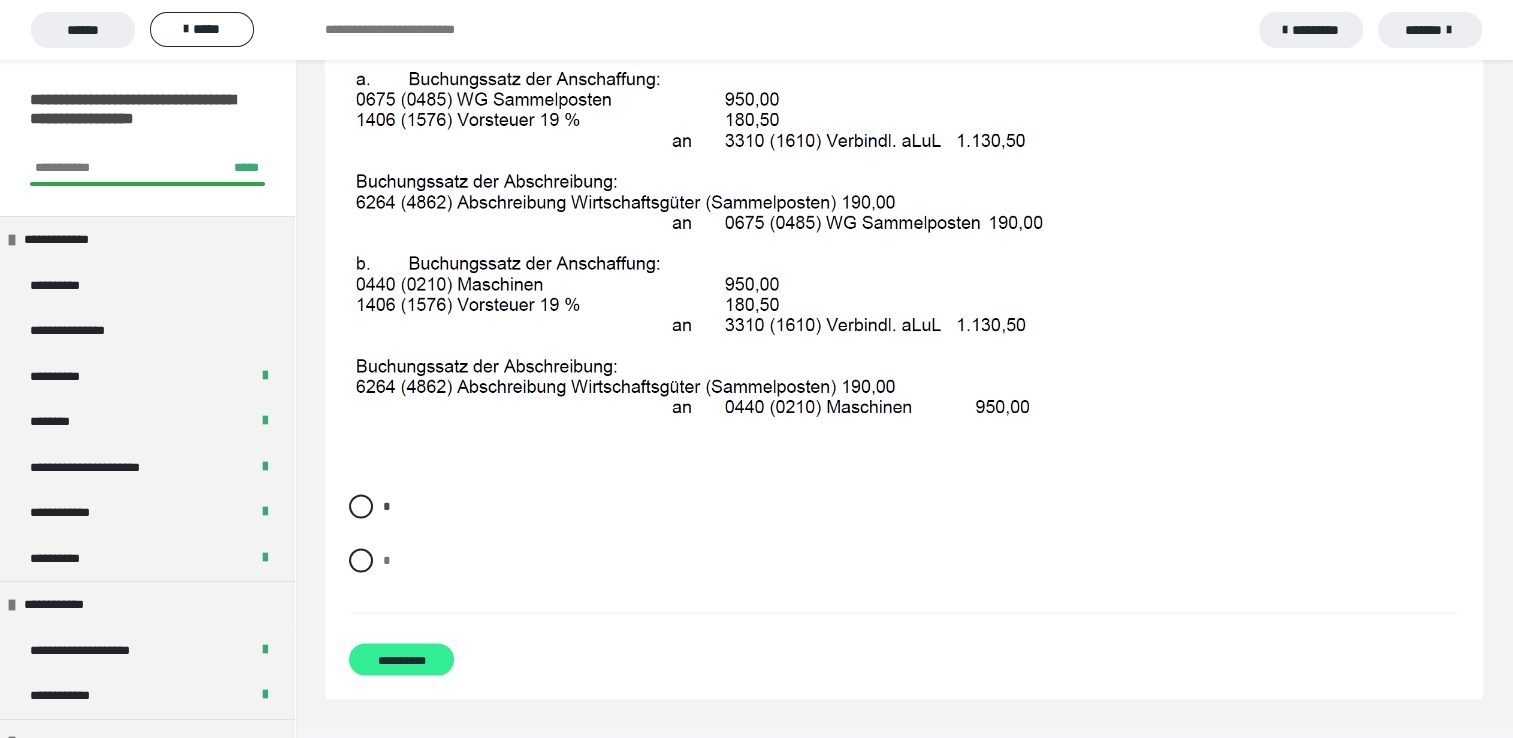 click on "**********" at bounding box center (401, 660) 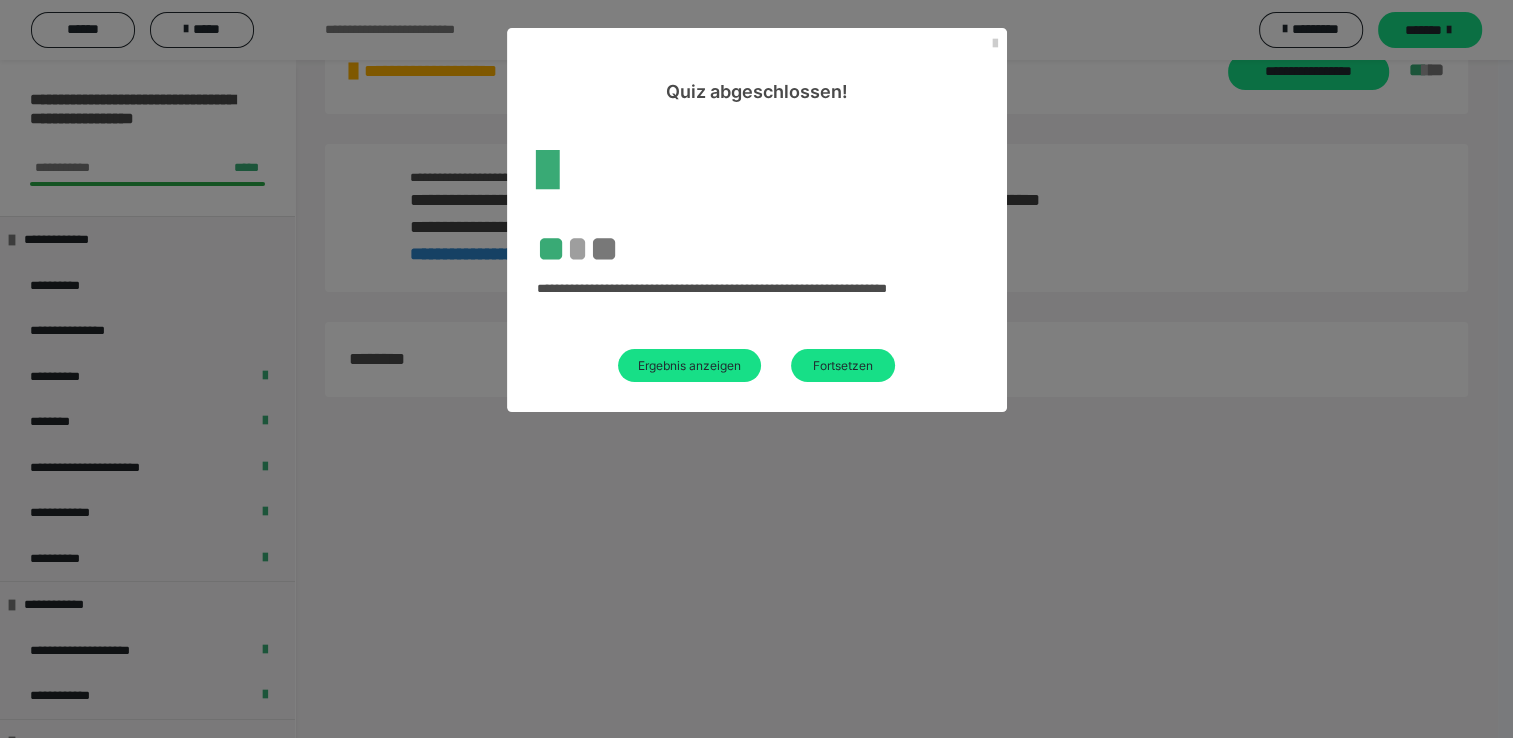 scroll, scrollTop: 60, scrollLeft: 0, axis: vertical 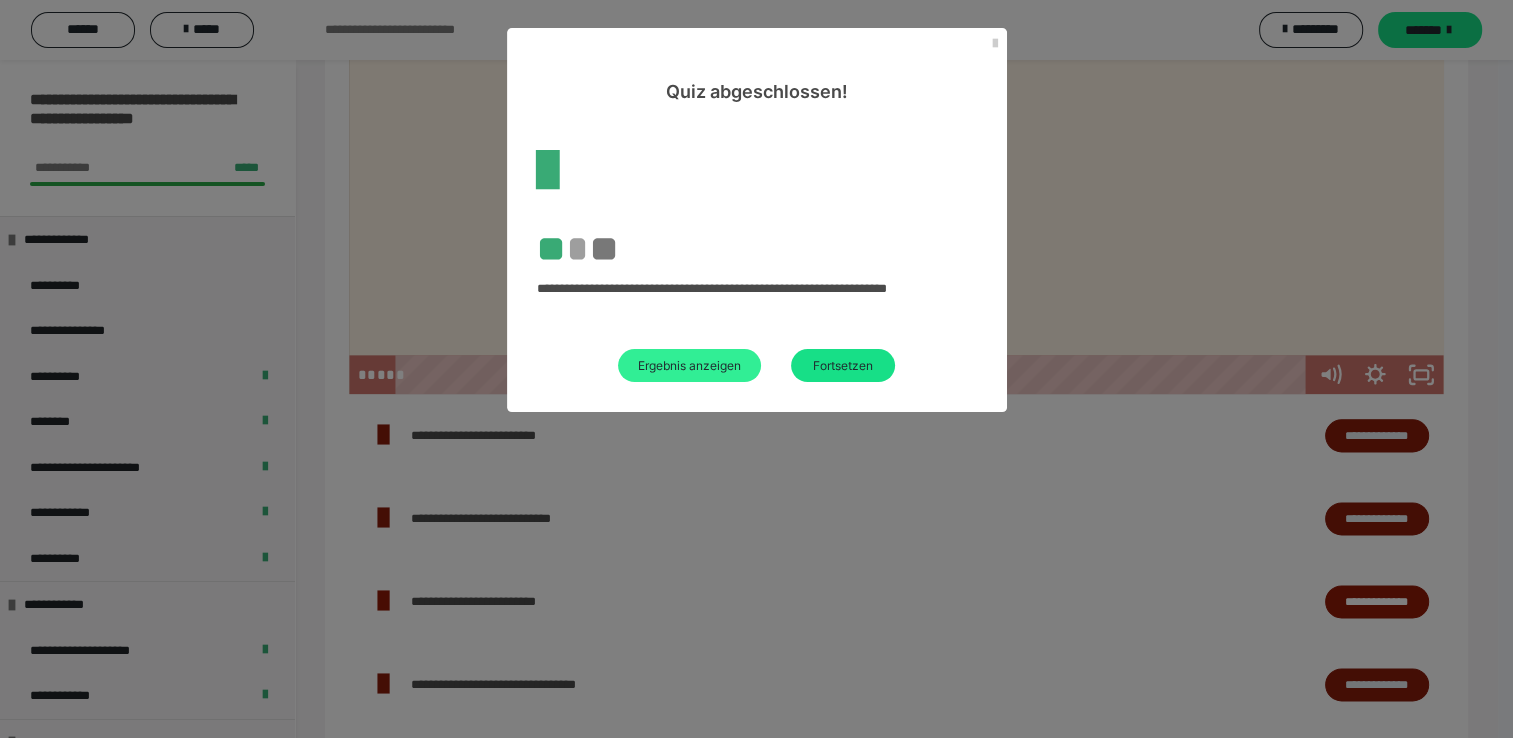 click on "Ergebnis anzeigen" at bounding box center [689, 365] 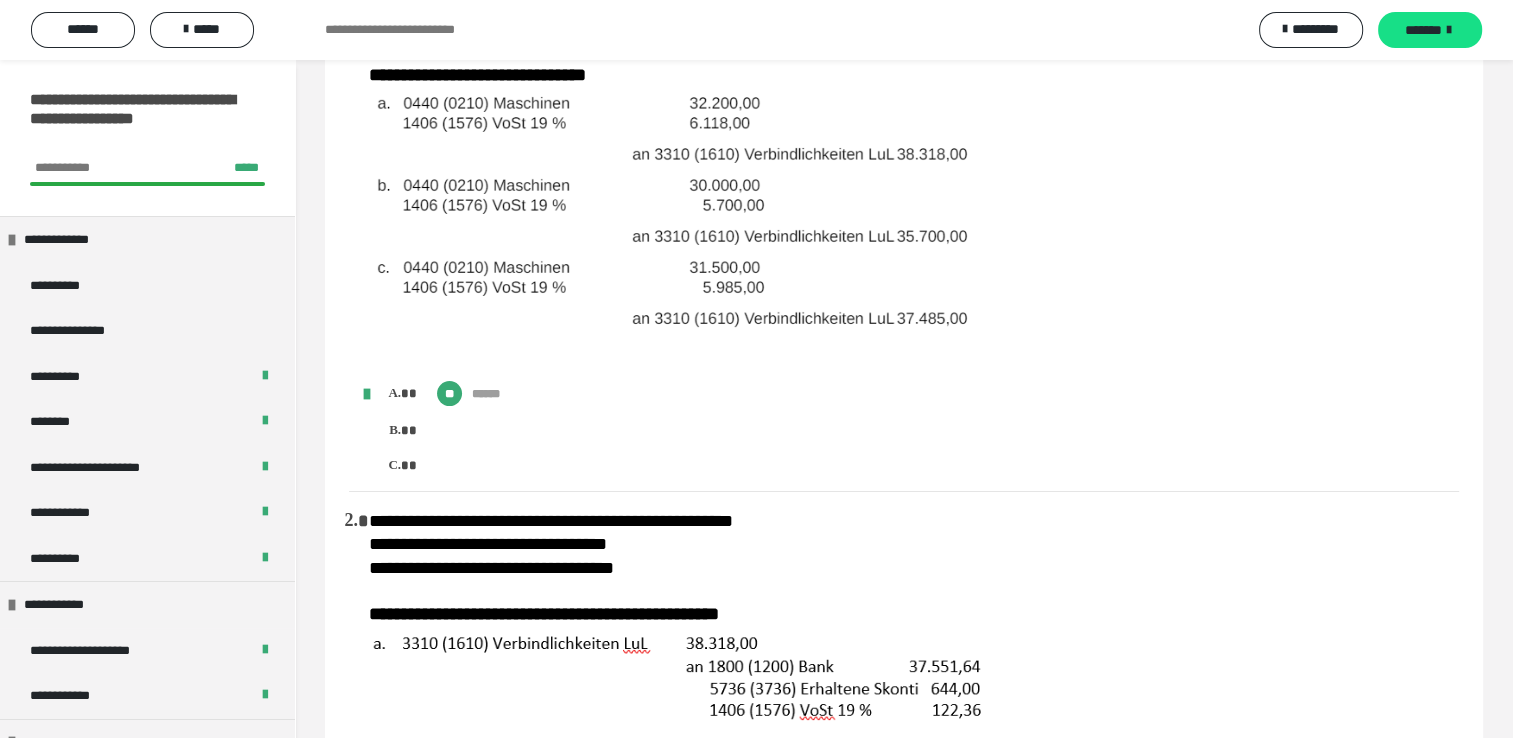 scroll, scrollTop: 0, scrollLeft: 0, axis: both 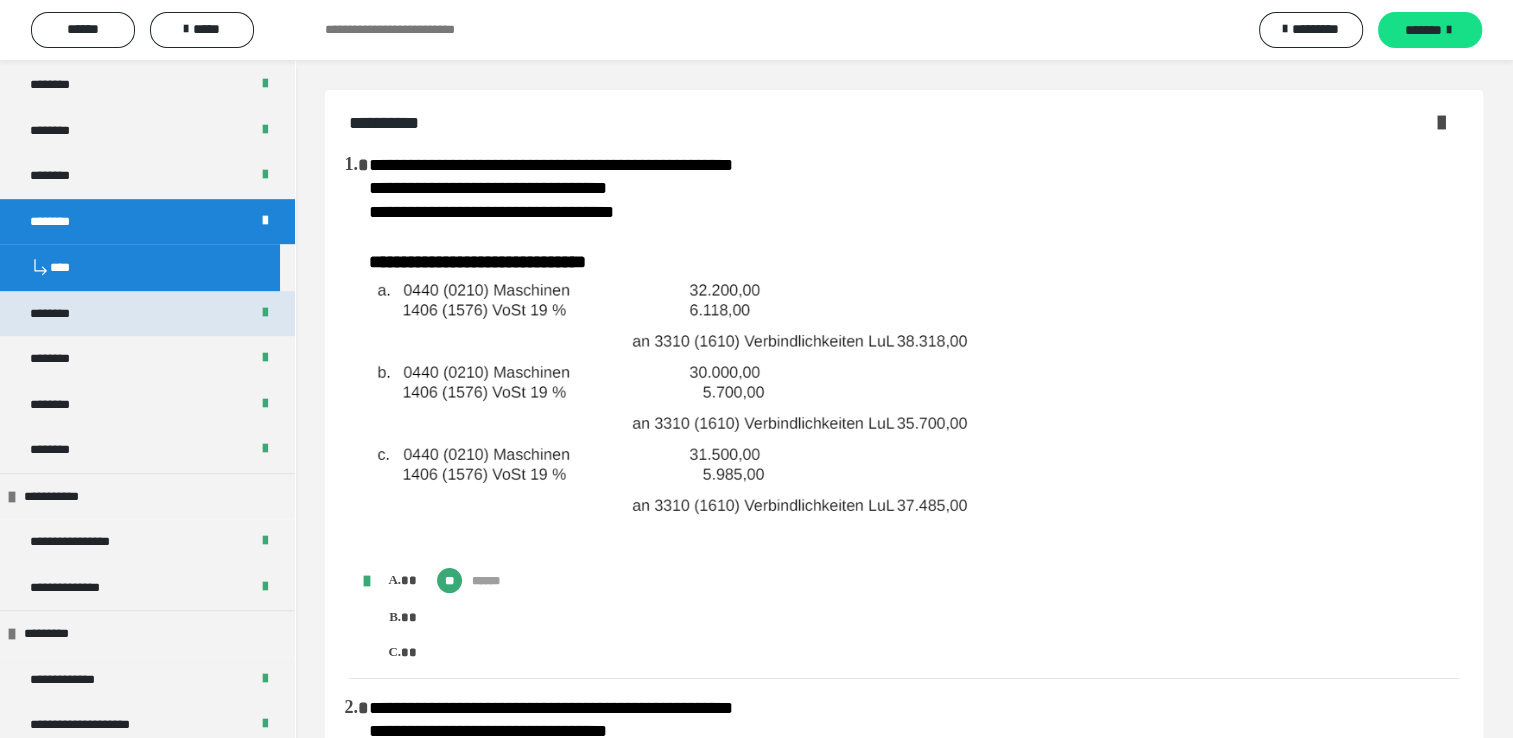 click on "********" at bounding box center [147, 314] 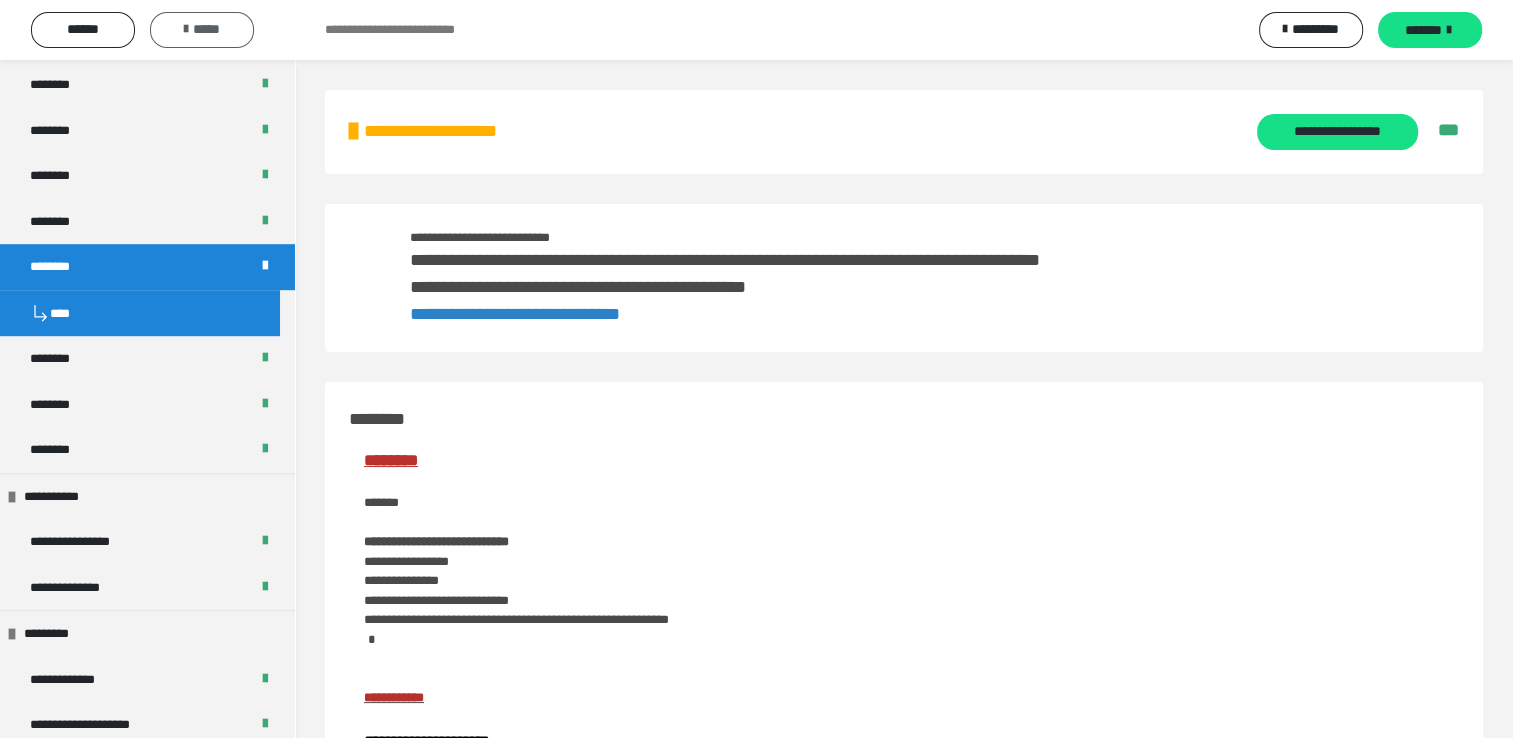 click on "*****" at bounding box center (202, 29) 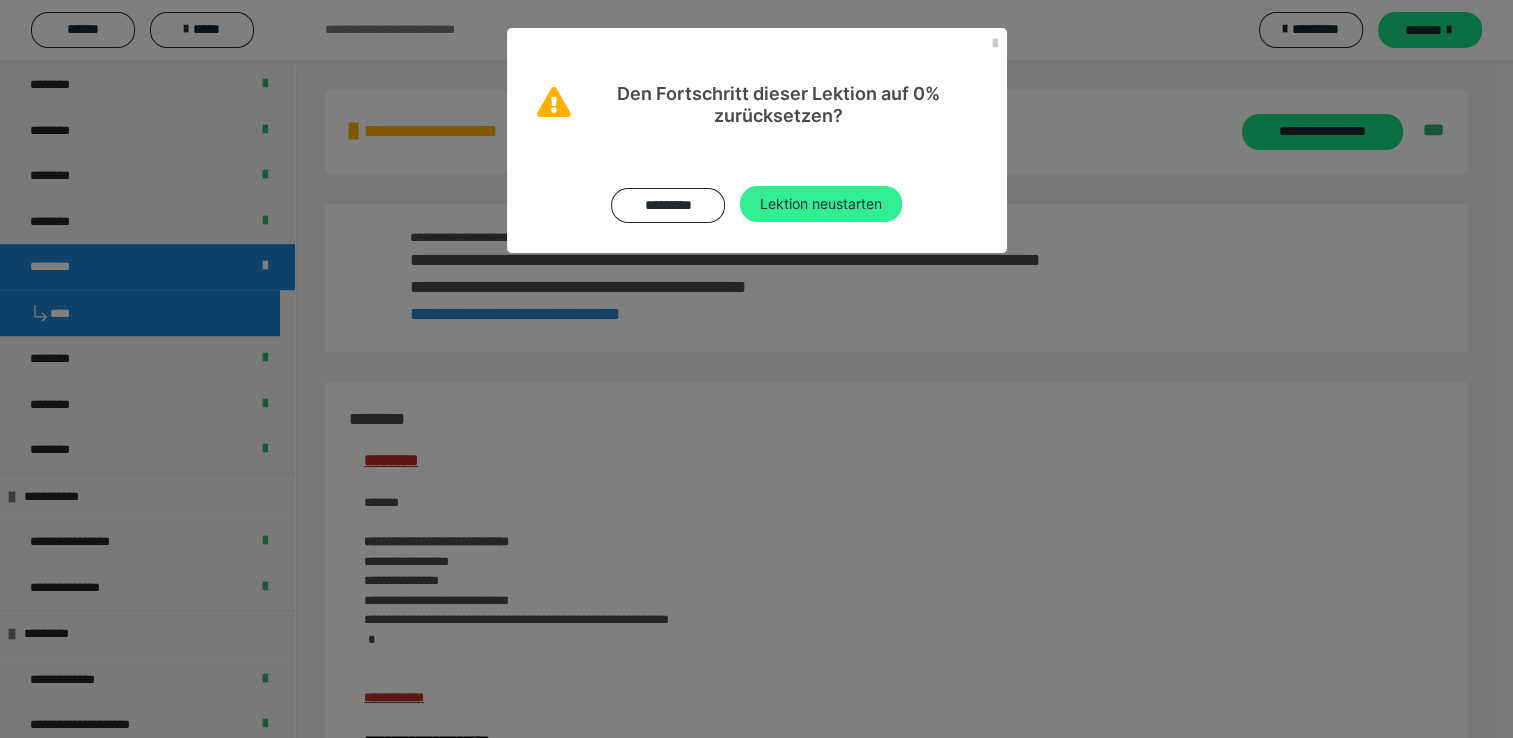 click on "Lektion neustarten" at bounding box center [821, 204] 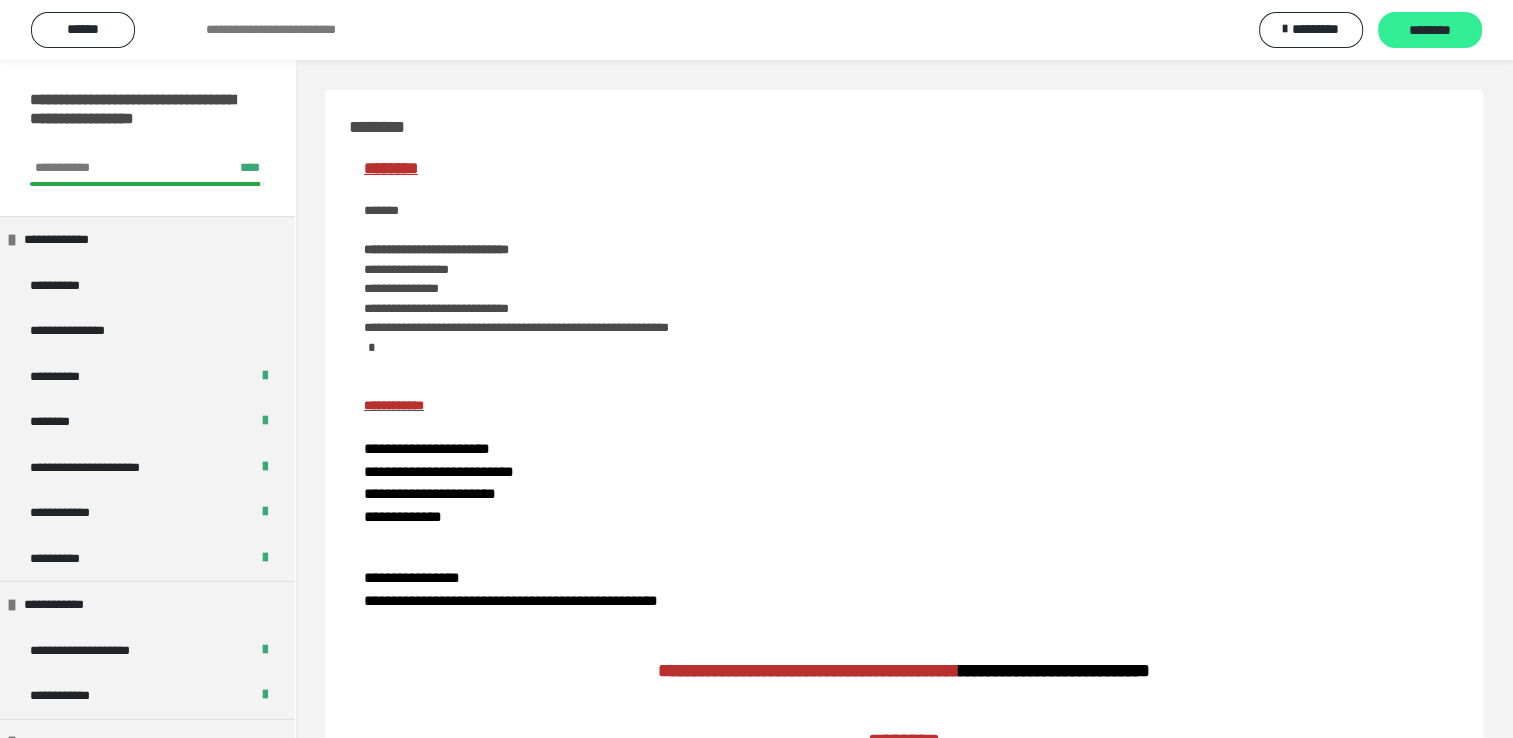 click on "********" at bounding box center (1430, 30) 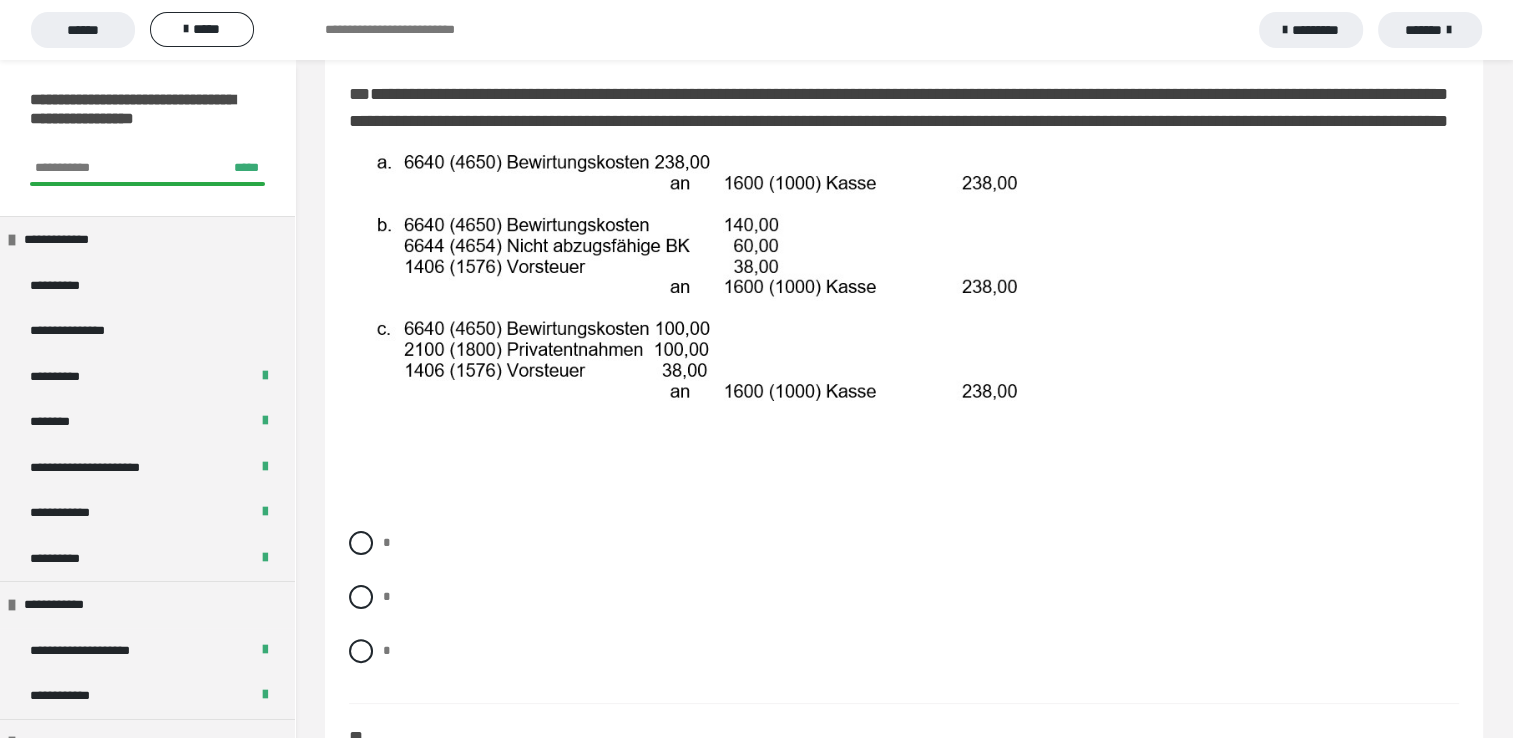 scroll, scrollTop: 320, scrollLeft: 0, axis: vertical 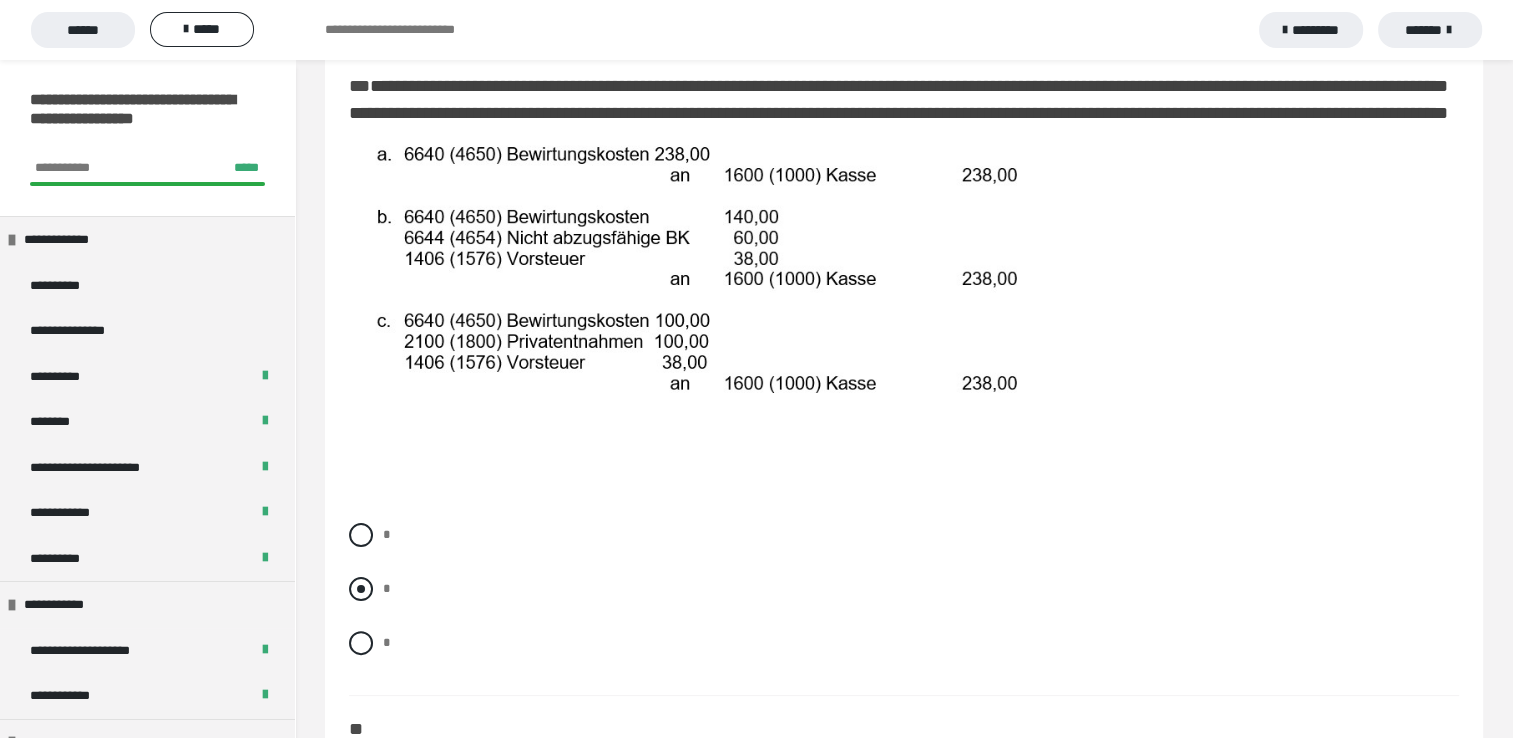 click at bounding box center (361, 589) 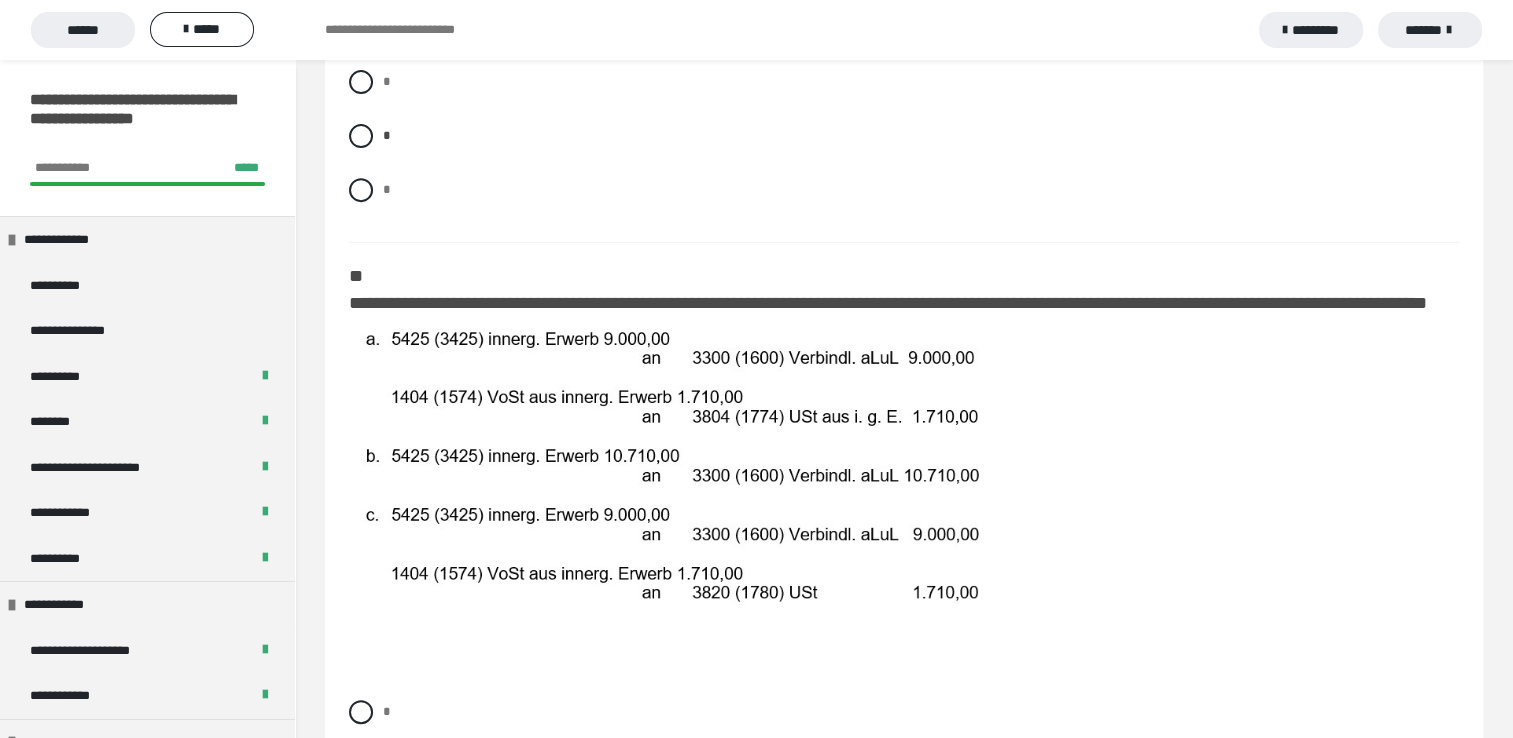 scroll, scrollTop: 840, scrollLeft: 0, axis: vertical 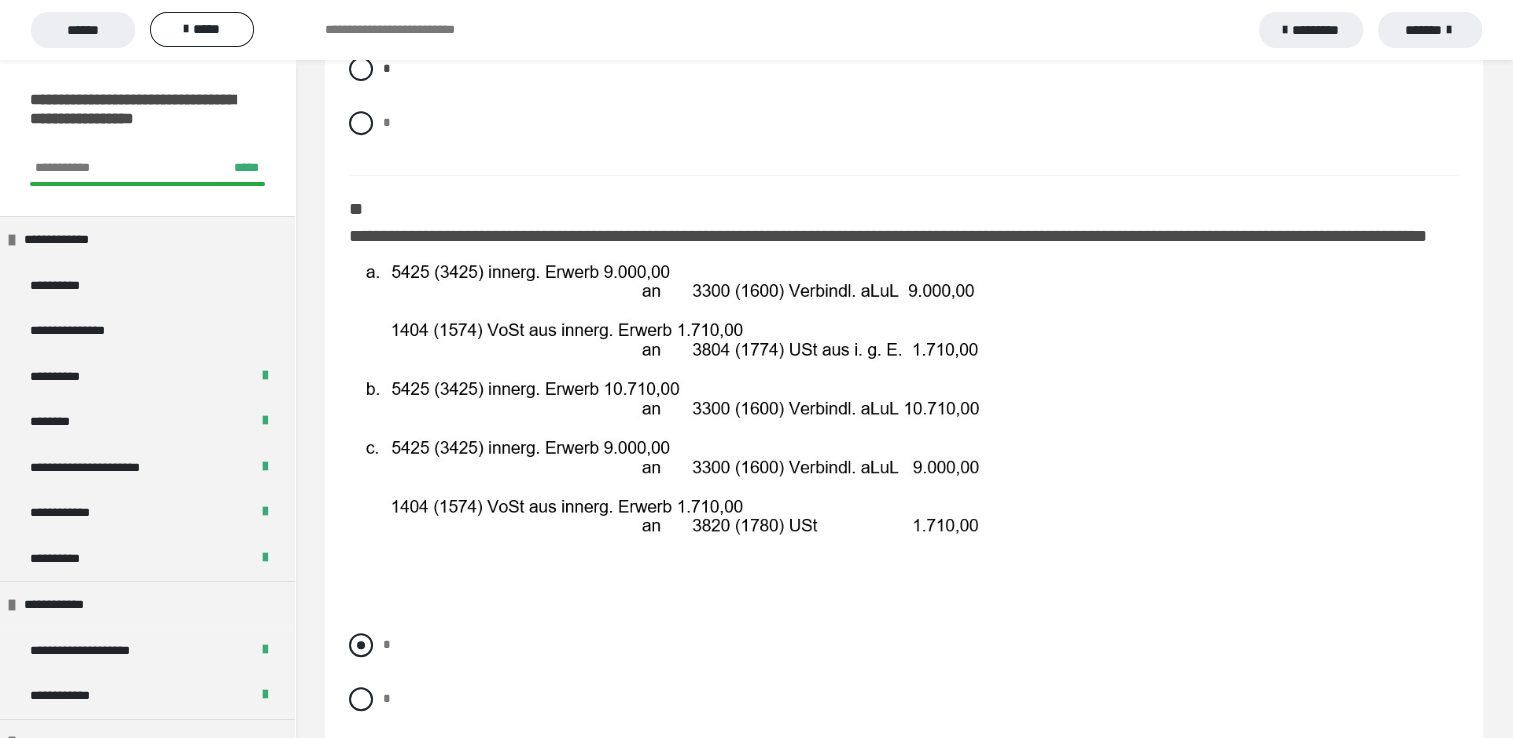 click at bounding box center [361, 645] 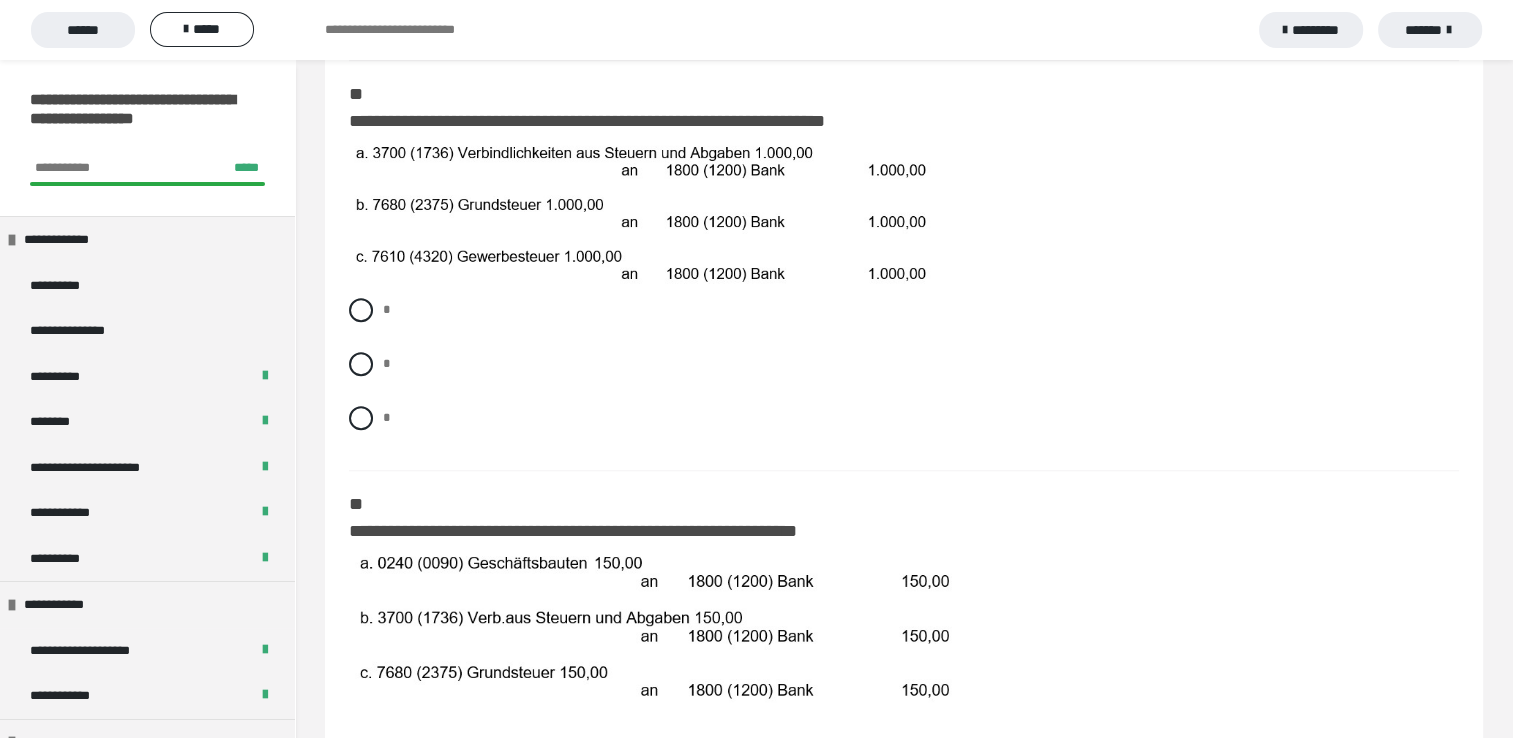 scroll, scrollTop: 1586, scrollLeft: 0, axis: vertical 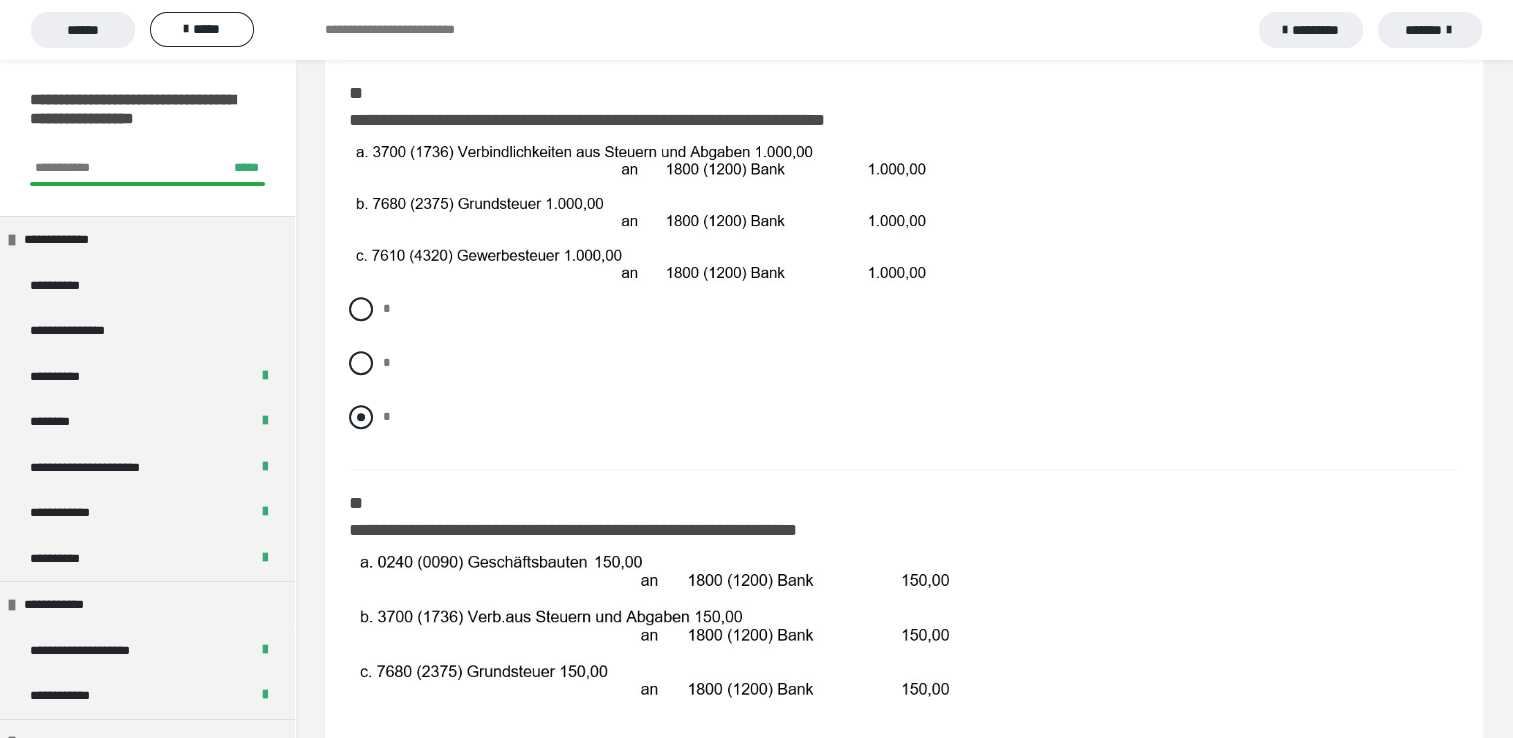 click at bounding box center [361, 417] 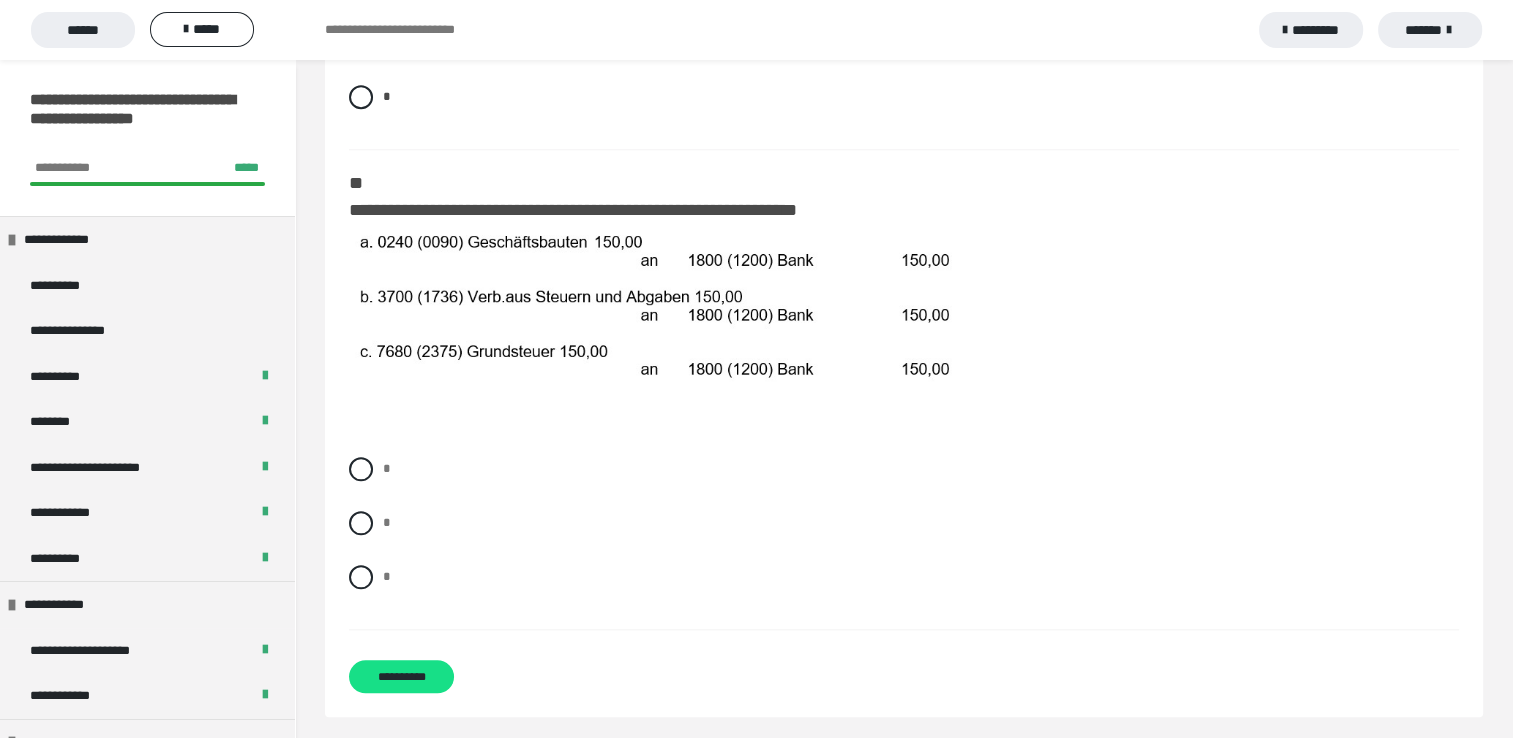 scroll, scrollTop: 1924, scrollLeft: 0, axis: vertical 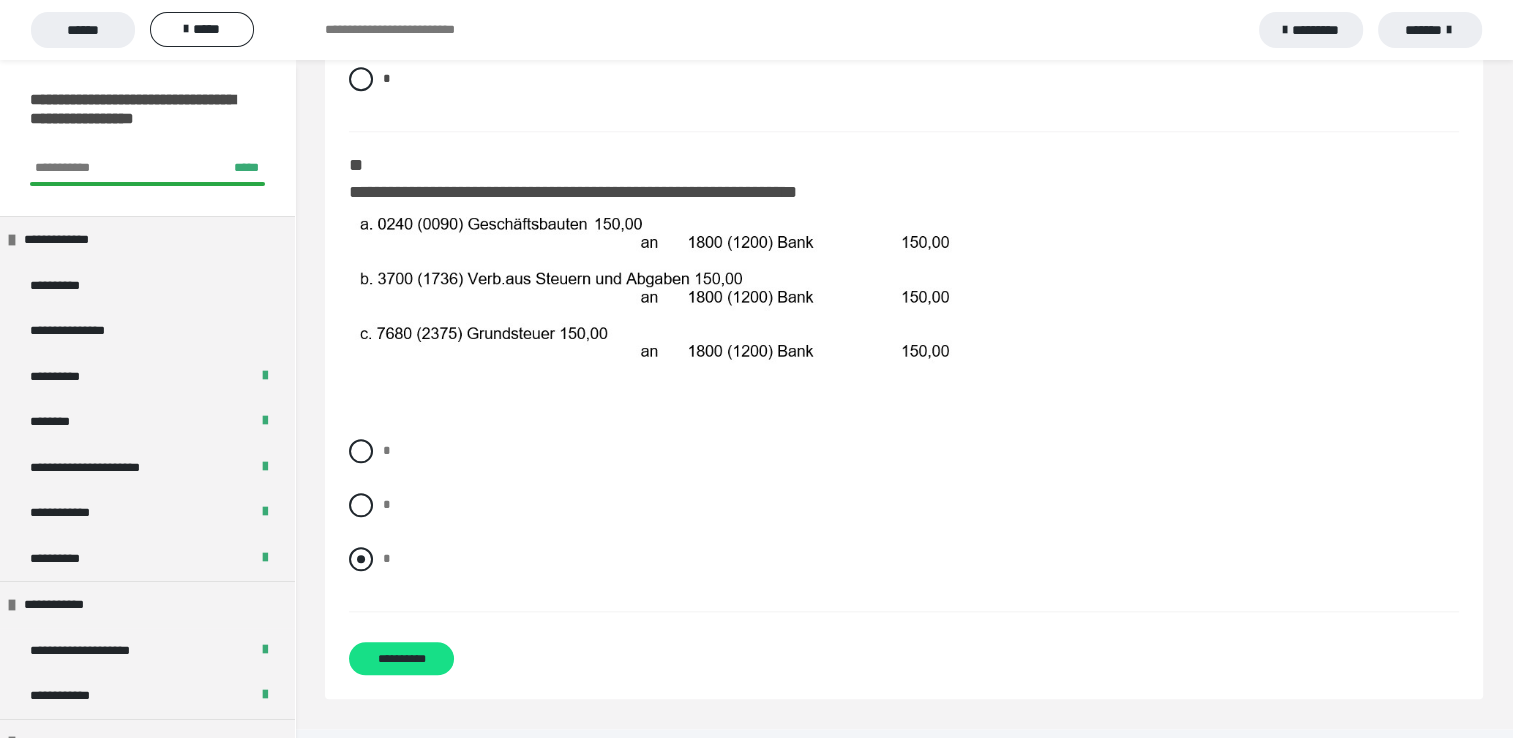 click at bounding box center [361, 559] 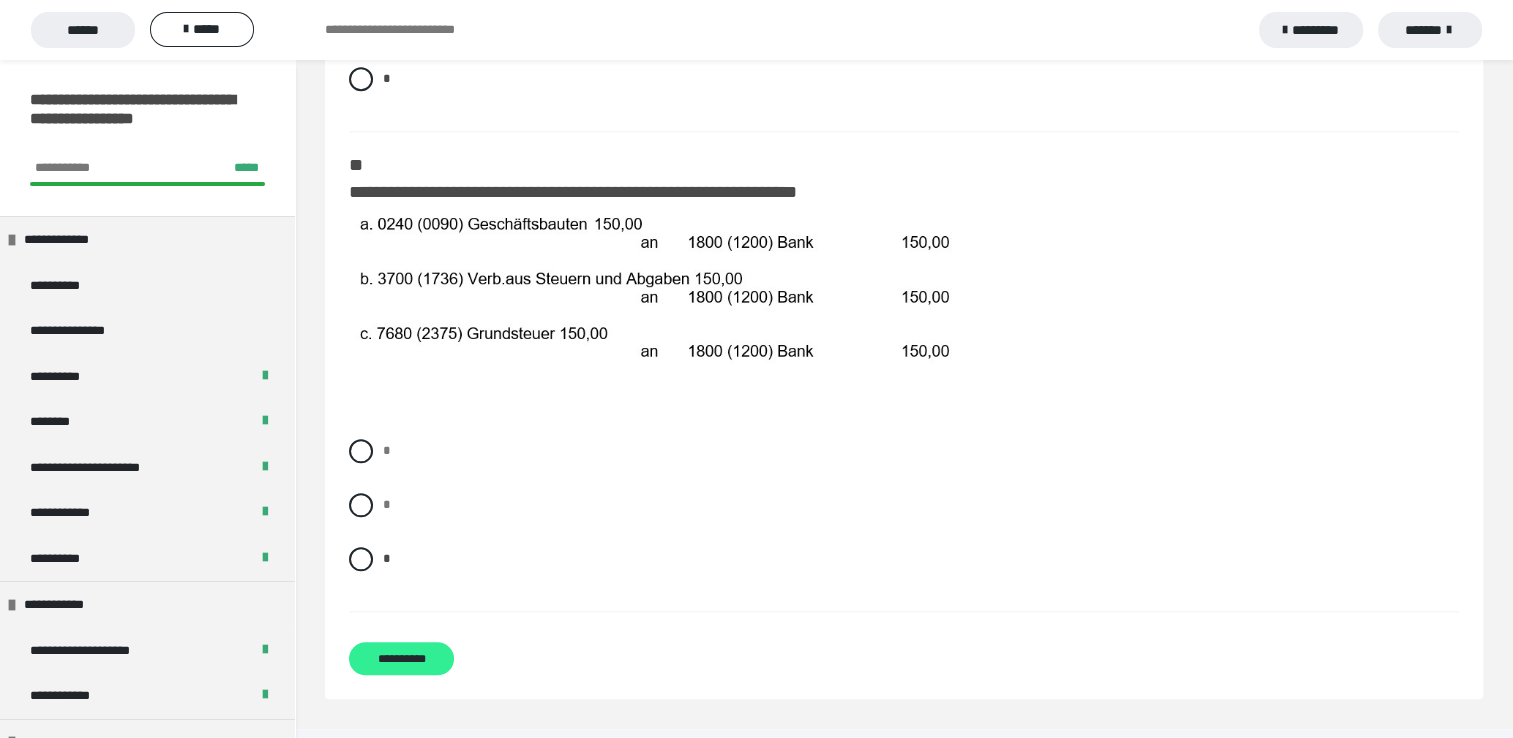 click on "**********" at bounding box center [401, 658] 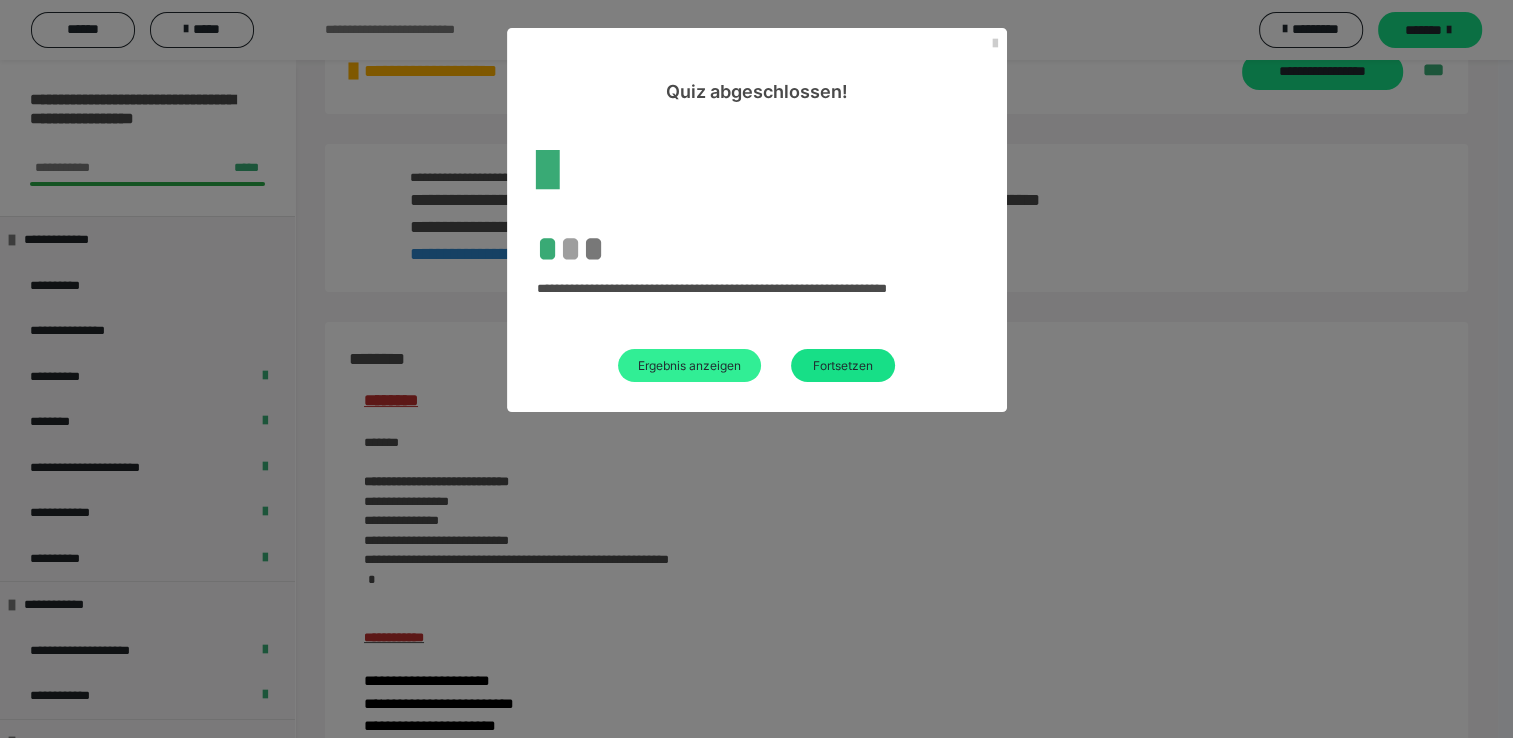 scroll, scrollTop: 1924, scrollLeft: 0, axis: vertical 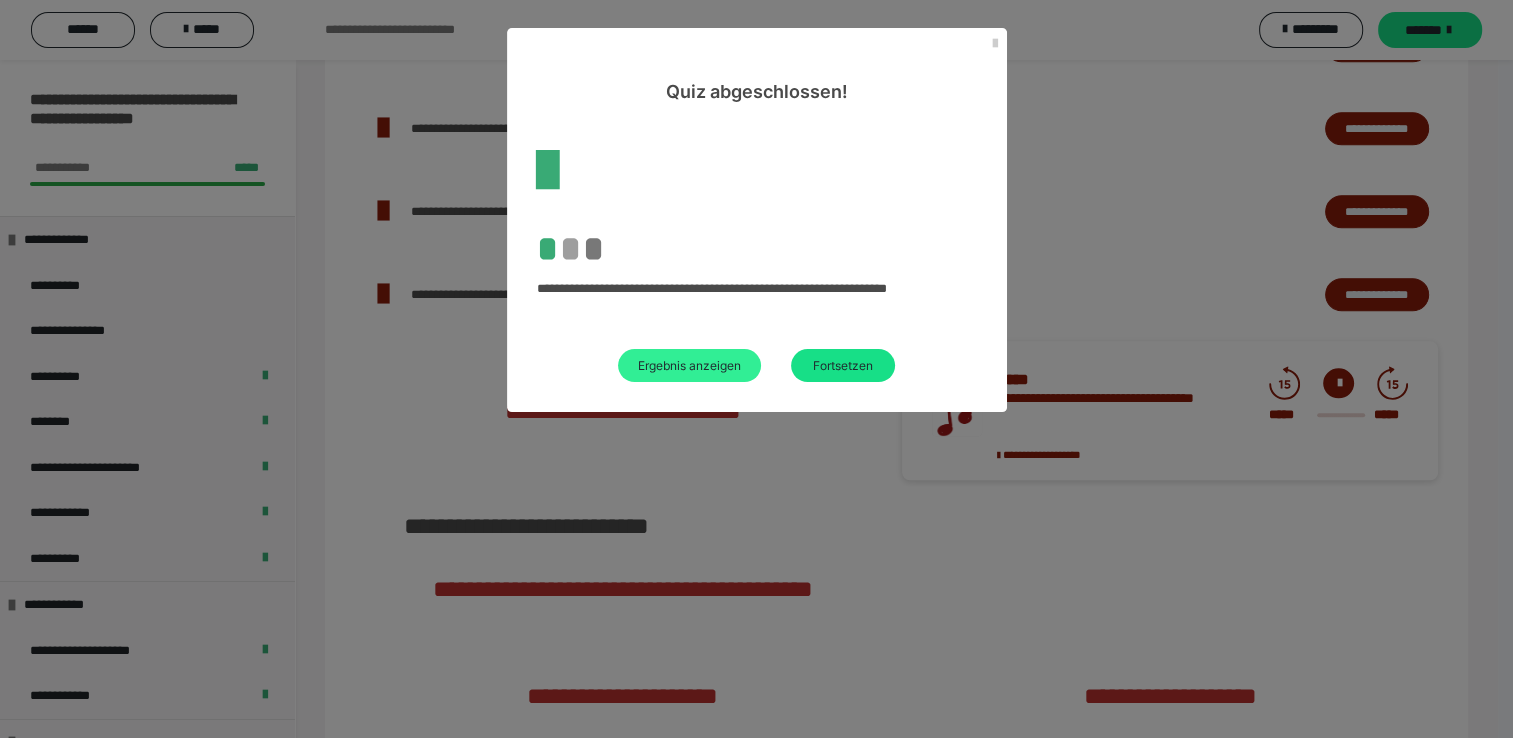 click on "Ergebnis anzeigen" at bounding box center [689, 365] 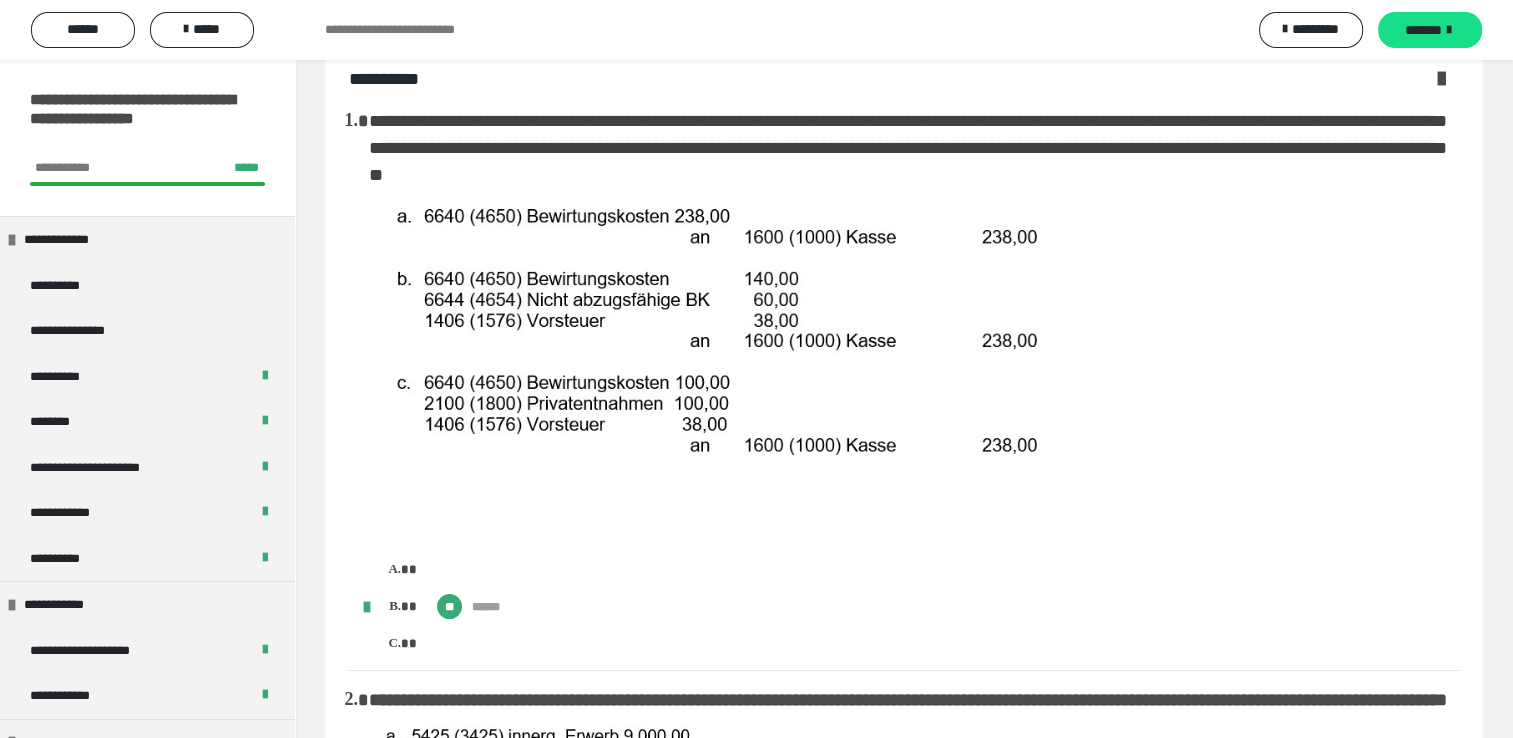 scroll, scrollTop: 0, scrollLeft: 0, axis: both 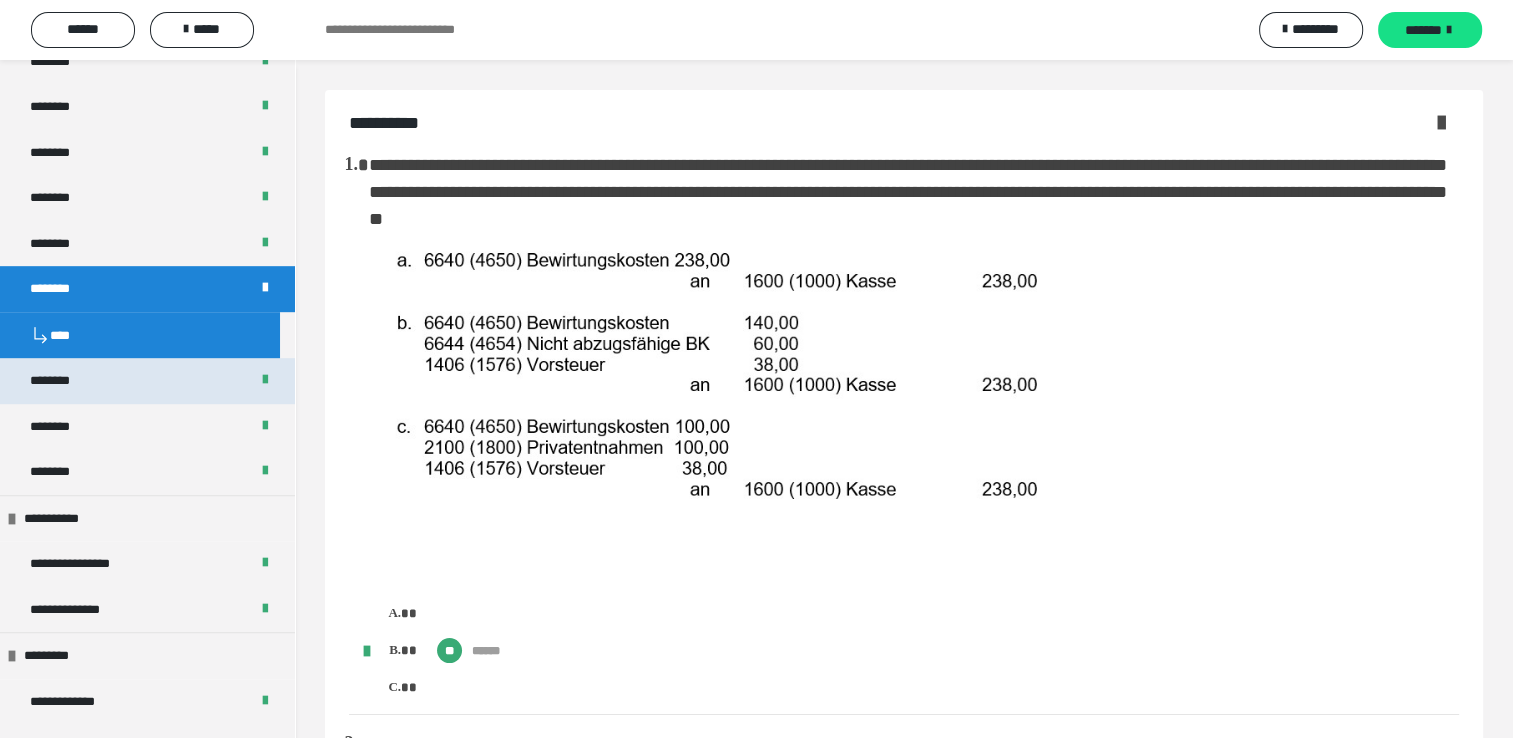 click on "********" at bounding box center (147, 381) 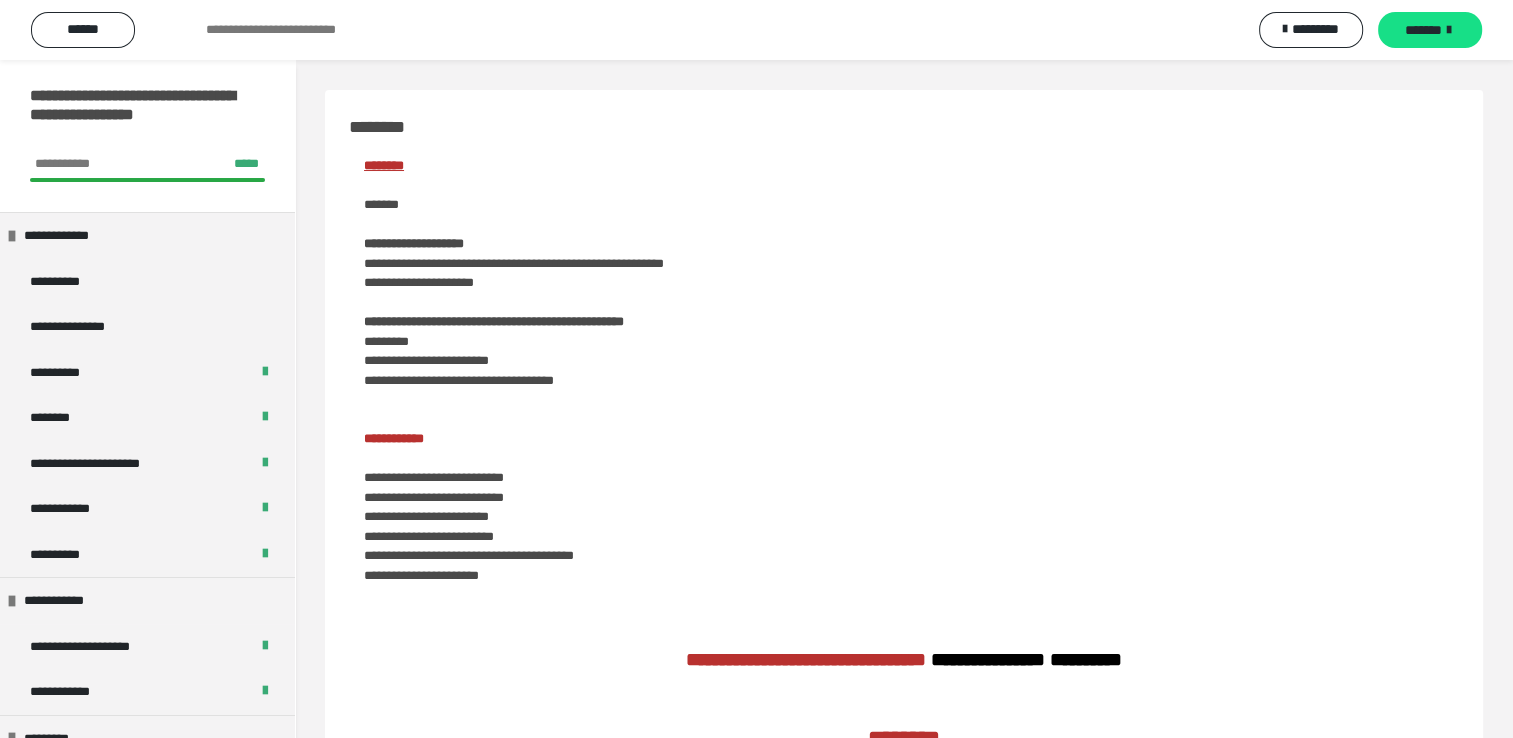 scroll, scrollTop: 0, scrollLeft: 0, axis: both 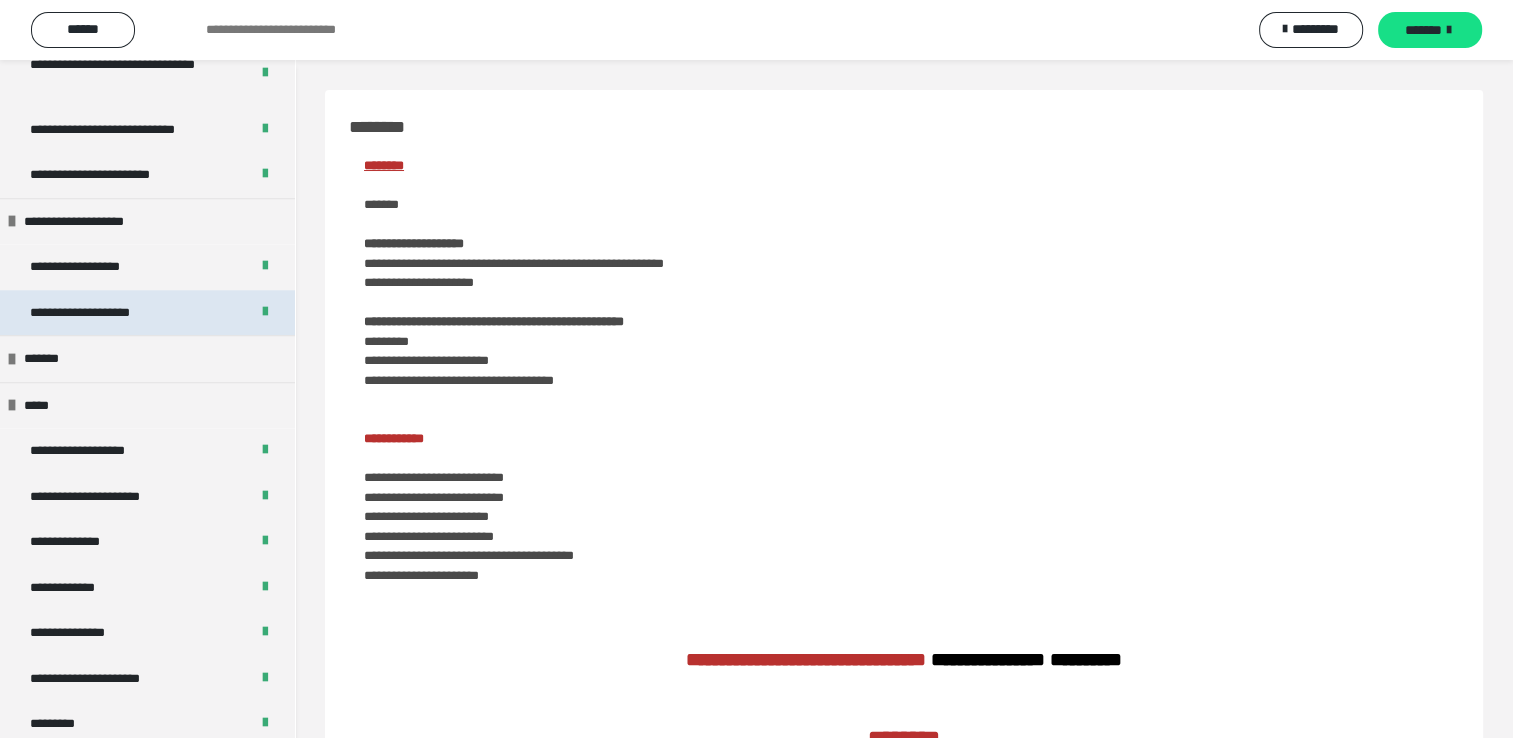 click on "**********" at bounding box center (102, 313) 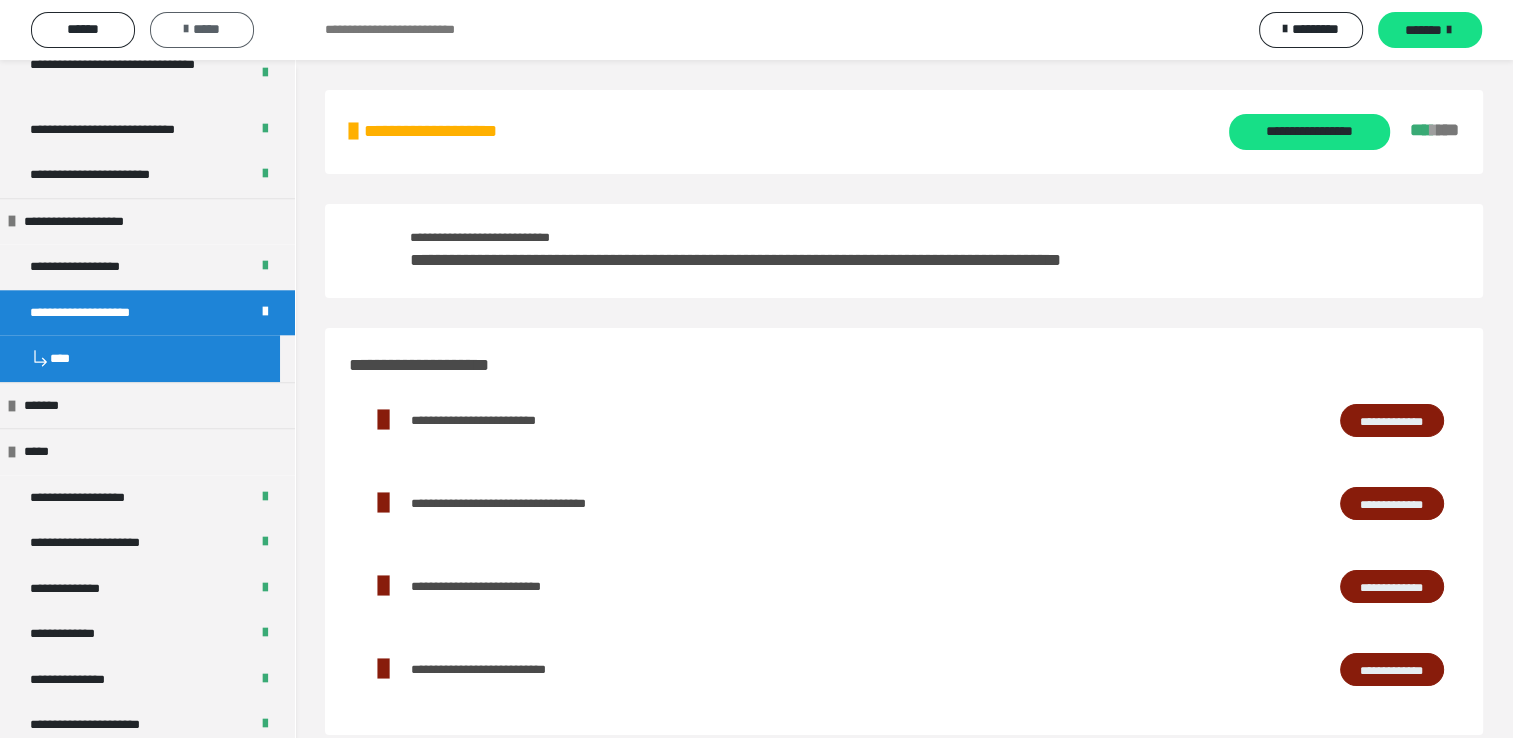 click on "*****" at bounding box center (202, 29) 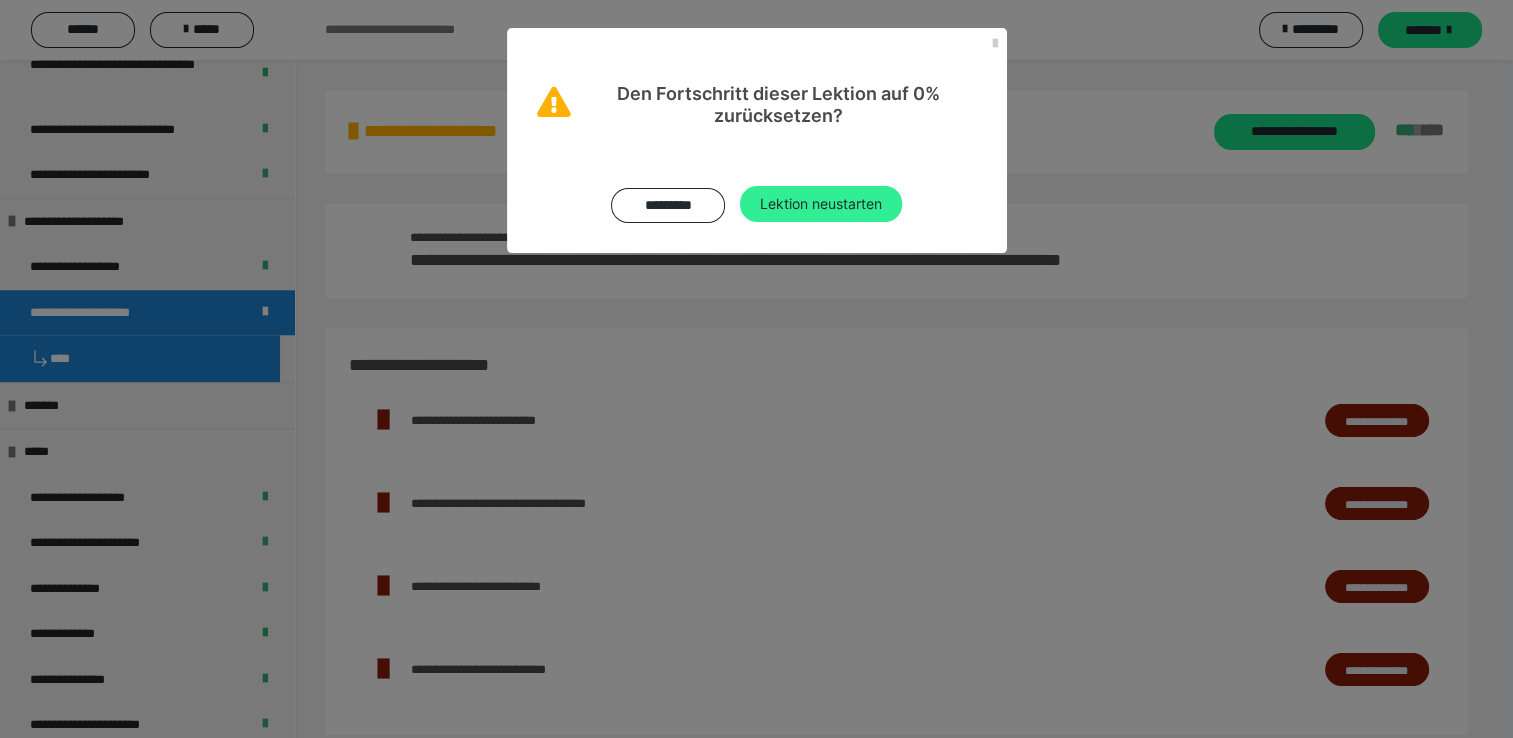 click on "Lektion neustarten" at bounding box center [821, 204] 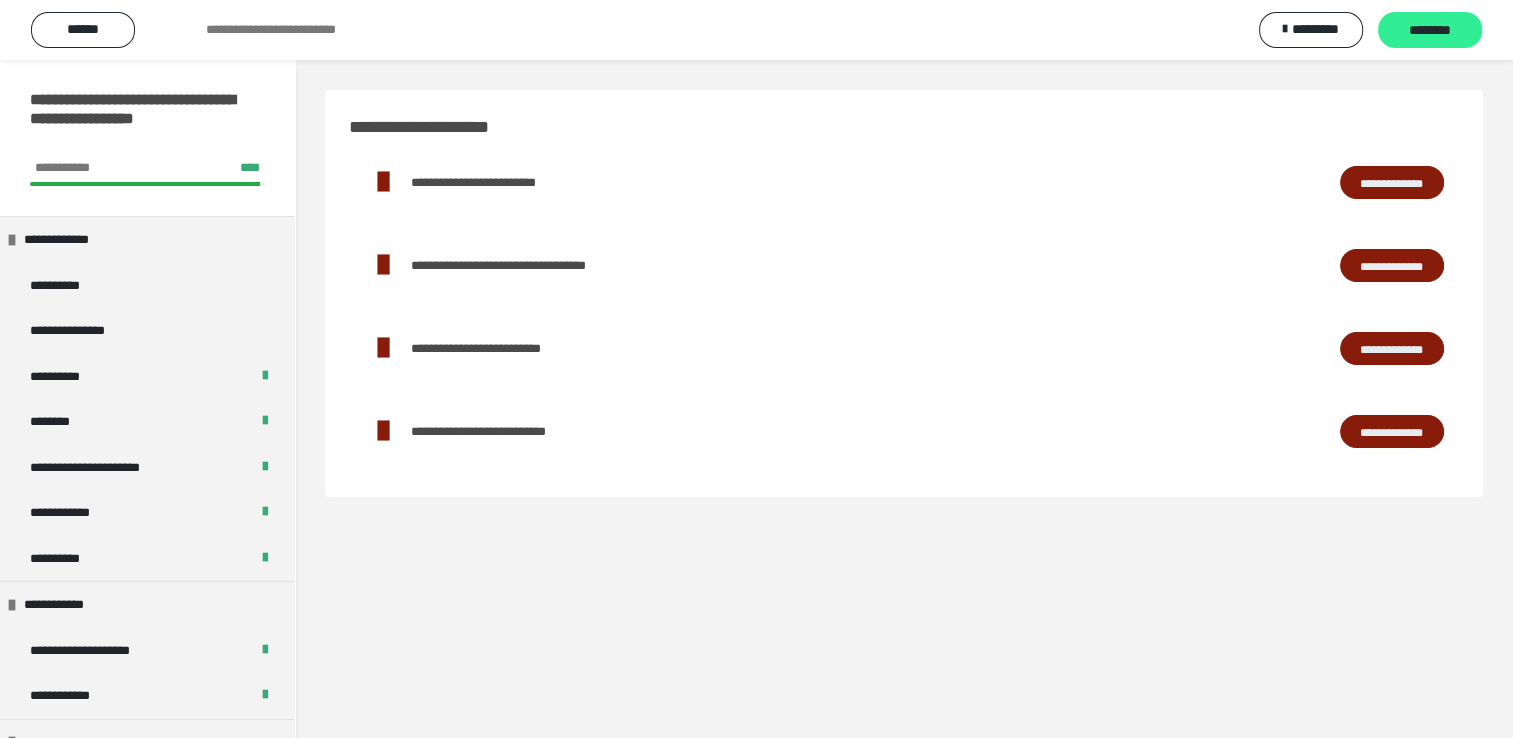 click on "********" at bounding box center [1430, 31] 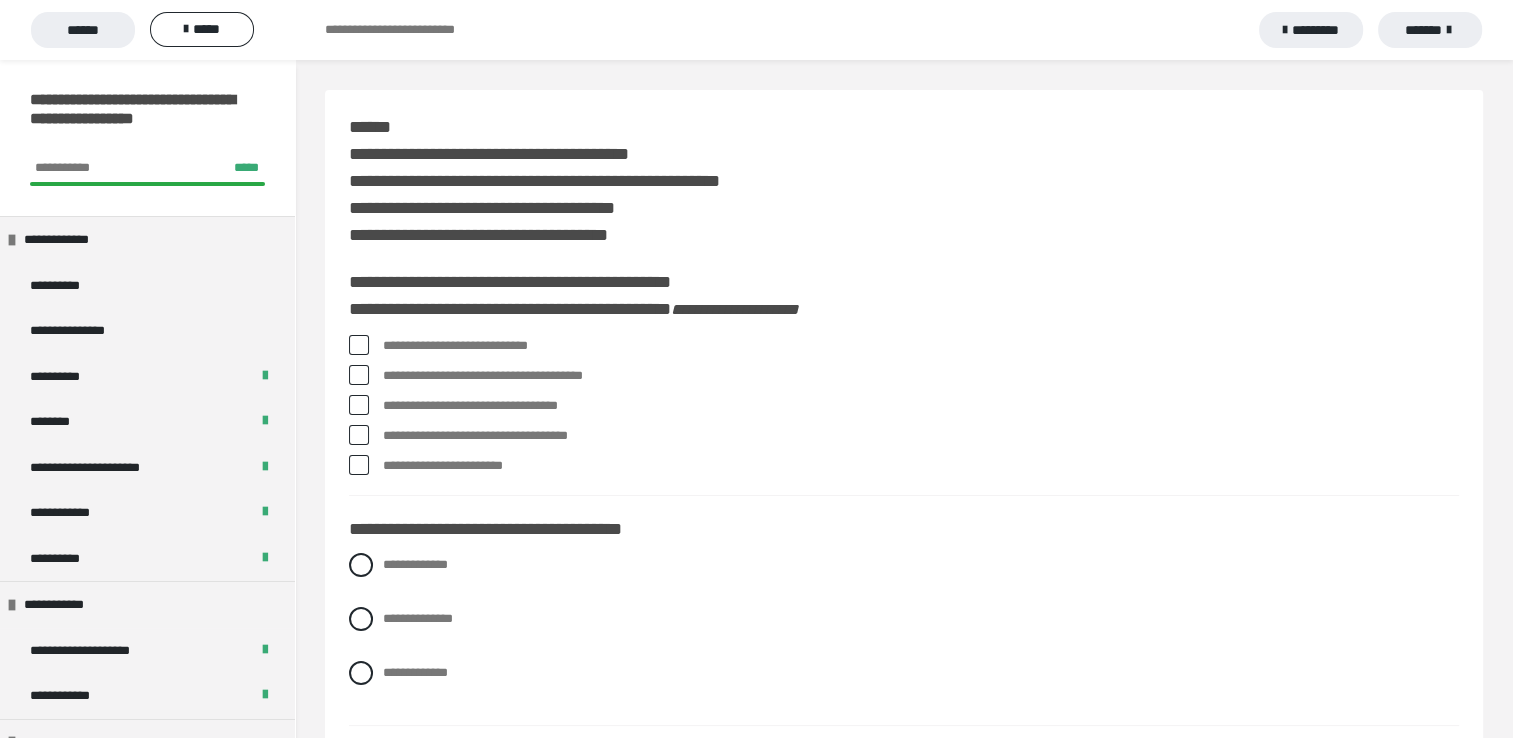 click at bounding box center [359, 345] 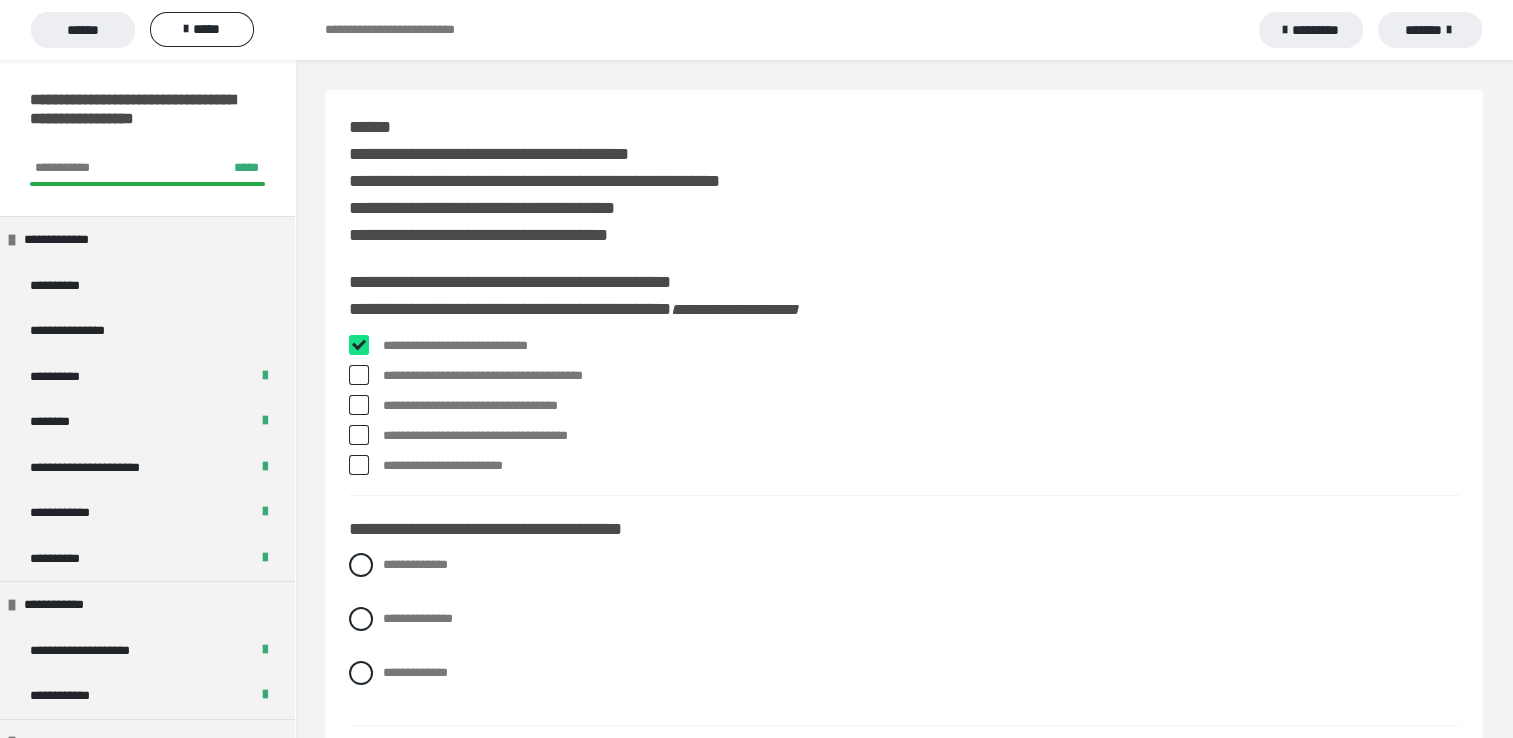 checkbox on "****" 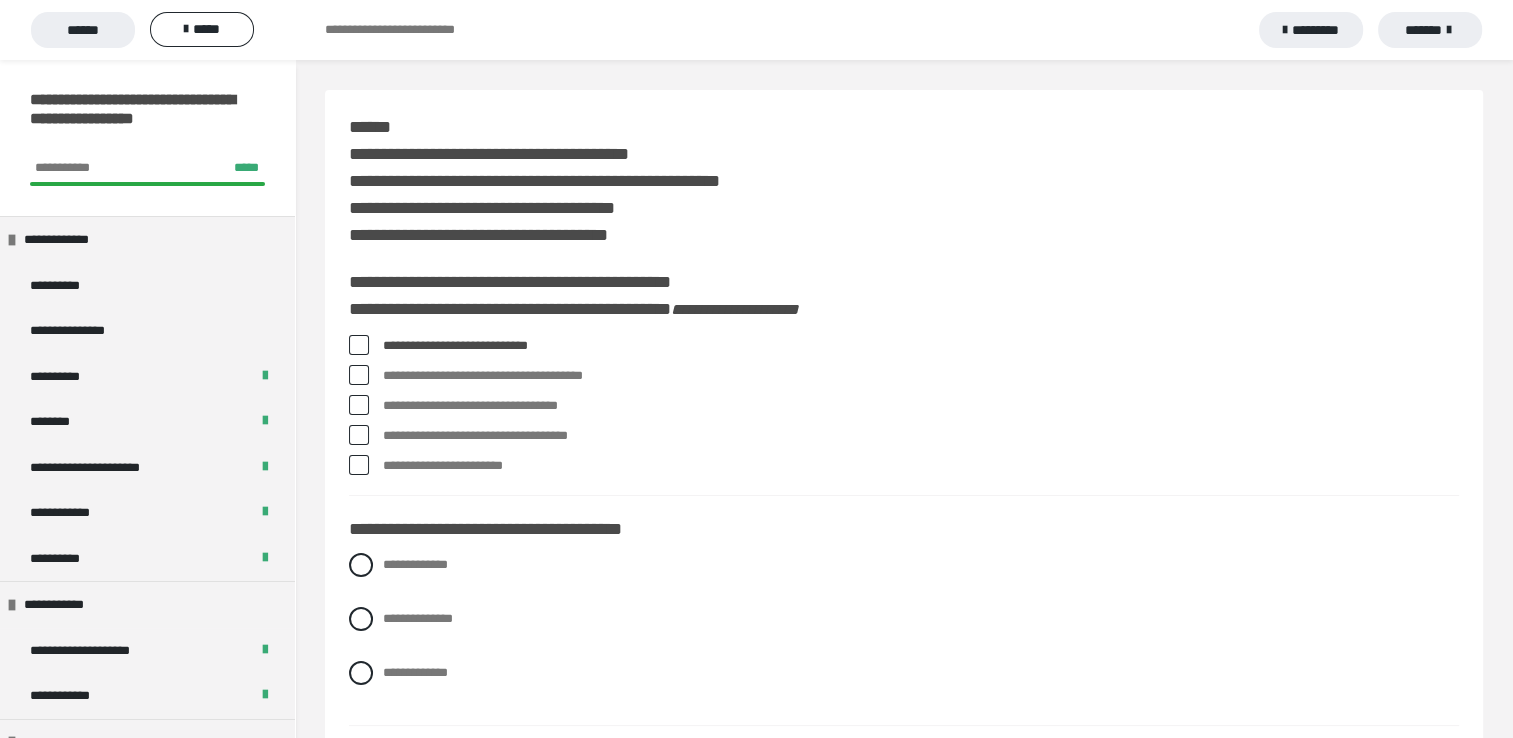 click at bounding box center [359, 435] 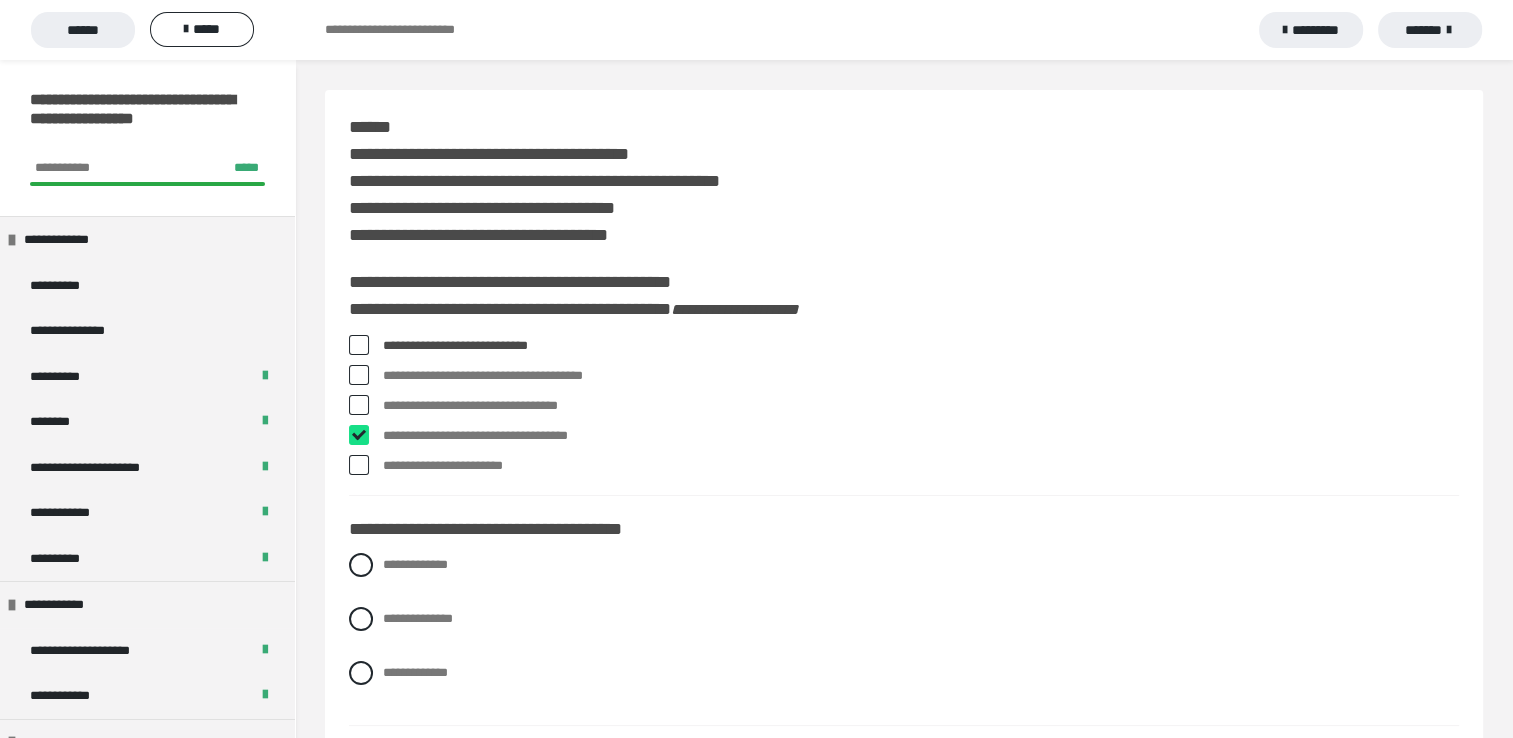 checkbox on "****" 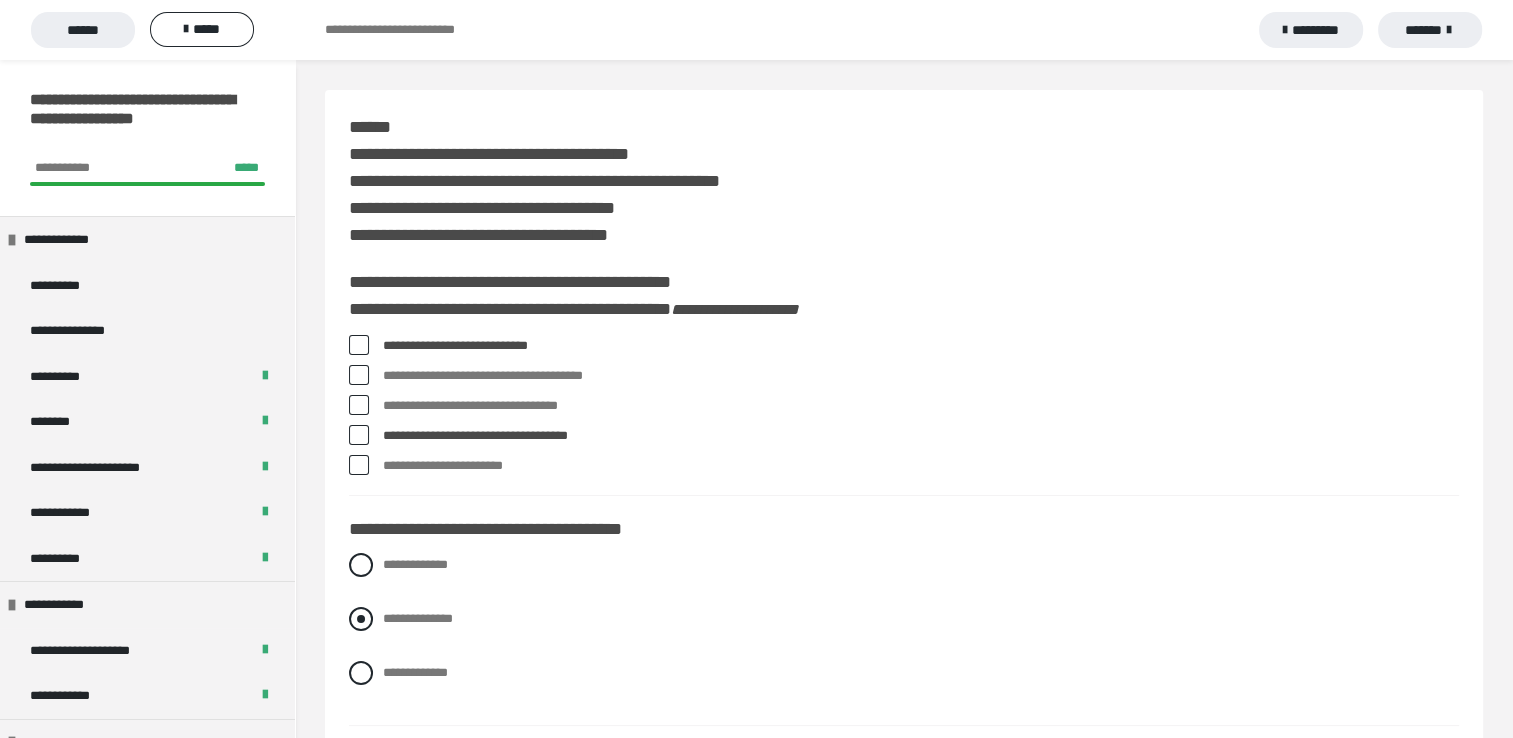 click at bounding box center [361, 619] 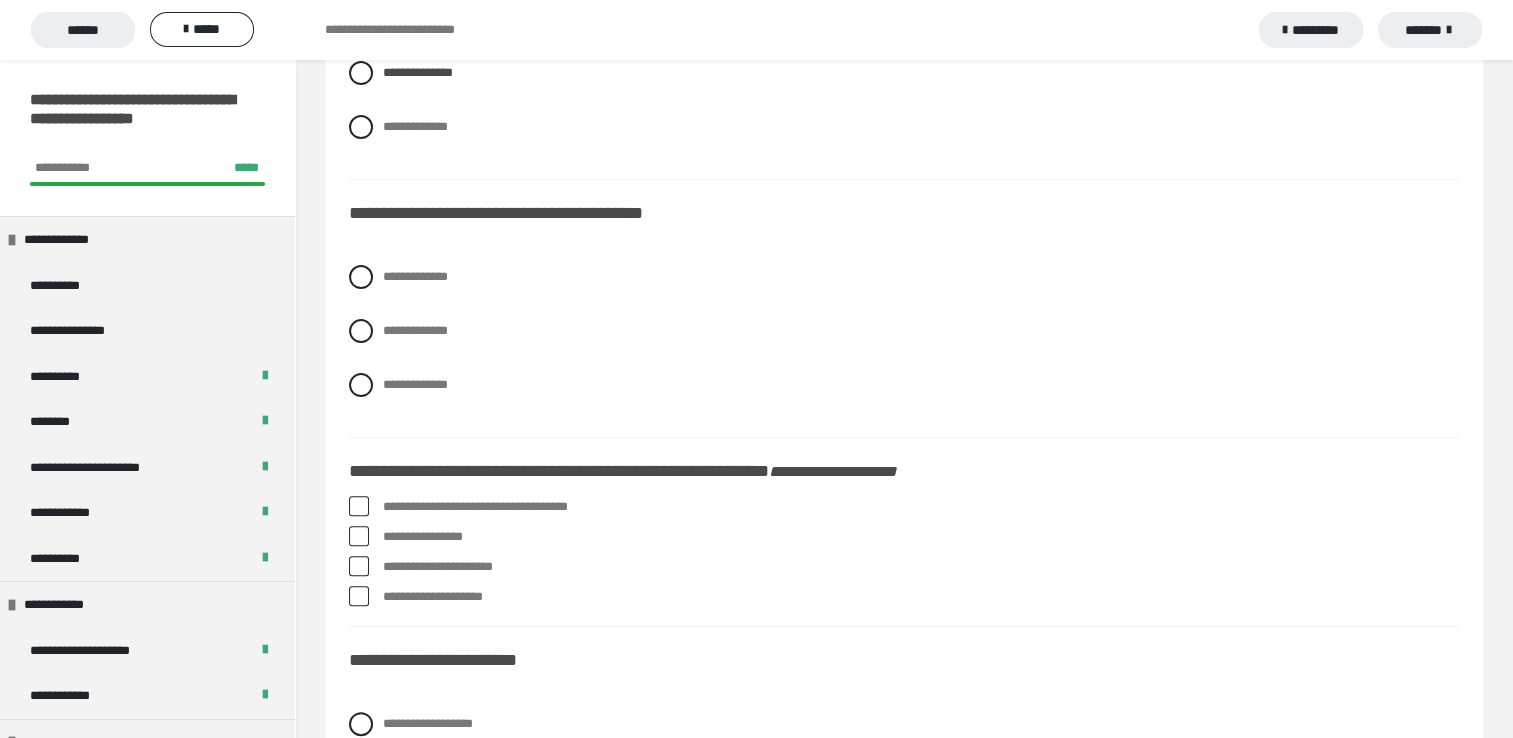 scroll, scrollTop: 640, scrollLeft: 0, axis: vertical 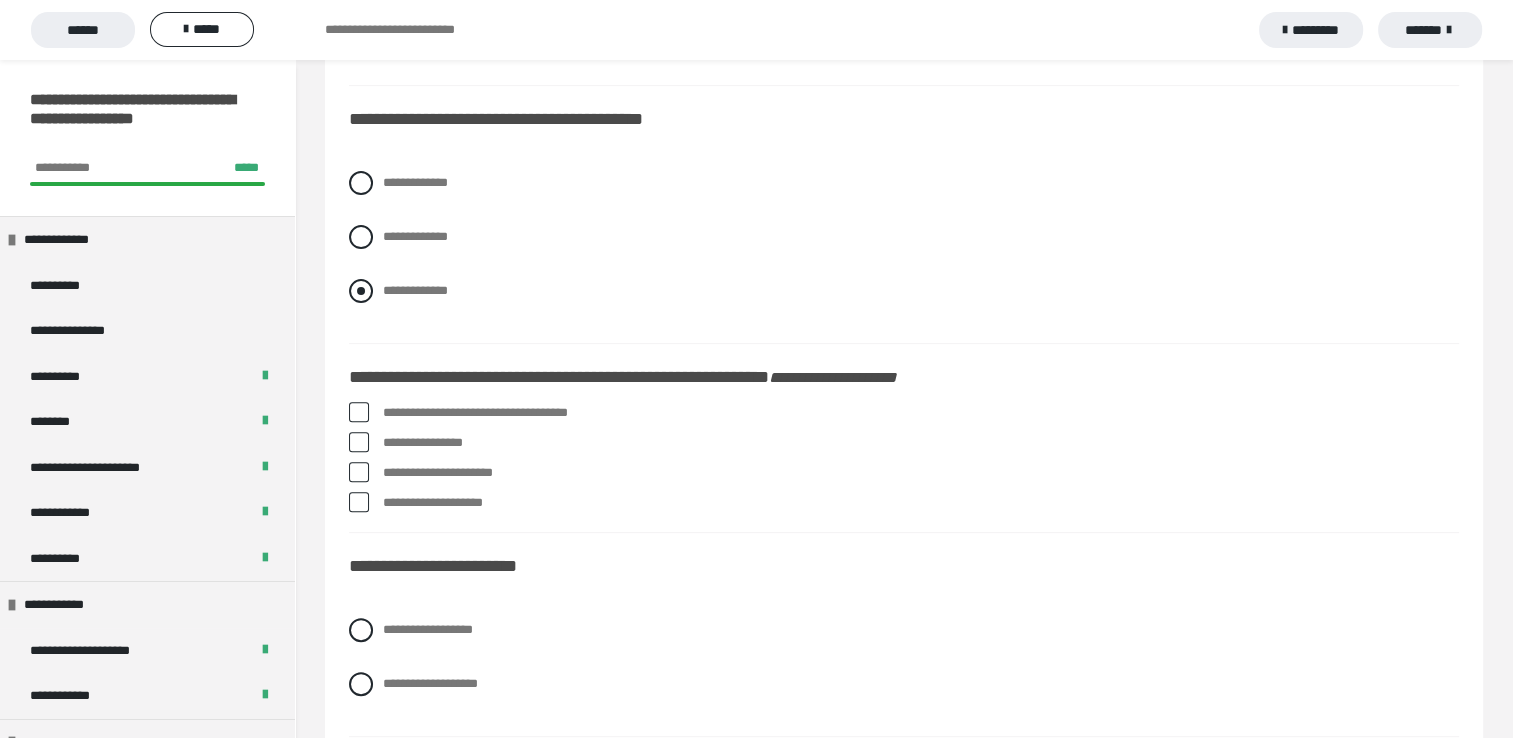 click at bounding box center [361, 291] 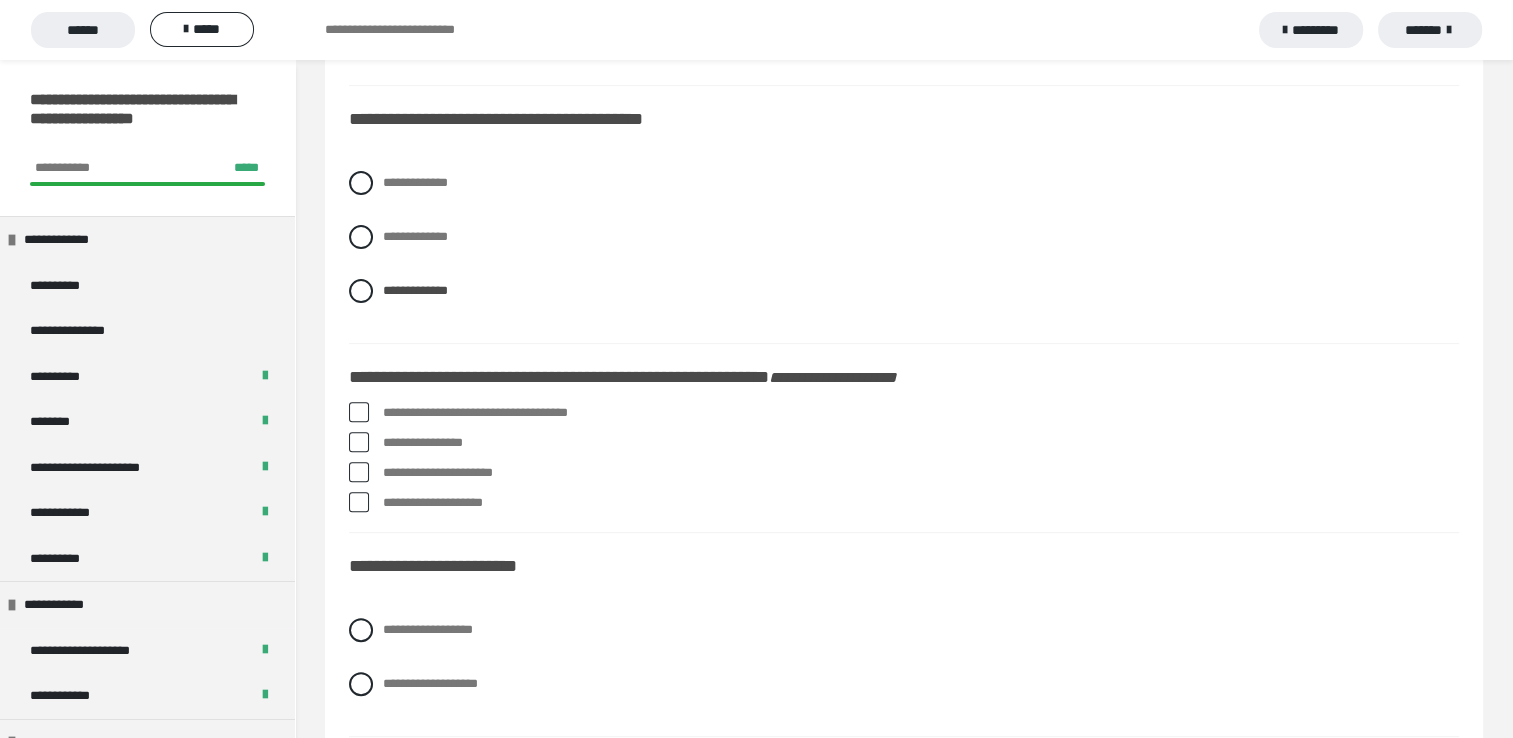 click at bounding box center (359, 442) 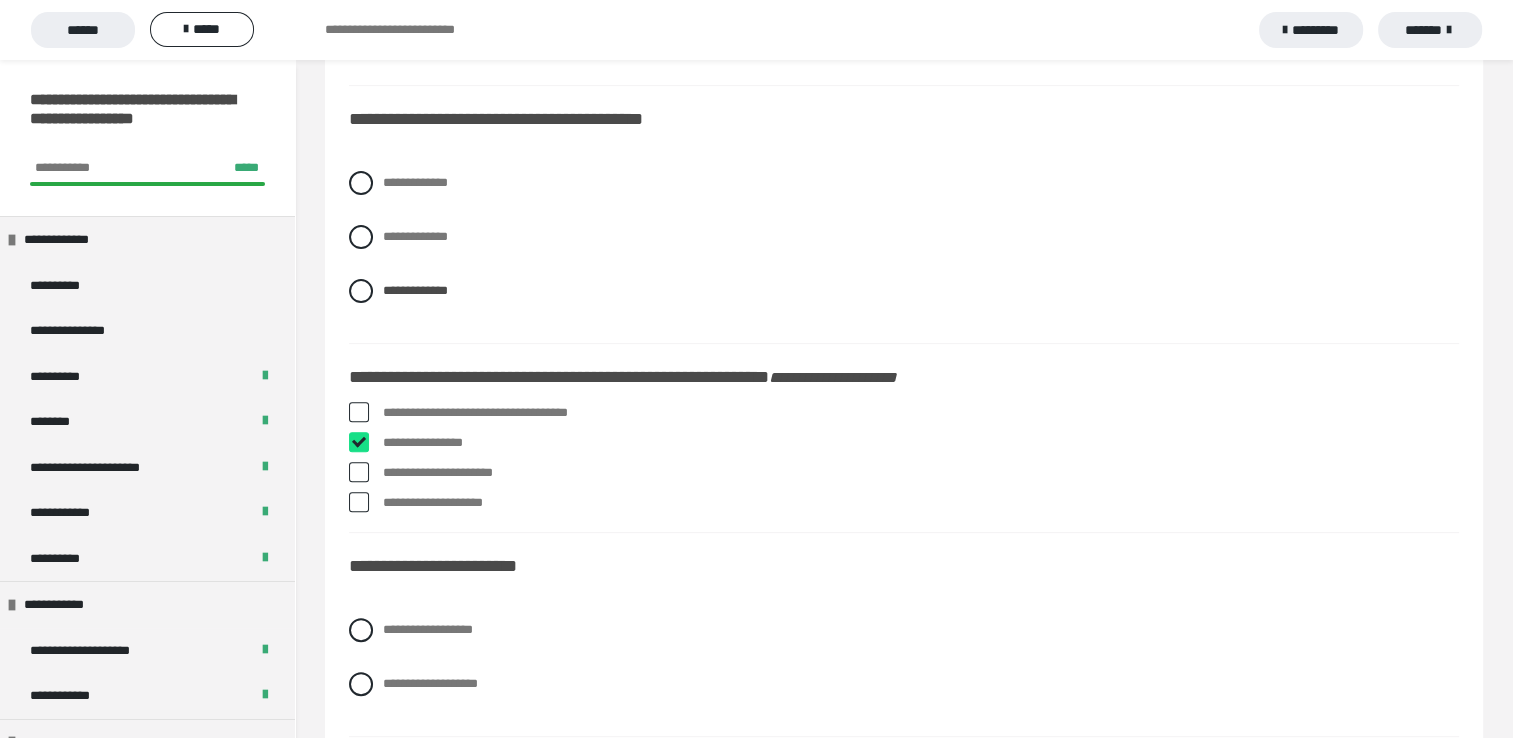 checkbox on "****" 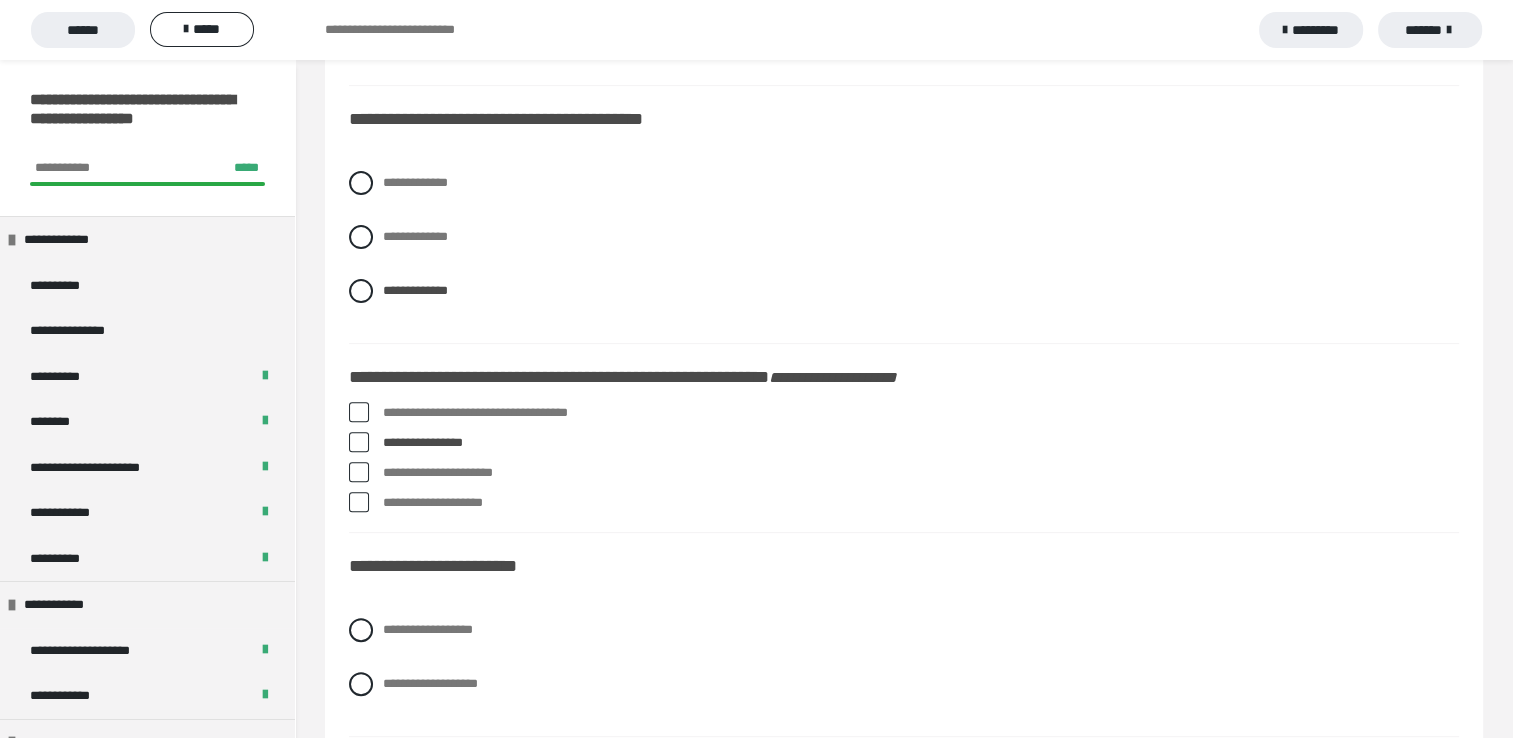 click at bounding box center (359, 502) 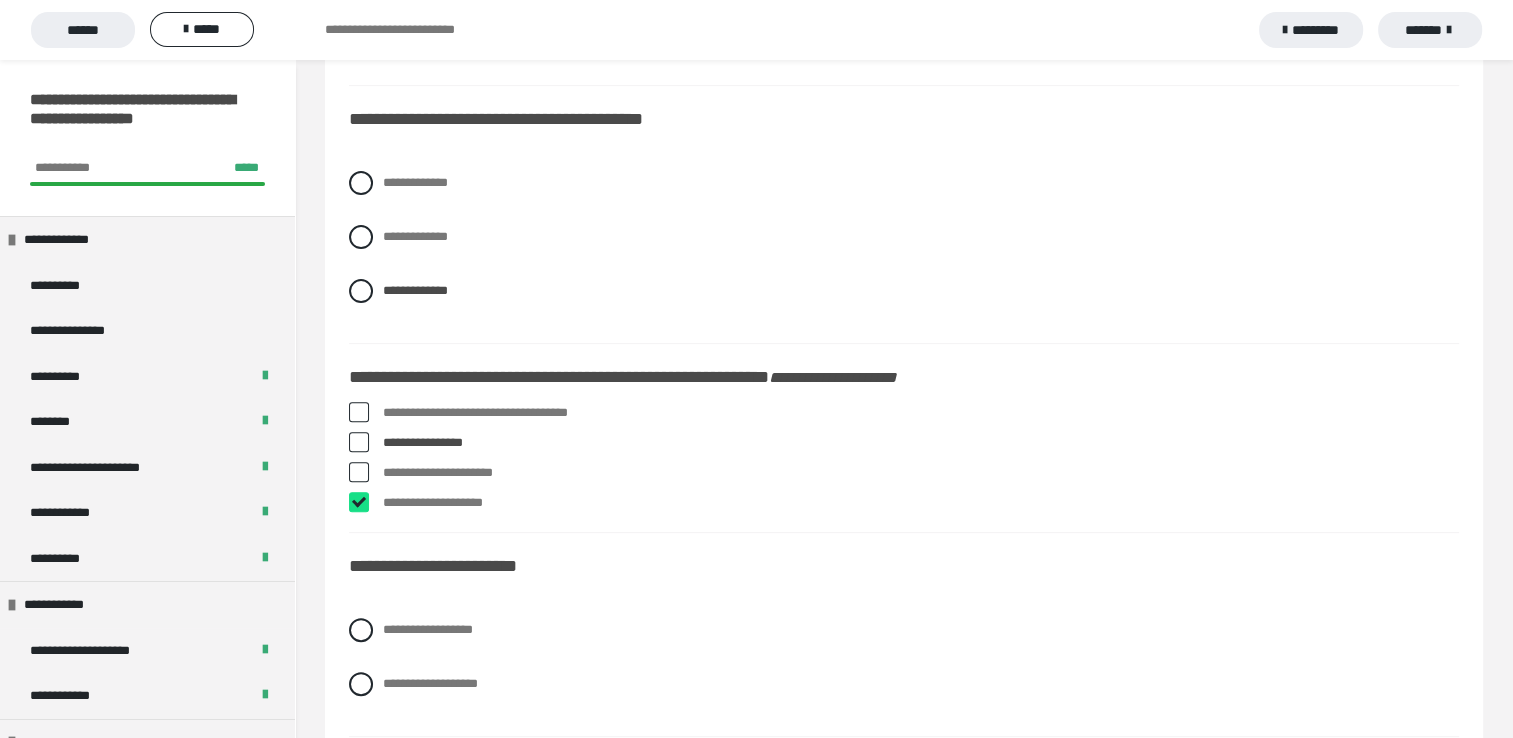 checkbox on "****" 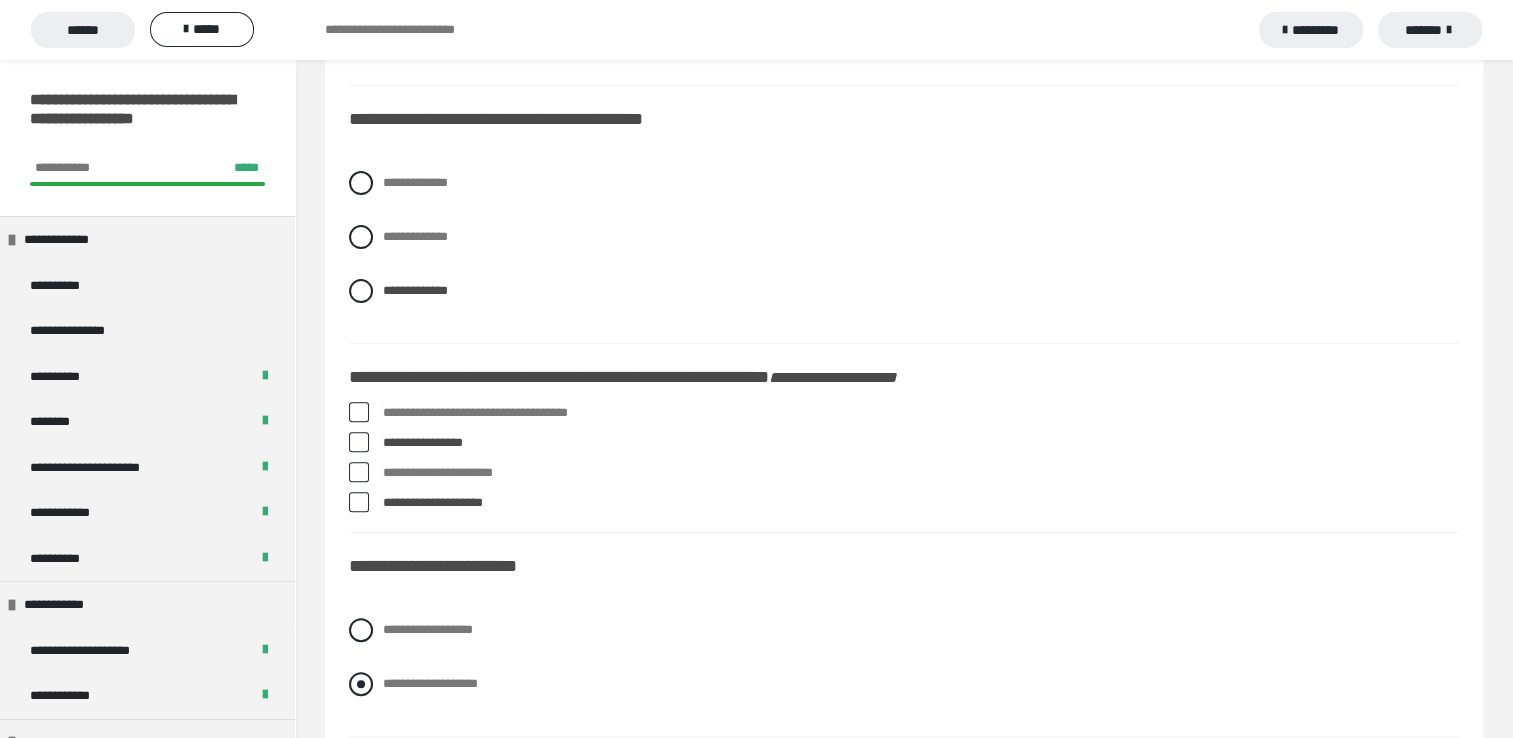 click at bounding box center (361, 684) 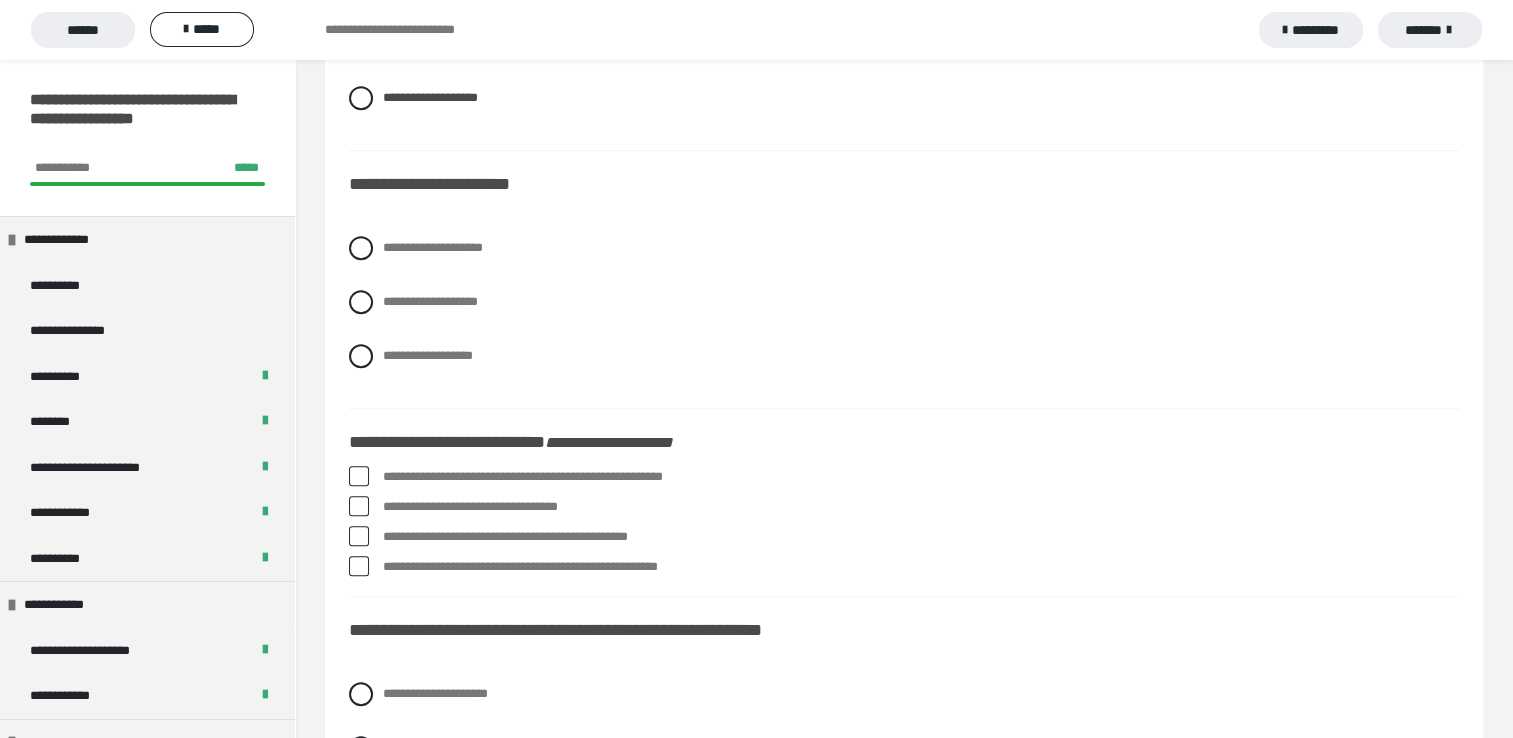 scroll, scrollTop: 1280, scrollLeft: 0, axis: vertical 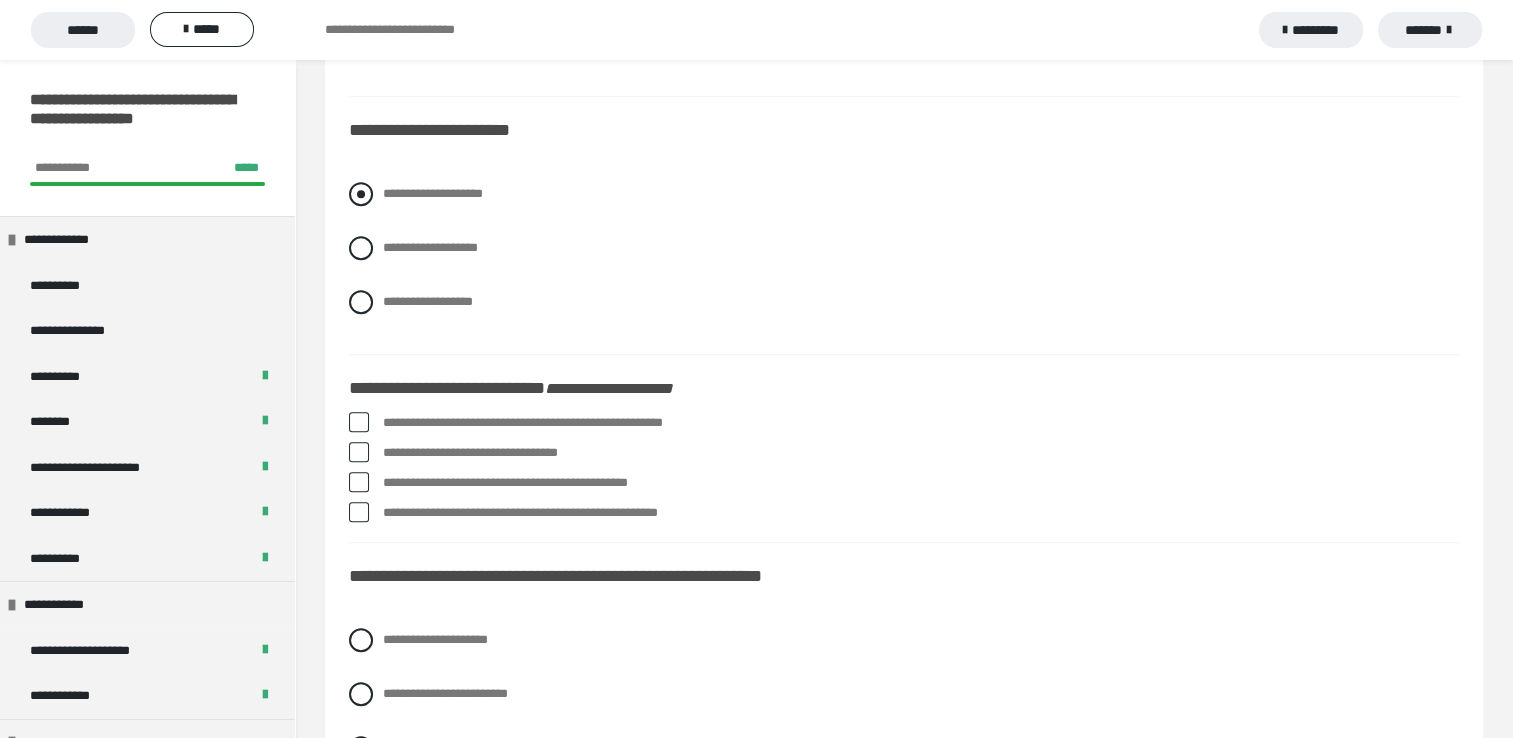 click at bounding box center (361, 194) 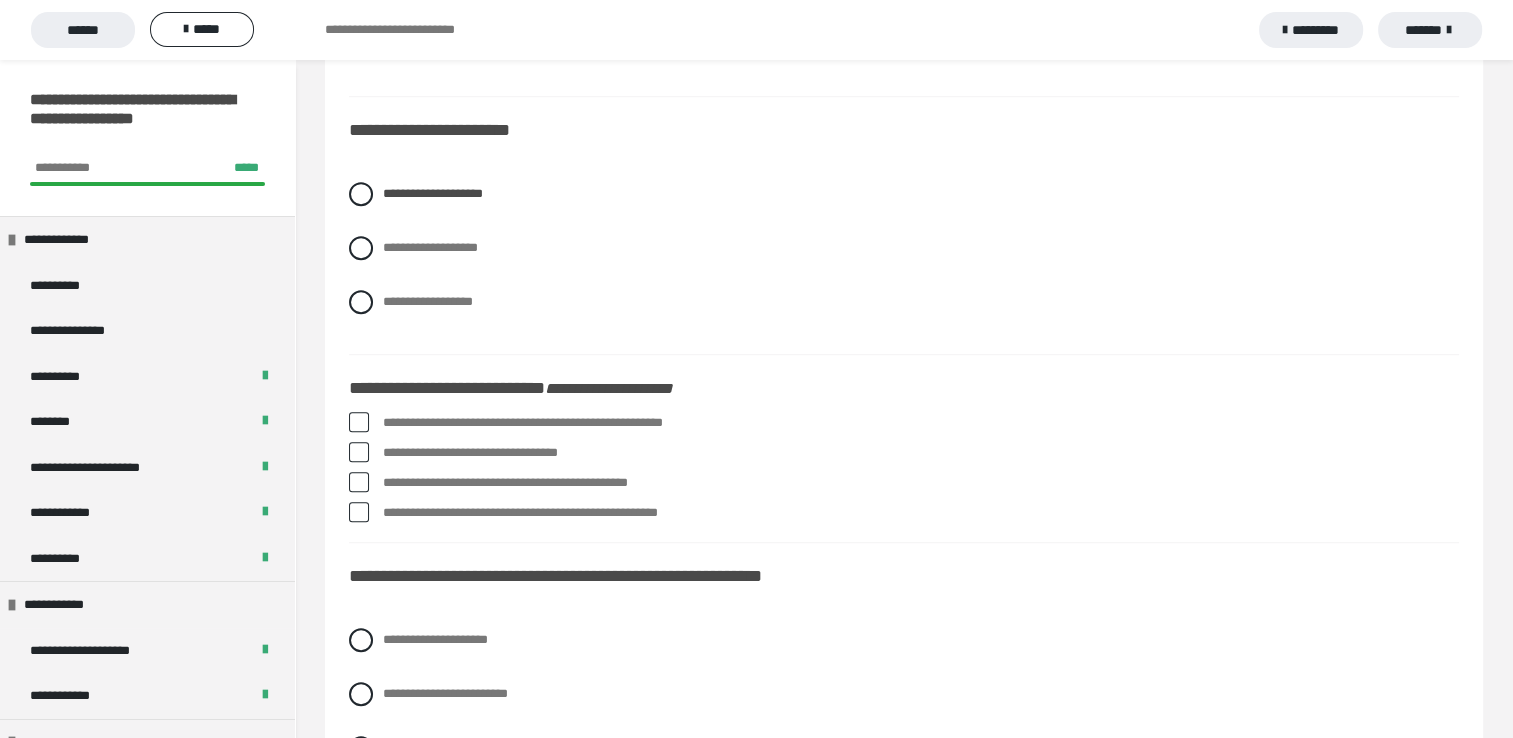 click at bounding box center [359, 452] 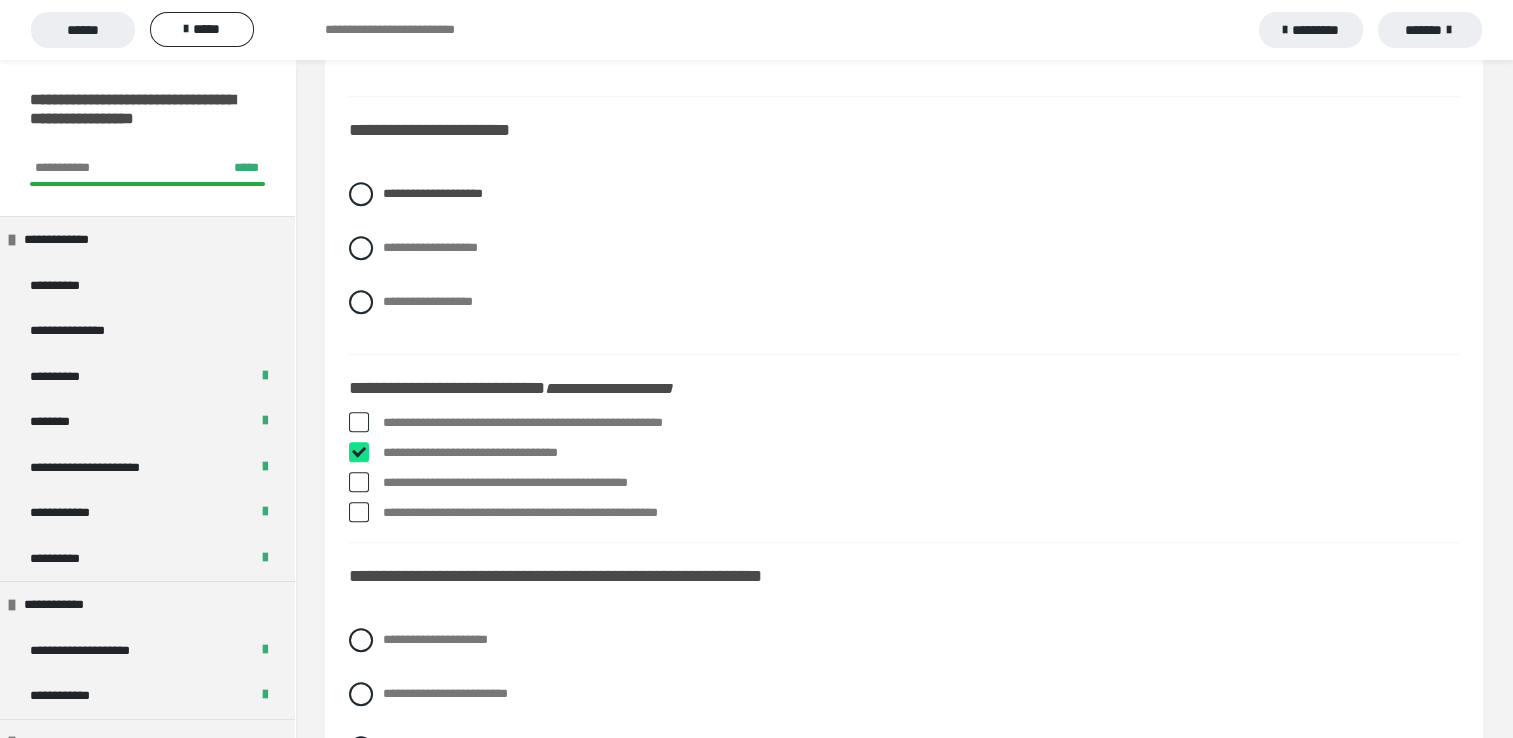 checkbox on "****" 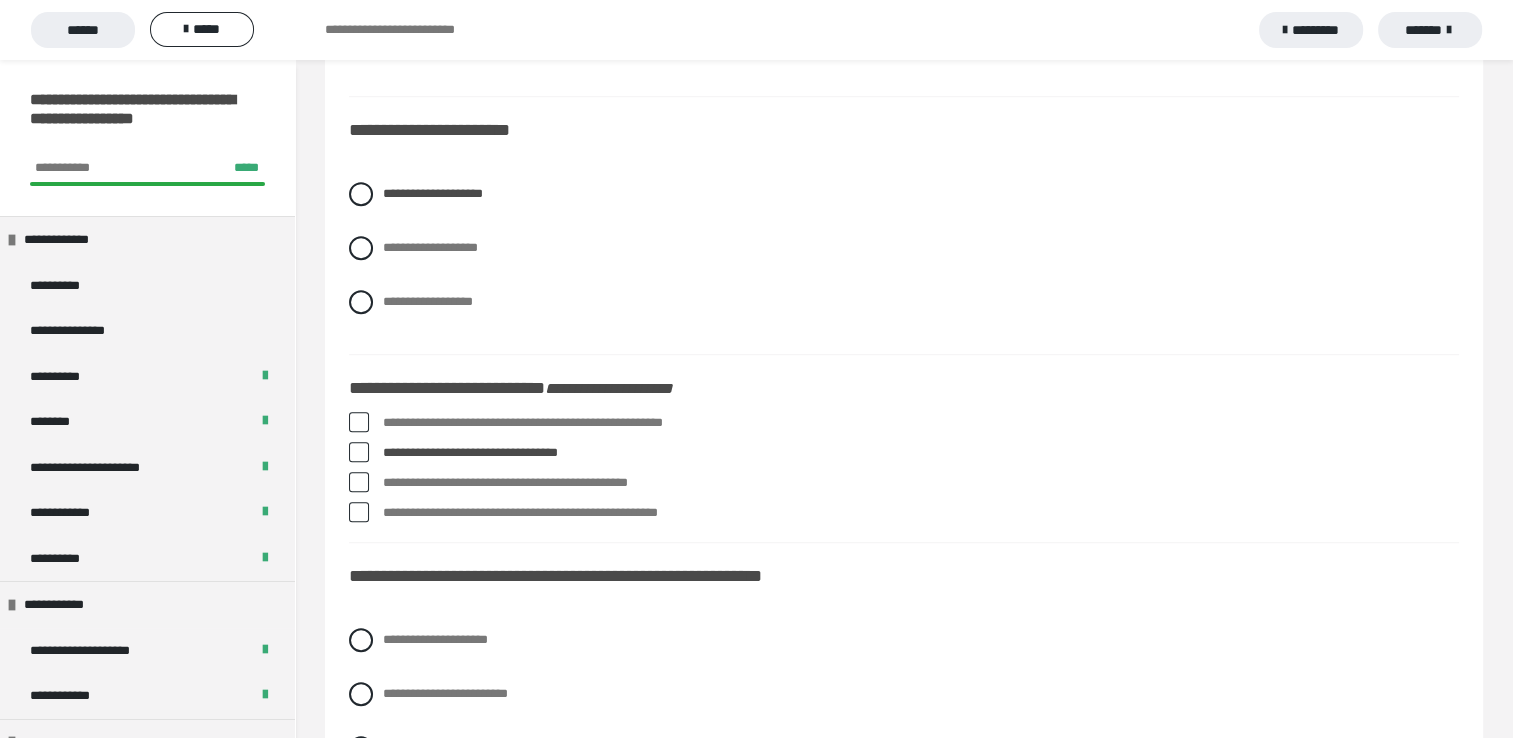 click at bounding box center (359, 422) 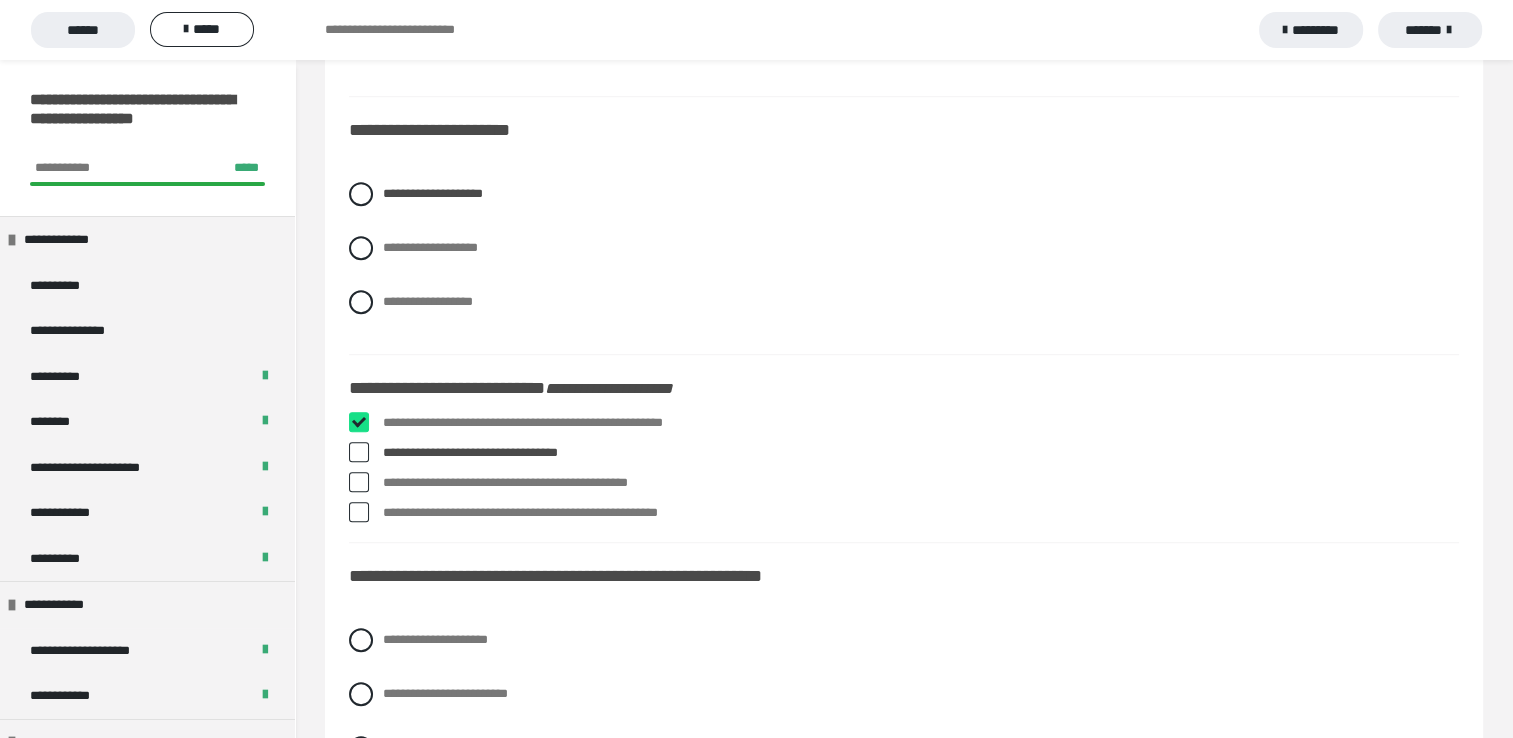 checkbox on "****" 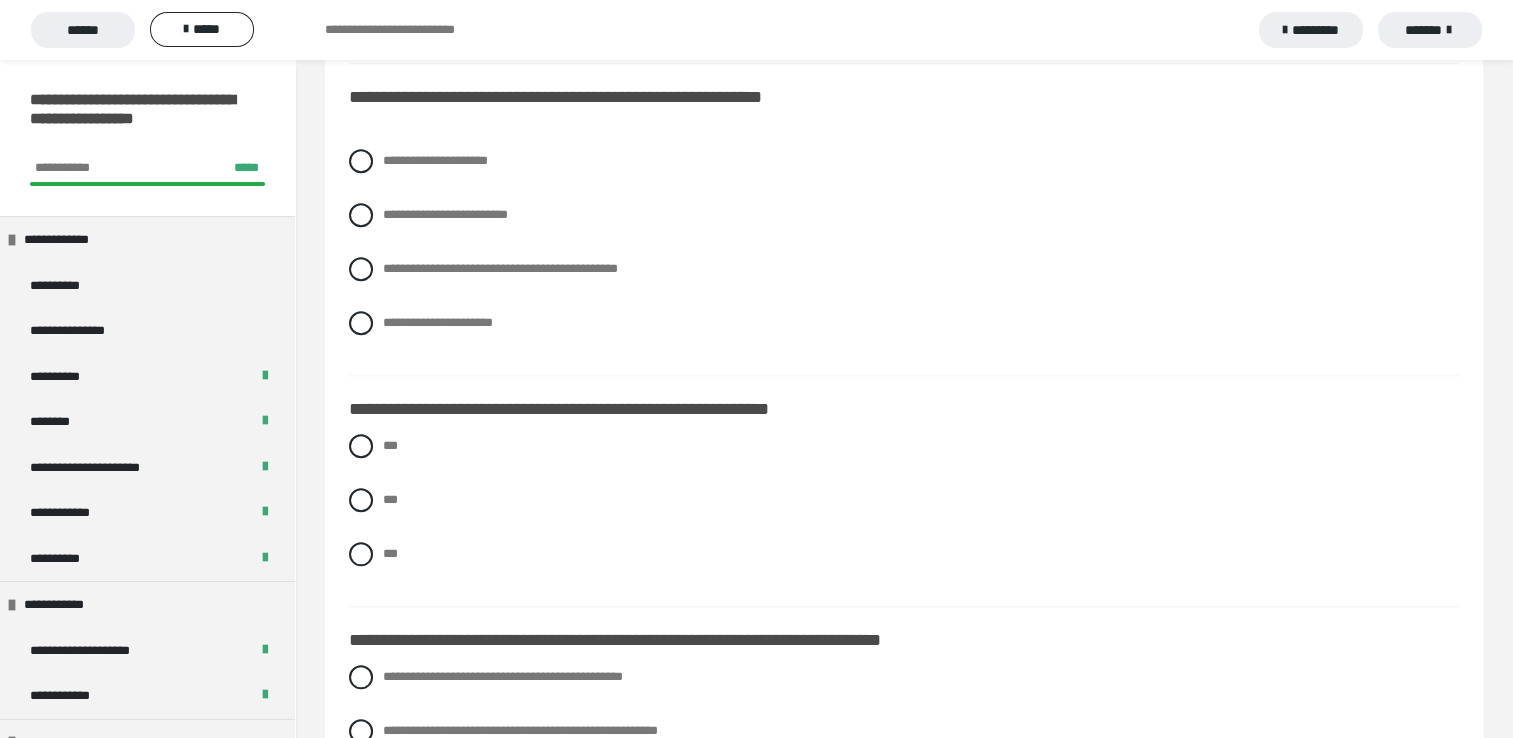 scroll, scrollTop: 1760, scrollLeft: 0, axis: vertical 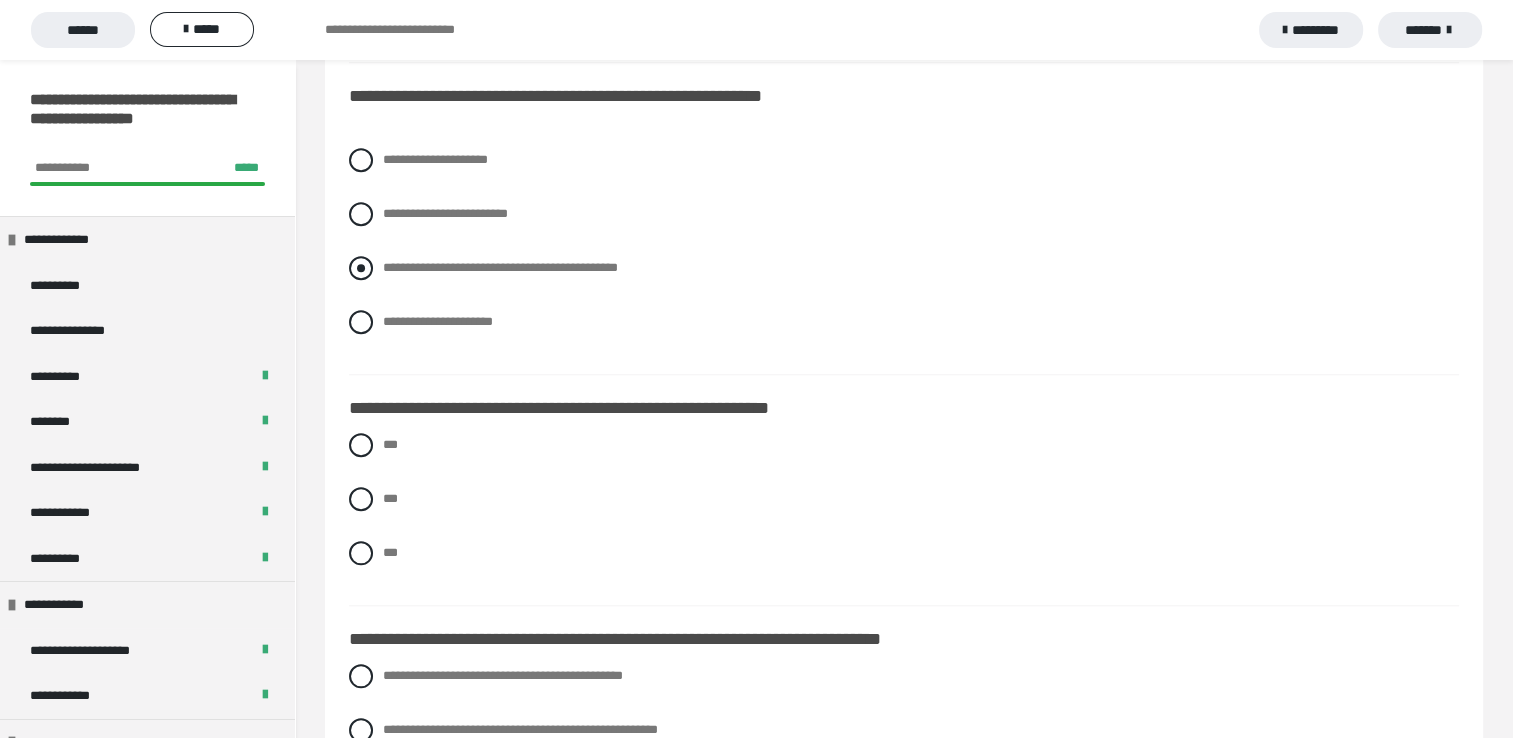 click at bounding box center [361, 268] 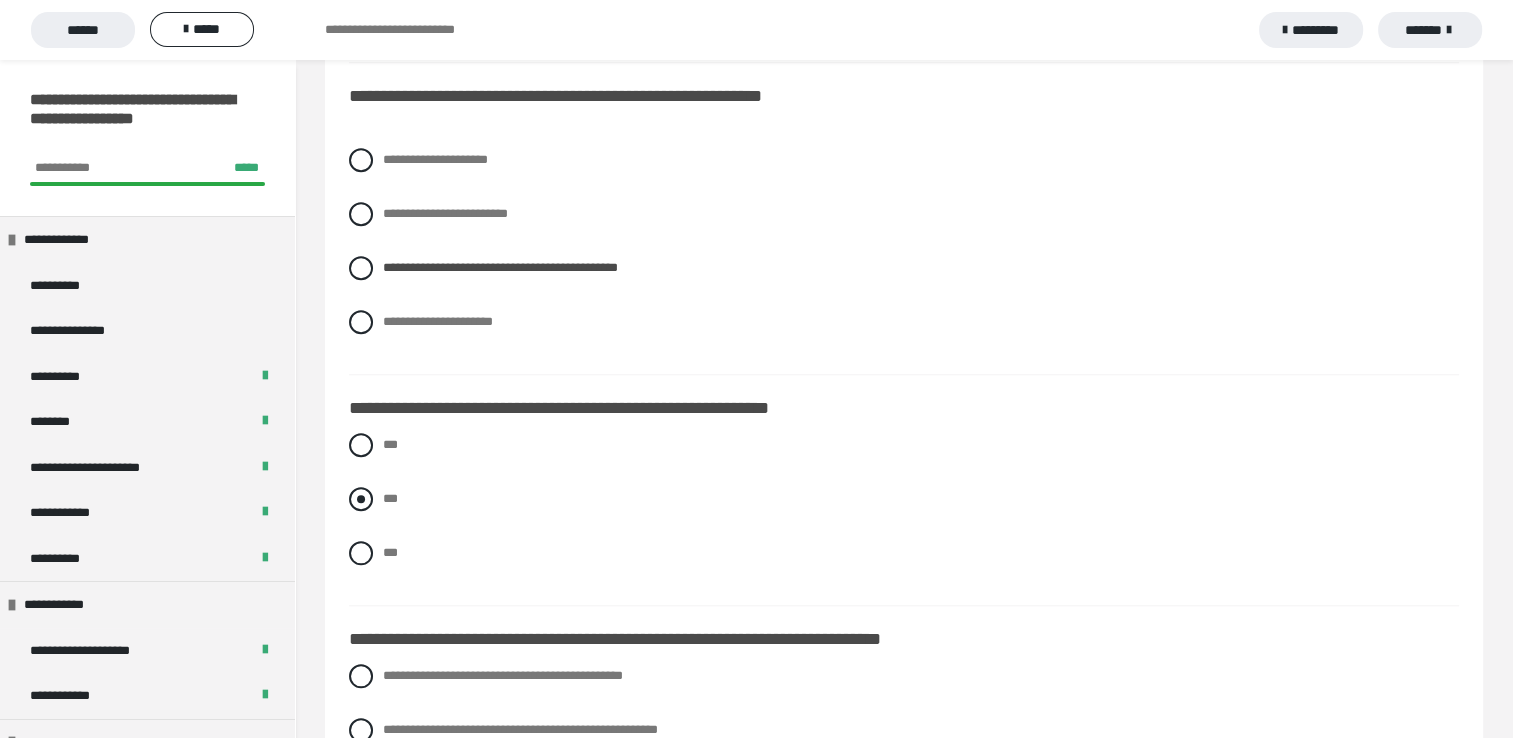 click at bounding box center (361, 499) 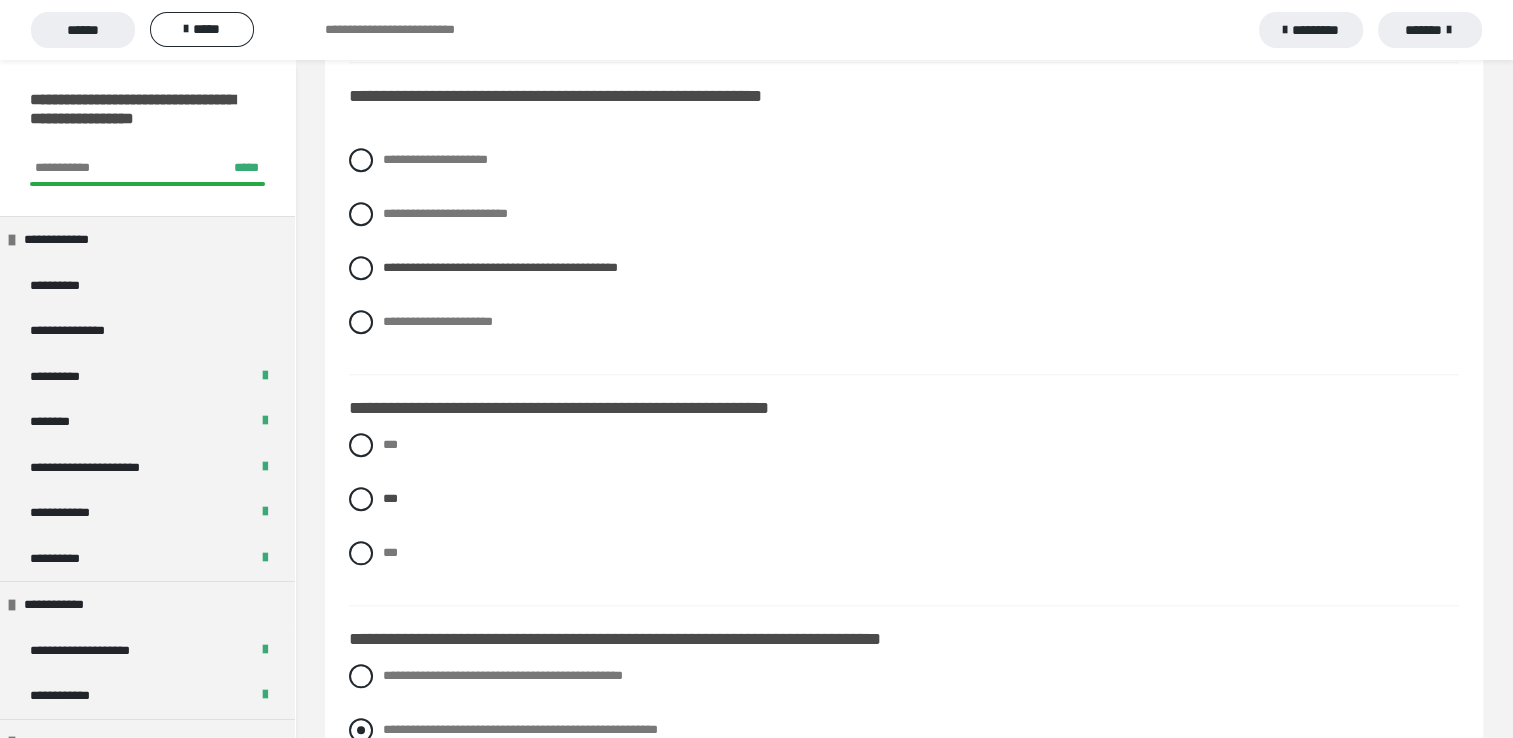 click at bounding box center [361, 730] 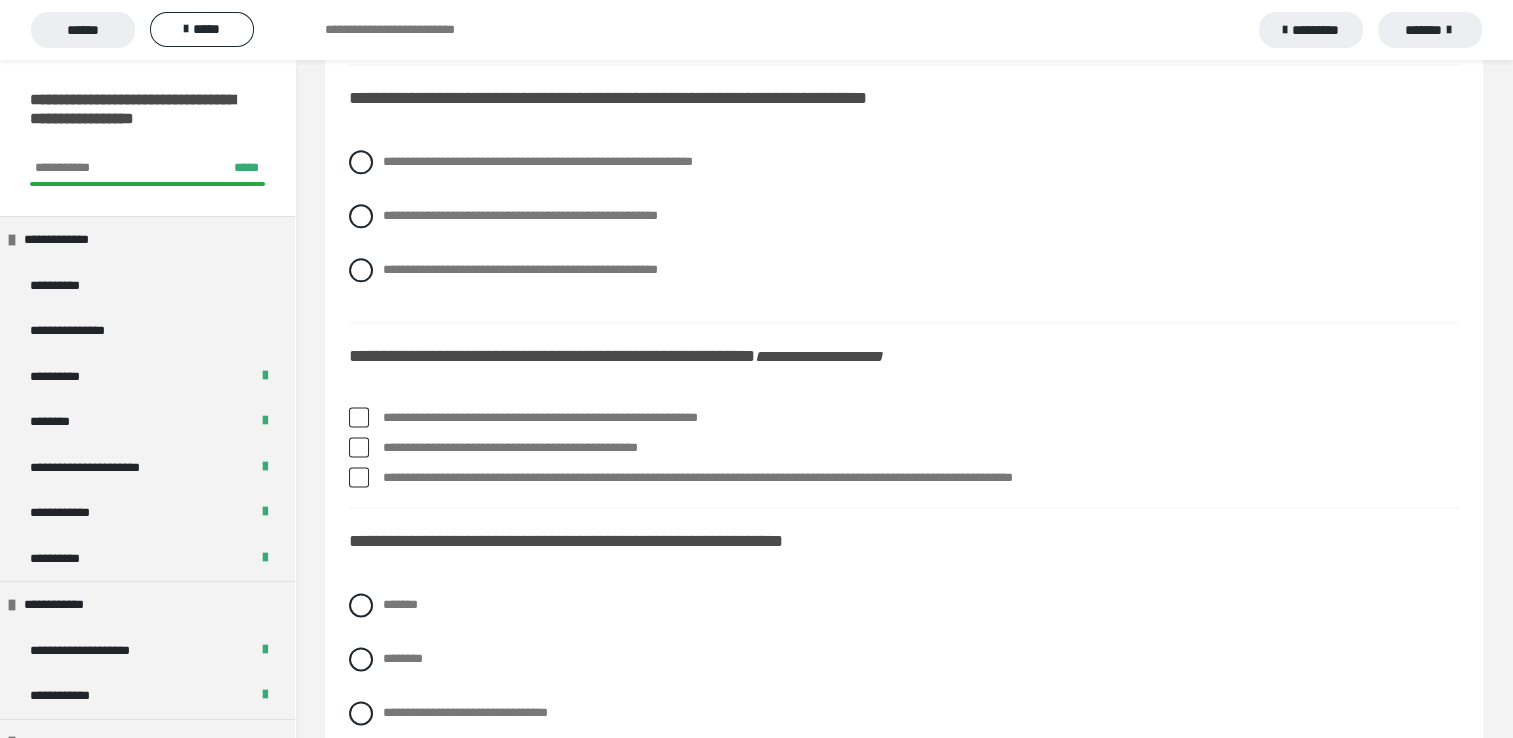 scroll, scrollTop: 2480, scrollLeft: 0, axis: vertical 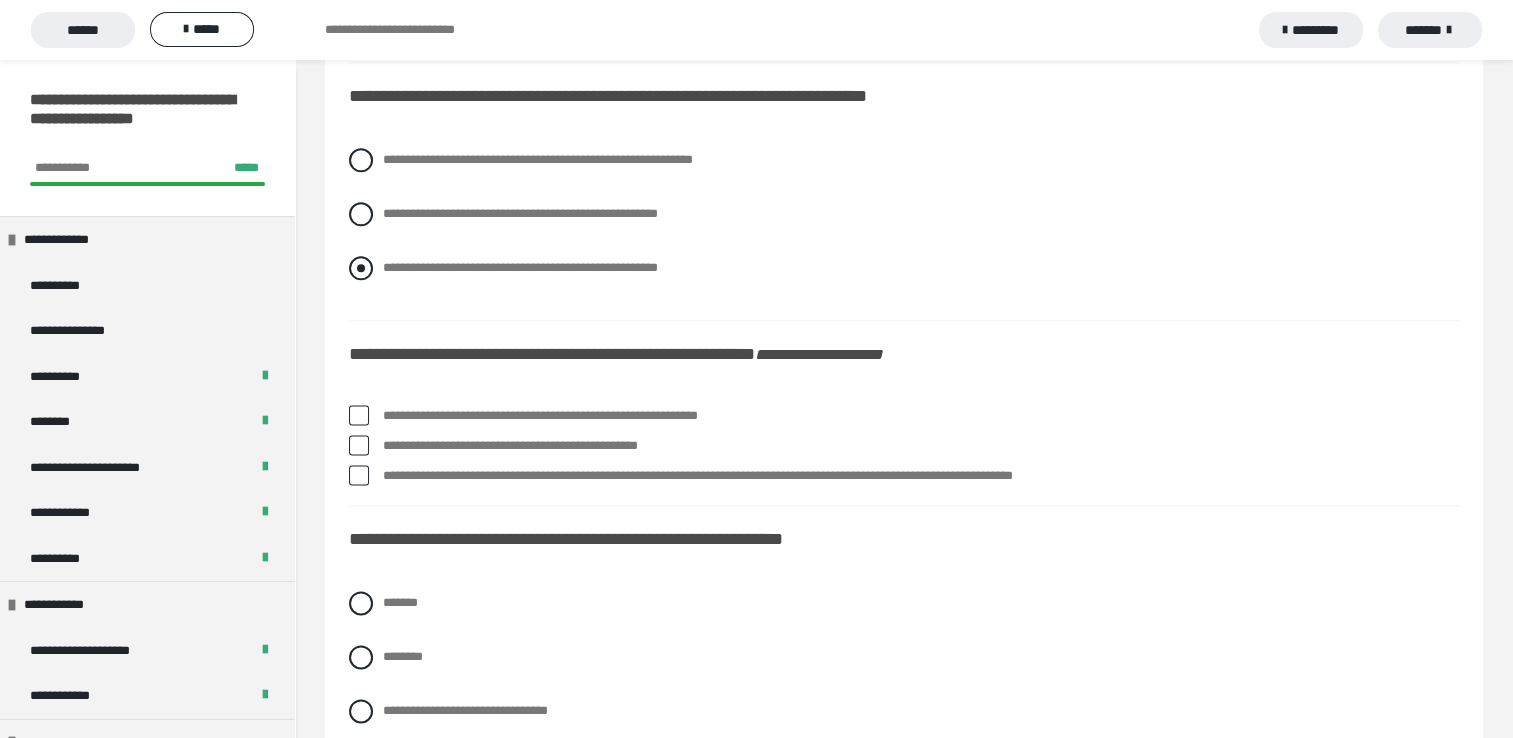 click at bounding box center (361, 268) 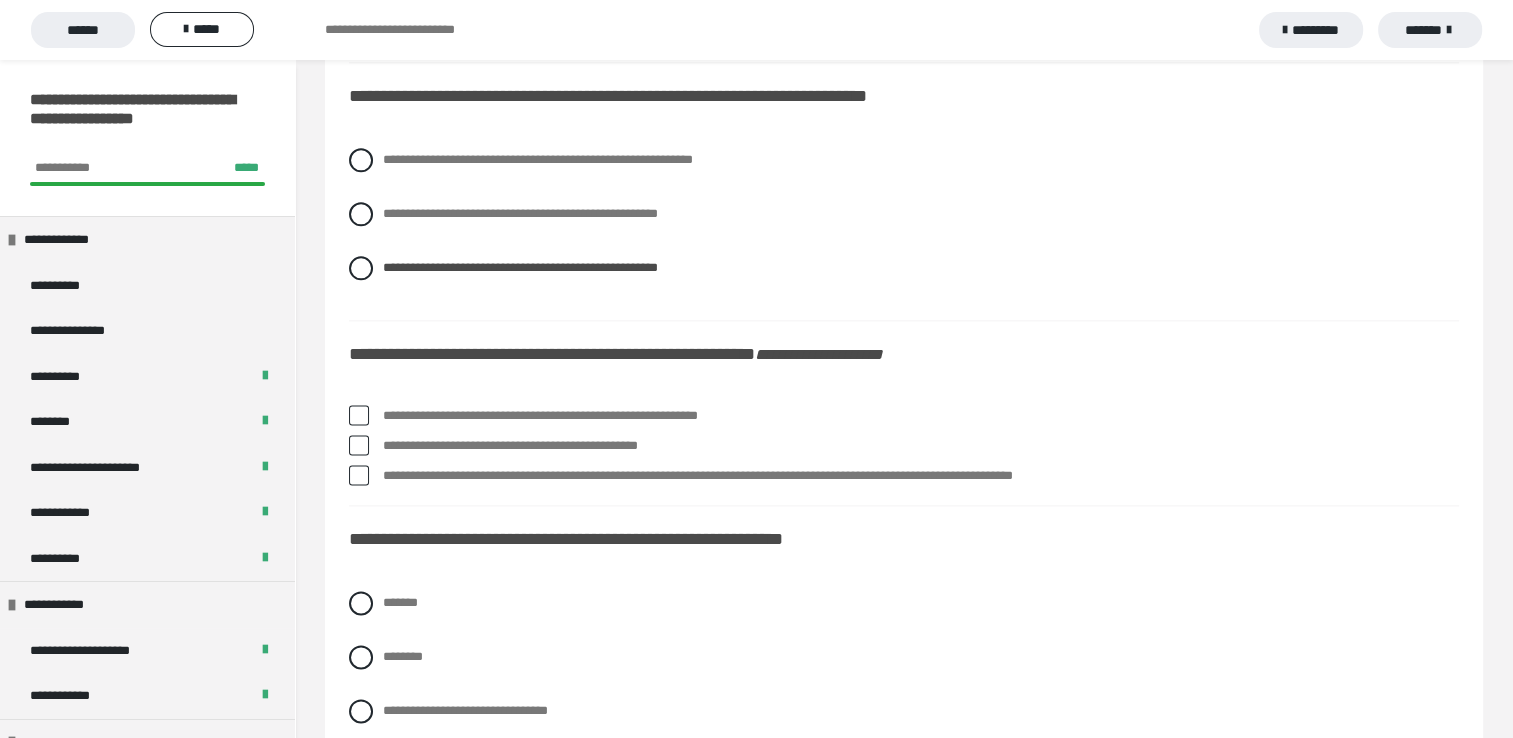 click at bounding box center [359, 415] 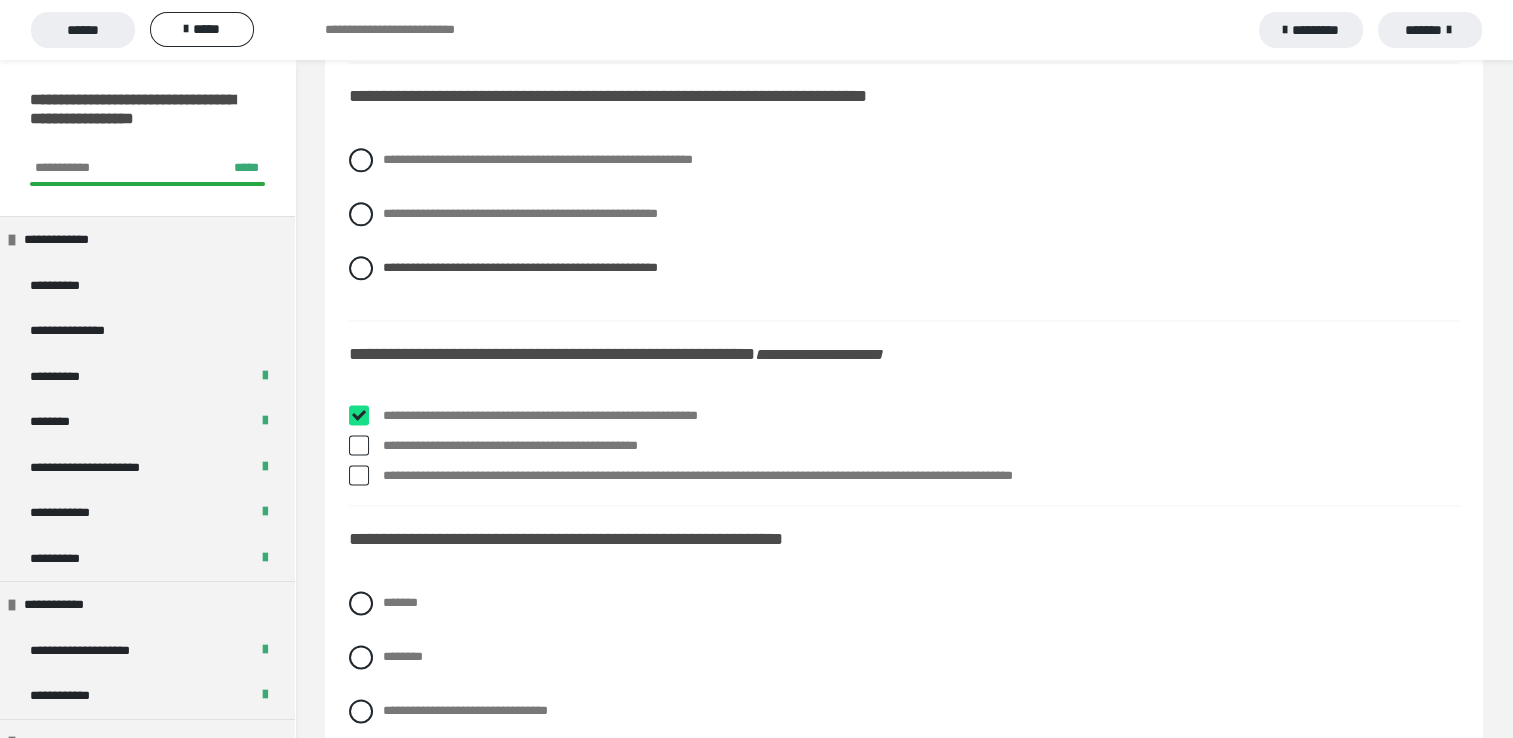 checkbox on "****" 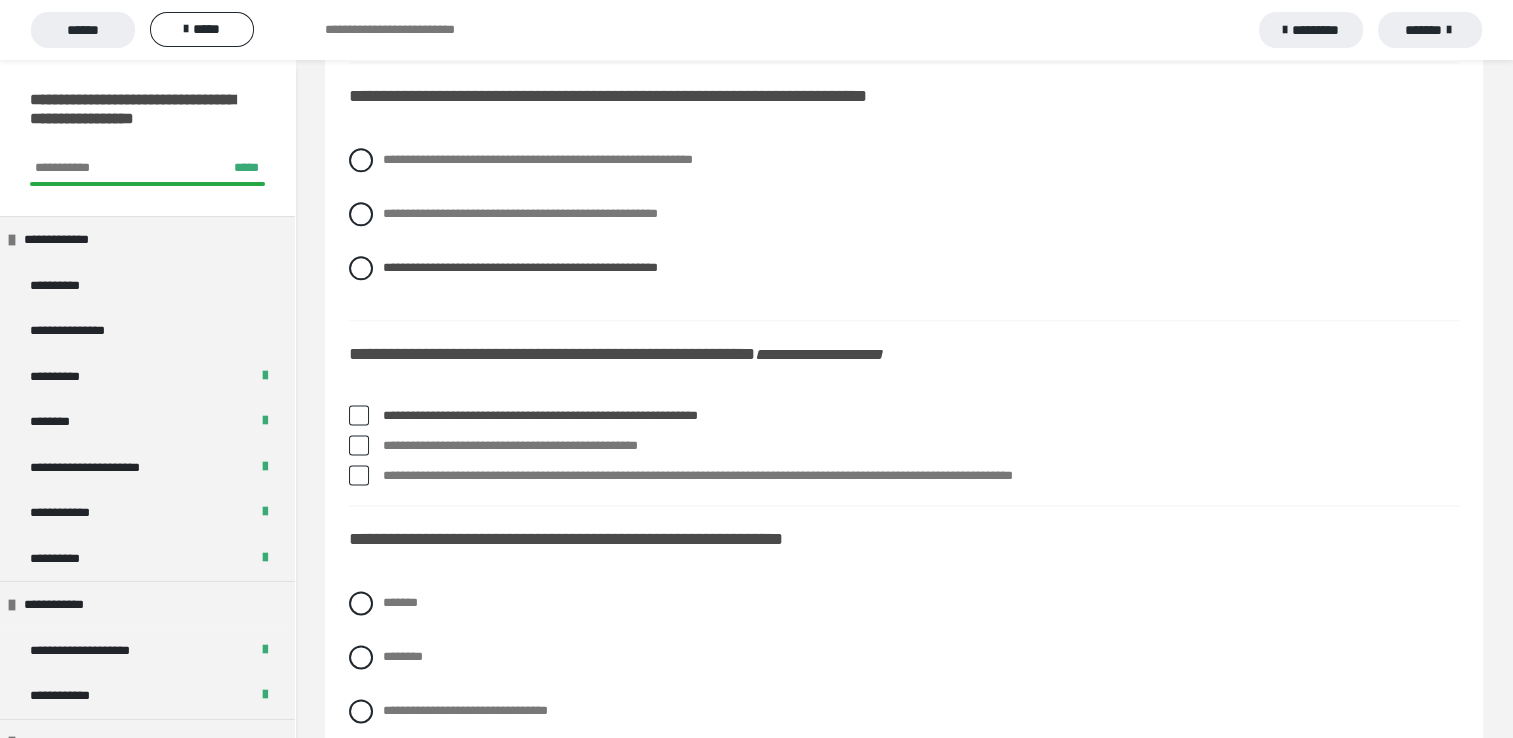 click at bounding box center [359, 445] 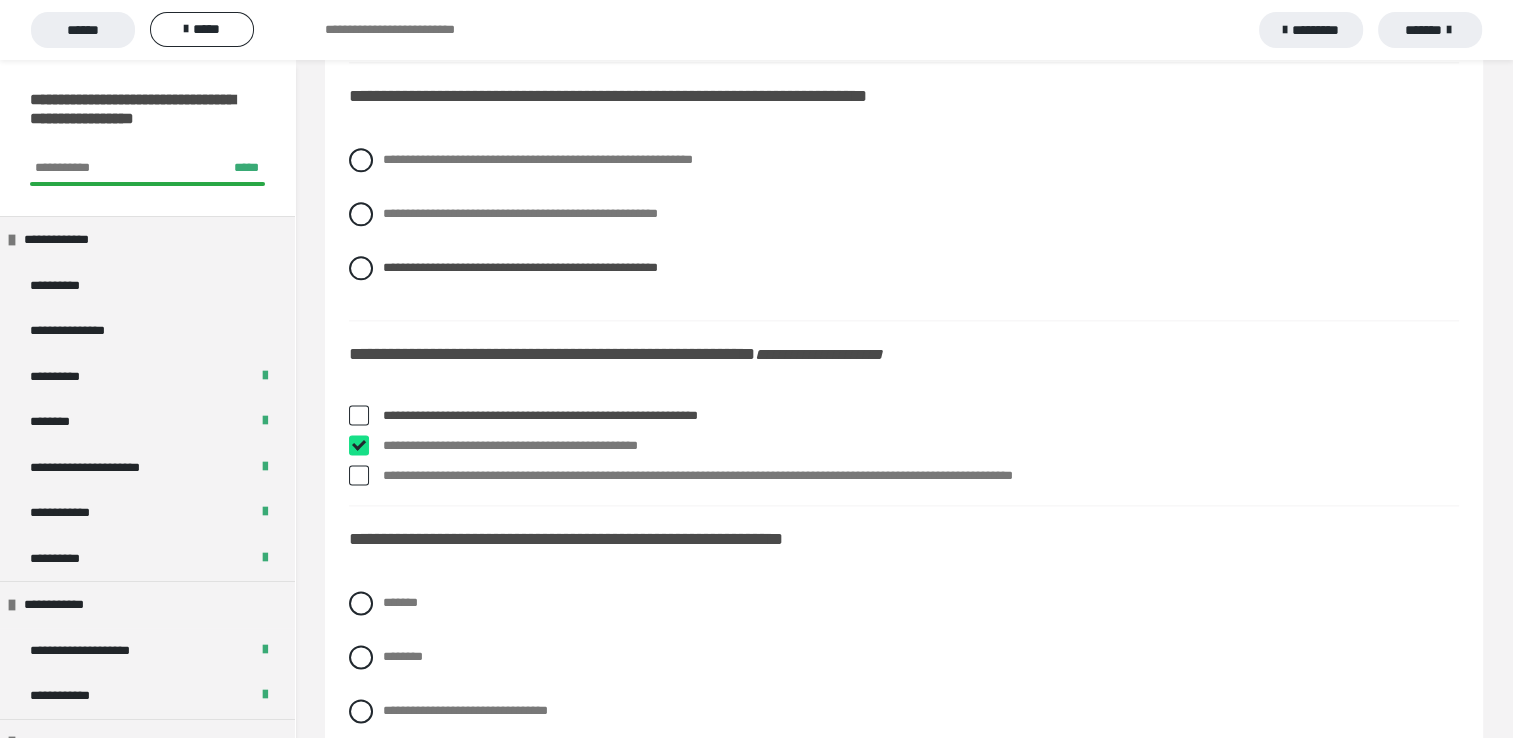 checkbox on "****" 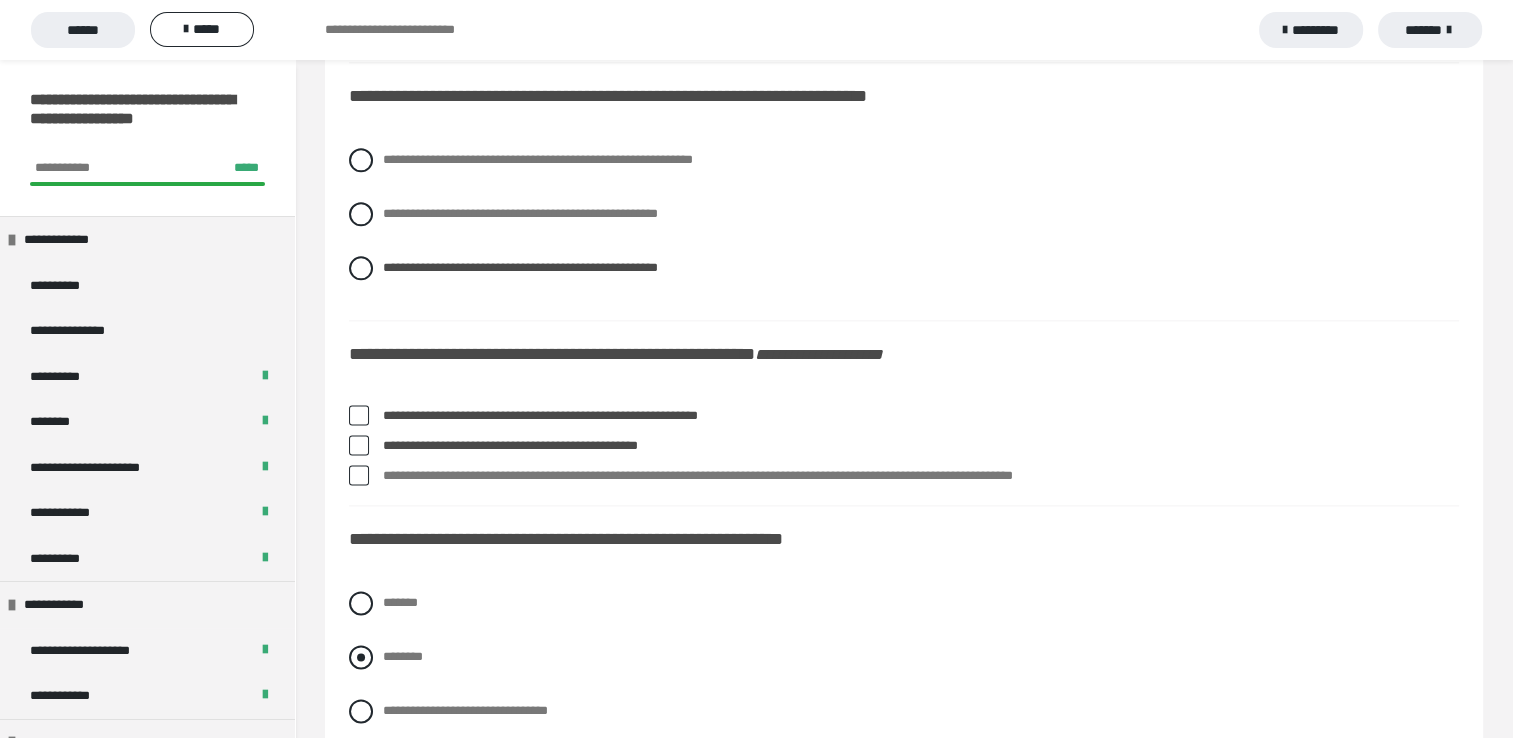 click at bounding box center [361, 657] 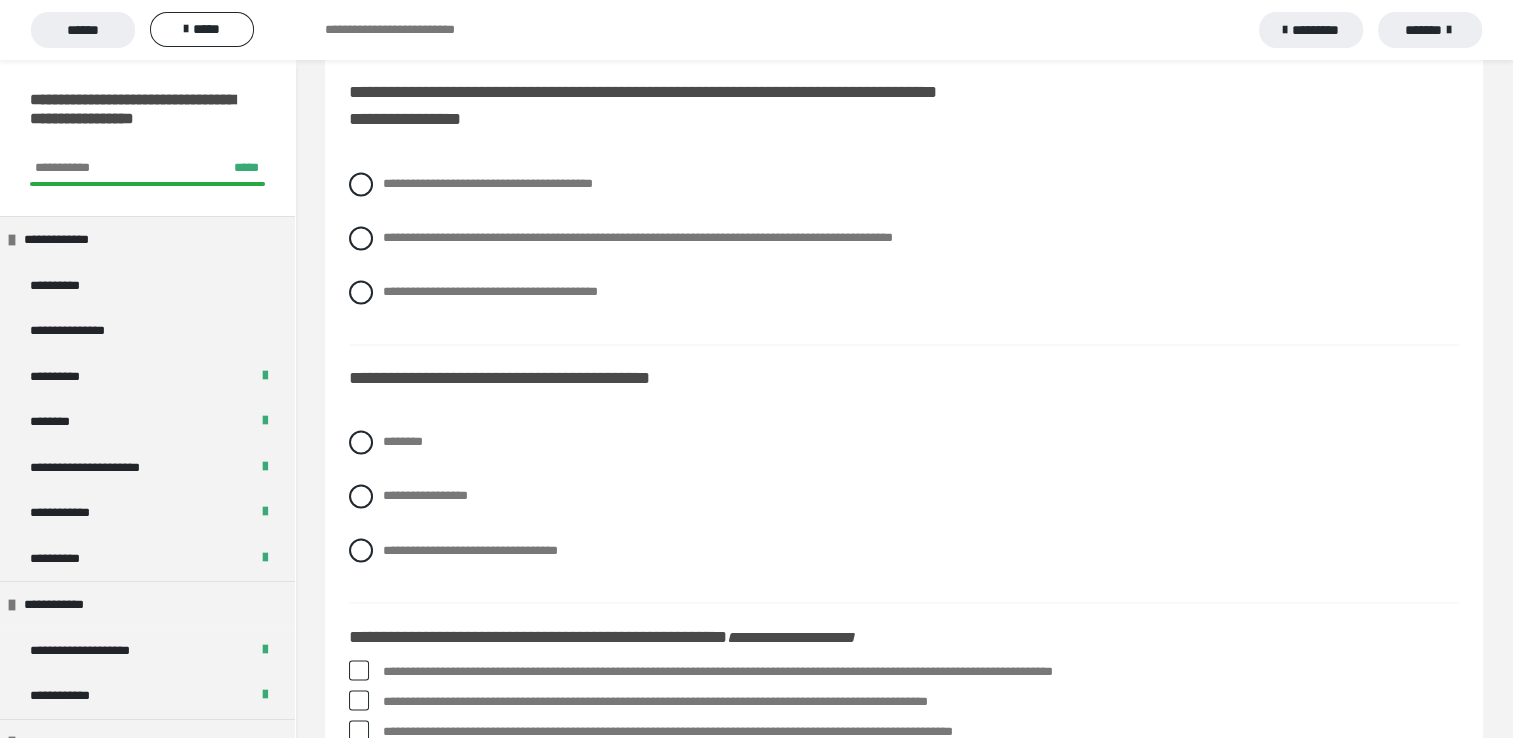 scroll, scrollTop: 3240, scrollLeft: 0, axis: vertical 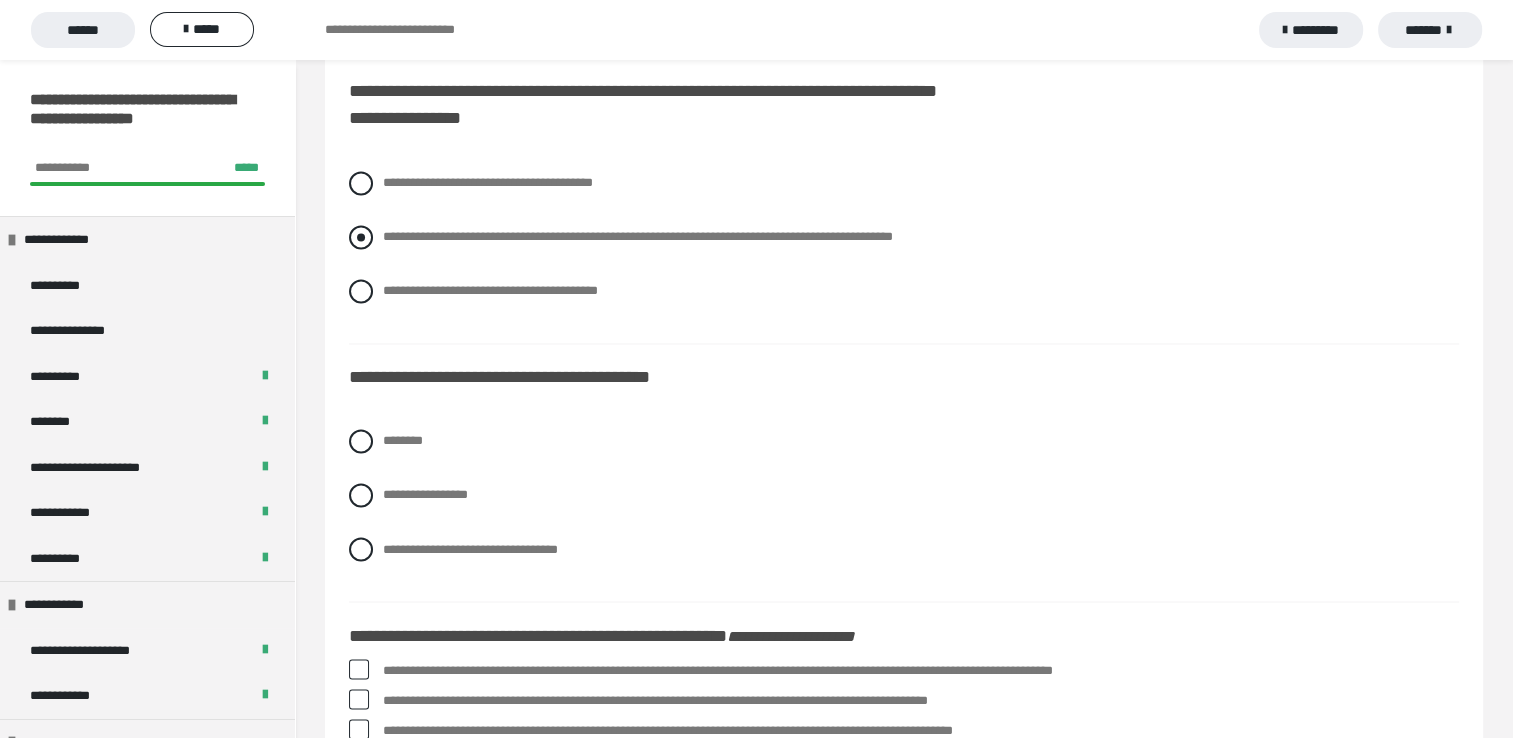 click at bounding box center [361, 237] 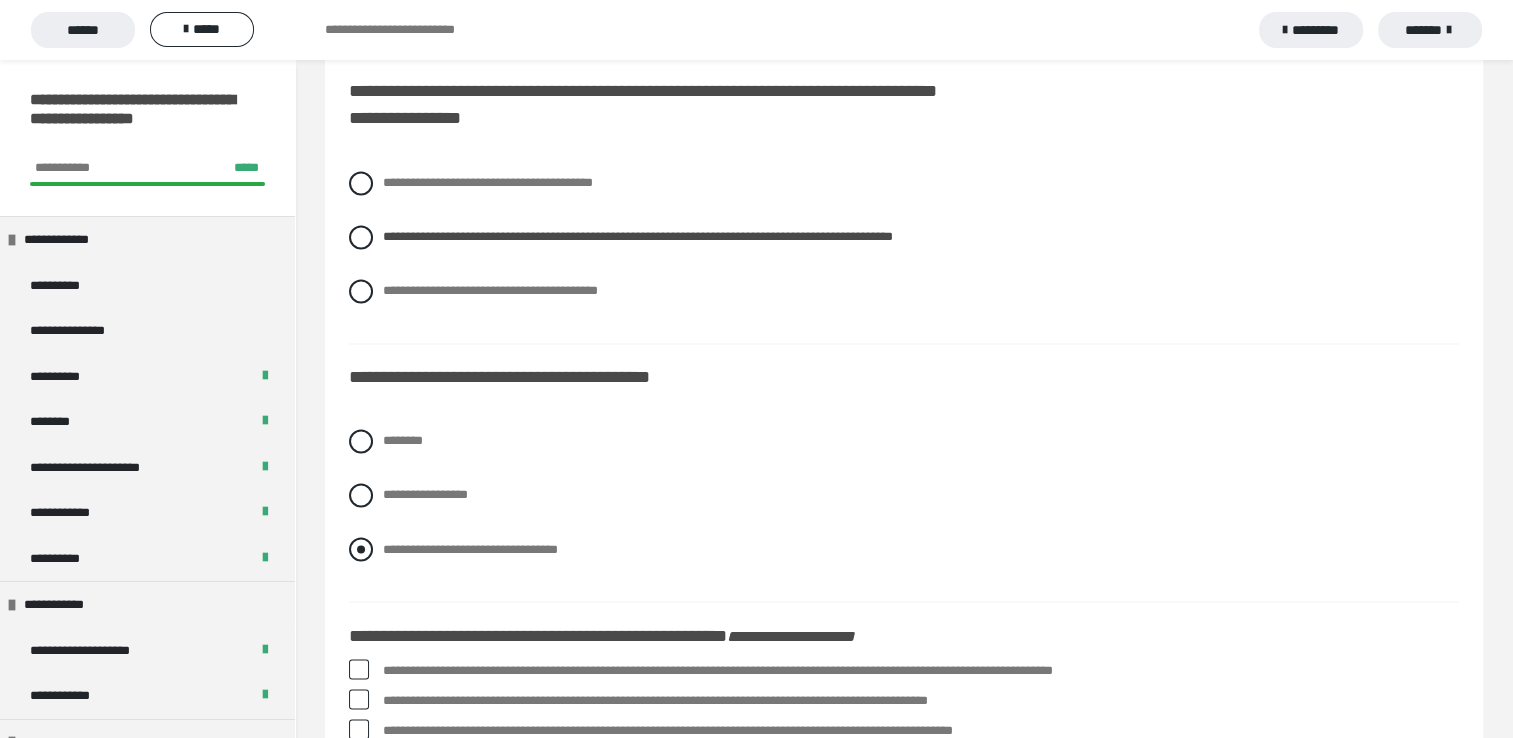 click at bounding box center [361, 549] 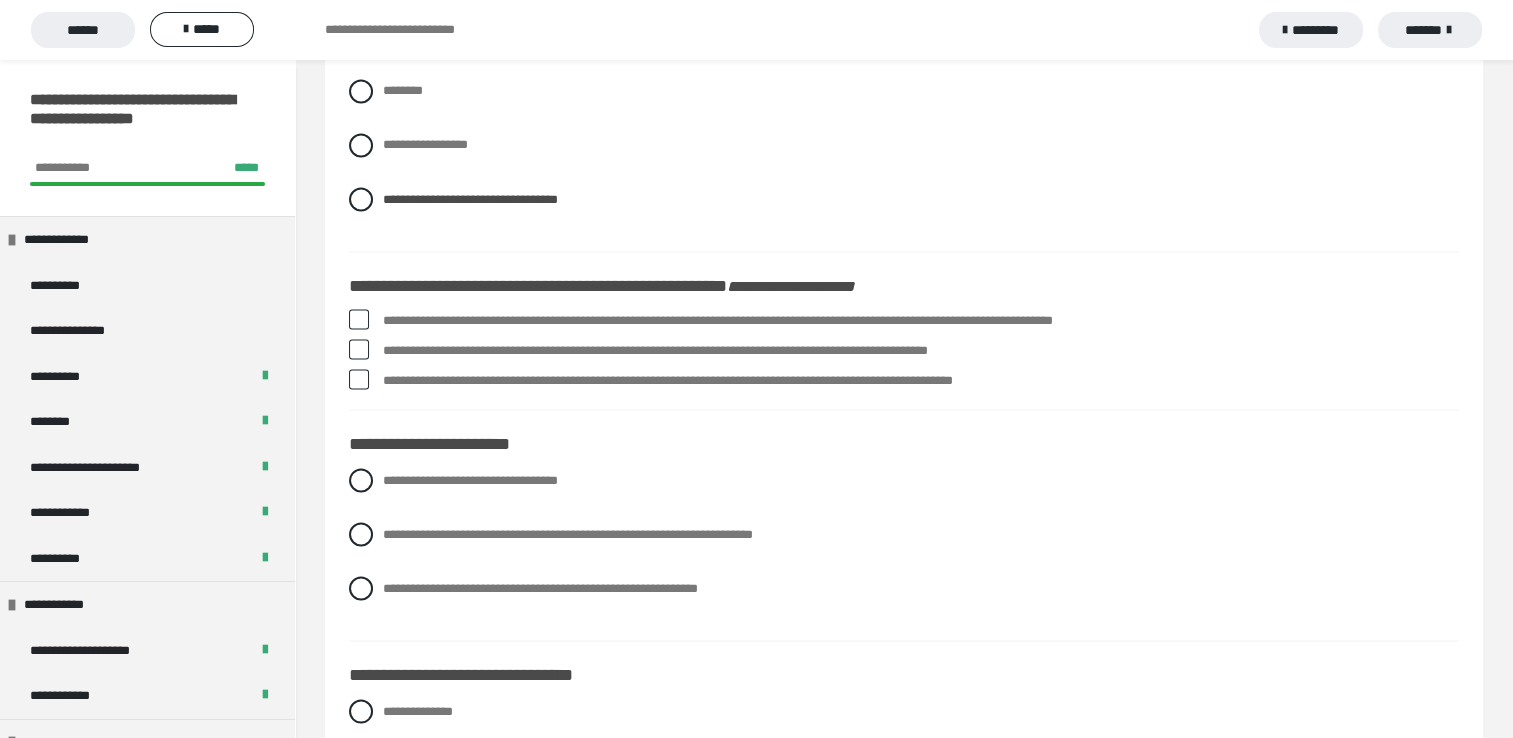 scroll, scrollTop: 3600, scrollLeft: 0, axis: vertical 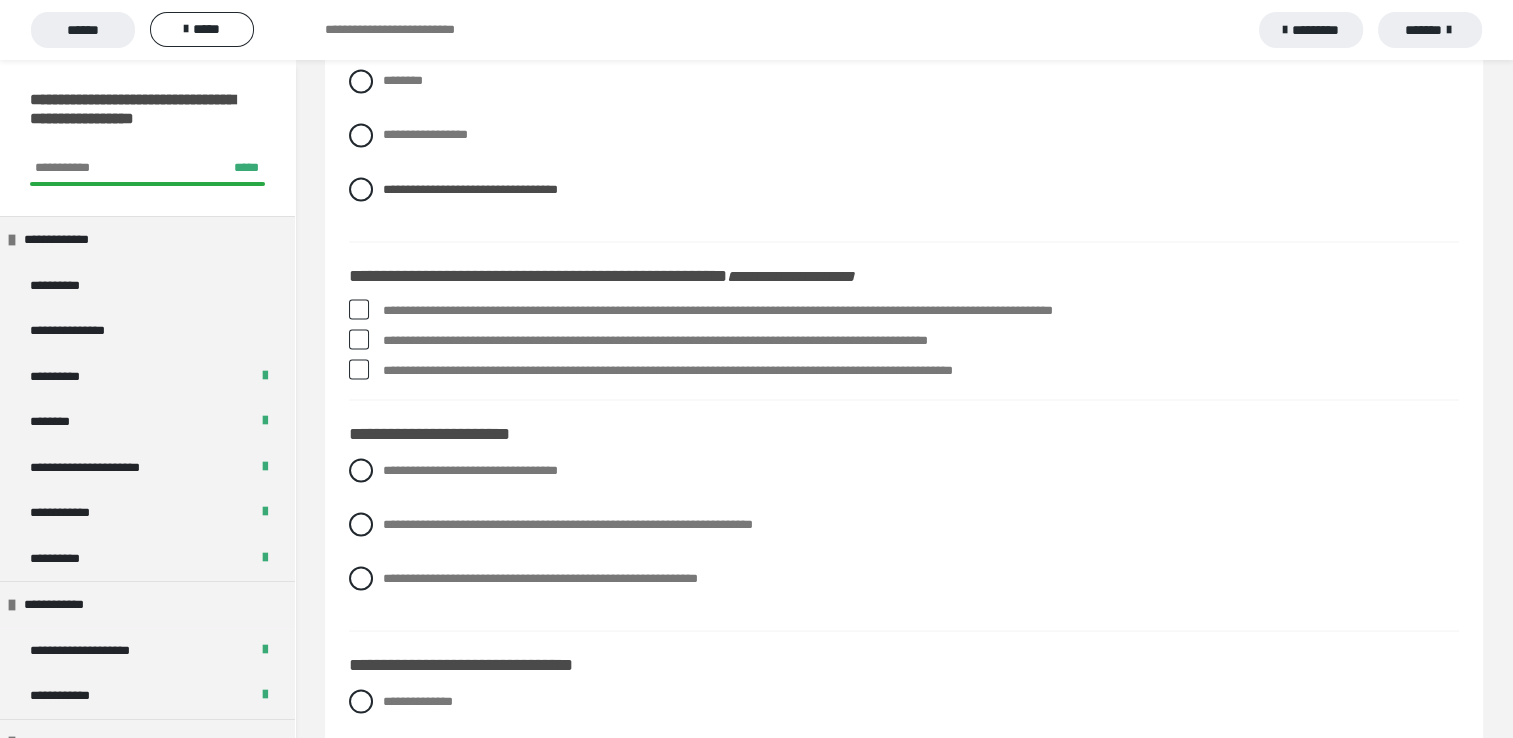 click at bounding box center [359, 369] 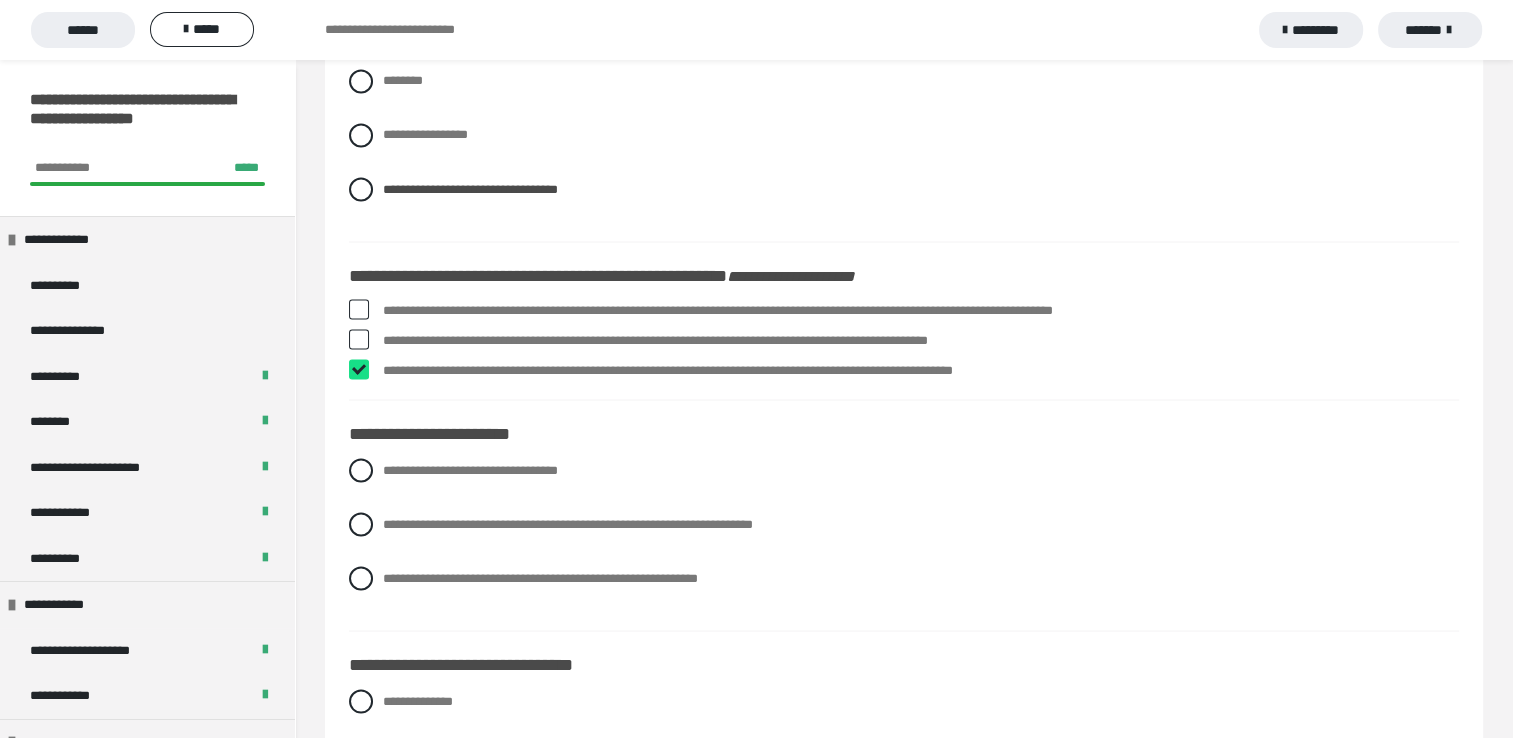 checkbox on "****" 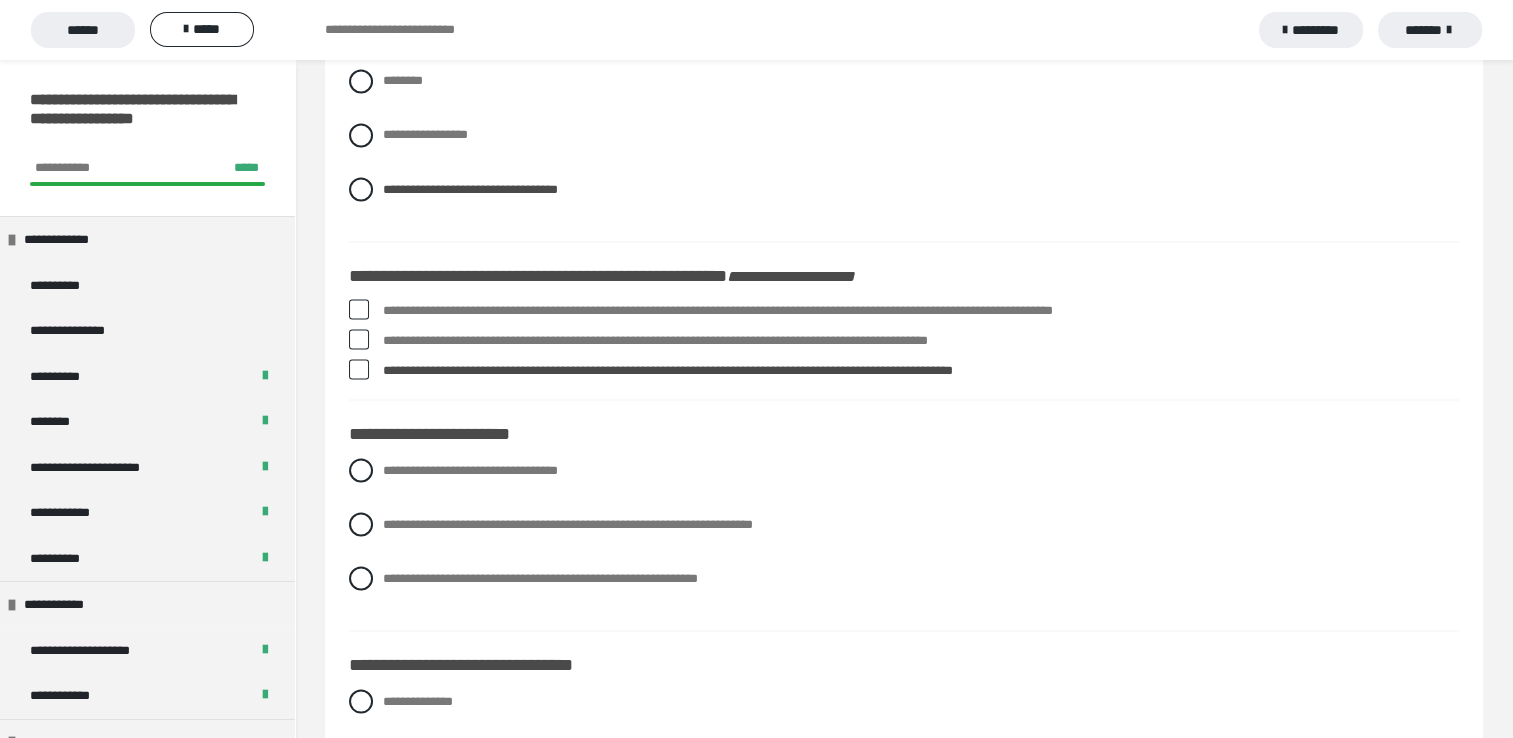 click at bounding box center (359, 309) 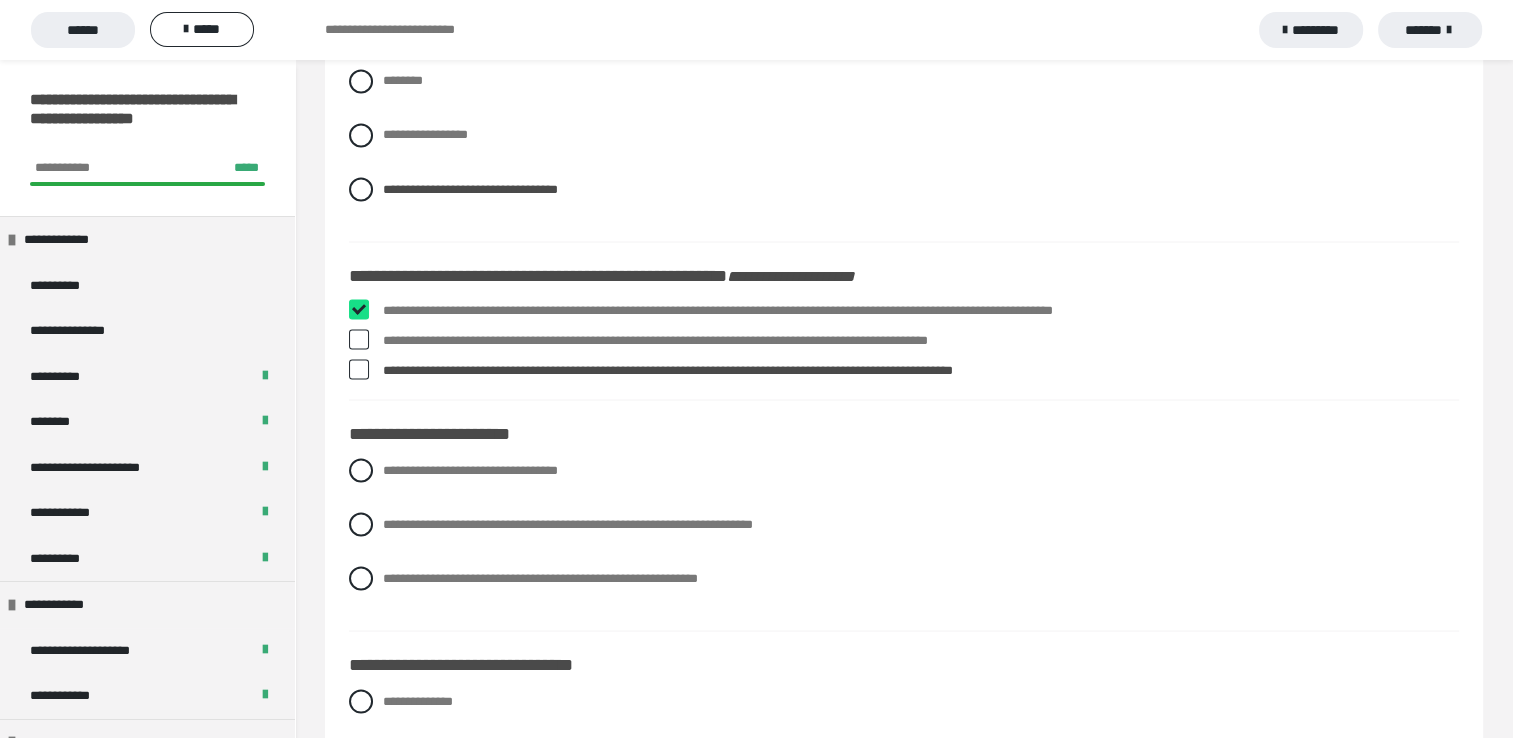 checkbox on "****" 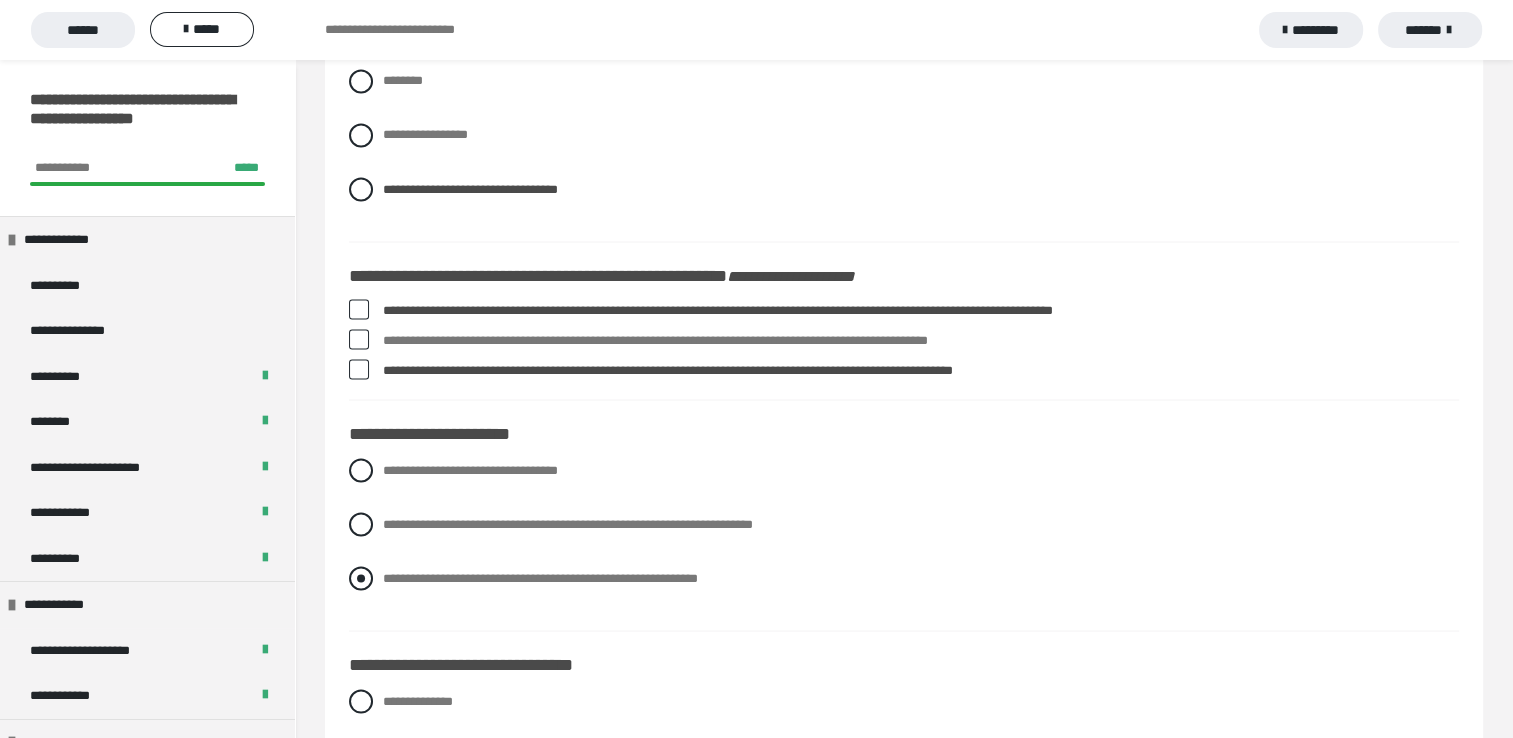click at bounding box center [361, 578] 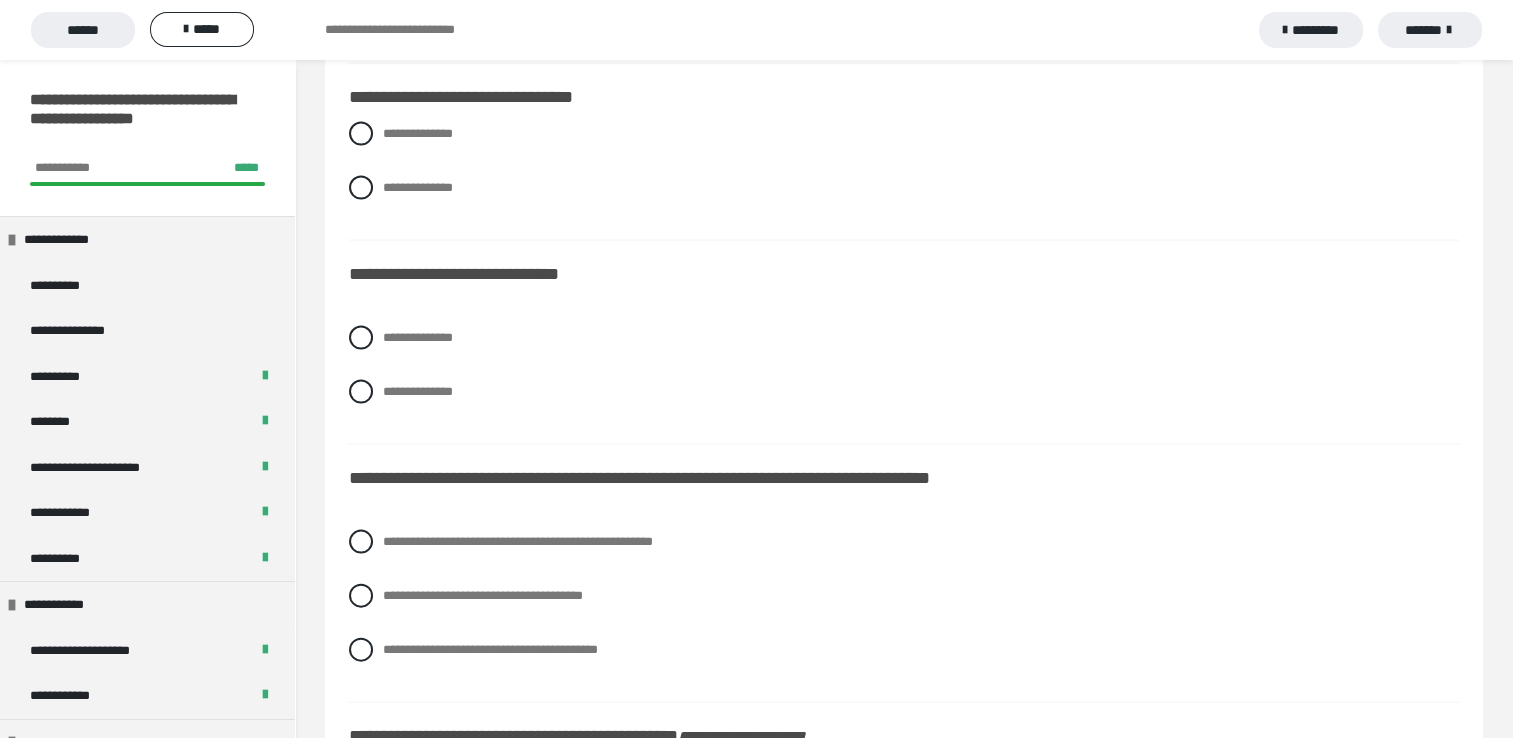 scroll, scrollTop: 4200, scrollLeft: 0, axis: vertical 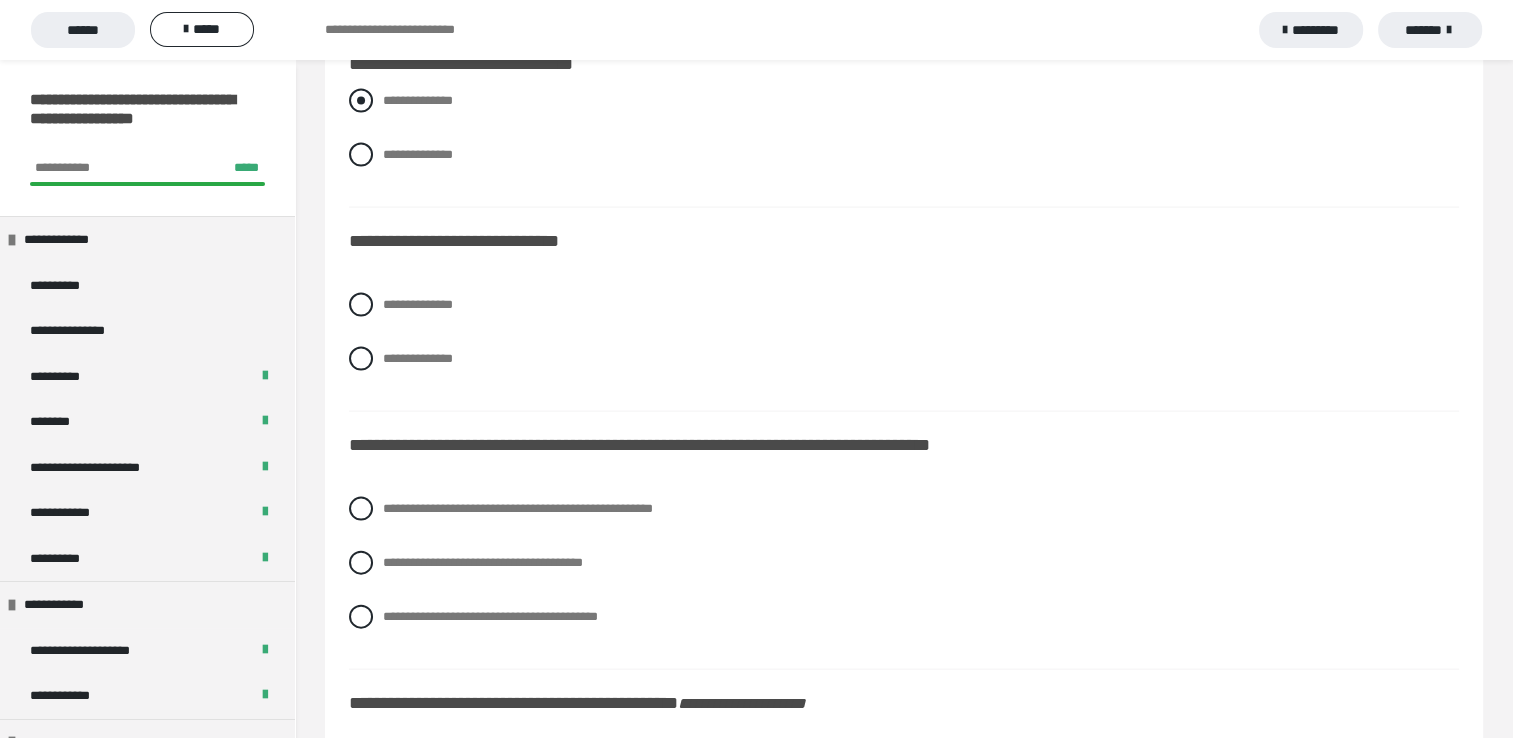 click at bounding box center [361, 101] 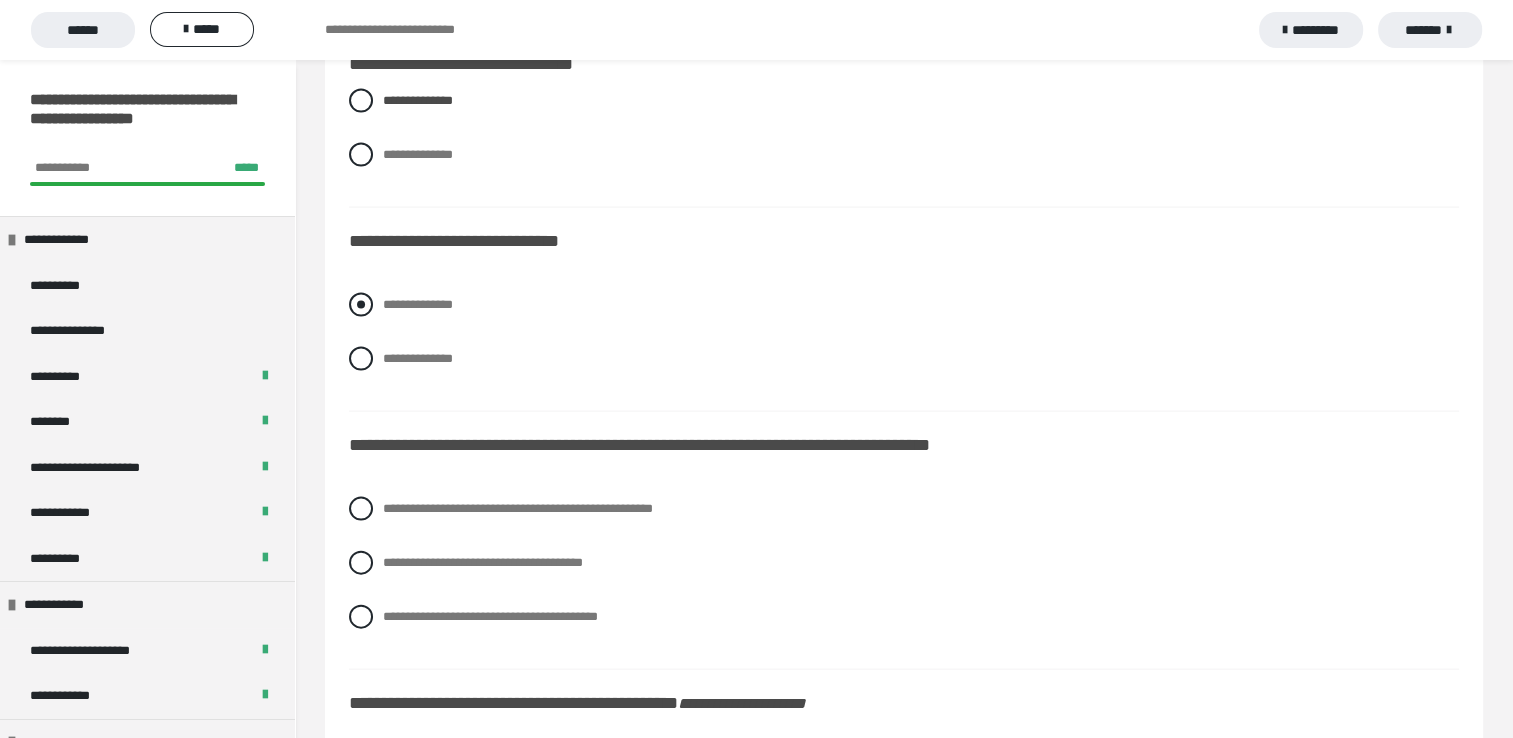 click on "**********" at bounding box center (904, 305) 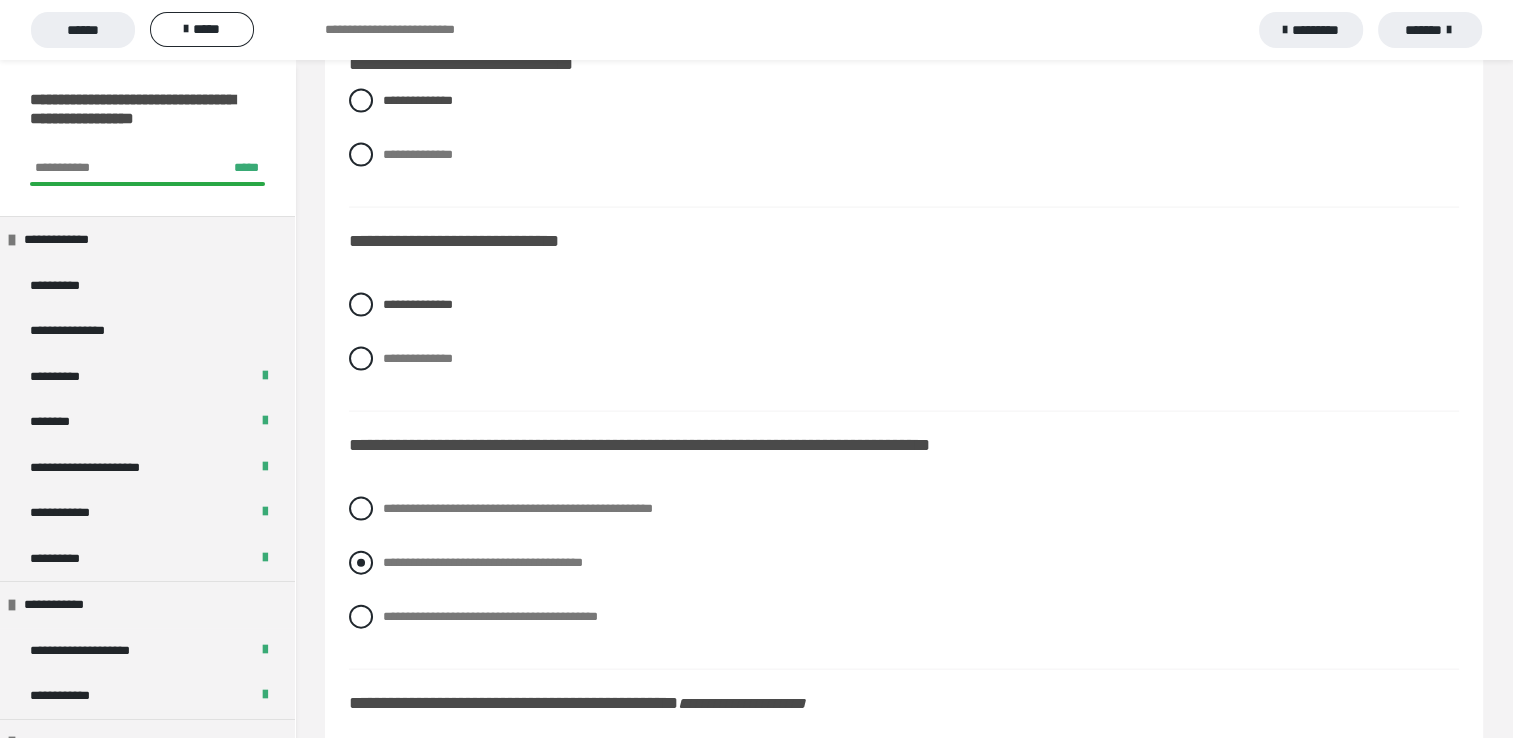 click at bounding box center (361, 563) 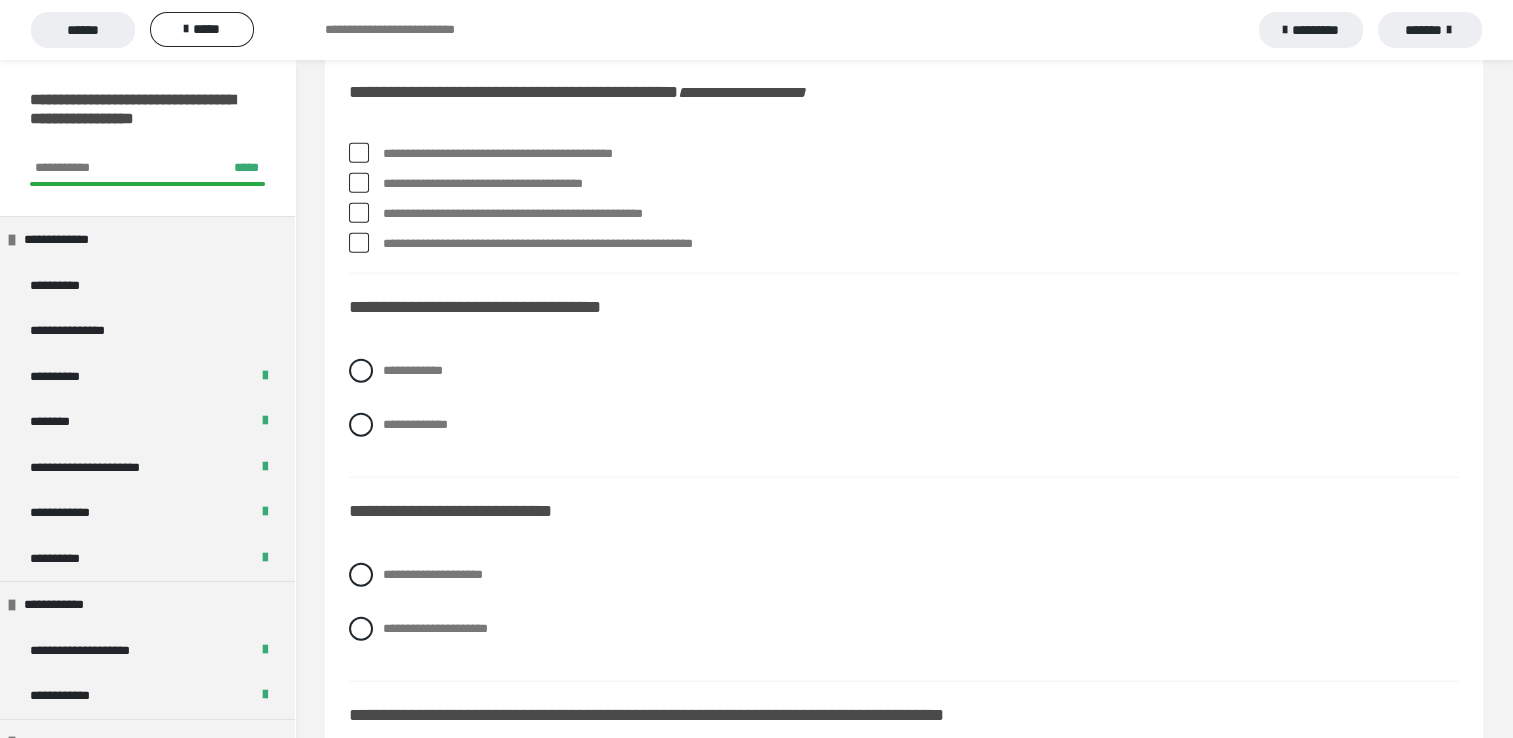 scroll, scrollTop: 4812, scrollLeft: 0, axis: vertical 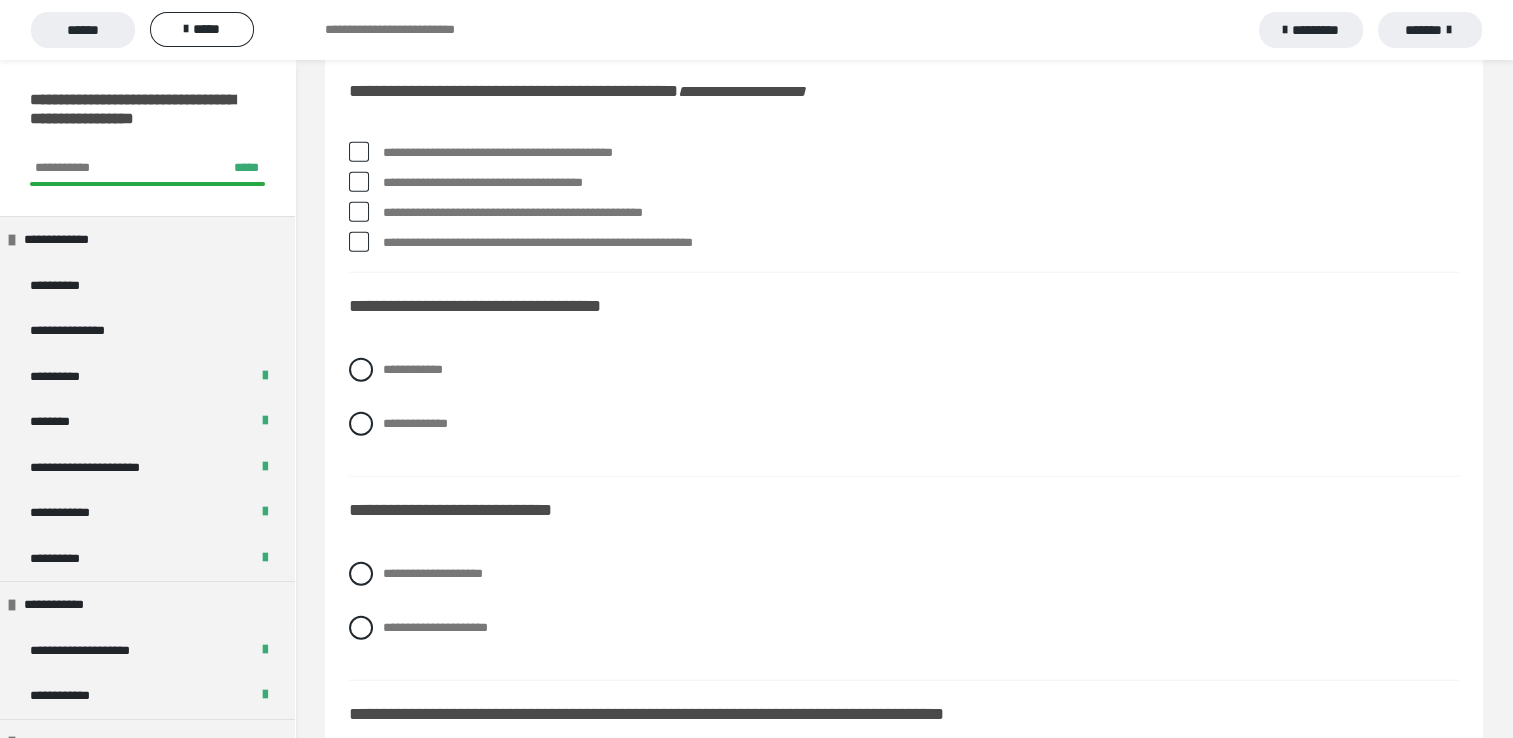 click at bounding box center (359, 182) 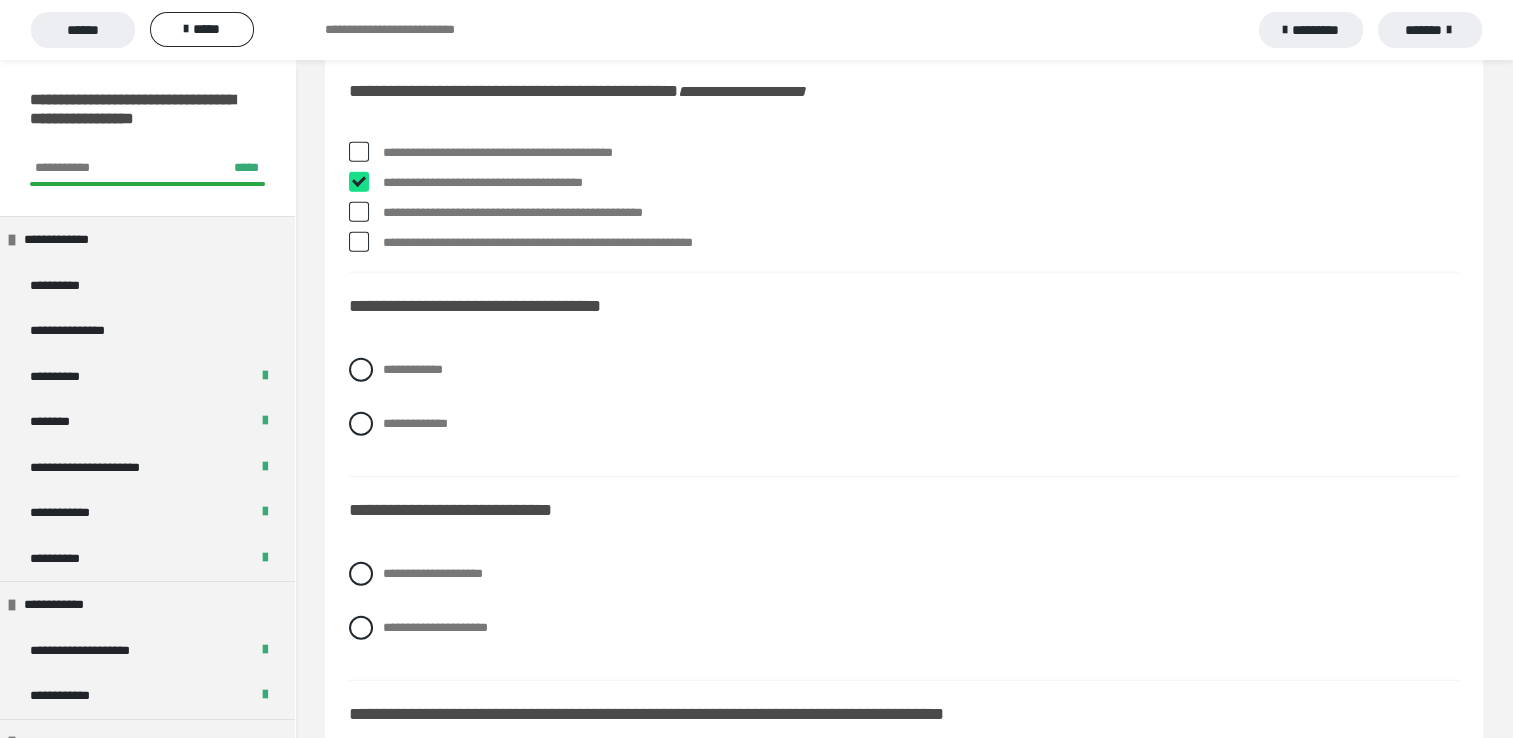 checkbox on "****" 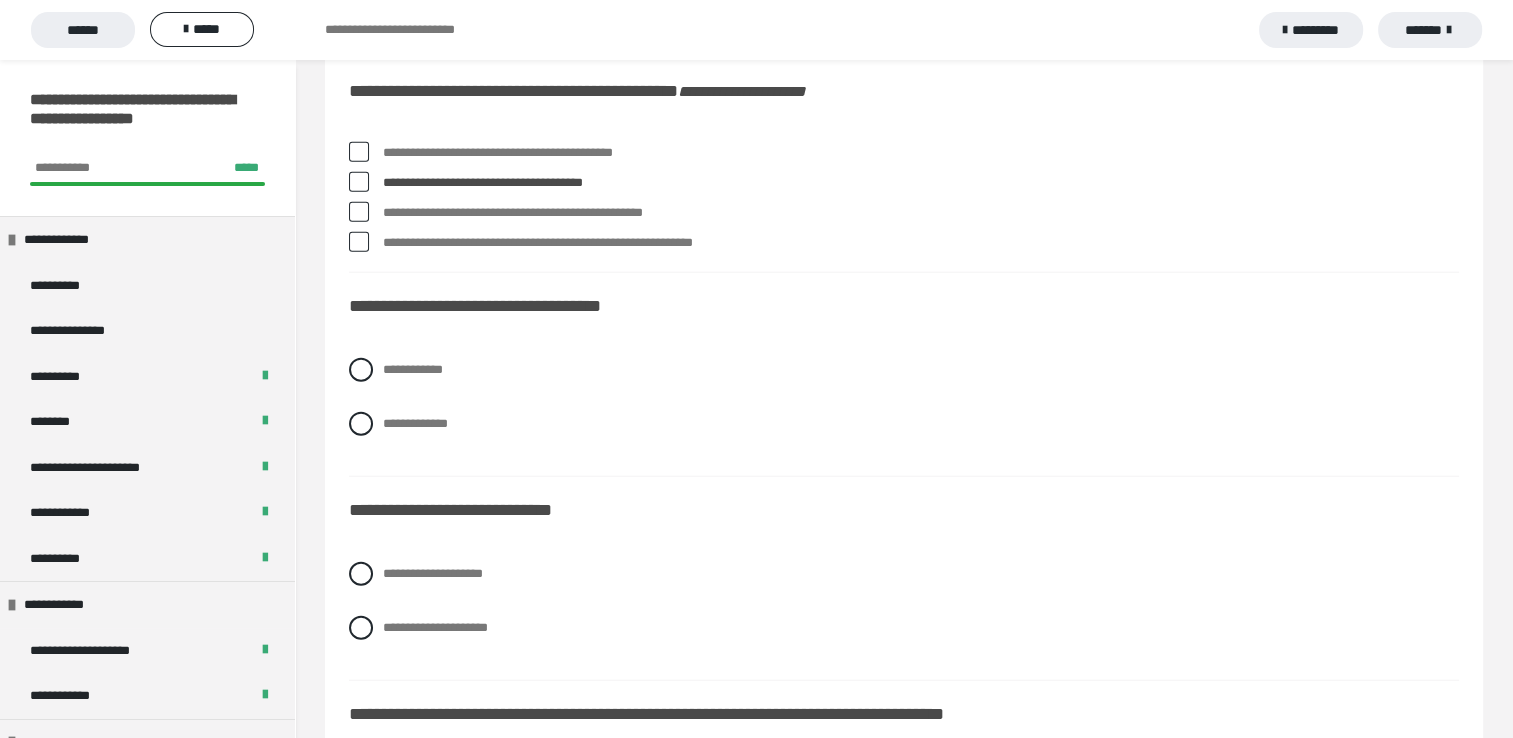 click at bounding box center [359, 212] 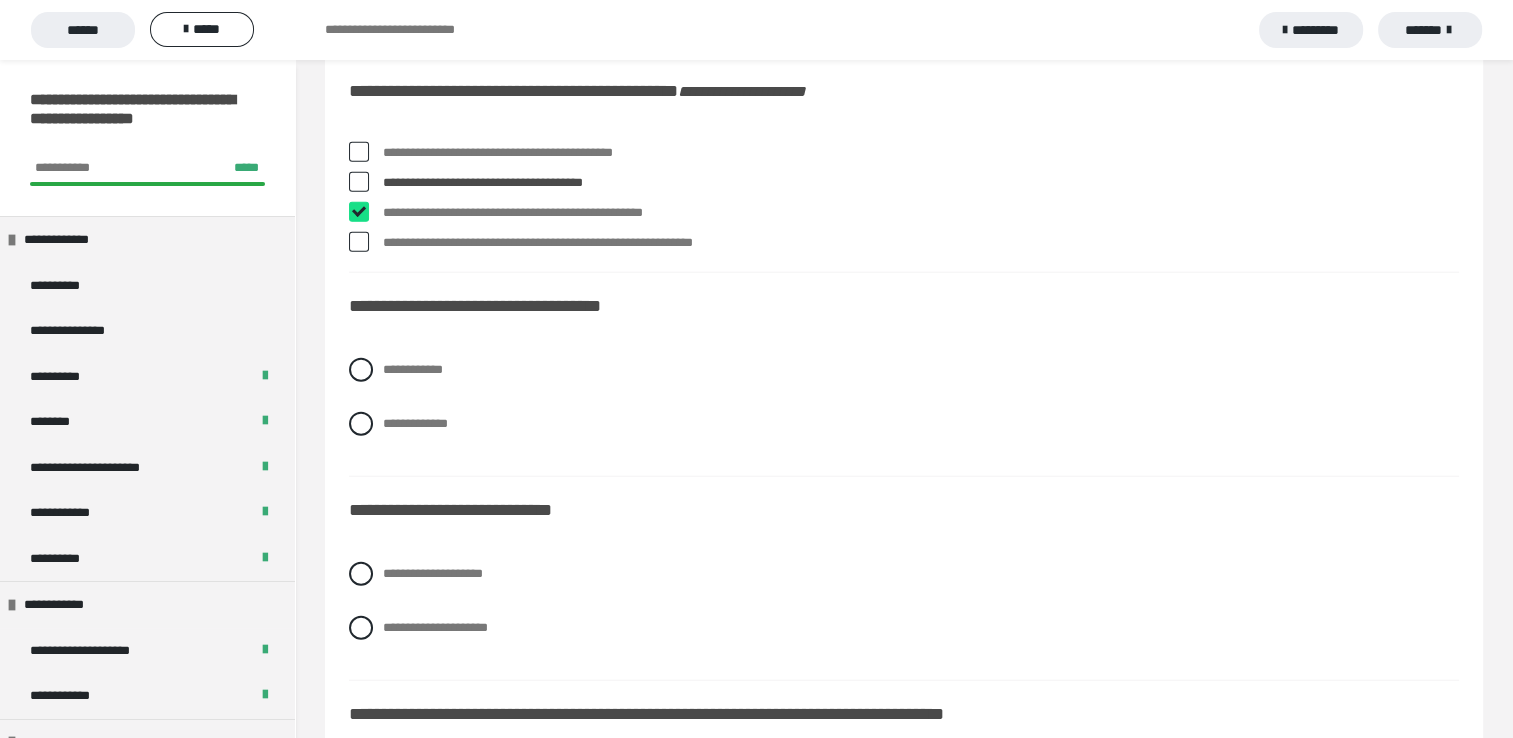 checkbox on "****" 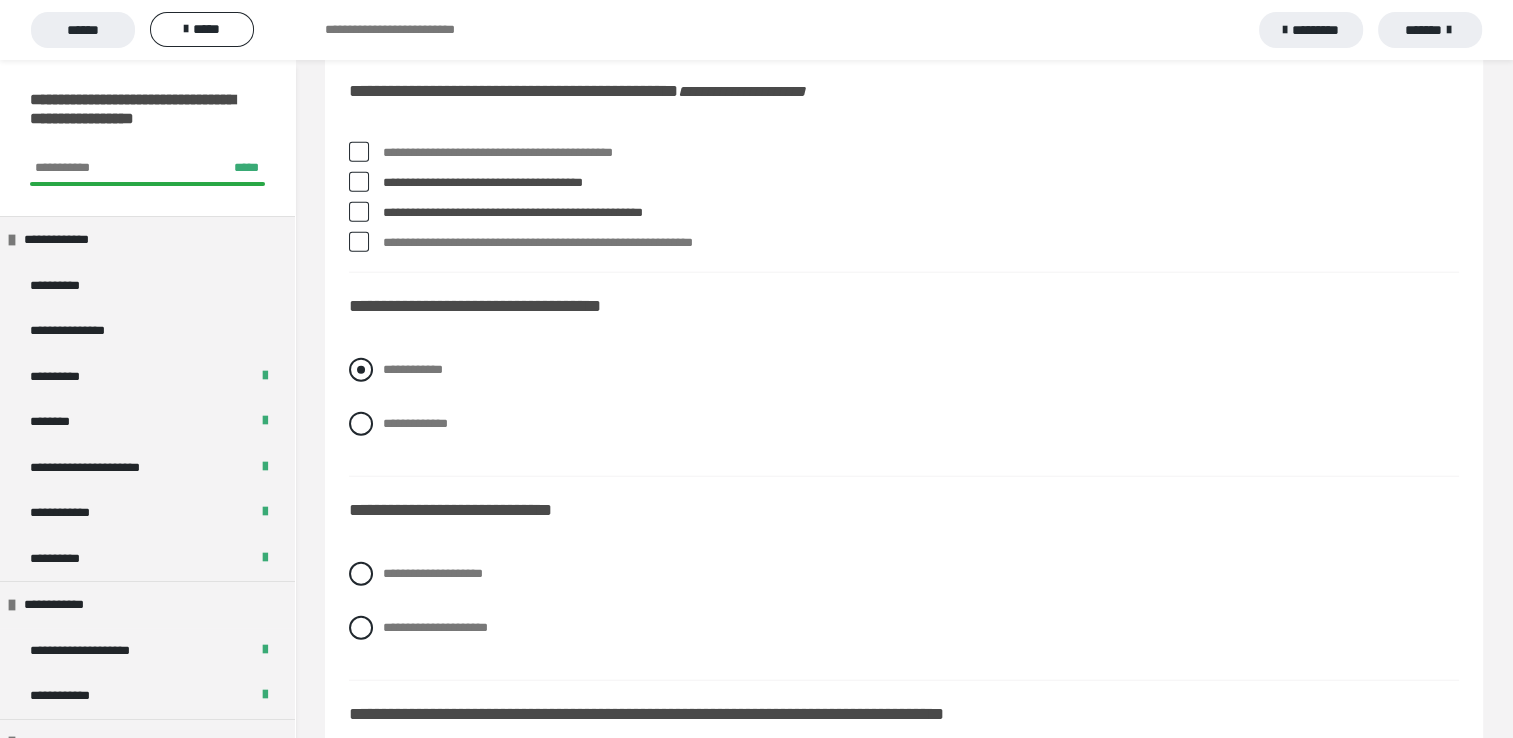 click at bounding box center (361, 370) 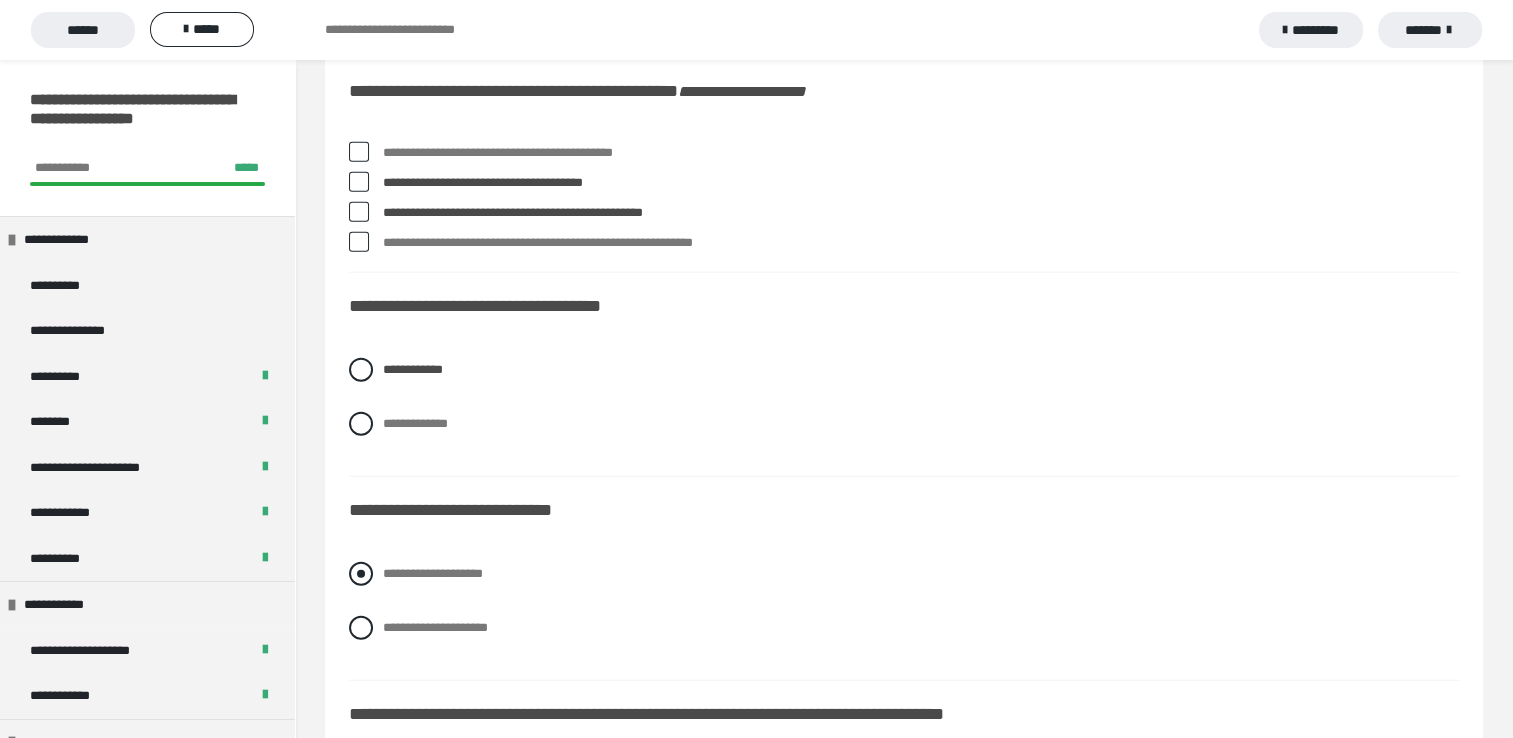 click at bounding box center [361, 574] 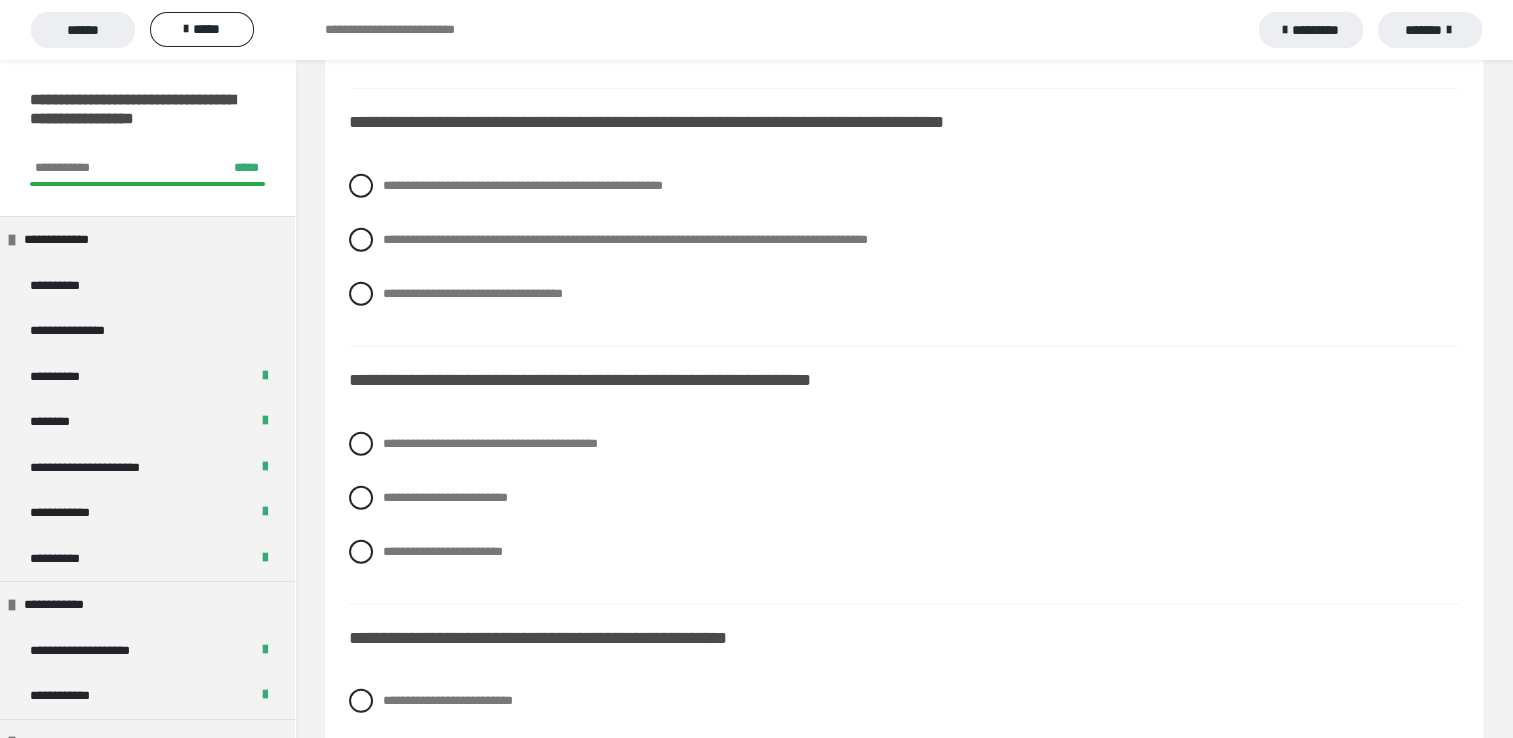 scroll, scrollTop: 5412, scrollLeft: 0, axis: vertical 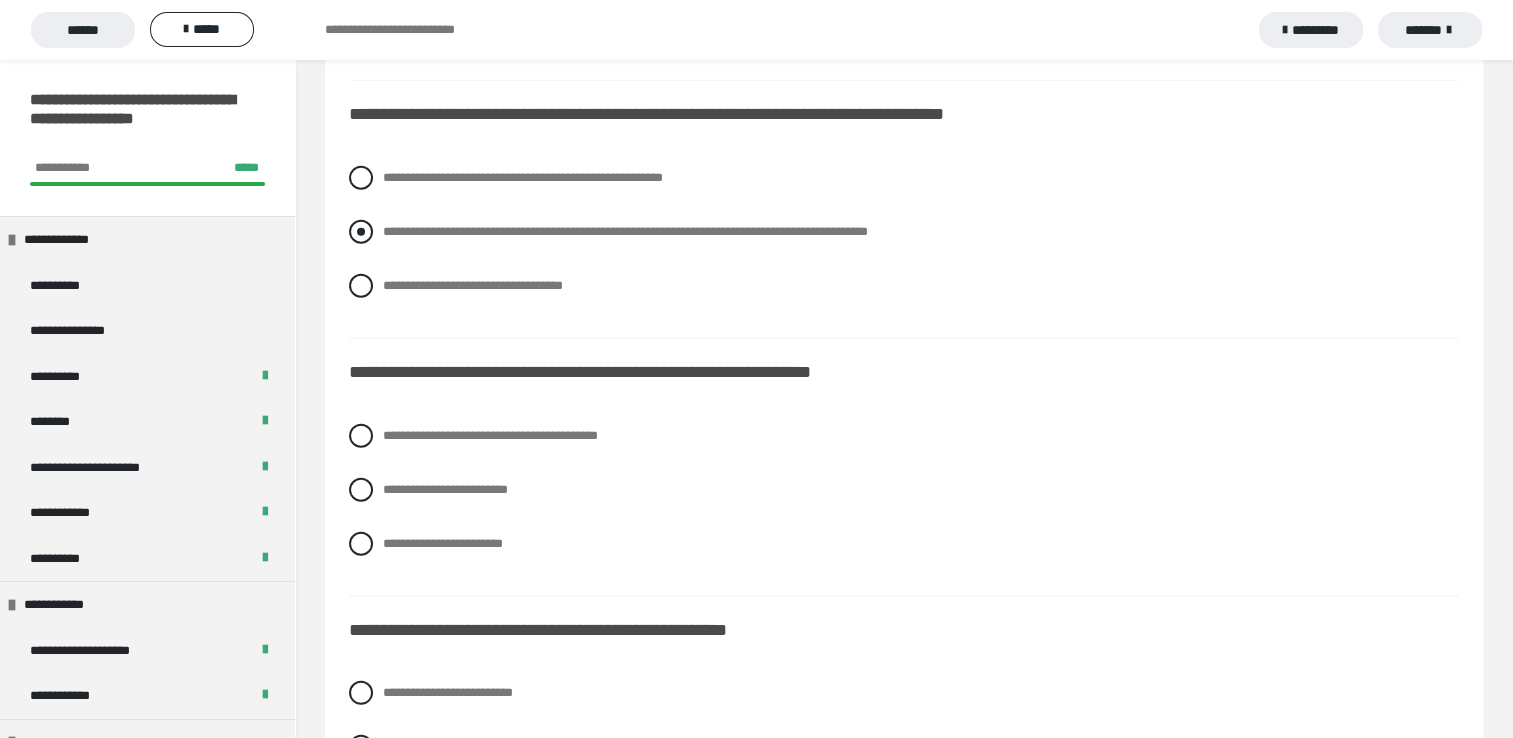click at bounding box center (361, 232) 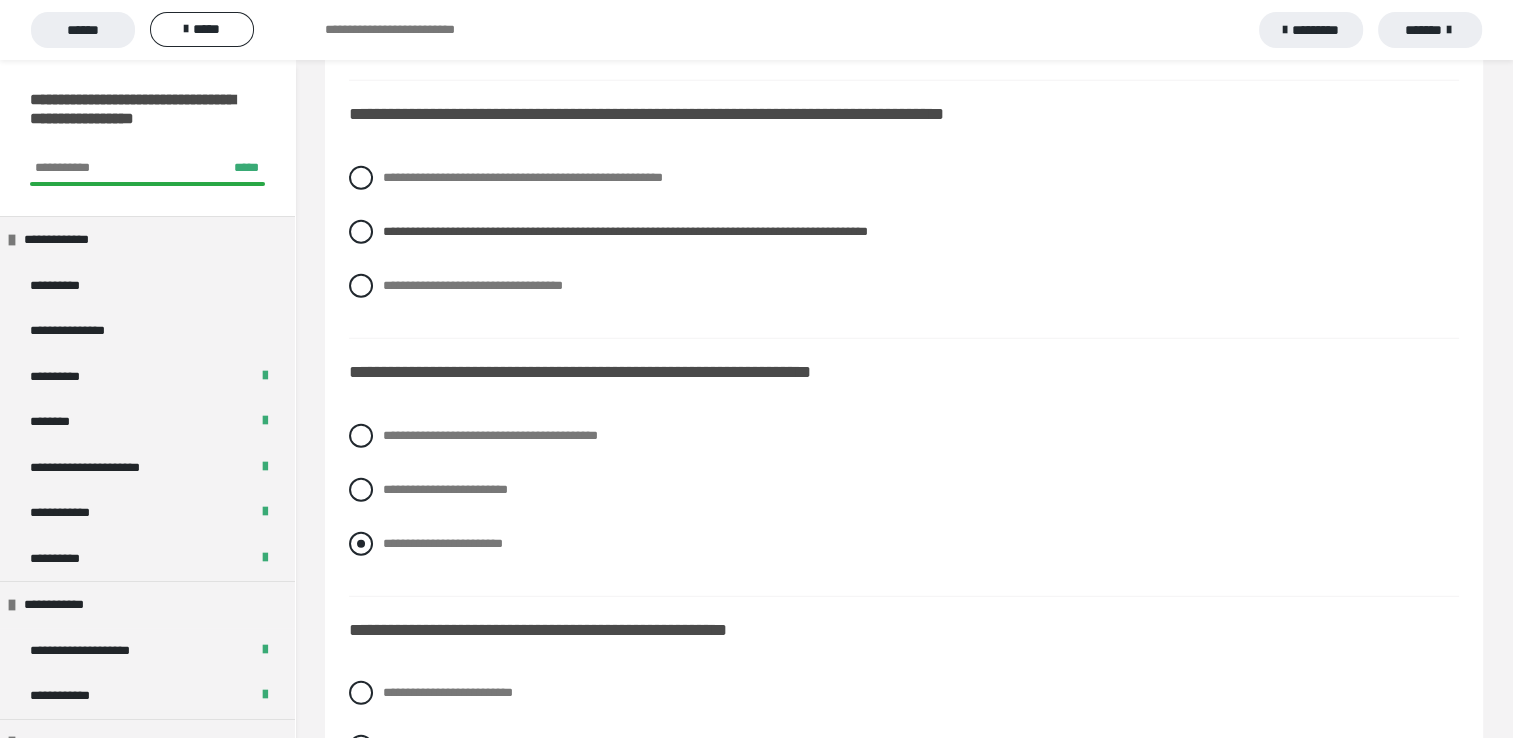 click at bounding box center [361, 544] 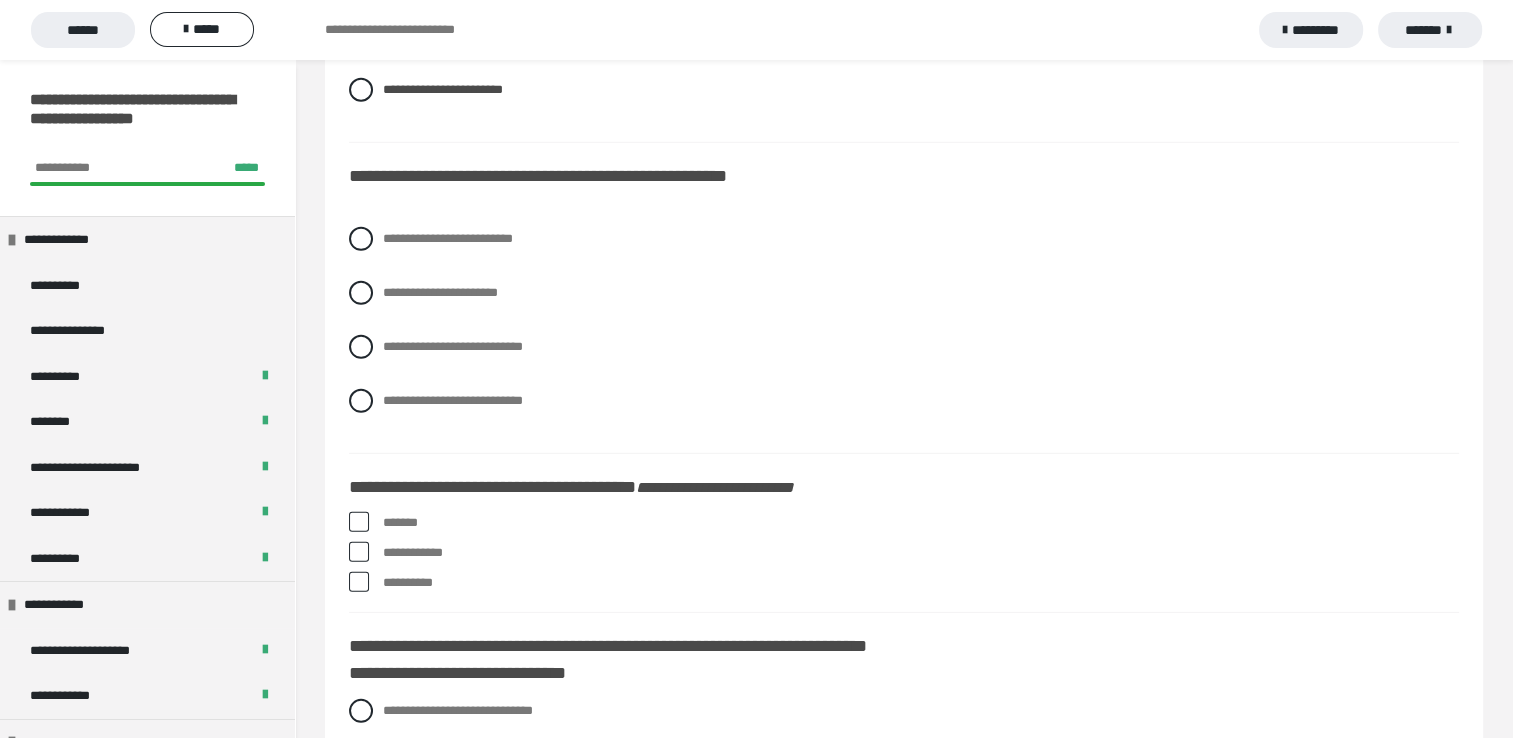 scroll, scrollTop: 5960, scrollLeft: 0, axis: vertical 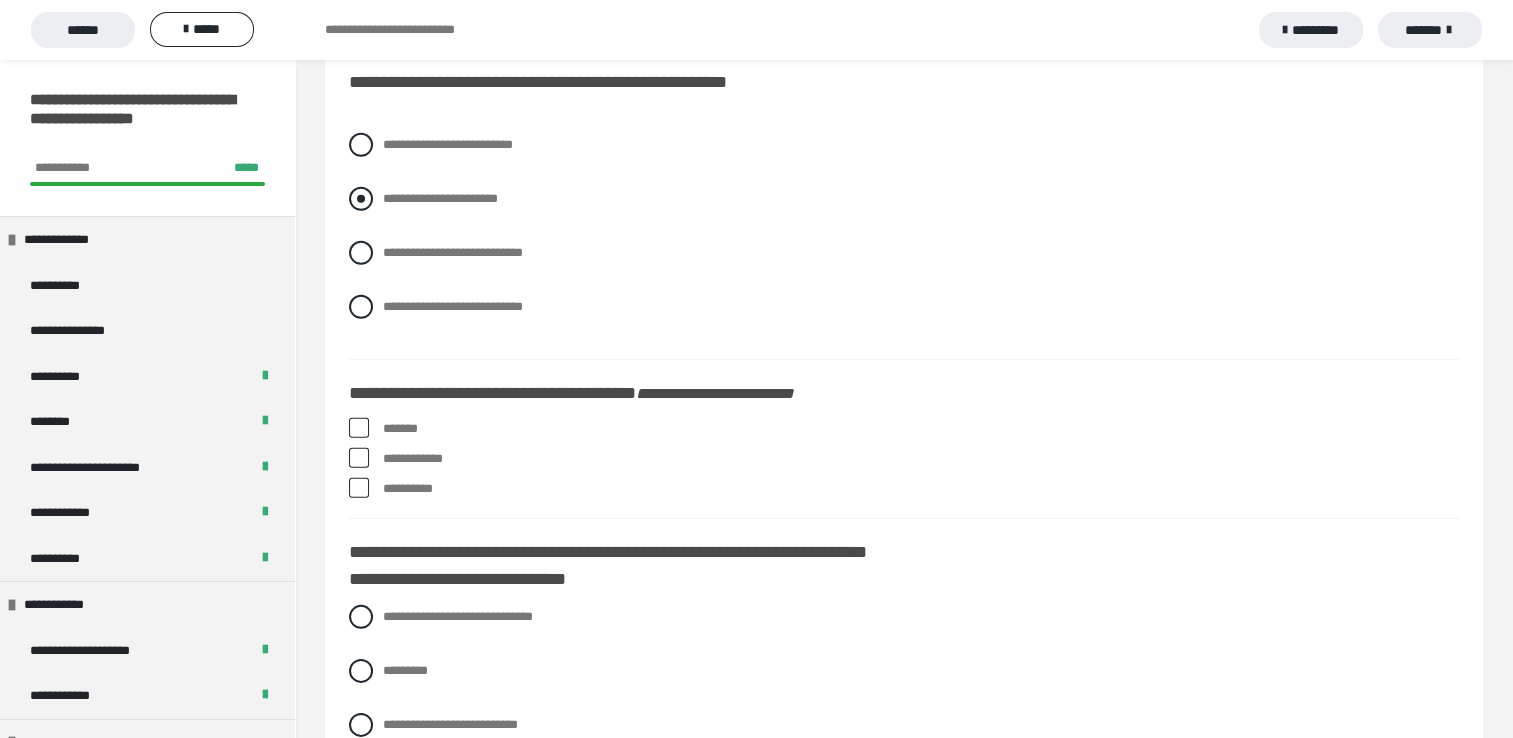 click at bounding box center [361, 199] 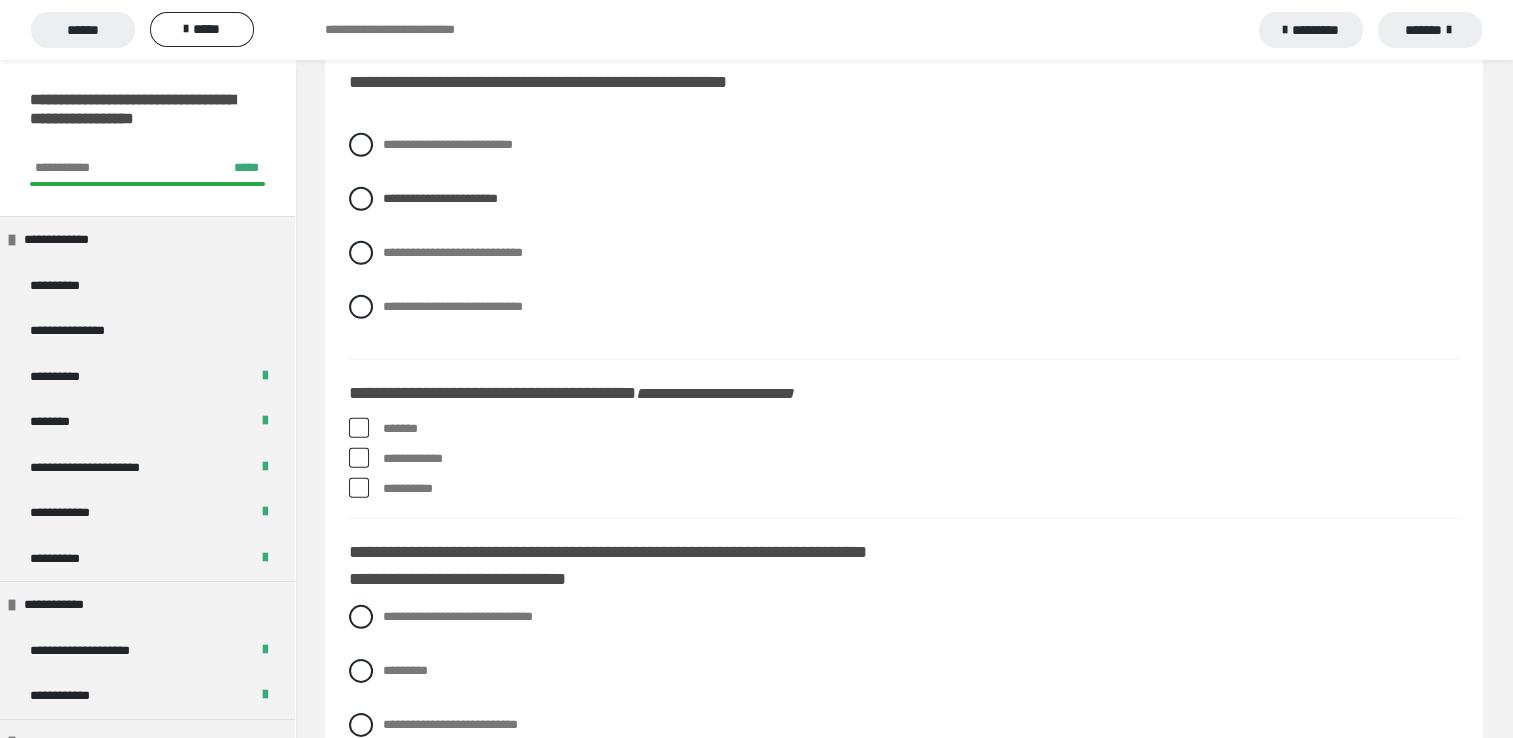click at bounding box center [359, 428] 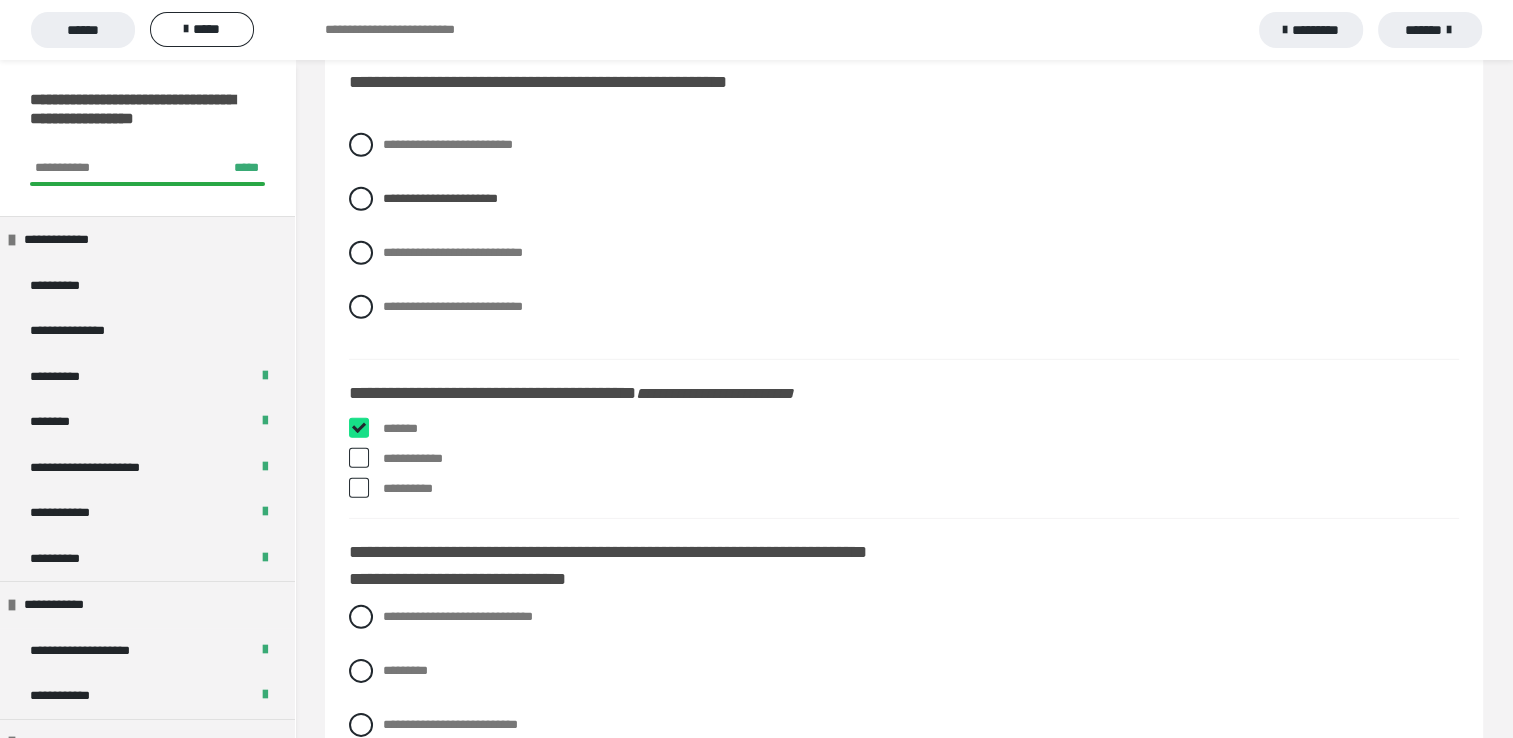 checkbox on "****" 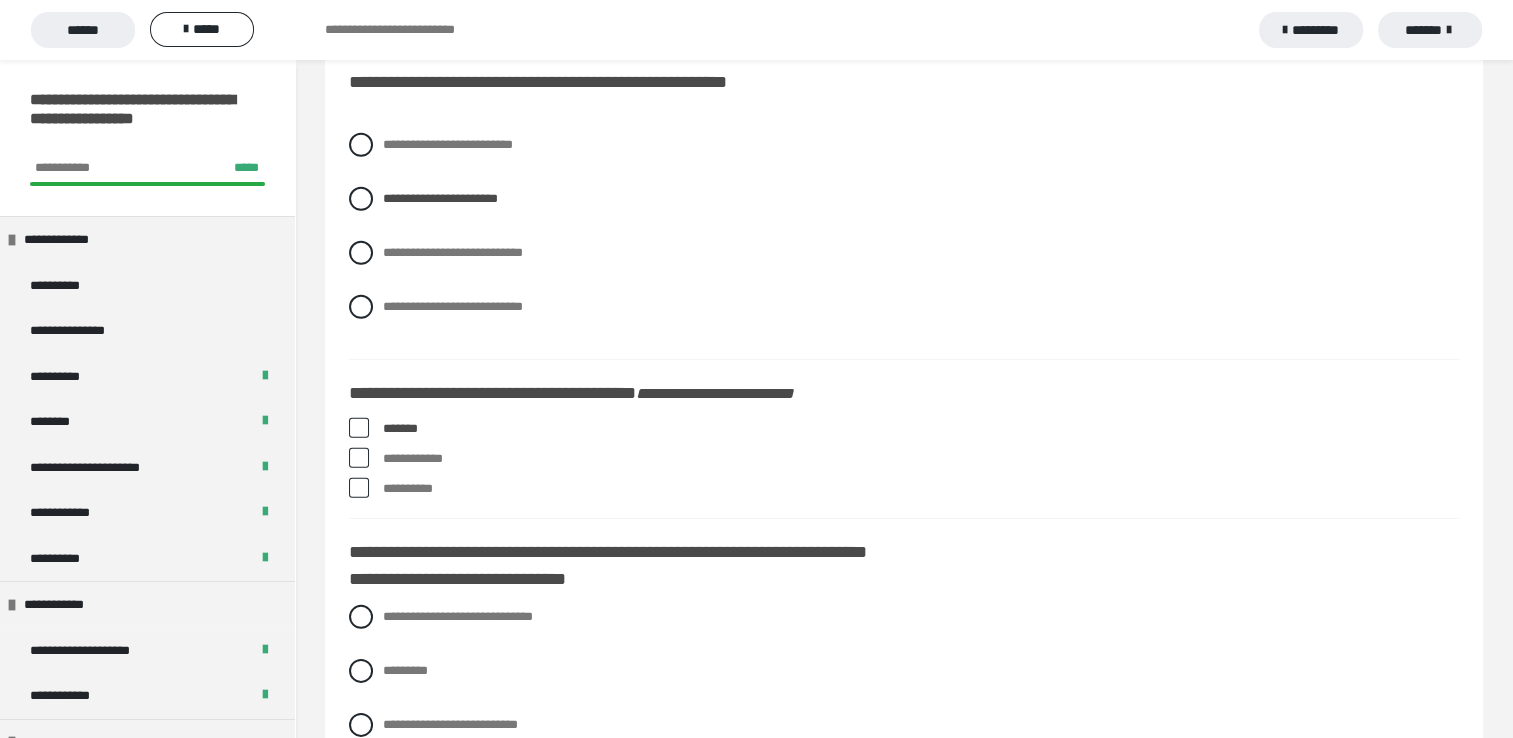 click at bounding box center (359, 488) 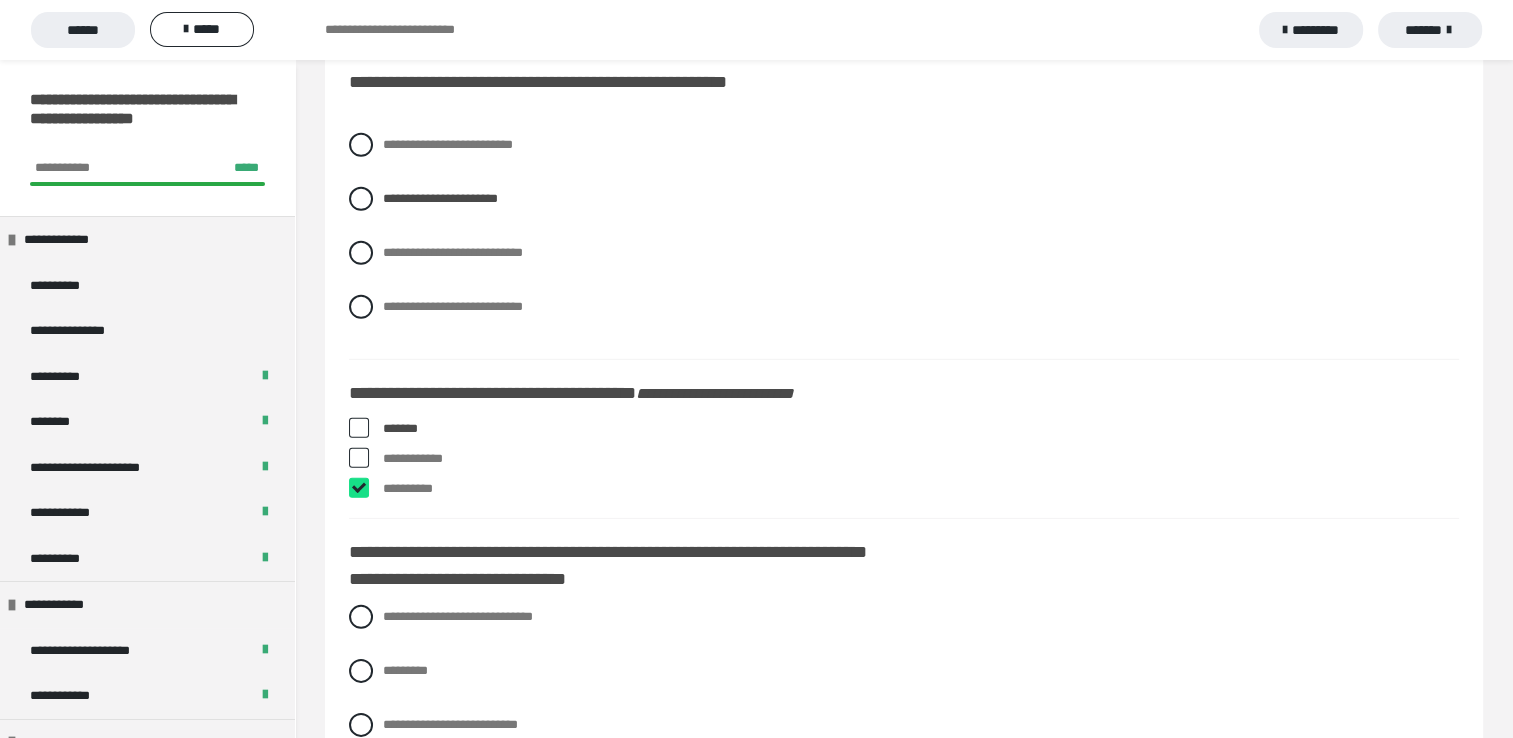 checkbox on "****" 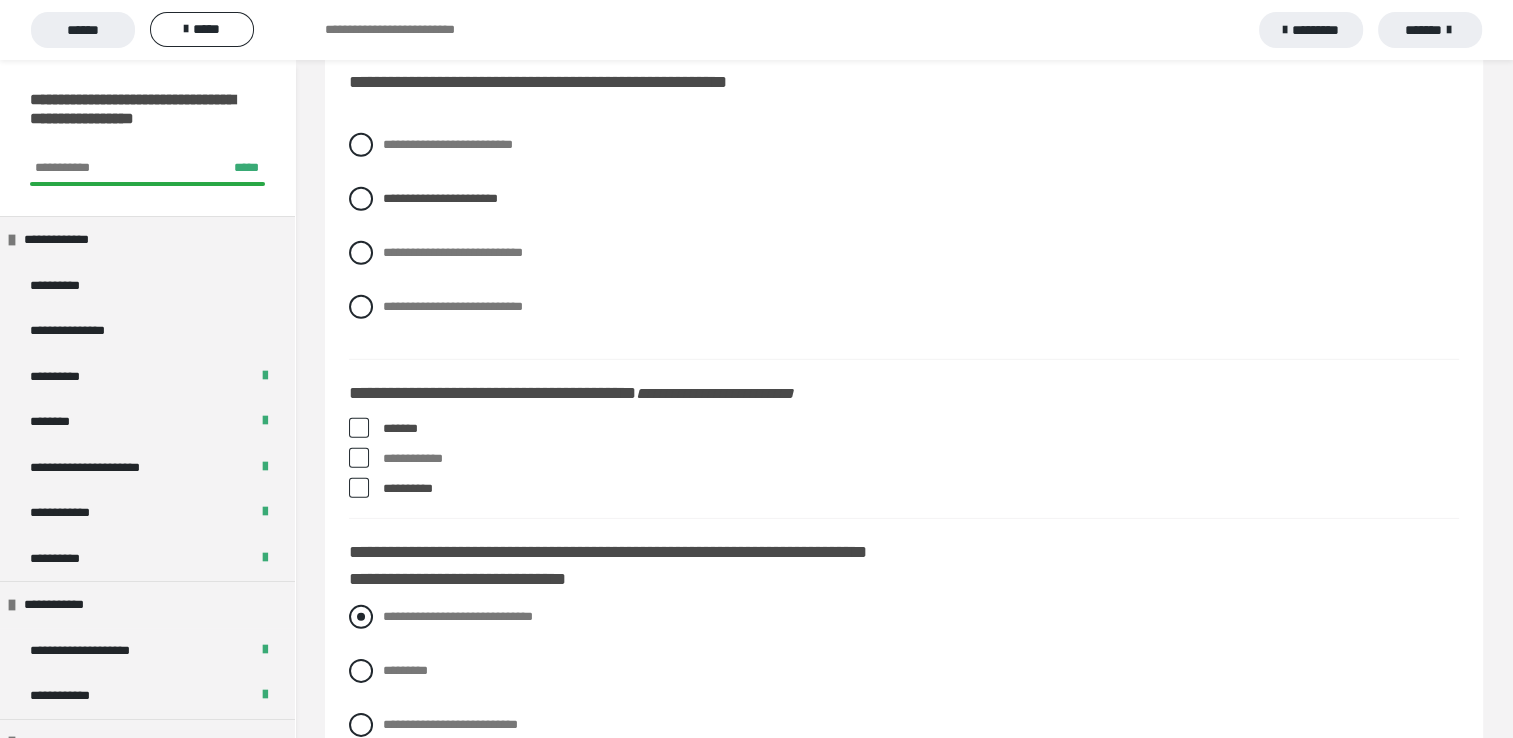 click at bounding box center (361, 617) 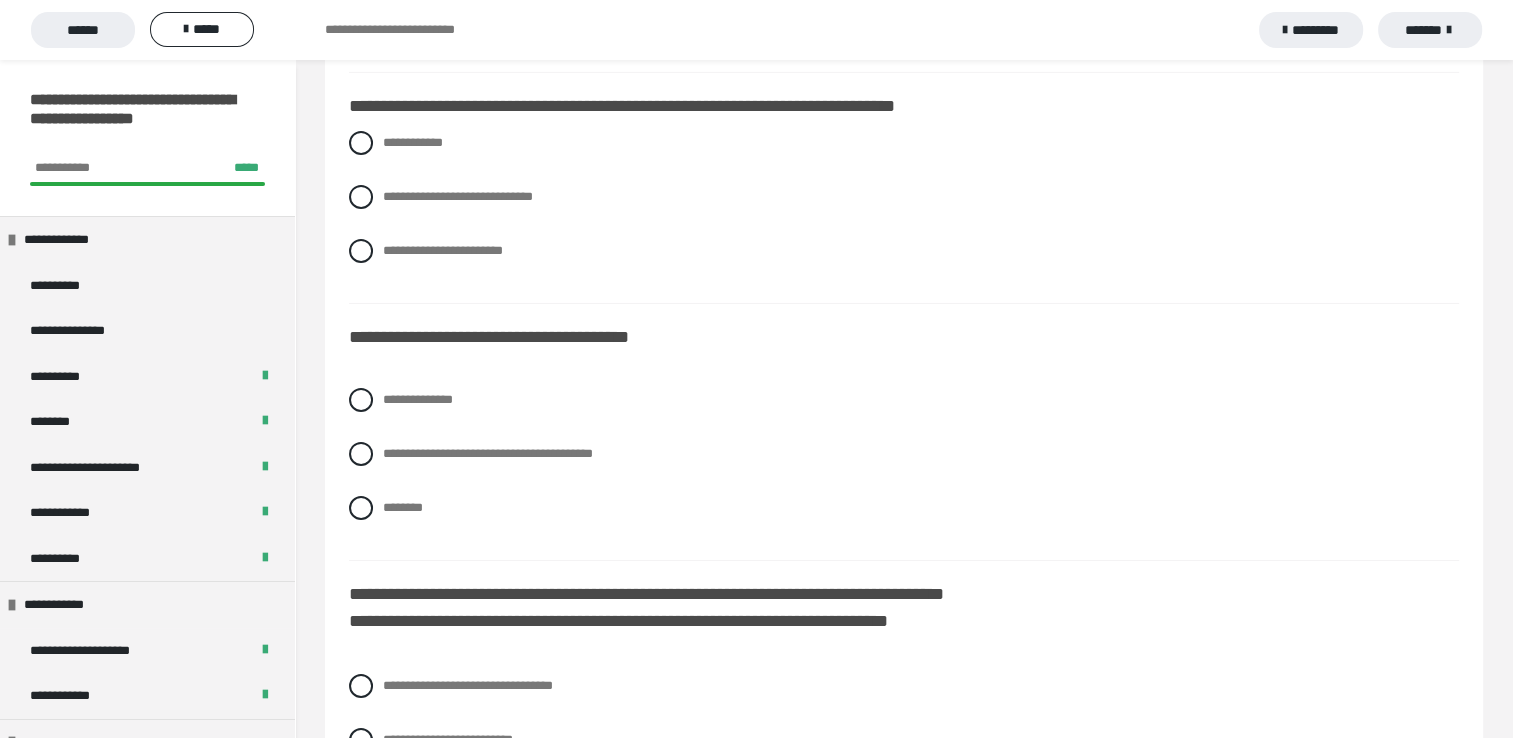 scroll, scrollTop: 6666, scrollLeft: 0, axis: vertical 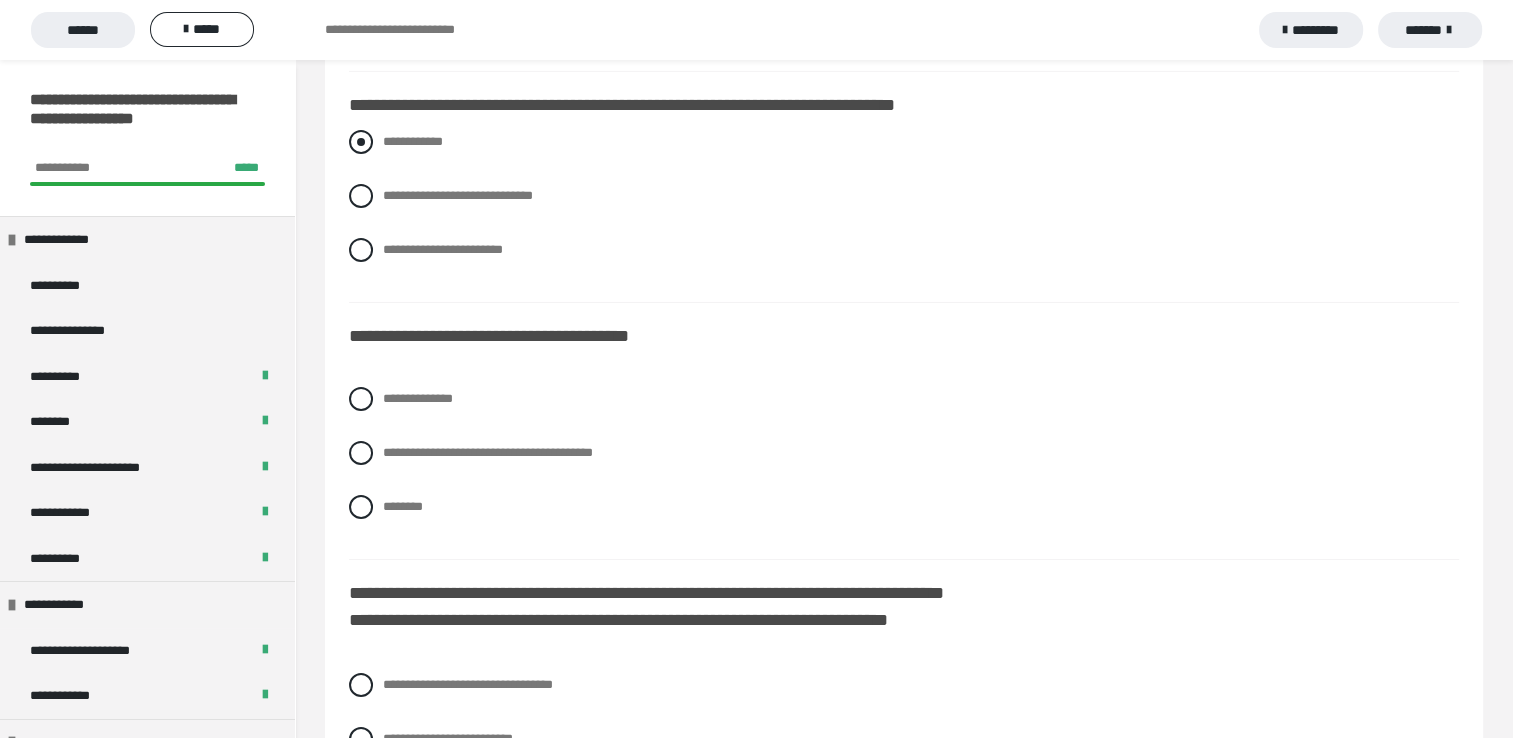click at bounding box center (361, 142) 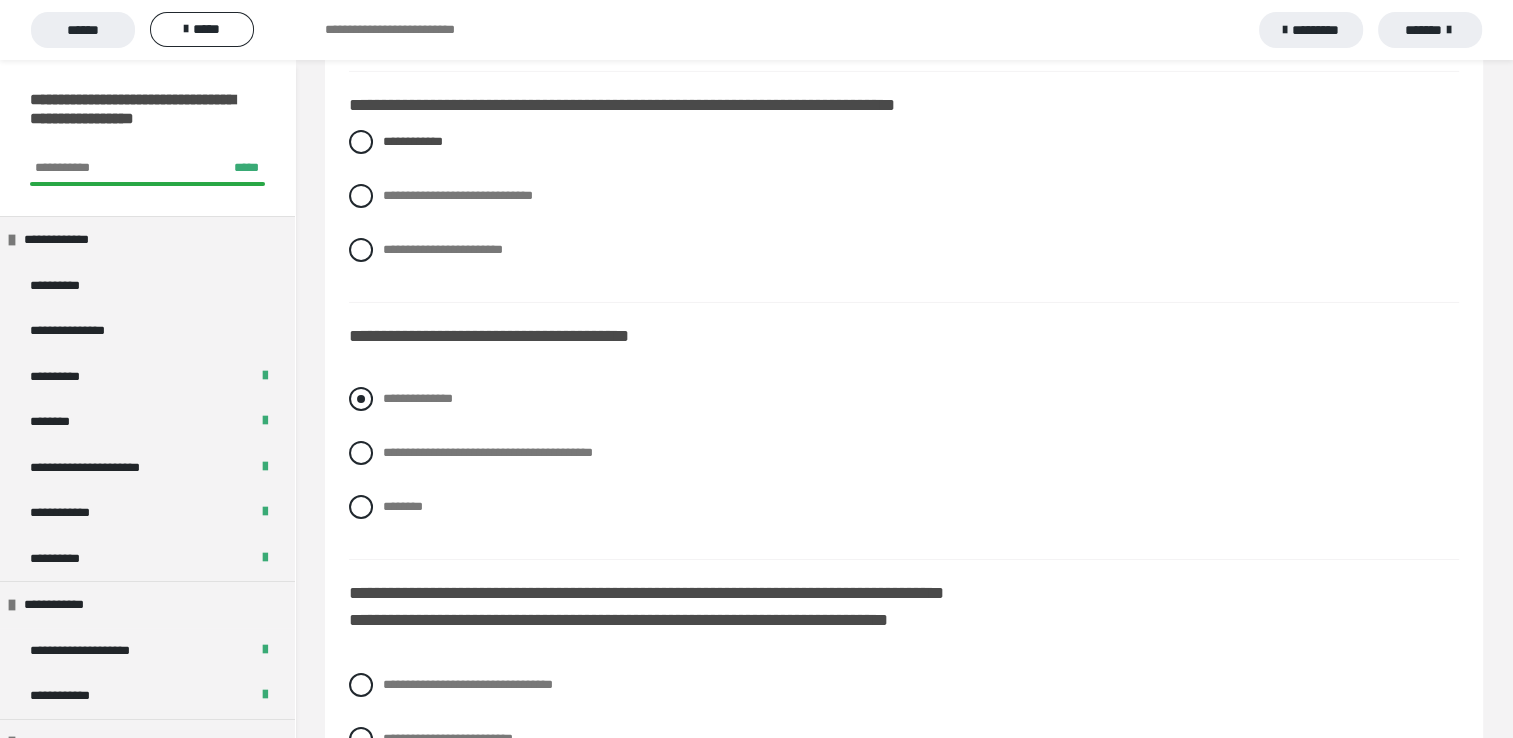 click at bounding box center [361, 399] 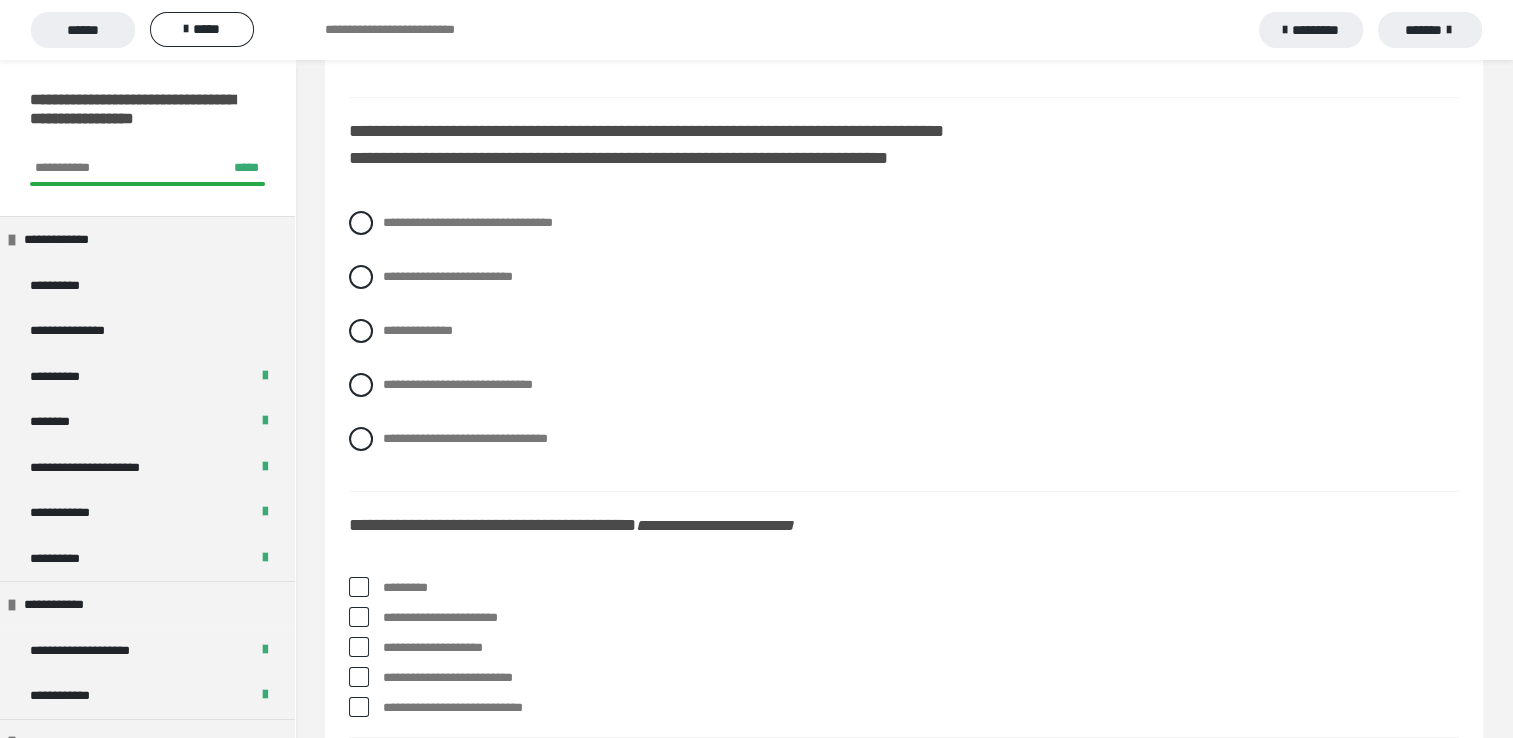 scroll, scrollTop: 7146, scrollLeft: 0, axis: vertical 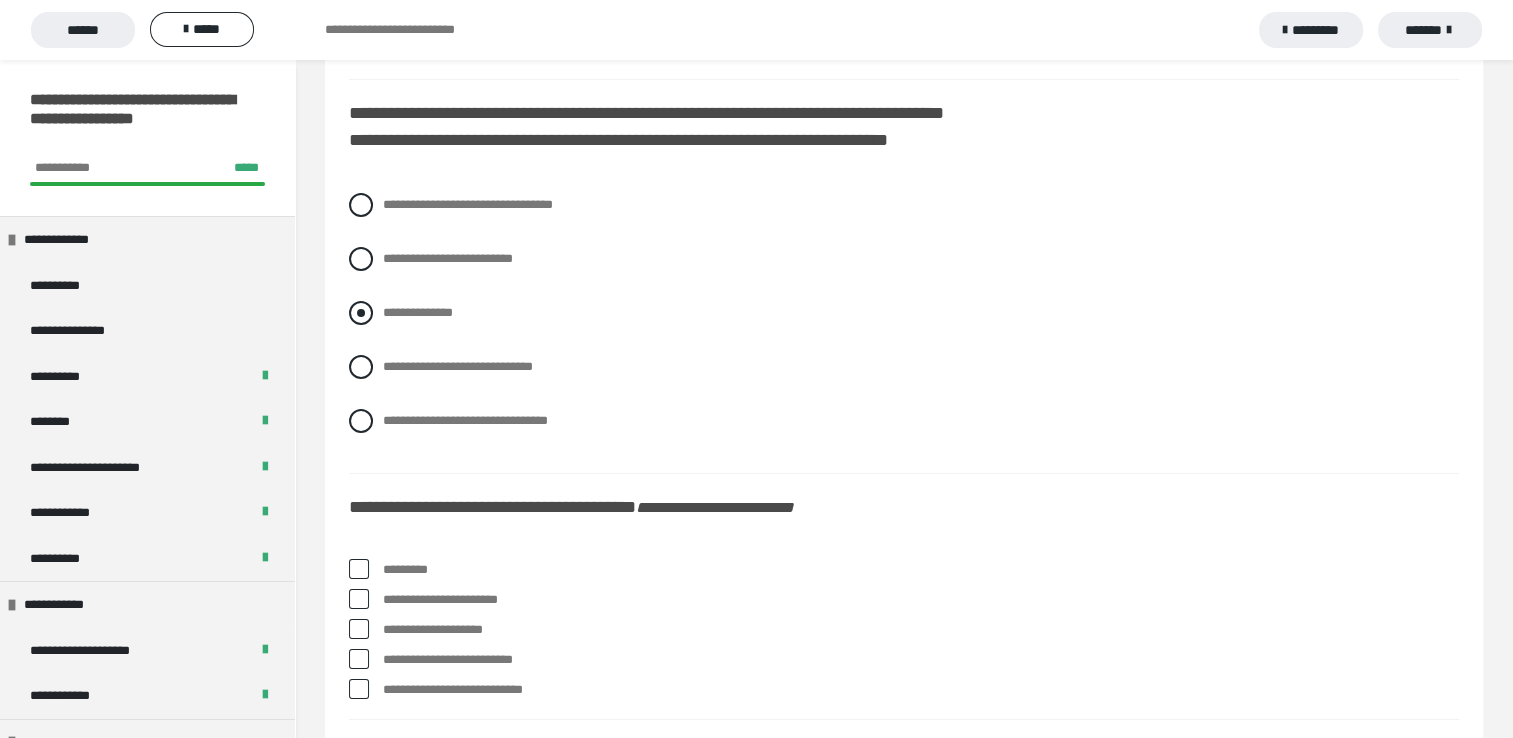 click at bounding box center (361, 313) 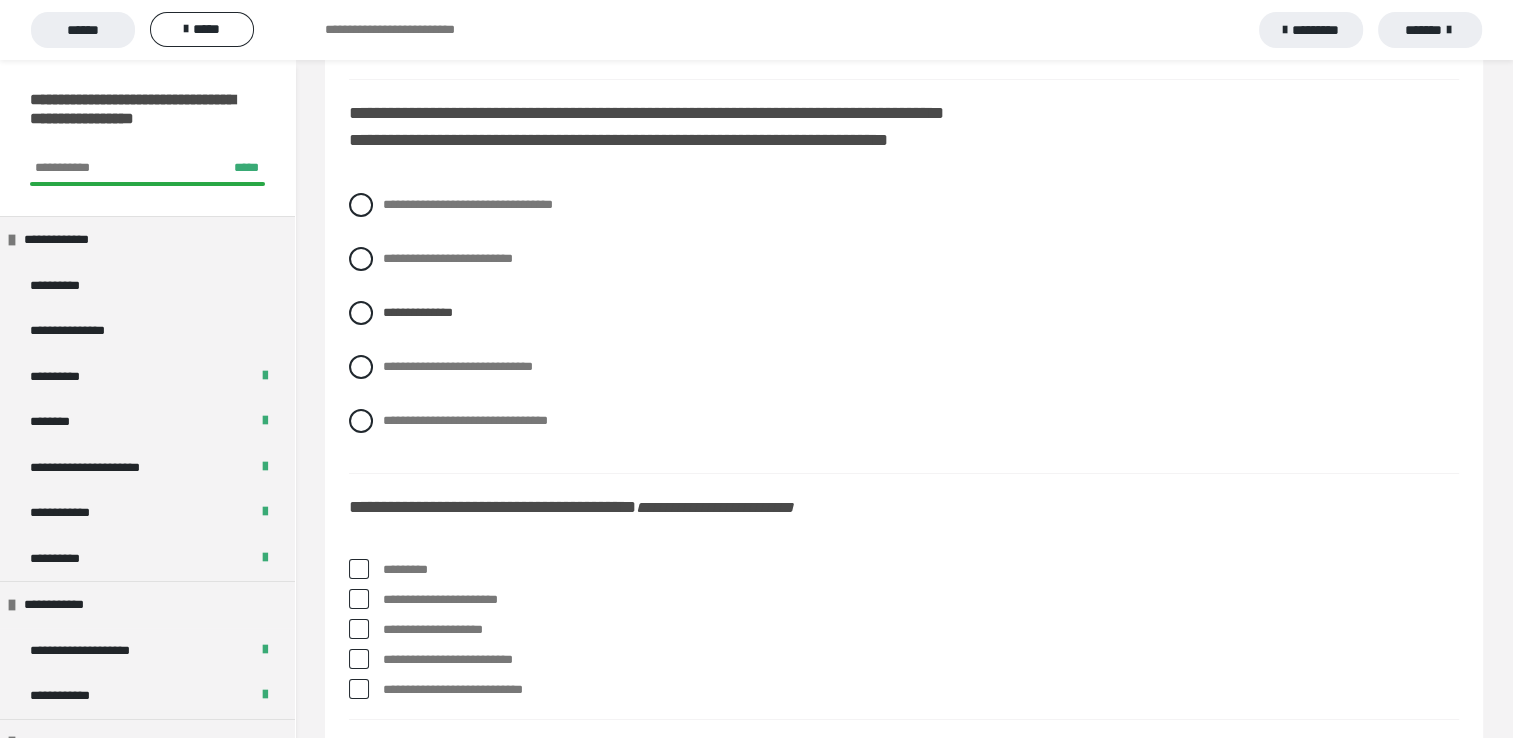 click at bounding box center (359, 569) 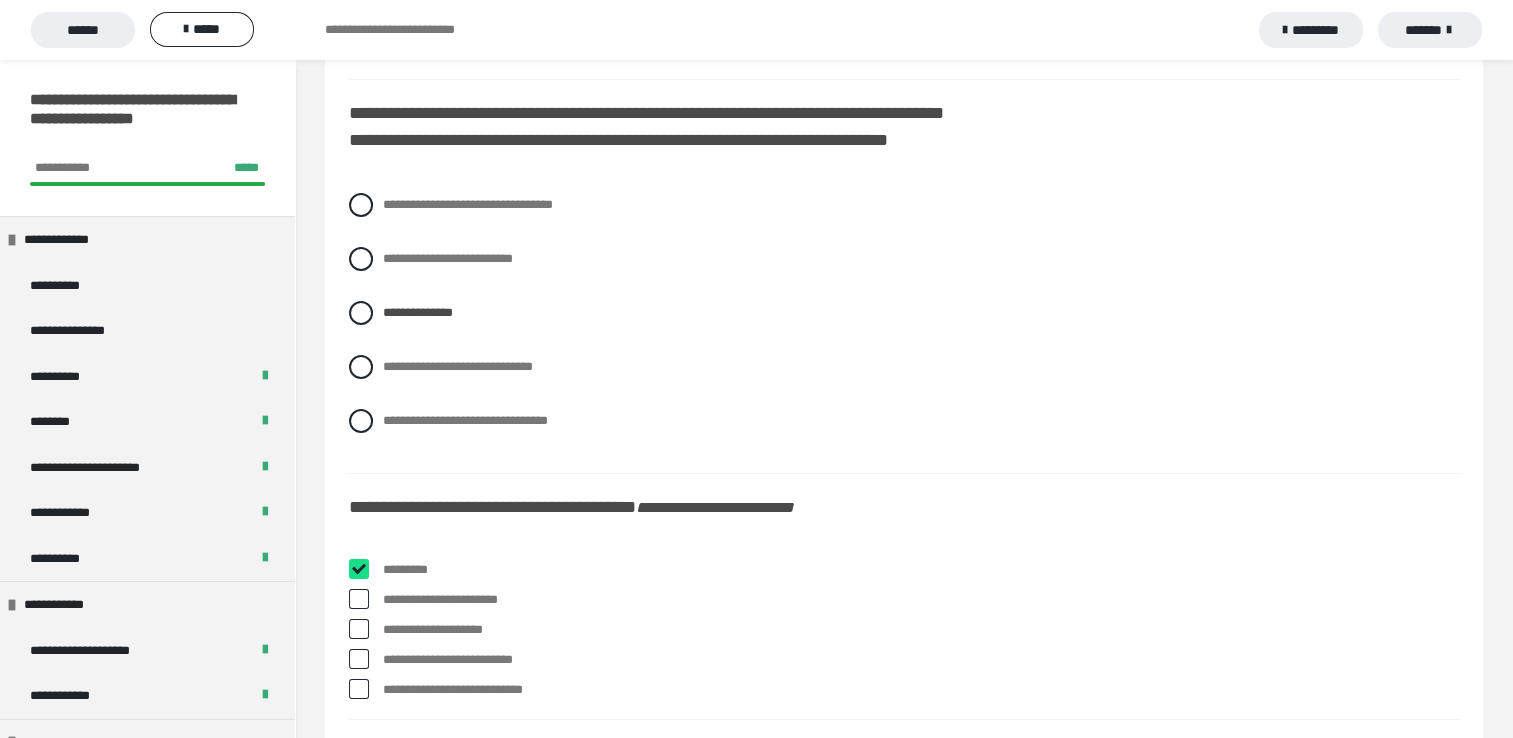 checkbox on "****" 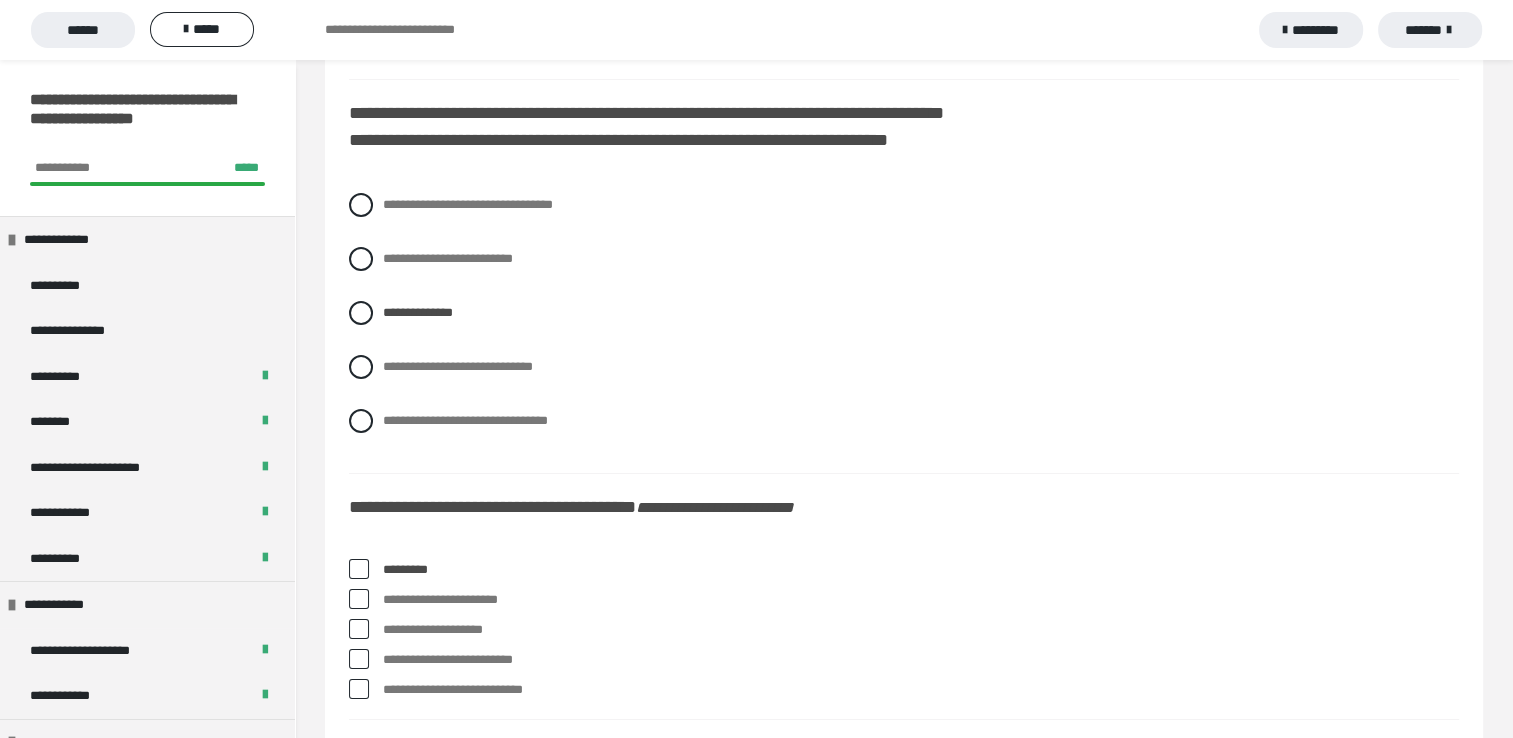 click at bounding box center [359, 599] 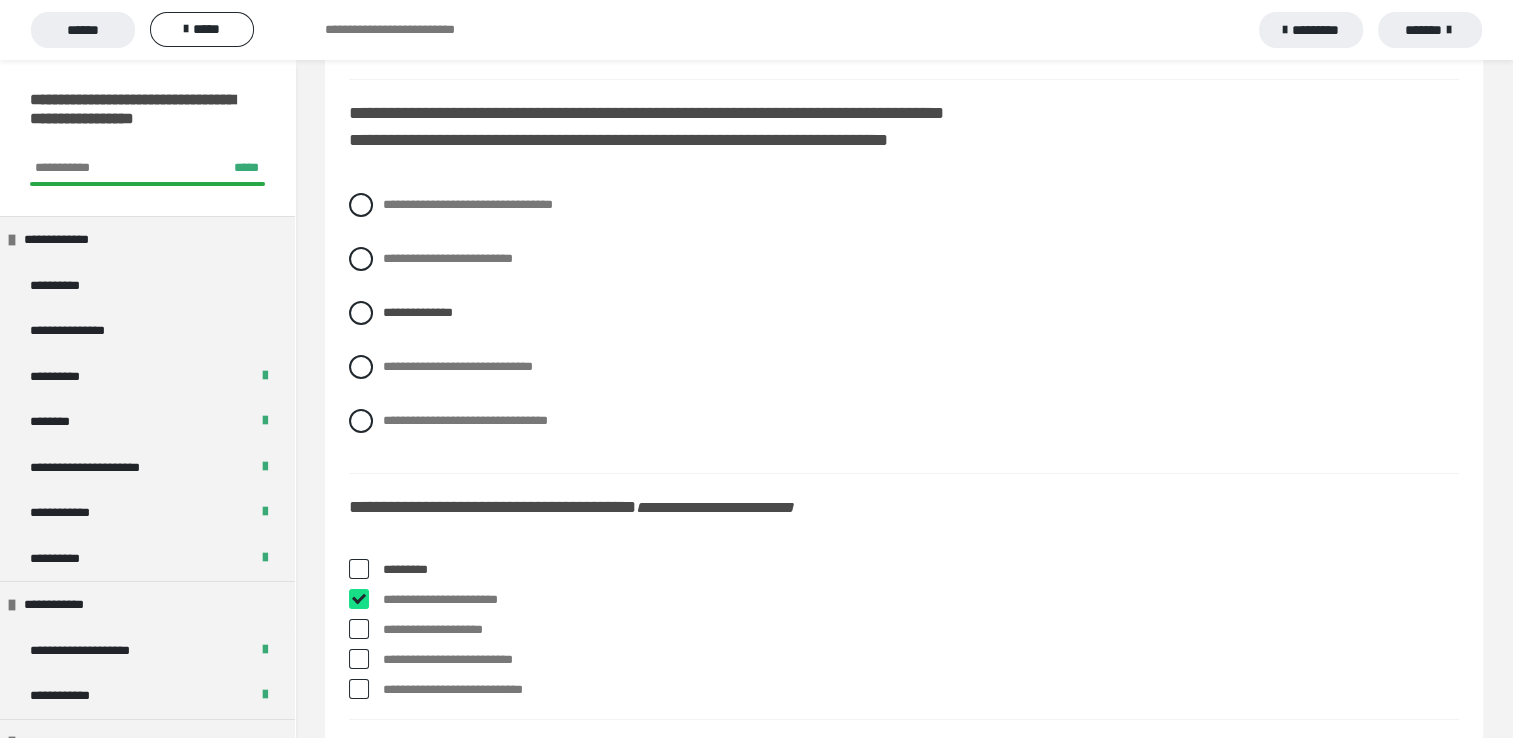 checkbox on "****" 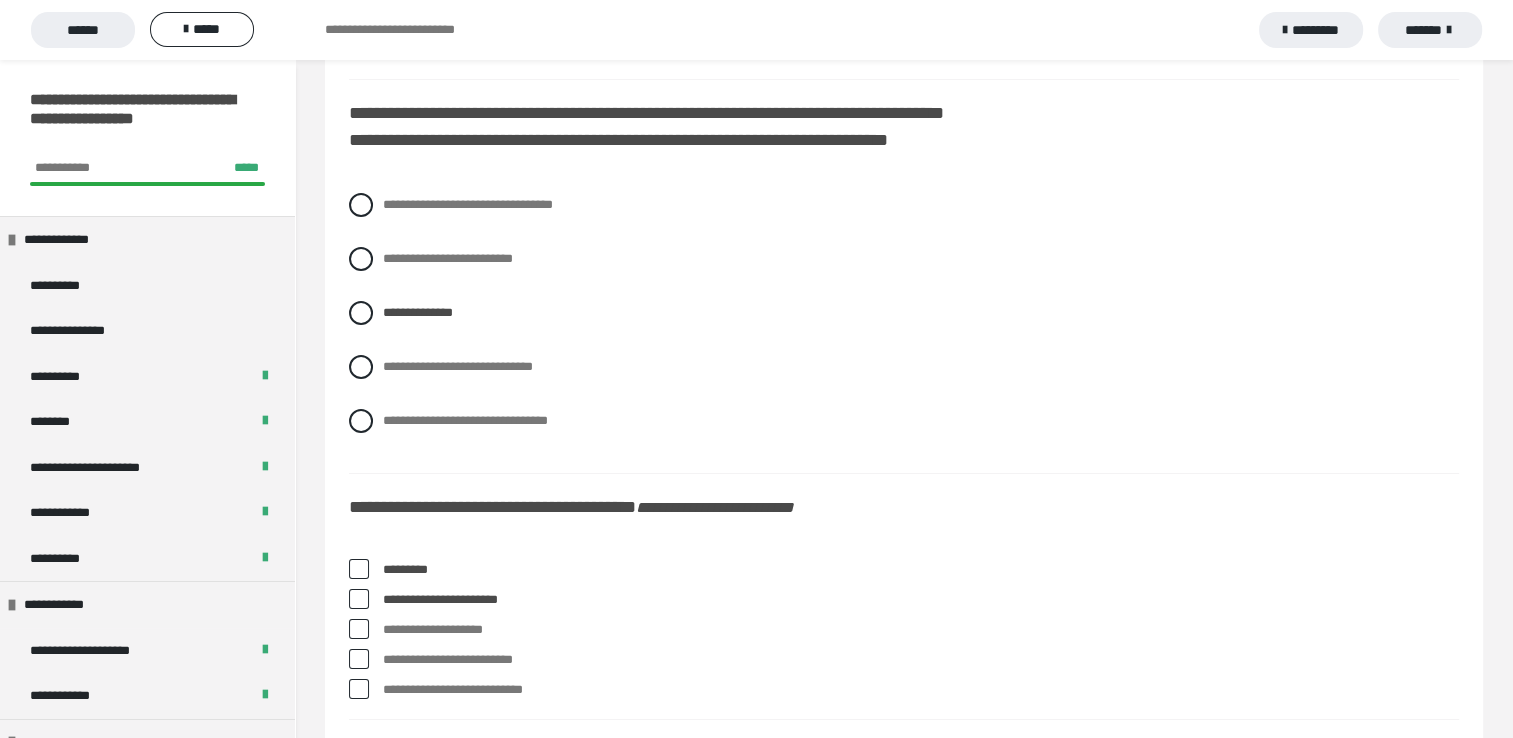 click at bounding box center [359, 659] 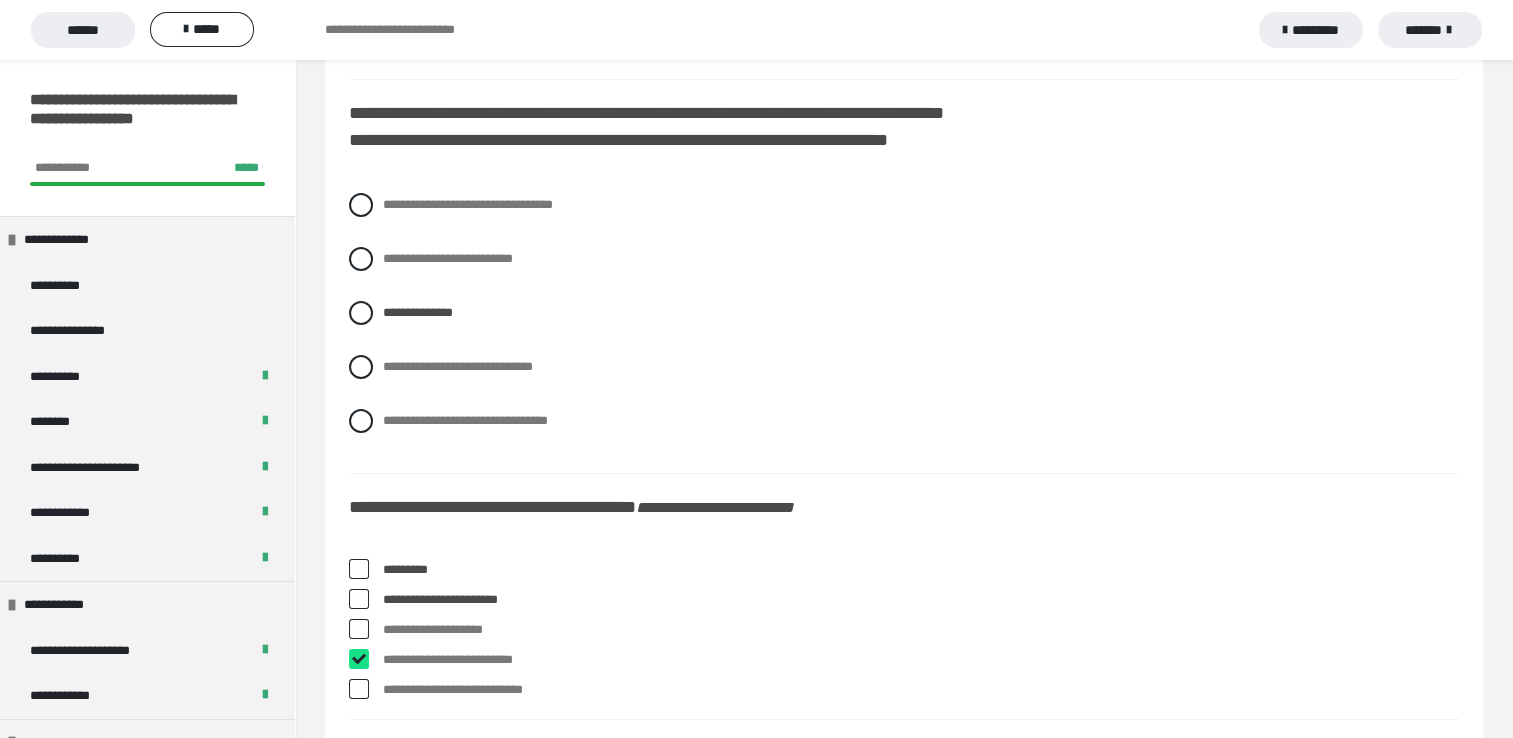 checkbox on "****" 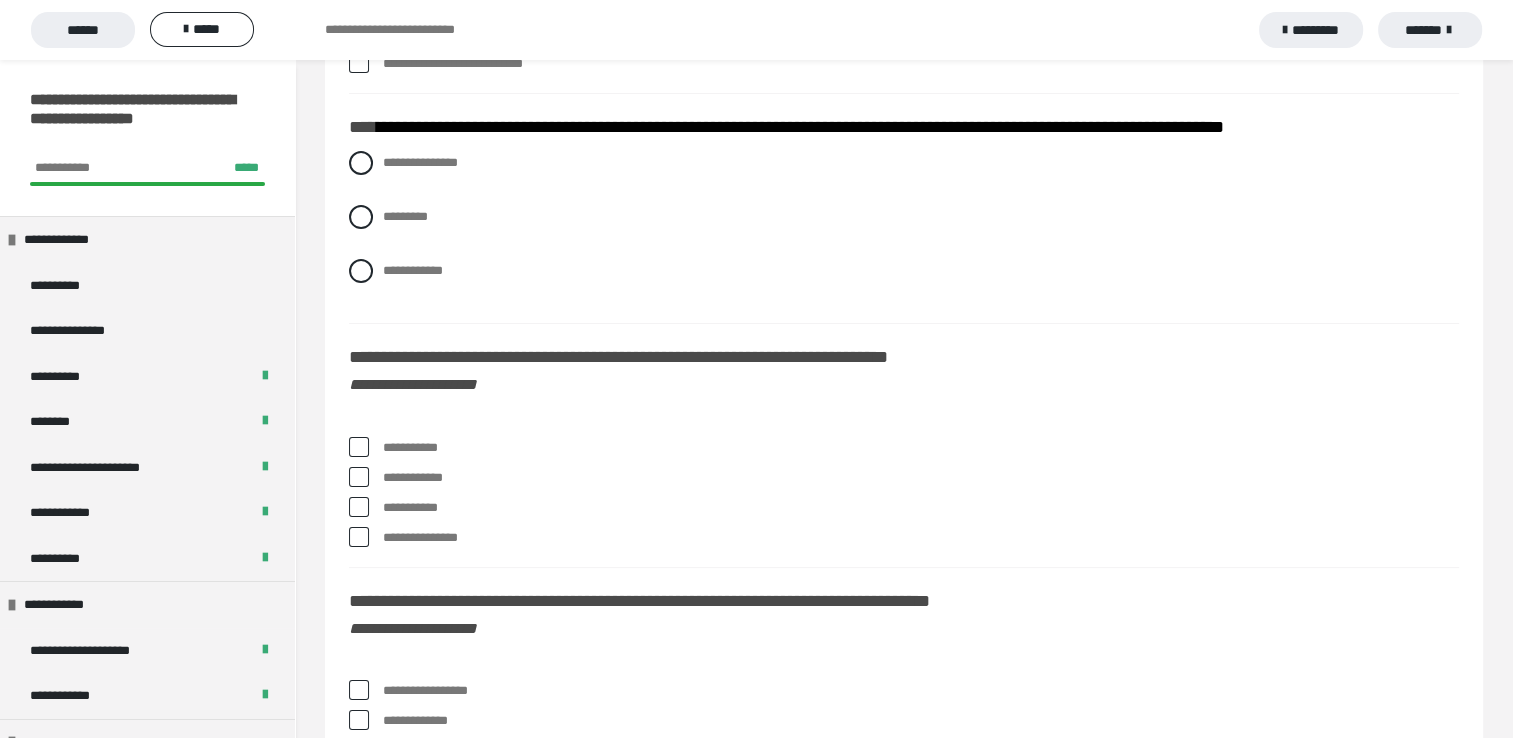 scroll, scrollTop: 7786, scrollLeft: 0, axis: vertical 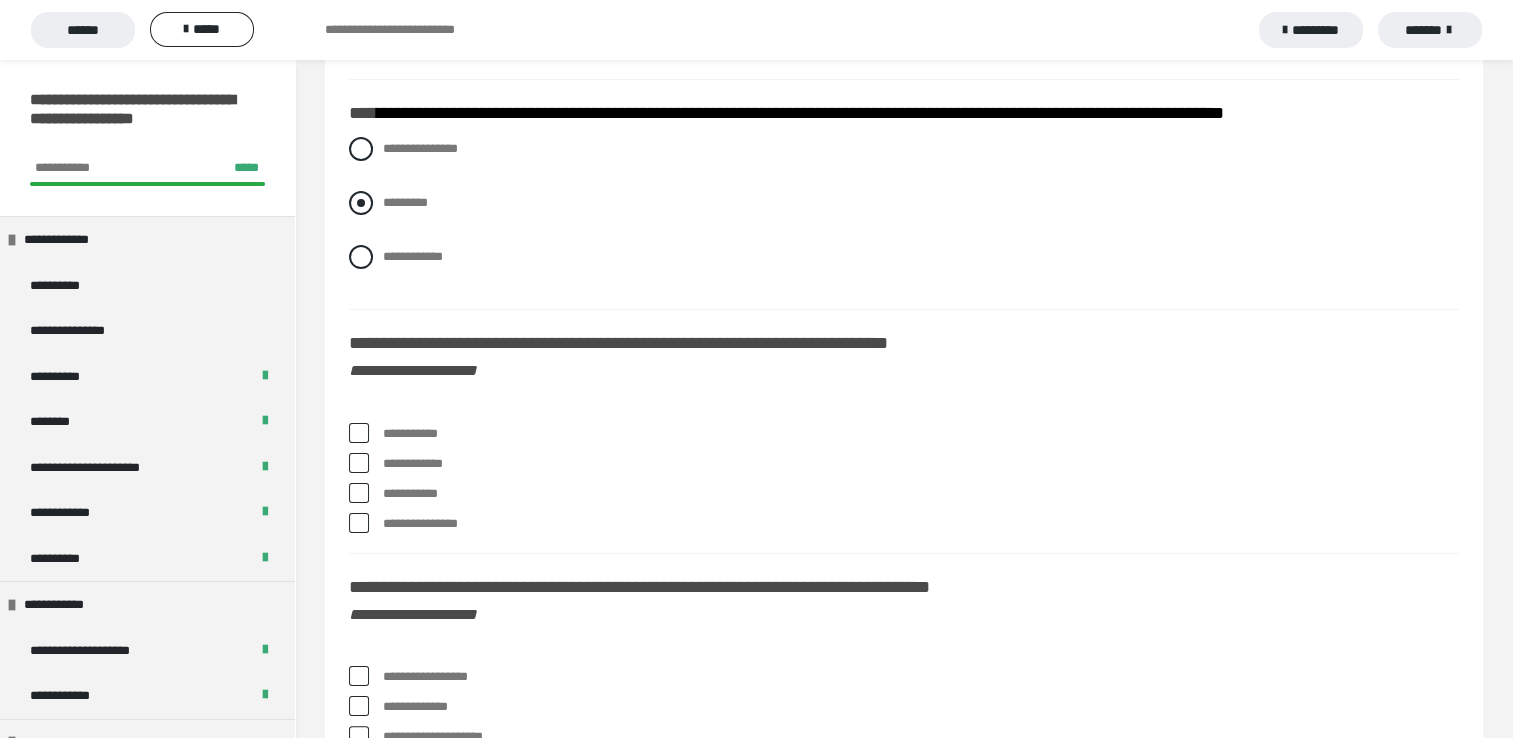 click at bounding box center (361, 203) 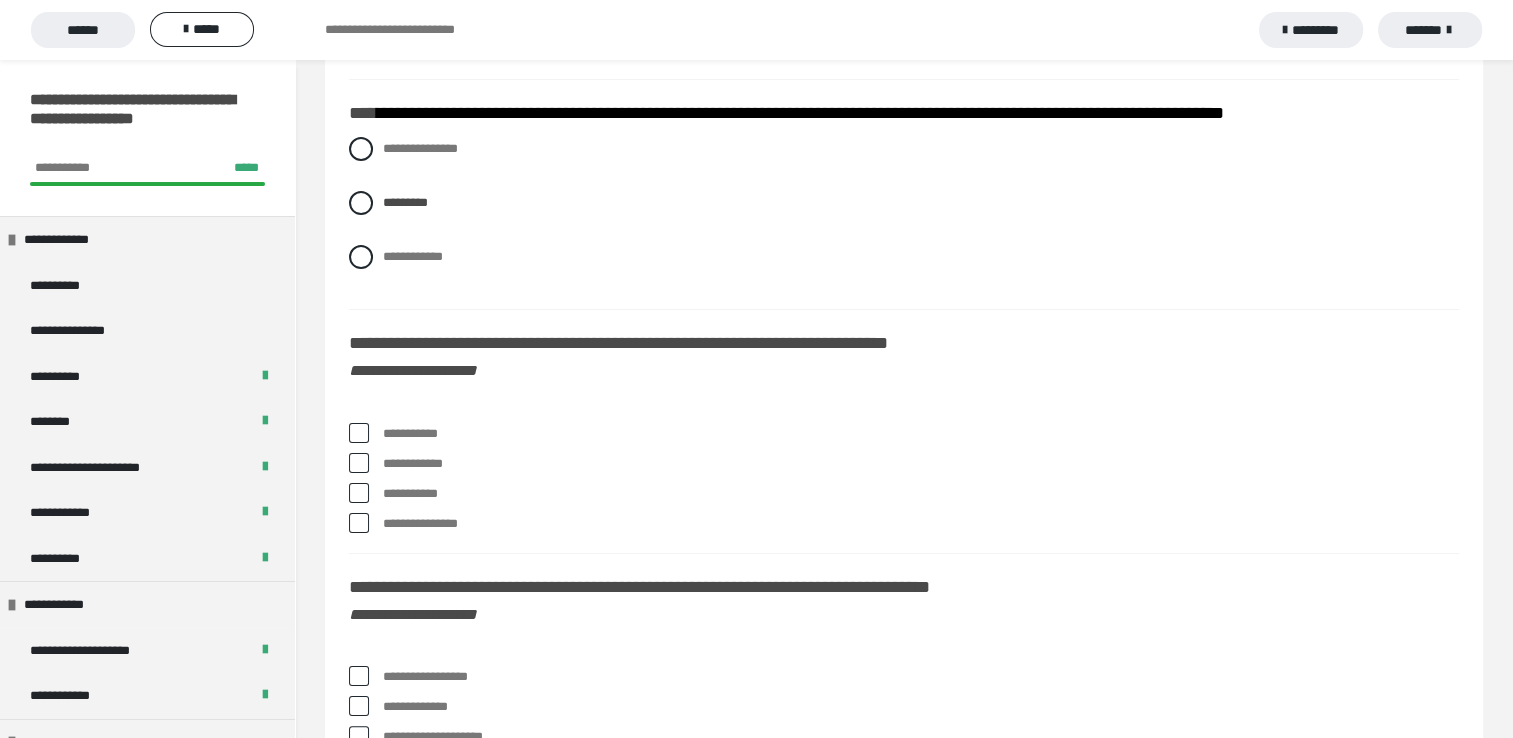 click at bounding box center (359, 433) 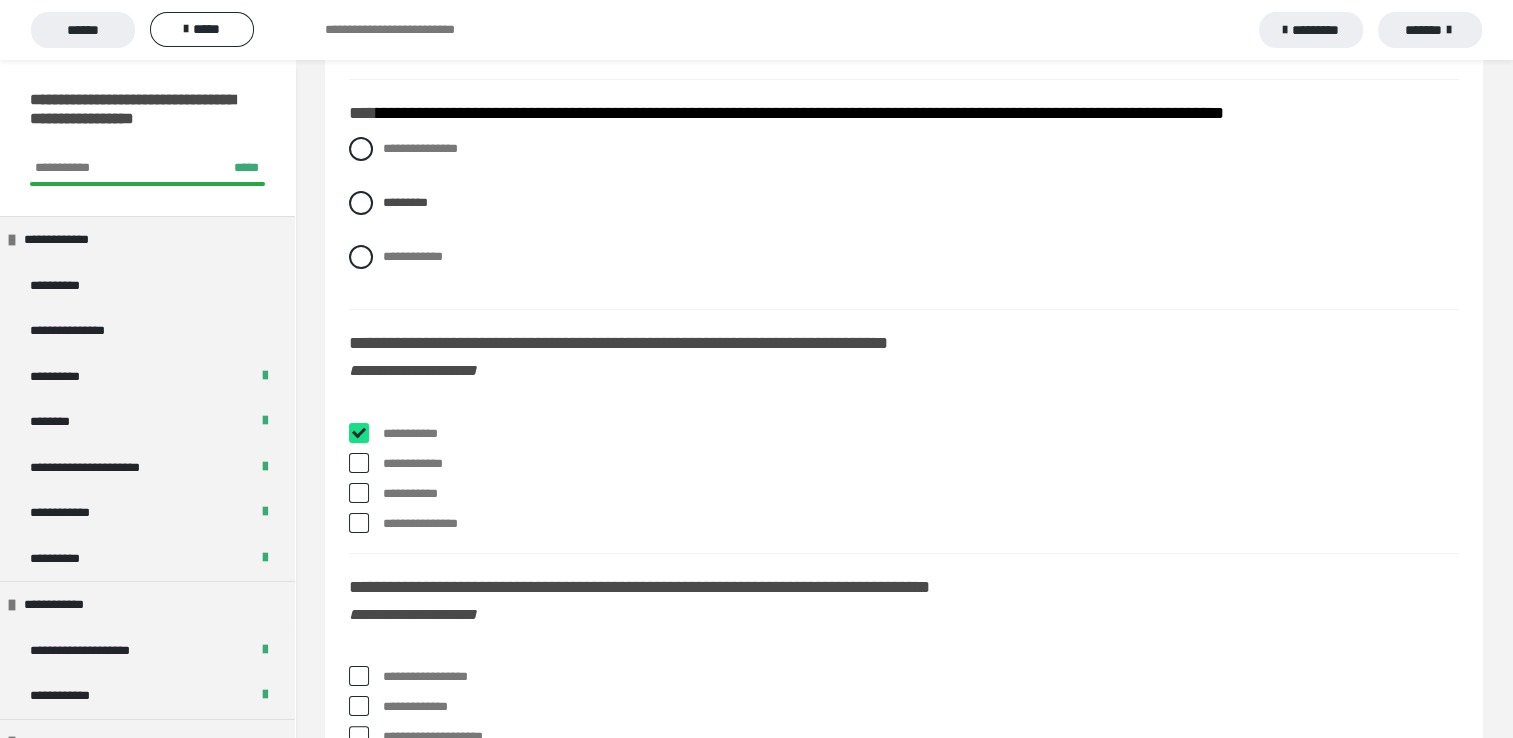 checkbox on "****" 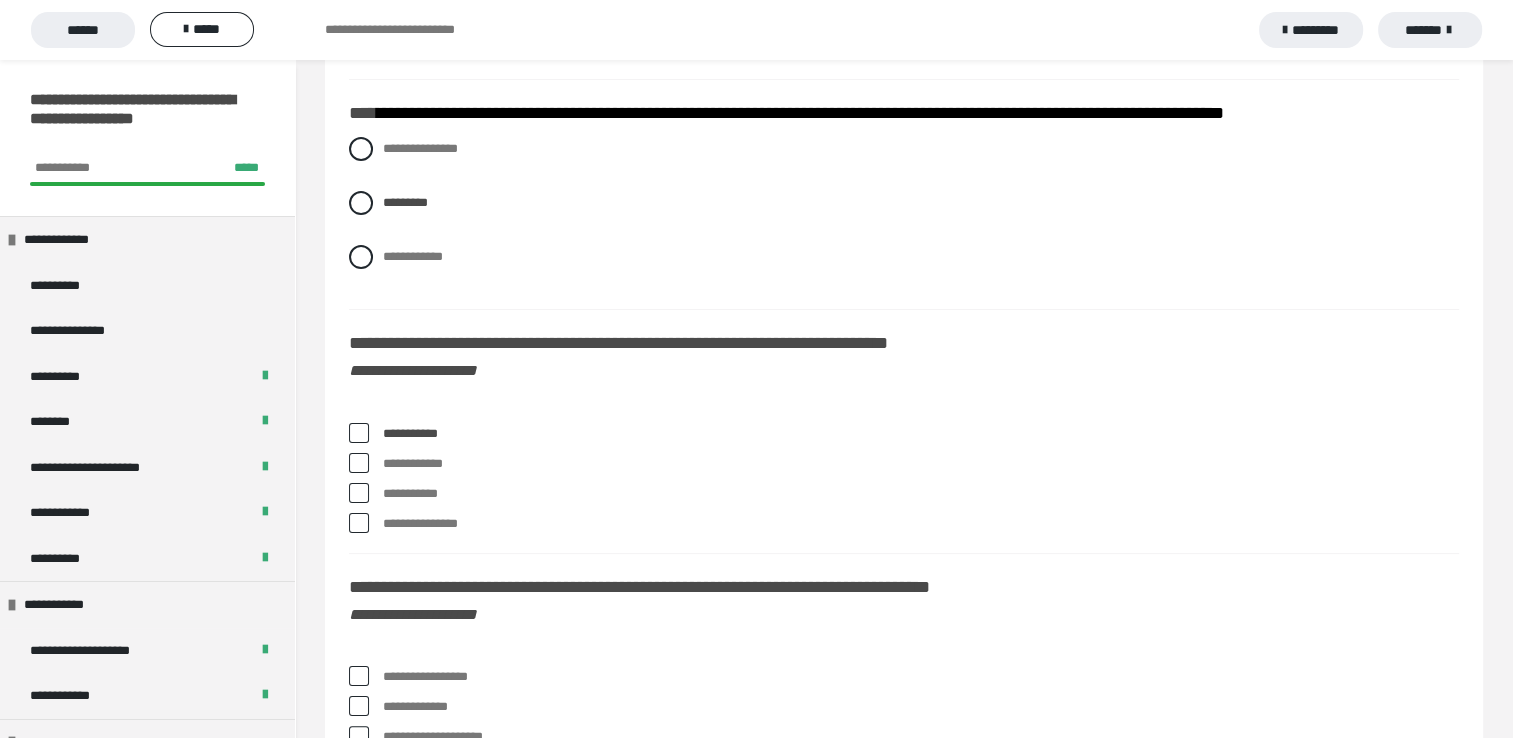 click at bounding box center [359, 493] 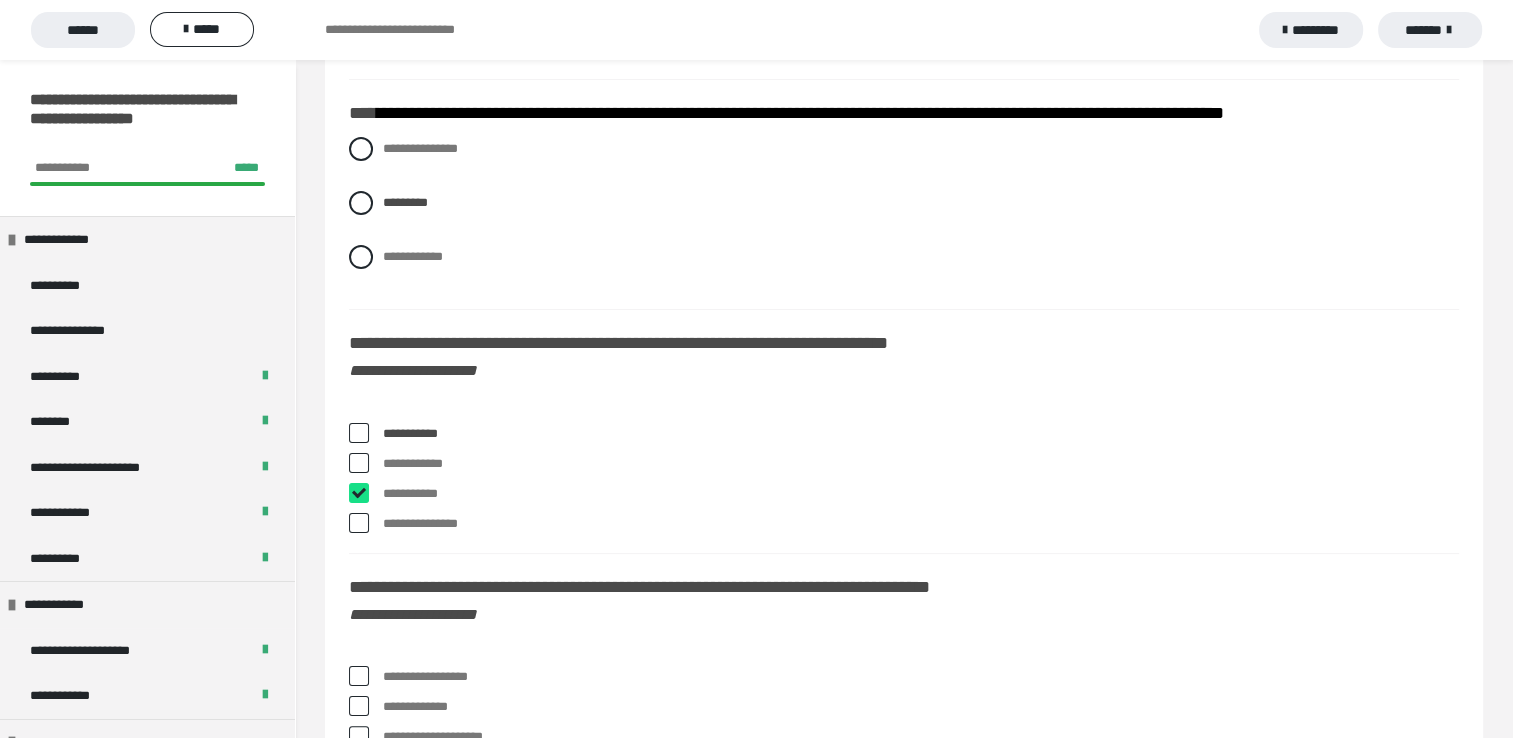 checkbox on "****" 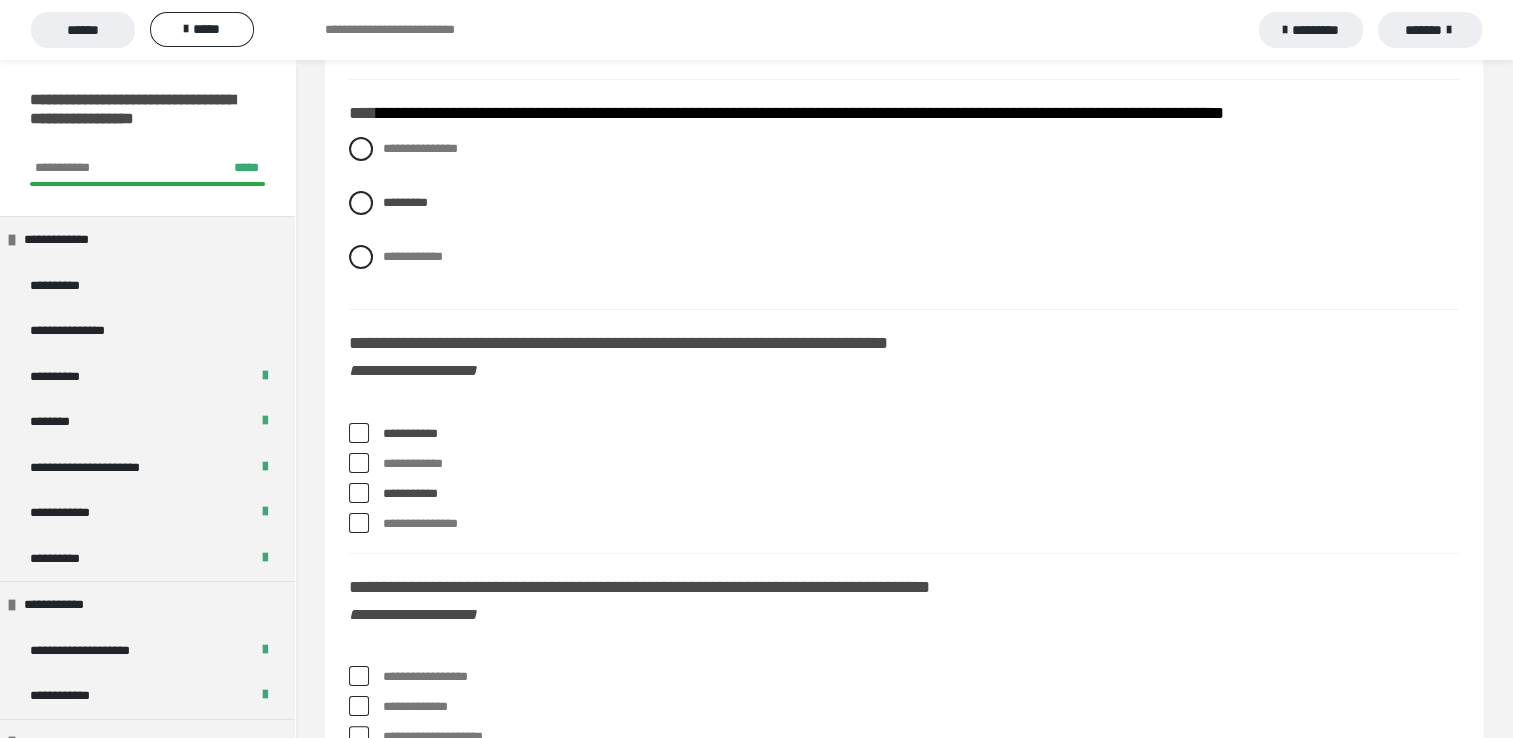 click at bounding box center [359, 706] 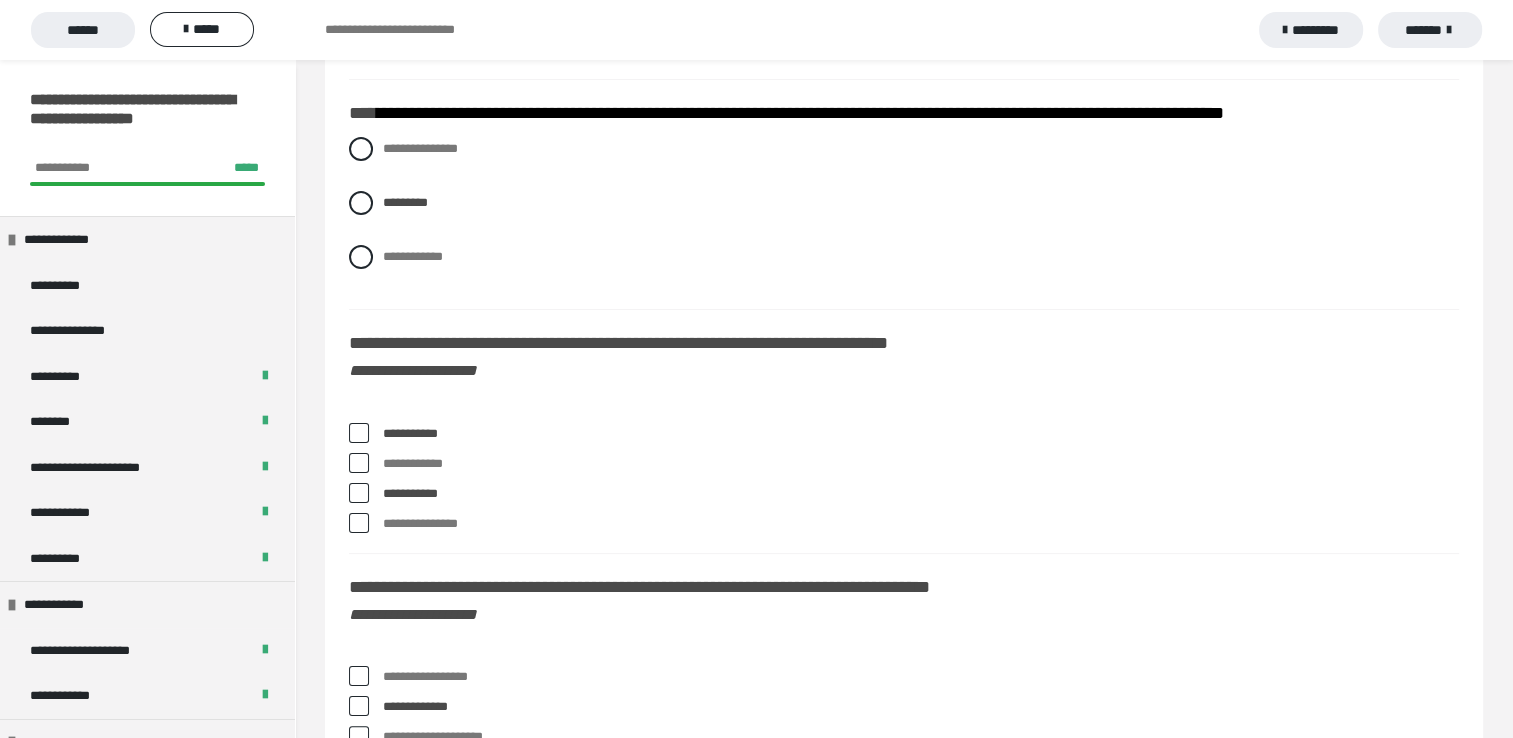 click at bounding box center (359, 706) 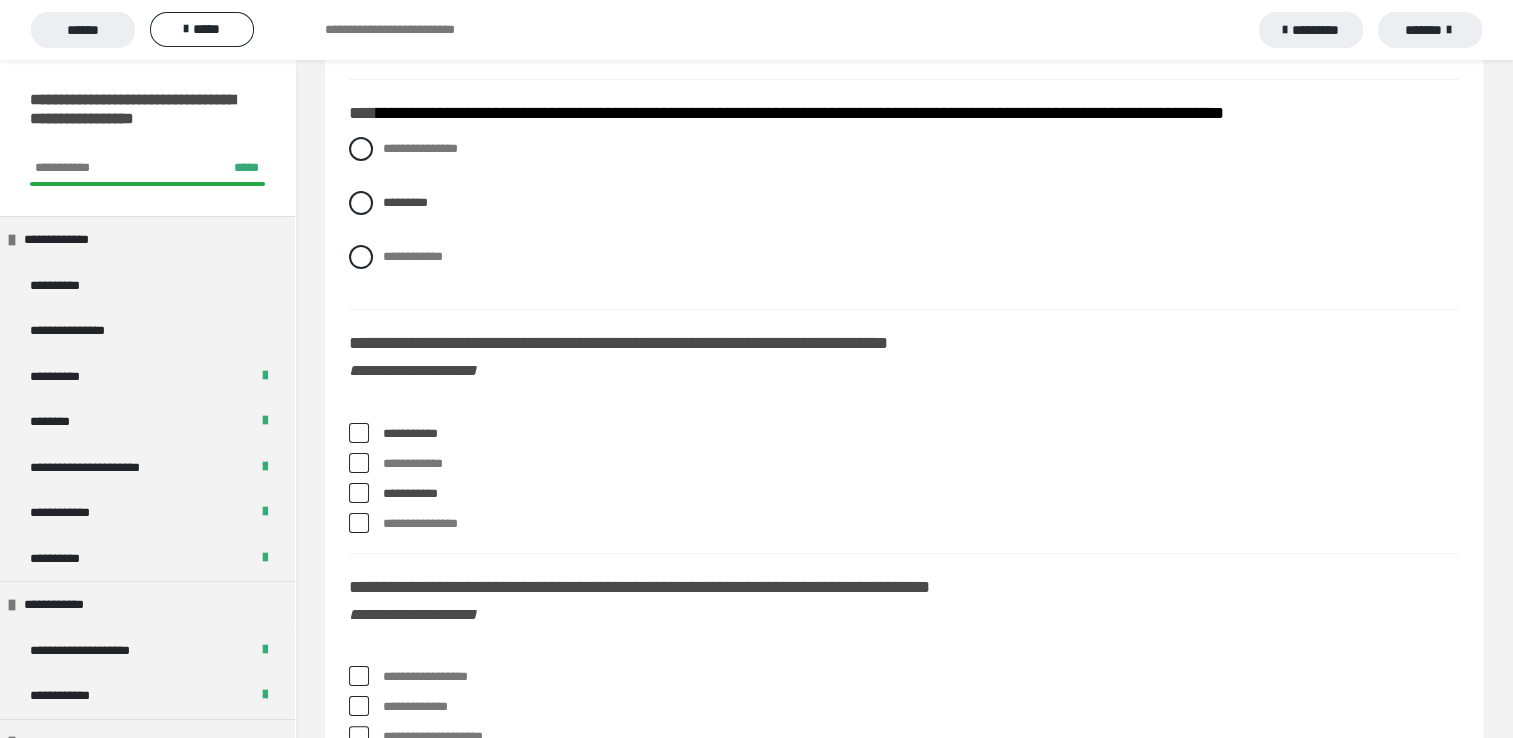 click at bounding box center [359, 676] 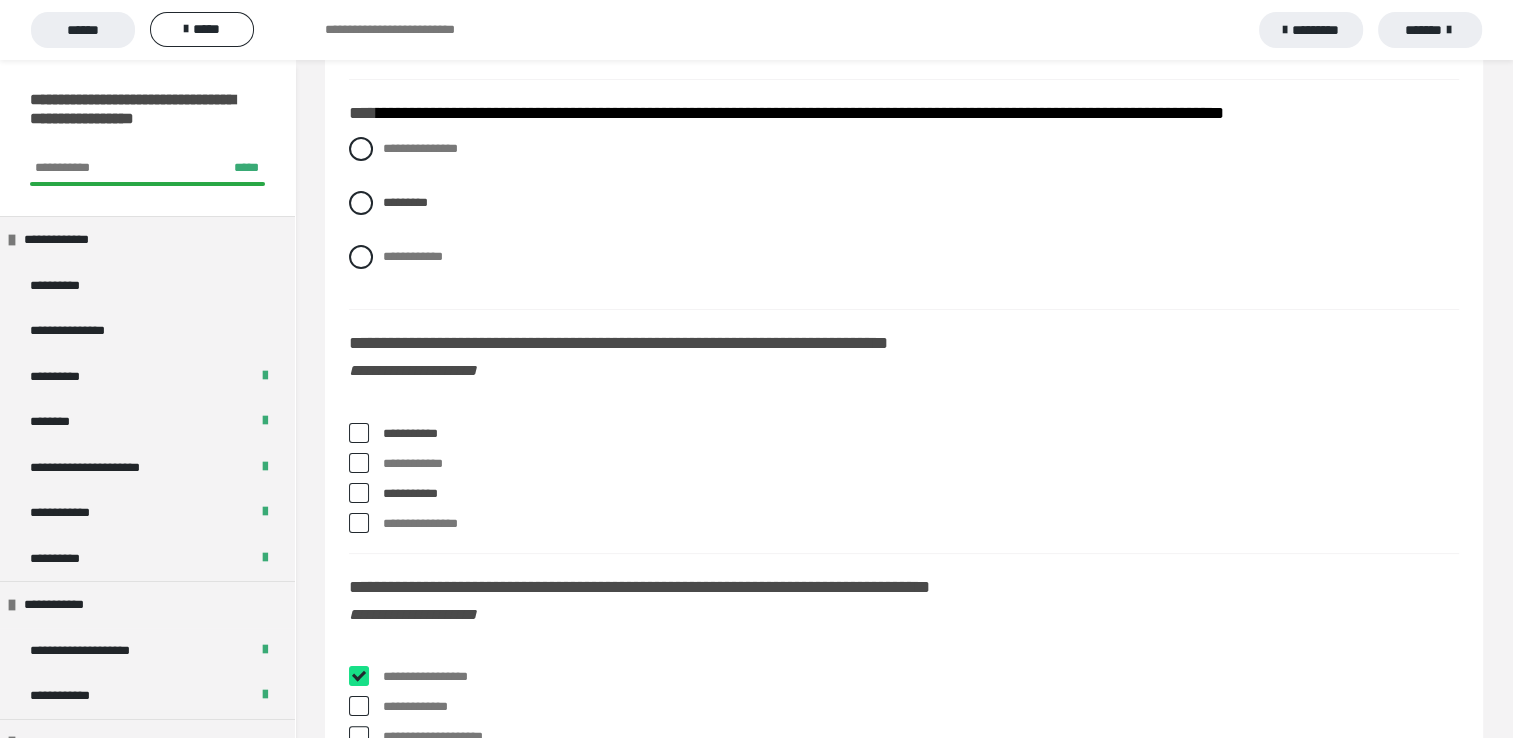 checkbox on "****" 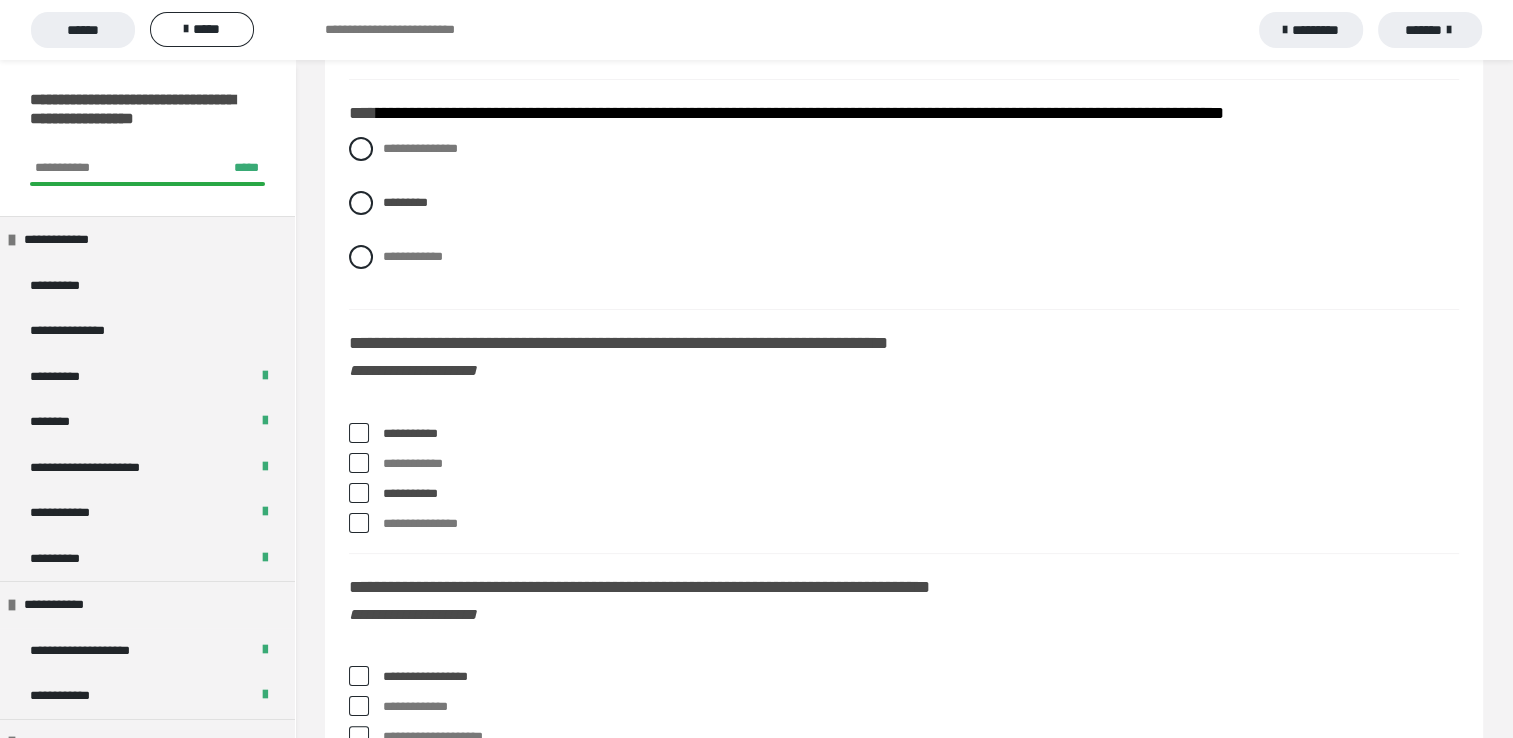 click at bounding box center [359, 736] 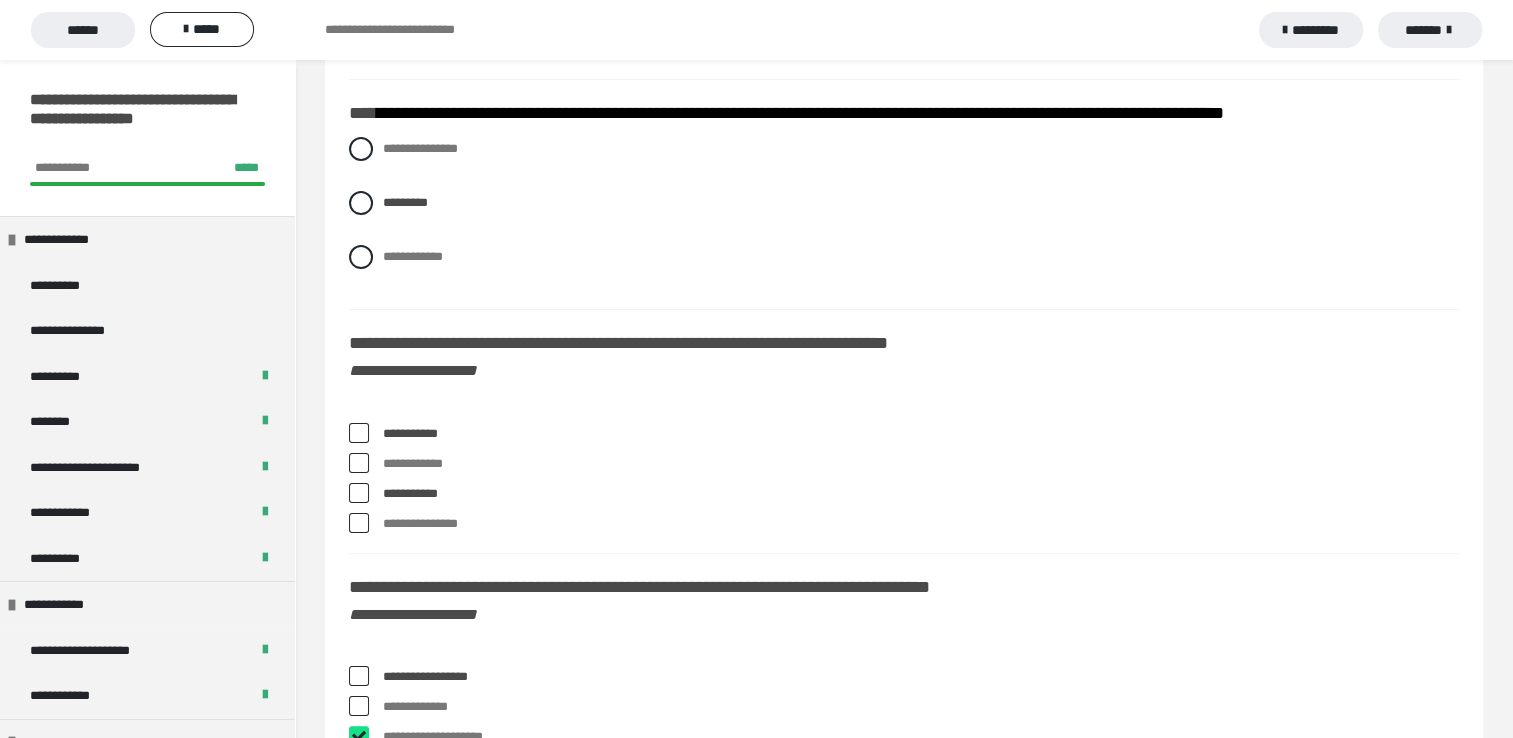 checkbox on "****" 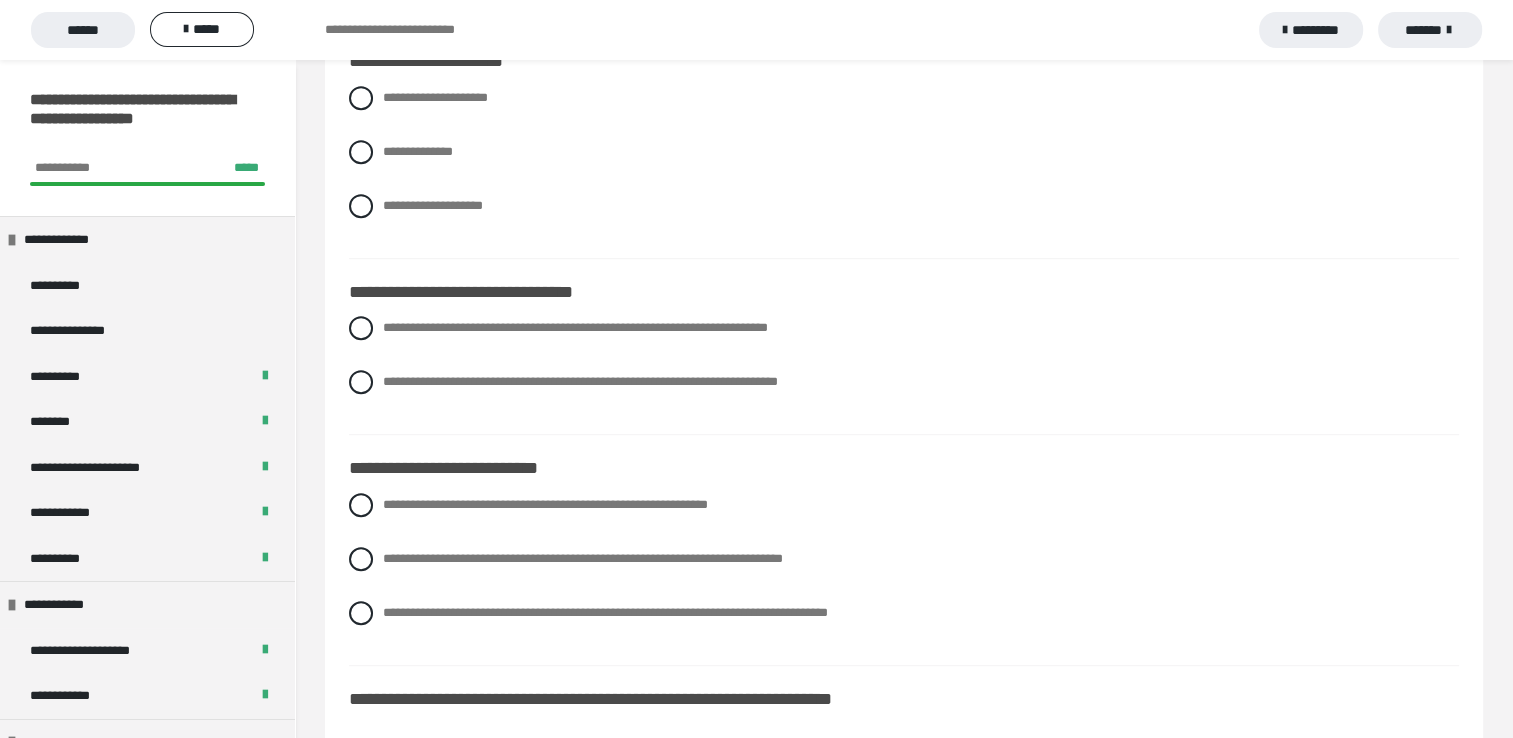 scroll, scrollTop: 8599, scrollLeft: 0, axis: vertical 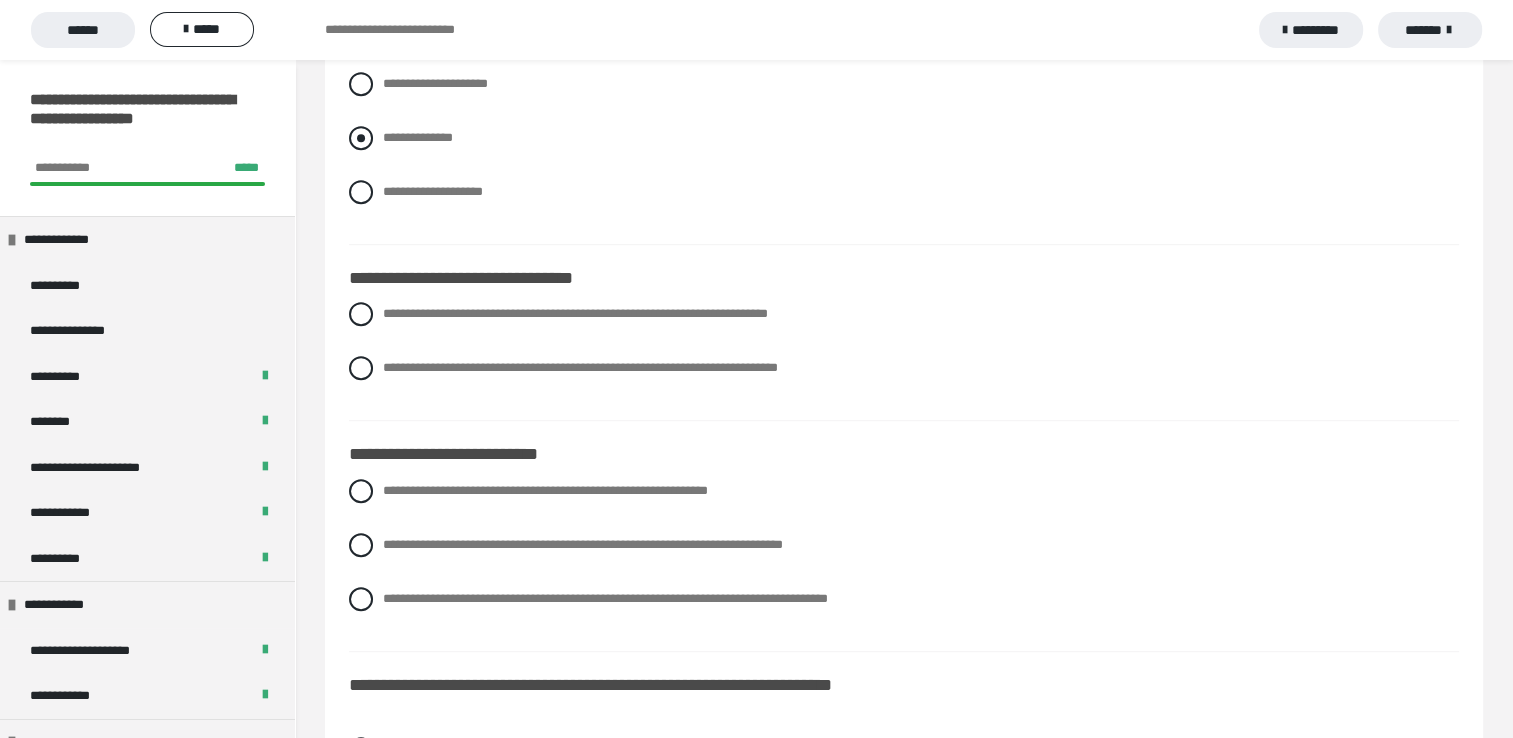 click at bounding box center (361, 138) 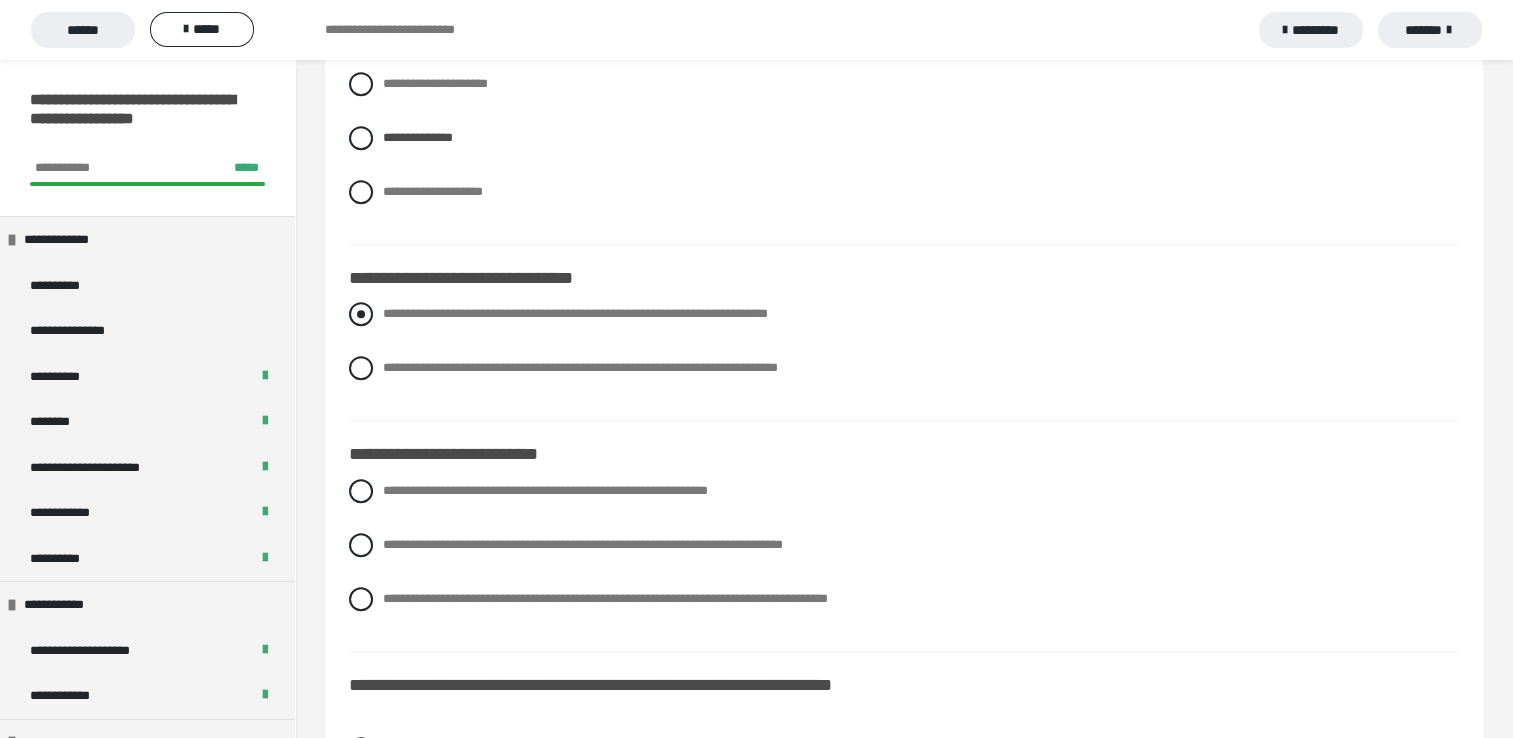 click at bounding box center [361, 314] 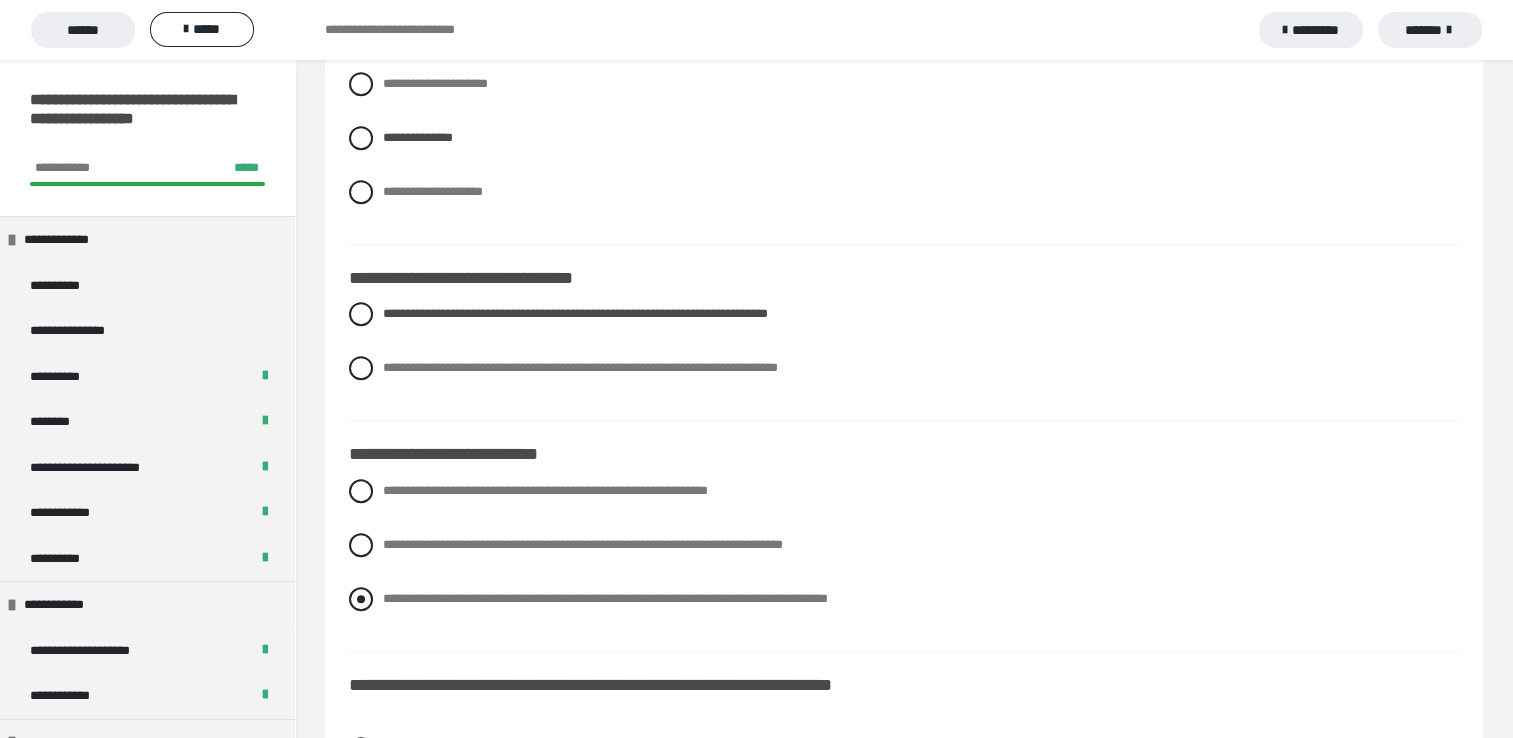click at bounding box center (361, 599) 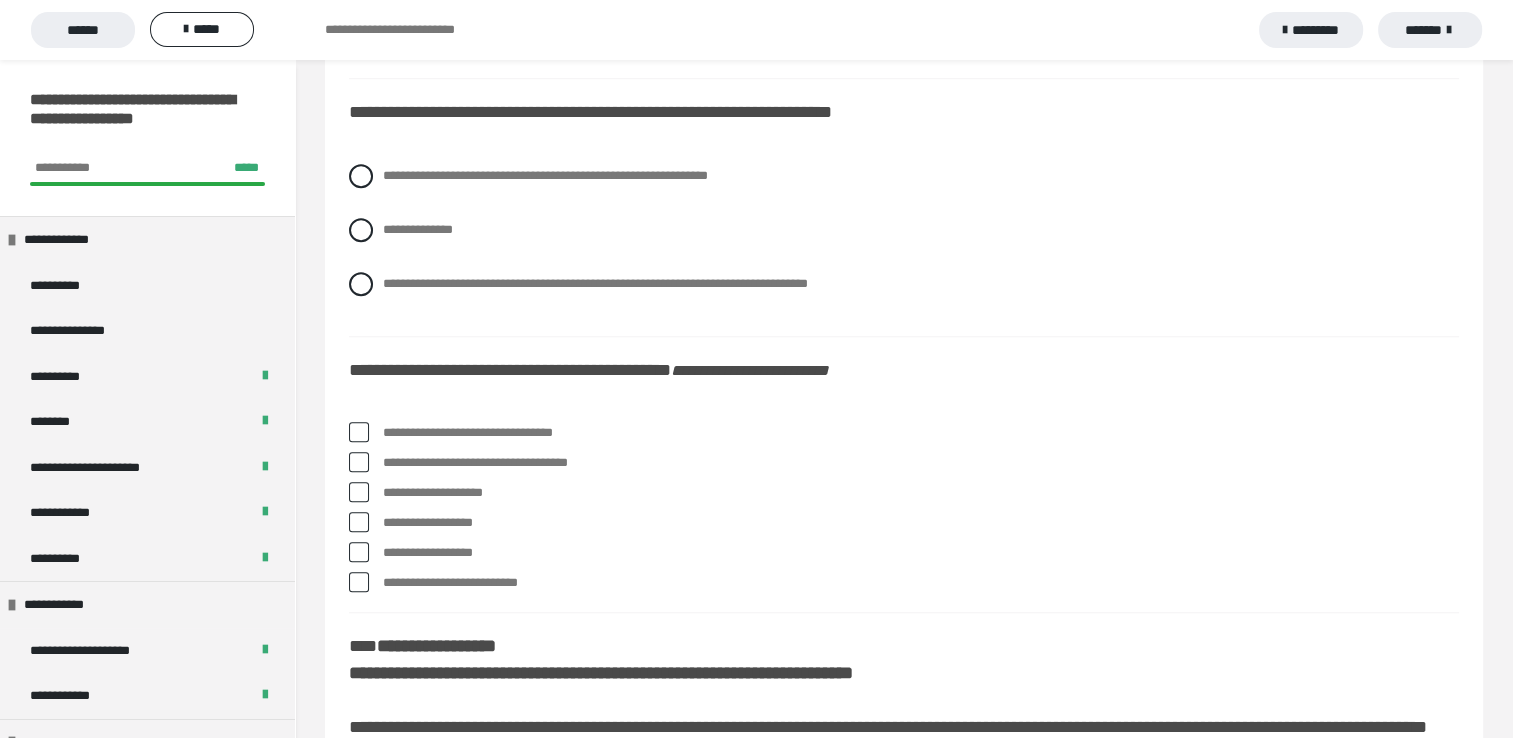 scroll, scrollTop: 9172, scrollLeft: 0, axis: vertical 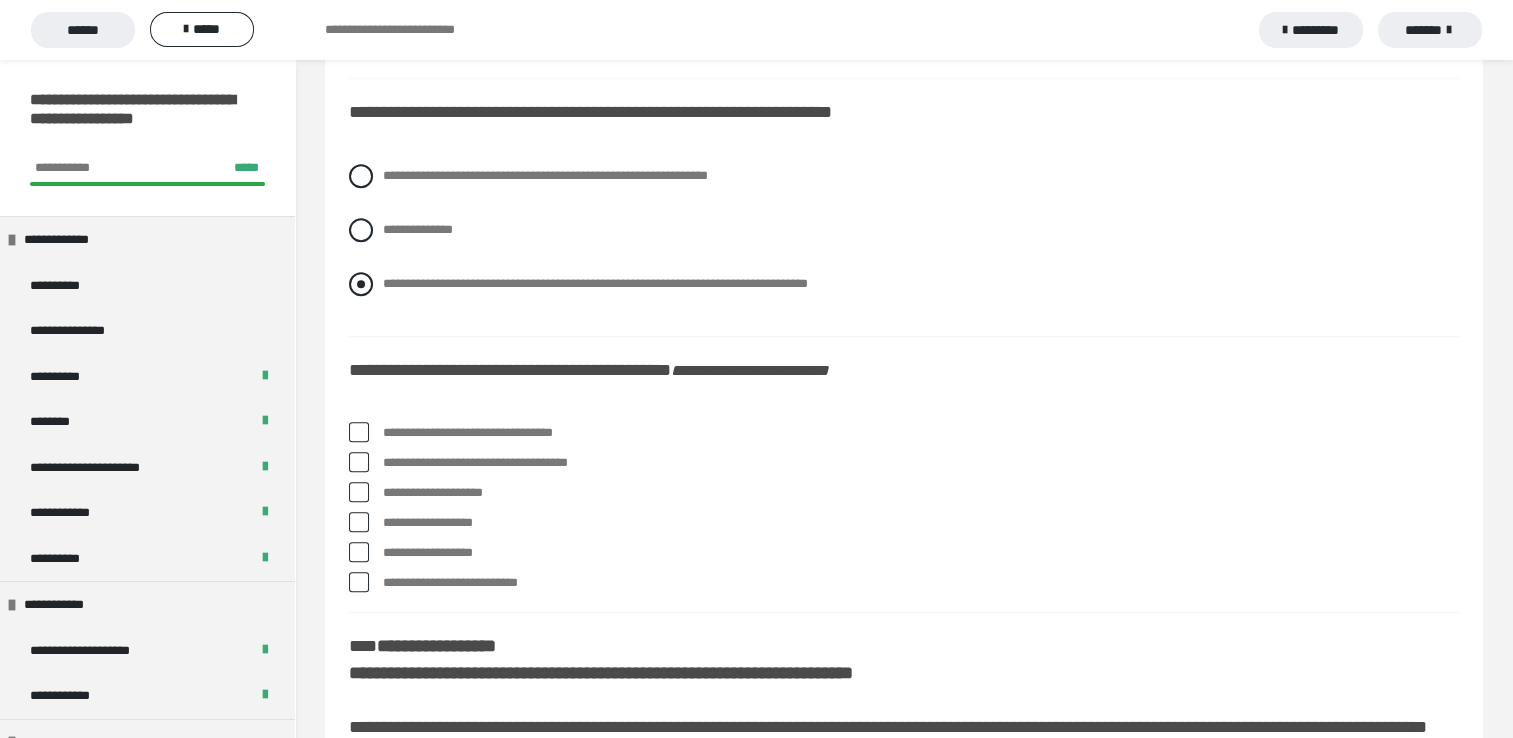 click at bounding box center [361, 284] 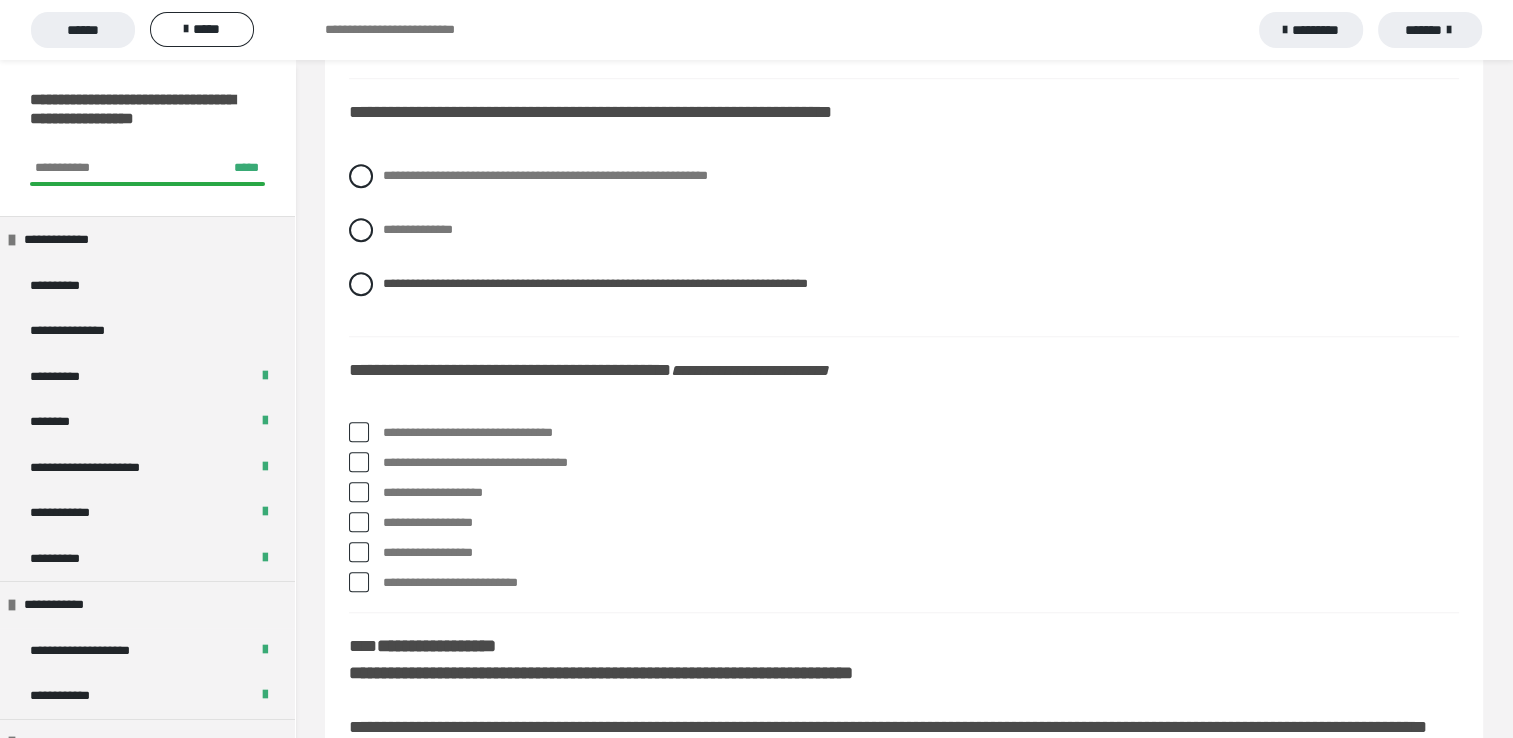 click at bounding box center (359, 432) 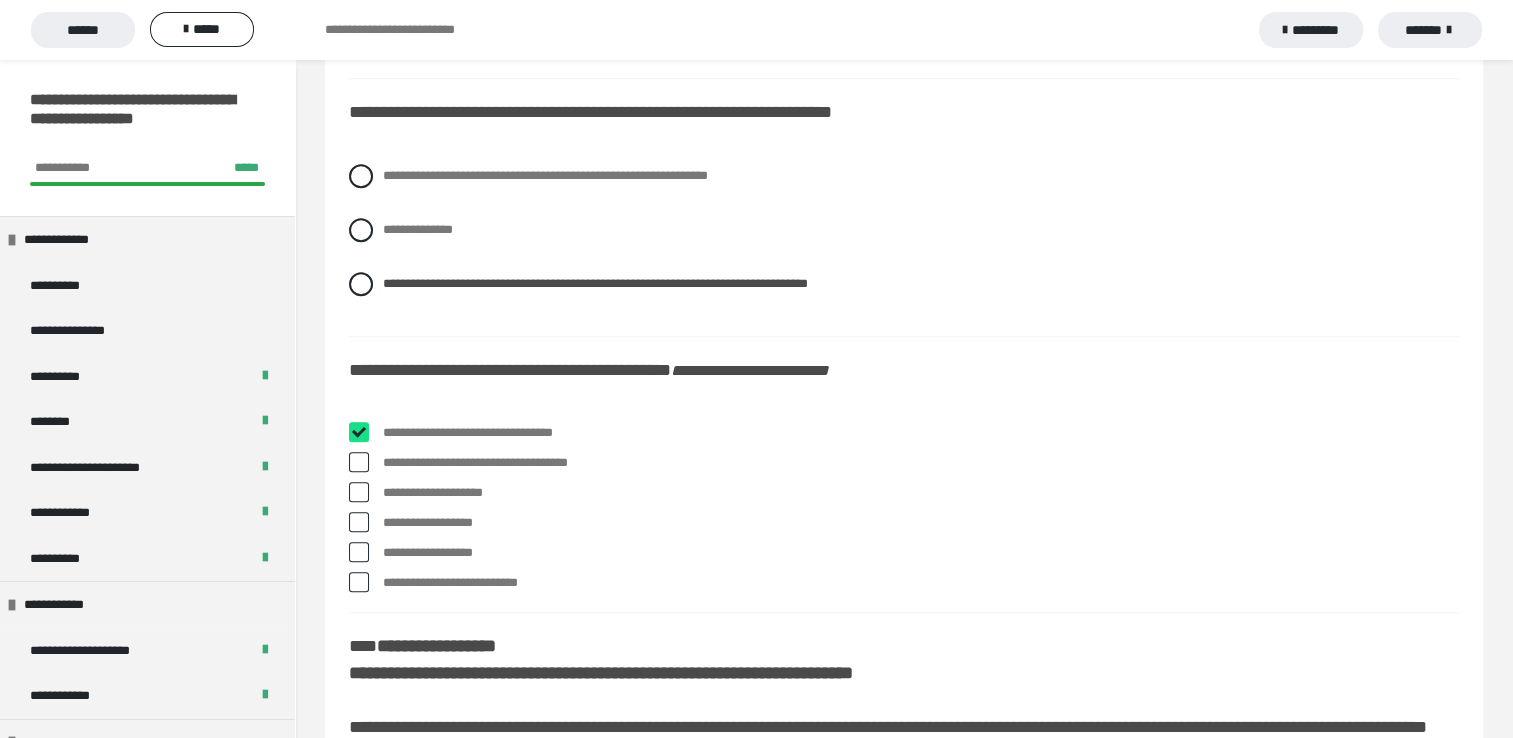 checkbox on "****" 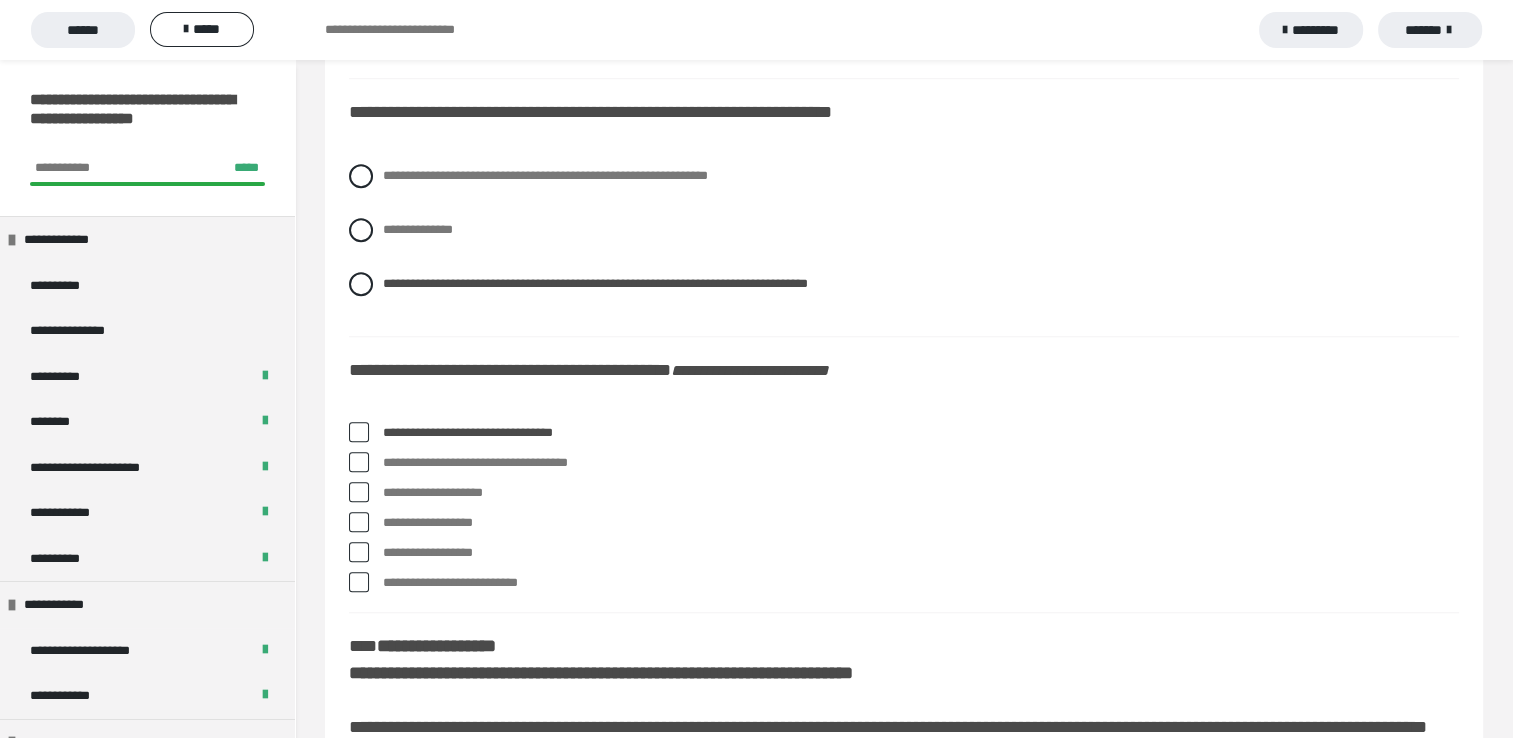 click at bounding box center (359, 462) 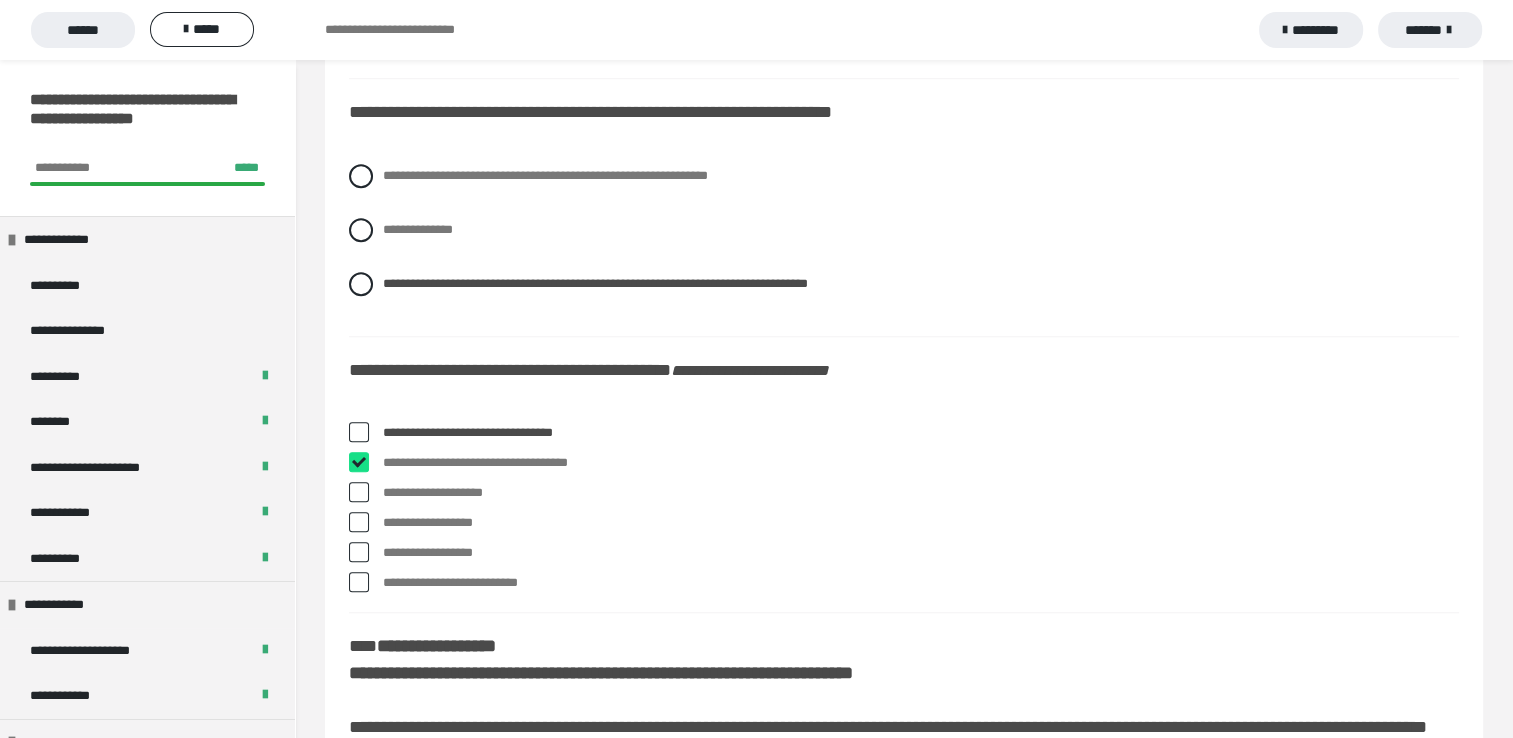 checkbox on "****" 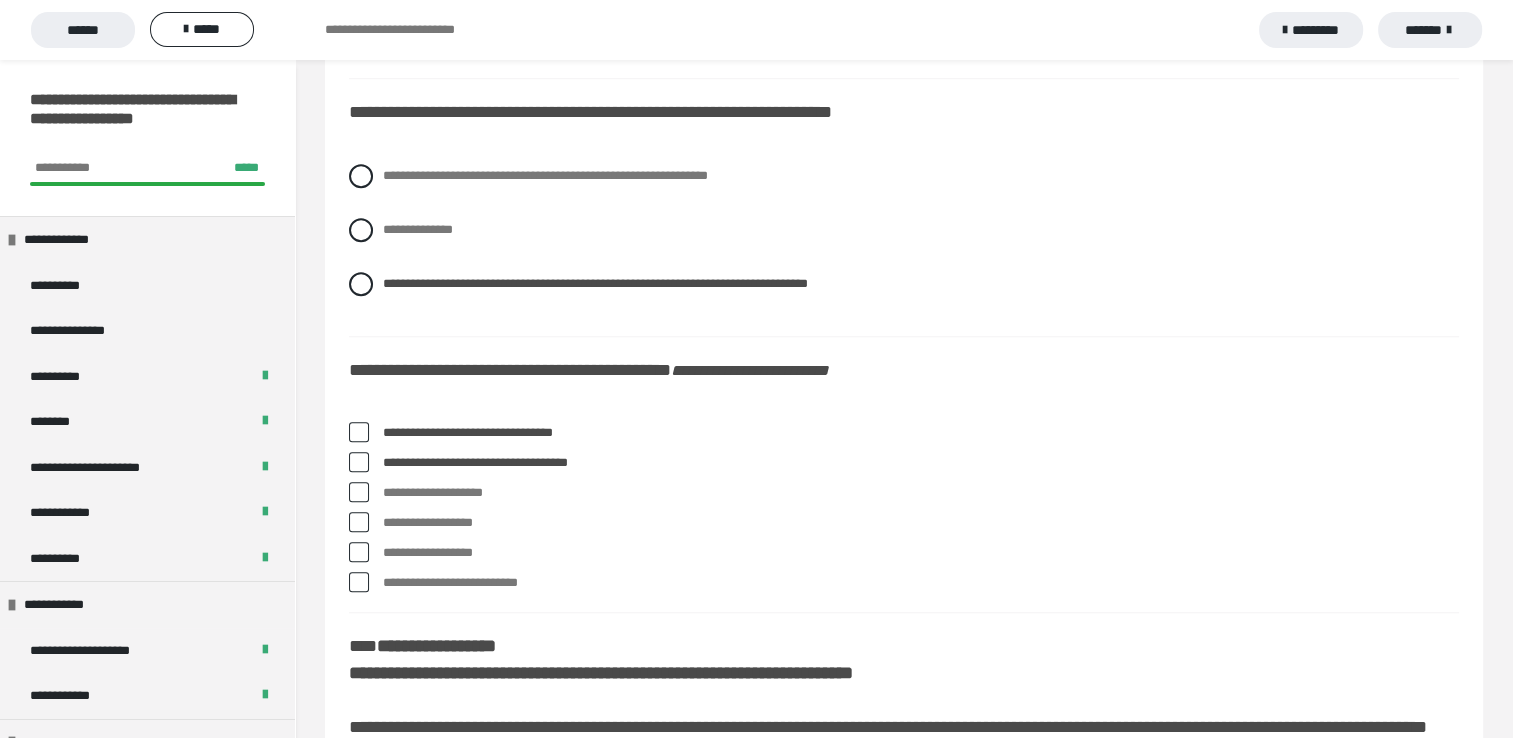 click at bounding box center [359, 552] 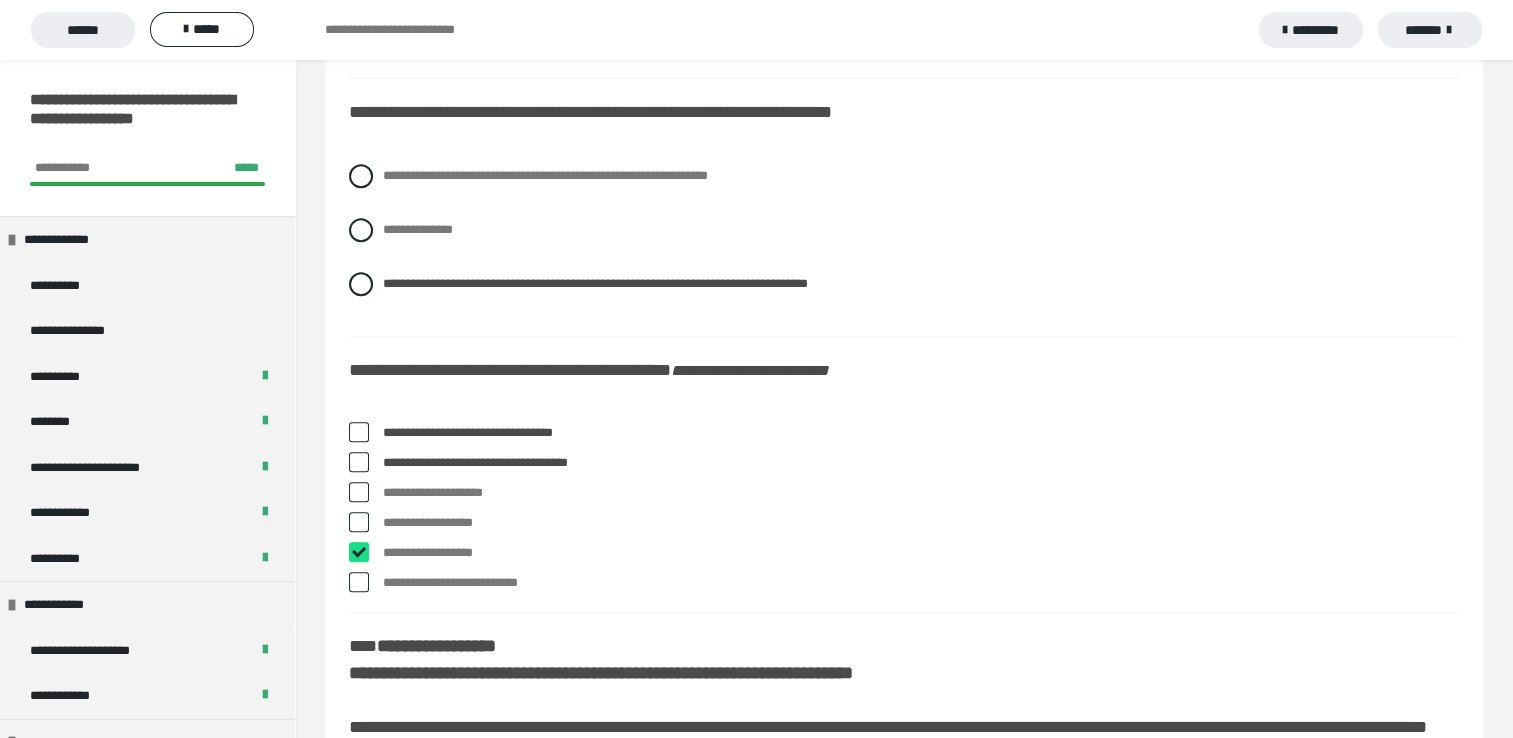 checkbox on "****" 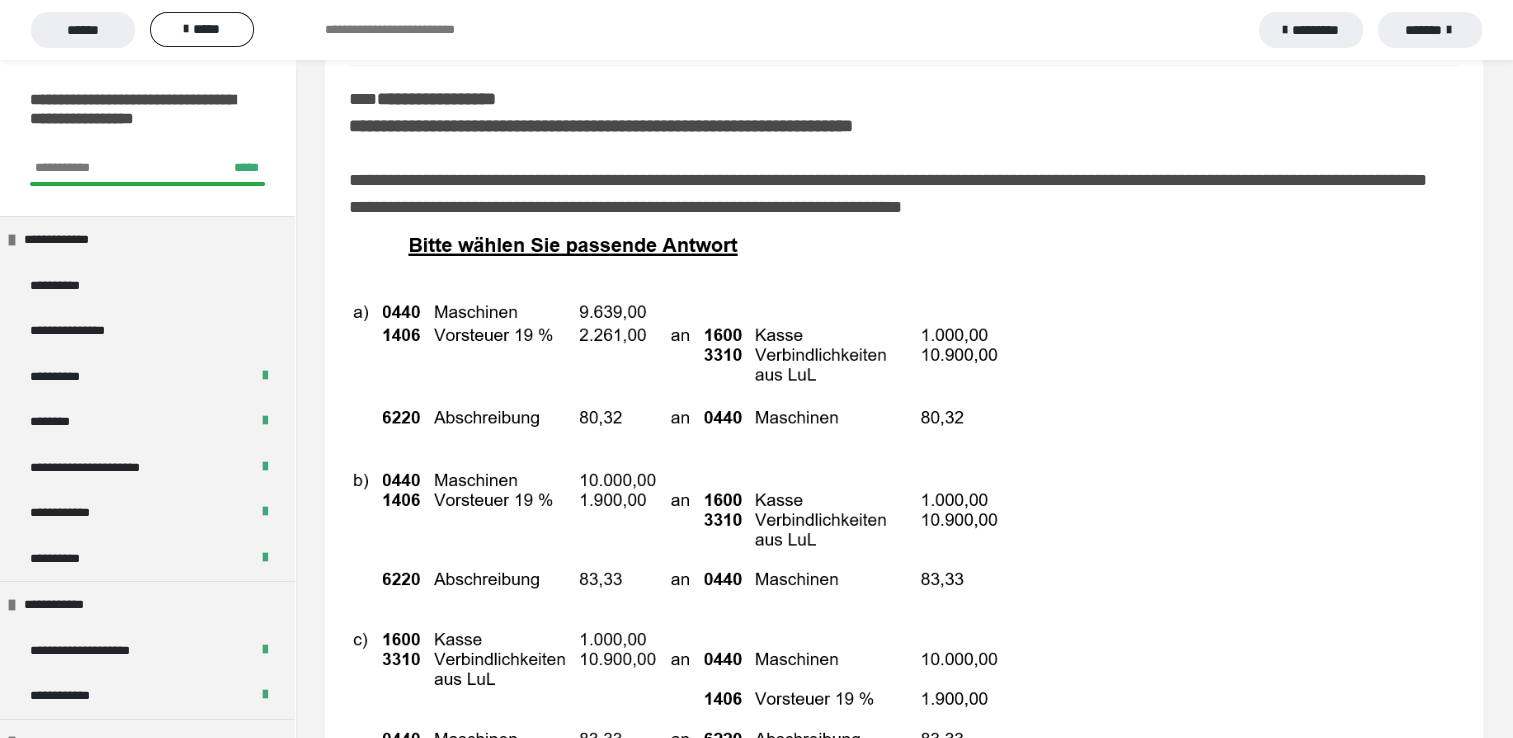 scroll, scrollTop: 9759, scrollLeft: 0, axis: vertical 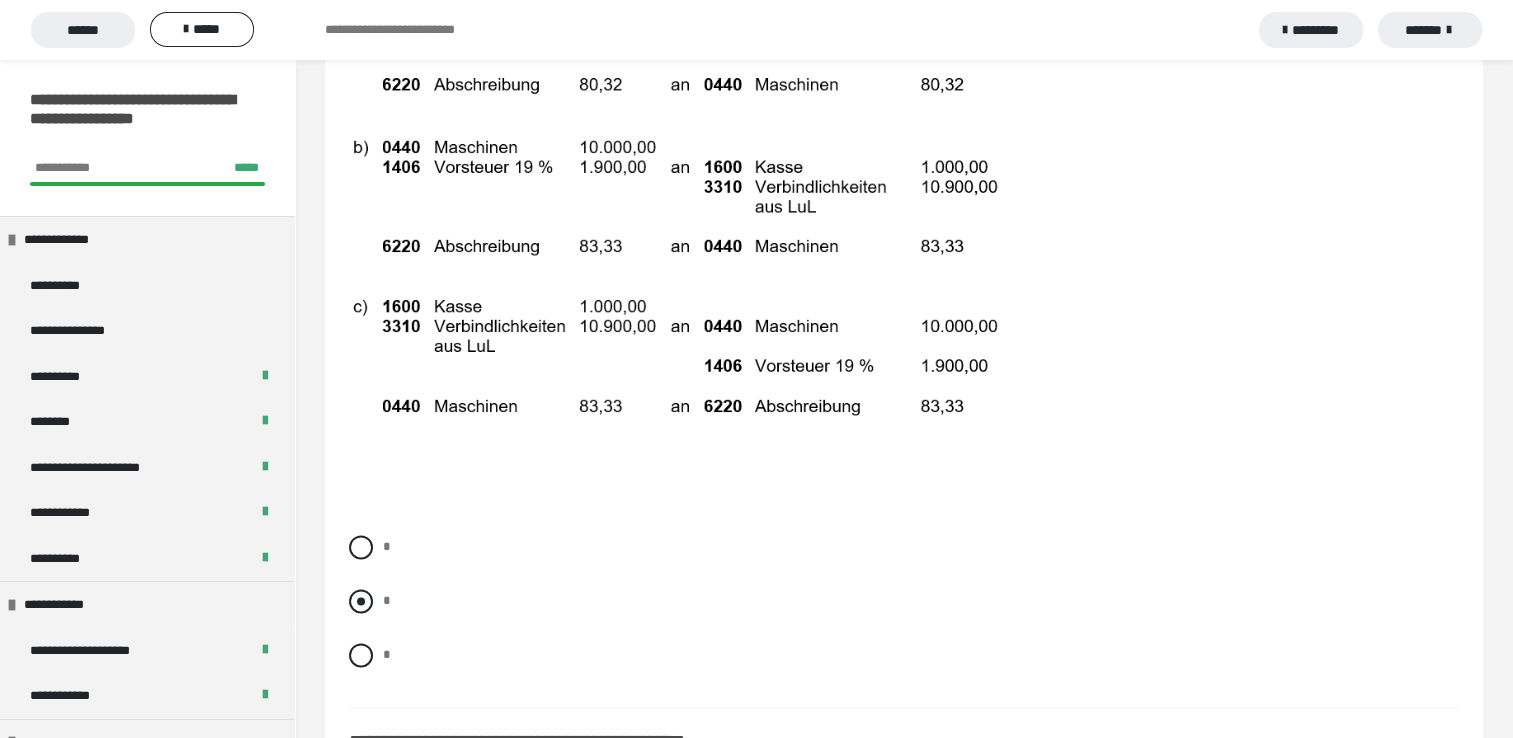 click at bounding box center [361, 601] 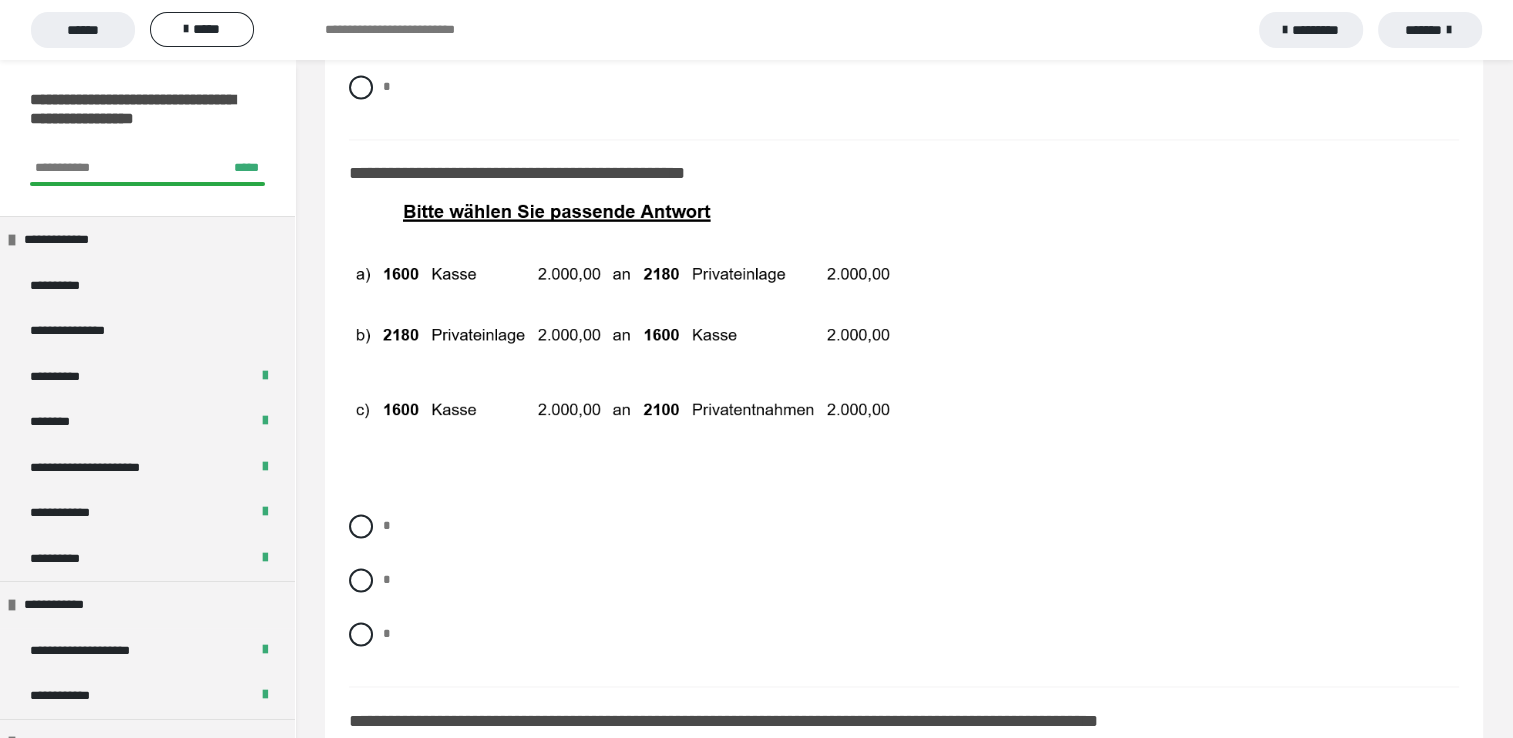 scroll, scrollTop: 10639, scrollLeft: 0, axis: vertical 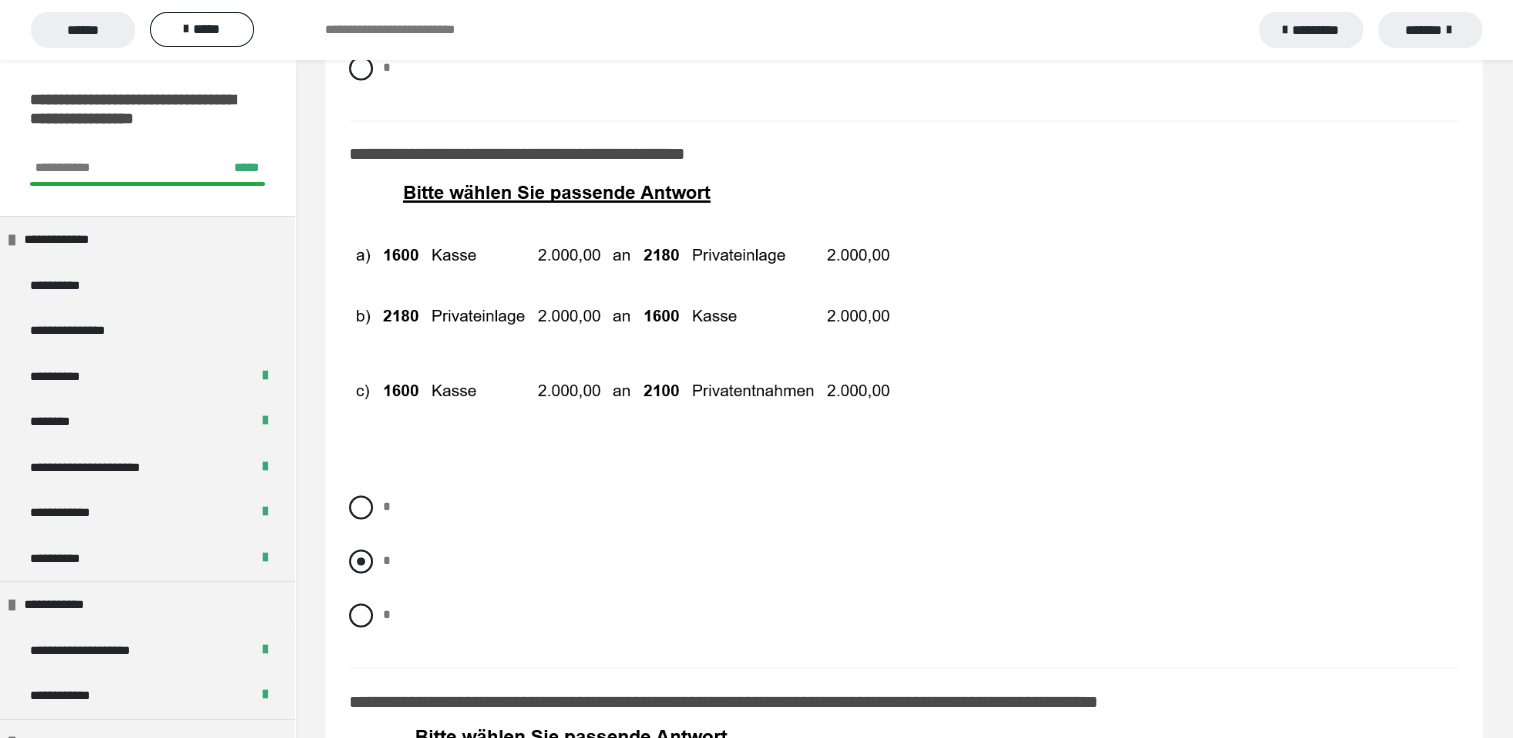 click at bounding box center [361, 561] 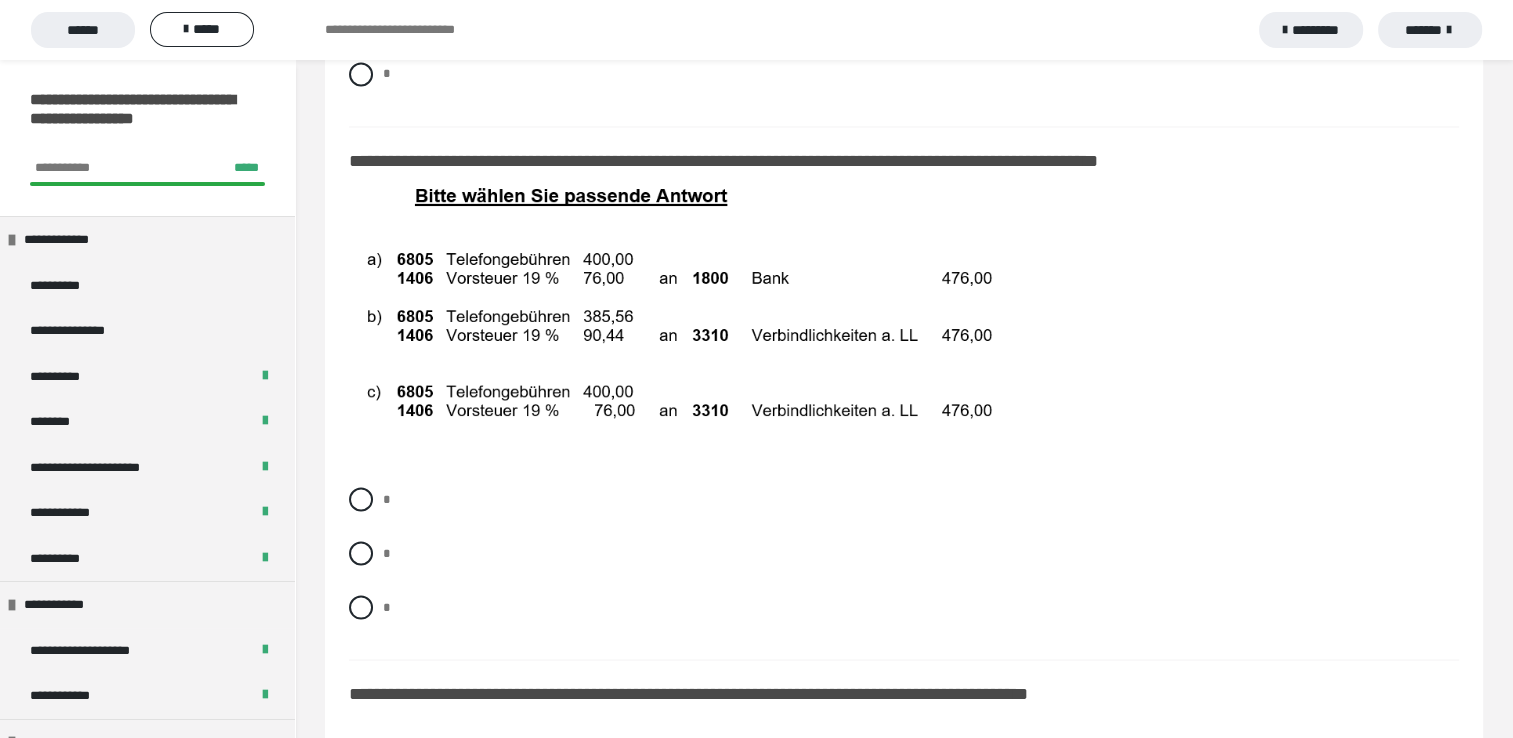 scroll, scrollTop: 11199, scrollLeft: 0, axis: vertical 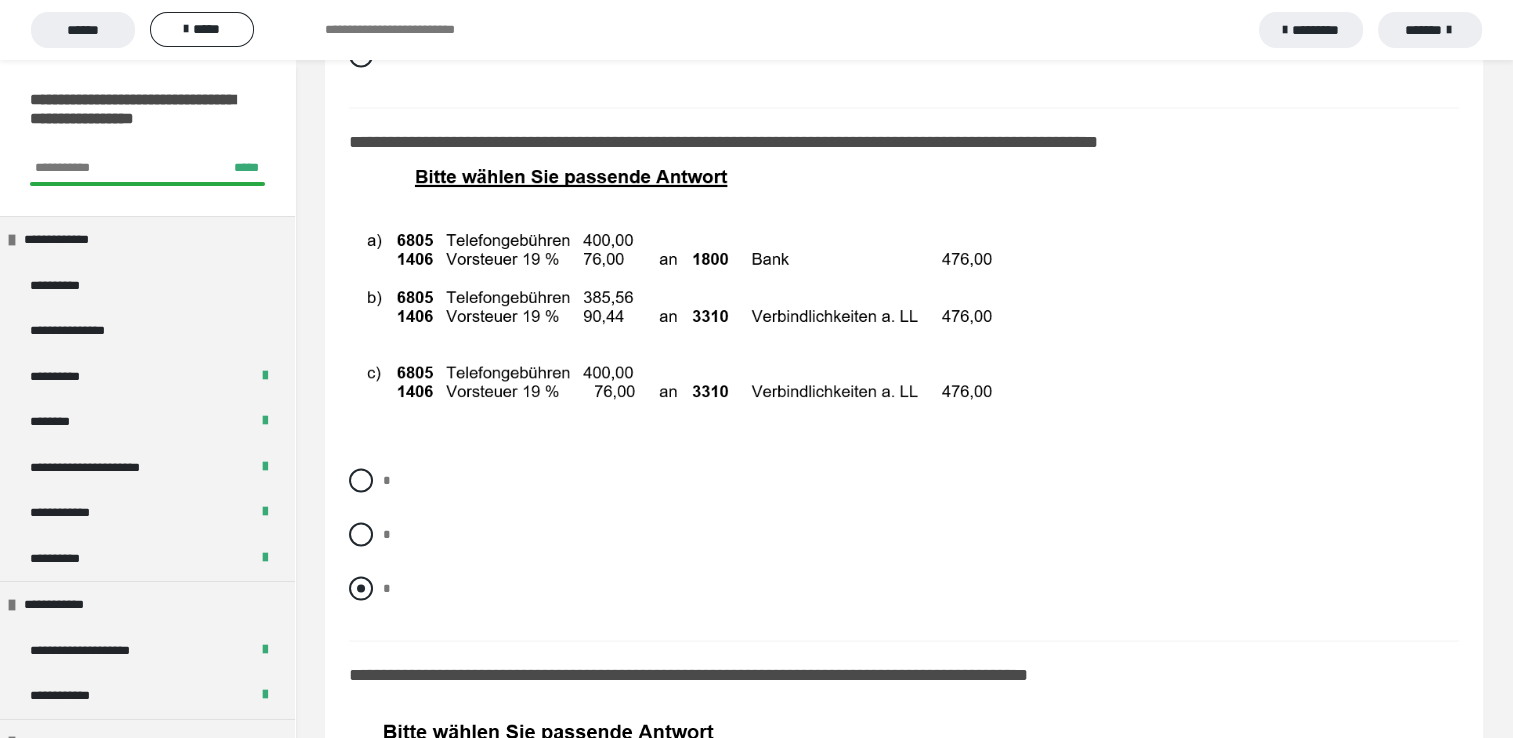 click at bounding box center [361, 588] 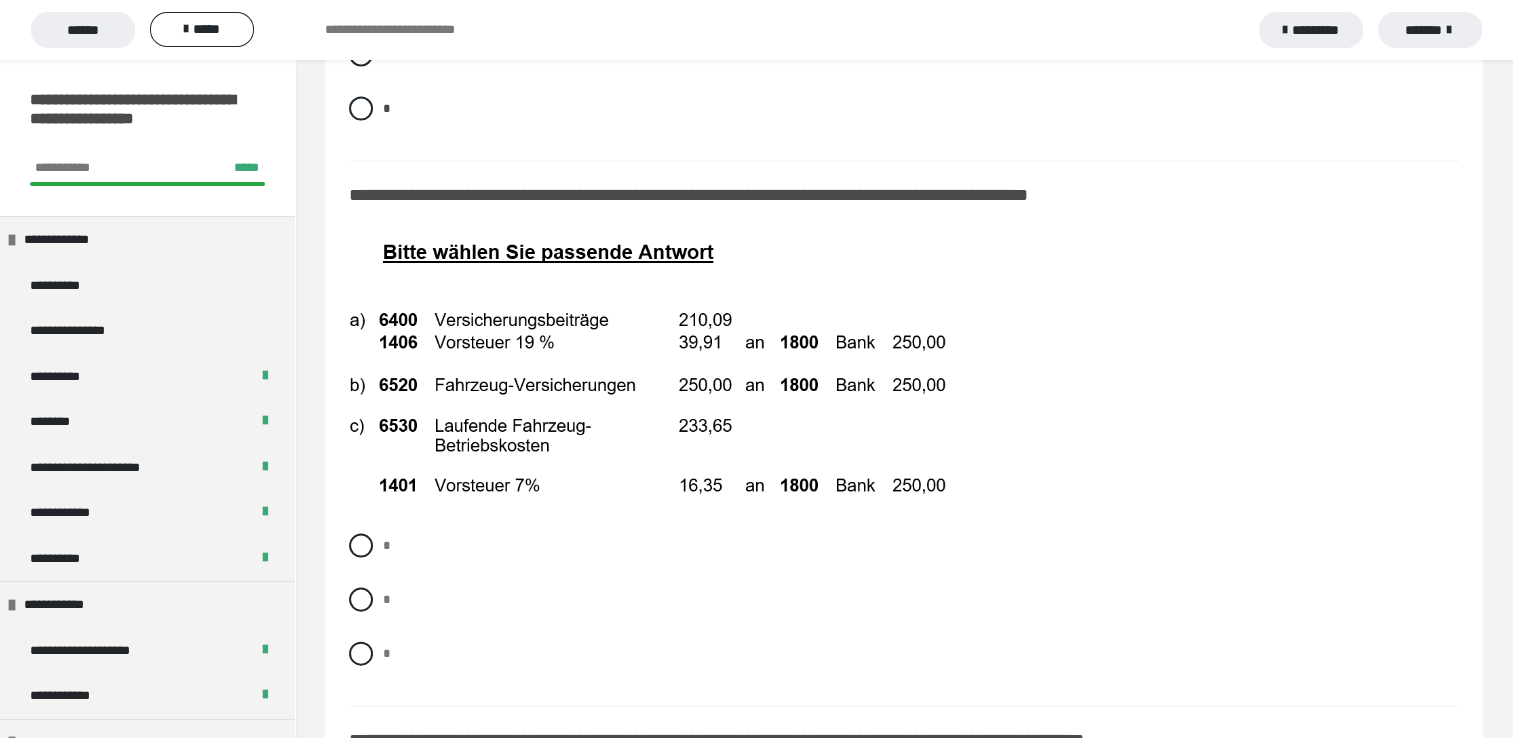 scroll, scrollTop: 11719, scrollLeft: 0, axis: vertical 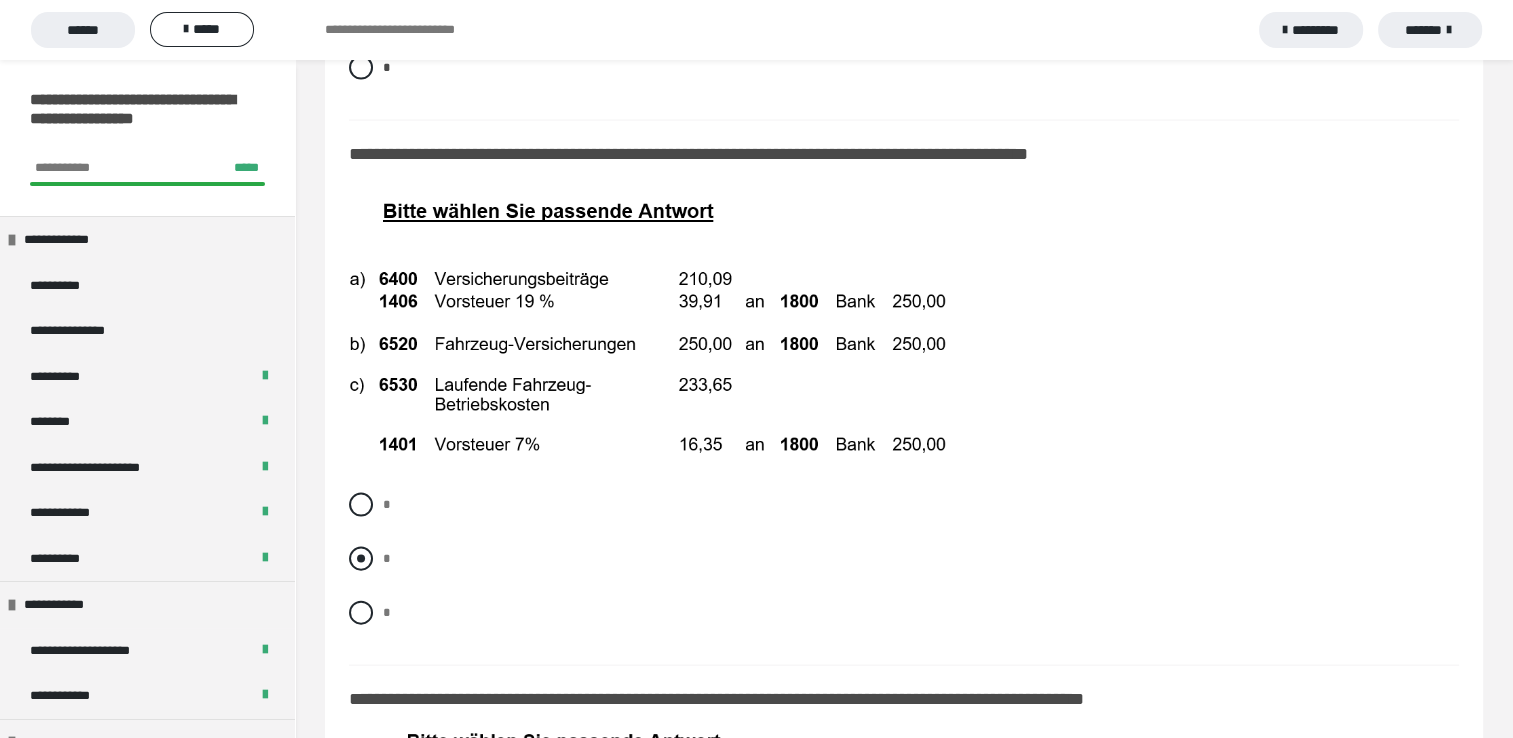 click at bounding box center [361, 559] 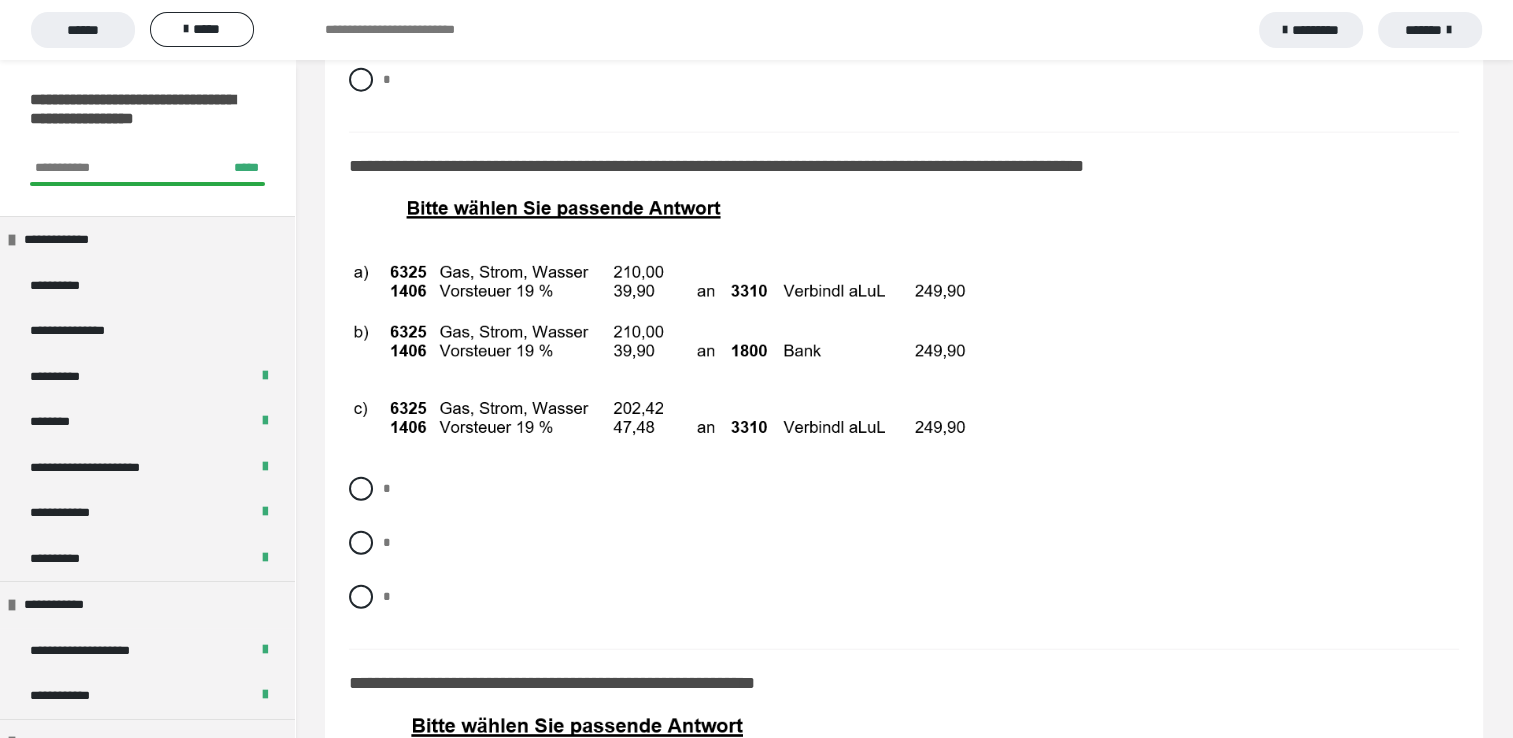 scroll, scrollTop: 12292, scrollLeft: 0, axis: vertical 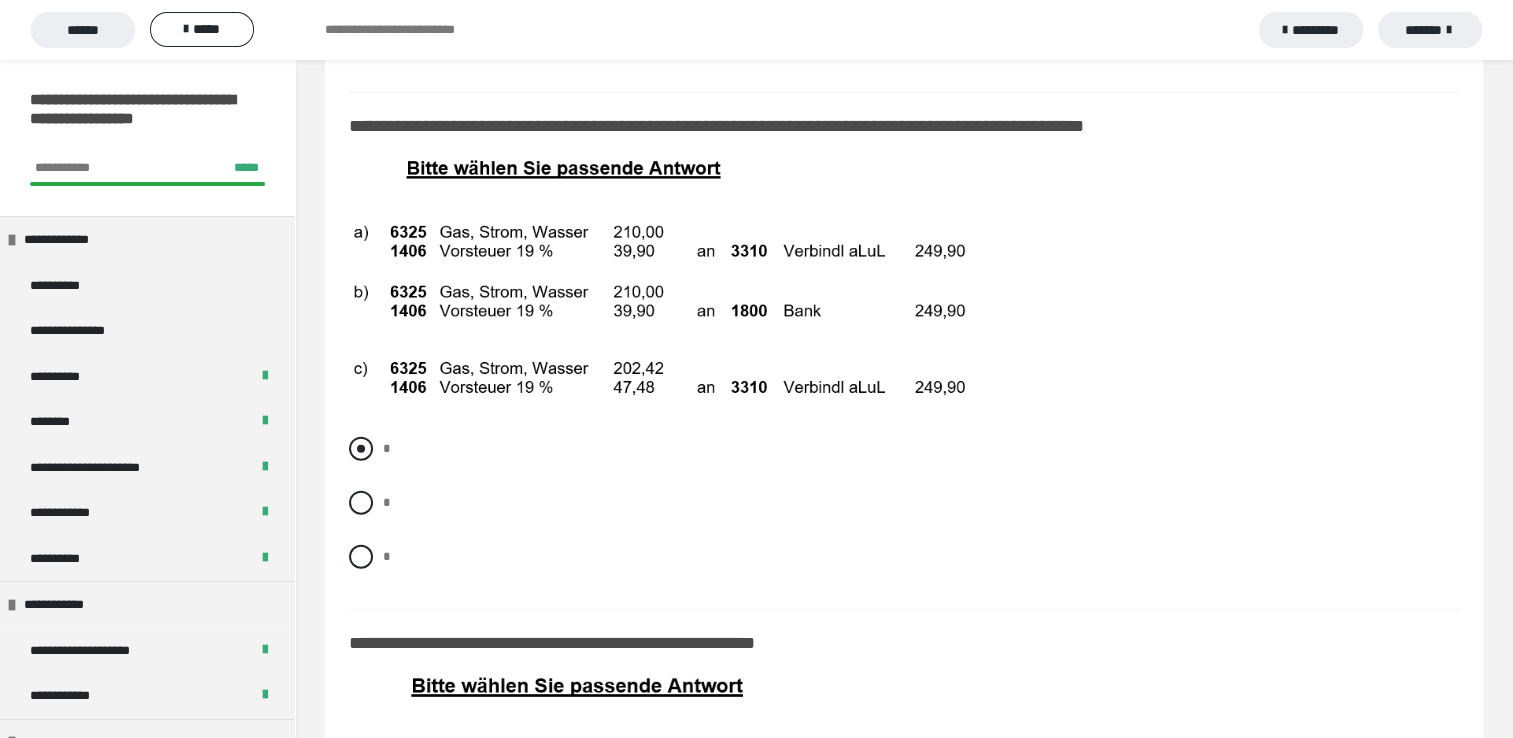 click at bounding box center [361, 449] 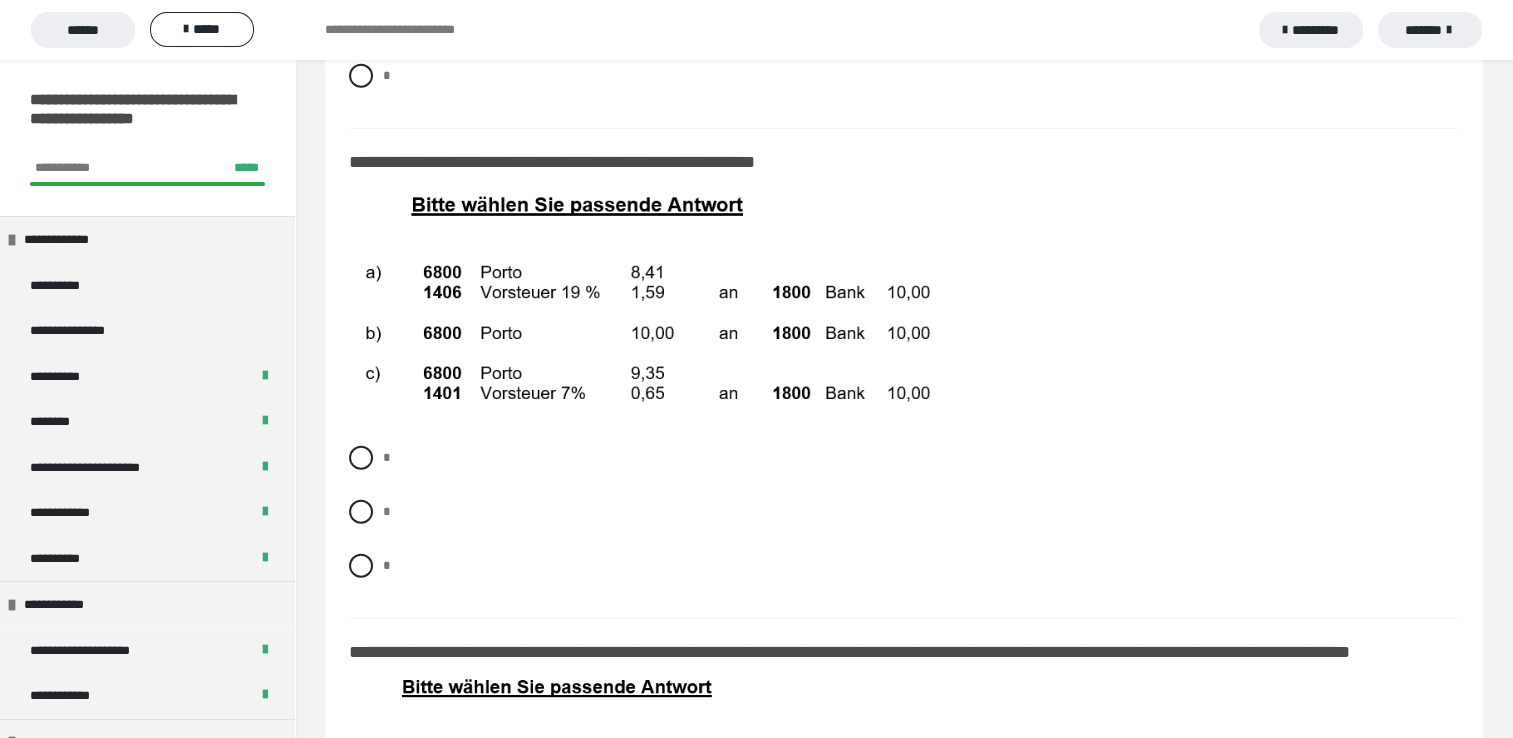scroll, scrollTop: 12785, scrollLeft: 0, axis: vertical 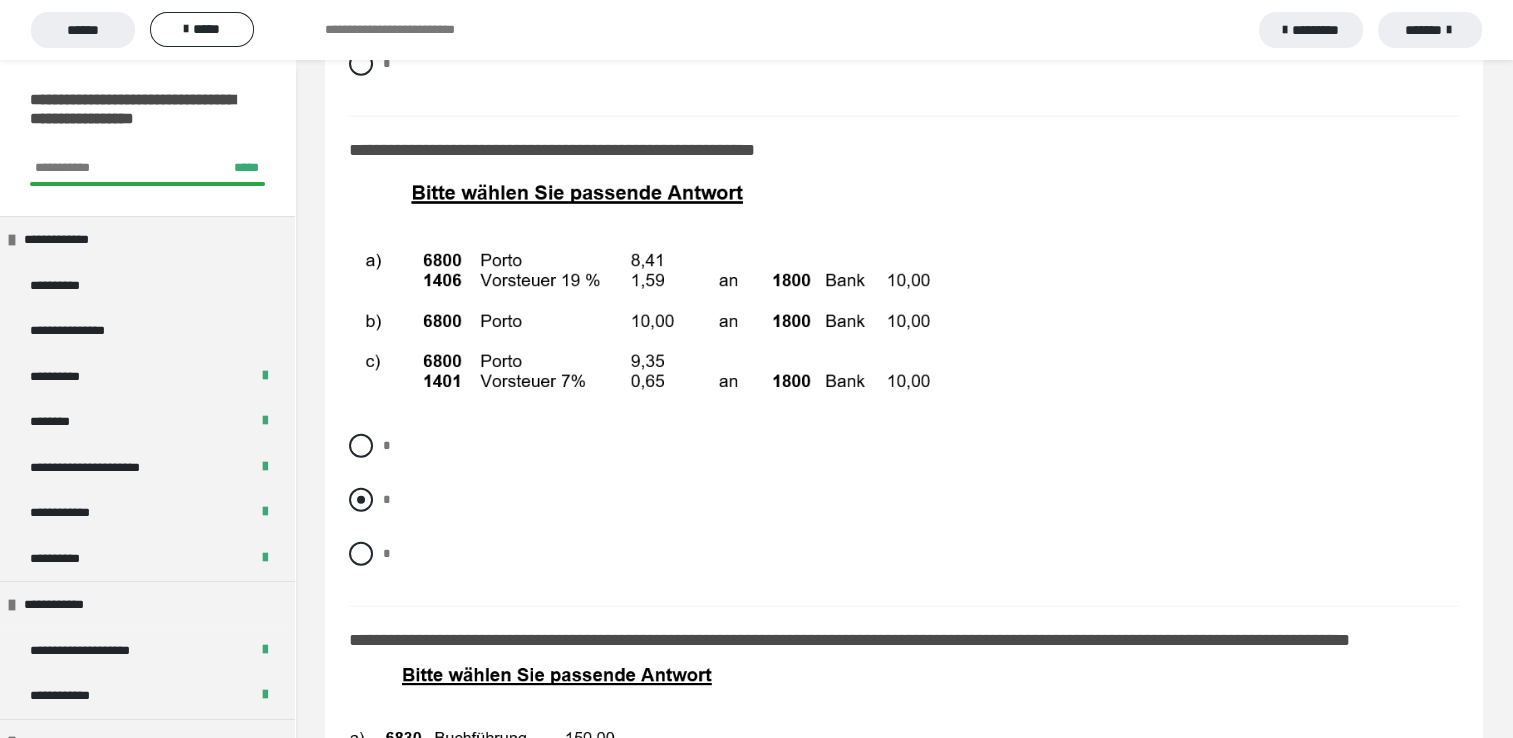 click at bounding box center [361, 500] 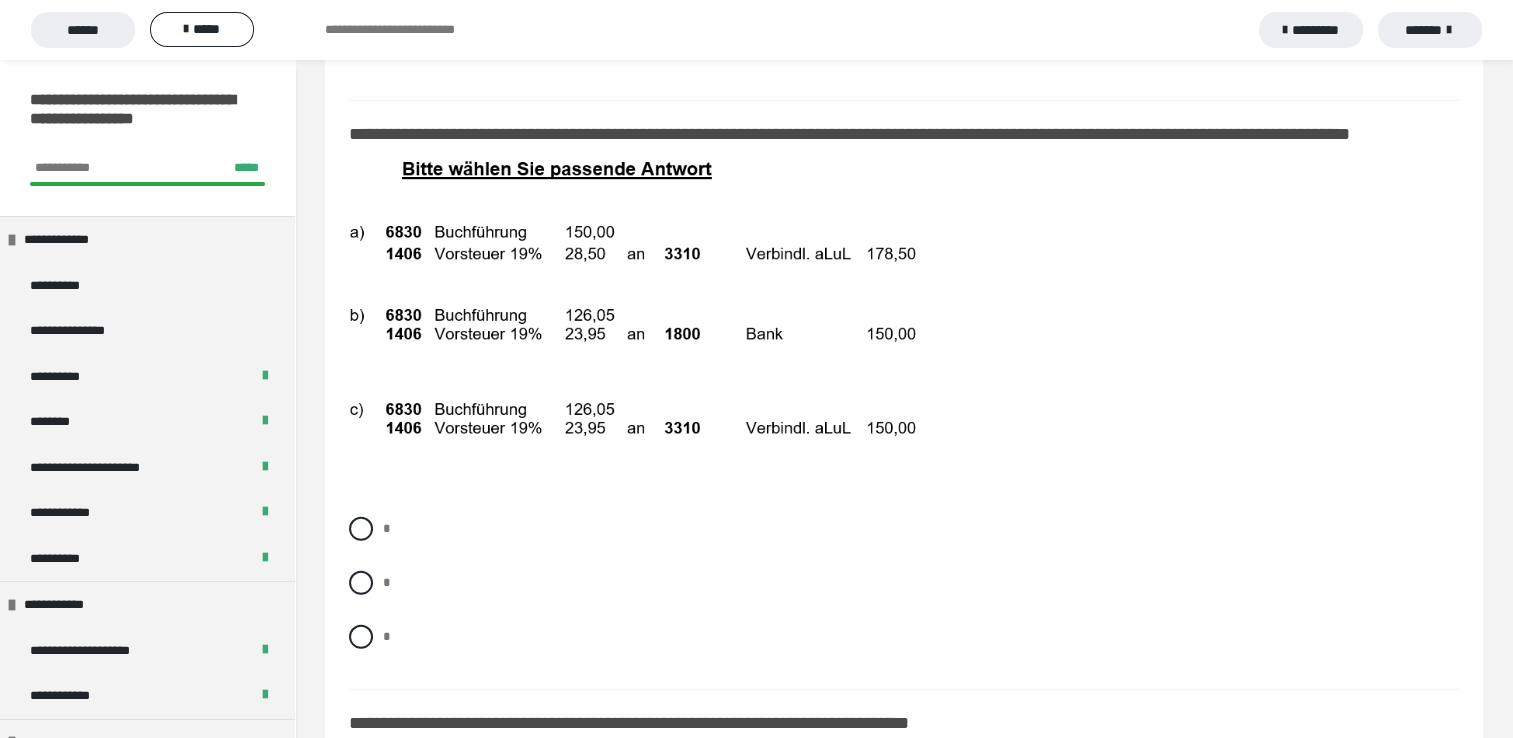 scroll, scrollTop: 13305, scrollLeft: 0, axis: vertical 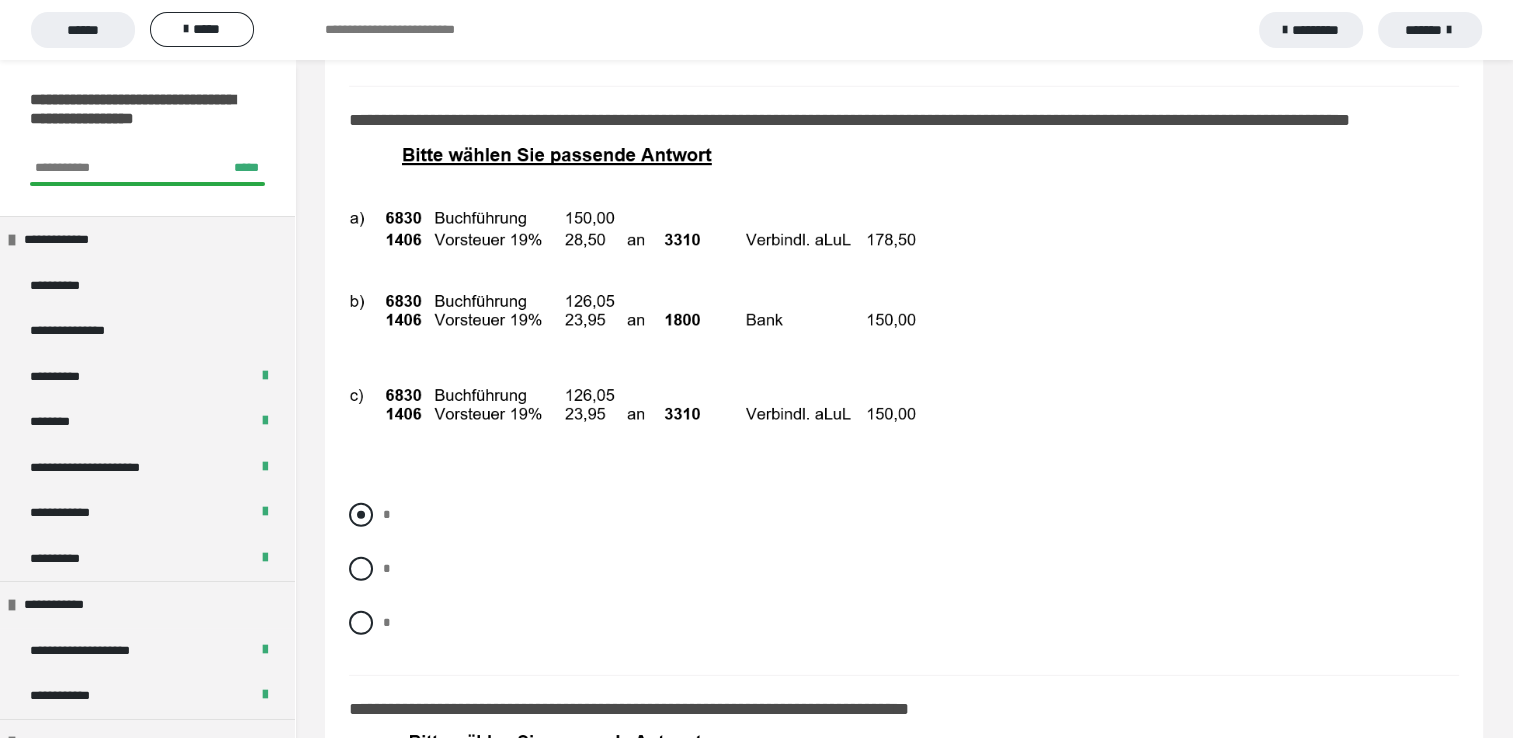 click at bounding box center [361, 515] 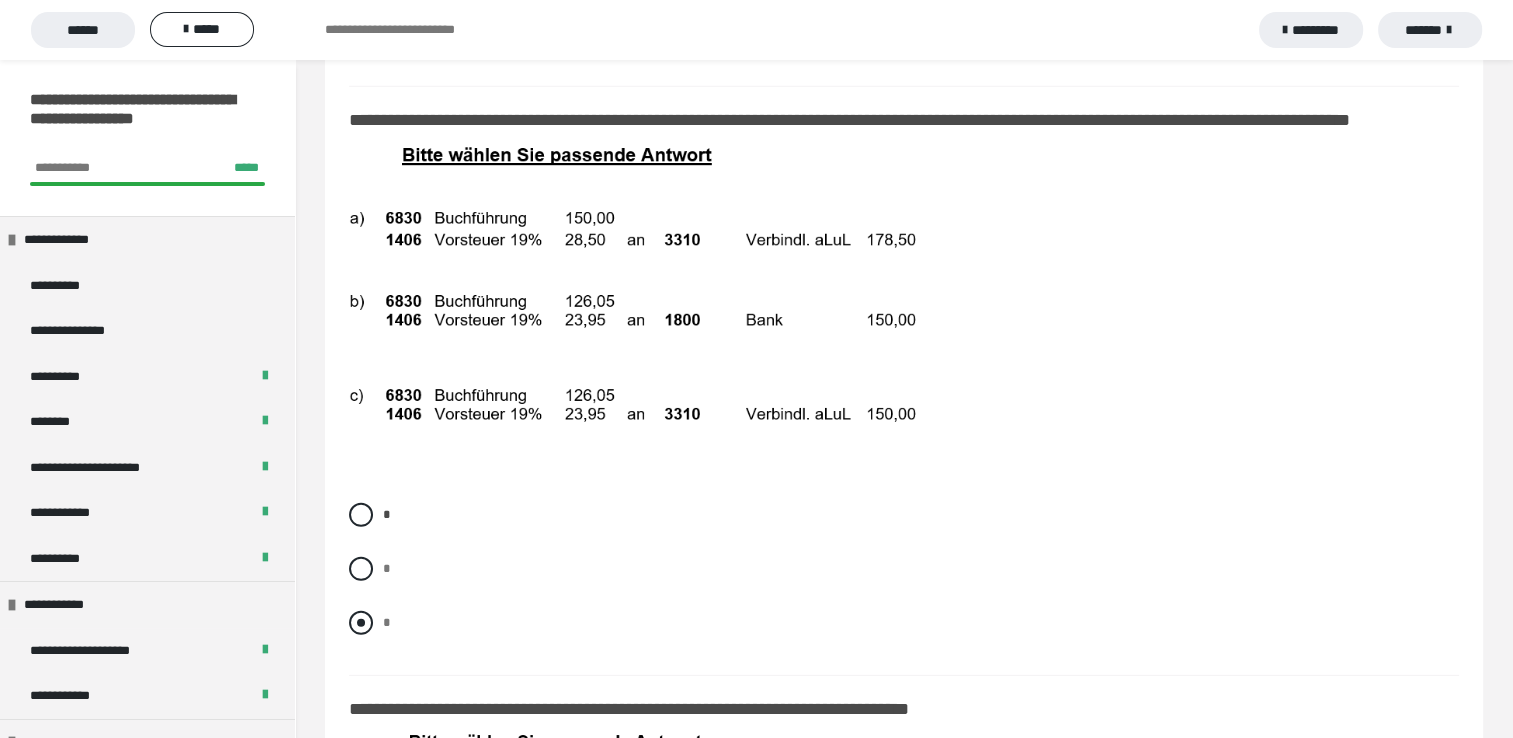 click at bounding box center (361, 623) 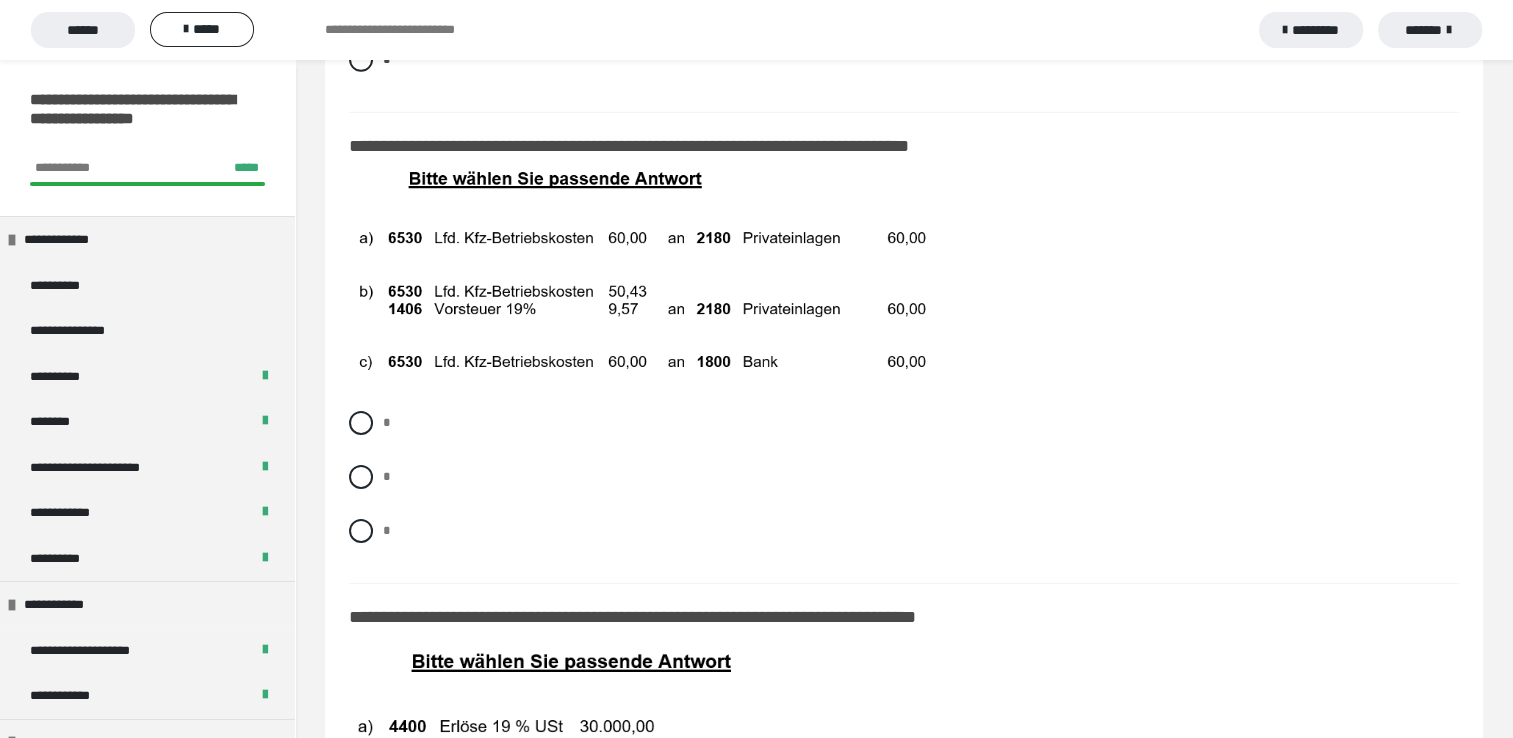 scroll, scrollTop: 13879, scrollLeft: 0, axis: vertical 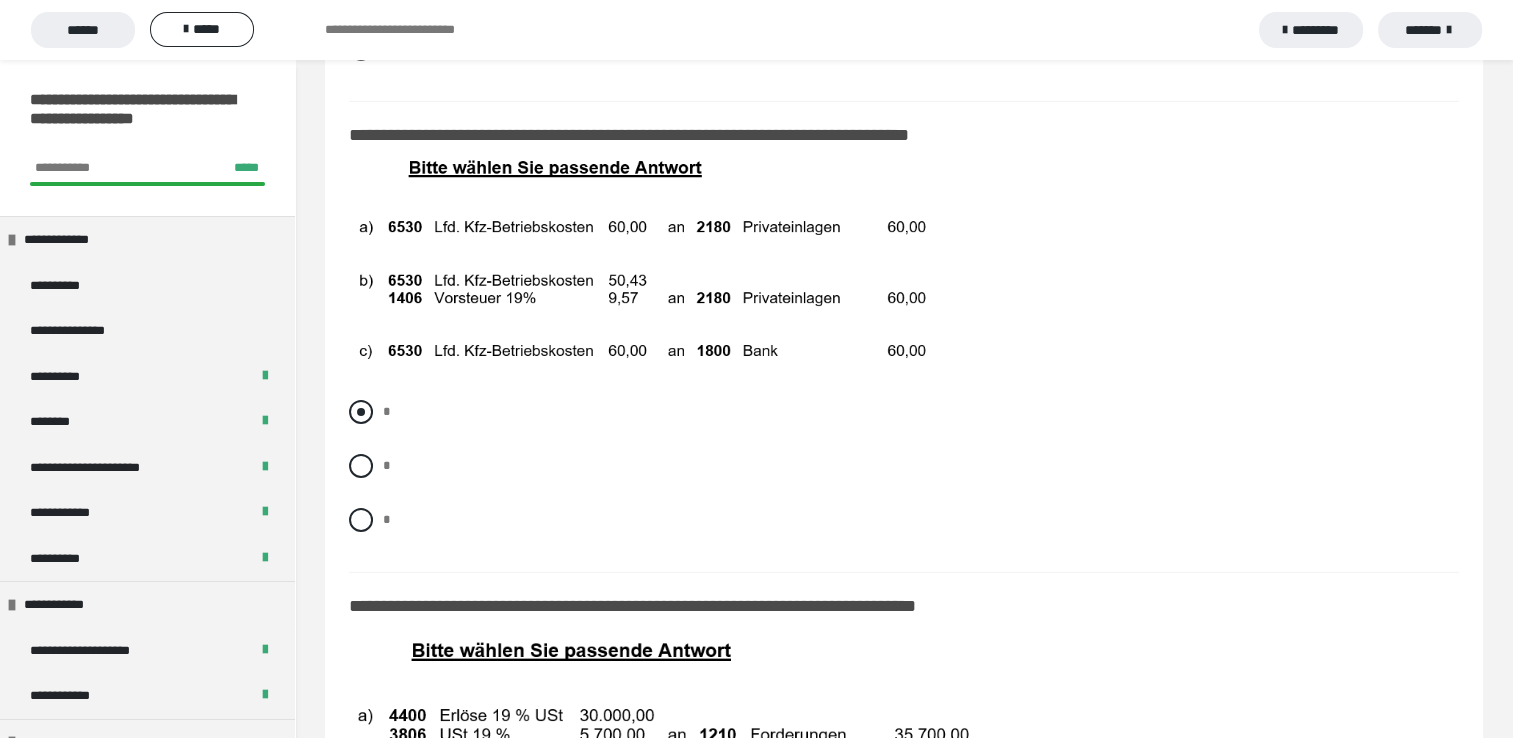 click at bounding box center (361, 412) 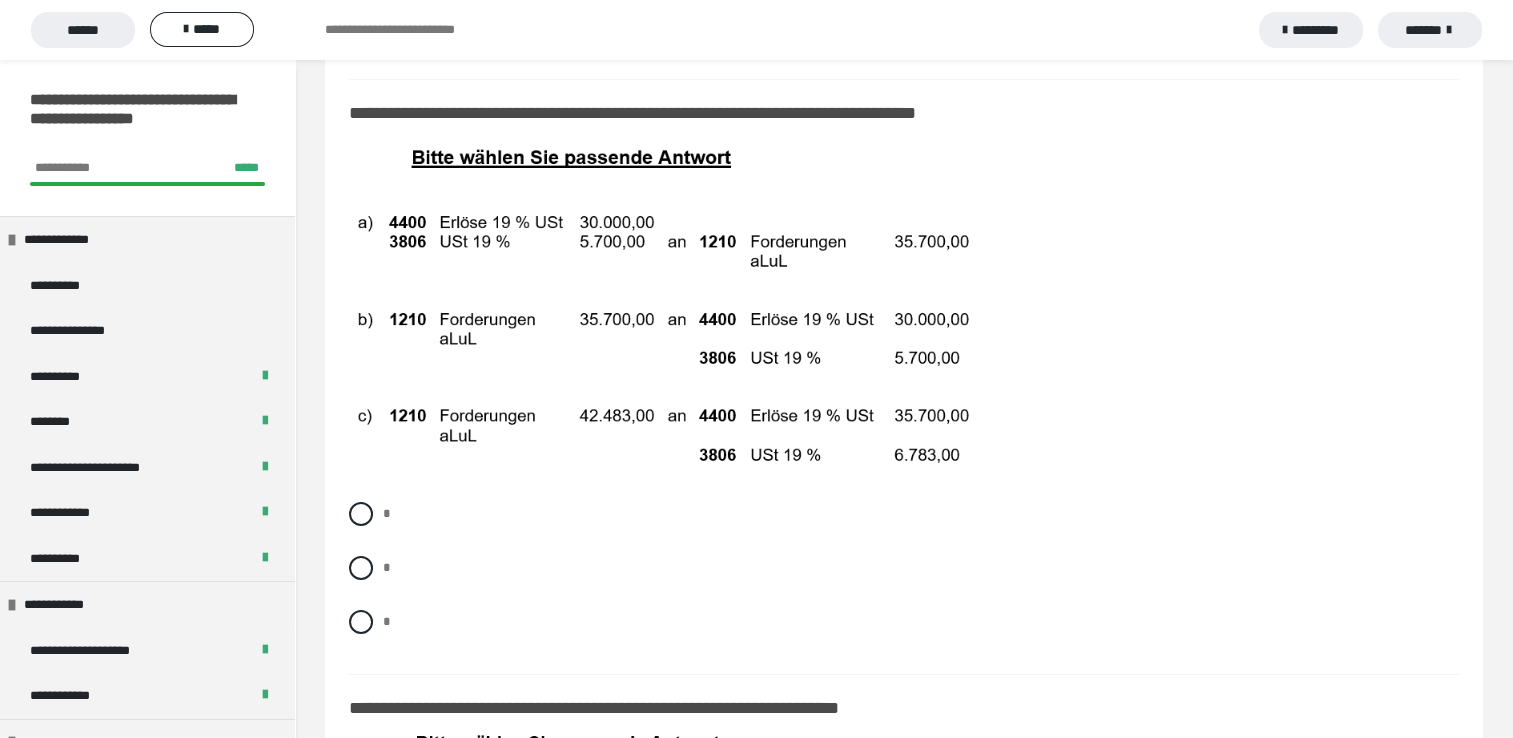 scroll, scrollTop: 14372, scrollLeft: 0, axis: vertical 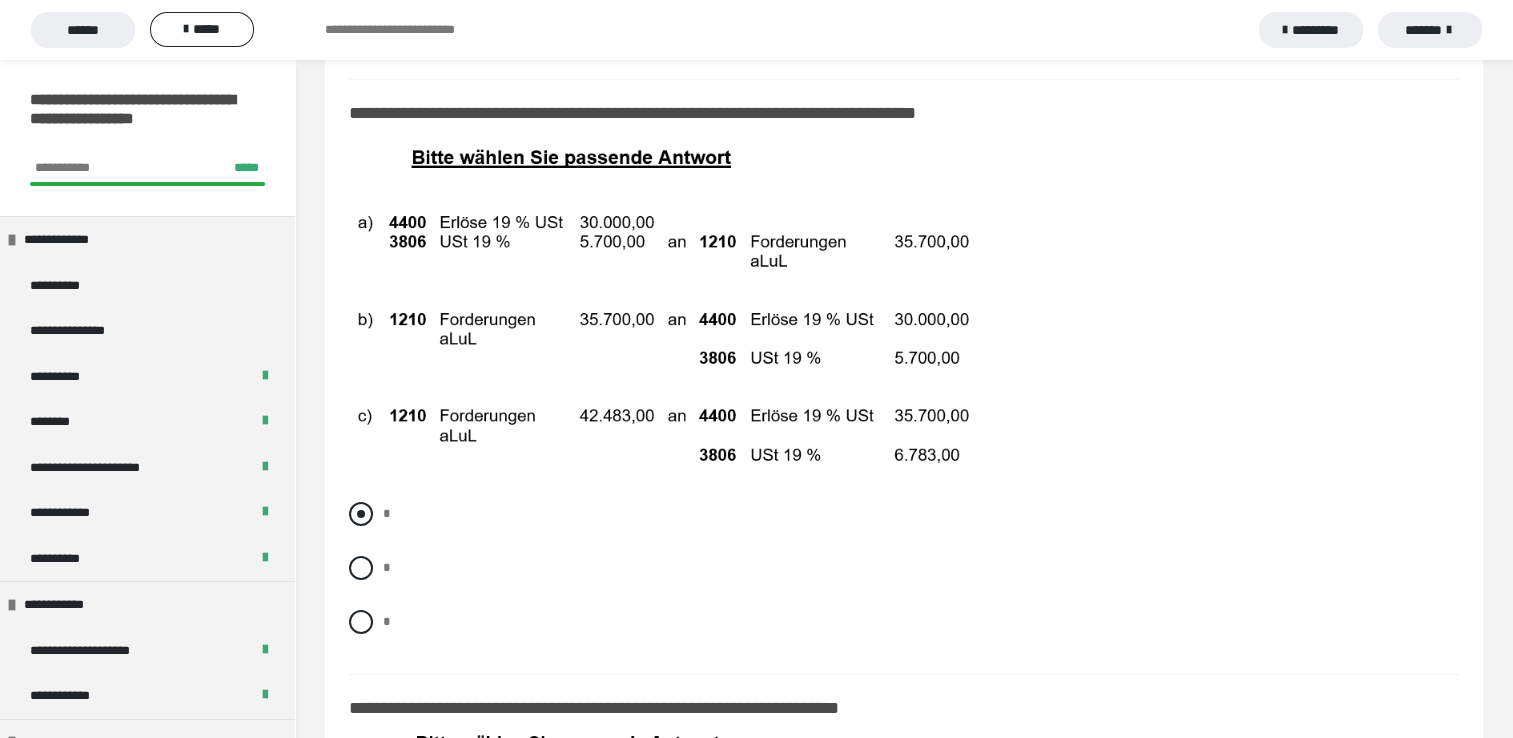 click at bounding box center (361, 514) 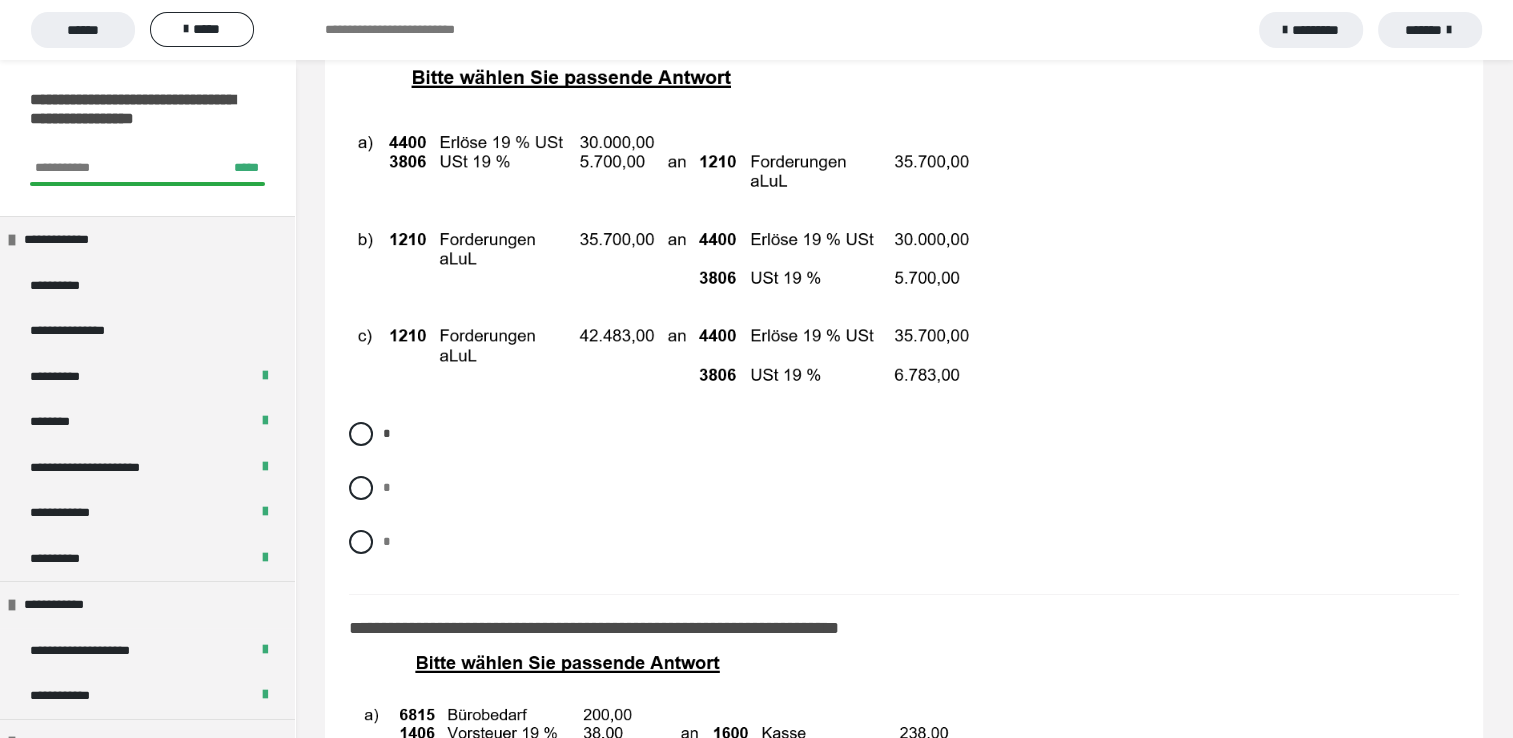 scroll, scrollTop: 14452, scrollLeft: 0, axis: vertical 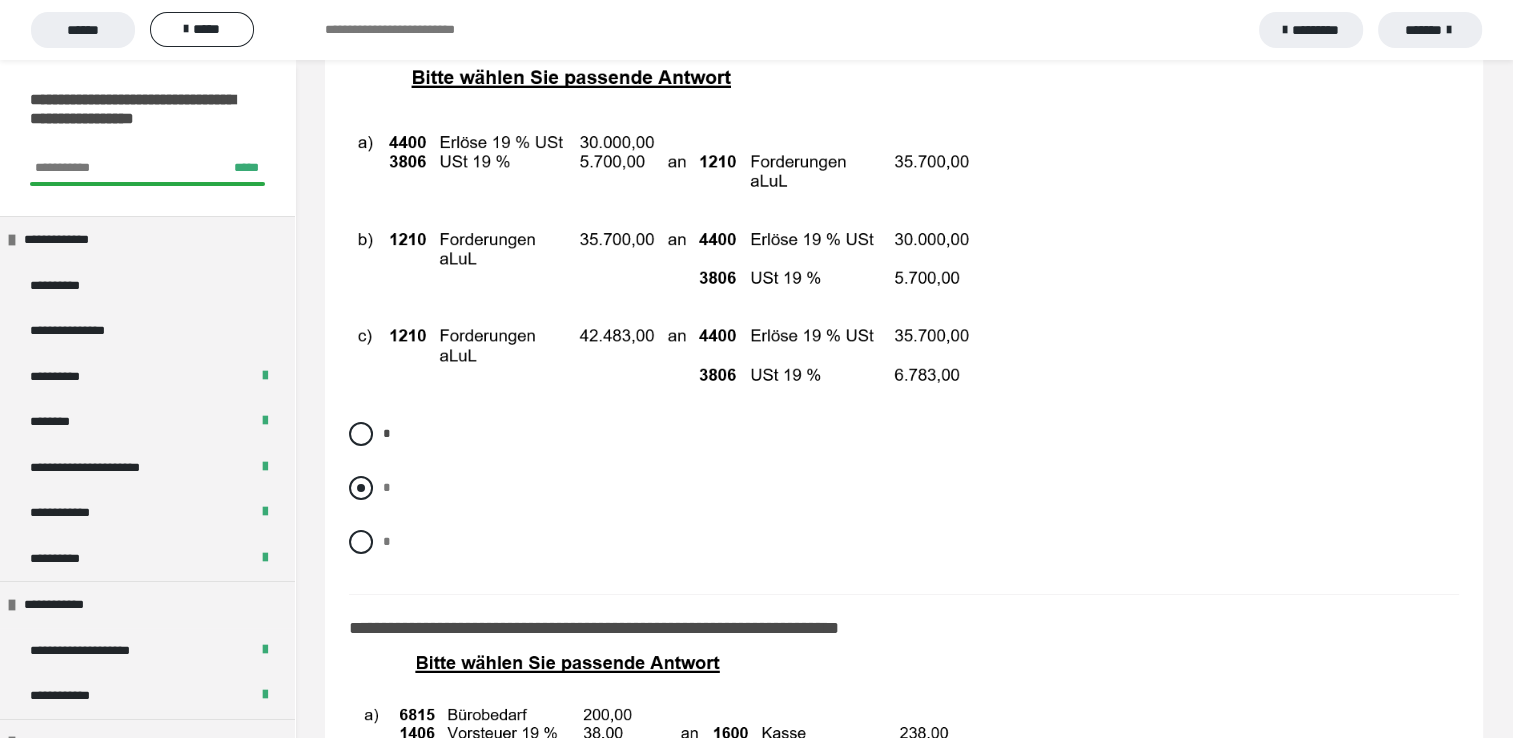 click at bounding box center (361, 488) 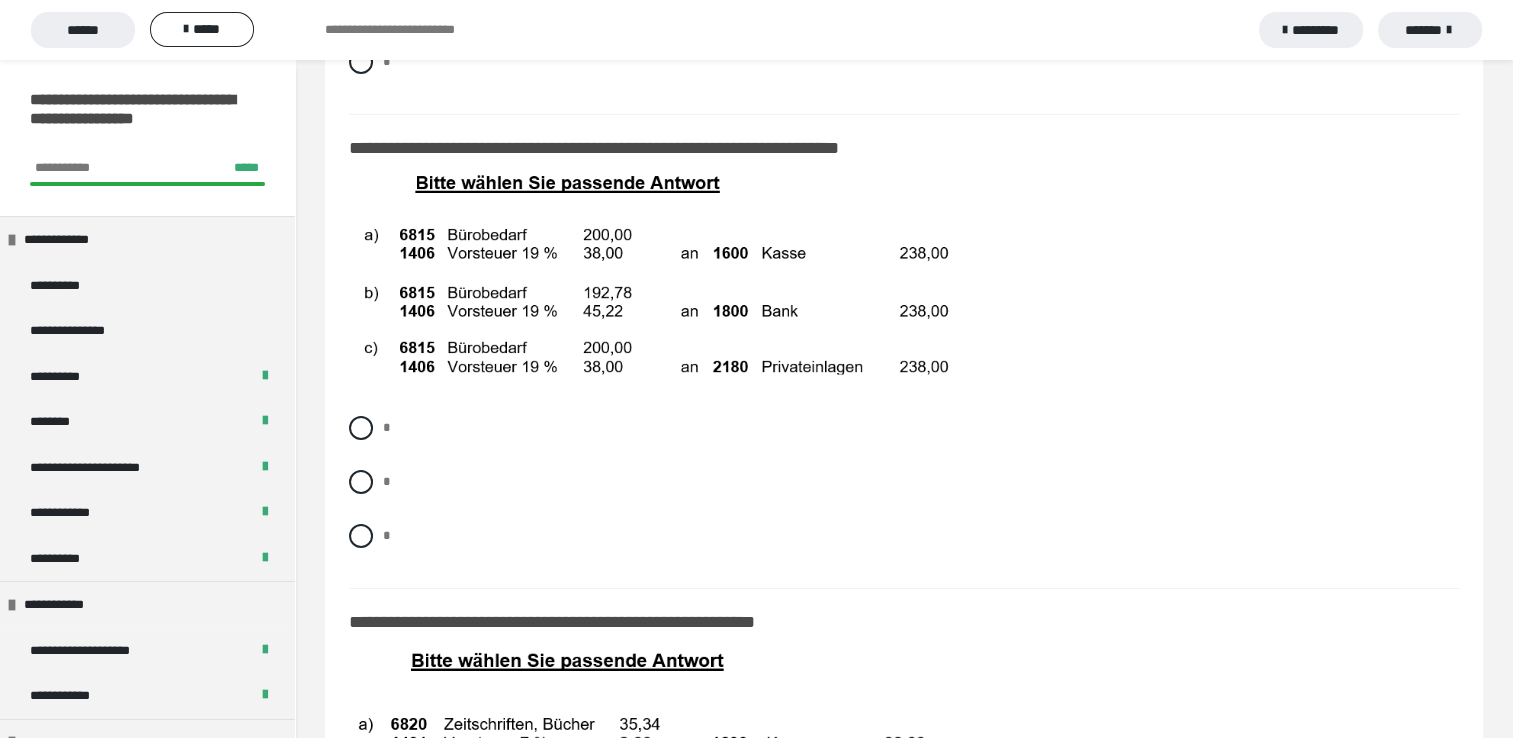 scroll, scrollTop: 14972, scrollLeft: 0, axis: vertical 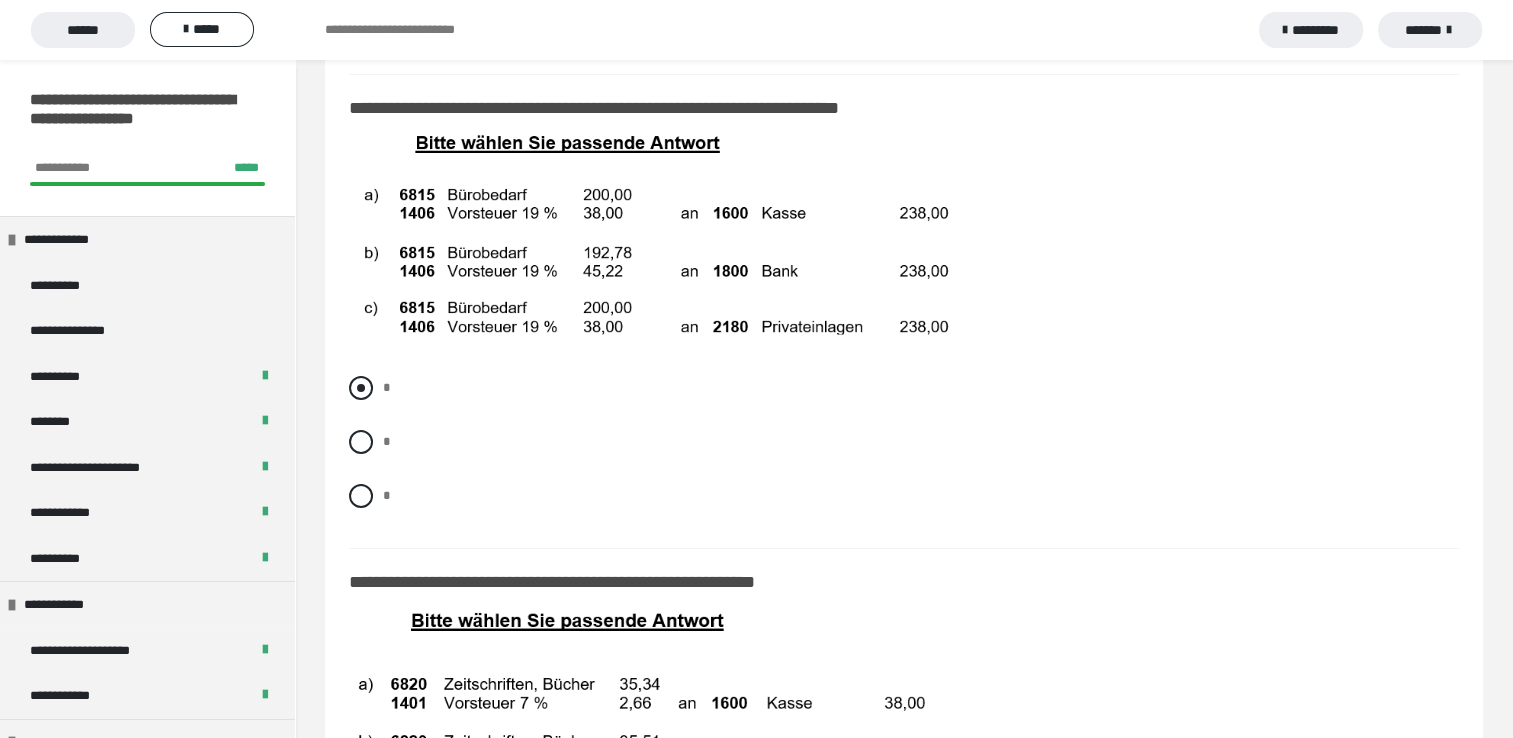 click at bounding box center (361, 388) 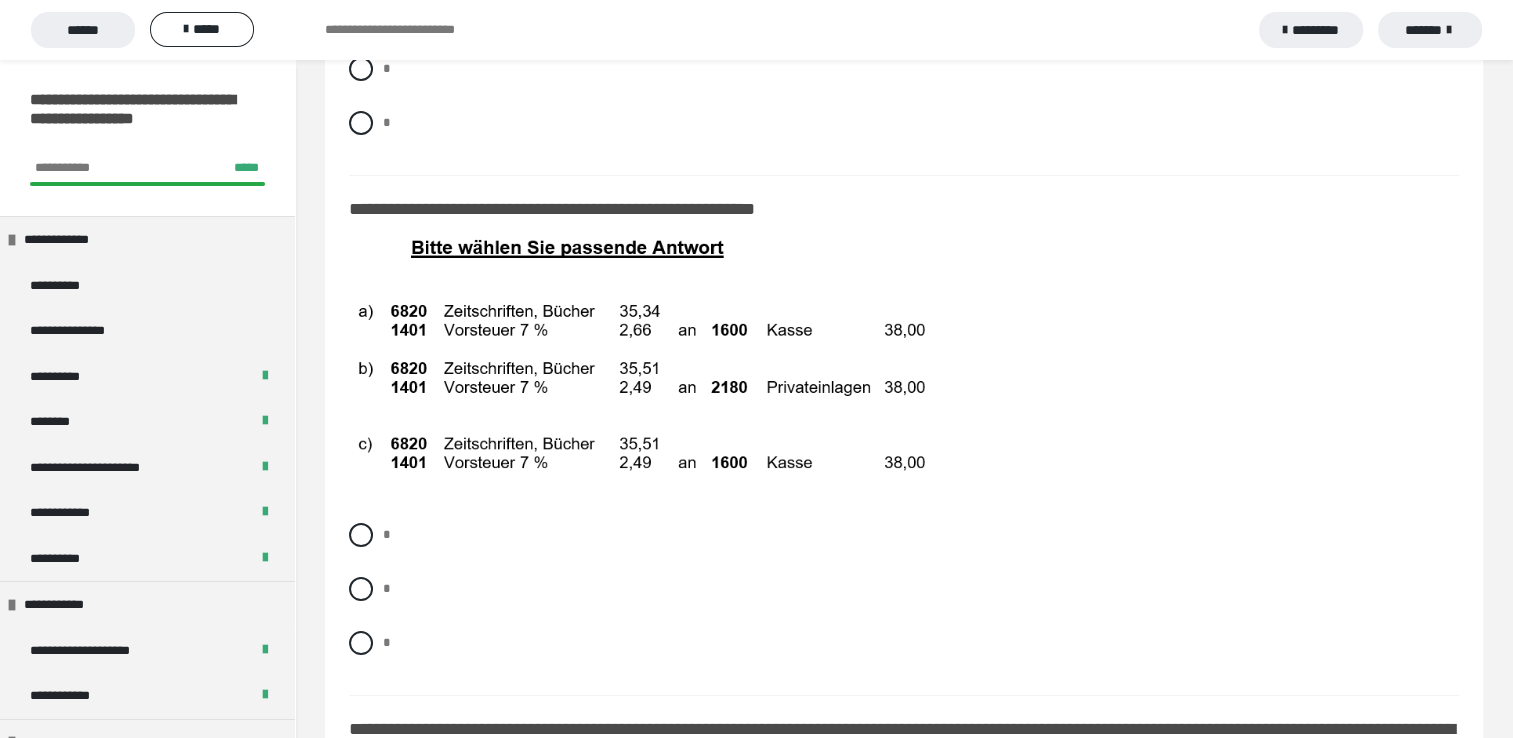 scroll, scrollTop: 15359, scrollLeft: 0, axis: vertical 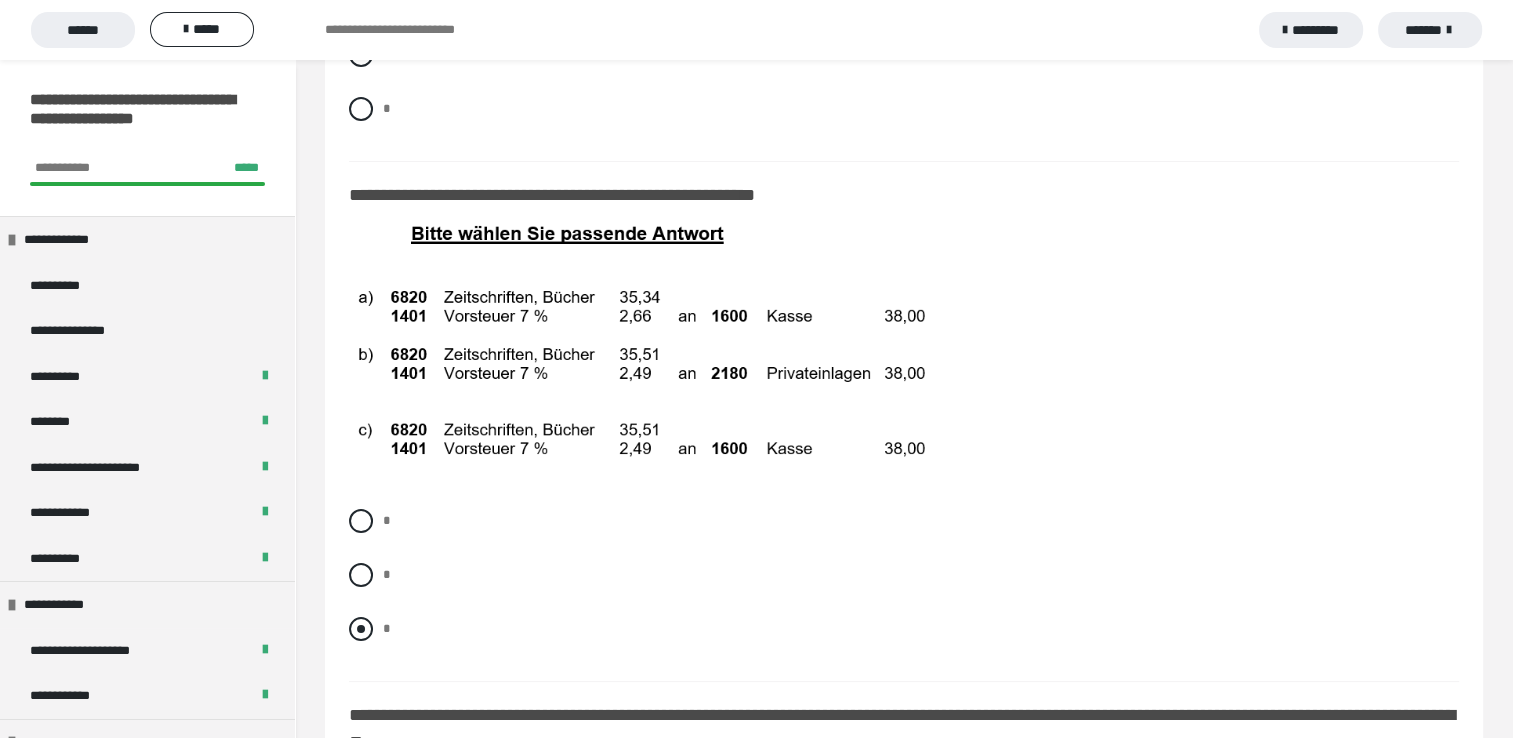 click on "*" at bounding box center (904, 629) 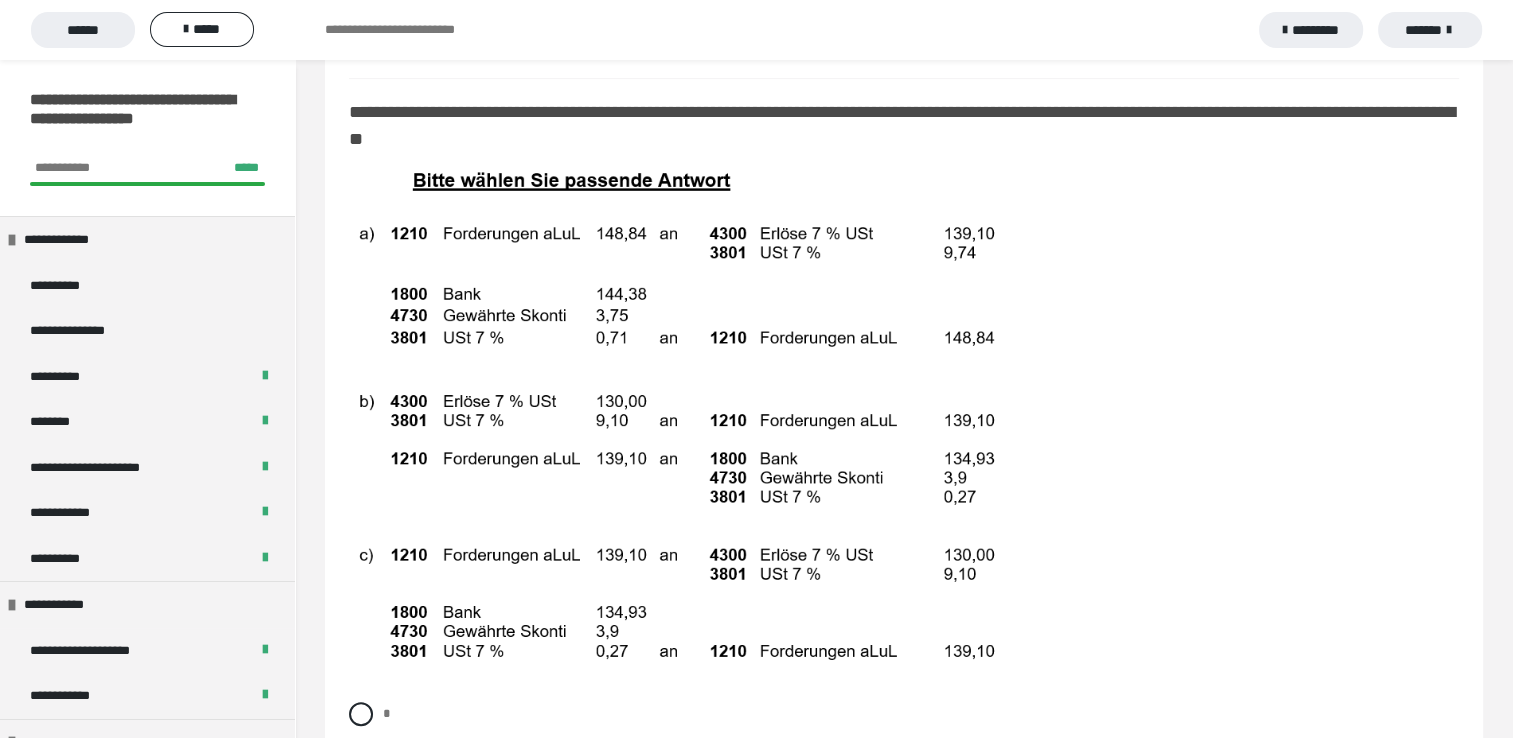 scroll, scrollTop: 15972, scrollLeft: 0, axis: vertical 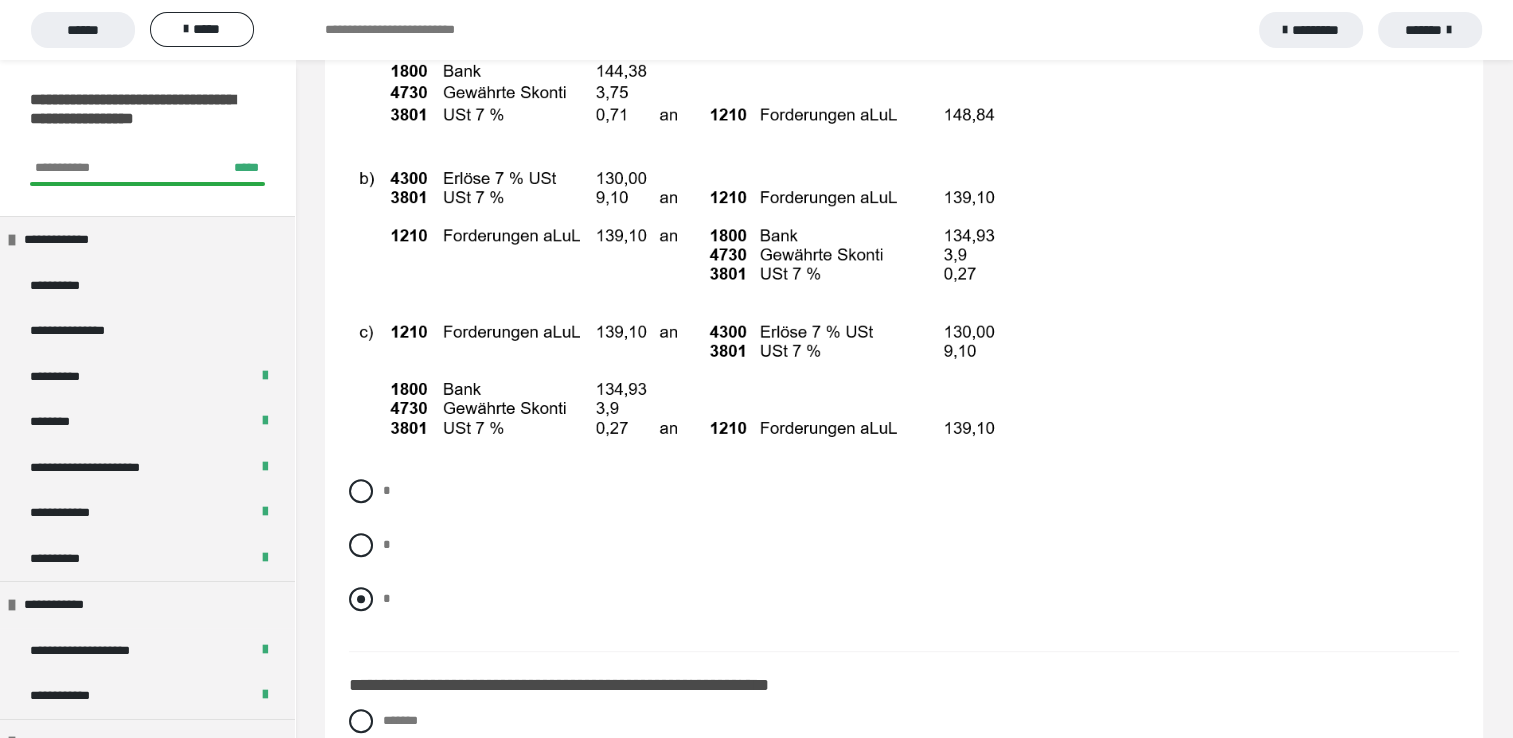 click at bounding box center [361, 599] 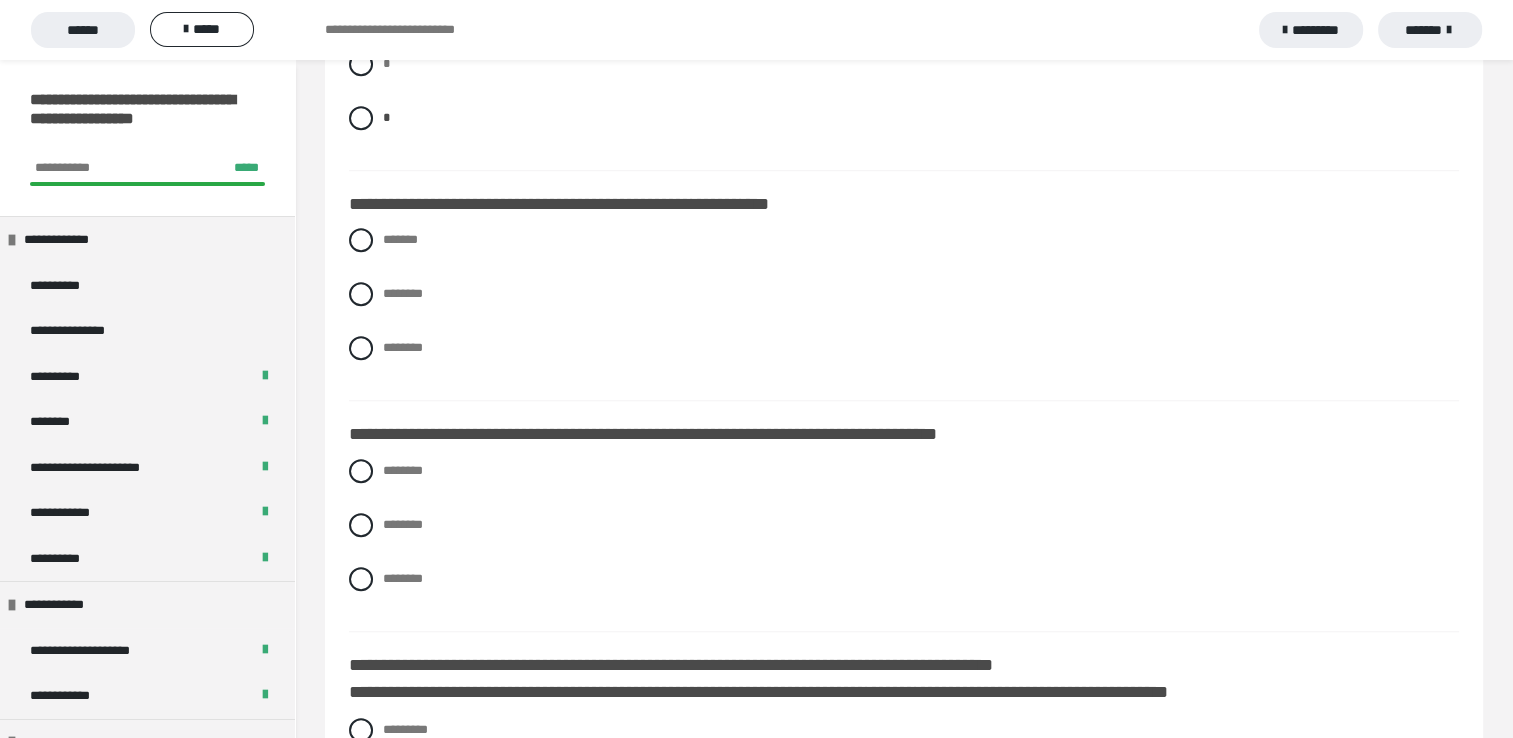 scroll, scrollTop: 16679, scrollLeft: 0, axis: vertical 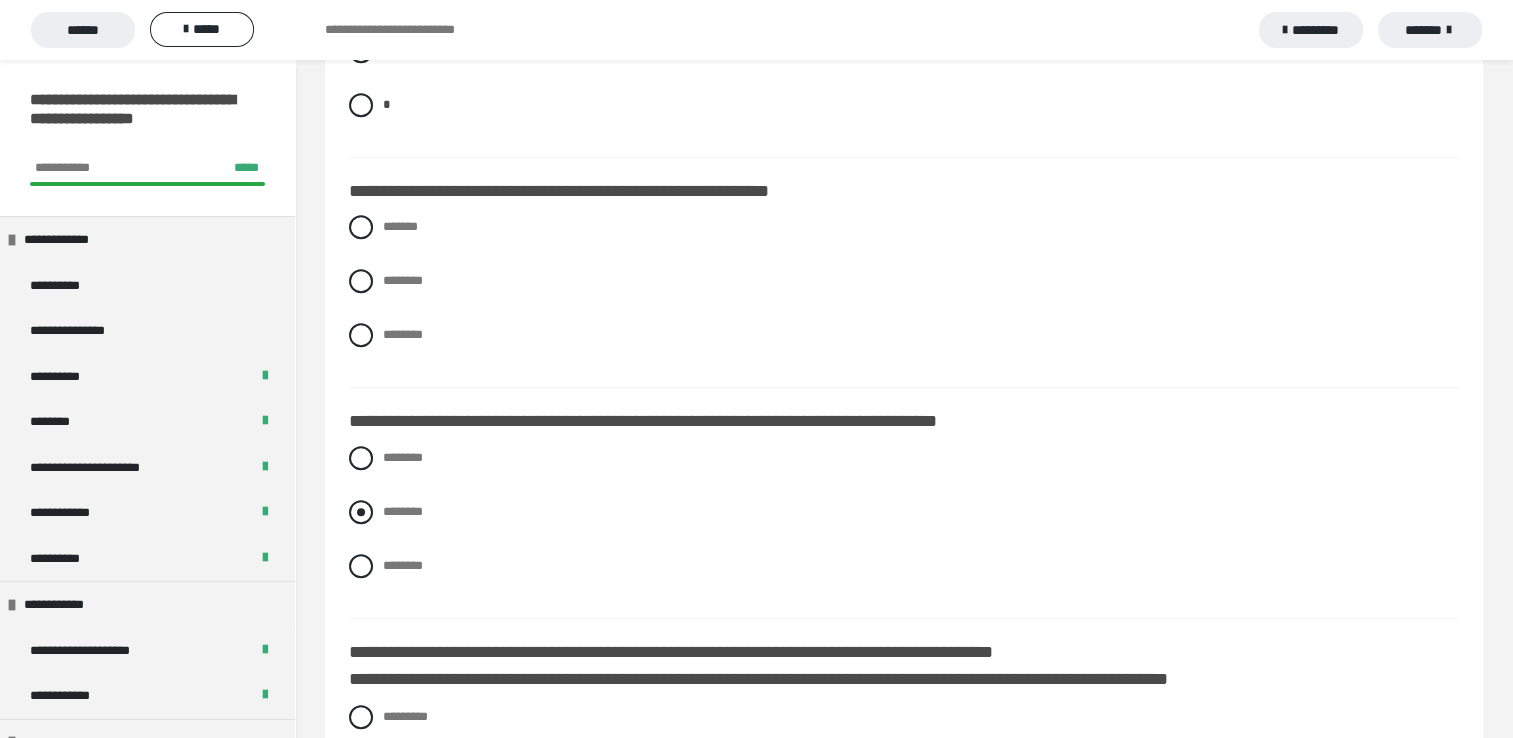 click at bounding box center (361, 512) 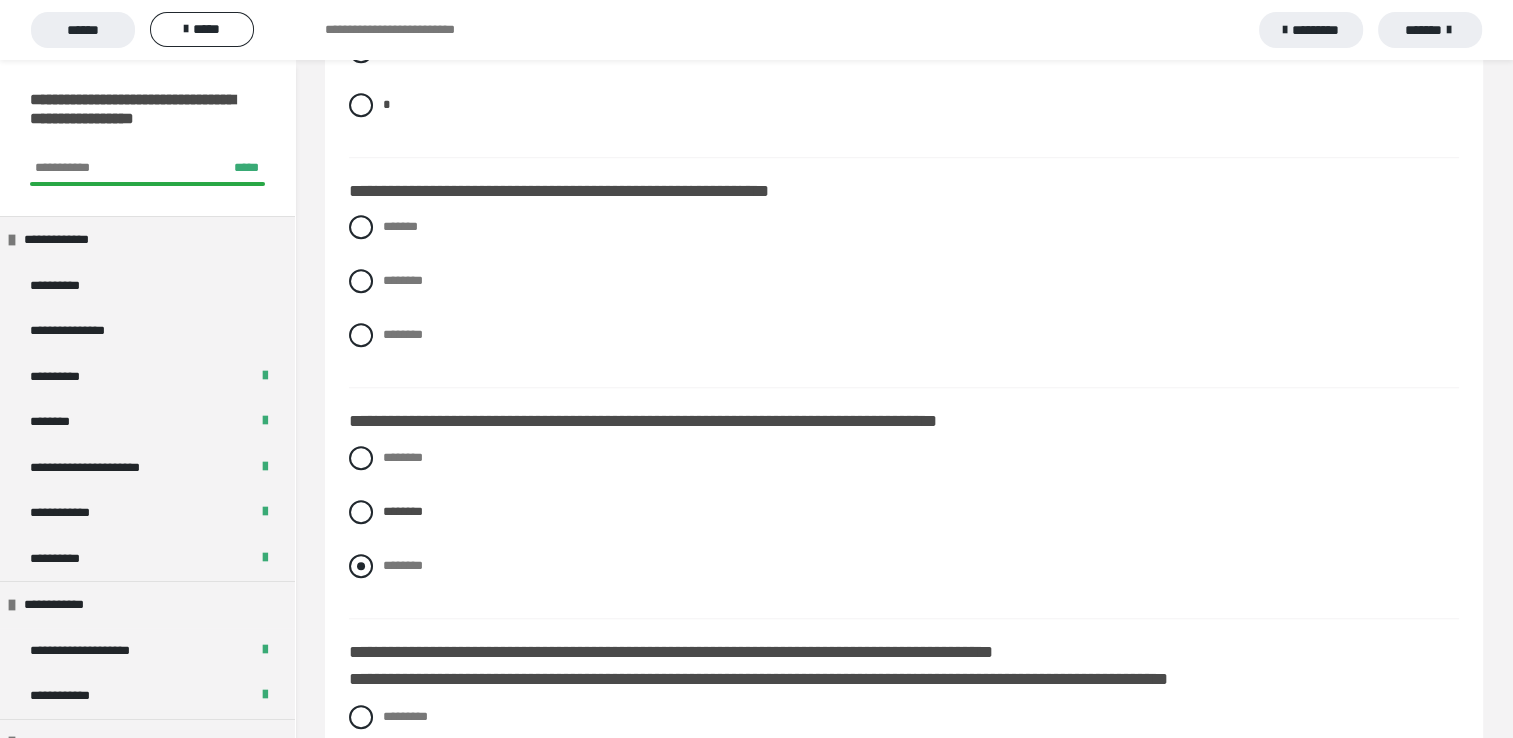 click at bounding box center (361, 566) 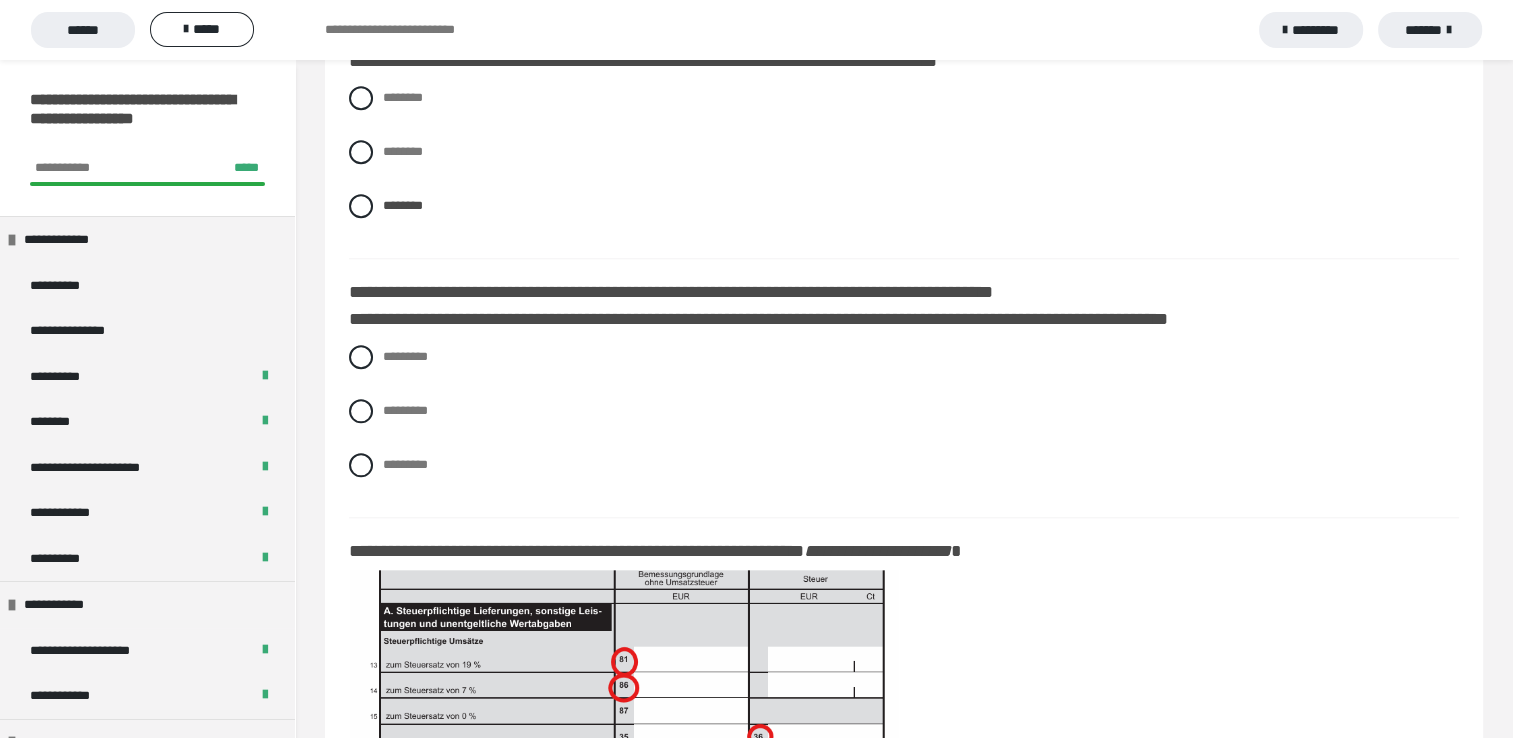 scroll, scrollTop: 17119, scrollLeft: 0, axis: vertical 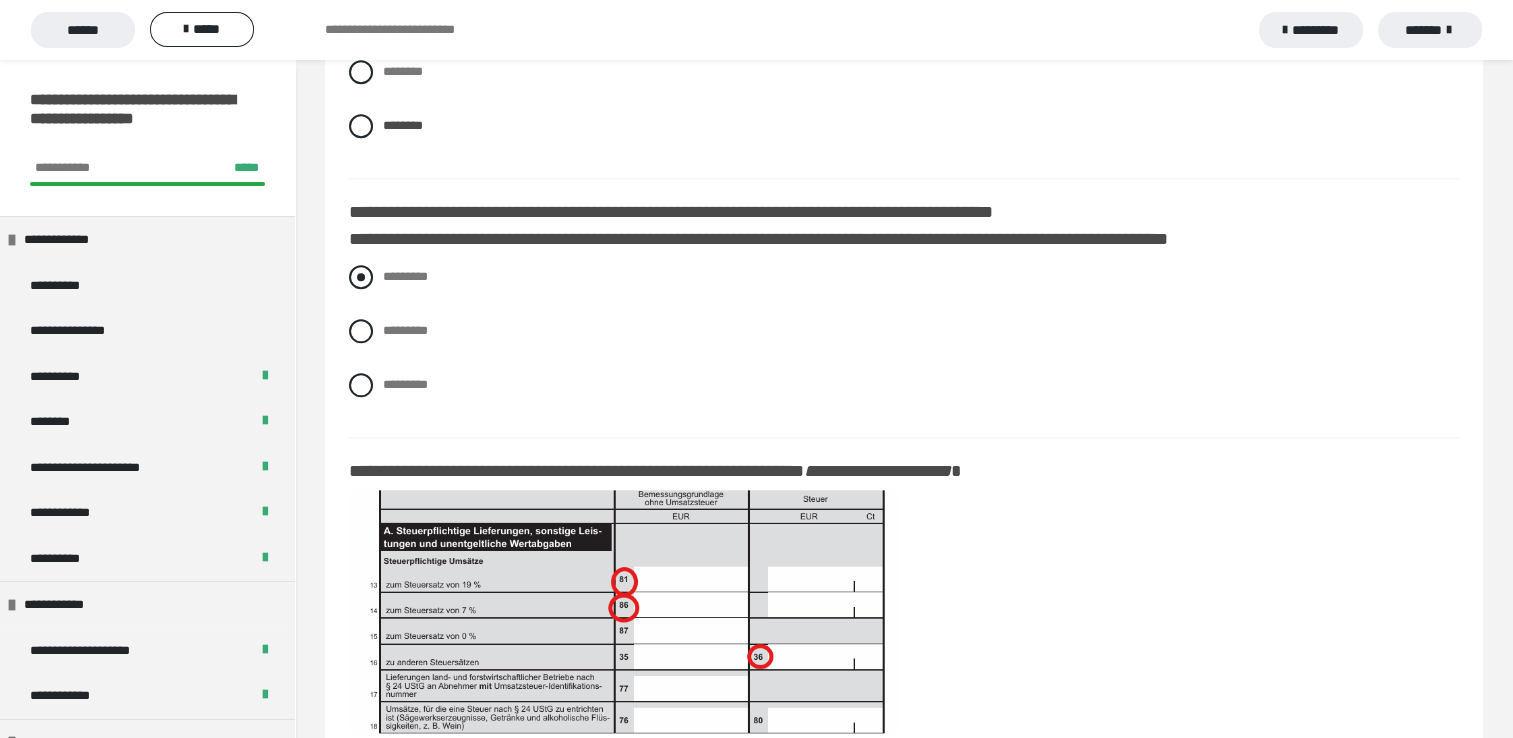 click at bounding box center (361, 277) 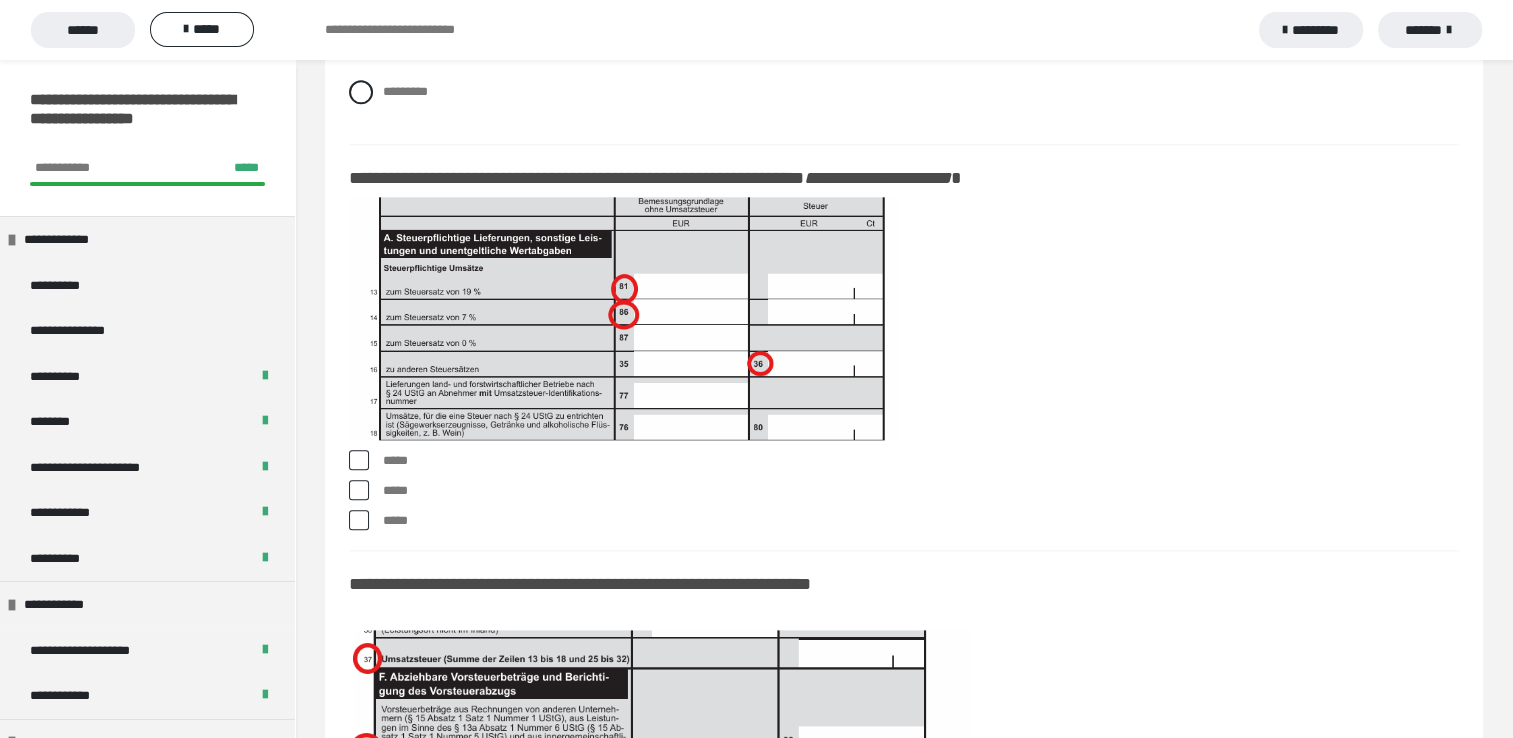 scroll, scrollTop: 17478, scrollLeft: 0, axis: vertical 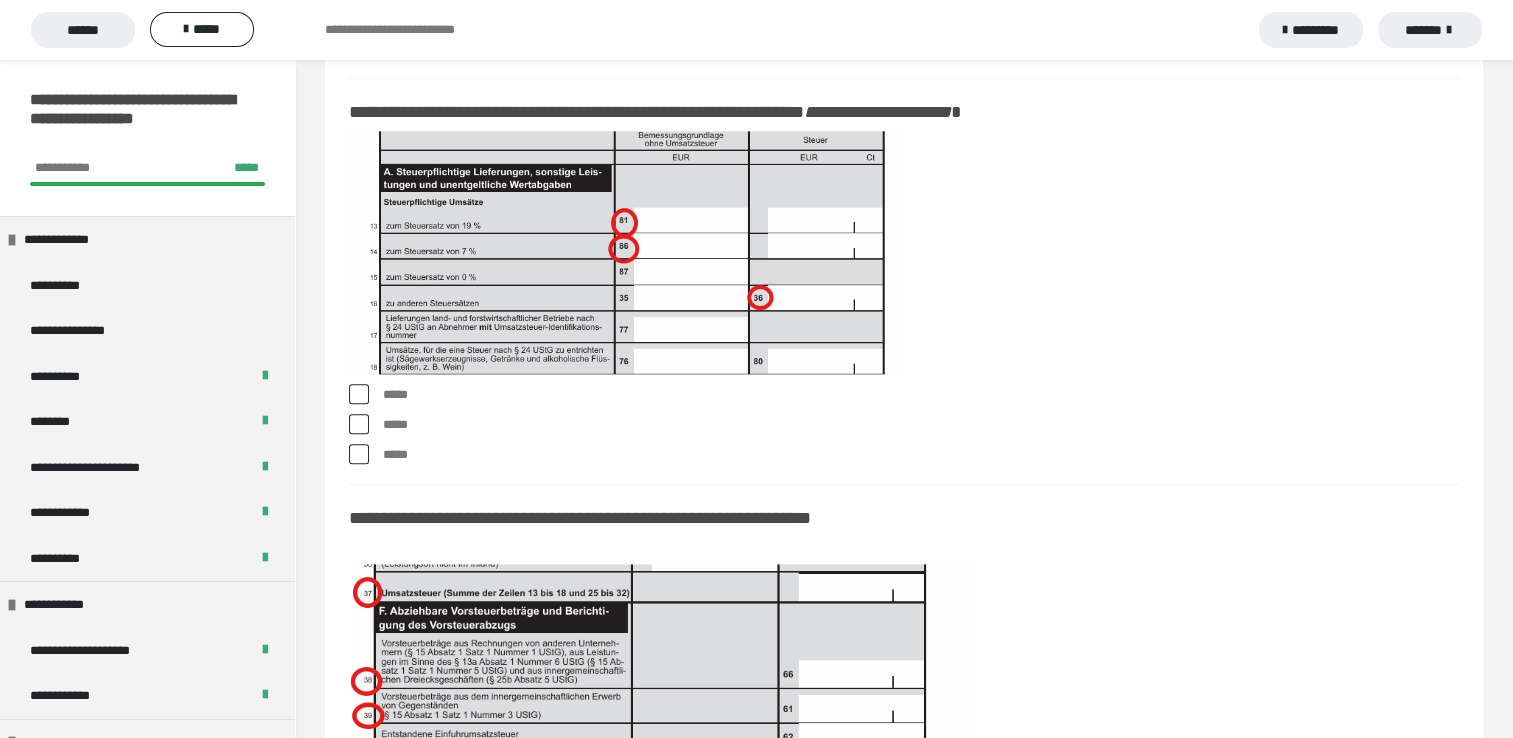click at bounding box center [359, 394] 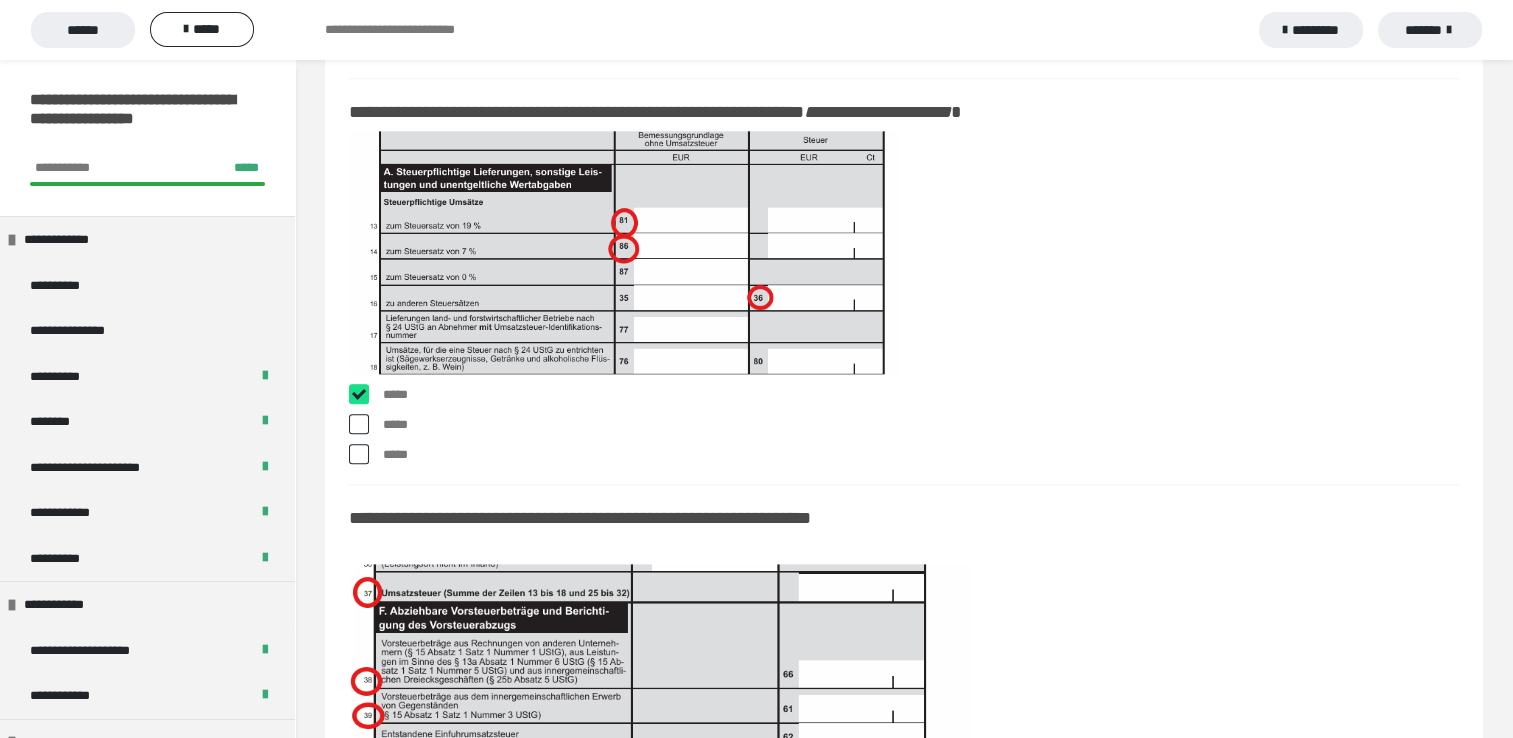 checkbox on "****" 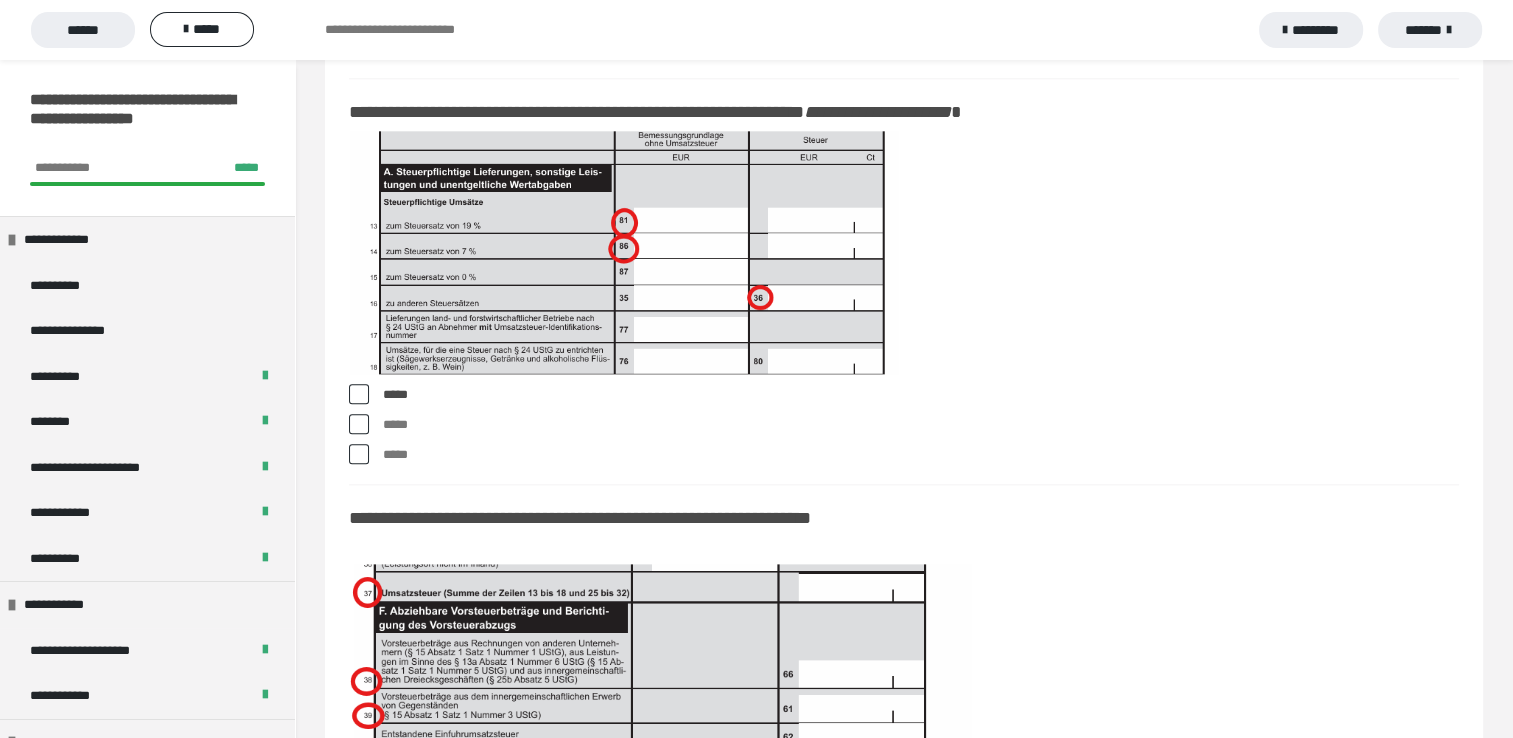 click at bounding box center (359, 424) 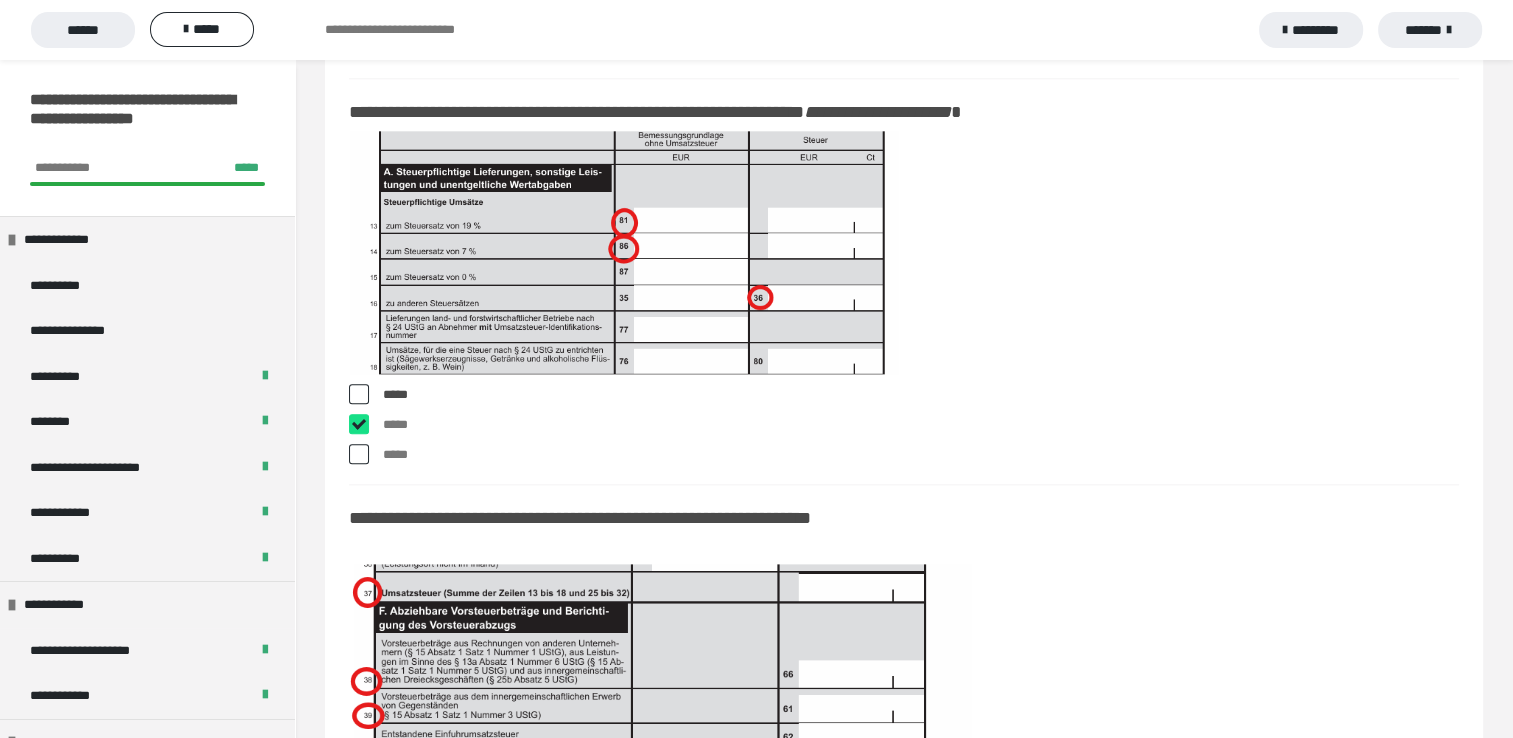 checkbox on "****" 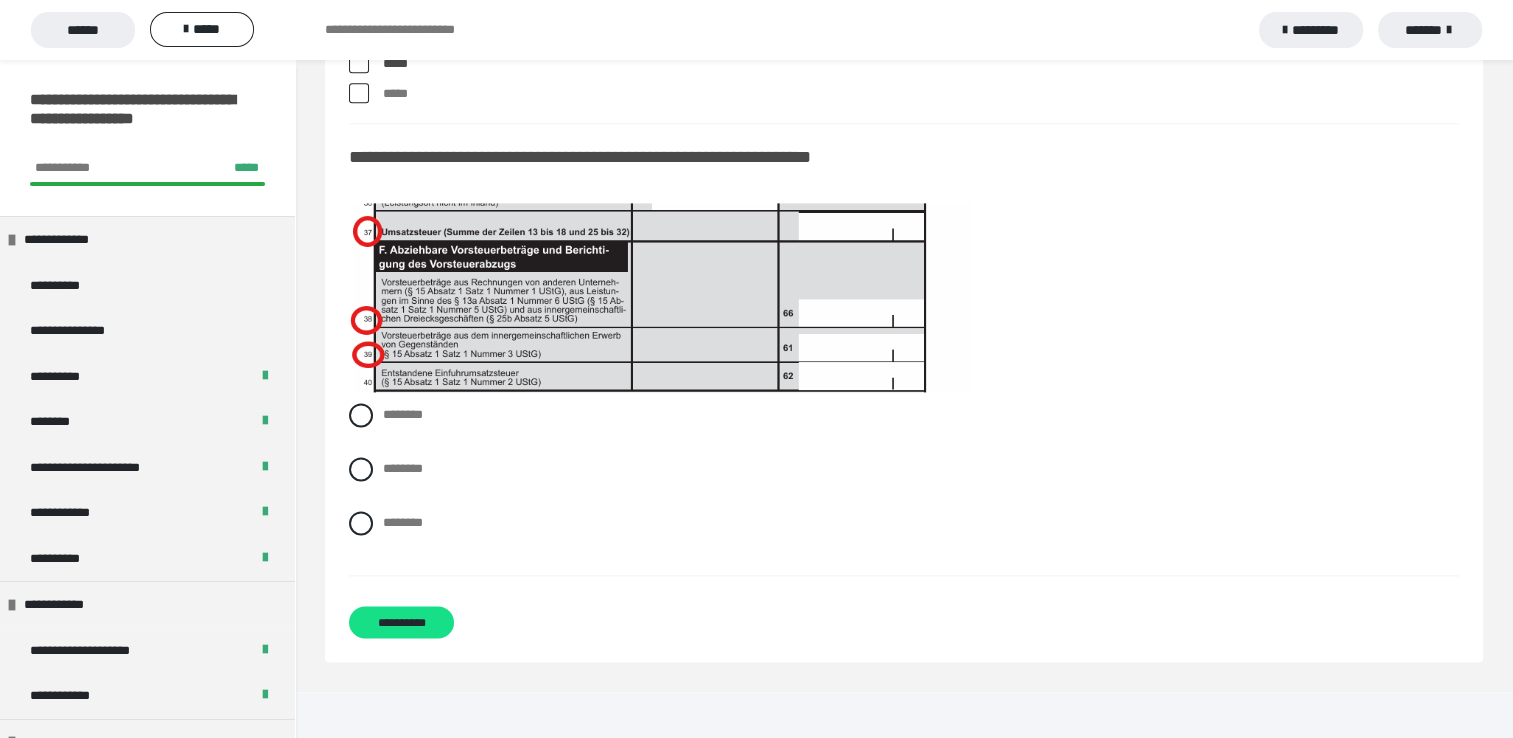 scroll, scrollTop: 17840, scrollLeft: 0, axis: vertical 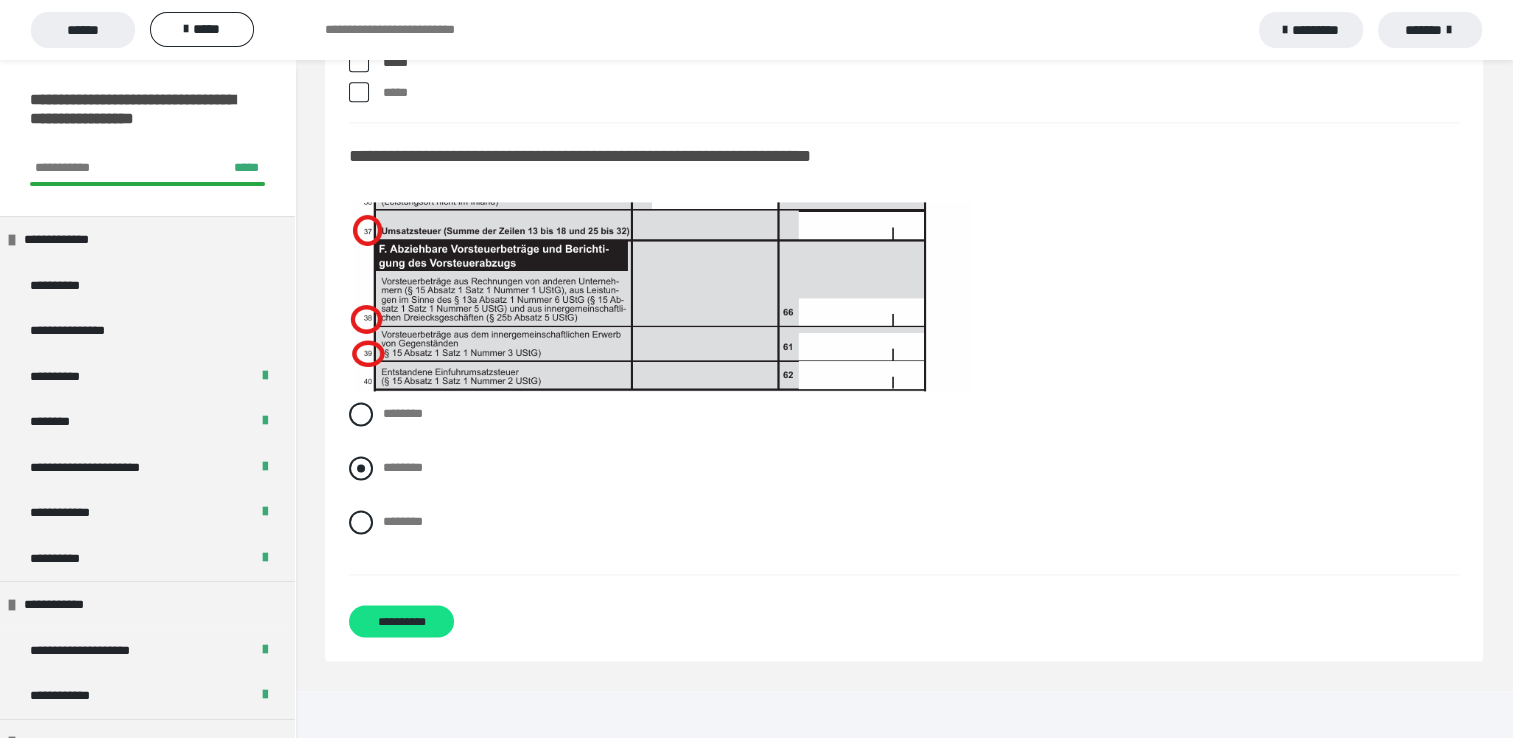 click at bounding box center [361, 468] 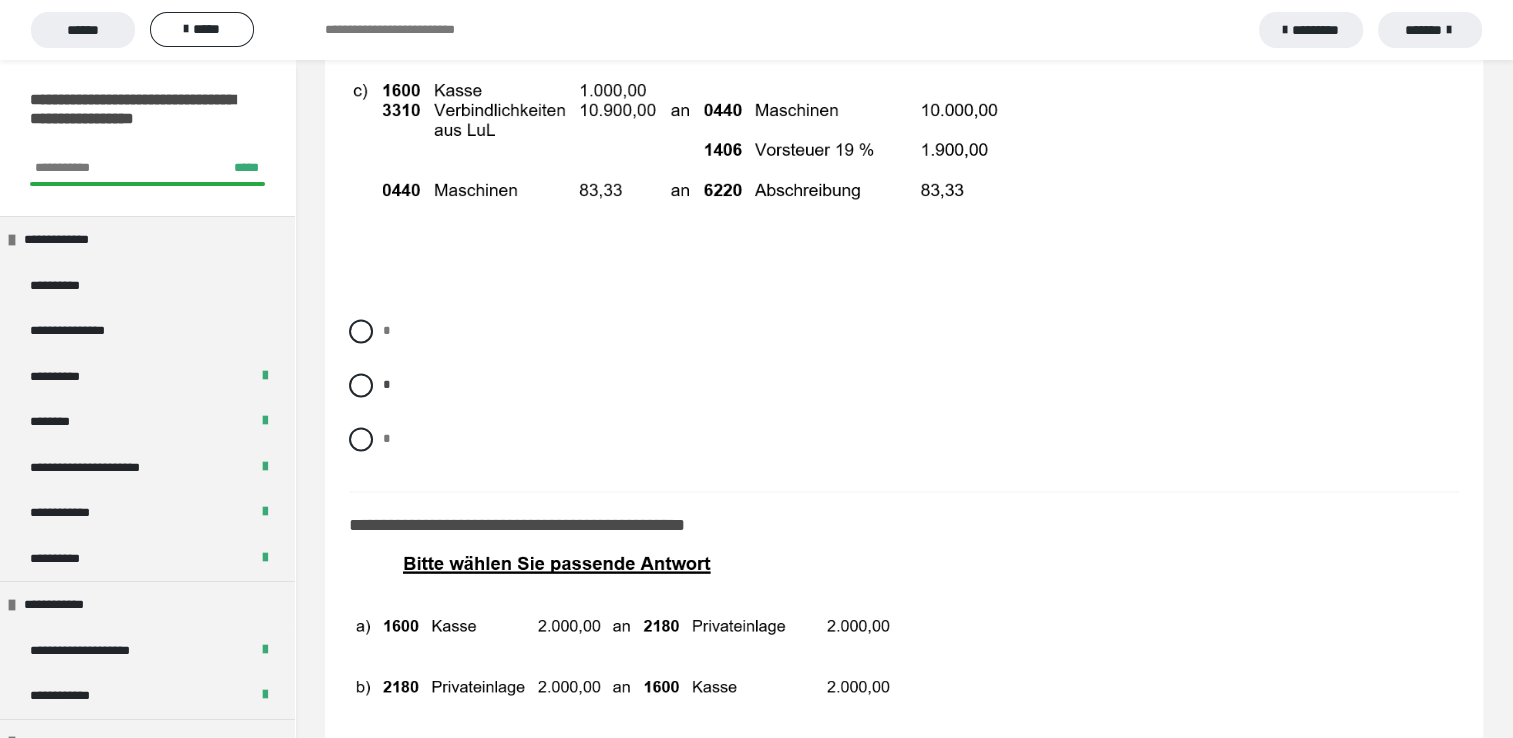 scroll, scrollTop: 17840, scrollLeft: 0, axis: vertical 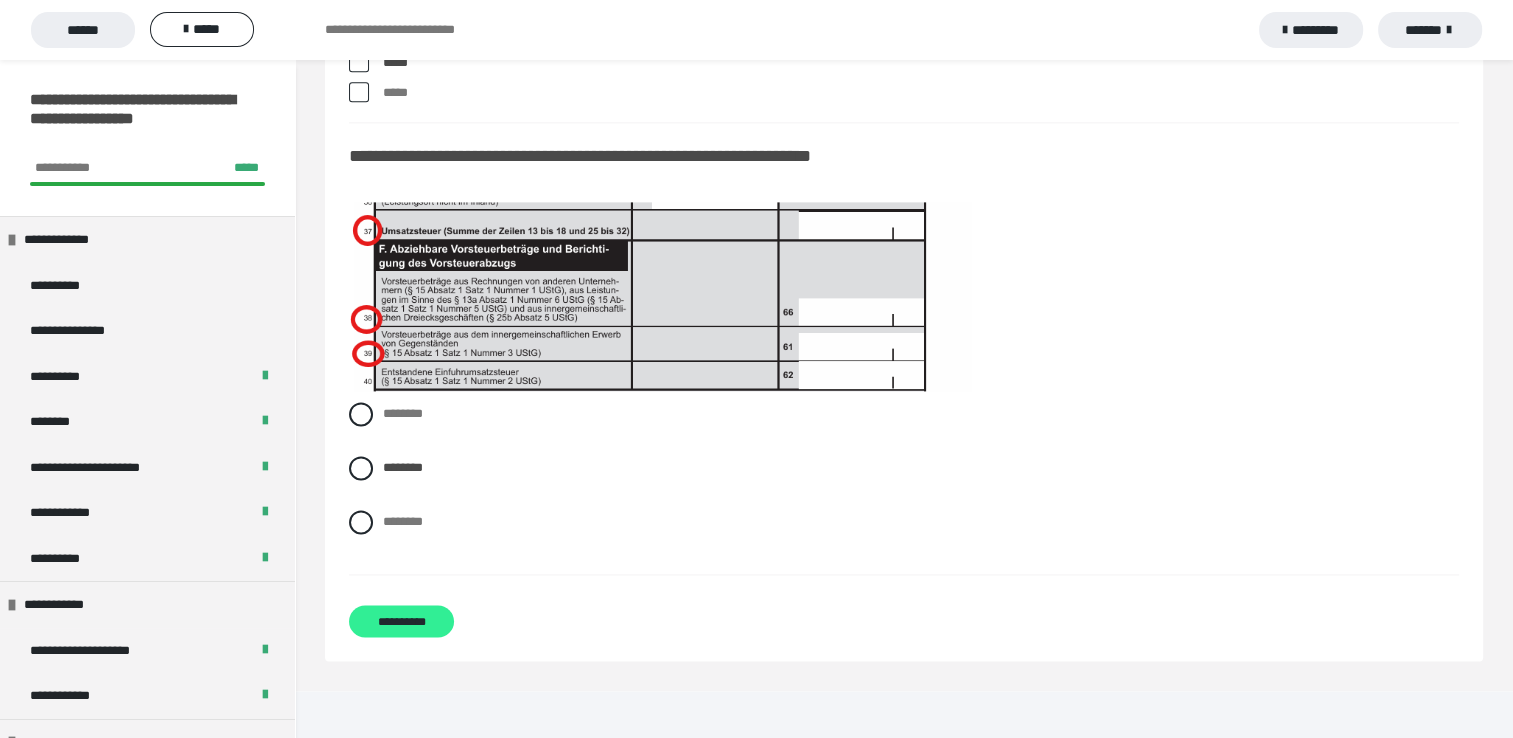 click on "**********" at bounding box center (401, 621) 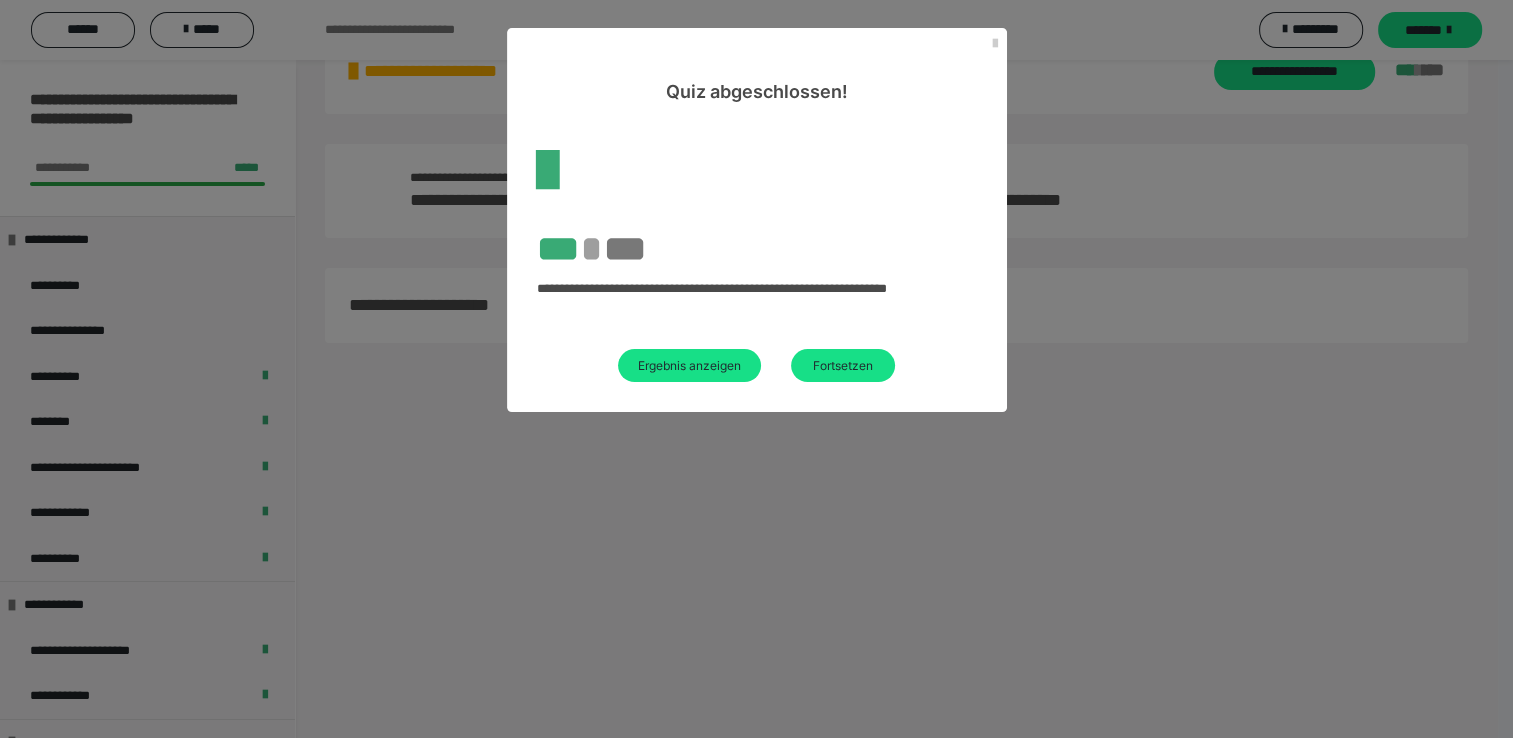 scroll, scrollTop: 60, scrollLeft: 0, axis: vertical 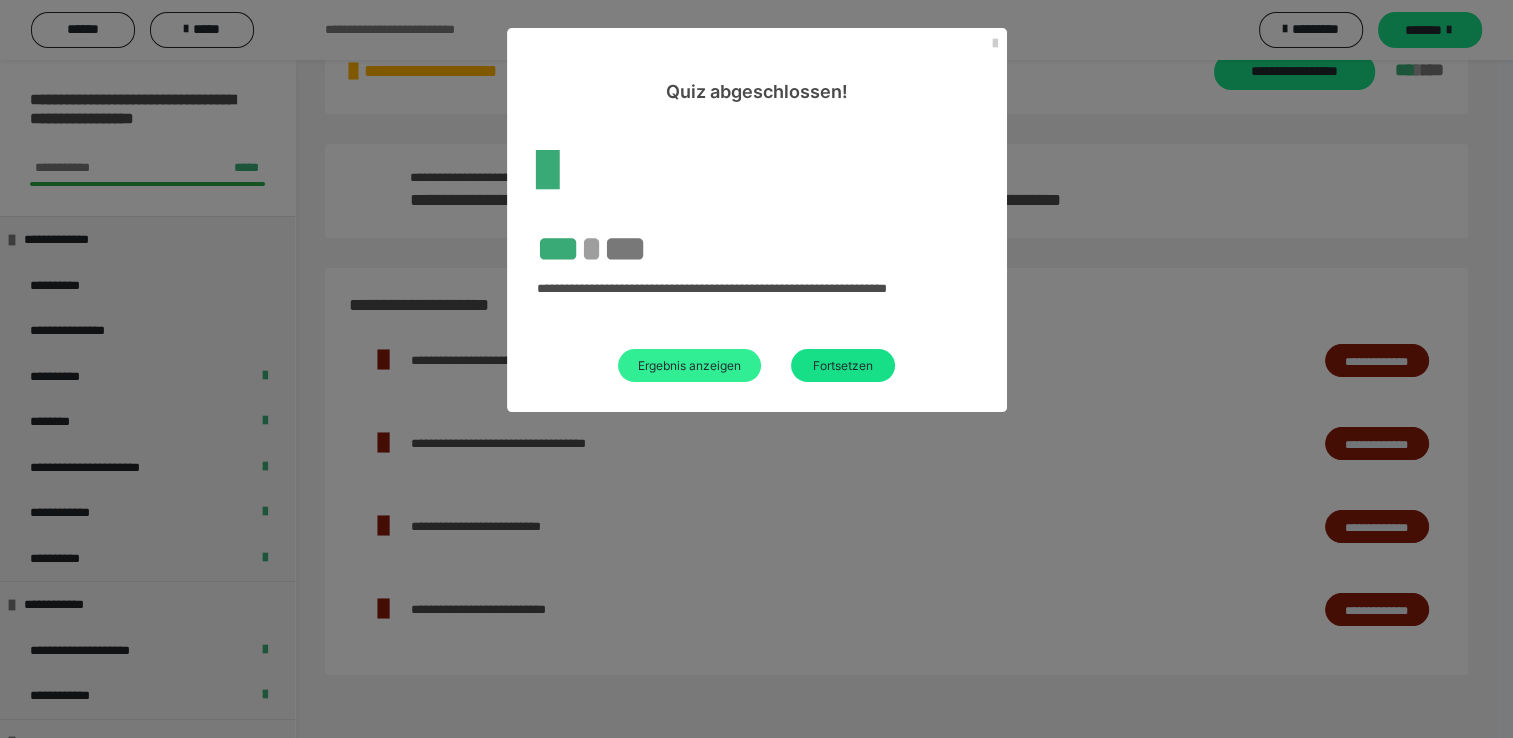click on "Ergebnis anzeigen" at bounding box center [689, 365] 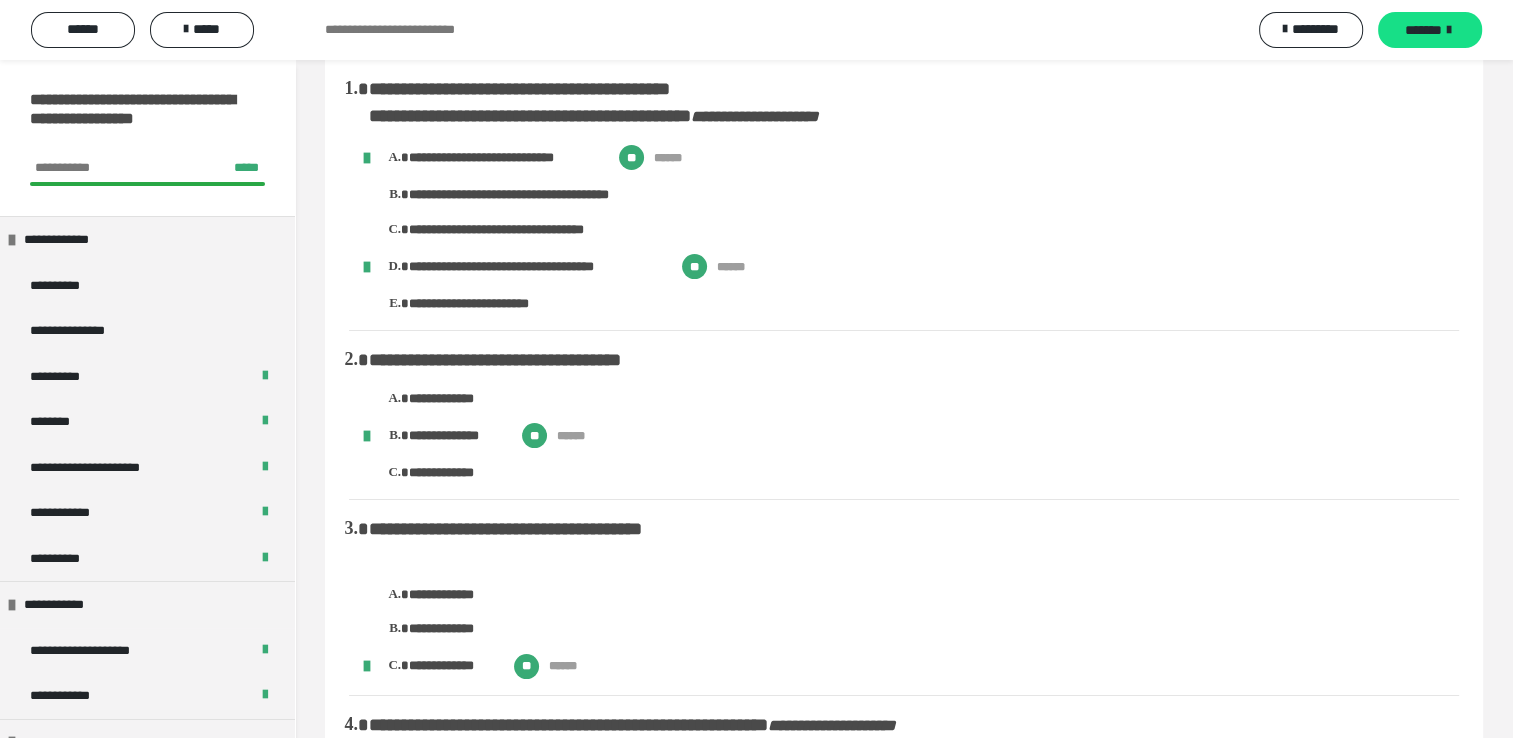 scroll, scrollTop: 0, scrollLeft: 0, axis: both 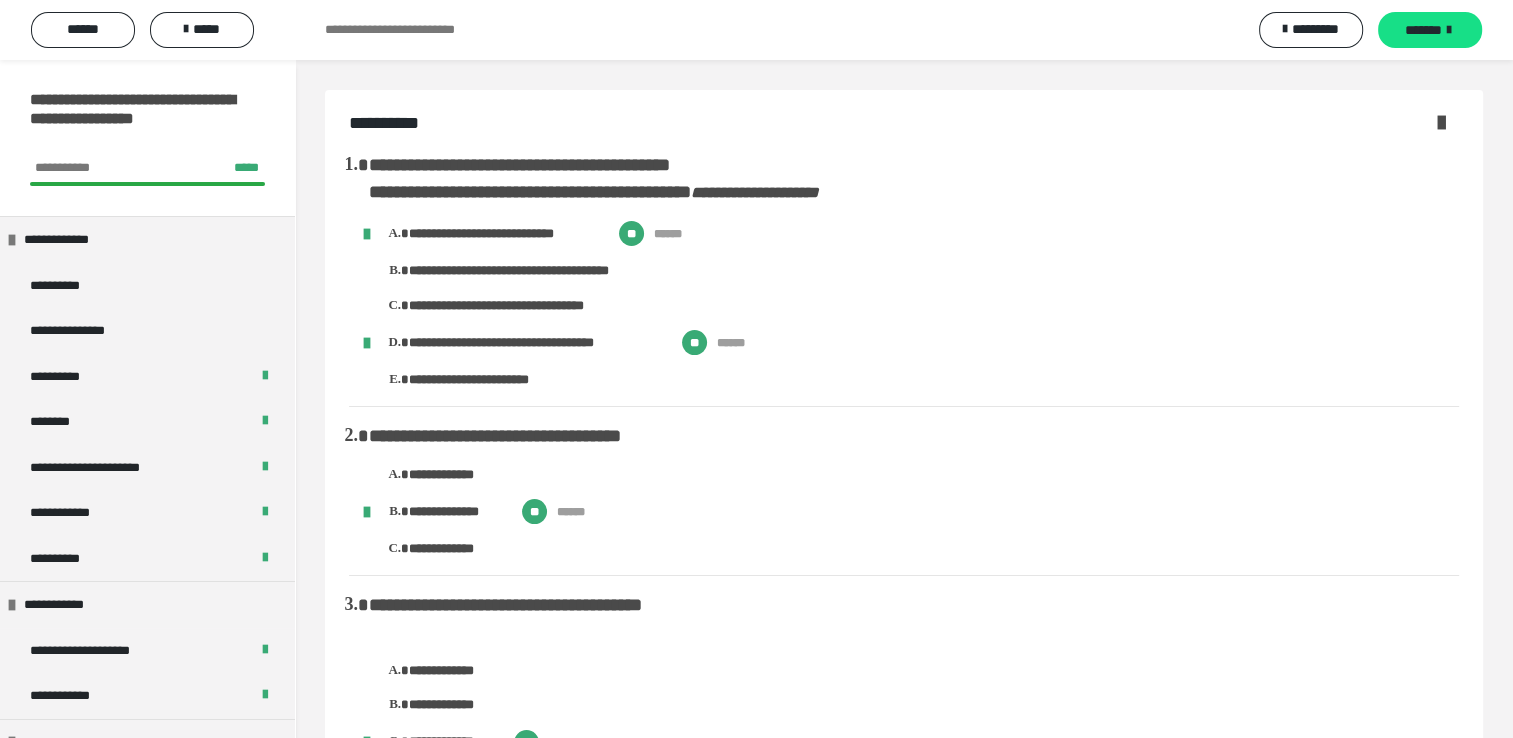 click on "**********" at bounding box center [904, 7968] 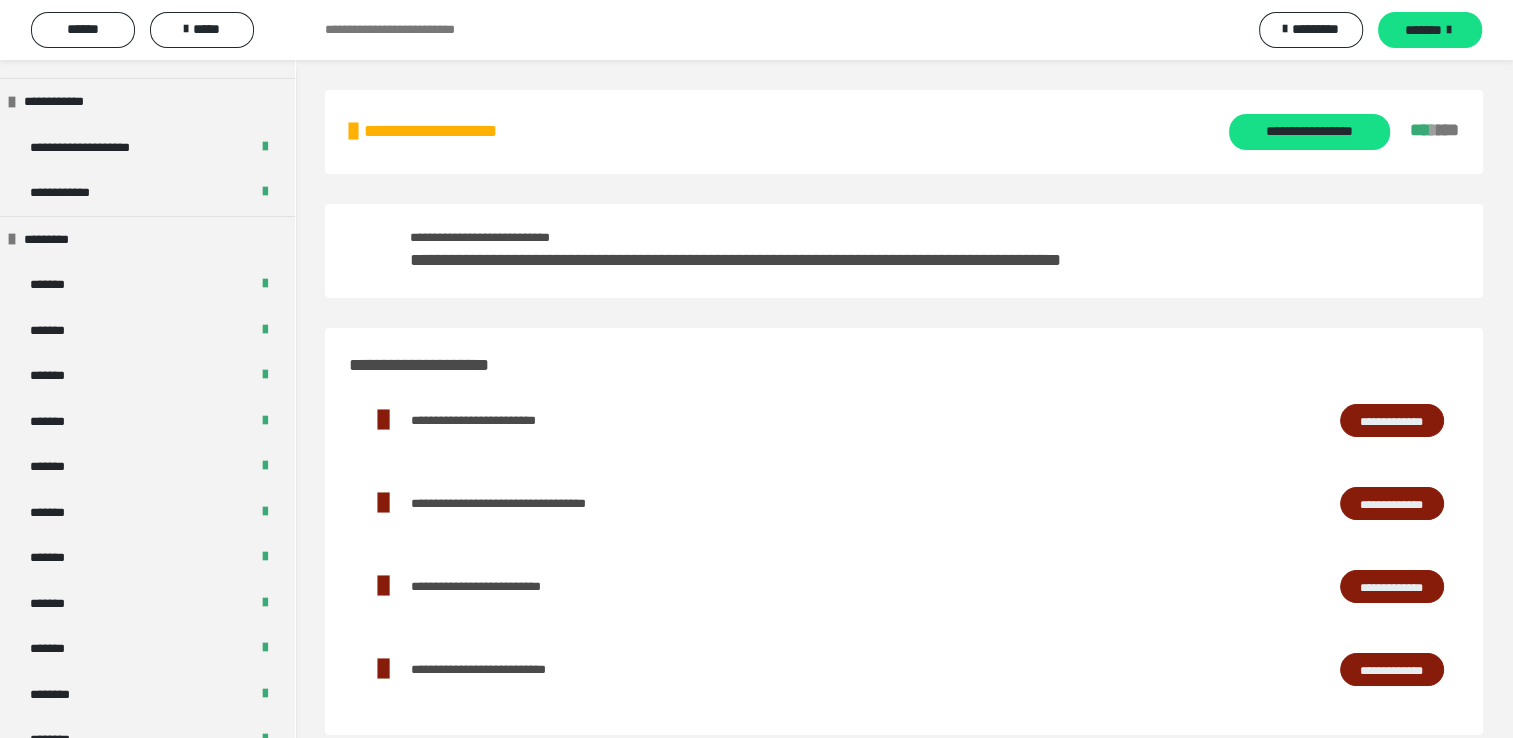 scroll, scrollTop: 513, scrollLeft: 0, axis: vertical 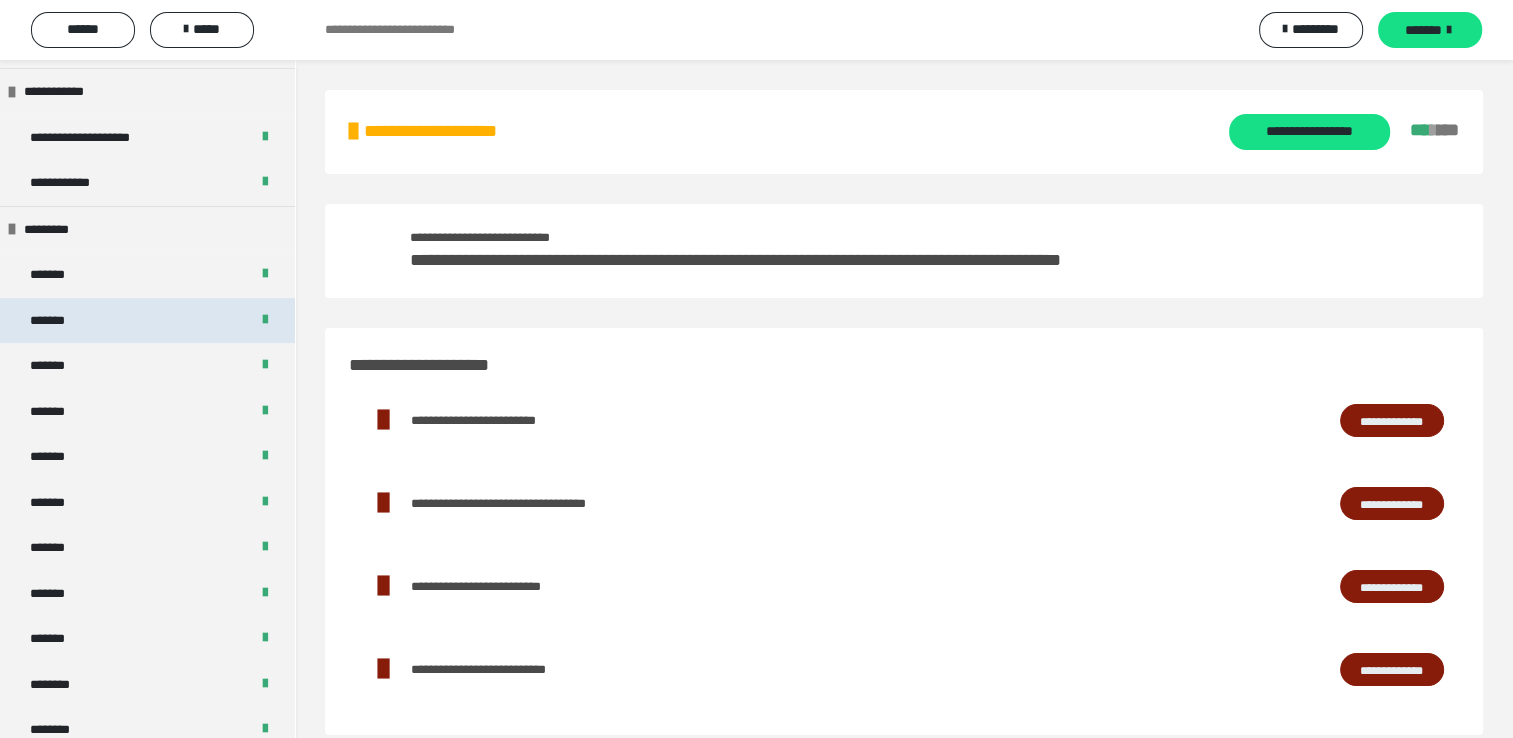 click on "*******" at bounding box center (147, 321) 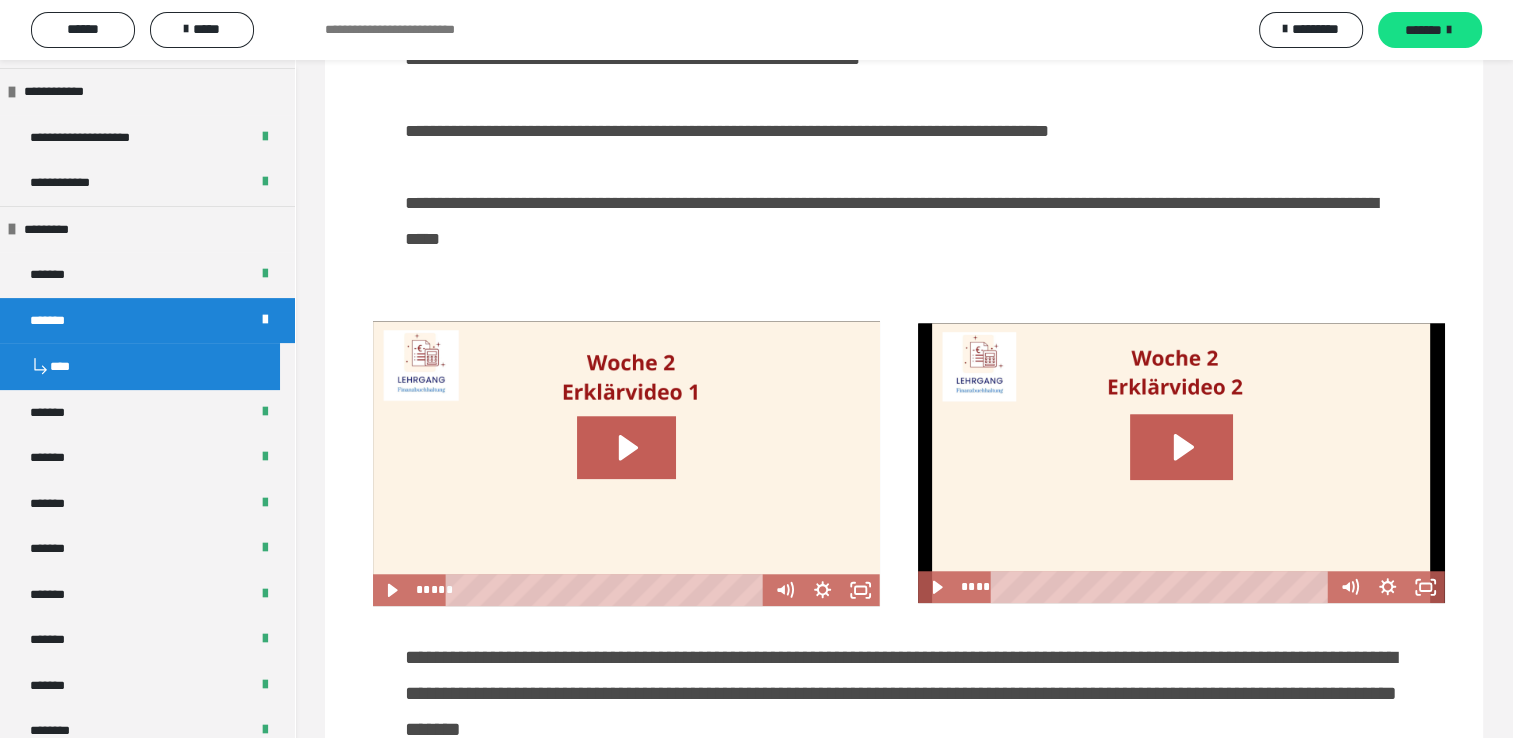 scroll, scrollTop: 1600, scrollLeft: 0, axis: vertical 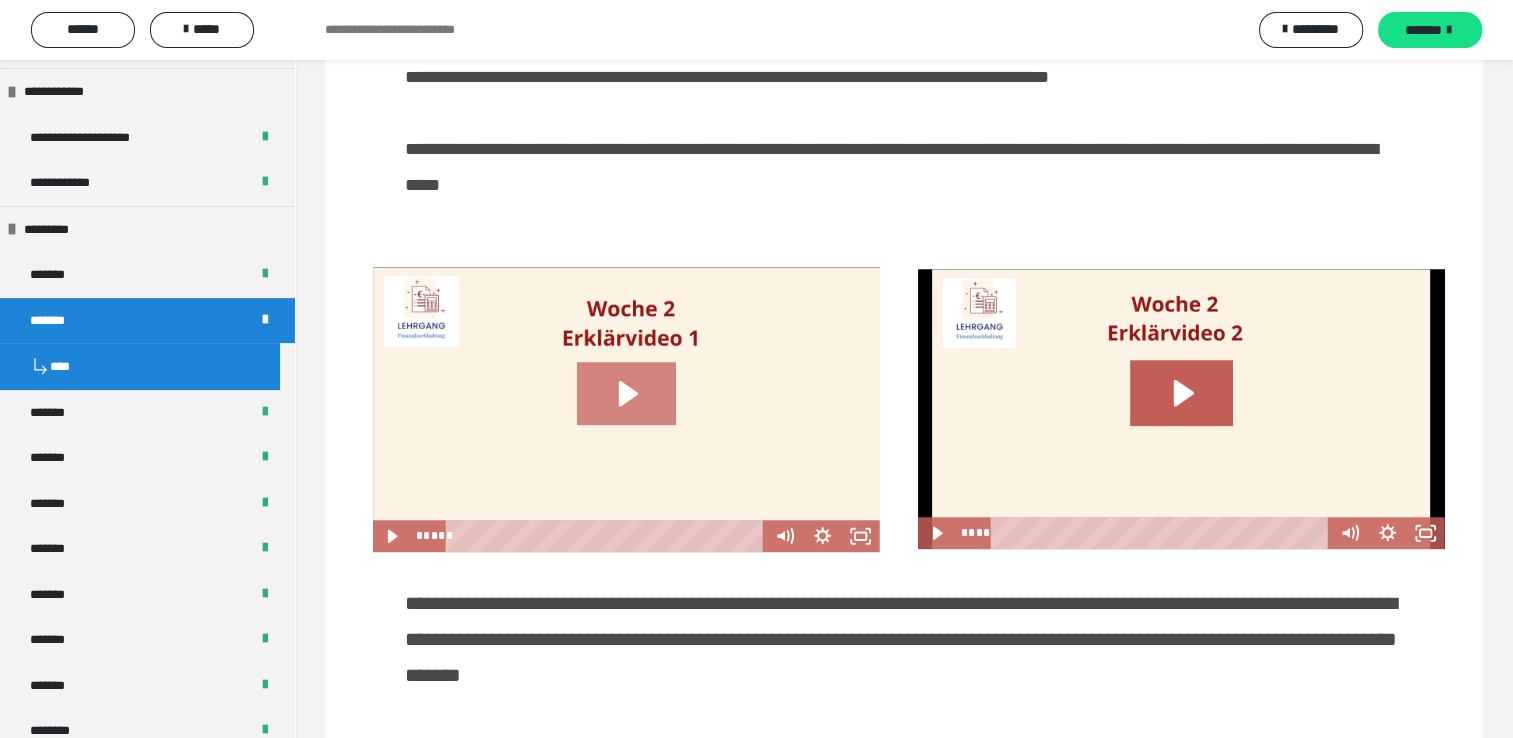 click 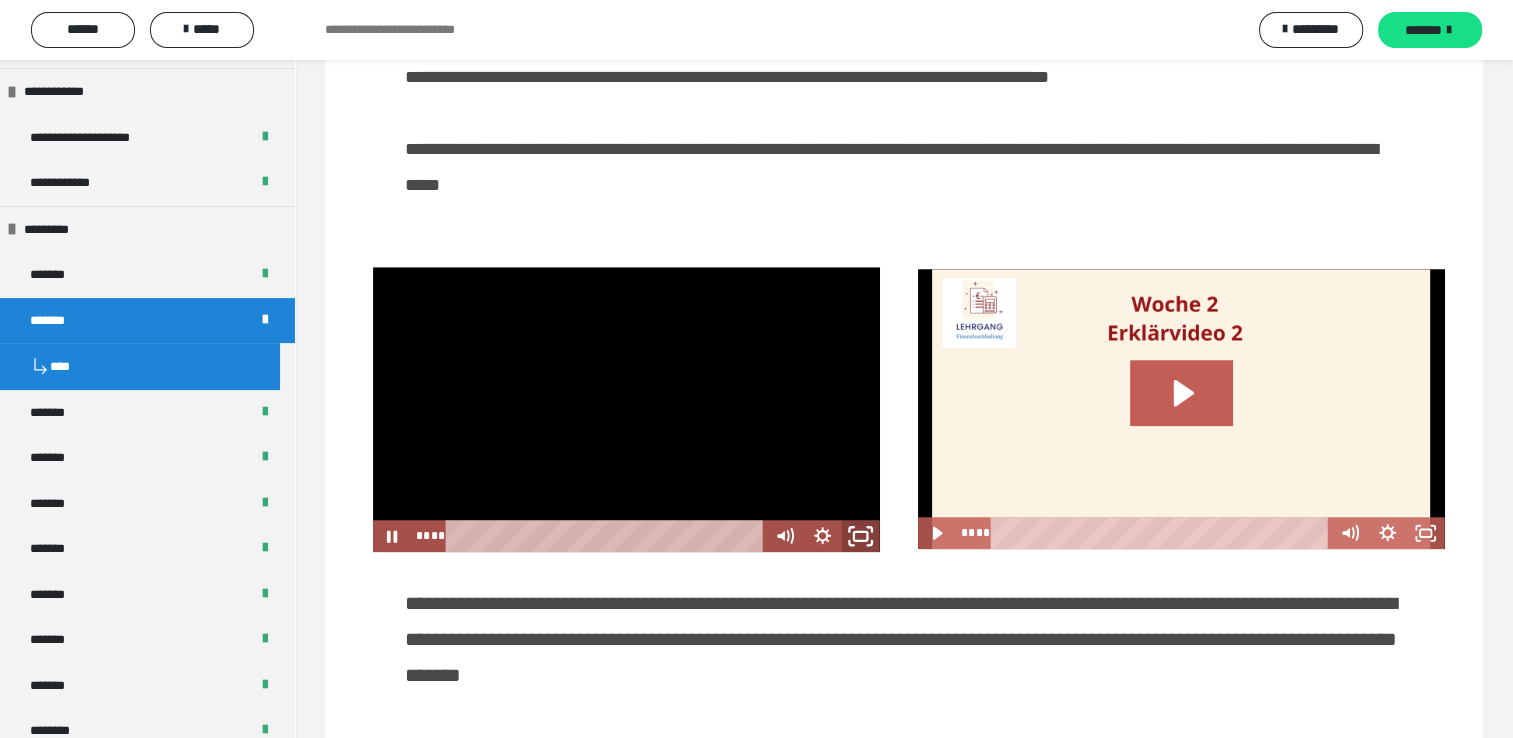 click 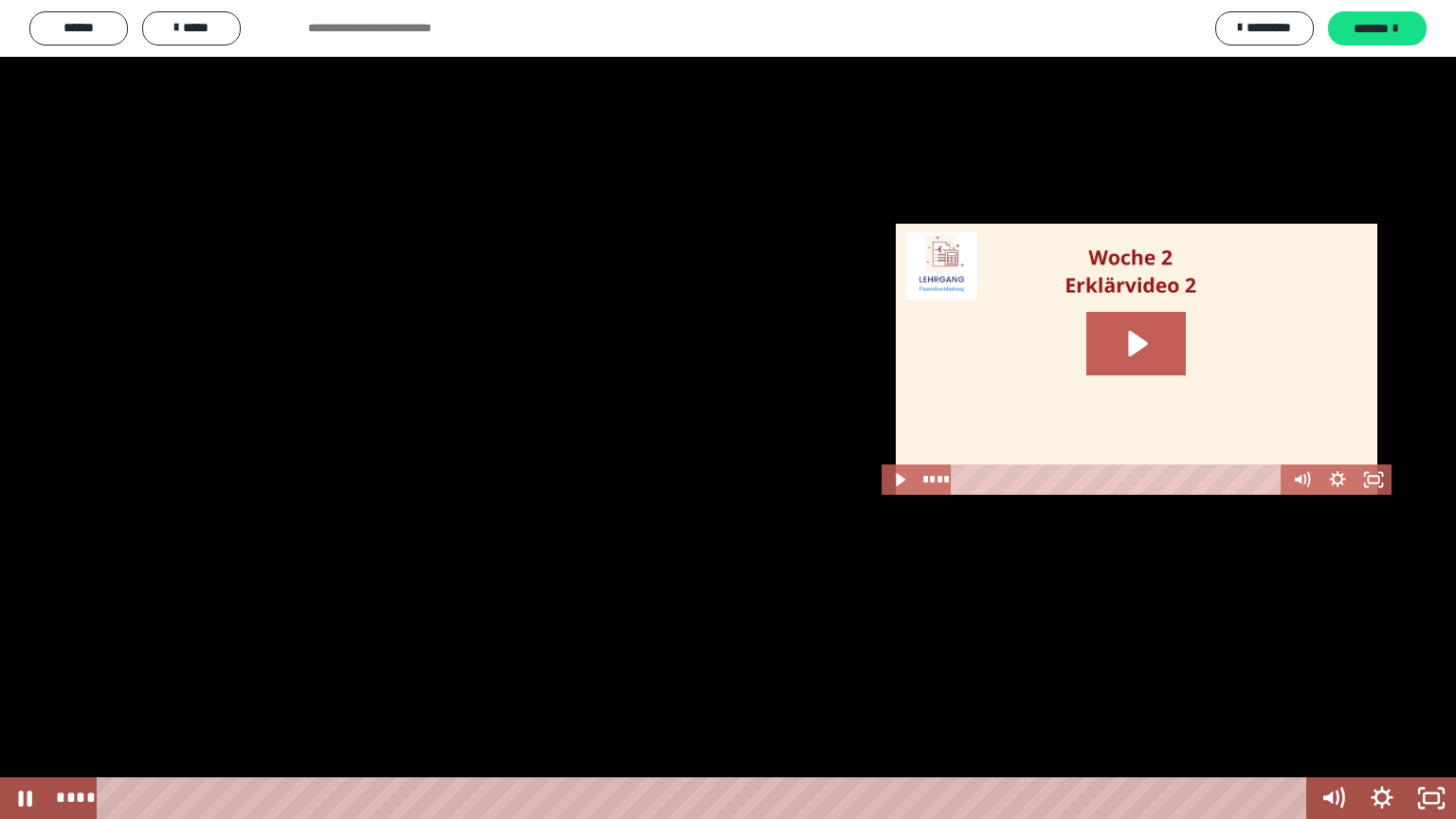 click at bounding box center (728, 410) 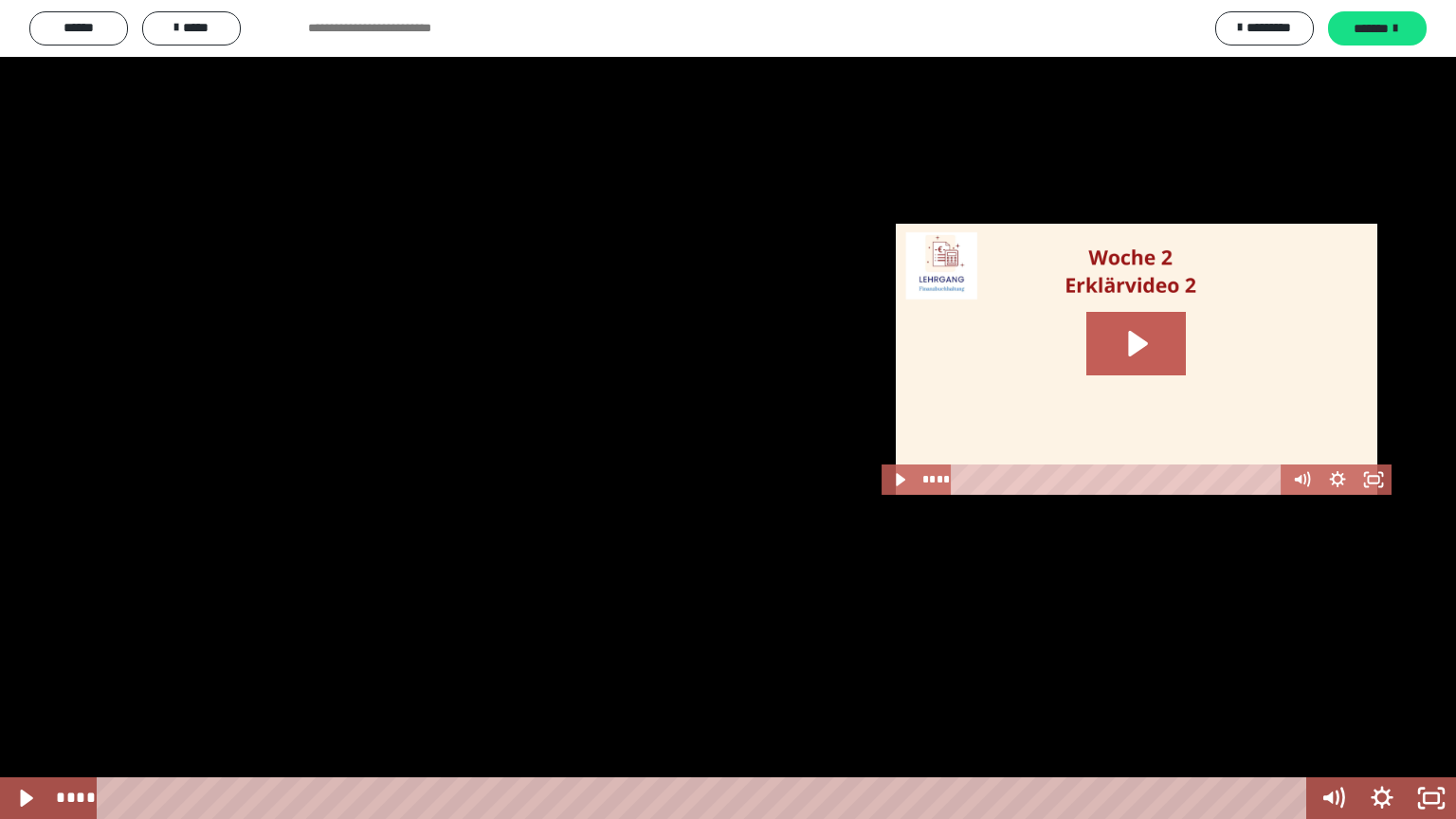 type 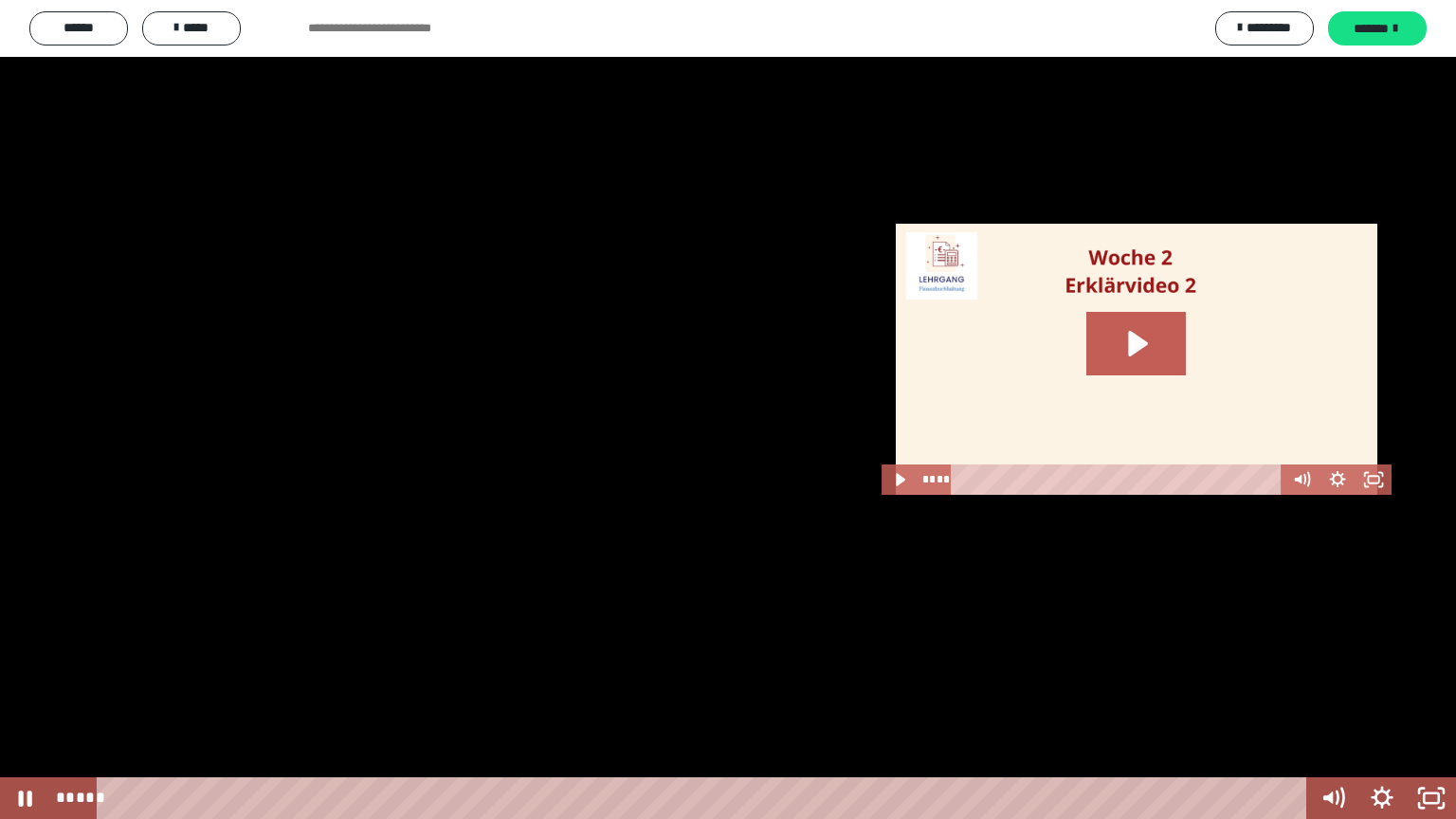 click at bounding box center [728, 410] 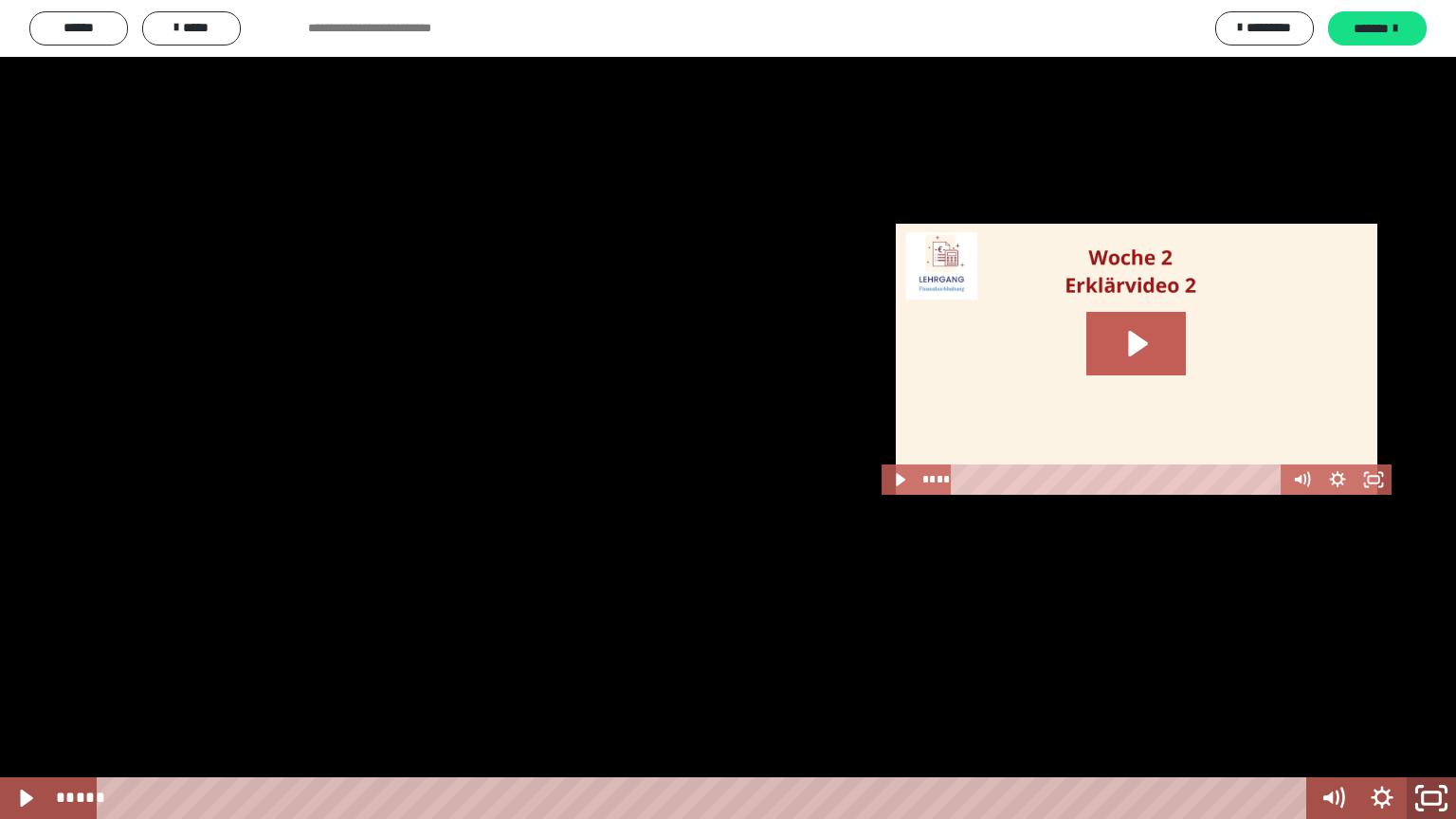 click 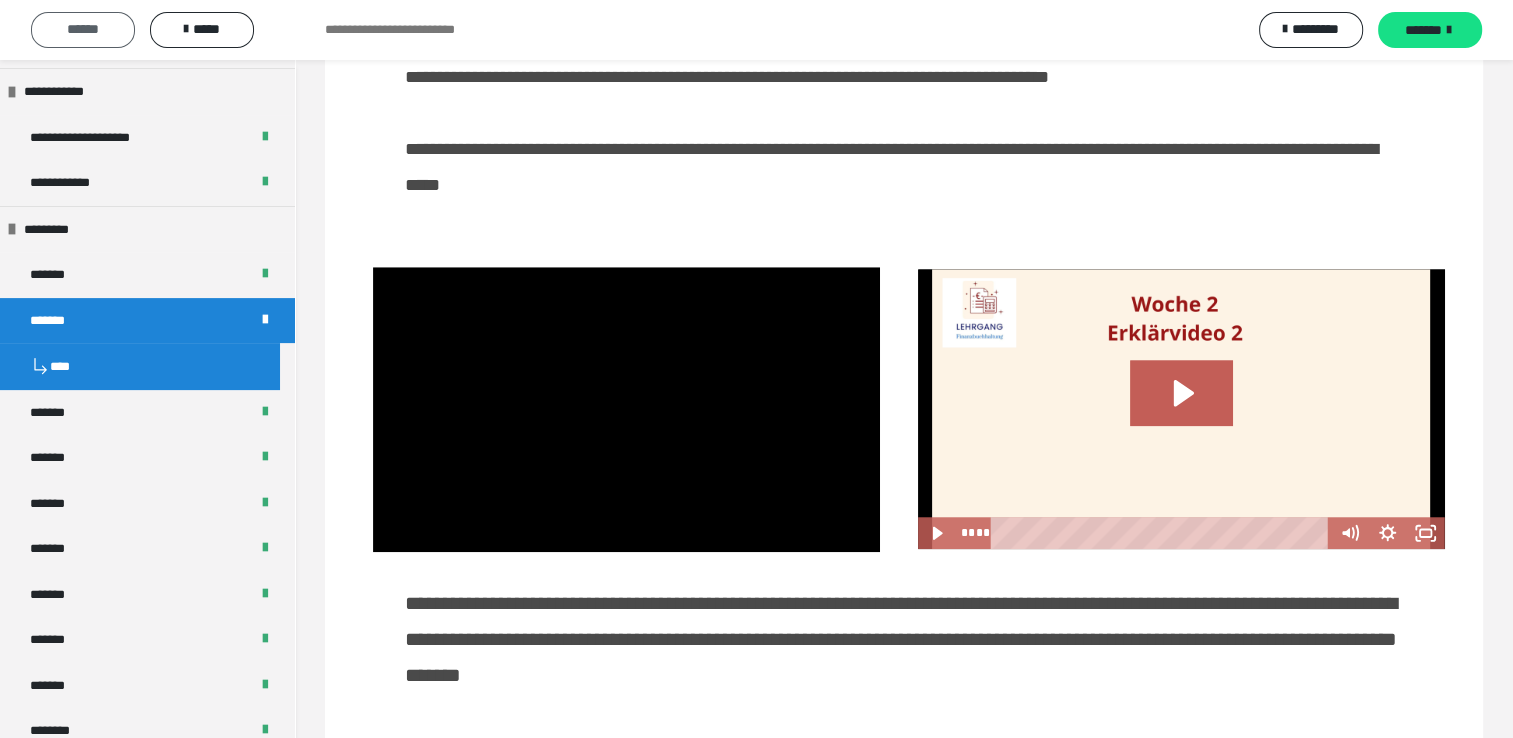 click on "******" at bounding box center (83, 29) 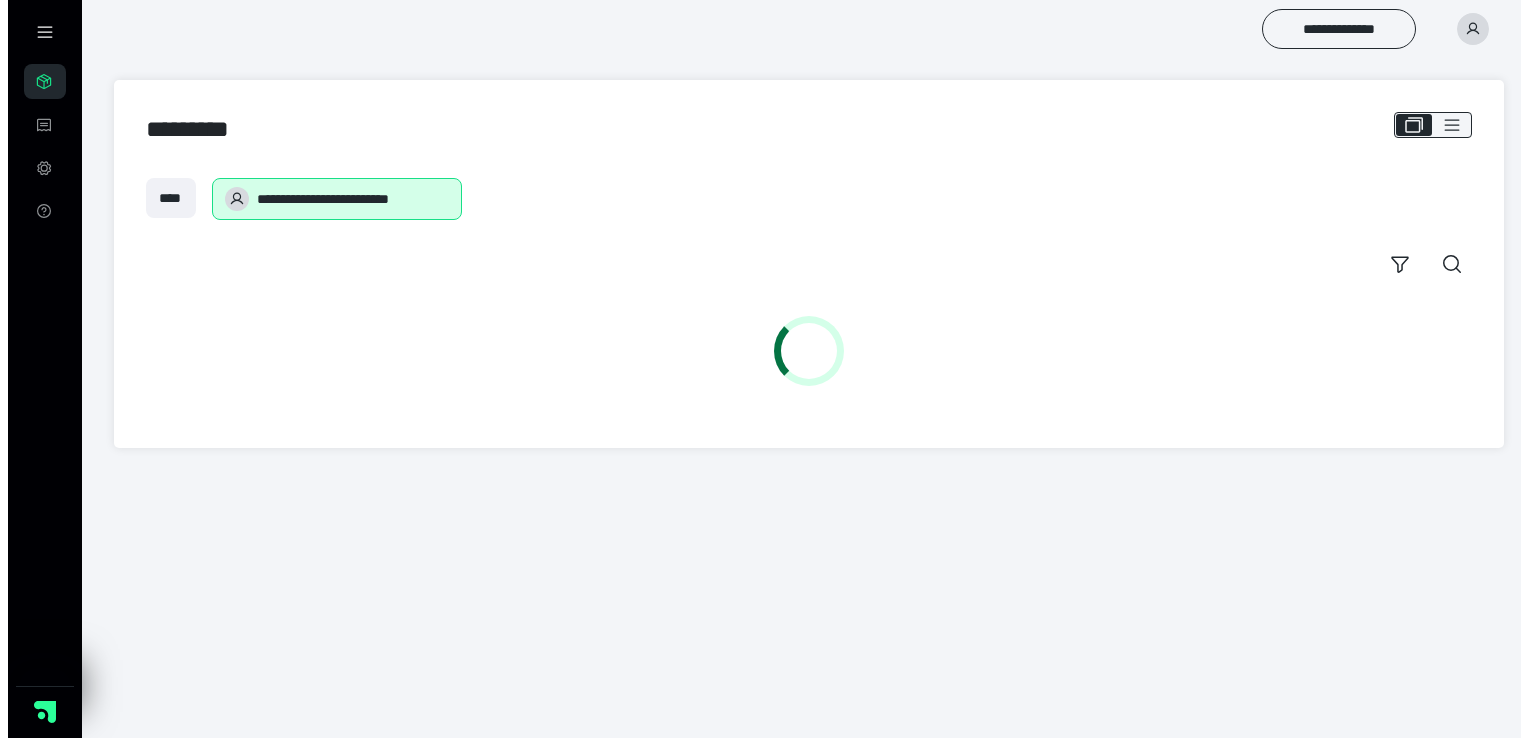 scroll, scrollTop: 0, scrollLeft: 0, axis: both 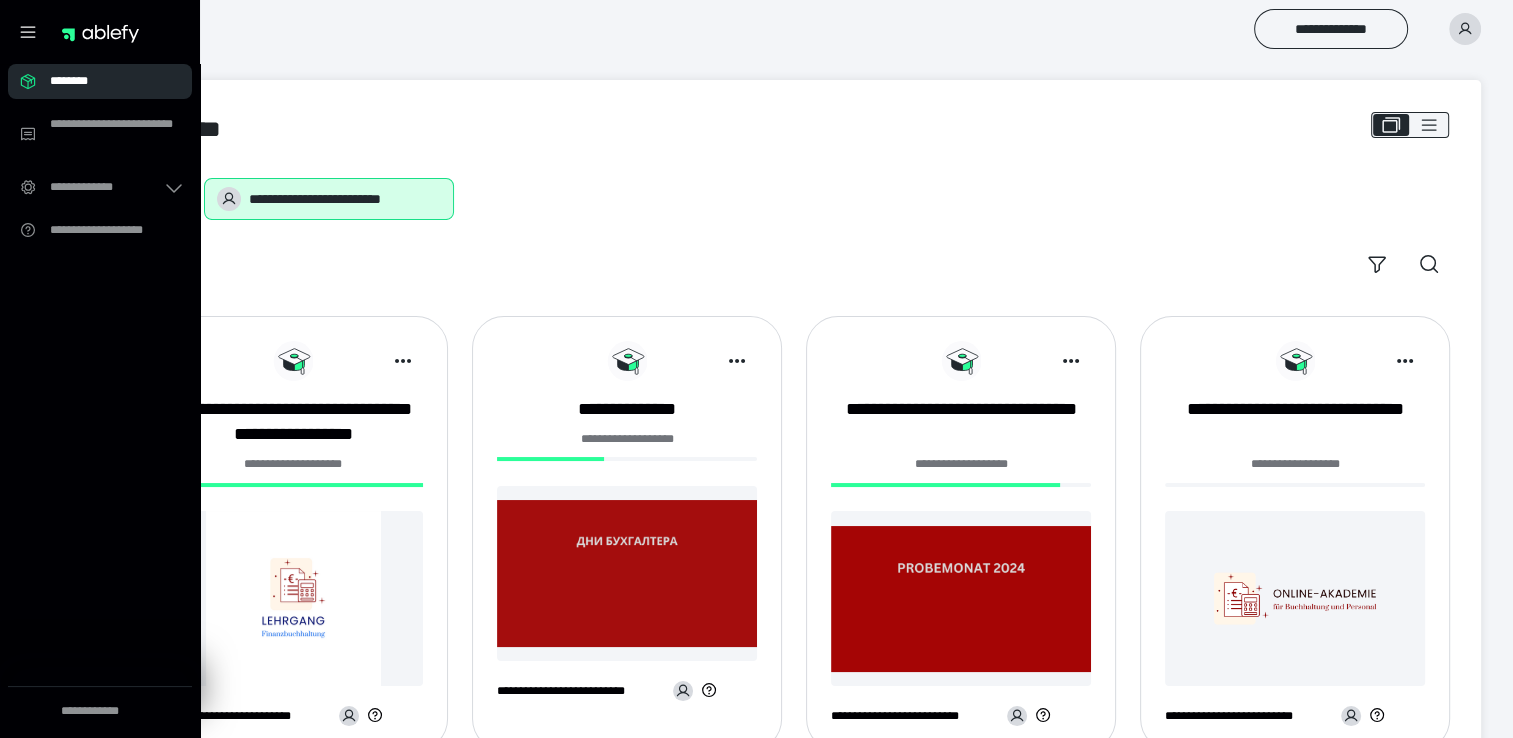 click on "**********" at bounding box center (793, 231) 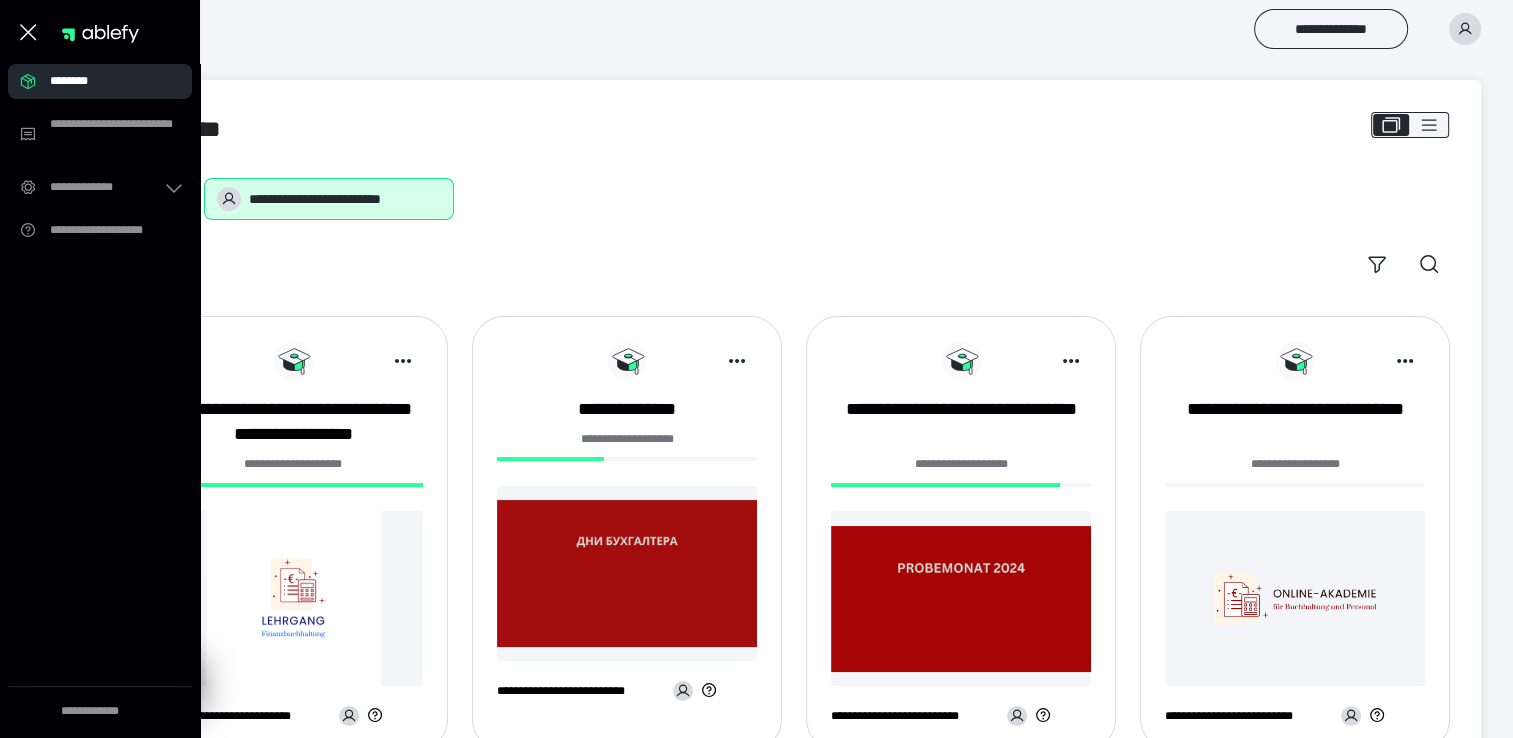 click 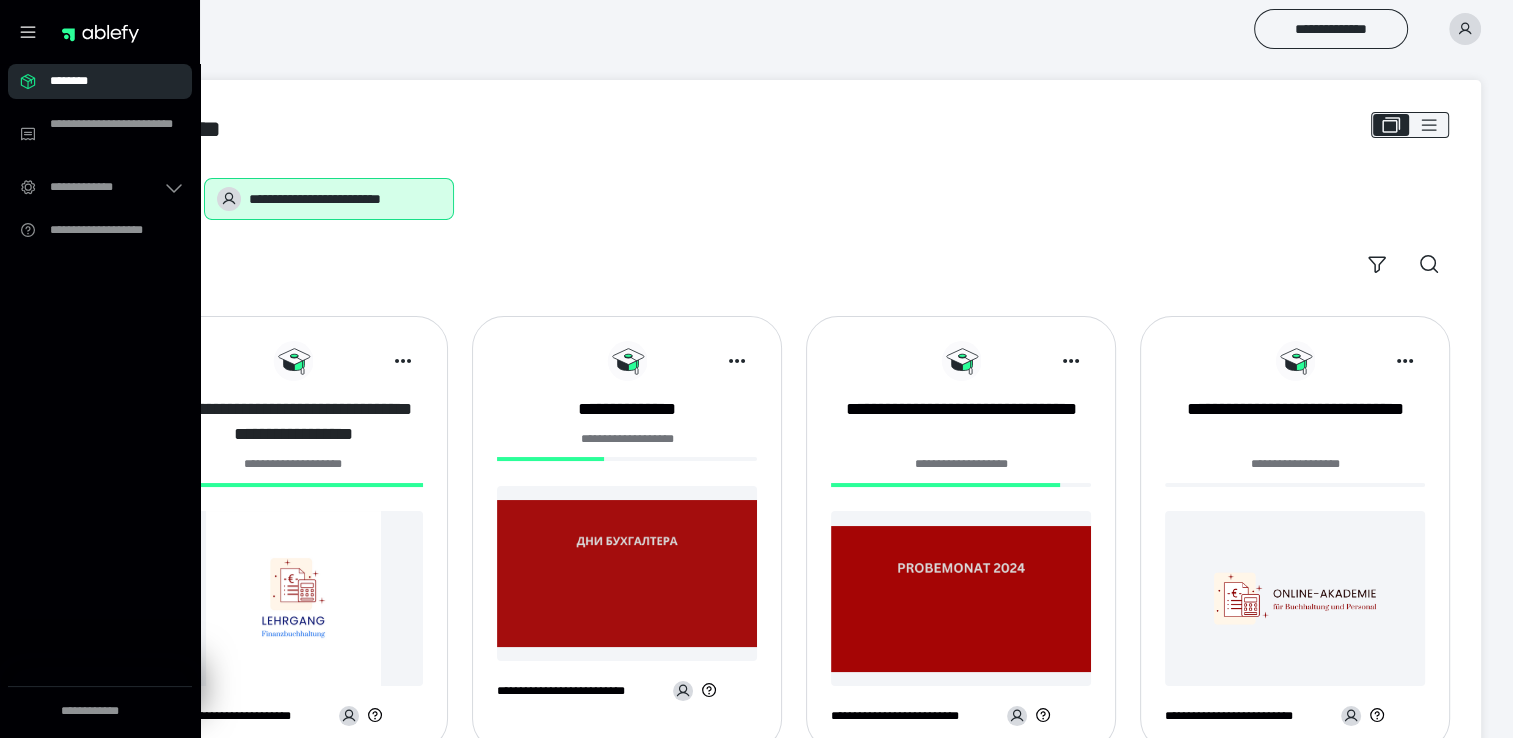 click on "**********" at bounding box center (293, 422) 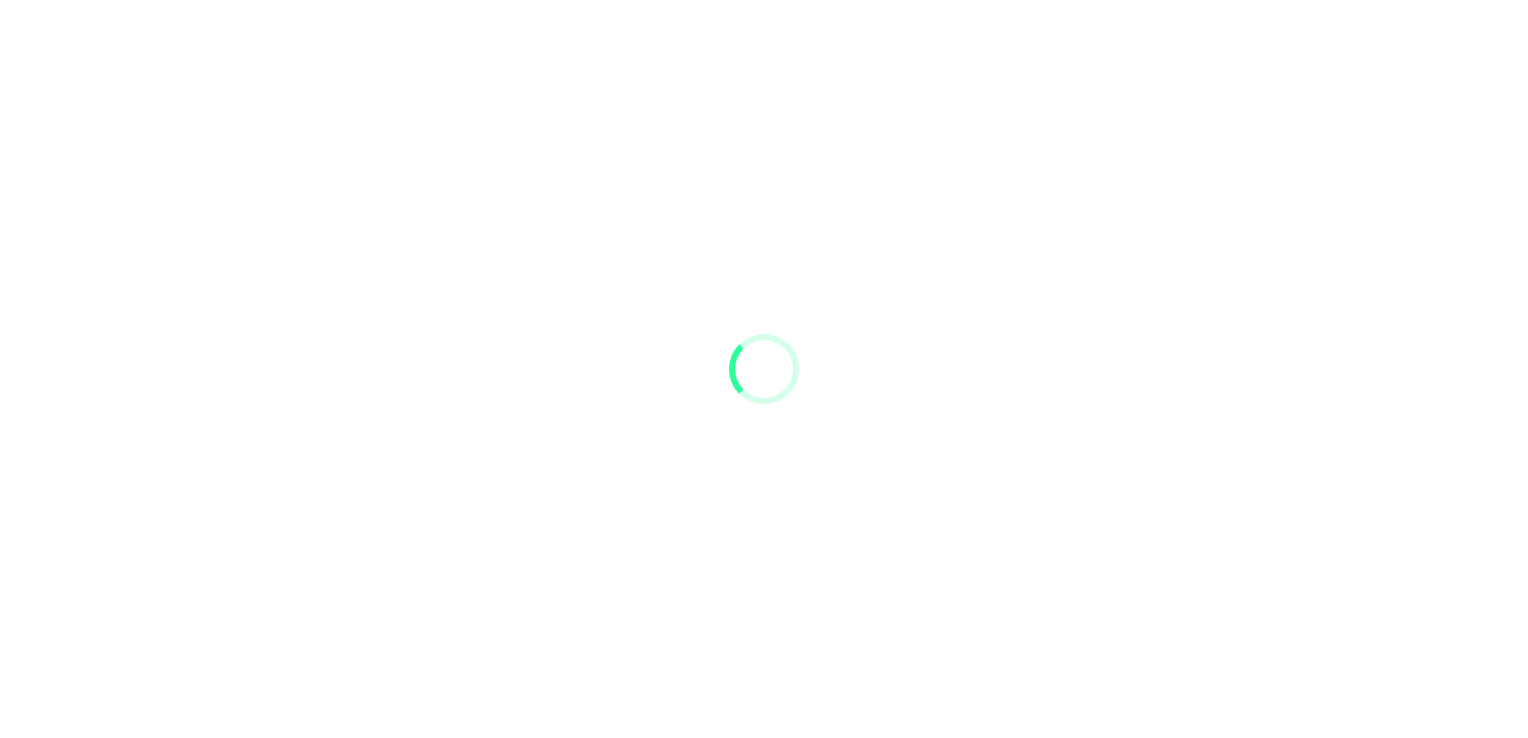 scroll, scrollTop: 0, scrollLeft: 0, axis: both 